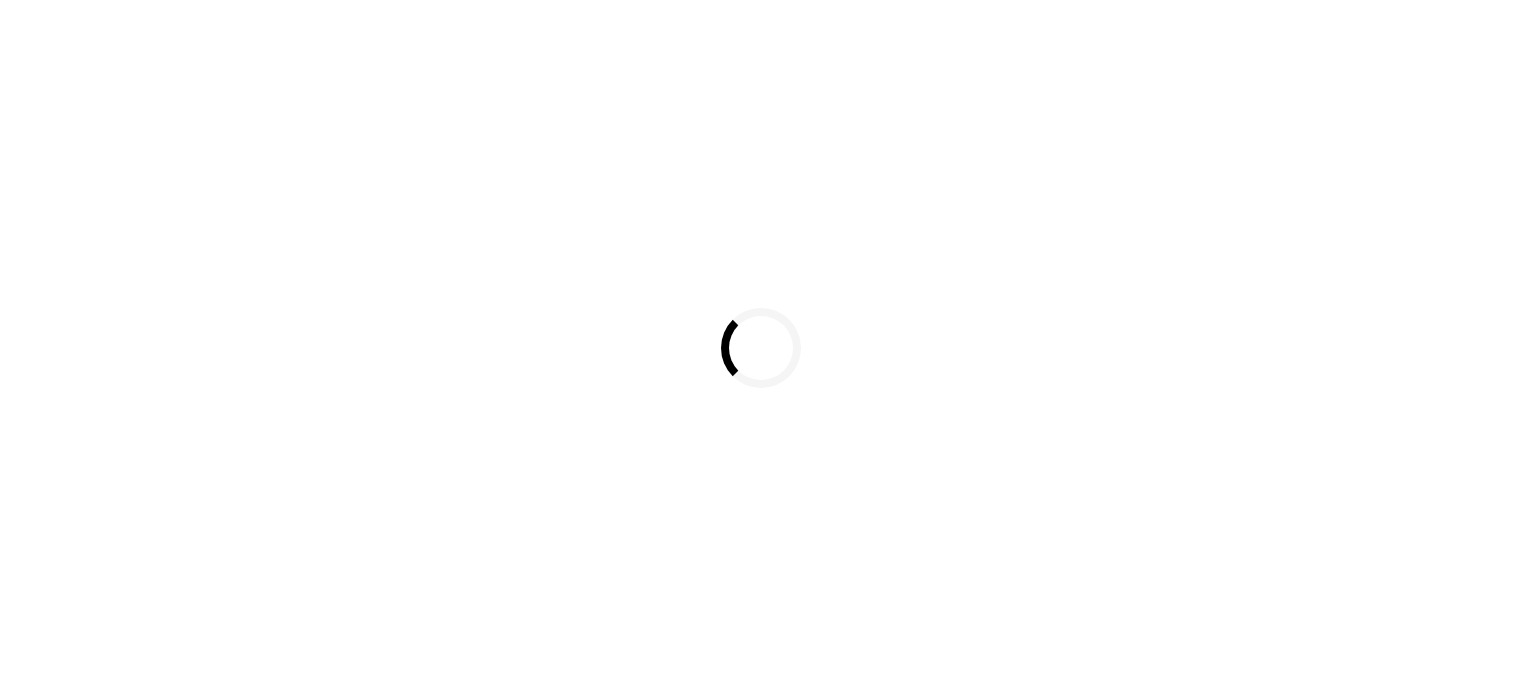 scroll, scrollTop: 0, scrollLeft: 0, axis: both 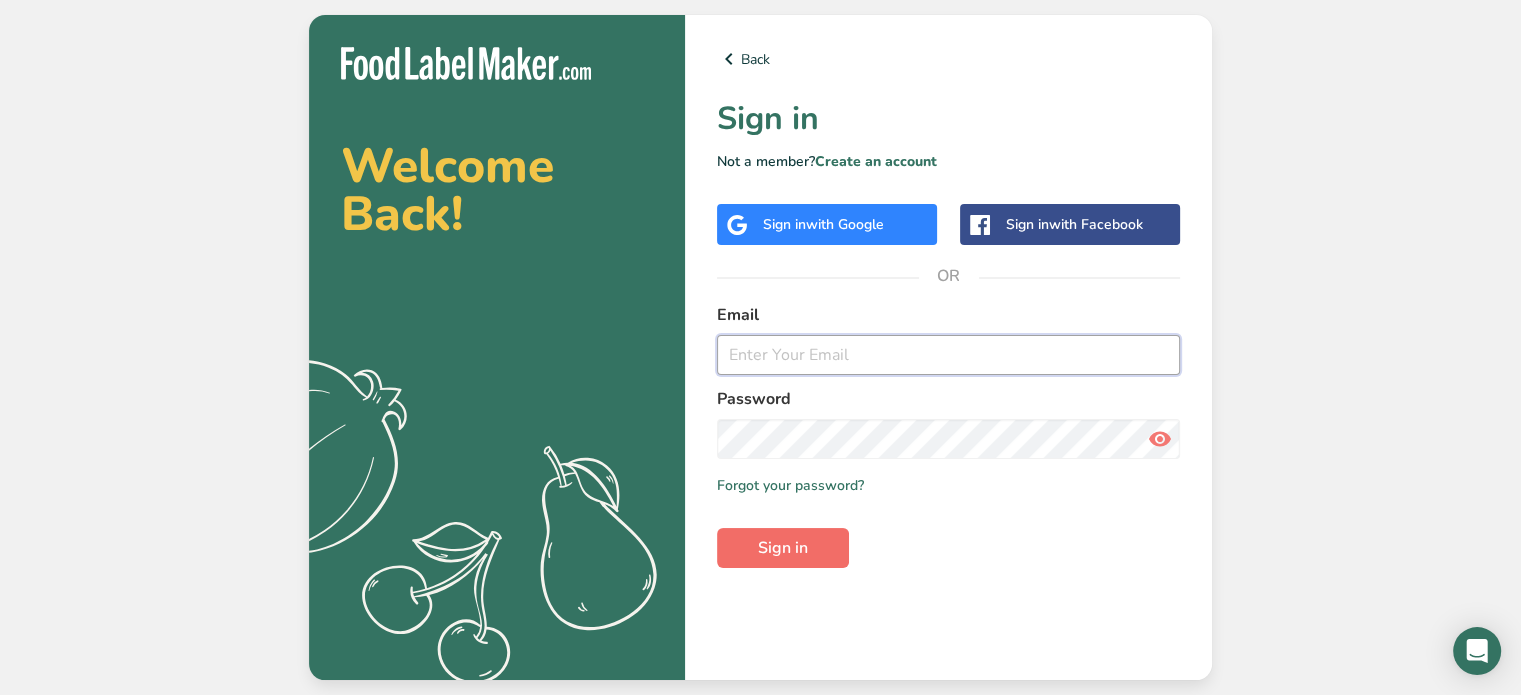 type on "carolkithealthy@gmail.com" 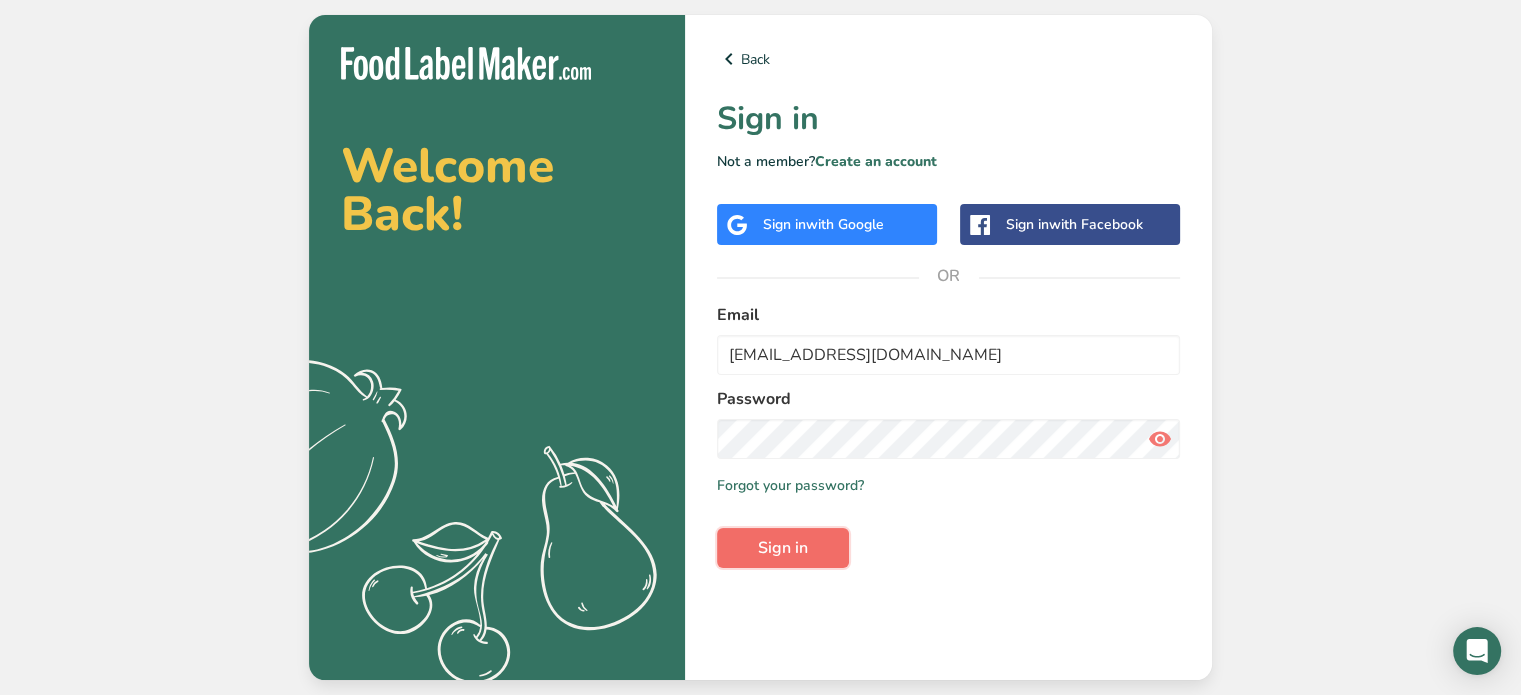 click on "Sign in" at bounding box center [783, 548] 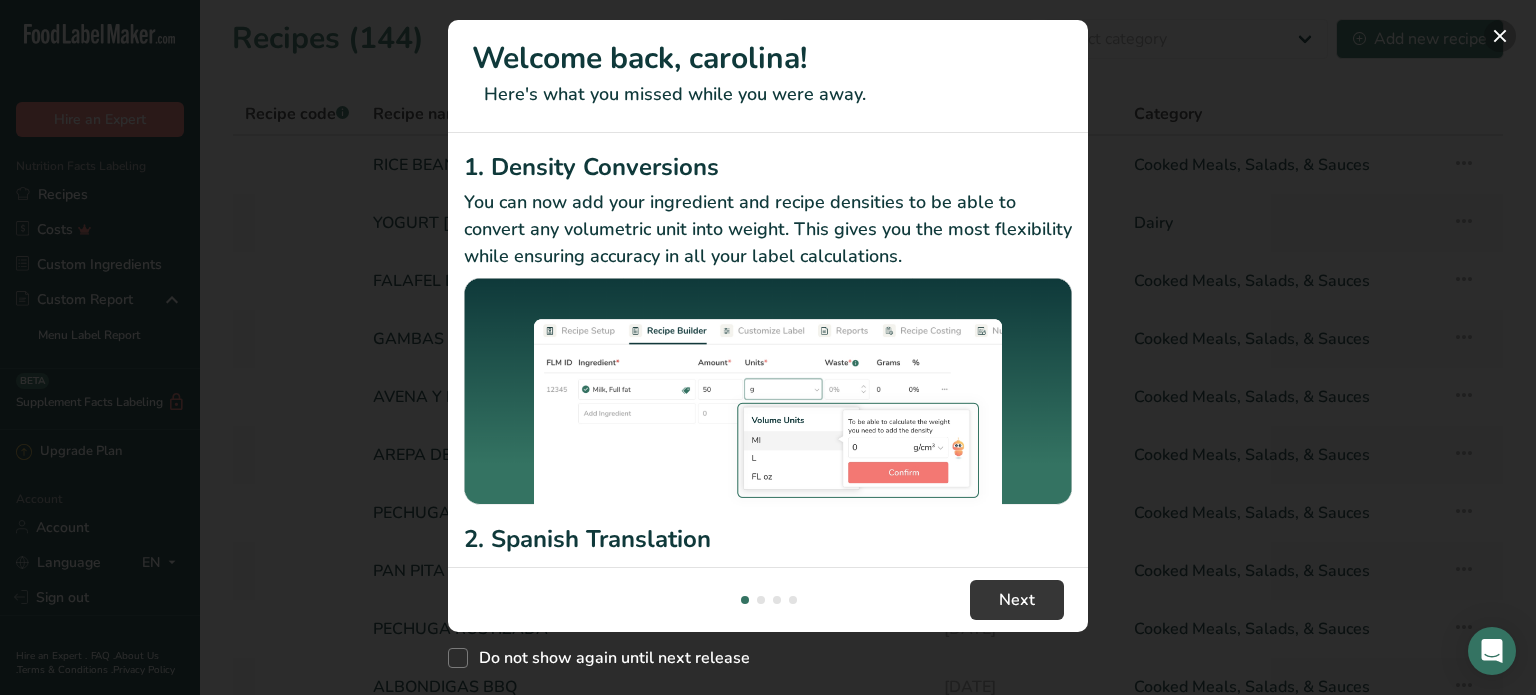 click at bounding box center (1500, 36) 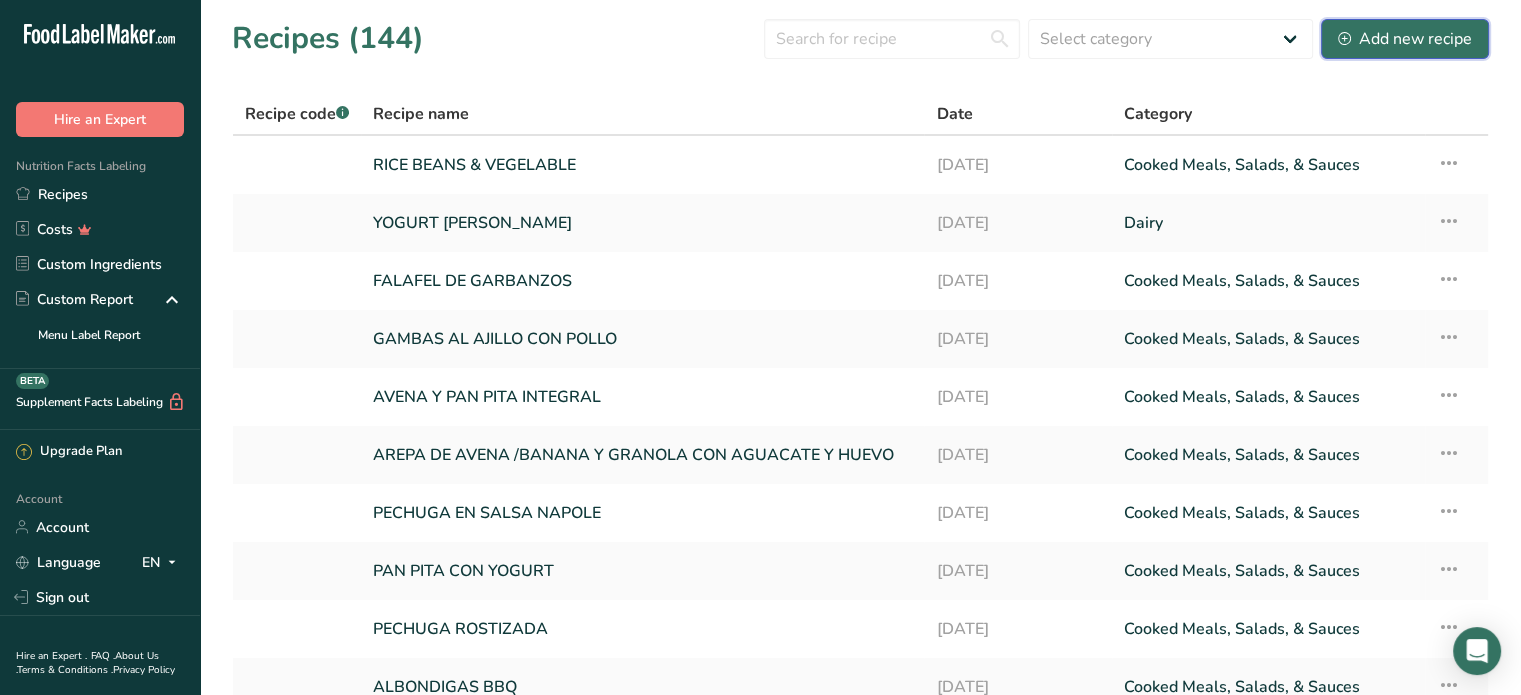 click on "Add new recipe" at bounding box center (1405, 39) 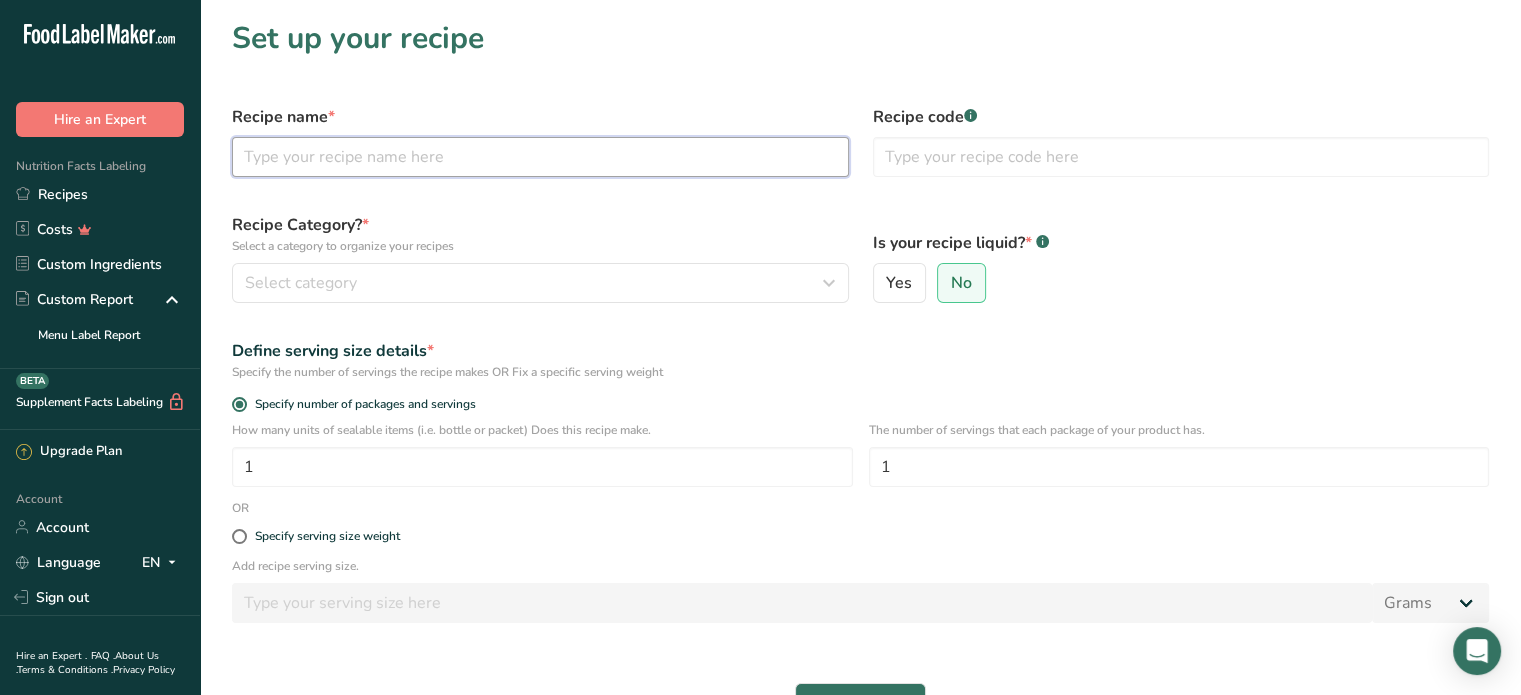 click at bounding box center (540, 157) 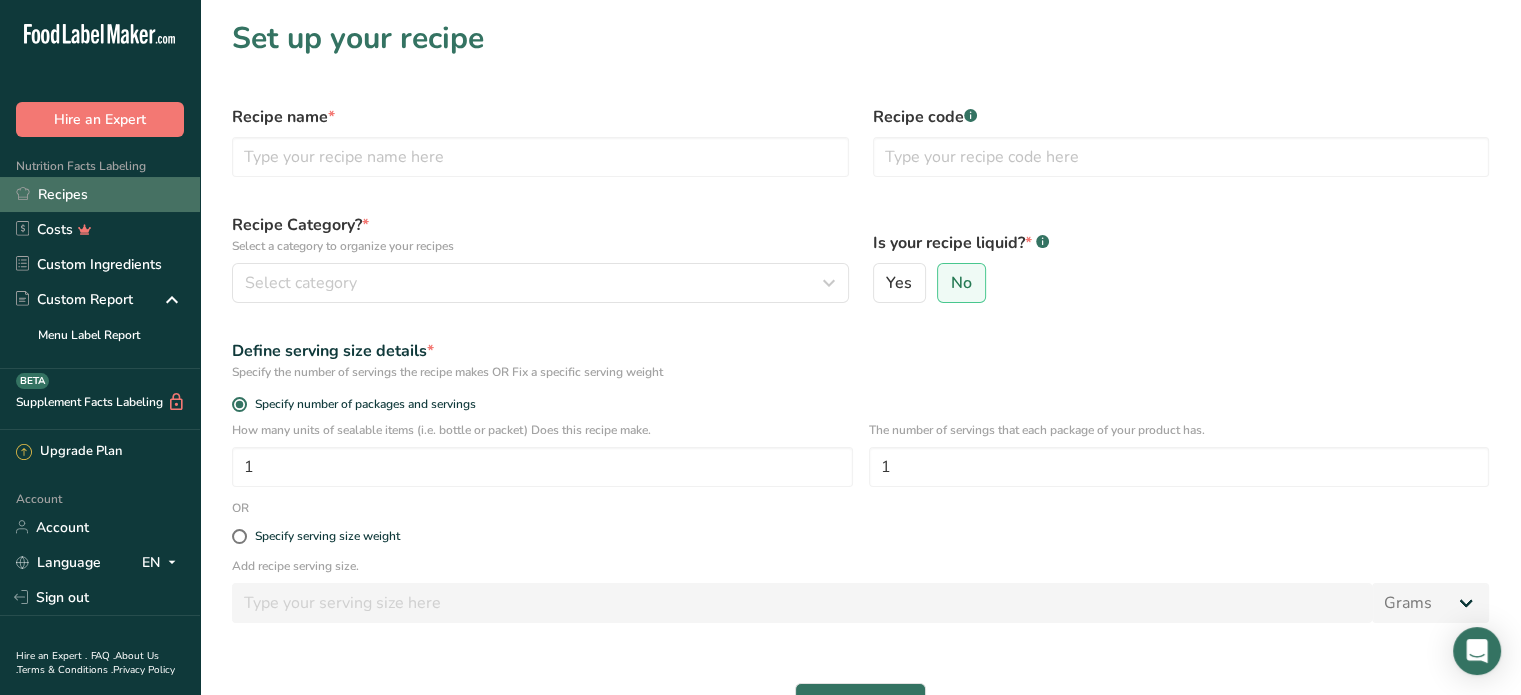 click on "Recipes" at bounding box center (100, 194) 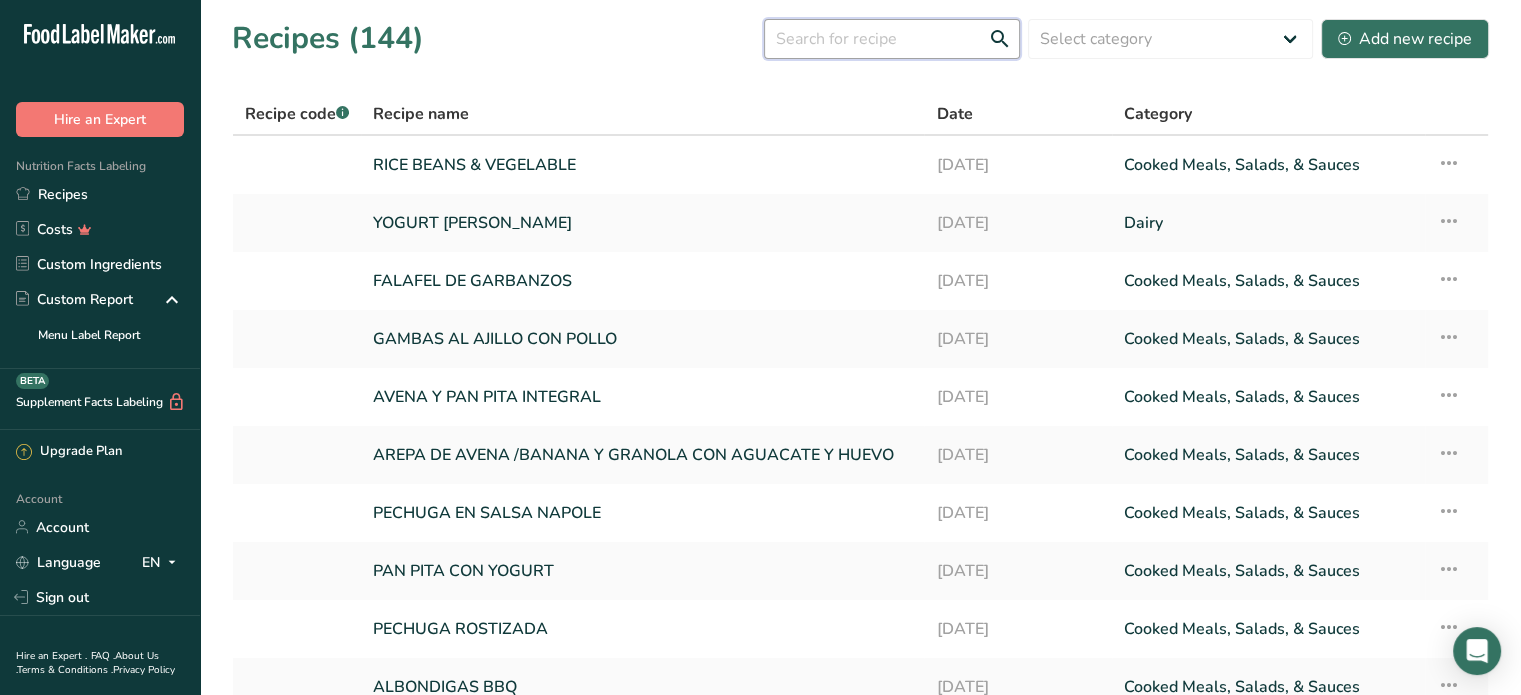 drag, startPoint x: 824, startPoint y: 42, endPoint x: 816, endPoint y: 22, distance: 21.540659 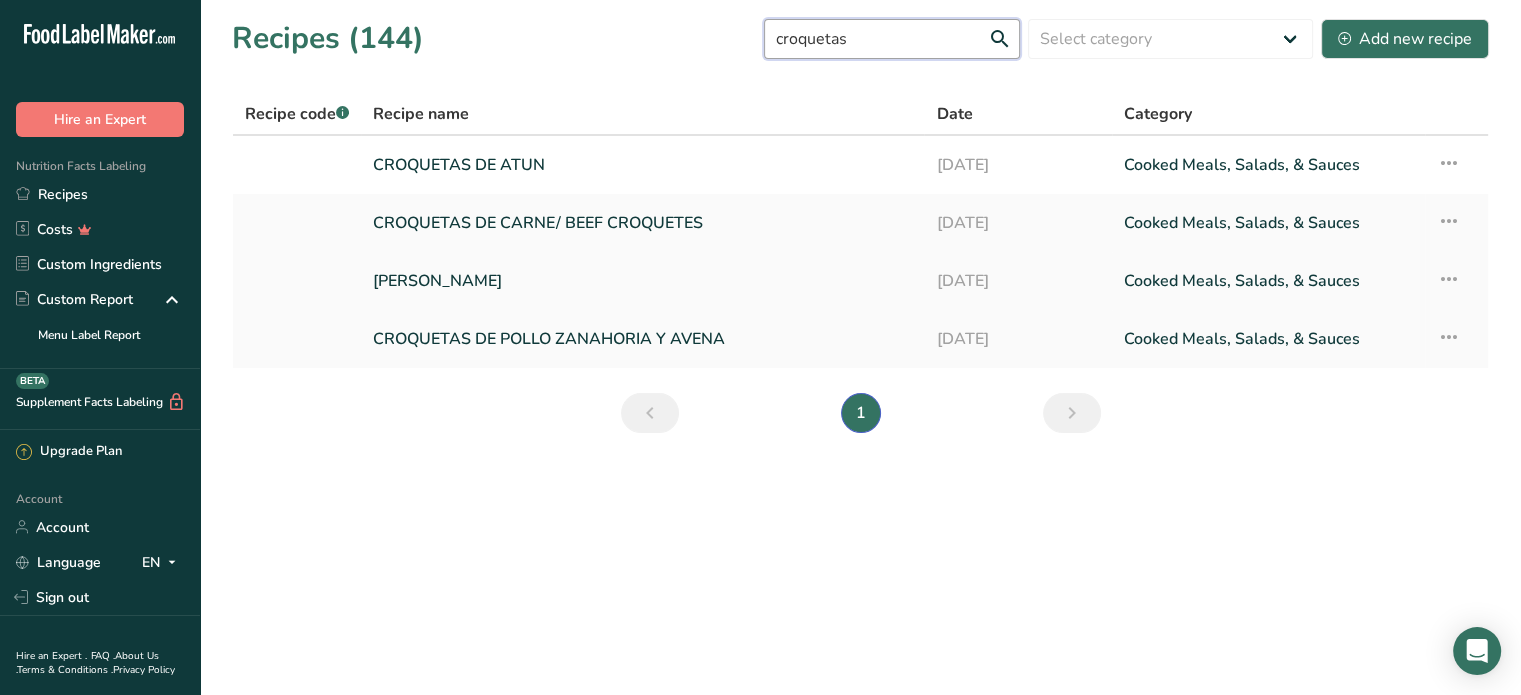 type on "croquetas" 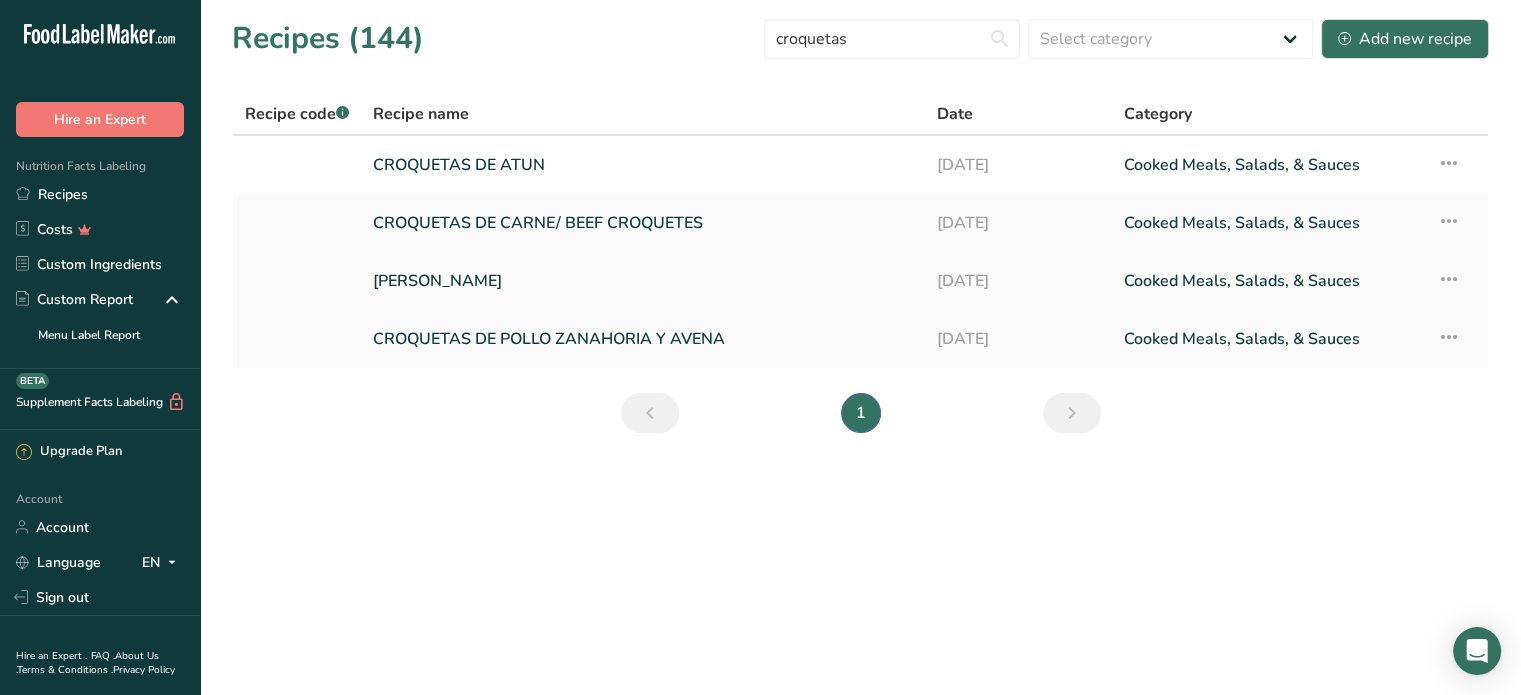 click on "MAHI MAHI CROQUETAS" at bounding box center (642, 281) 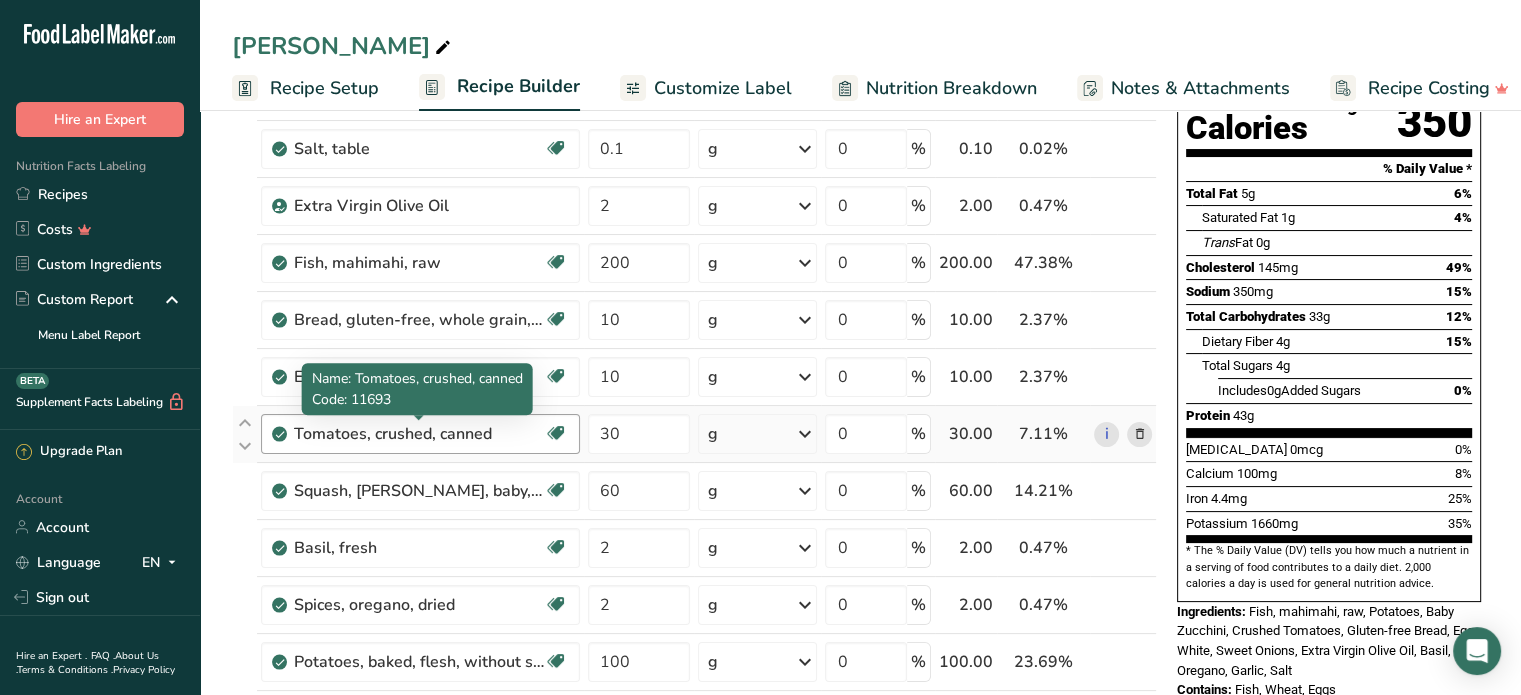 scroll, scrollTop: 300, scrollLeft: 0, axis: vertical 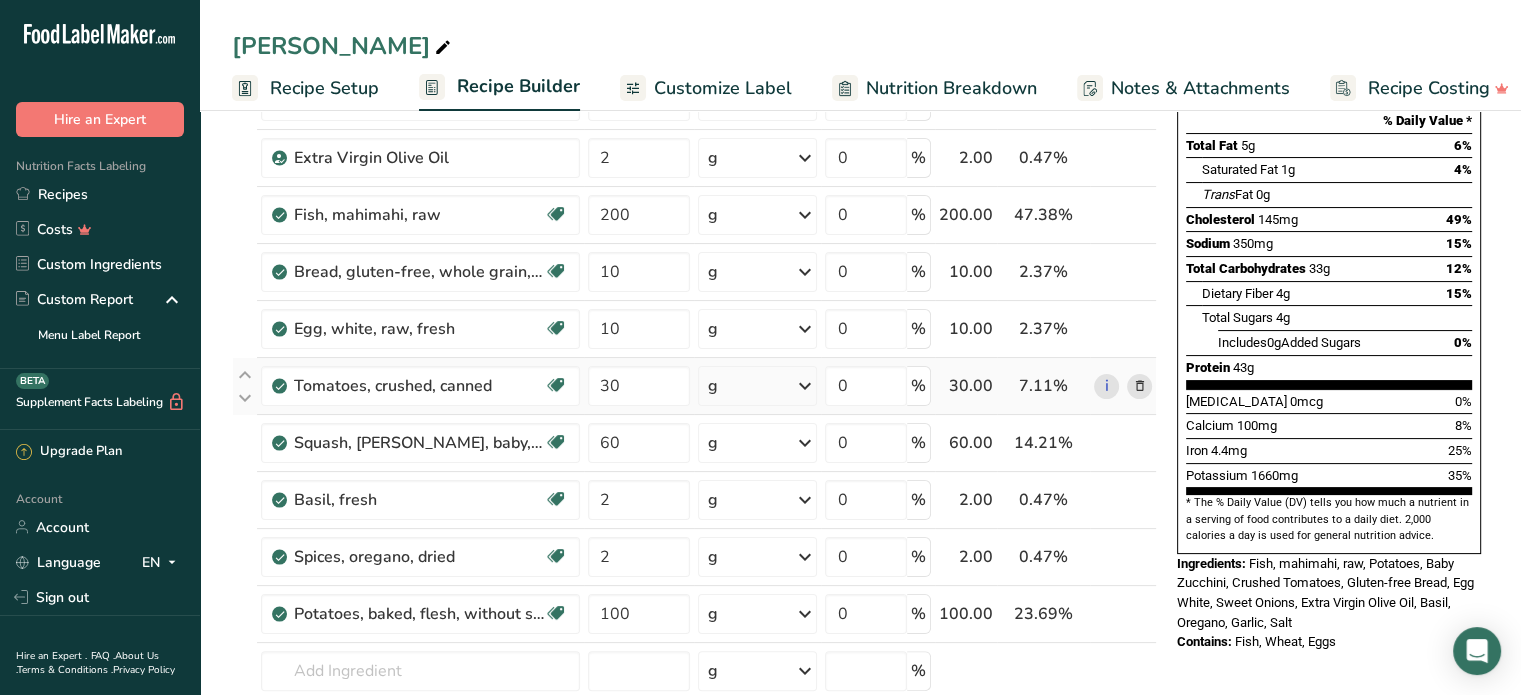 click at bounding box center (1139, 386) 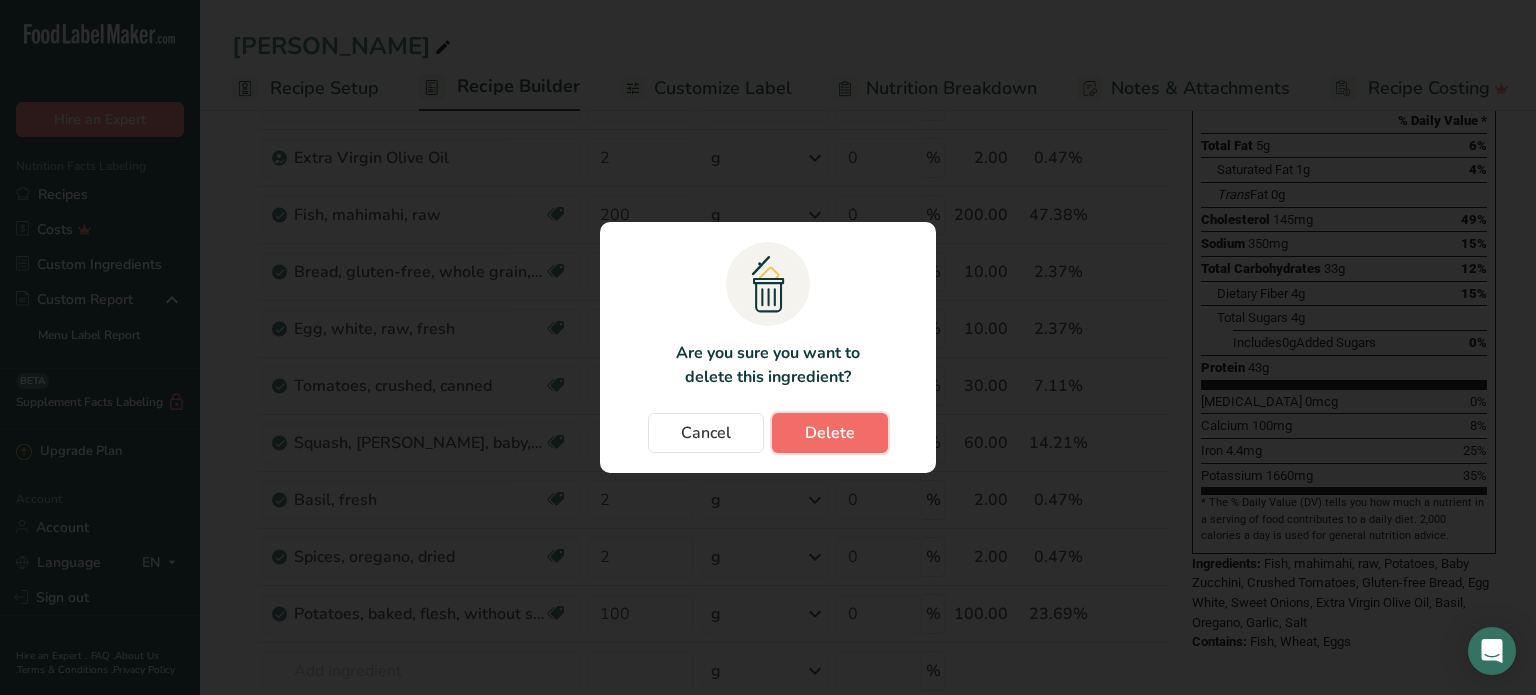 click on "Delete" at bounding box center (830, 433) 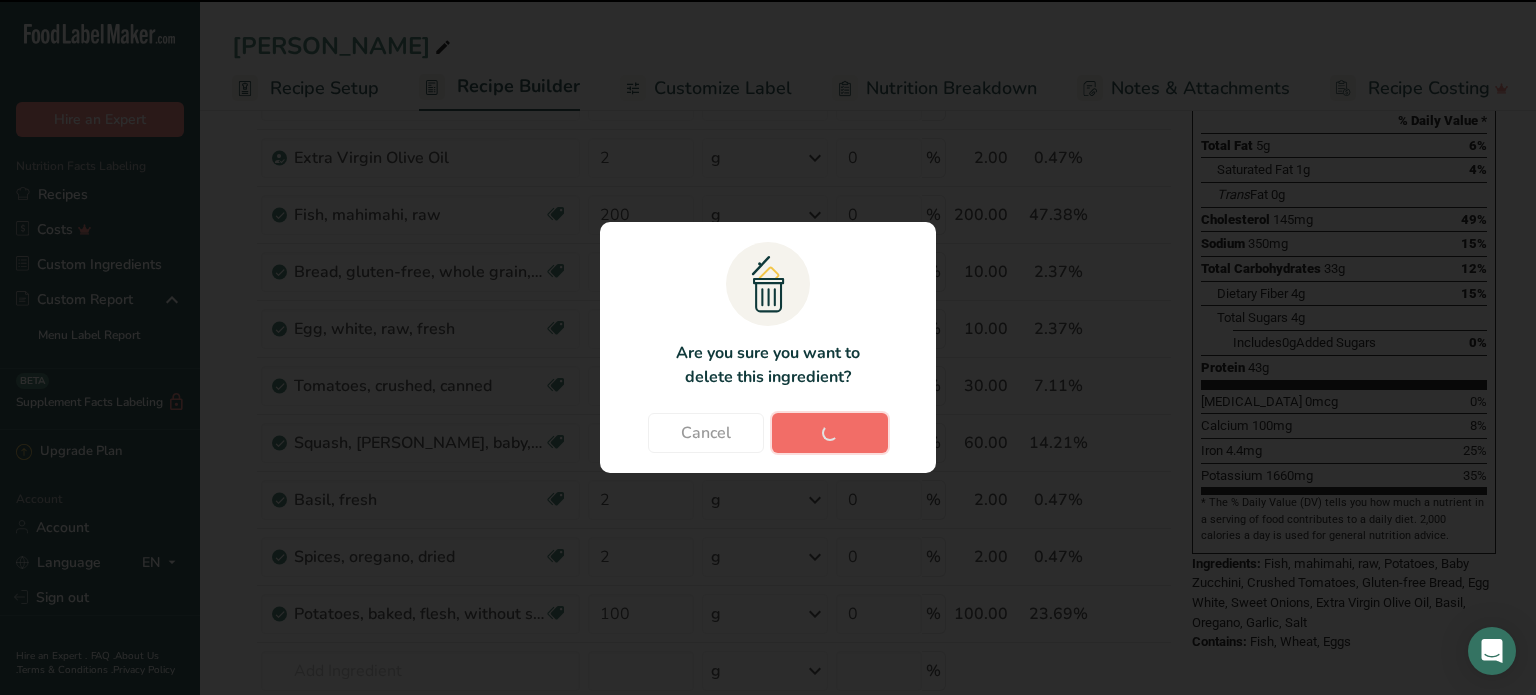 type on "60" 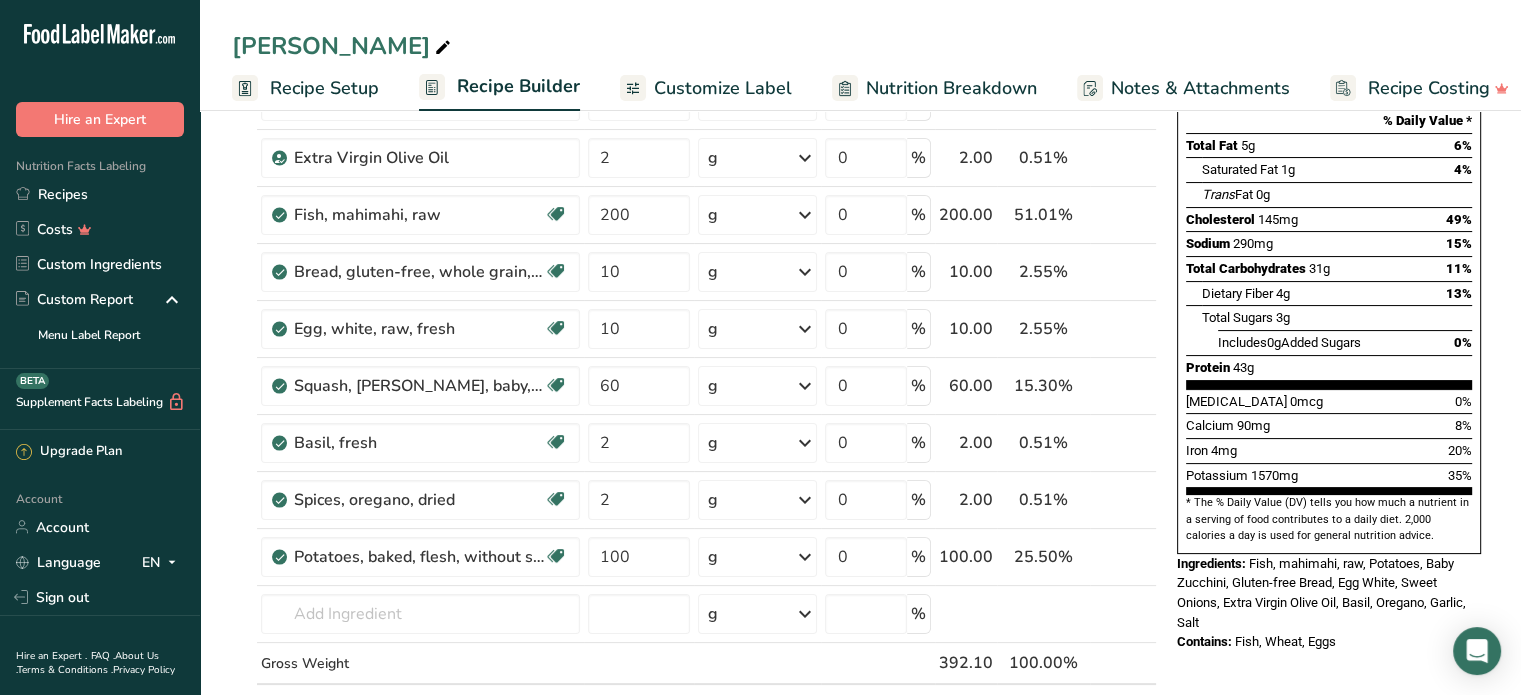 click at bounding box center [1139, 386] 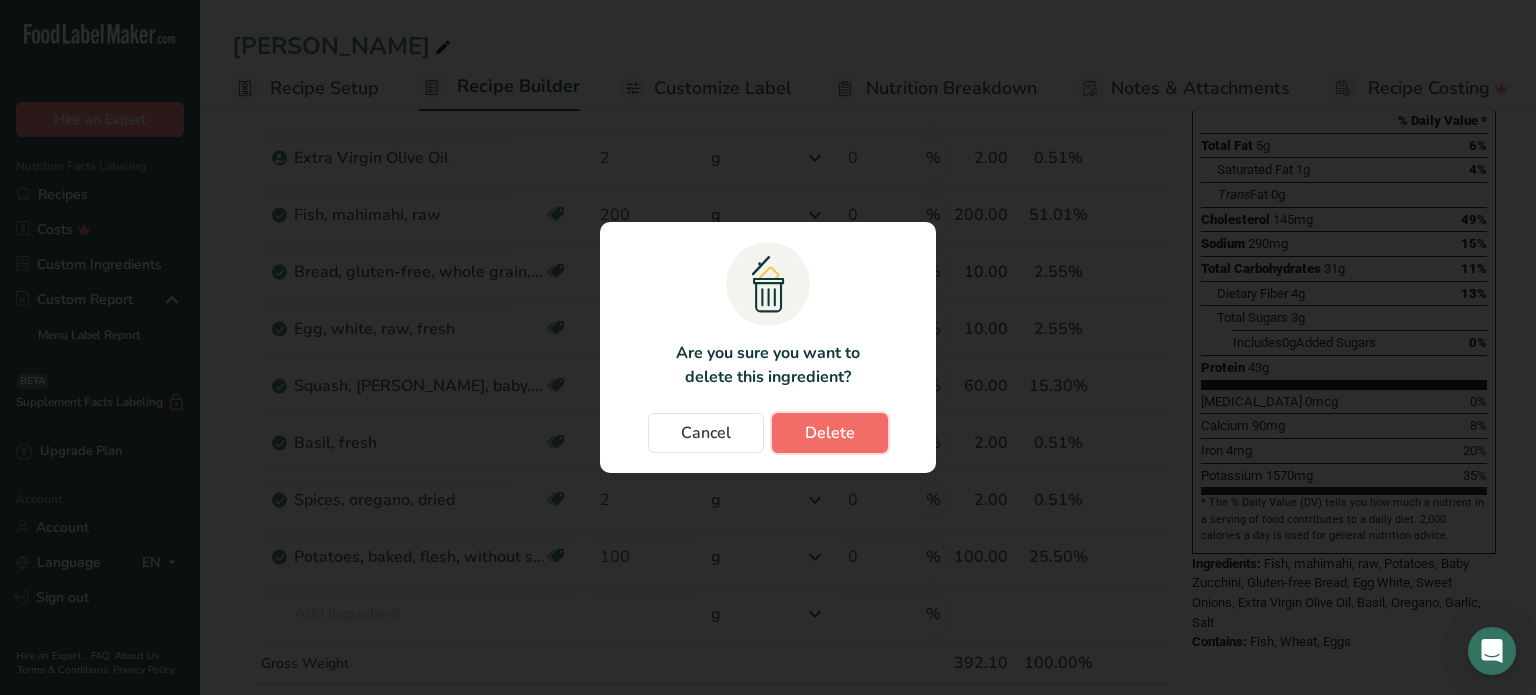 click on "Delete" at bounding box center (830, 433) 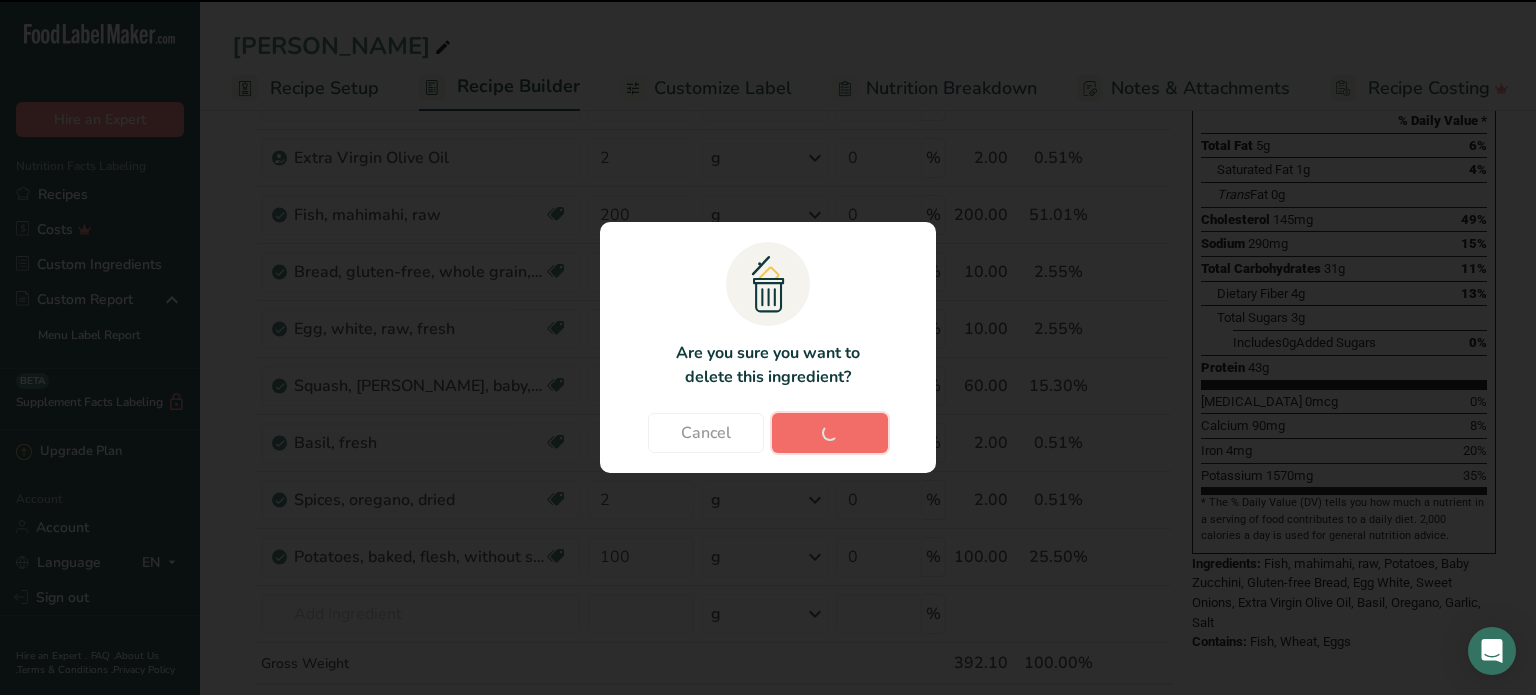 type on "2" 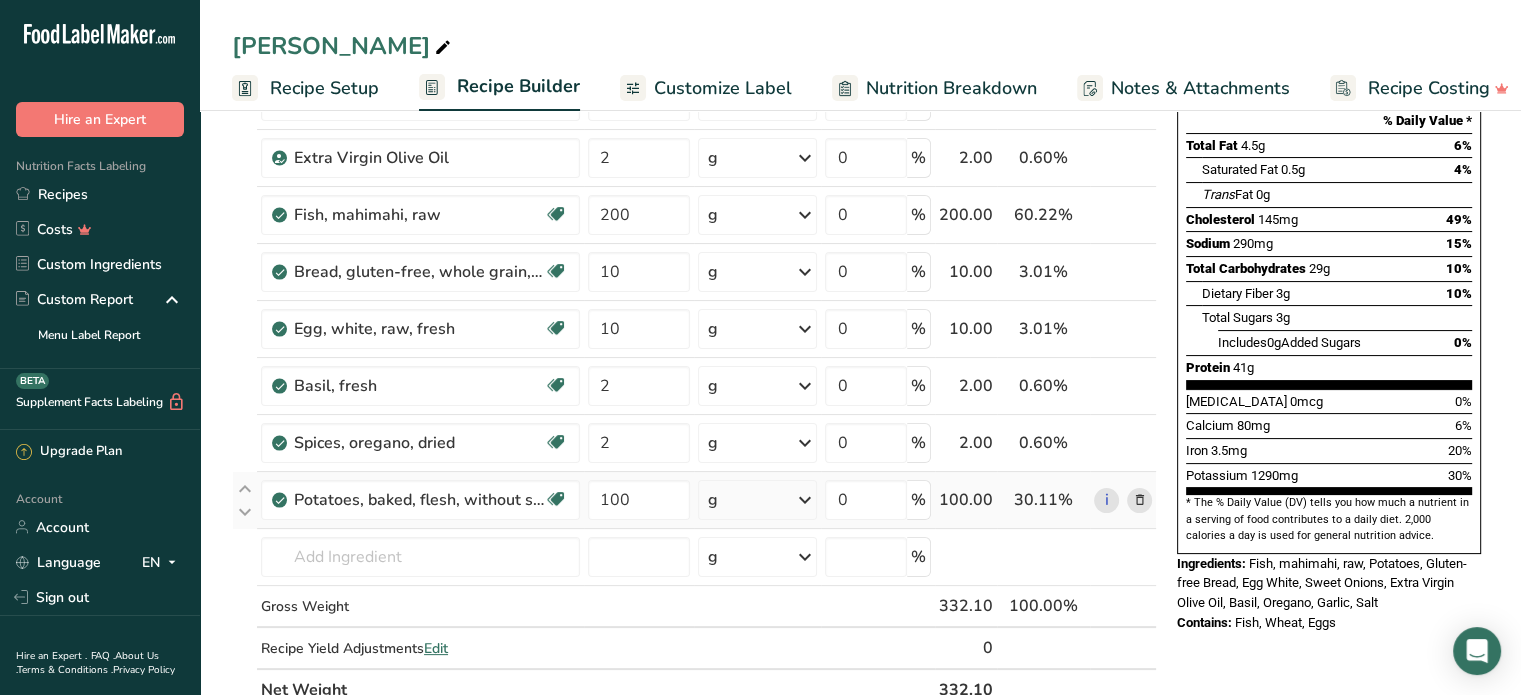 click at bounding box center (1139, 500) 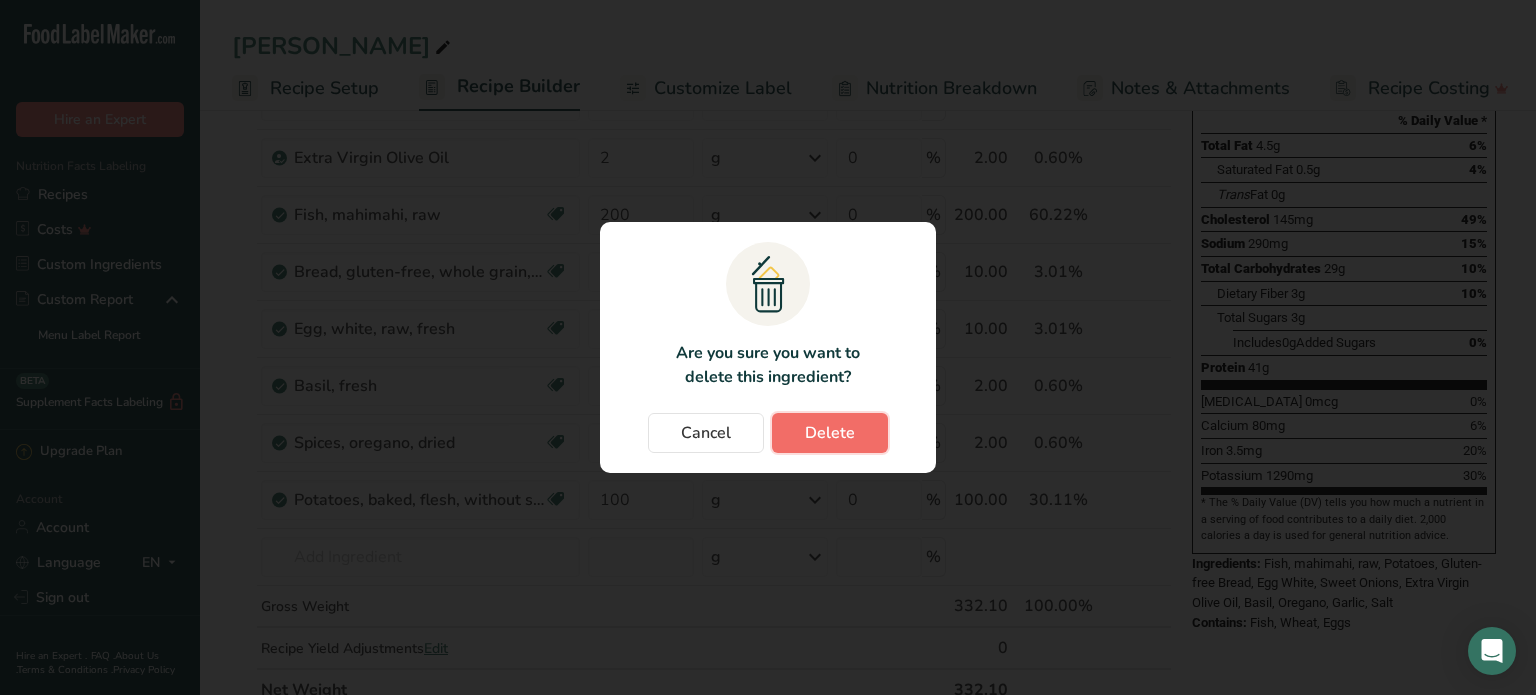 click on "Delete" at bounding box center (830, 433) 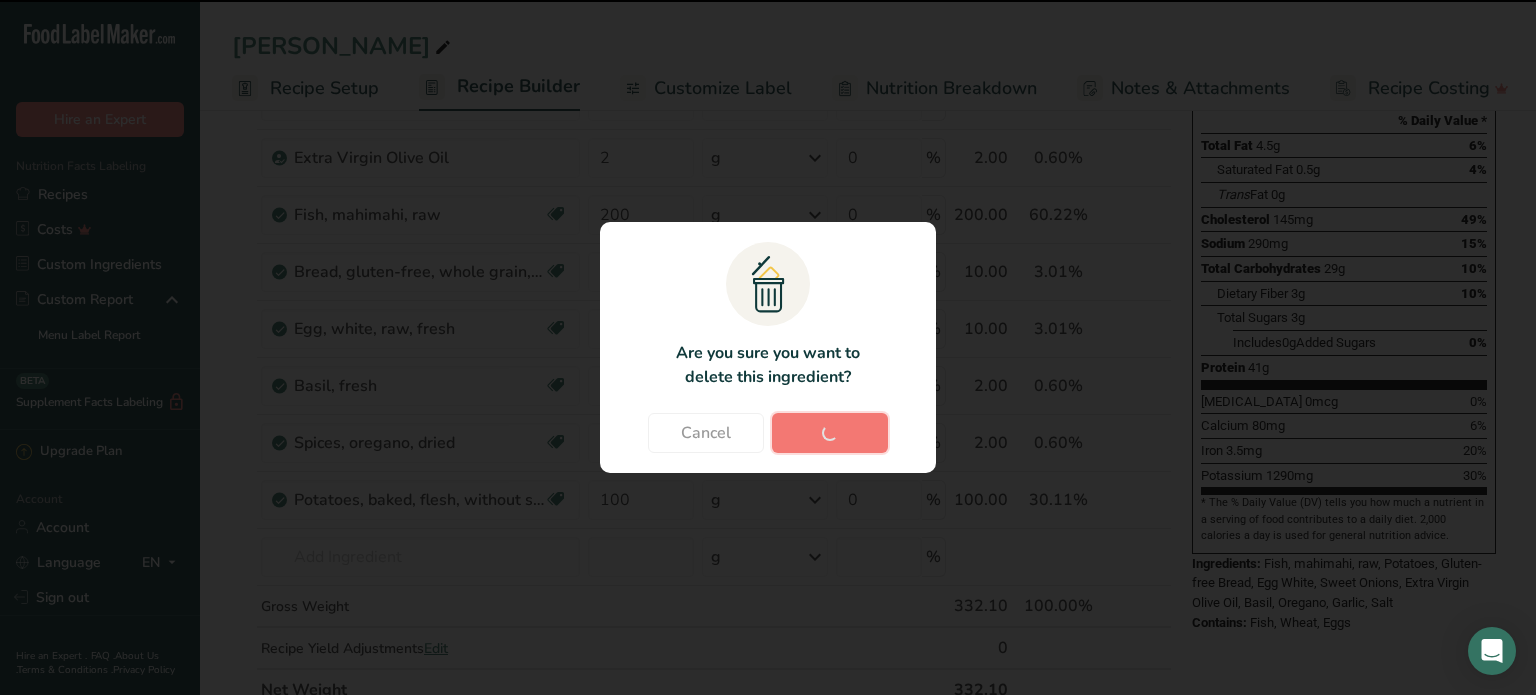 type 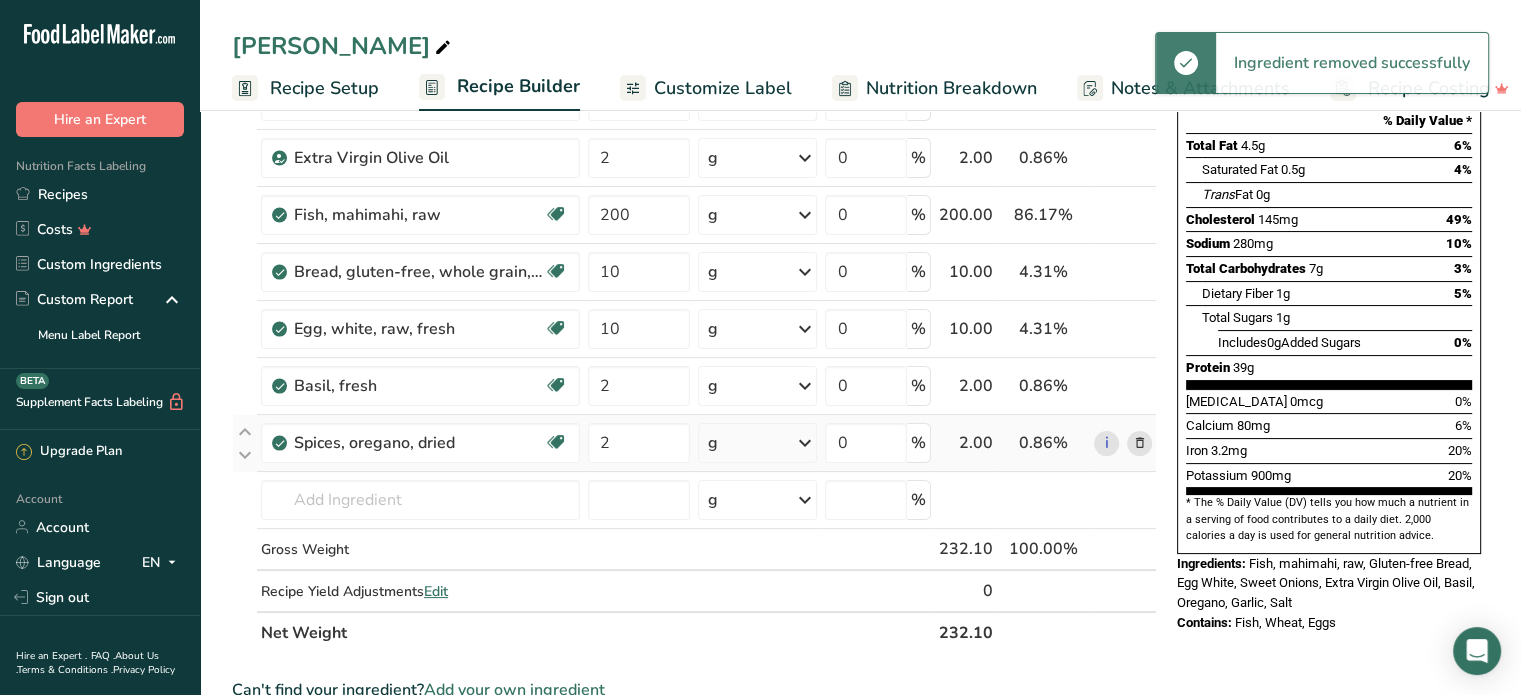 click at bounding box center (1139, 443) 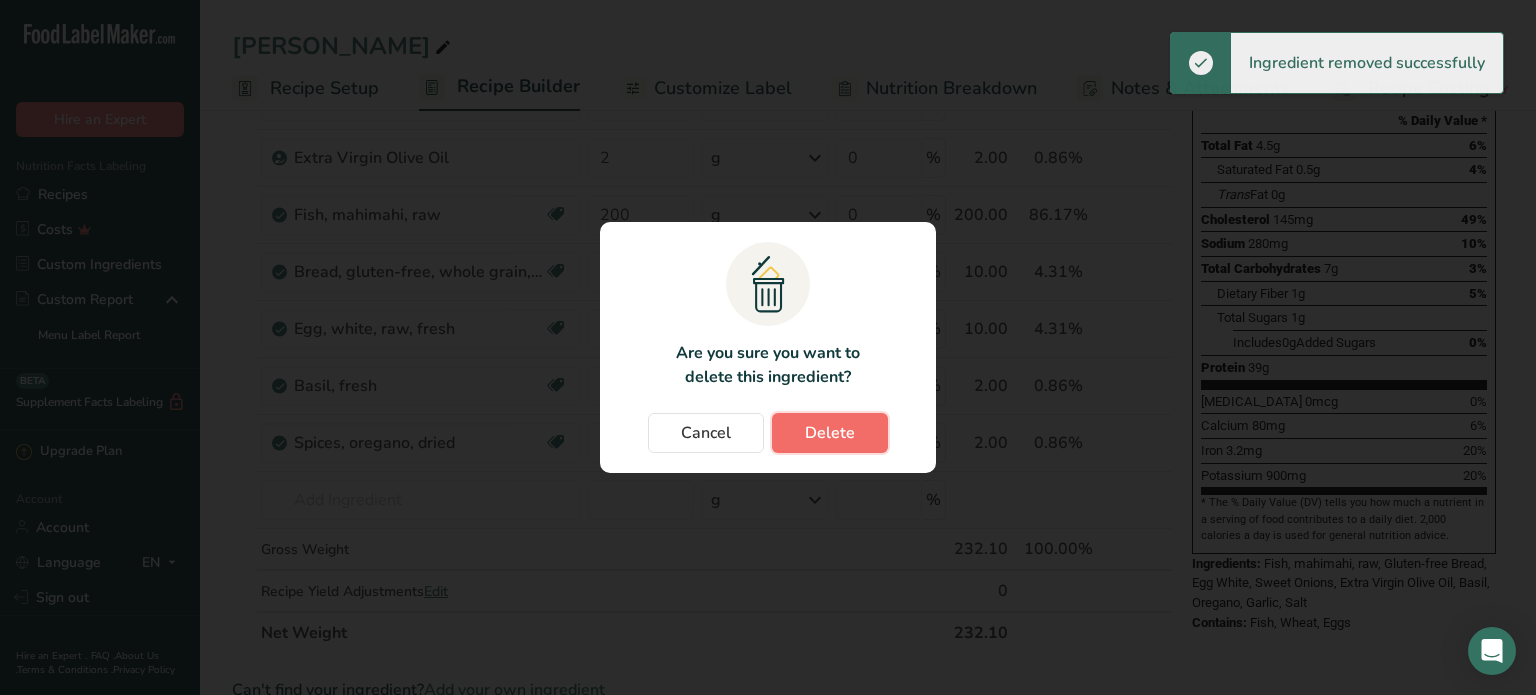 click on "Delete" at bounding box center (830, 433) 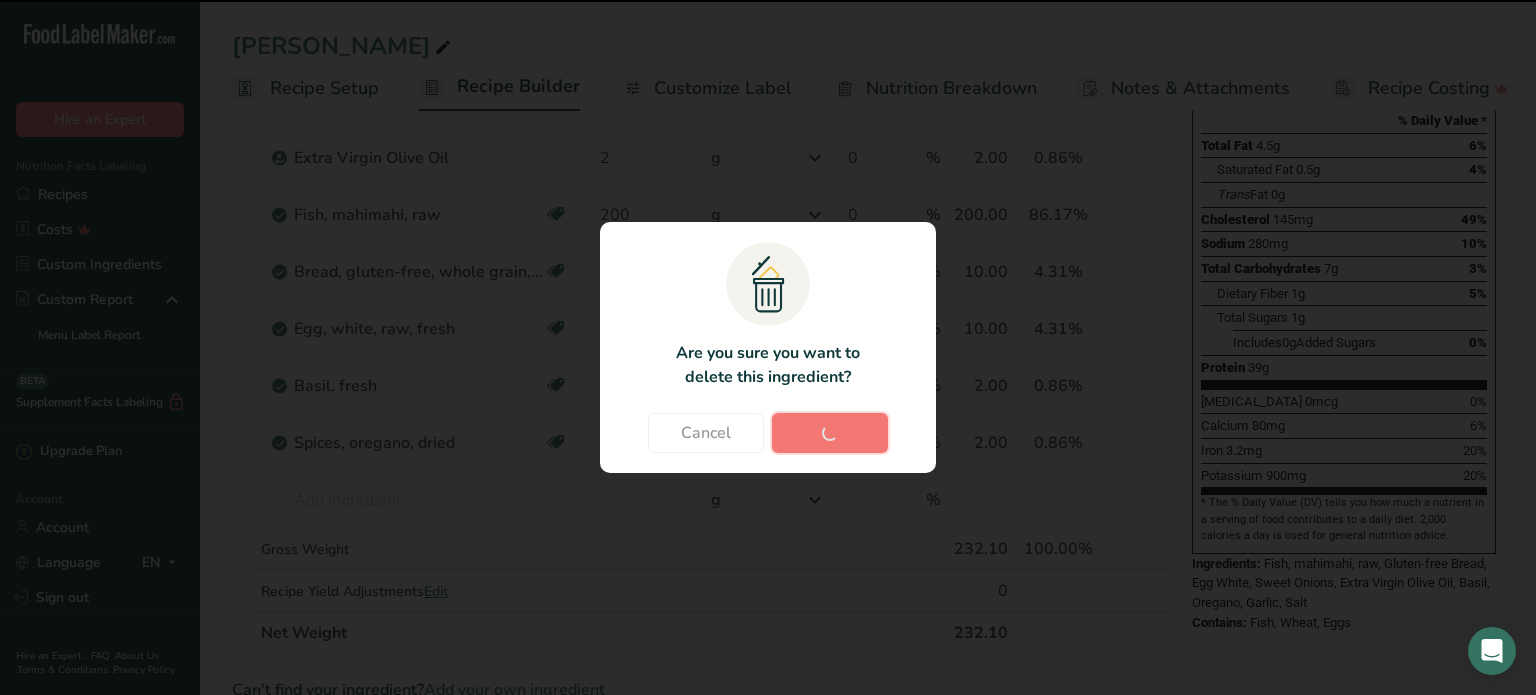 type 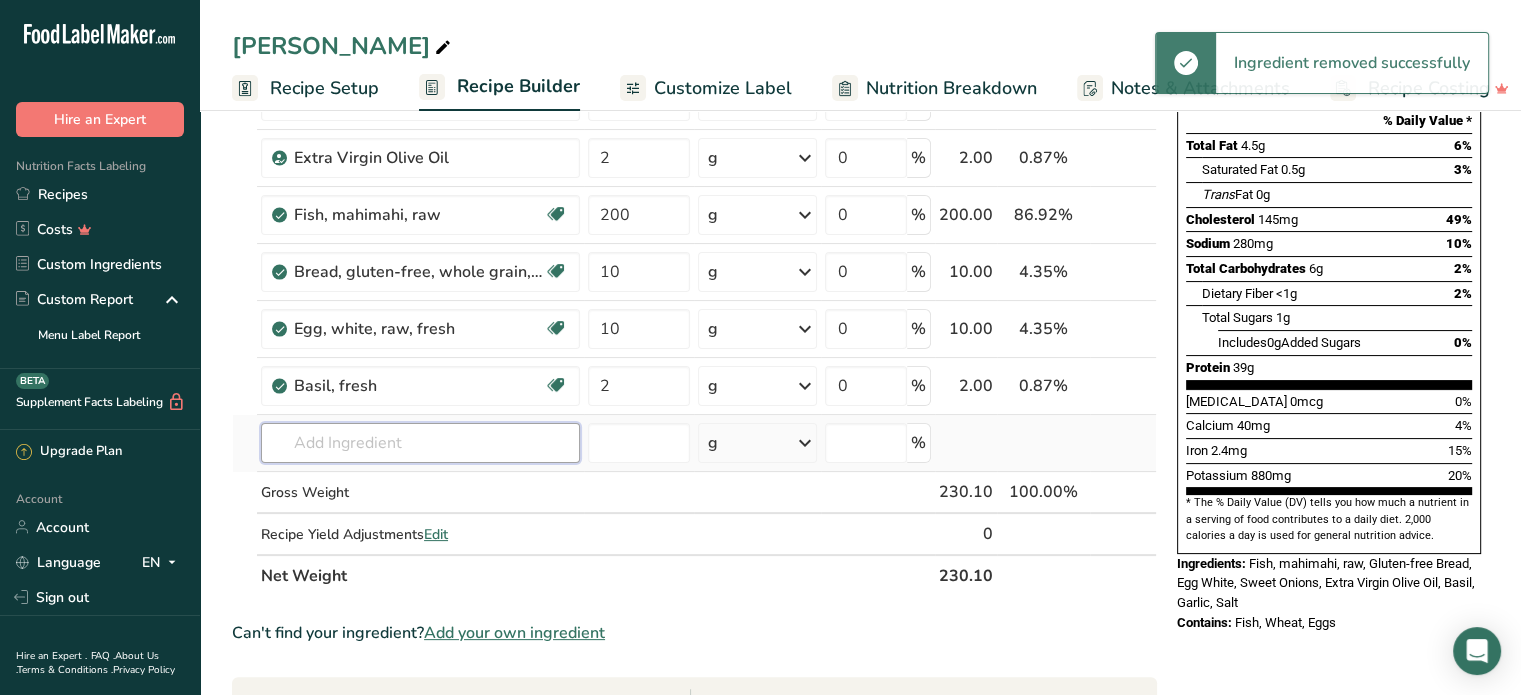click at bounding box center [420, 443] 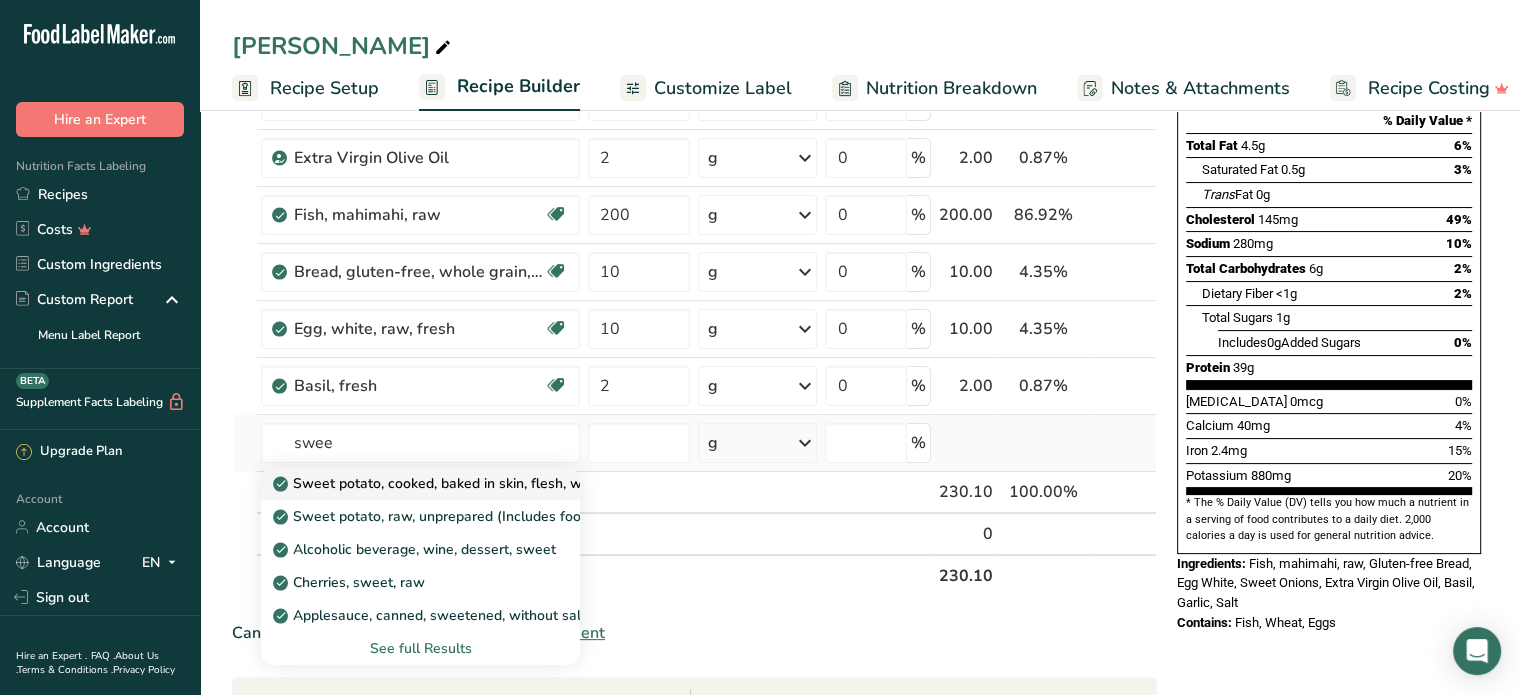 click on "Sweet potato, cooked, baked in skin, flesh, without salt" at bounding box center (462, 483) 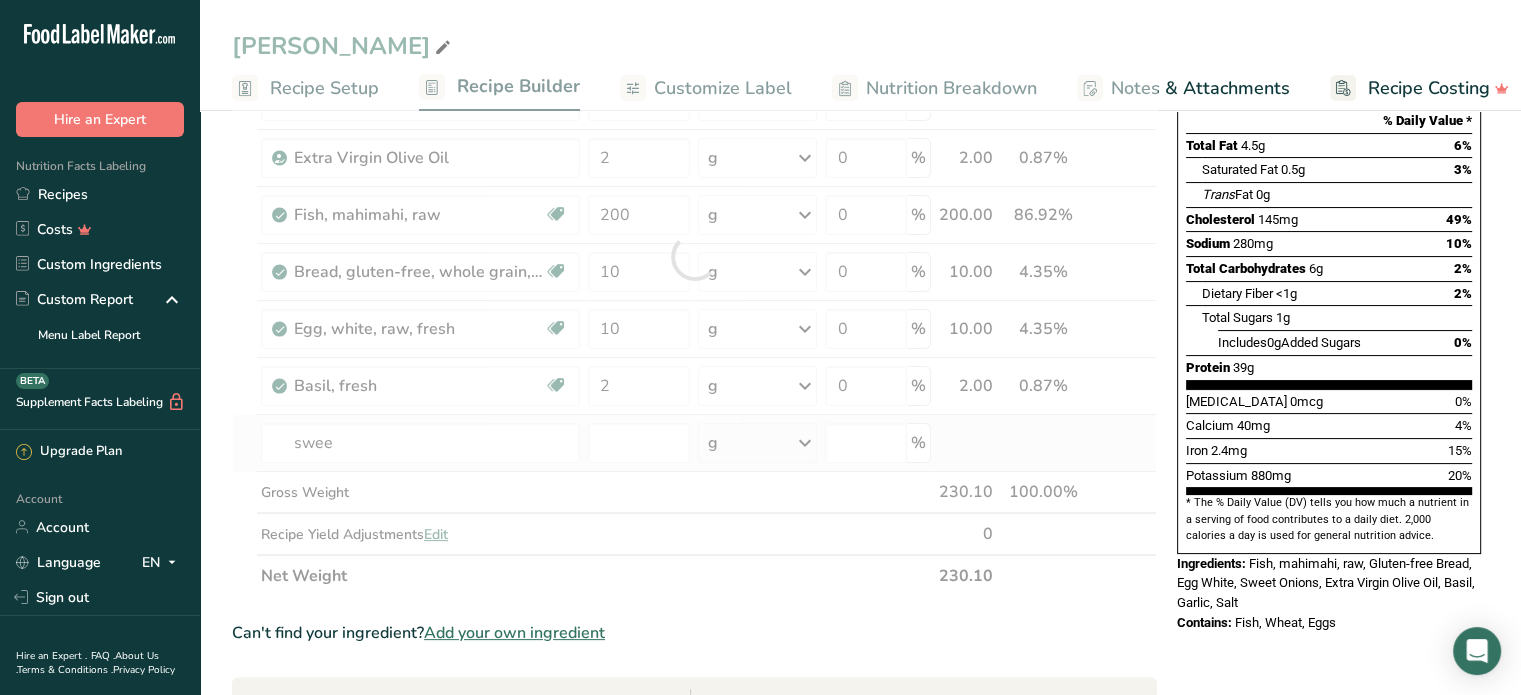 type on "Sweet potato, cooked, baked in skin, flesh, without salt" 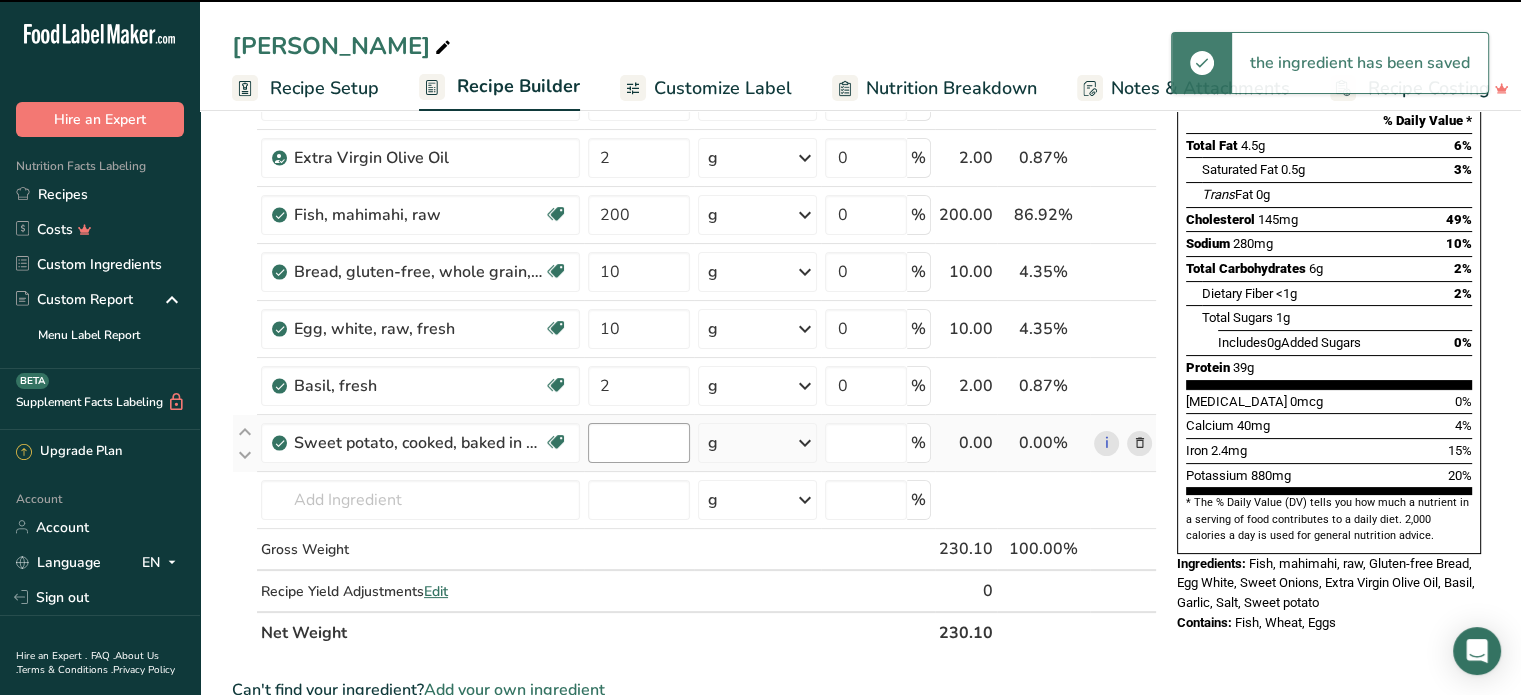 type on "0" 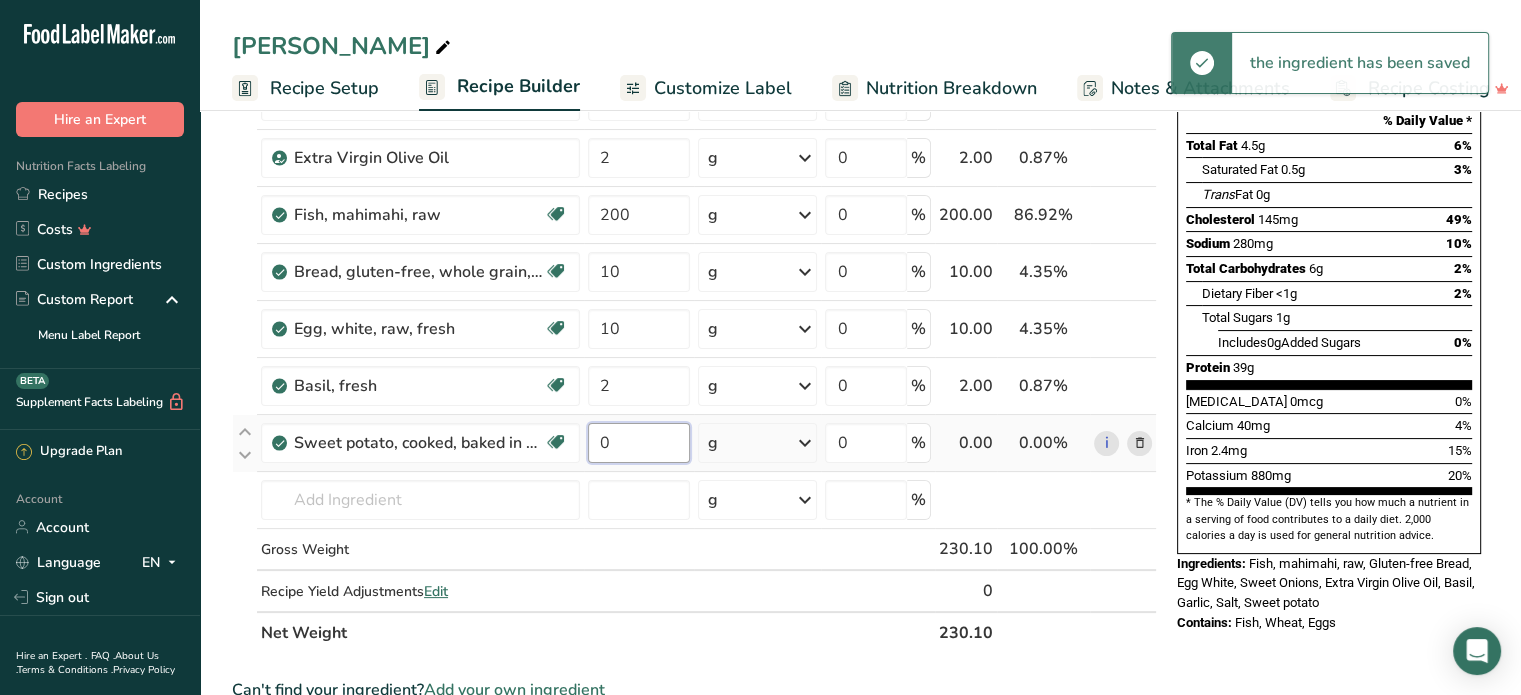 click on "0" at bounding box center (639, 443) 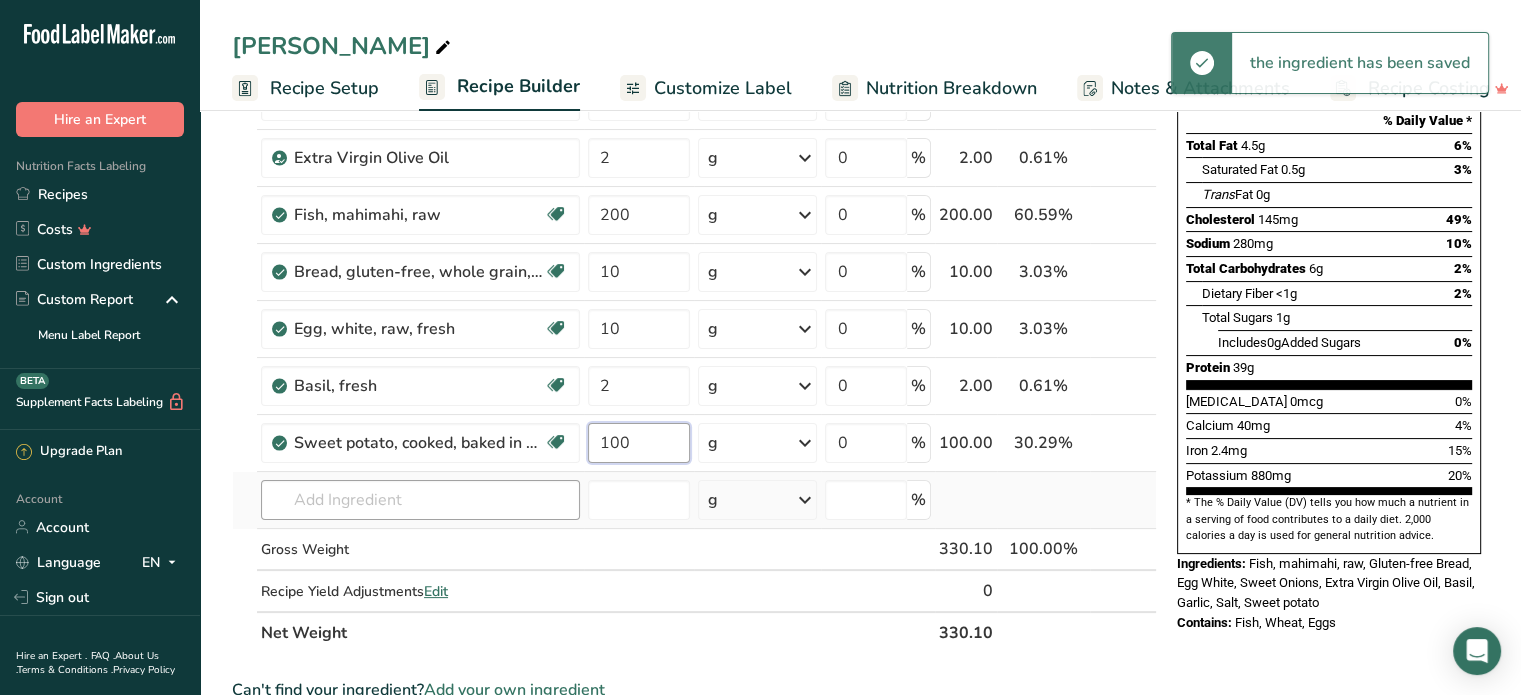 type on "100" 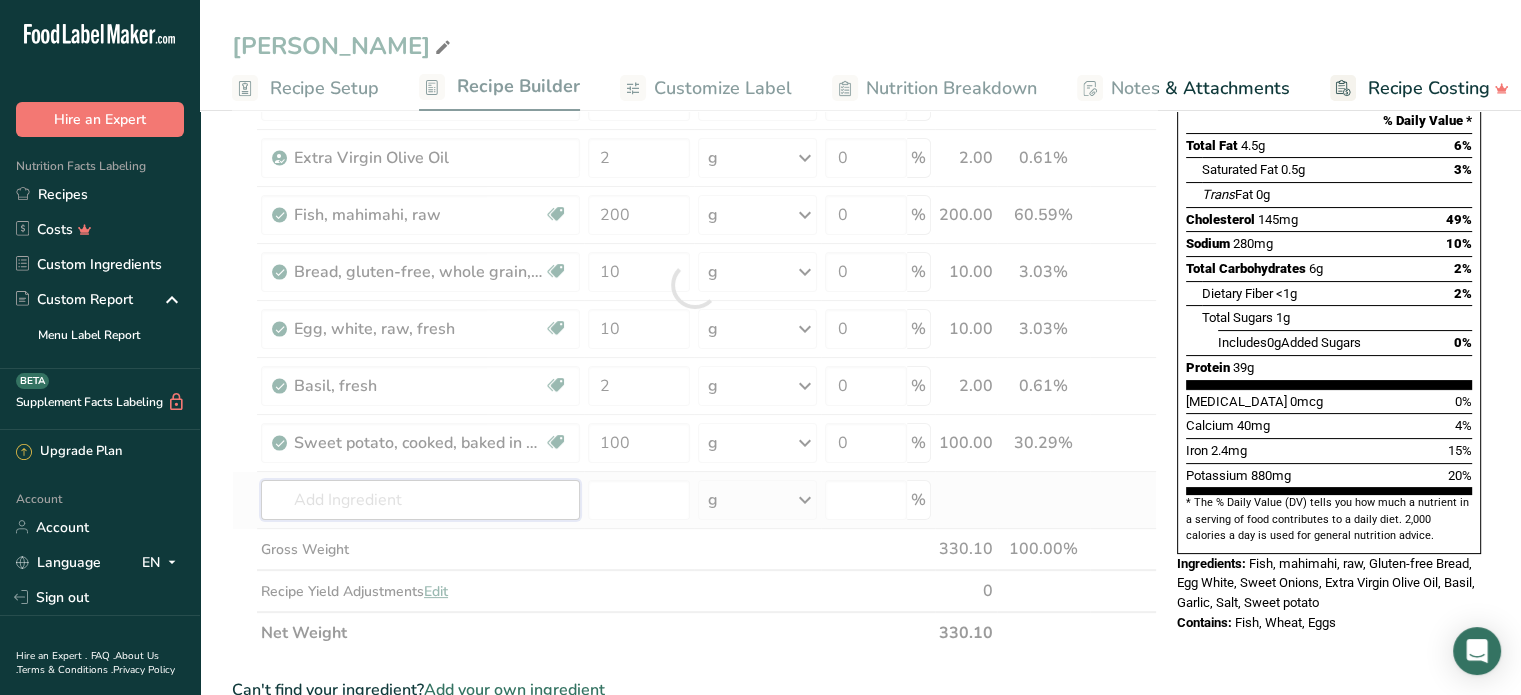 click on "Ingredient *
Amount *
Unit *
Waste *   .a-a{fill:#347362;}.b-a{fill:#fff;}          Grams
Percentage
Onions, sweet, raw
Source of Antioxidants
Prebiotic Effect
Dairy free
Gluten free
Vegan
Vegetarian
Soy free
5
g
Portions
1 NLEA serving
1 onion
Weight Units
g
kg
mg
See more
Volume Units
l
Volume units require a density conversion. If you know your ingredient's density enter it below. Otherwise, click on "RIA" our AI Regulatory bot - she will be able to help you
lb/ft3
g/cm3
Confirm" at bounding box center (694, 285) 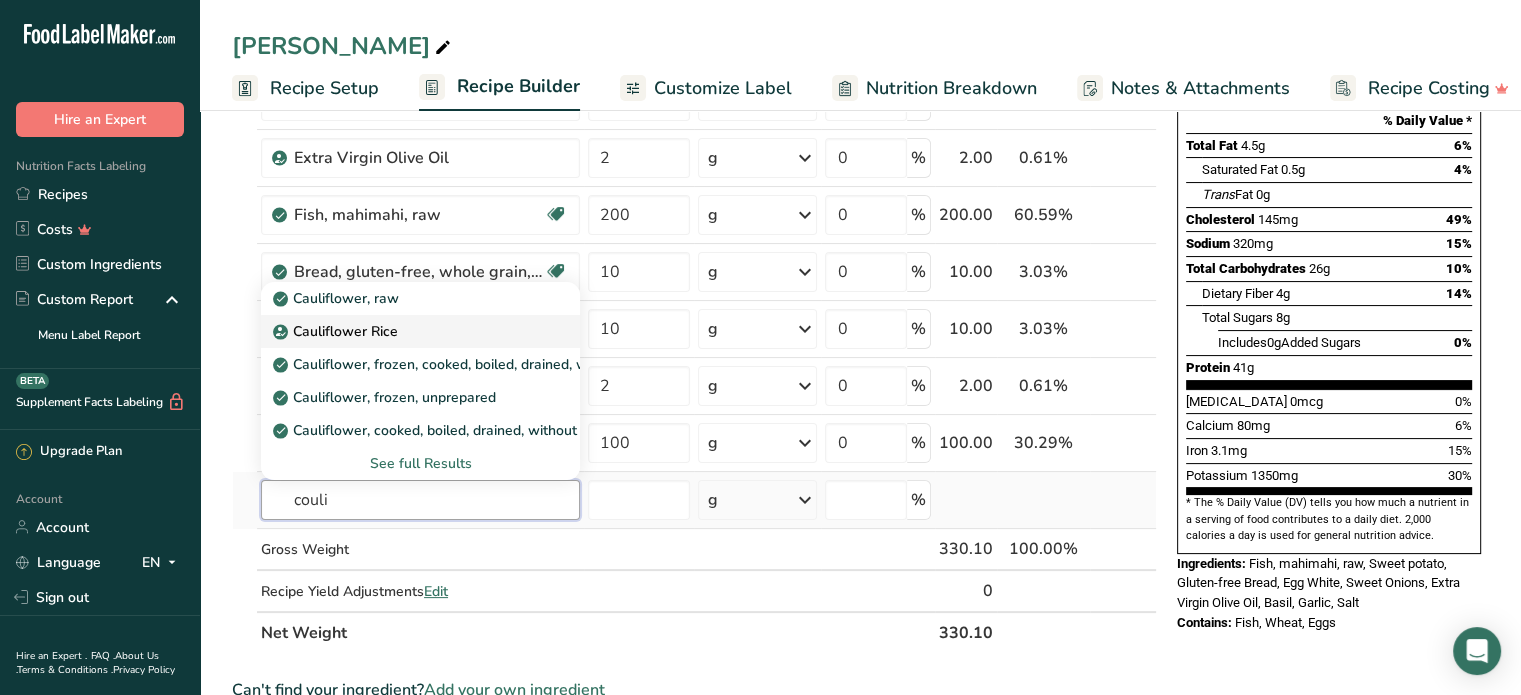 type on "couli" 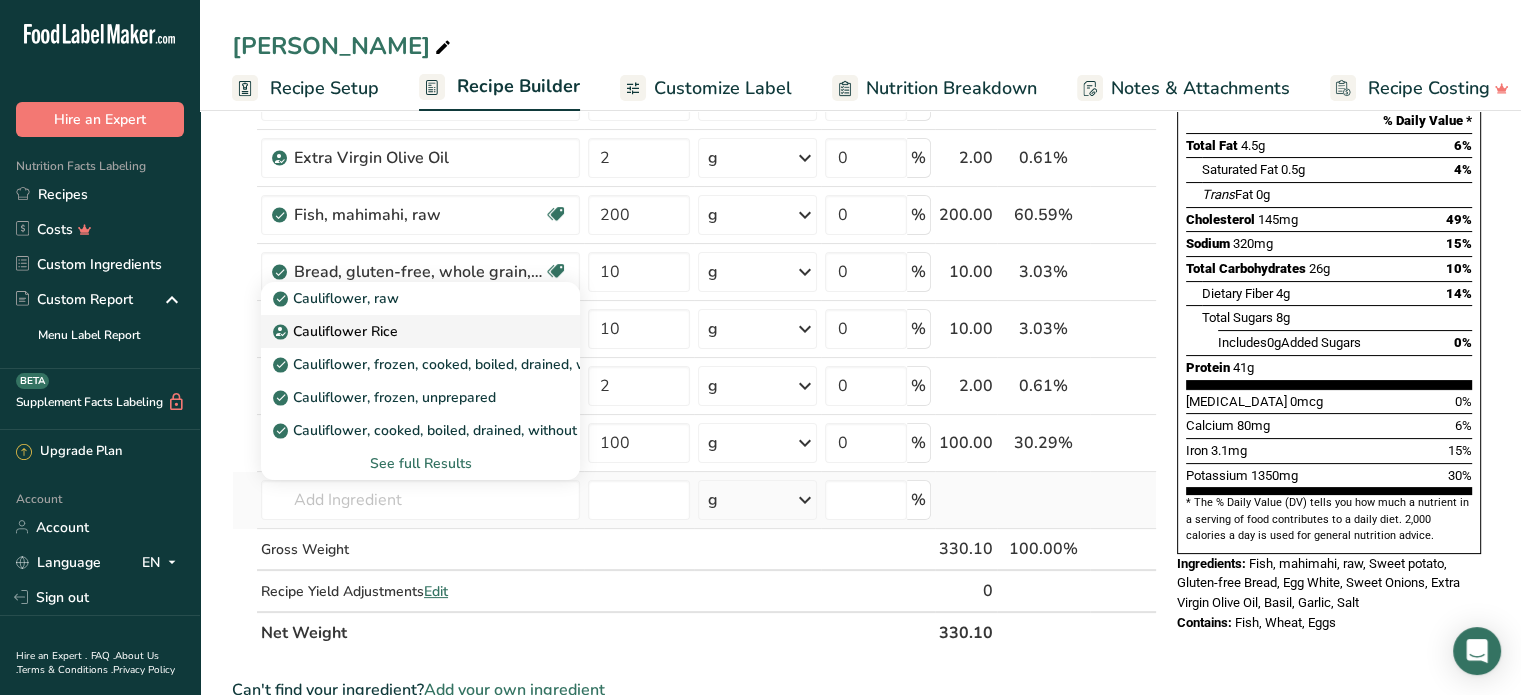 click on "Cauliflower Rice" at bounding box center [337, 331] 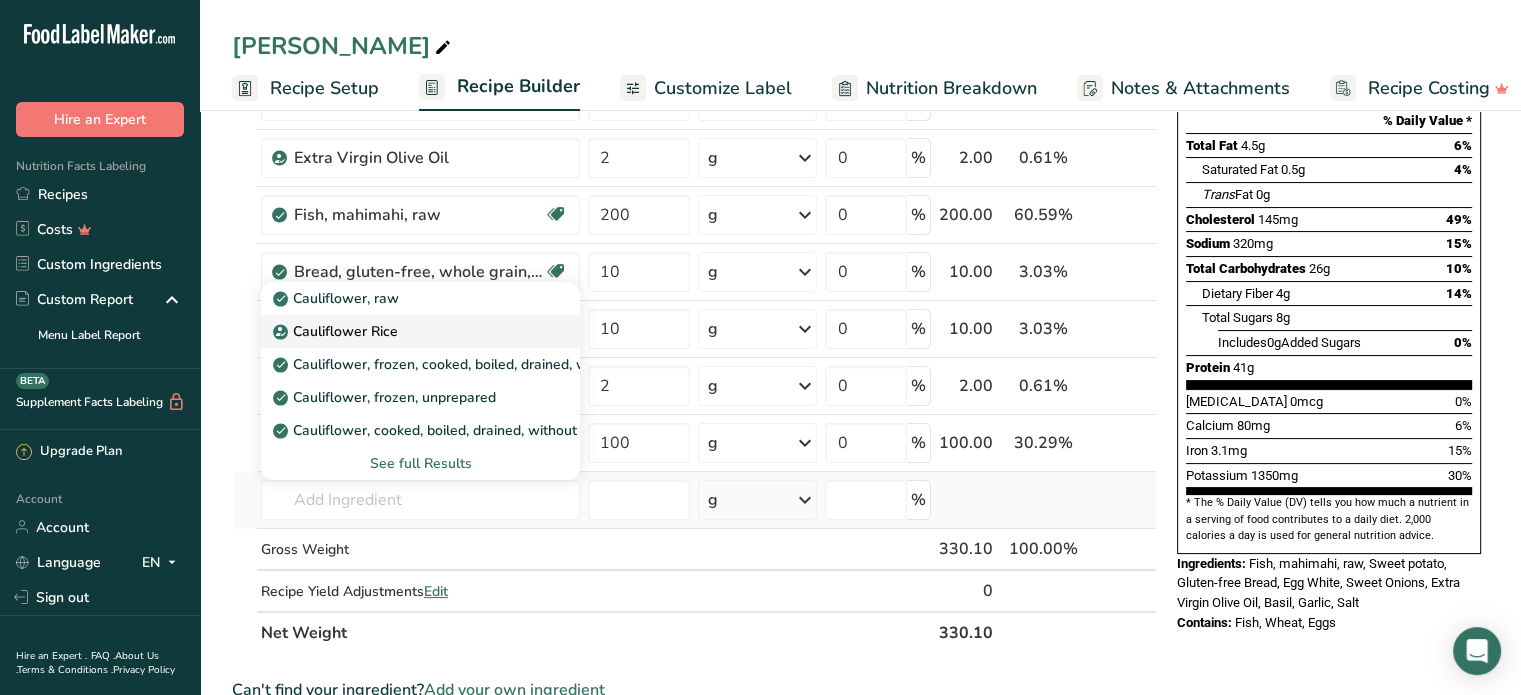 type on "Cauliflower Rice" 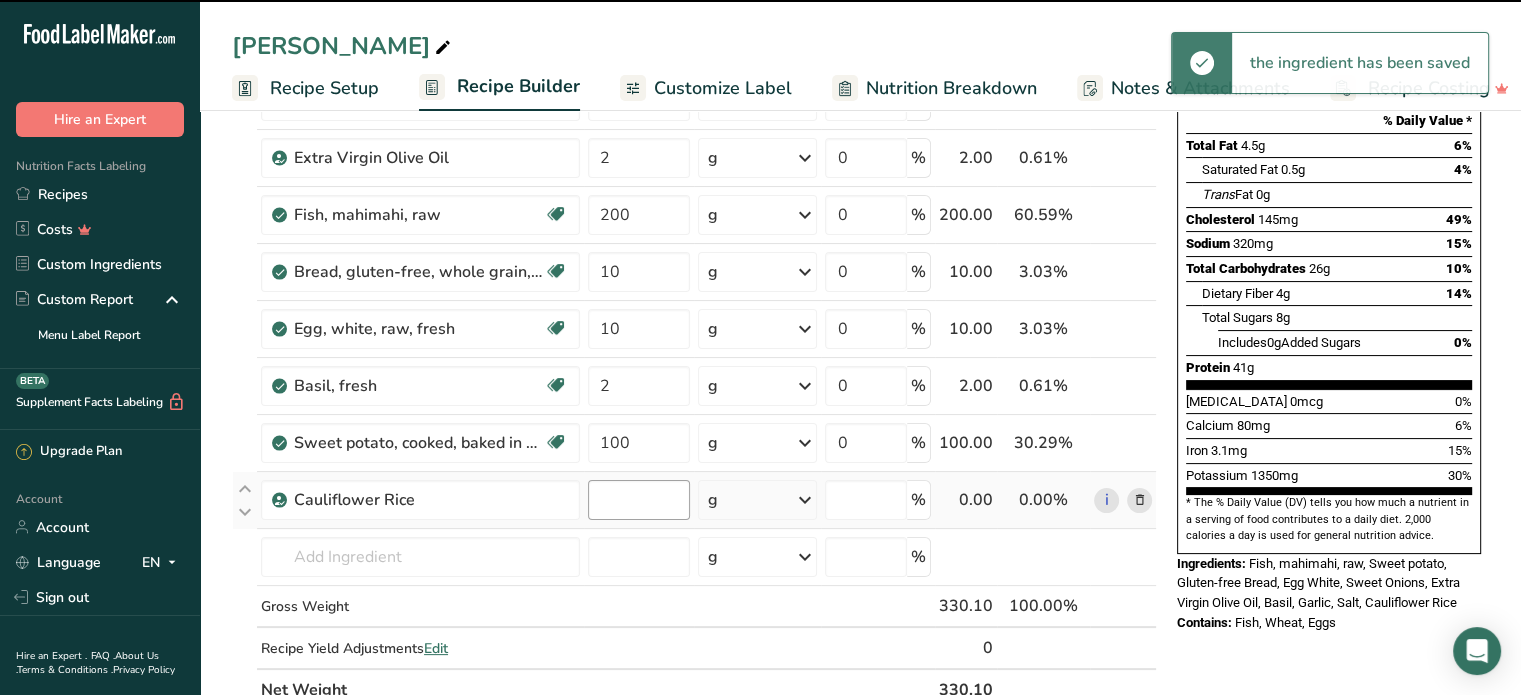 type on "0" 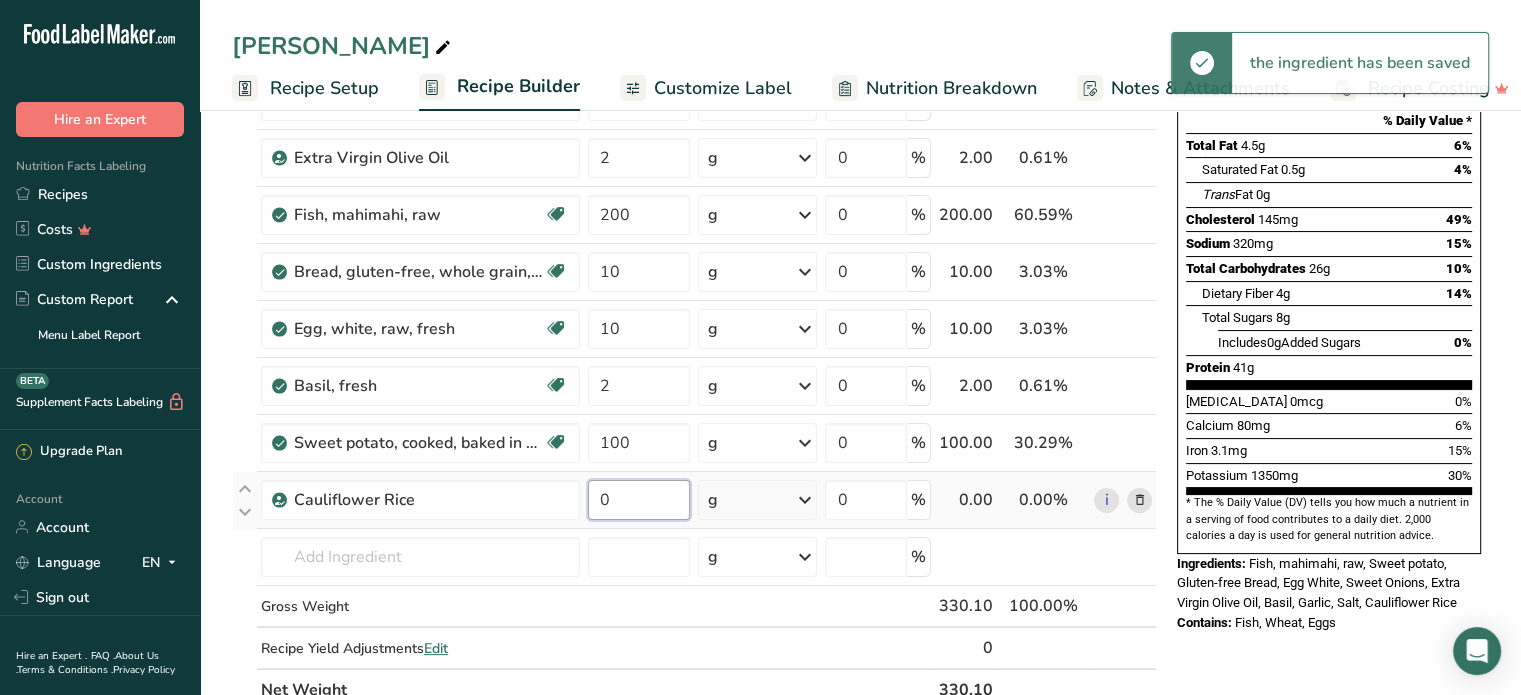 click on "0" at bounding box center [639, 500] 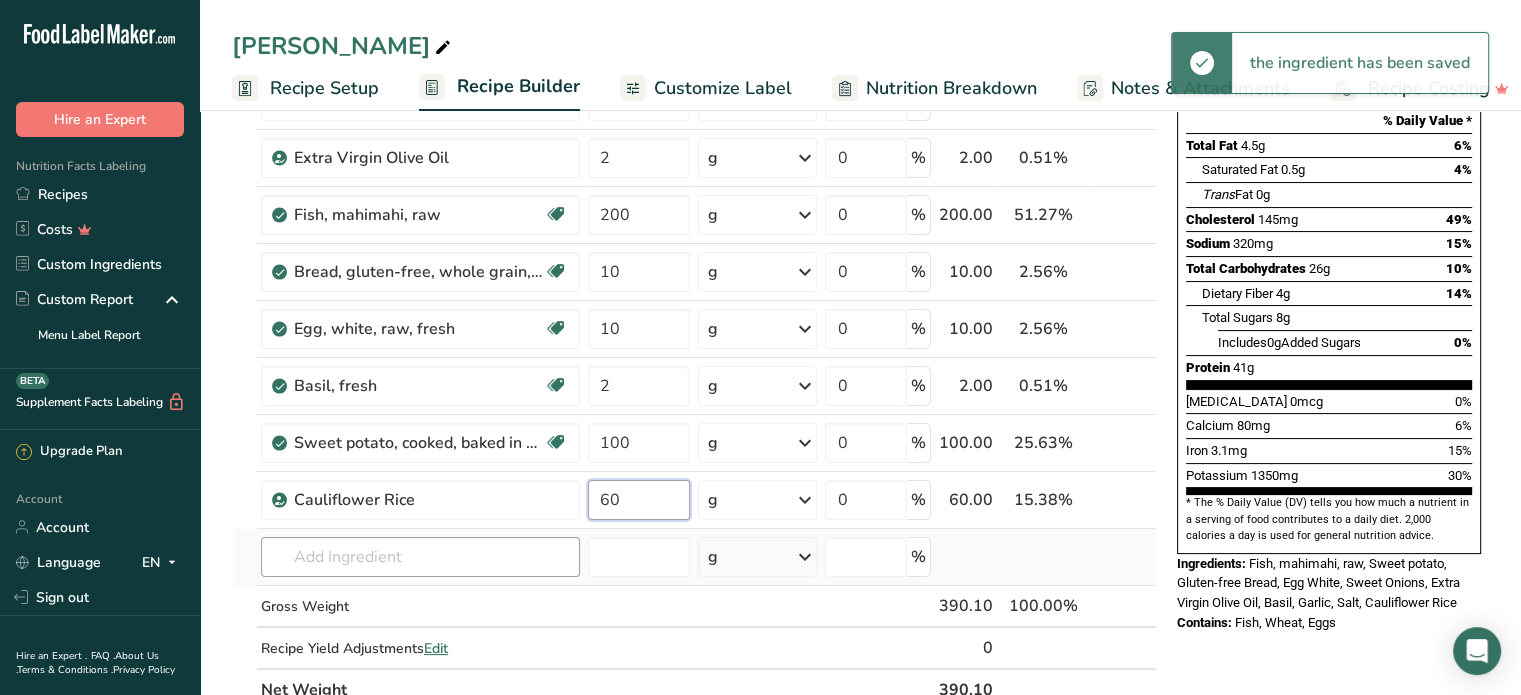 type on "60" 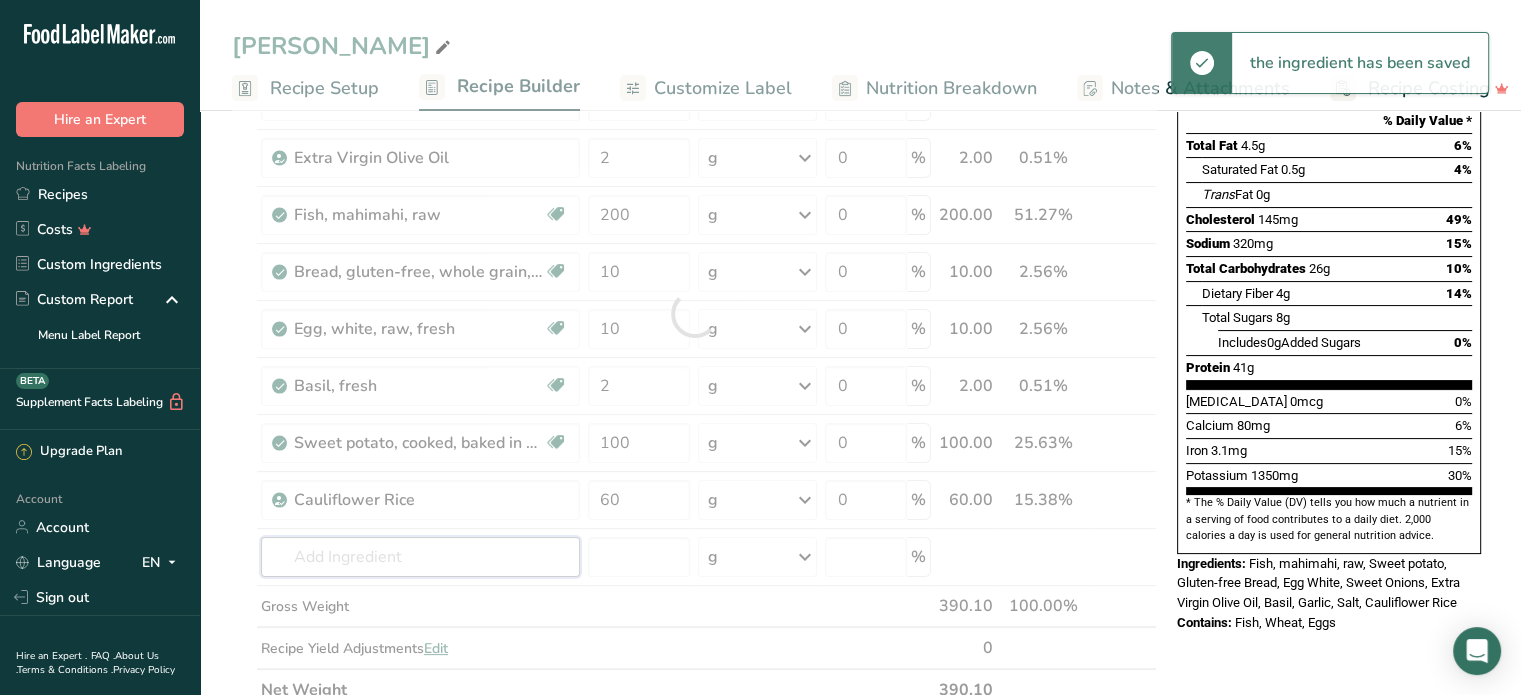 click on "Ingredient *
Amount *
Unit *
Waste *   .a-a{fill:#347362;}.b-a{fill:#fff;}          Grams
Percentage
Onions, sweet, raw
Source of Antioxidants
Prebiotic Effect
Dairy free
Gluten free
Vegan
Vegetarian
Soy free
5
g
Portions
1 NLEA serving
1 onion
Weight Units
g
kg
mg
See more
Volume Units
l
Volume units require a density conversion. If you know your ingredient's density enter it below. Otherwise, click on "RIA" our AI Regulatory bot - she will be able to help you
lb/ft3
g/cm3
Confirm" at bounding box center [694, 313] 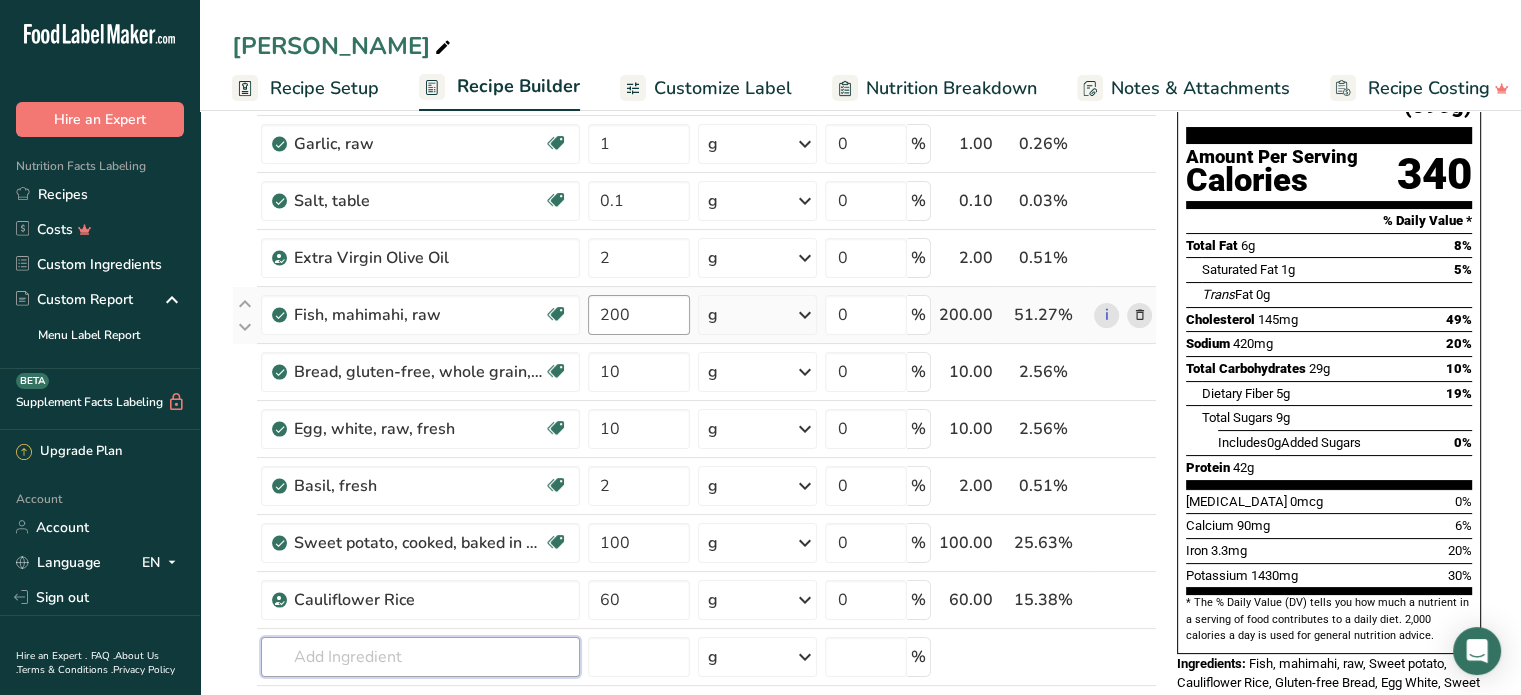 scroll, scrollTop: 300, scrollLeft: 0, axis: vertical 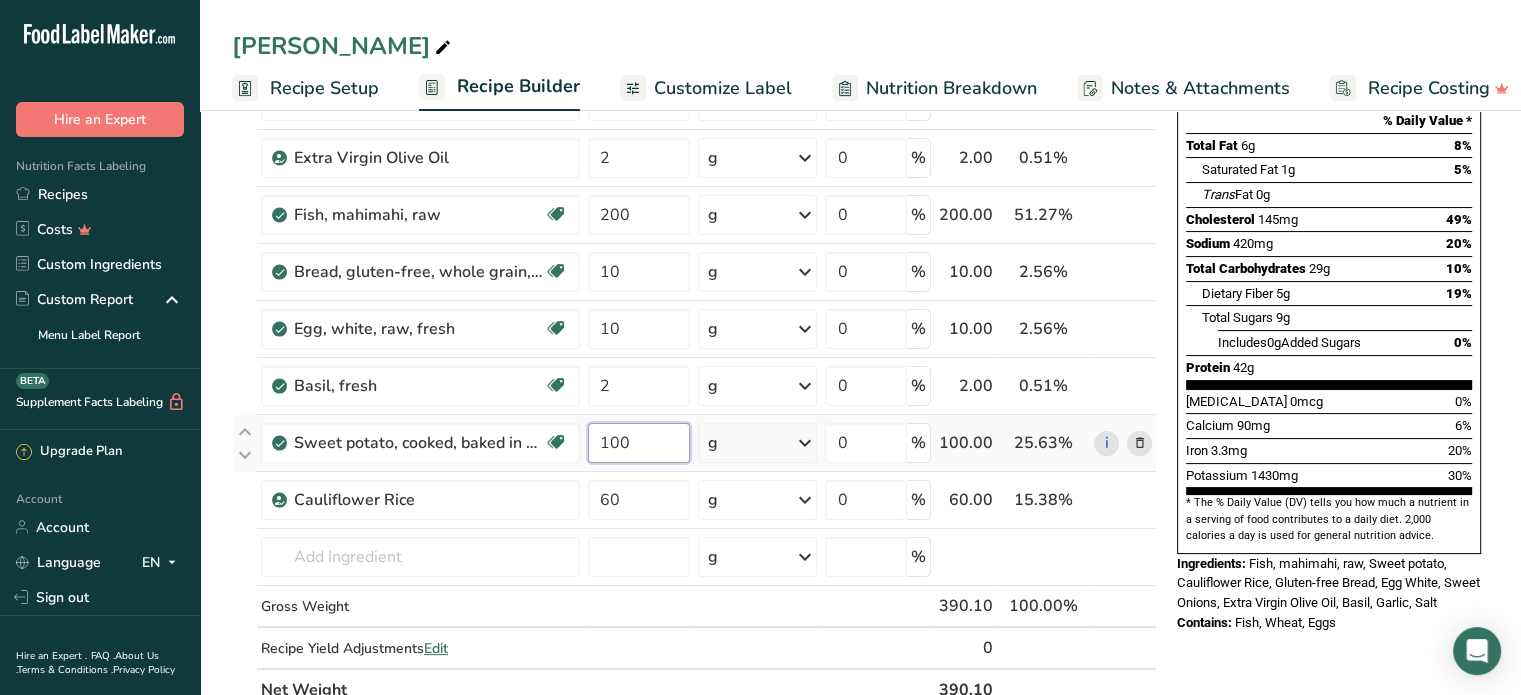 drag, startPoint x: 633, startPoint y: 442, endPoint x: 611, endPoint y: 443, distance: 22.022715 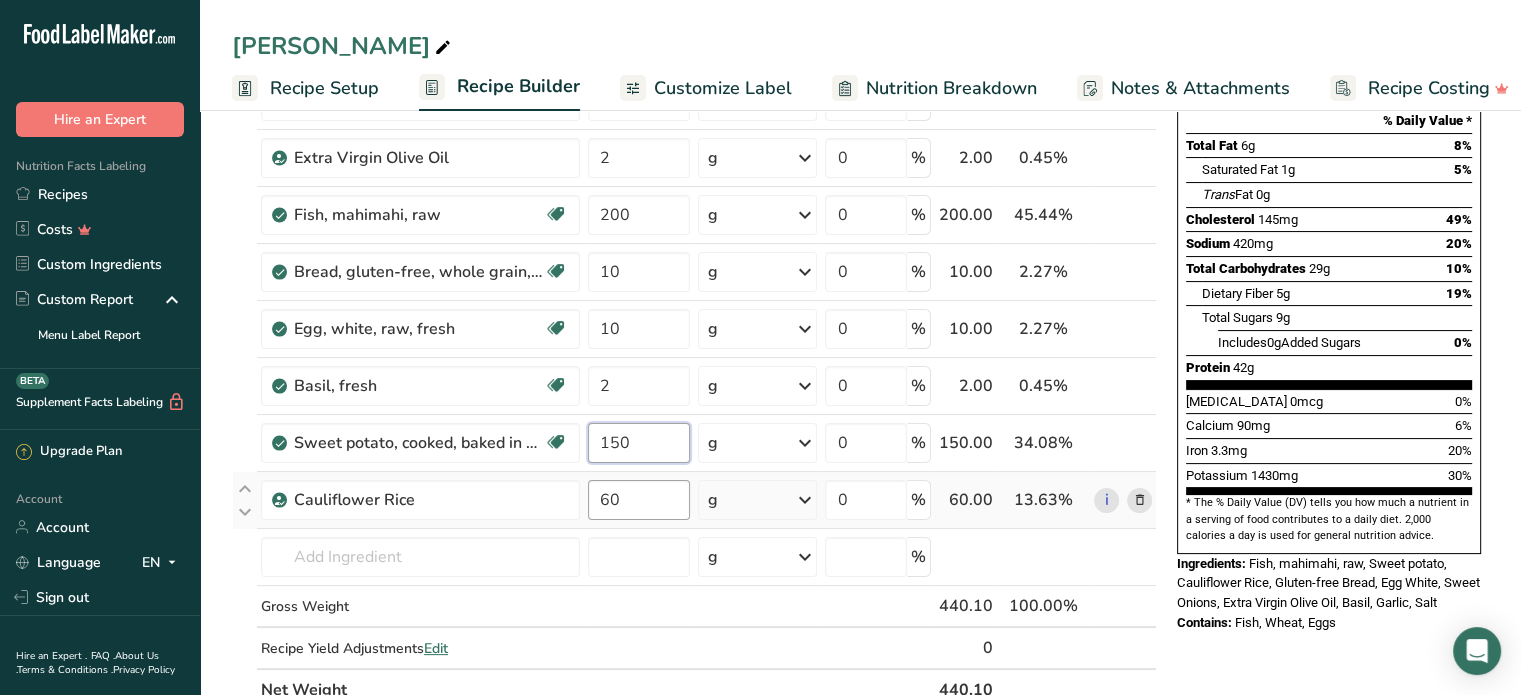 type on "150" 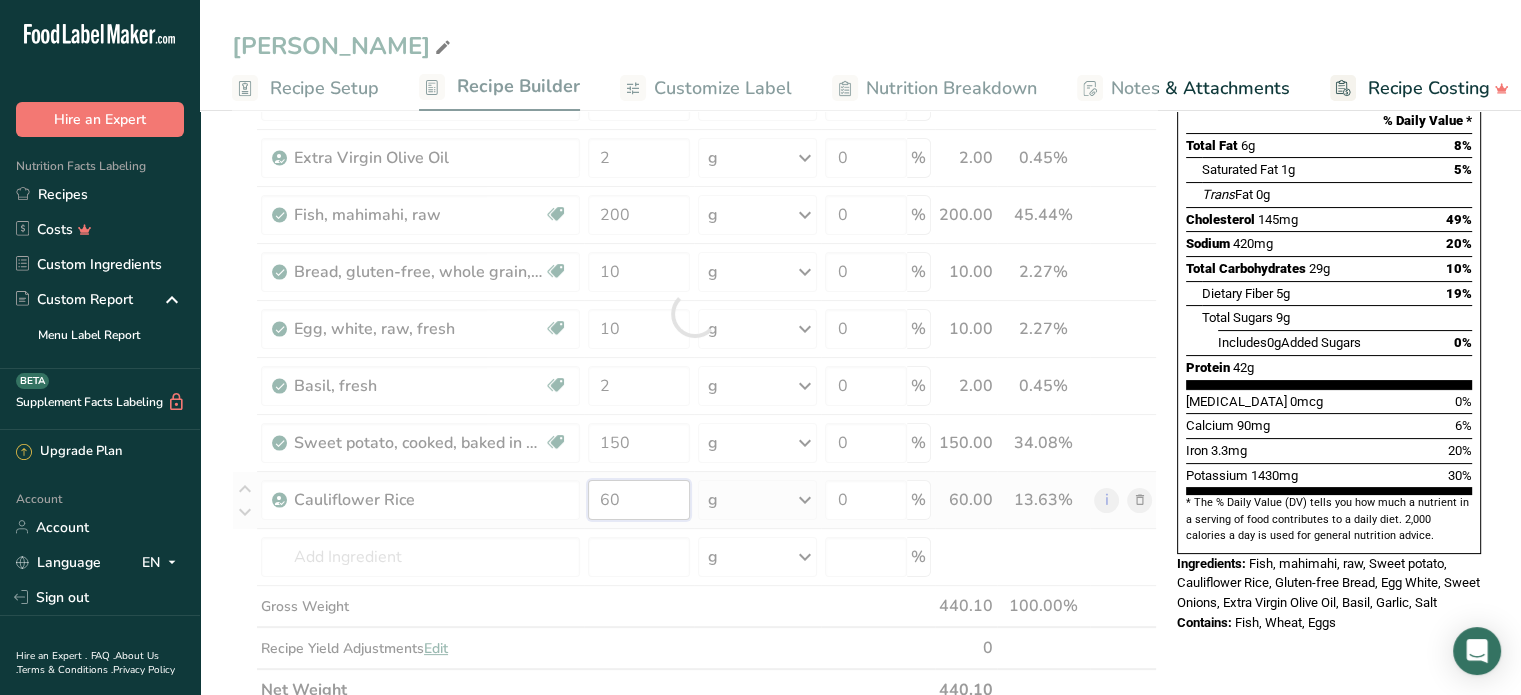 click on "Ingredient *
Amount *
Unit *
Waste *   .a-a{fill:#347362;}.b-a{fill:#fff;}          Grams
Percentage
Onions, sweet, raw
Source of Antioxidants
Prebiotic Effect
Dairy free
Gluten free
Vegan
Vegetarian
Soy free
5
g
Portions
1 NLEA serving
1 onion
Weight Units
g
kg
mg
See more
Volume Units
l
Volume units require a density conversion. If you know your ingredient's density enter it below. Otherwise, click on "RIA" our AI Regulatory bot - she will be able to help you
lb/ft3
g/cm3
Confirm" at bounding box center [694, 313] 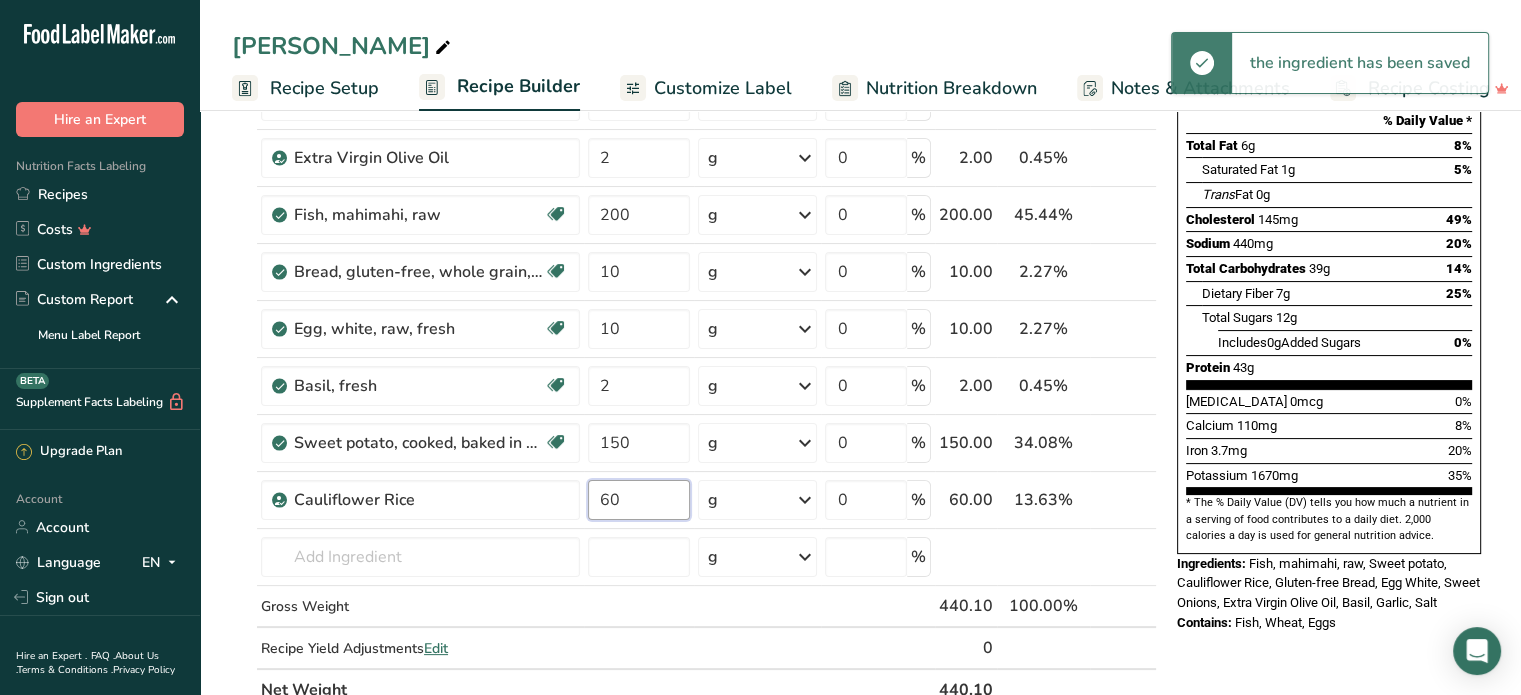 type on "6" 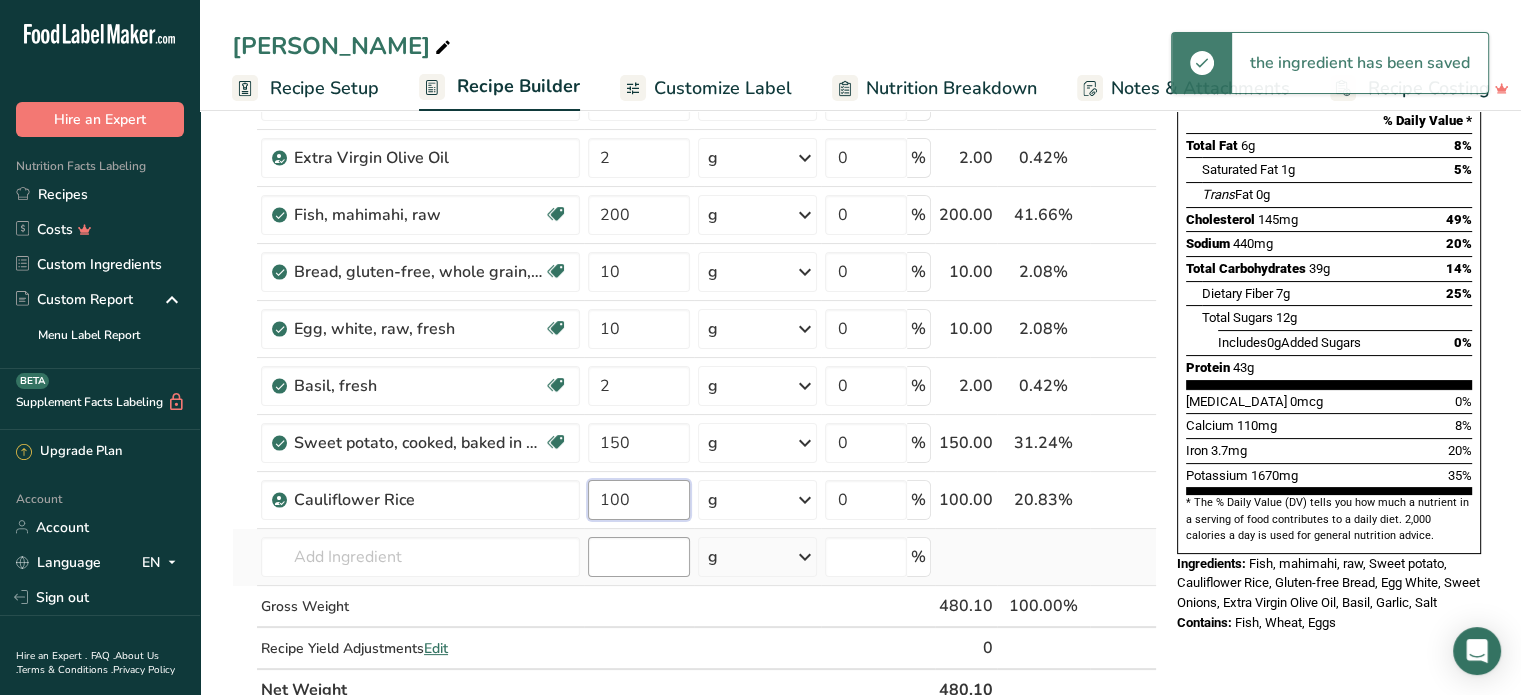 type on "100" 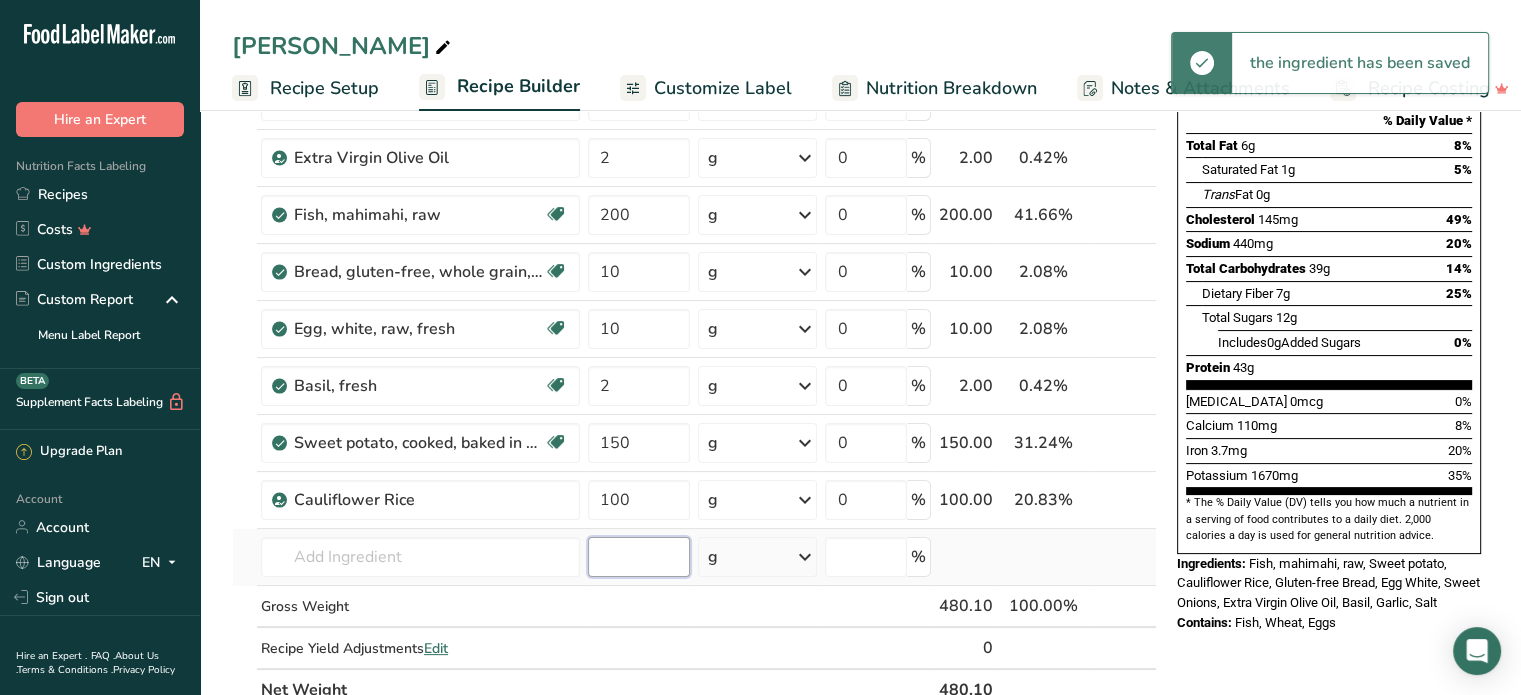 click on "Ingredient *
Amount *
Unit *
Waste *   .a-a{fill:#347362;}.b-a{fill:#fff;}          Grams
Percentage
Onions, sweet, raw
Source of Antioxidants
Prebiotic Effect
Dairy free
Gluten free
Vegan
Vegetarian
Soy free
5
g
Portions
1 NLEA serving
1 onion
Weight Units
g
kg
mg
See more
Volume Units
l
Volume units require a density conversion. If you know your ingredient's density enter it below. Otherwise, click on "RIA" our AI Regulatory bot - she will be able to help you
lb/ft3
g/cm3
Confirm" at bounding box center [694, 313] 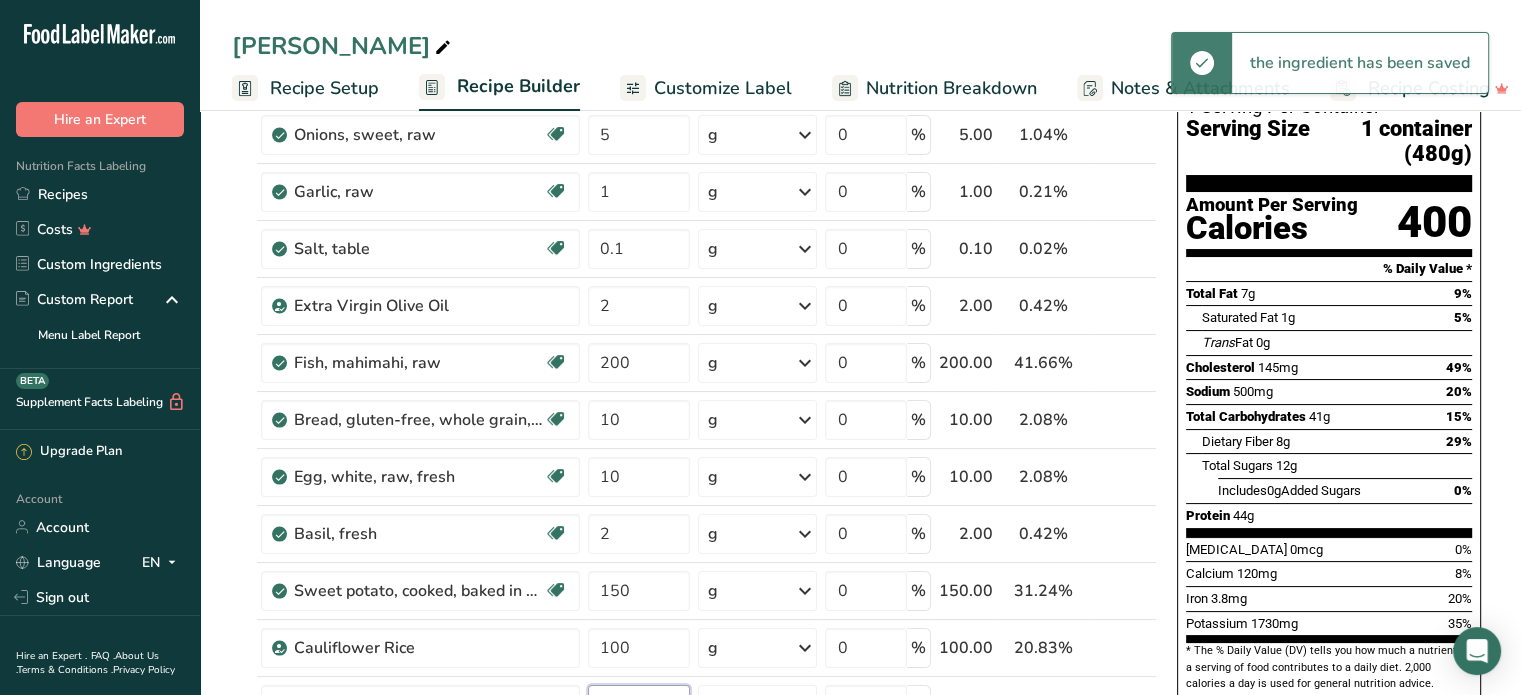 scroll, scrollTop: 0, scrollLeft: 0, axis: both 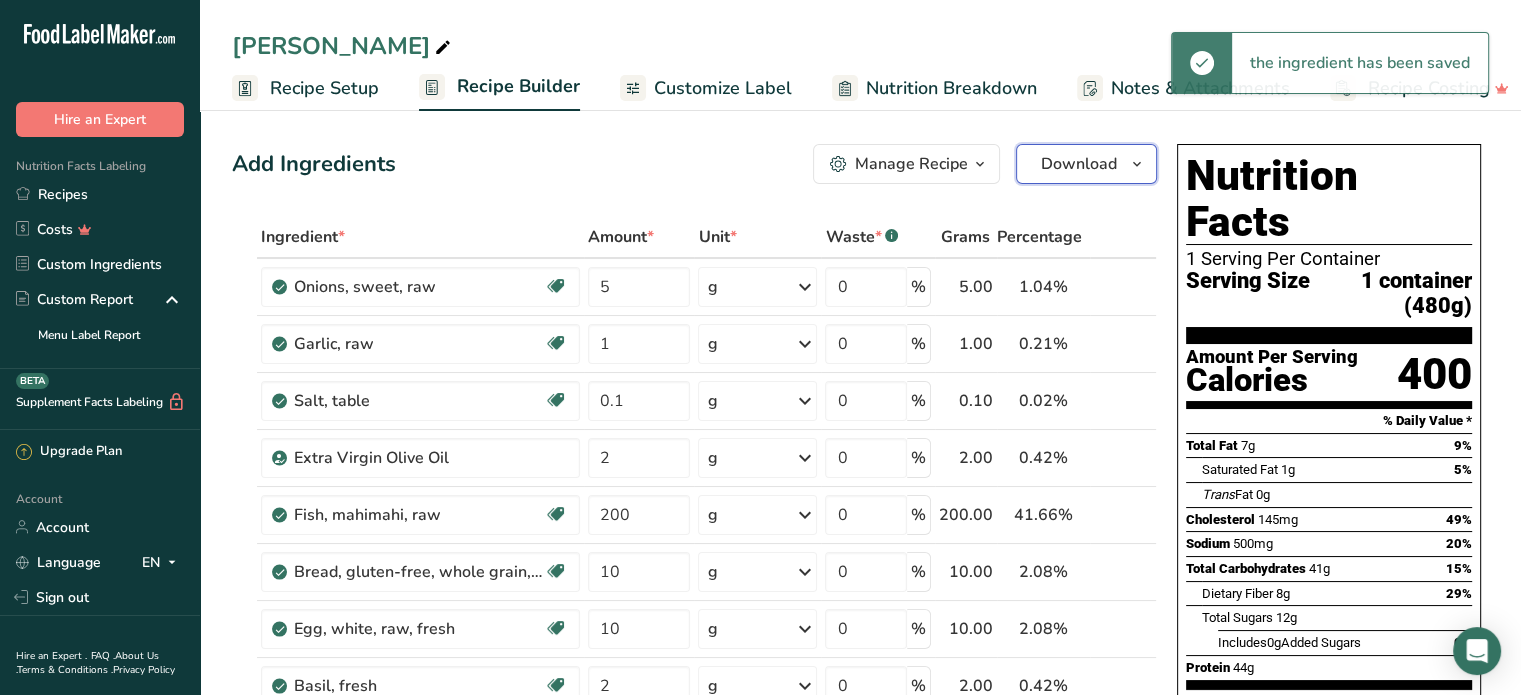 click on "Download" at bounding box center [1079, 164] 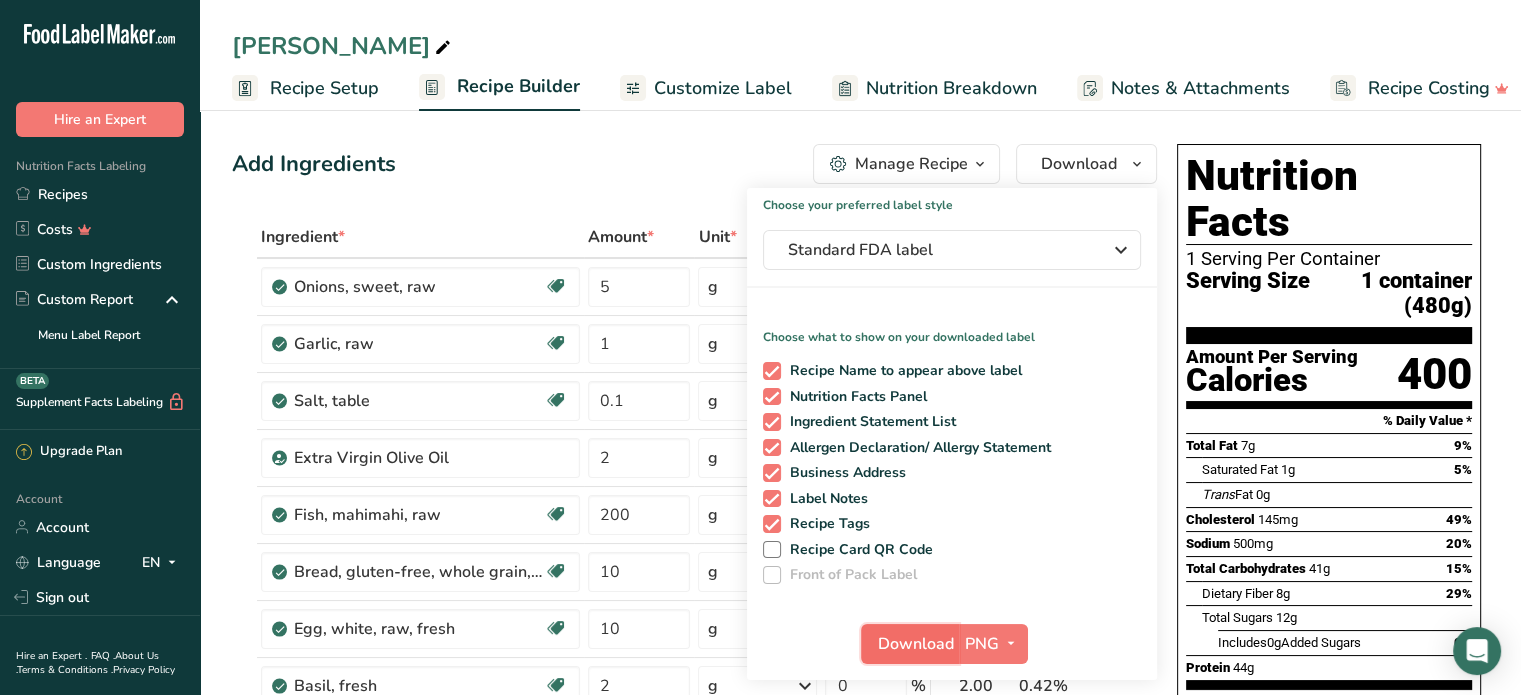 click on "Download" at bounding box center [916, 644] 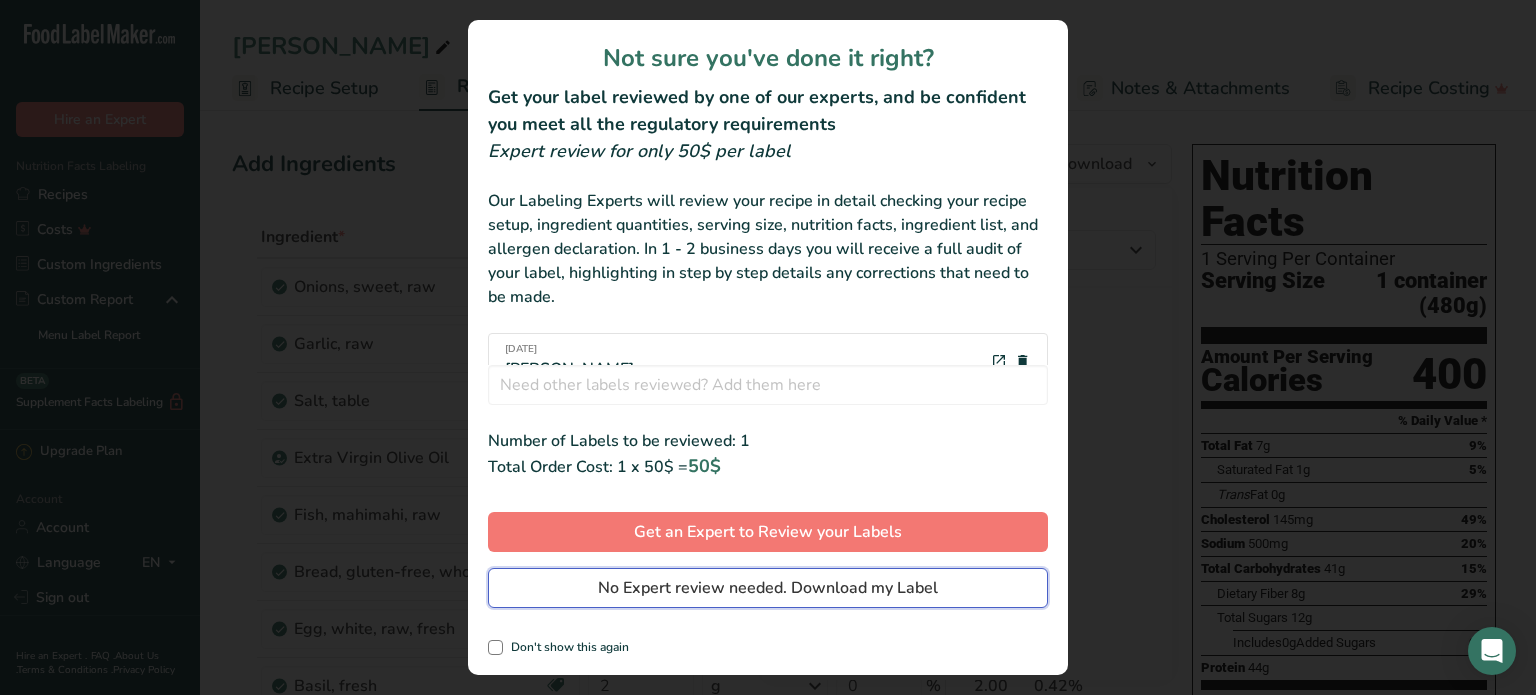click on "No Expert review needed. Download my Label" at bounding box center [768, 588] 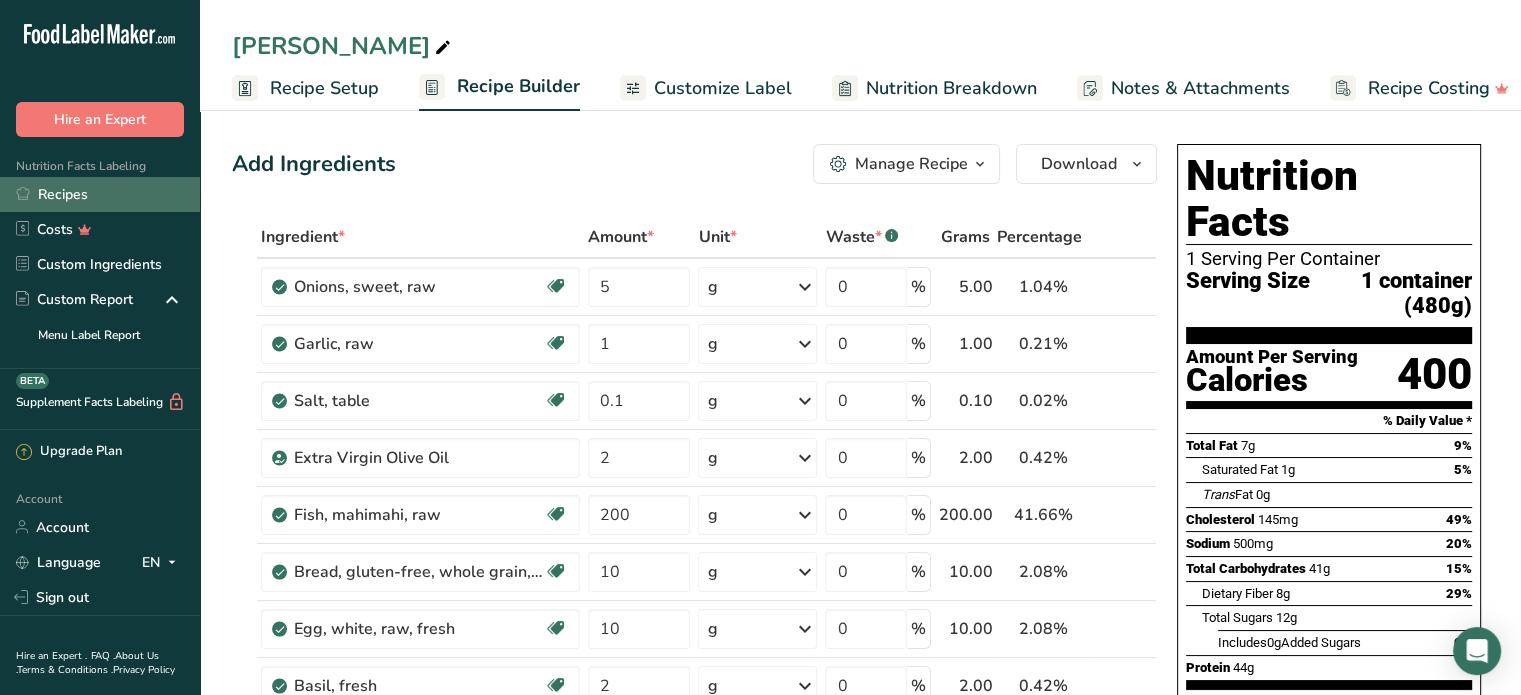 click on "Recipes" at bounding box center (100, 194) 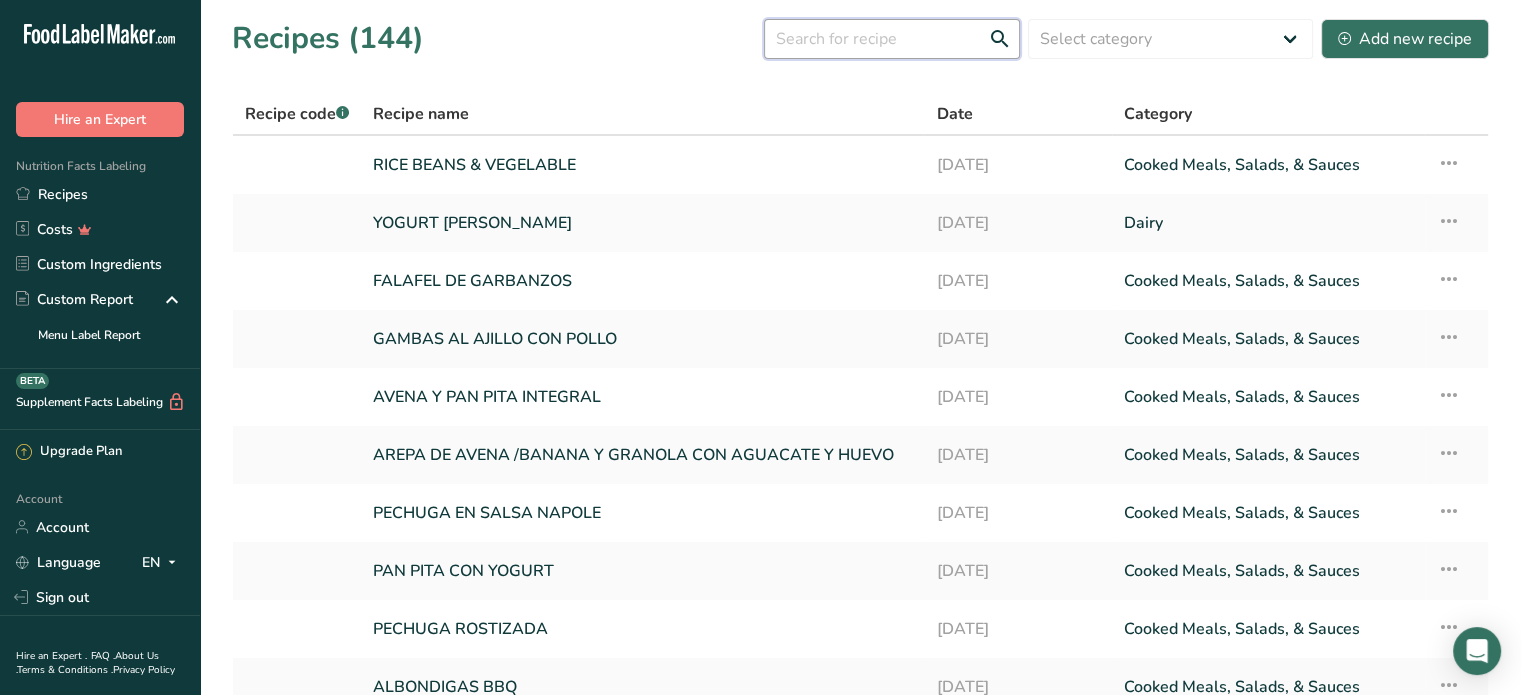 click at bounding box center (892, 39) 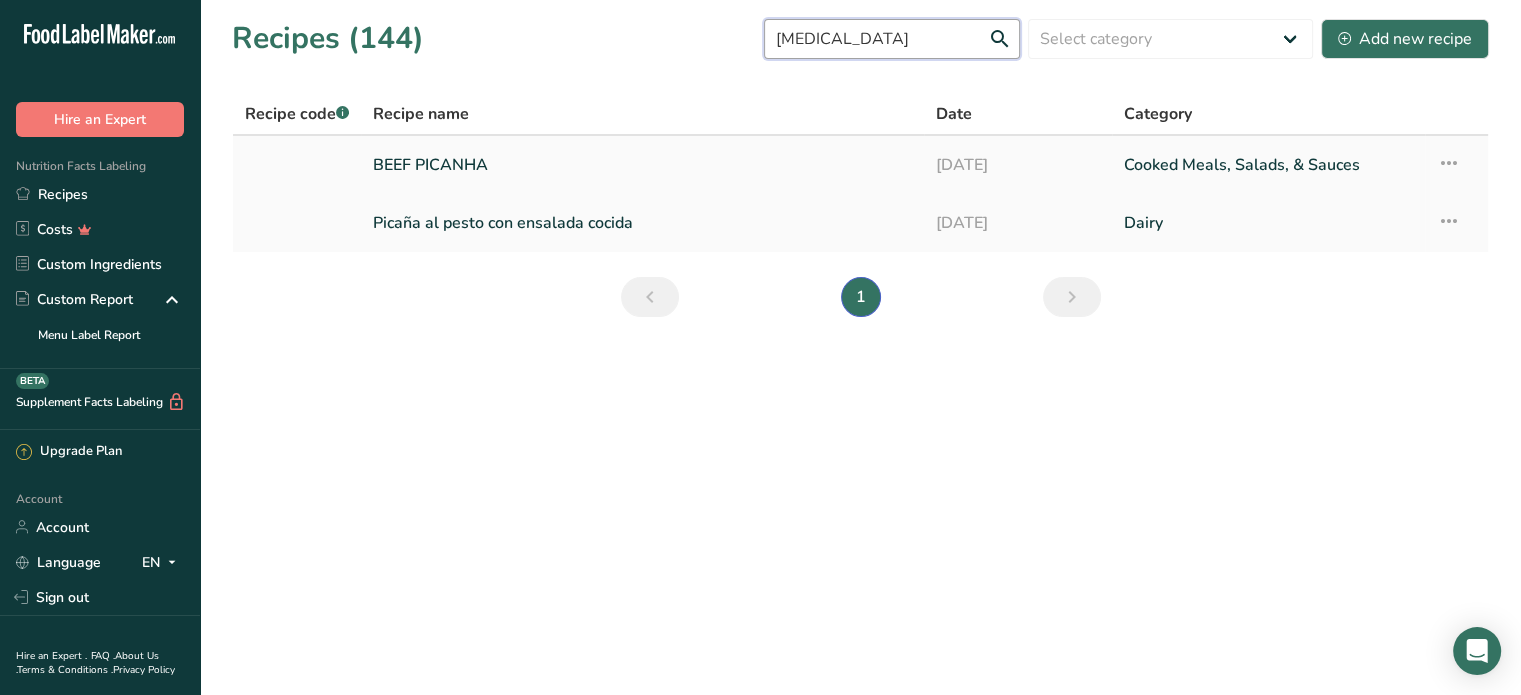 type on "pica" 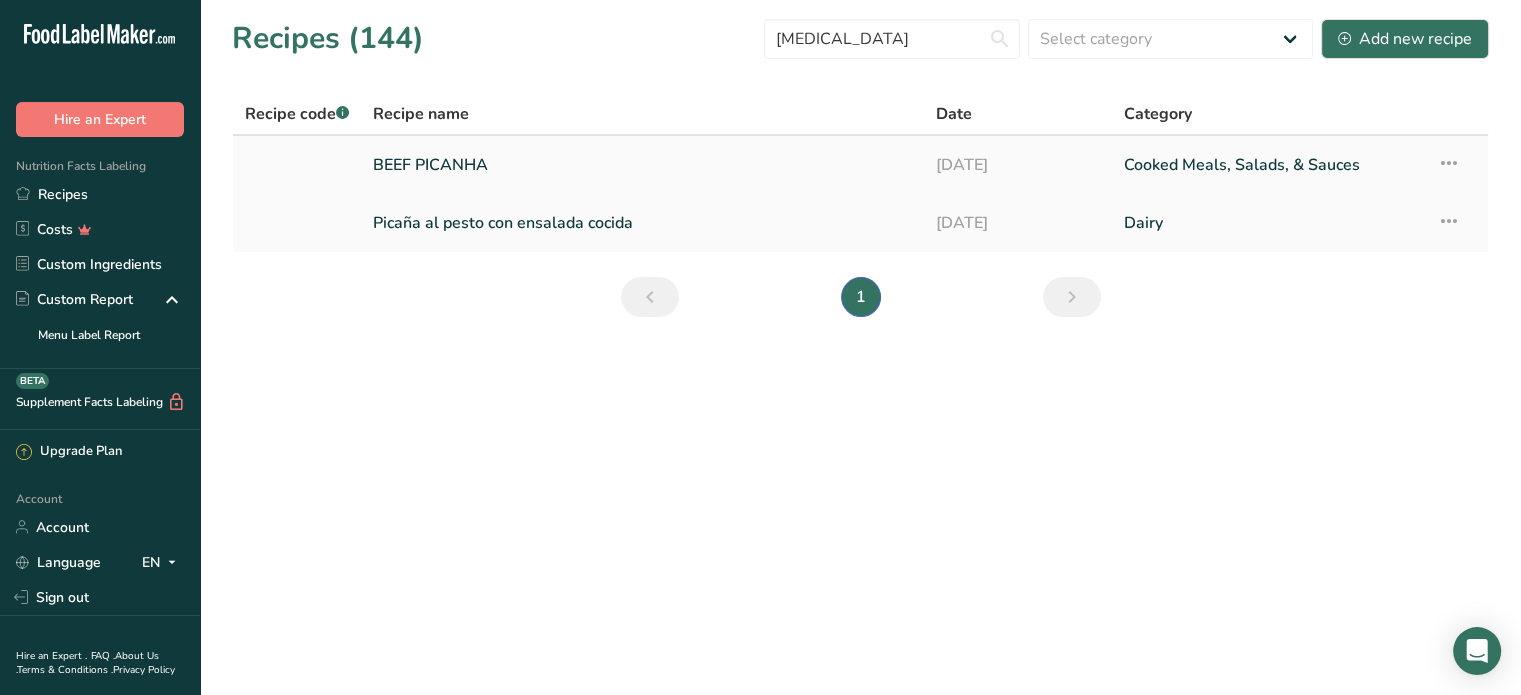 click on "BEEF PICANHA" at bounding box center (642, 165) 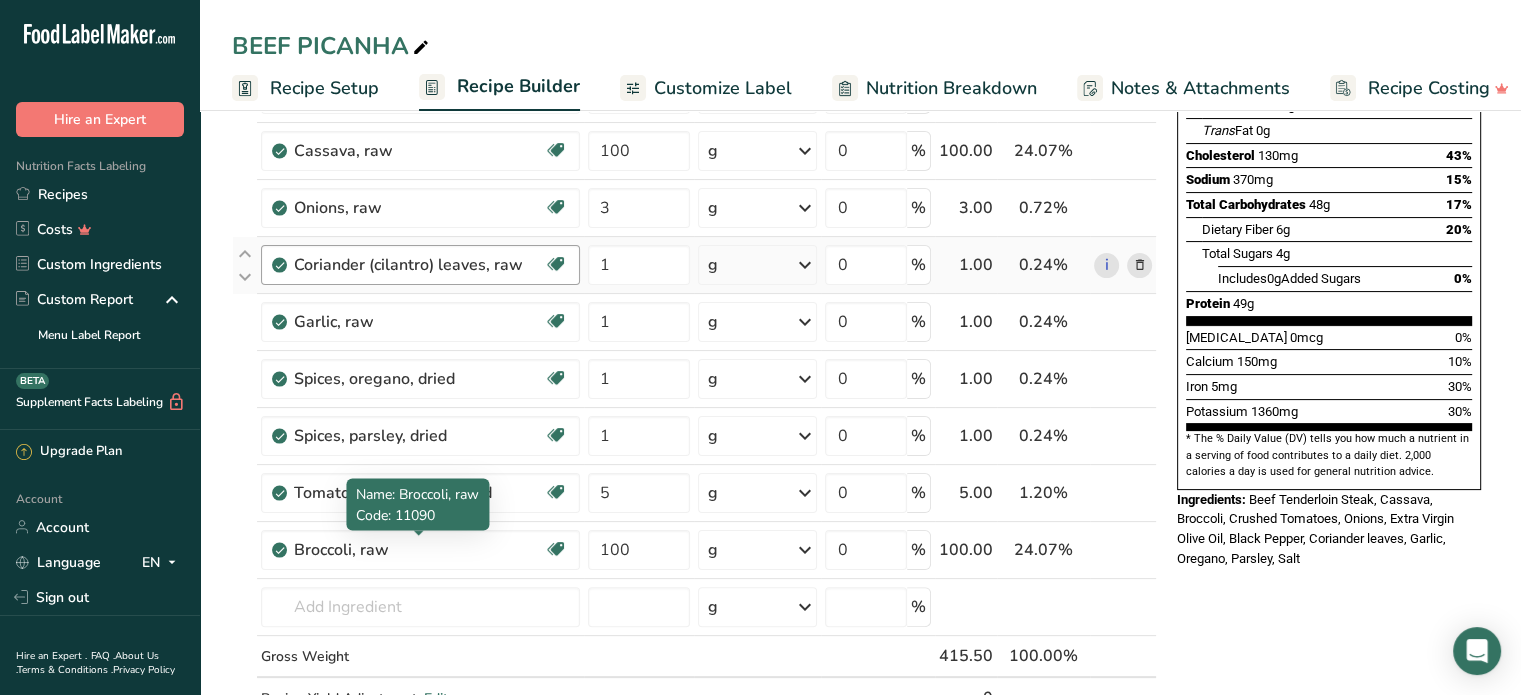 scroll, scrollTop: 400, scrollLeft: 0, axis: vertical 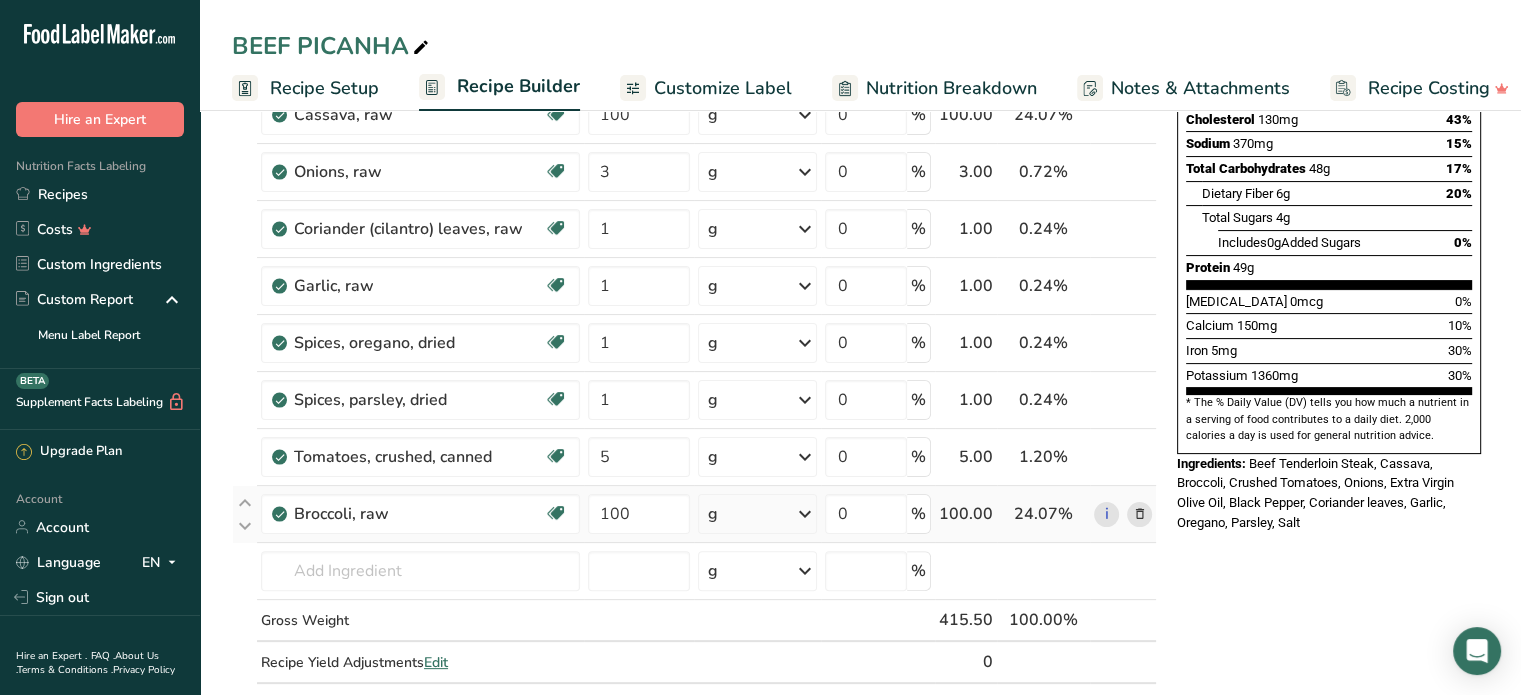 click at bounding box center [1139, 514] 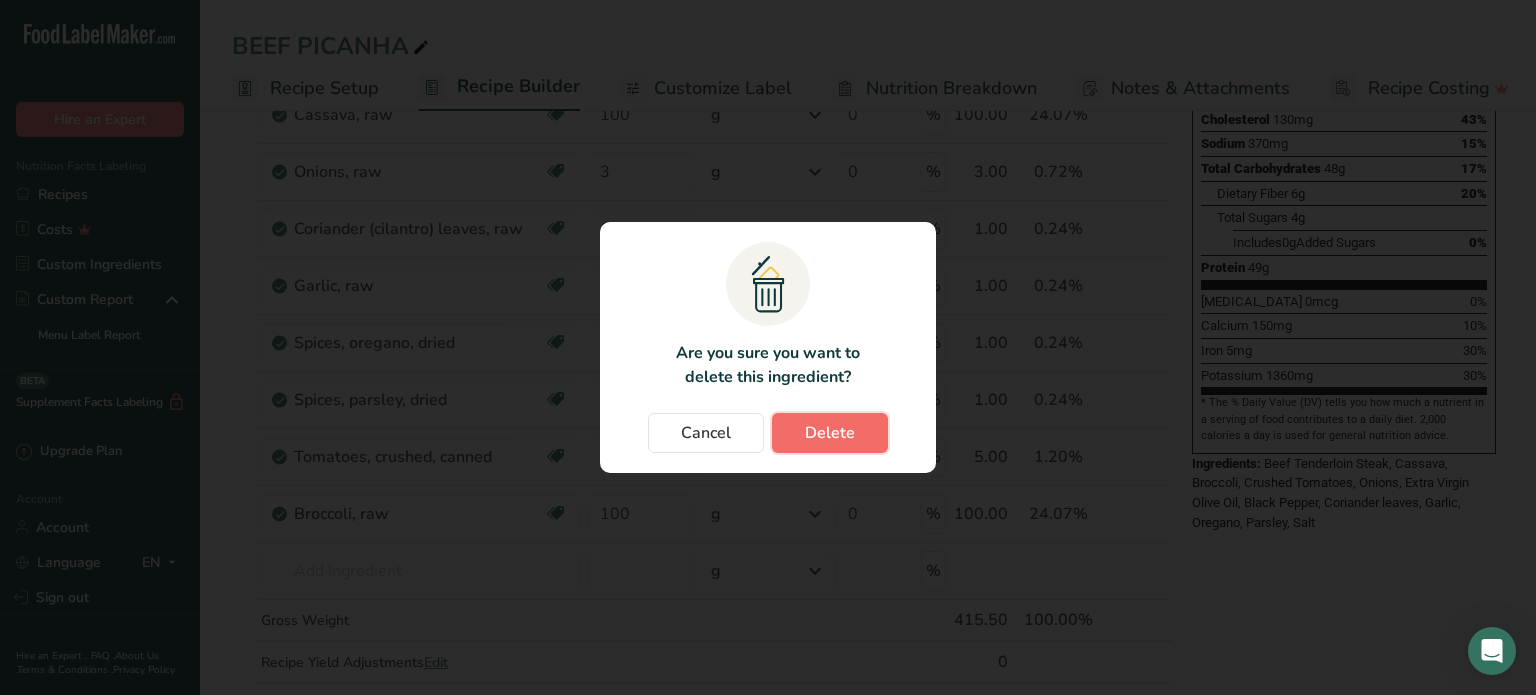 click on "Delete" at bounding box center (830, 433) 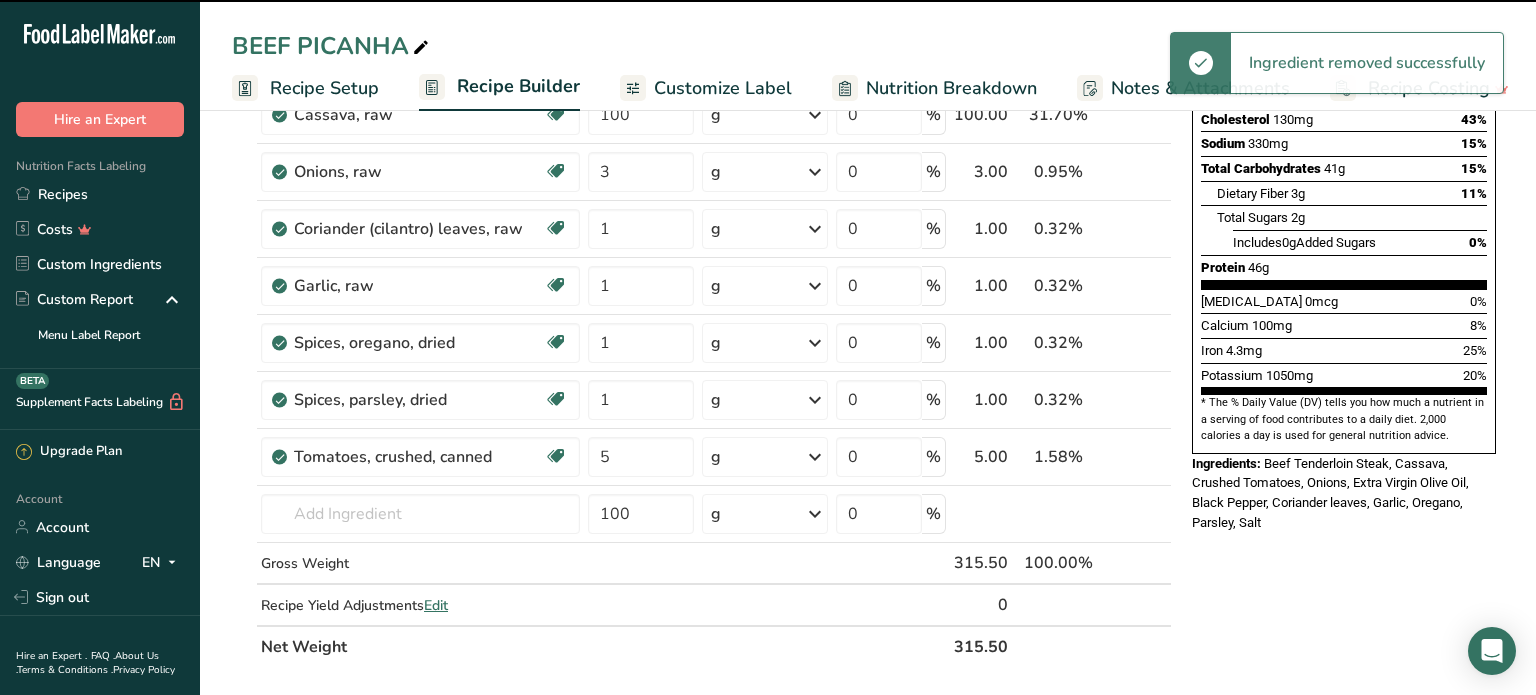 type 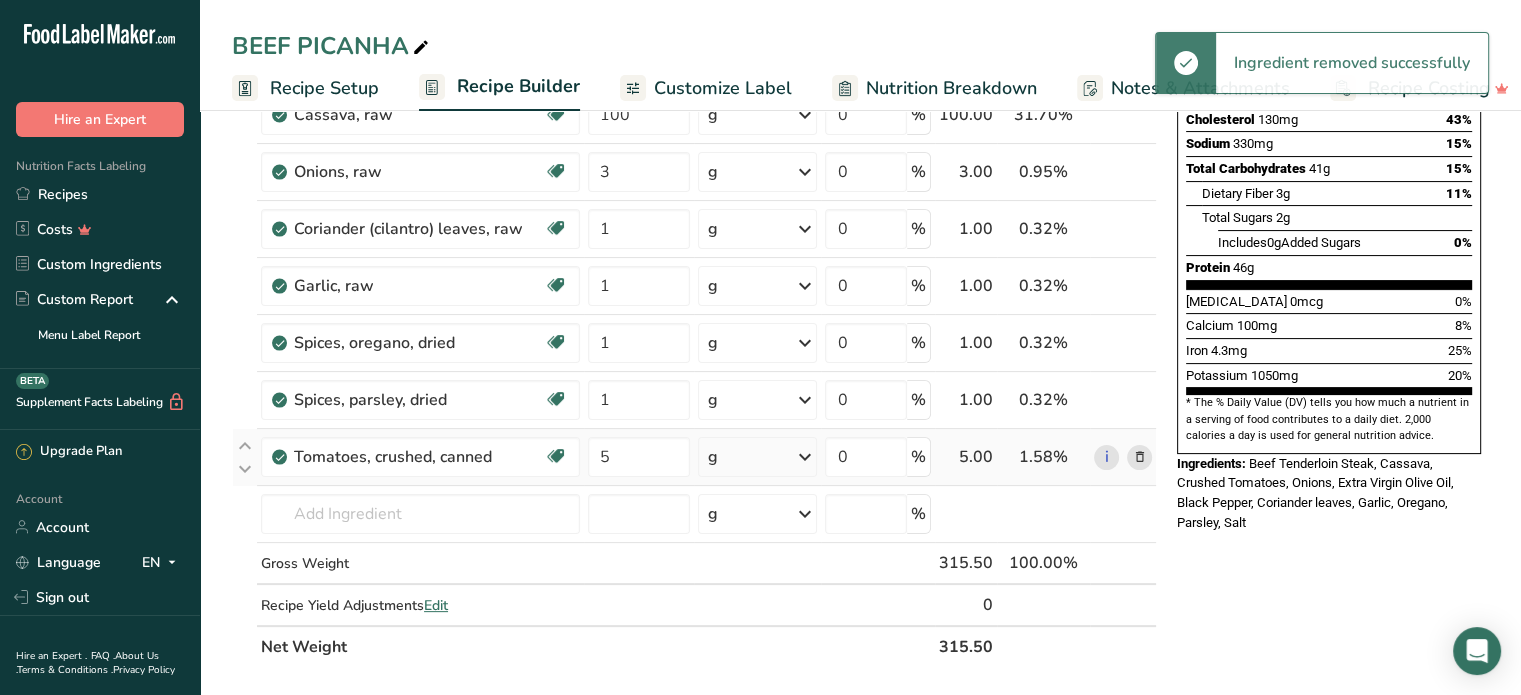 click at bounding box center [1139, 457] 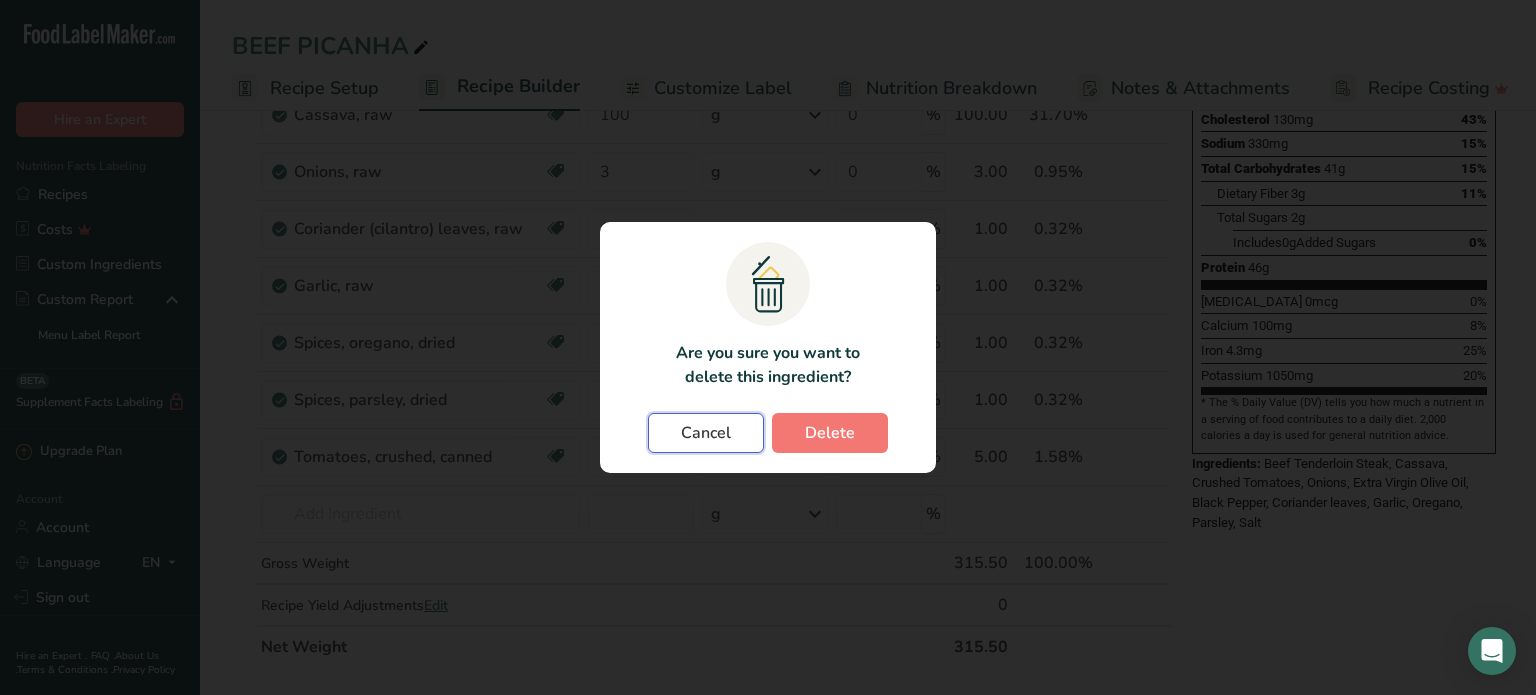 click on "Cancel" at bounding box center [706, 433] 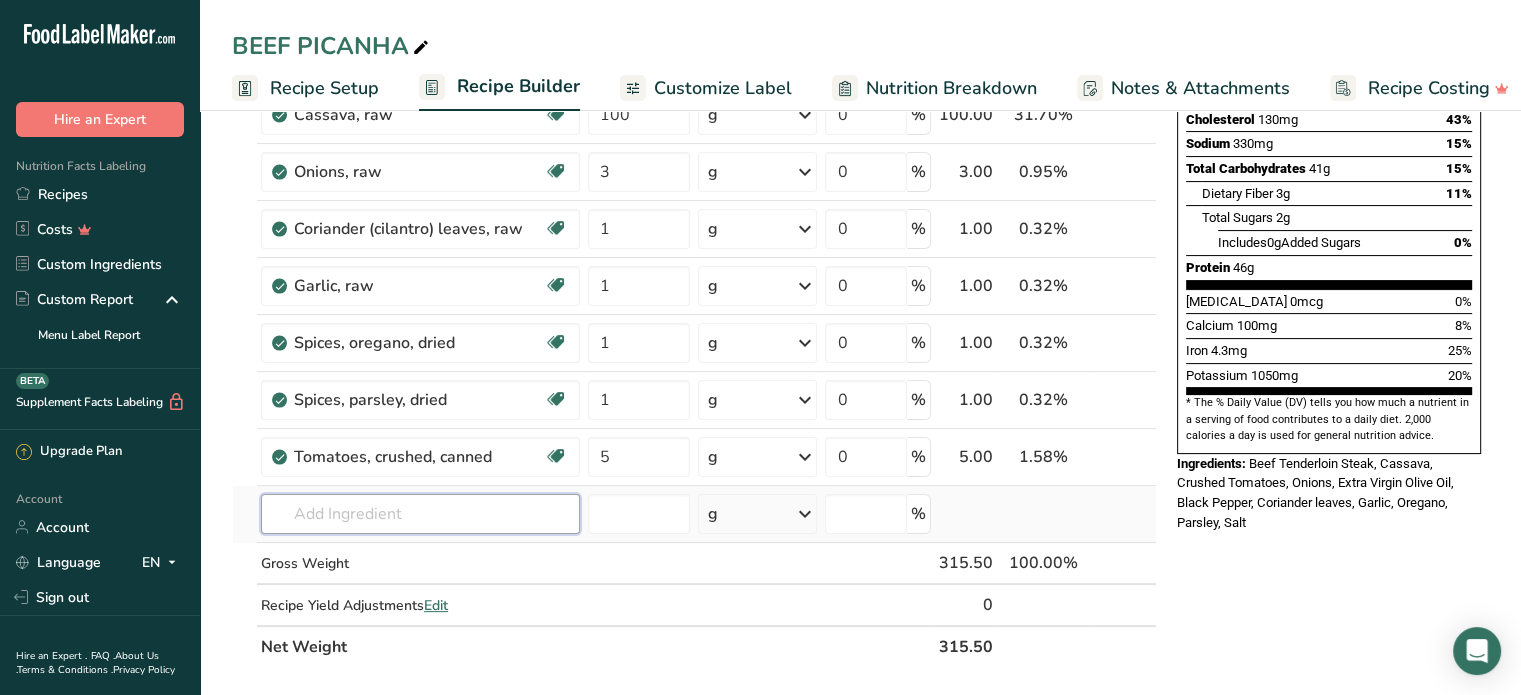 click at bounding box center (420, 514) 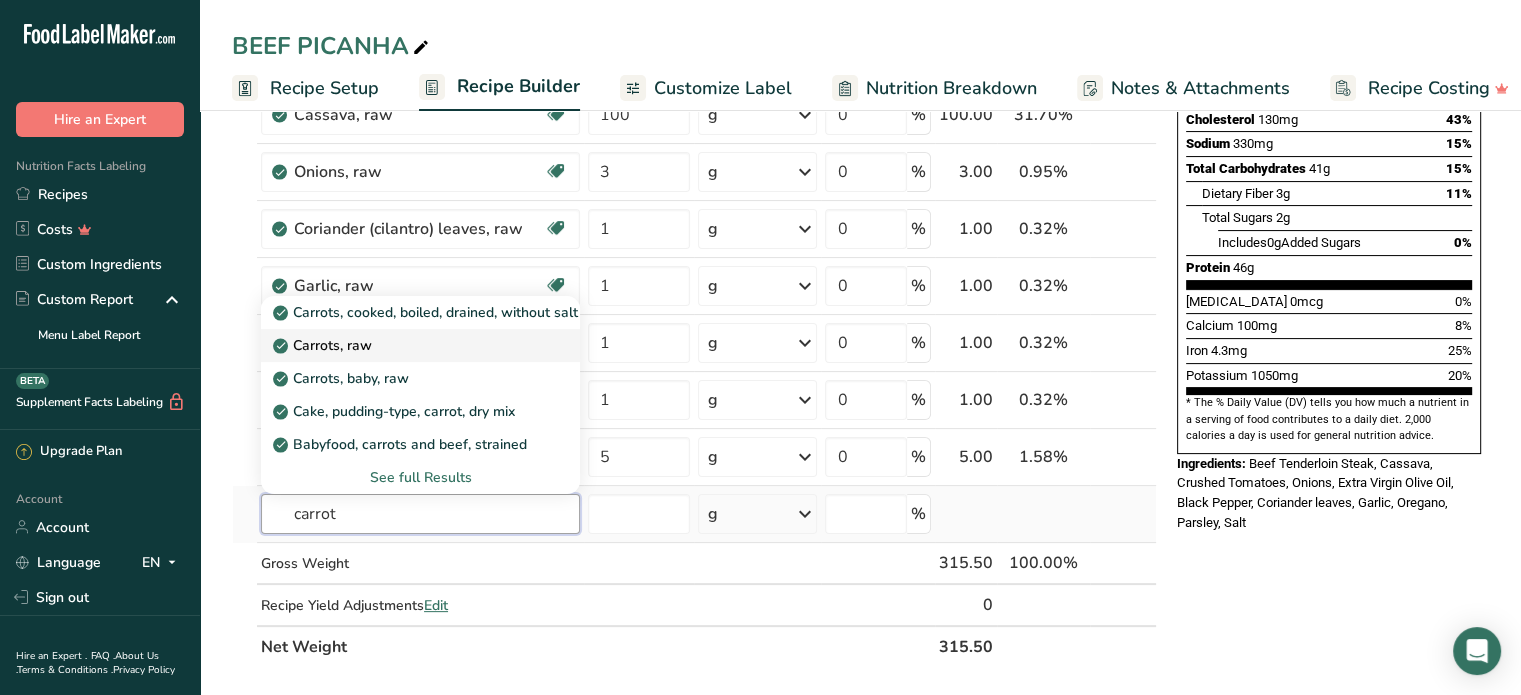 type on "carrot" 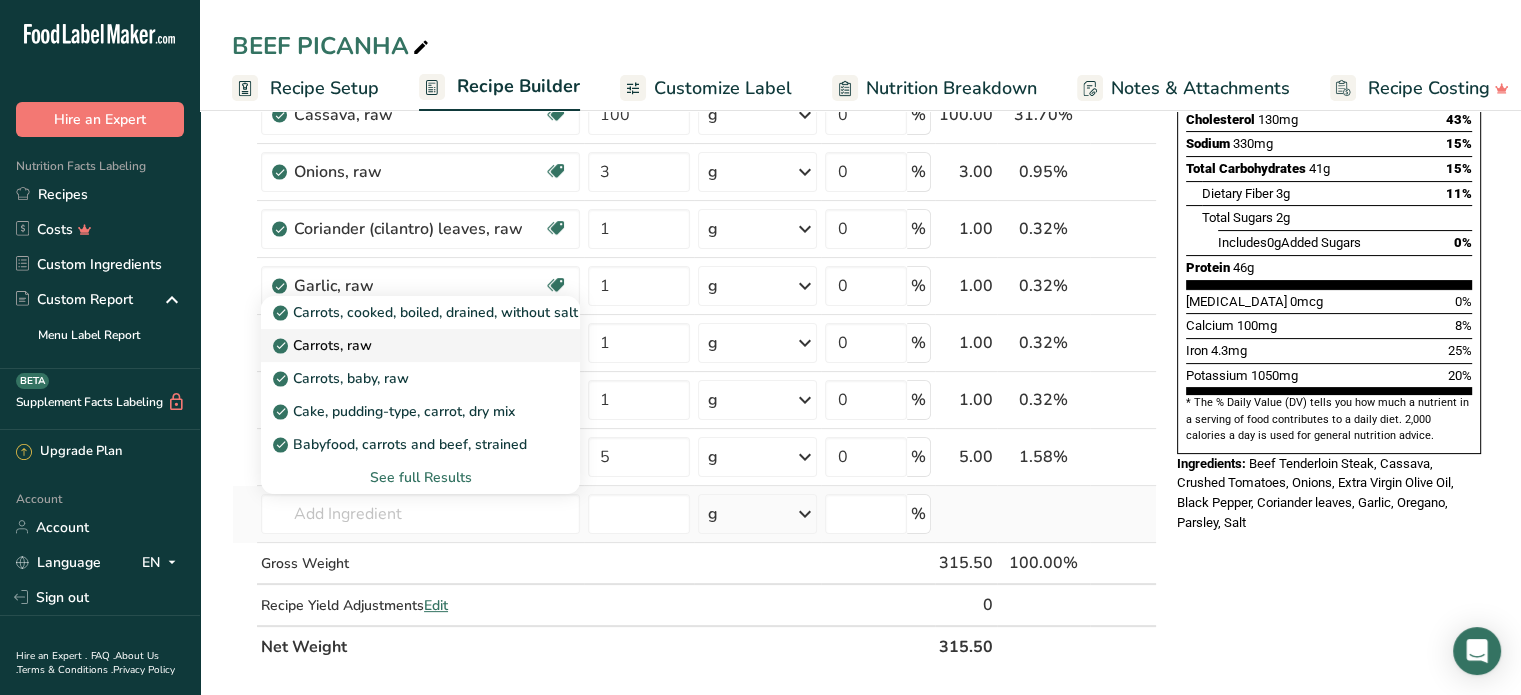 click on "Carrots, raw" at bounding box center [324, 345] 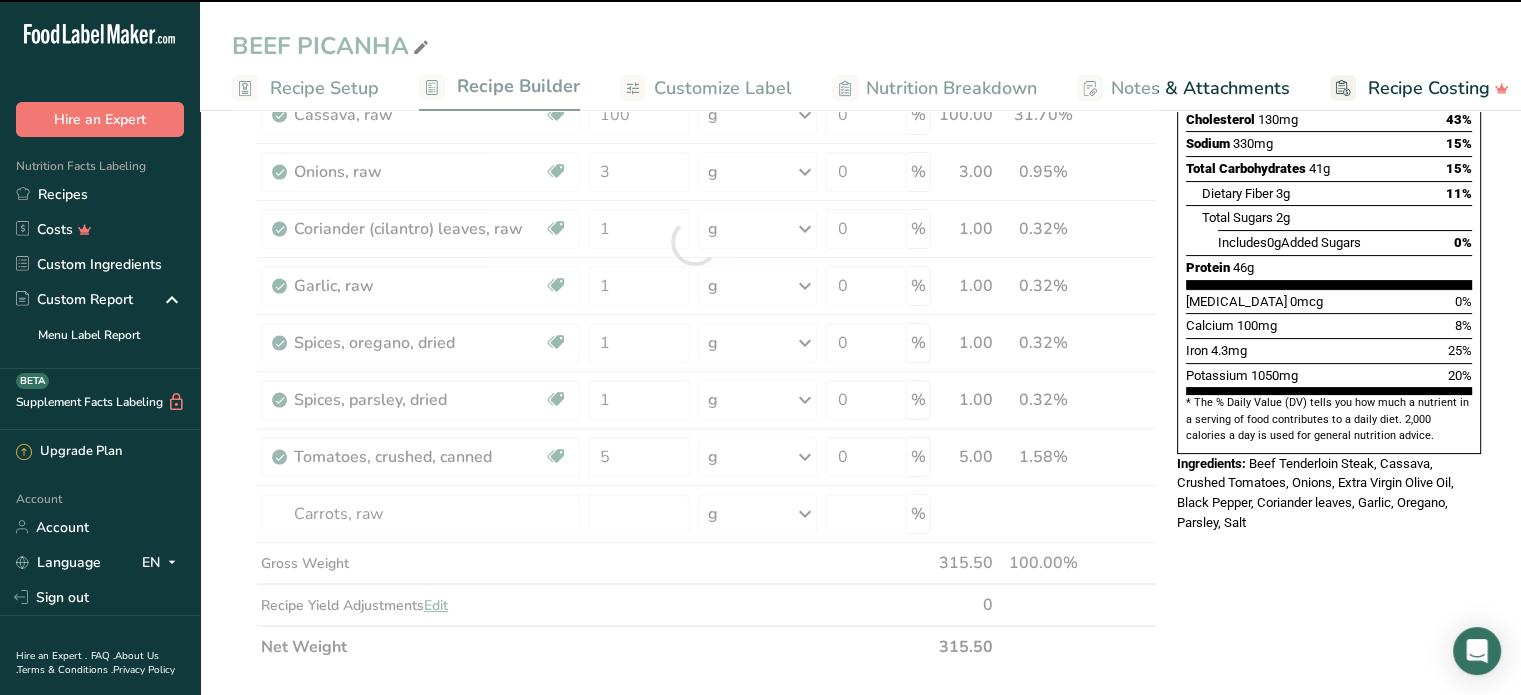 type on "0" 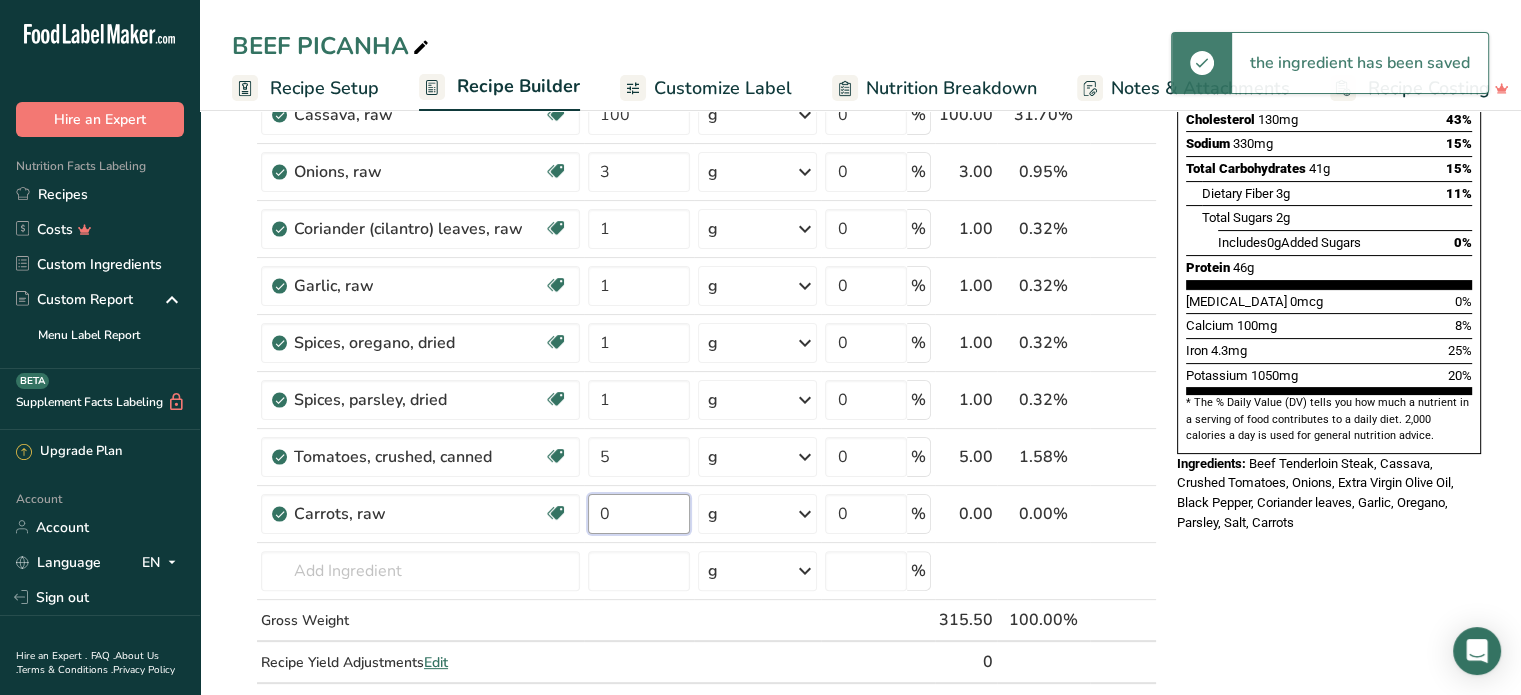 click on "0" at bounding box center (639, 514) 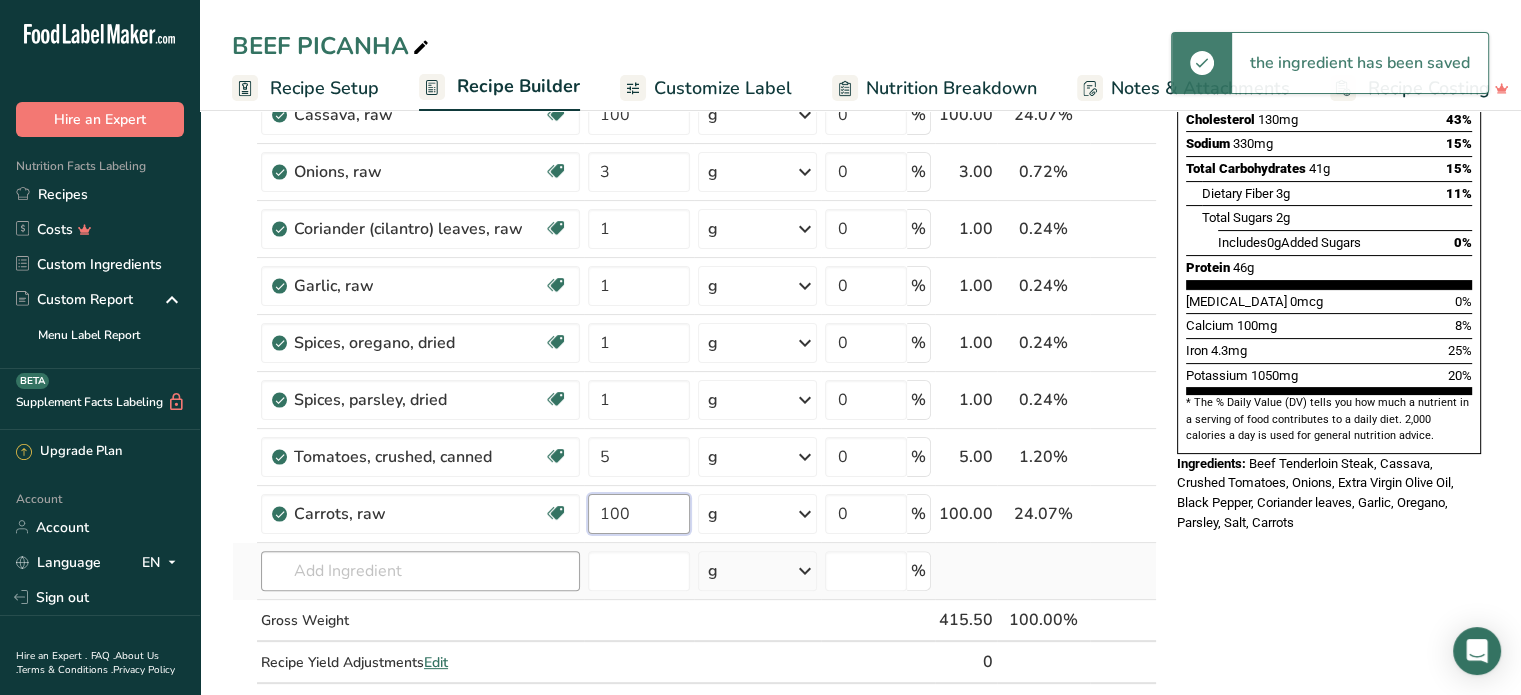 type on "100" 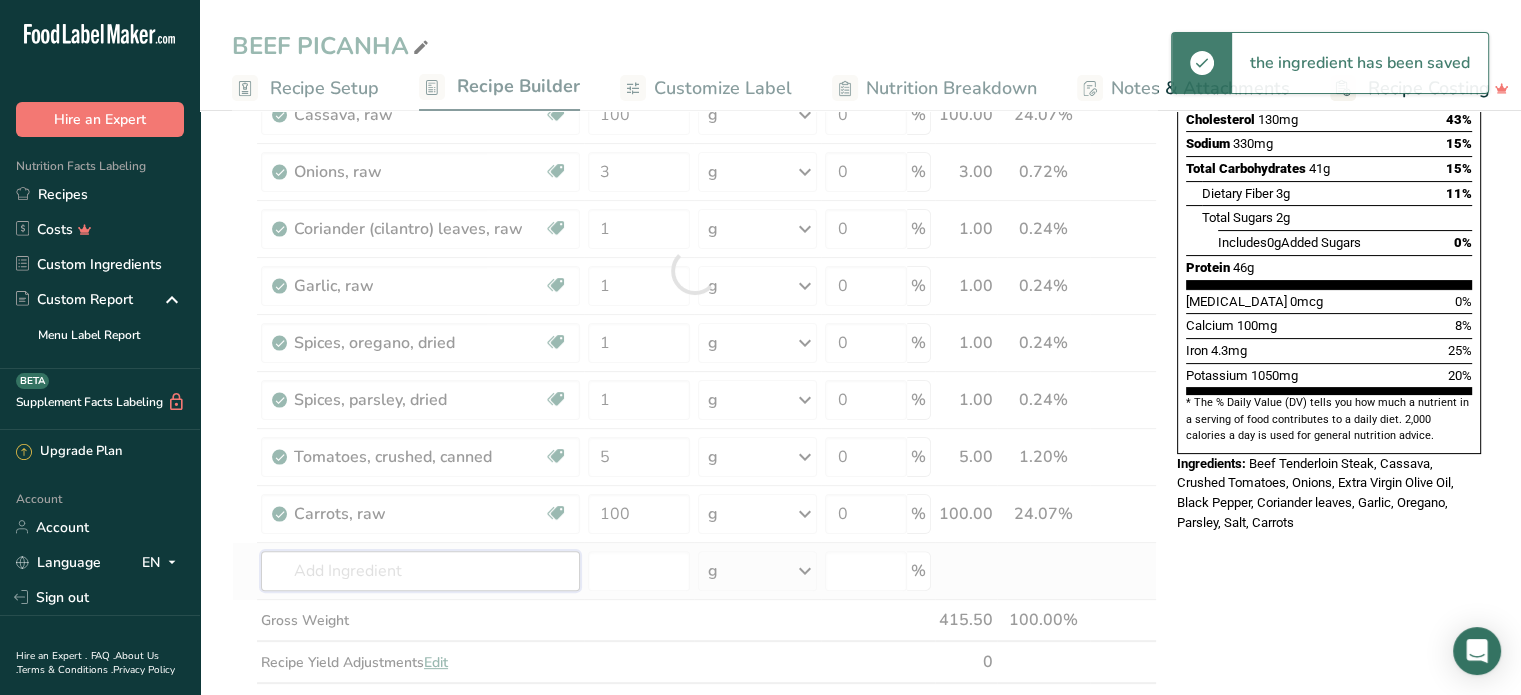 click on "Ingredient *
Amount *
Unit *
Waste *   .a-a{fill:#347362;}.b-a{fill:#fff;}          Grams
Percentage
Extra Virgin Olive Oil
2
g
Weight Units
g
kg
mg
See more
Volume Units
l
Volume units require a density conversion. If you know your ingredient's density enter it below. Otherwise, click on "RIA" our AI Regulatory bot - she will be able to help you
lb/ft3
g/cm3
Confirm
mL
Volume units require a density conversion. If you know your ingredient's density enter it below. Otherwise, click on "RIA" our AI Regulatory bot - she will be able to help you
lb/ft3" at bounding box center [694, 270] 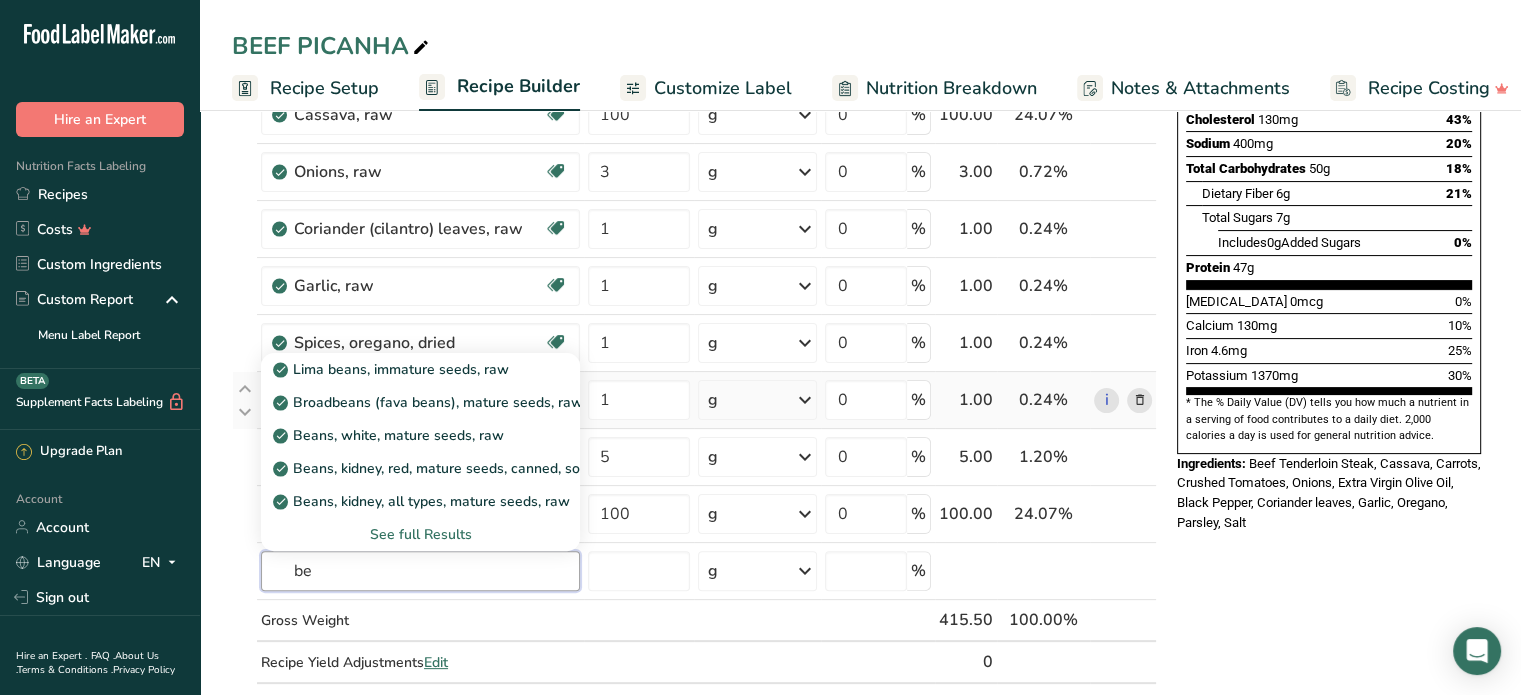 type on "b" 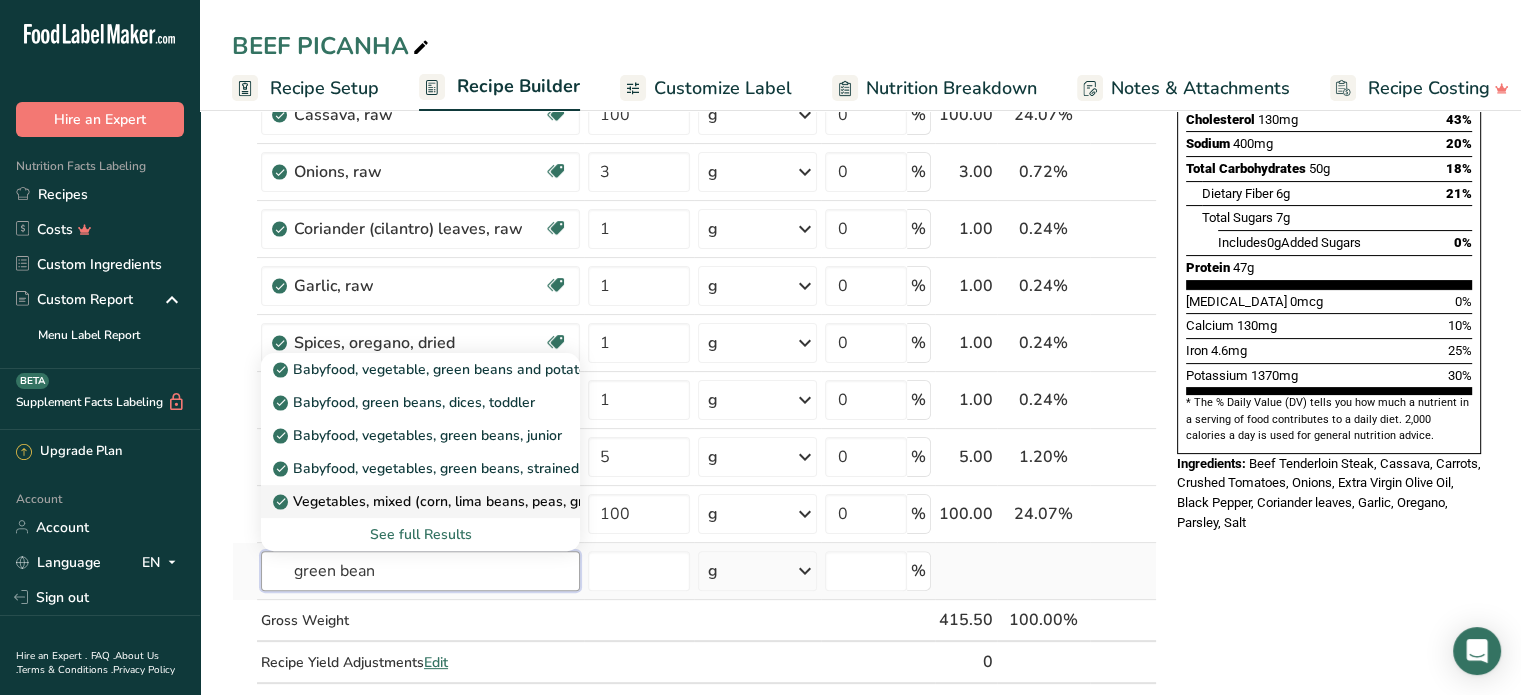 type on "green bean" 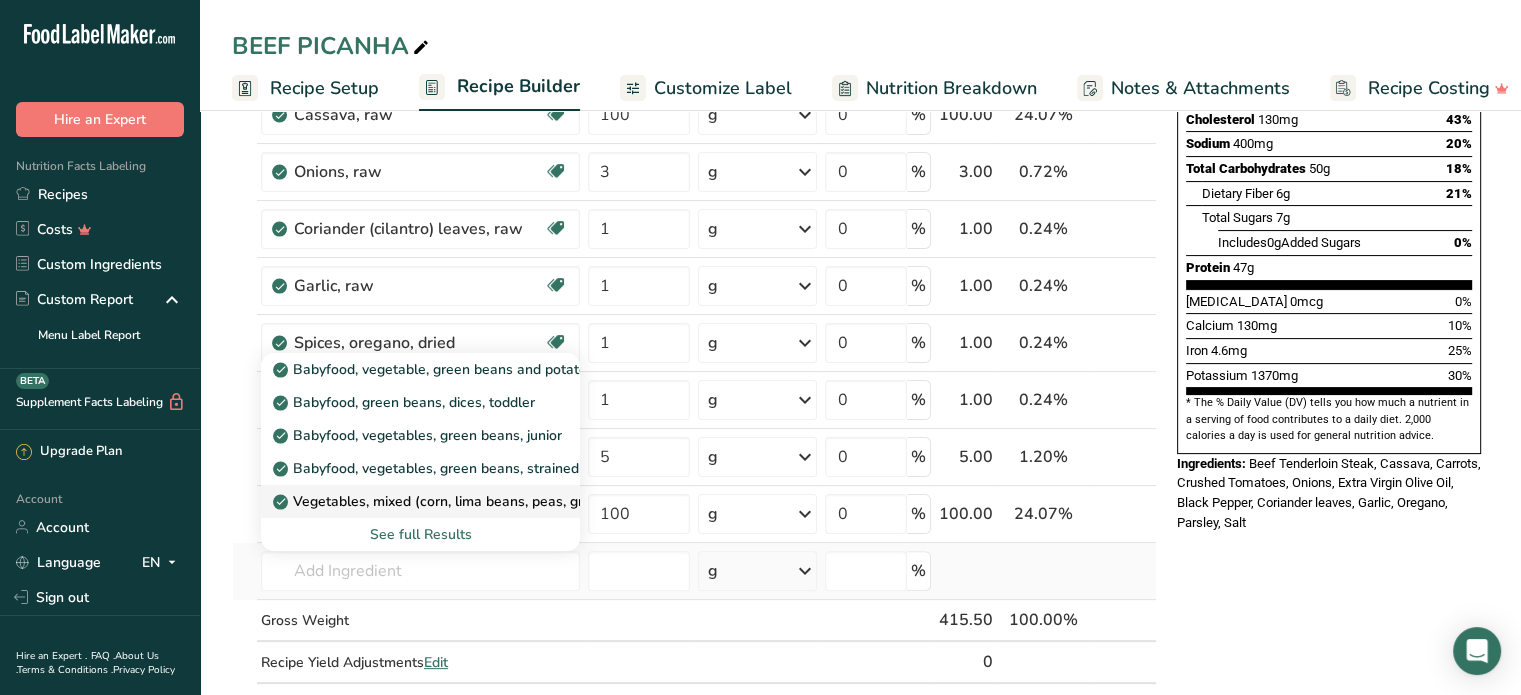 click on "Vegetables, mixed (corn, lima beans, peas, green beans, carrots) canned, no salt added" at bounding box center [565, 501] 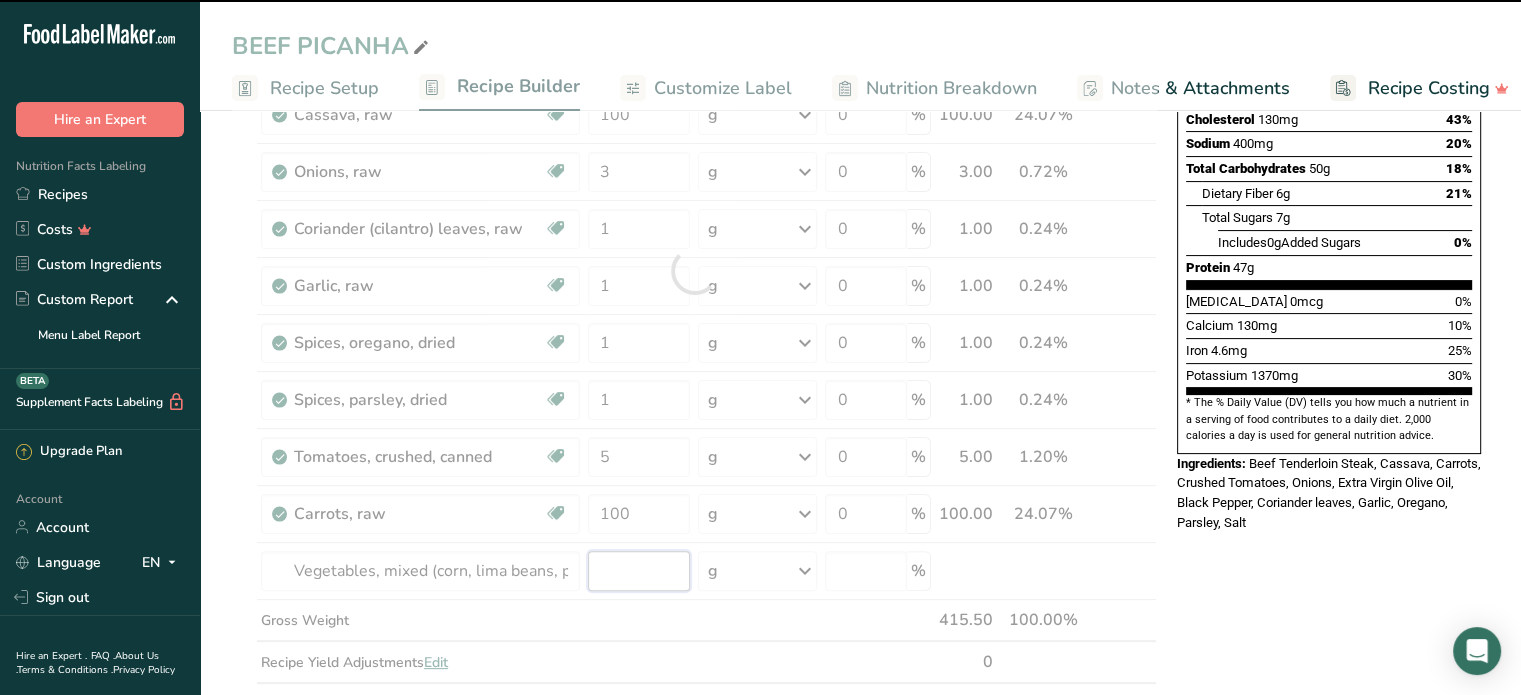 click at bounding box center (639, 571) 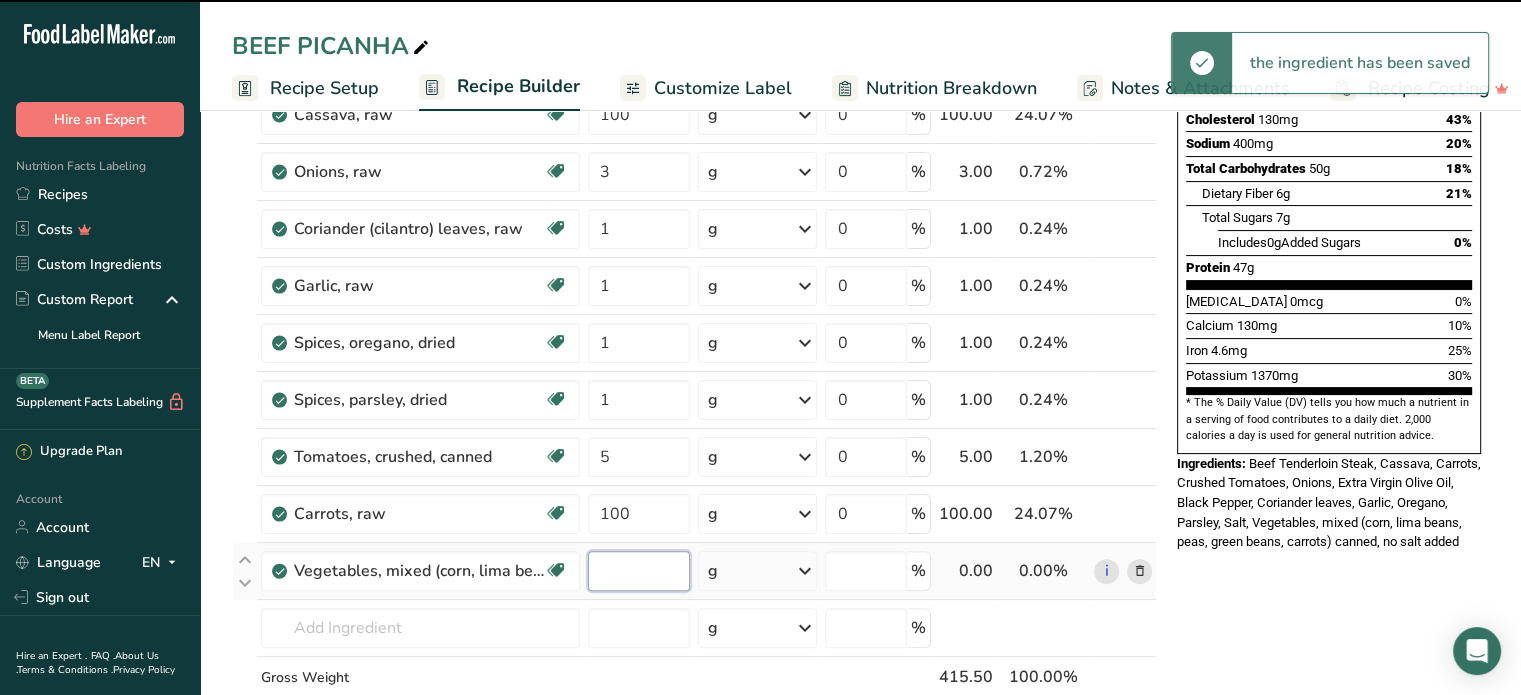 type on "0" 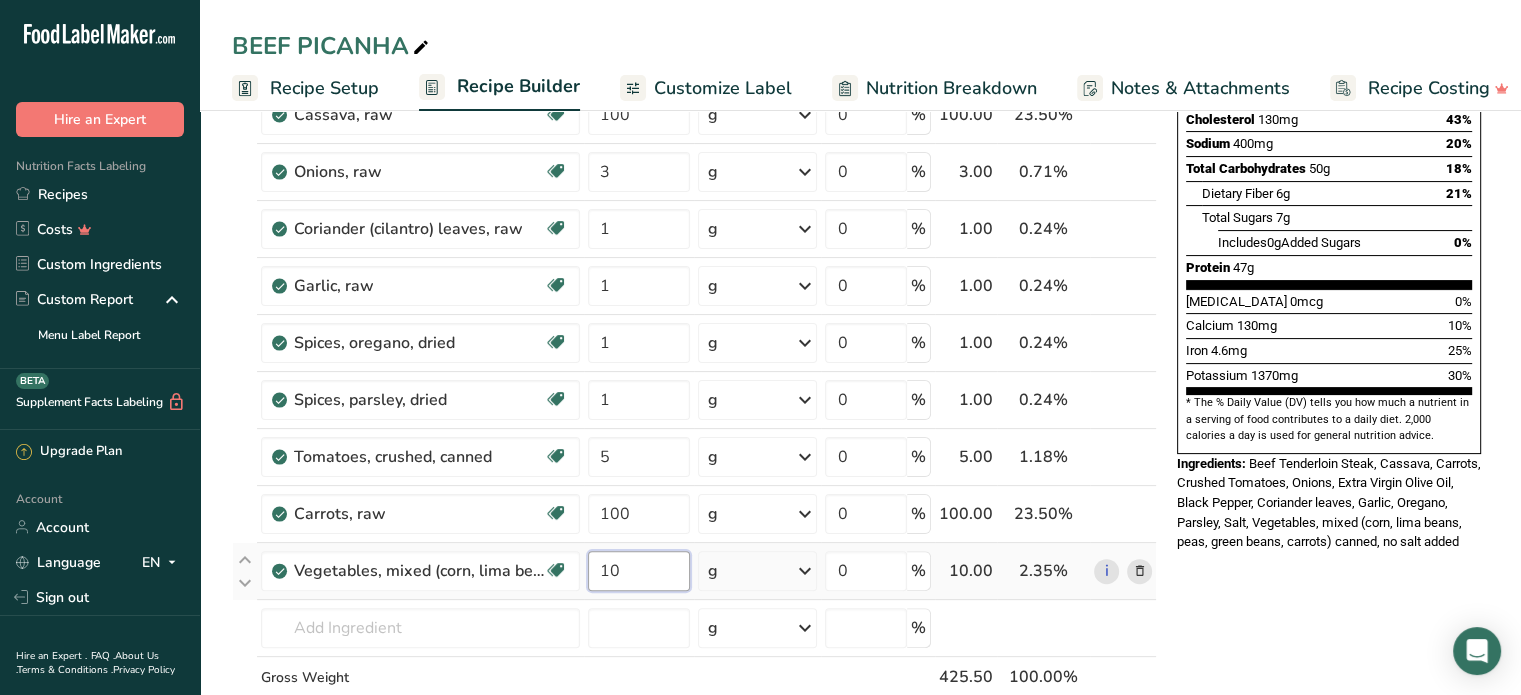 type on "1" 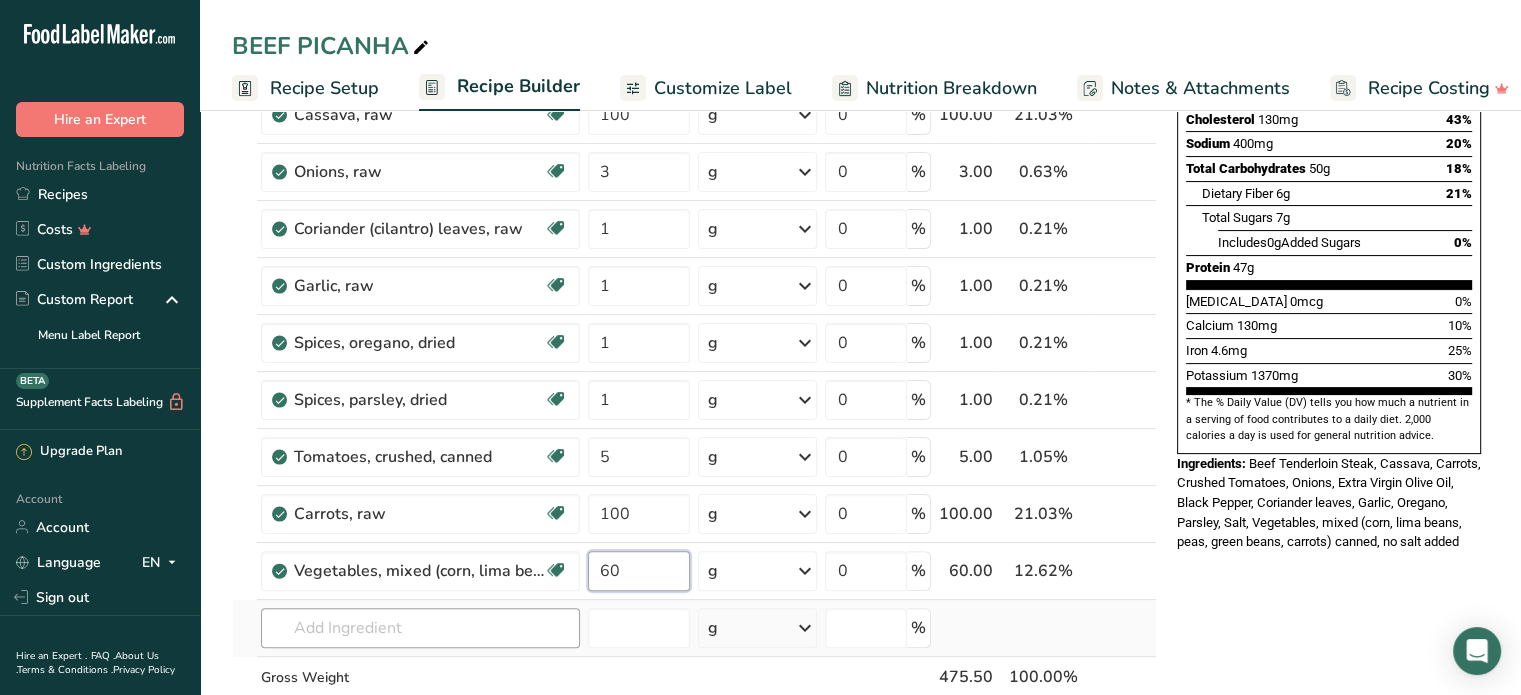 type on "60" 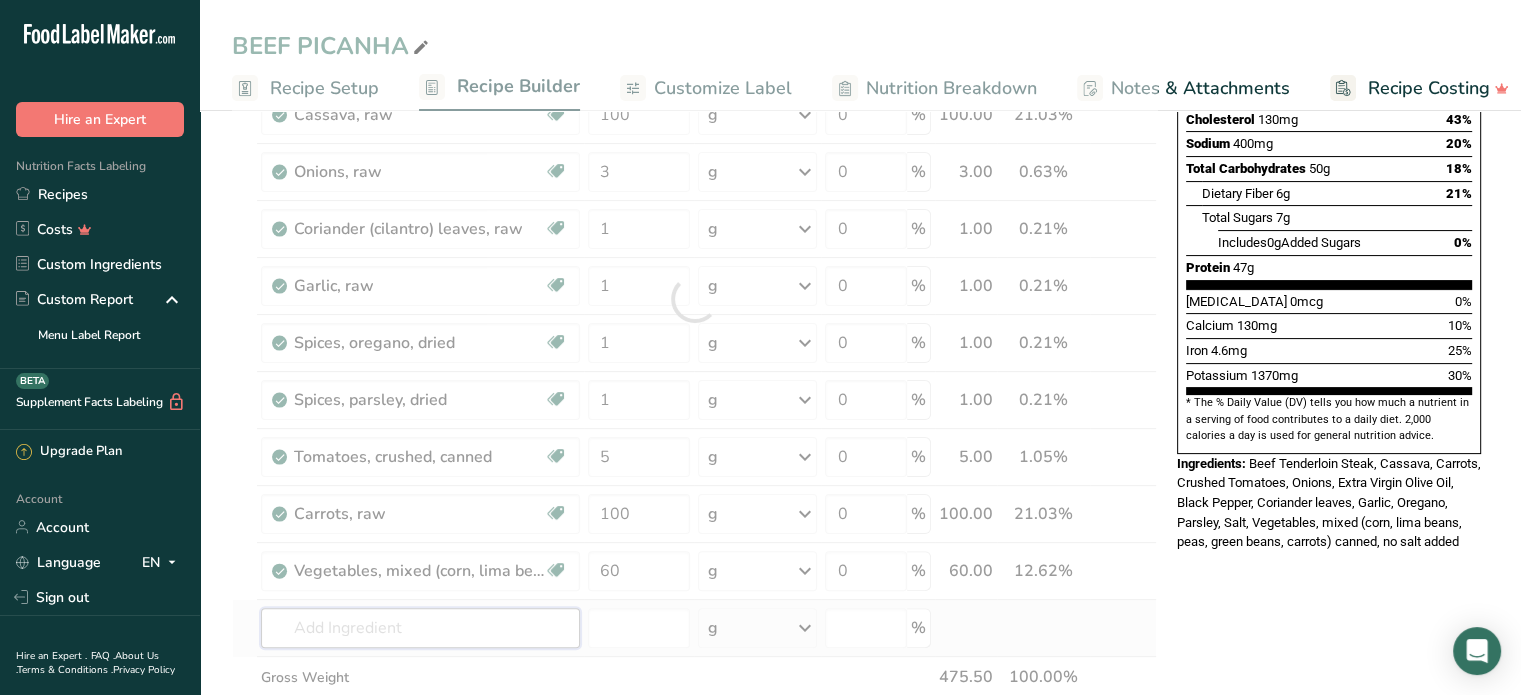 click on "Ingredient *
Amount *
Unit *
Waste *   .a-a{fill:#347362;}.b-a{fill:#fff;}          Grams
Percentage
Extra Virgin Olive Oil
2
g
Weight Units
g
kg
mg
See more
Volume Units
l
Volume units require a density conversion. If you know your ingredient's density enter it below. Otherwise, click on "RIA" our AI Regulatory bot - she will be able to help you
lb/ft3
g/cm3
Confirm
mL
Volume units require a density conversion. If you know your ingredient's density enter it below. Otherwise, click on "RIA" our AI Regulatory bot - she will be able to help you
lb/ft3" at bounding box center (694, 299) 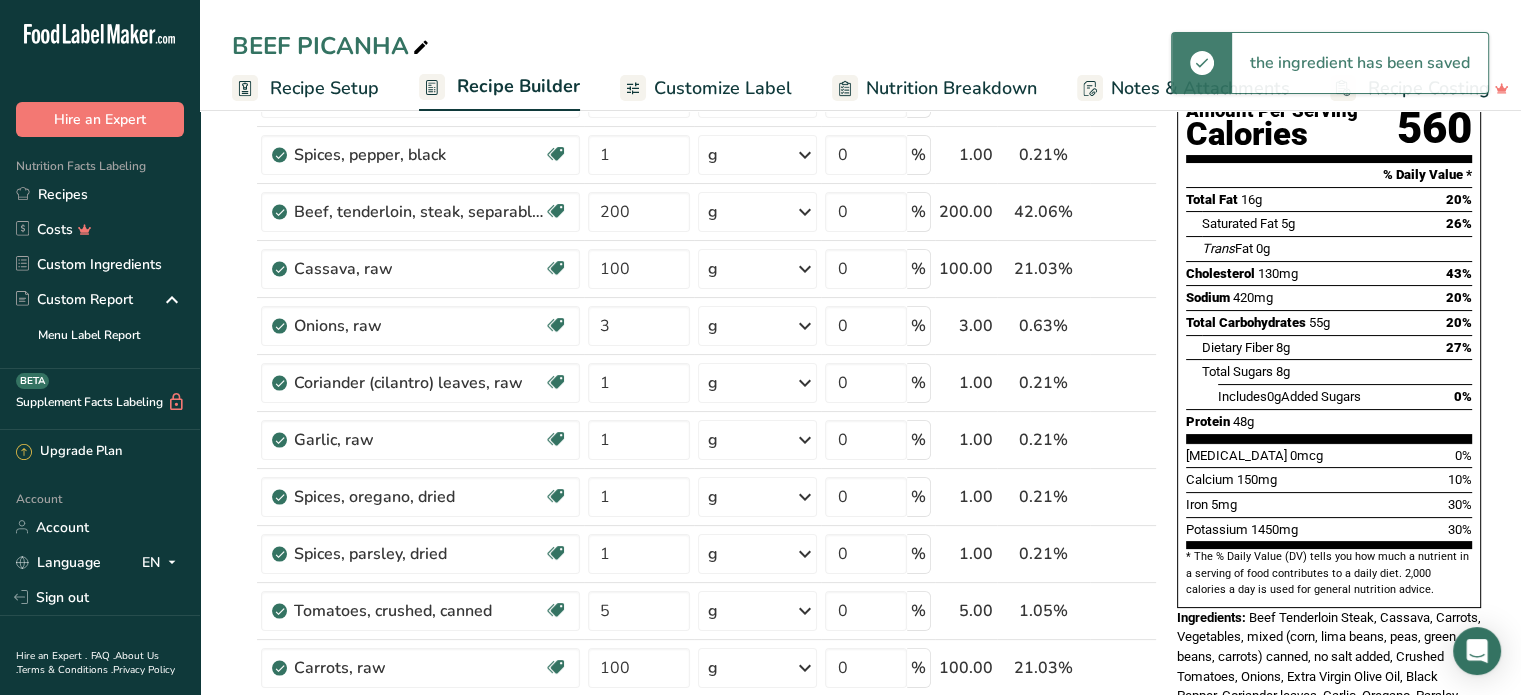 scroll, scrollTop: 0, scrollLeft: 0, axis: both 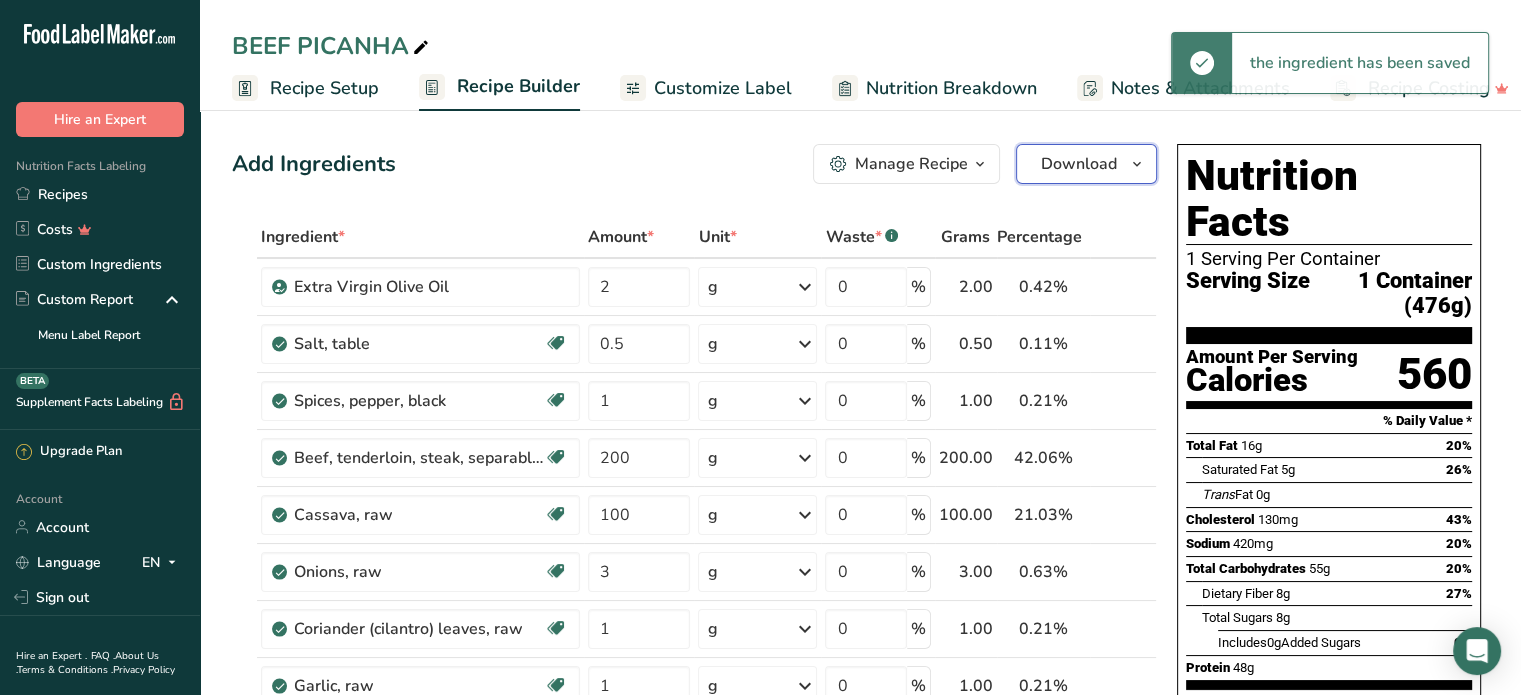 click on "Download" at bounding box center (1079, 164) 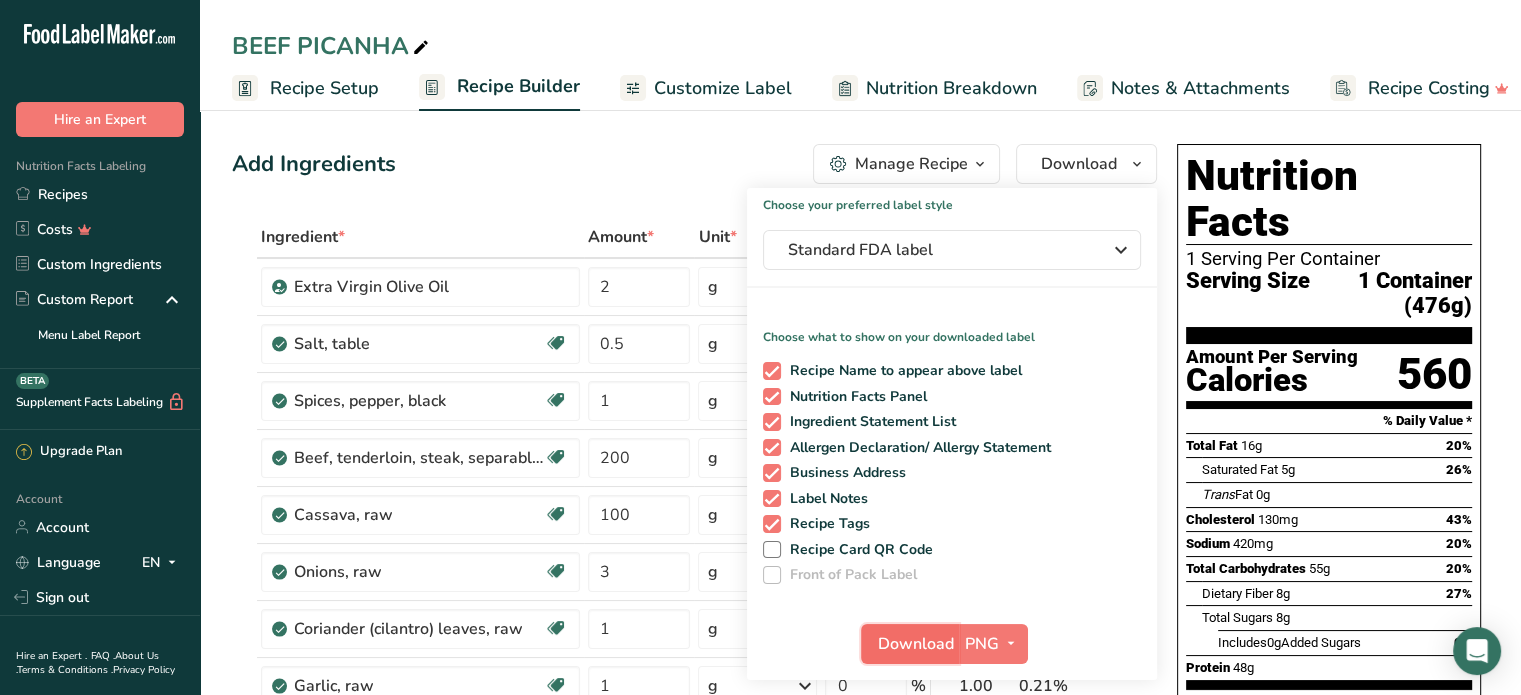 click on "Download" at bounding box center (916, 644) 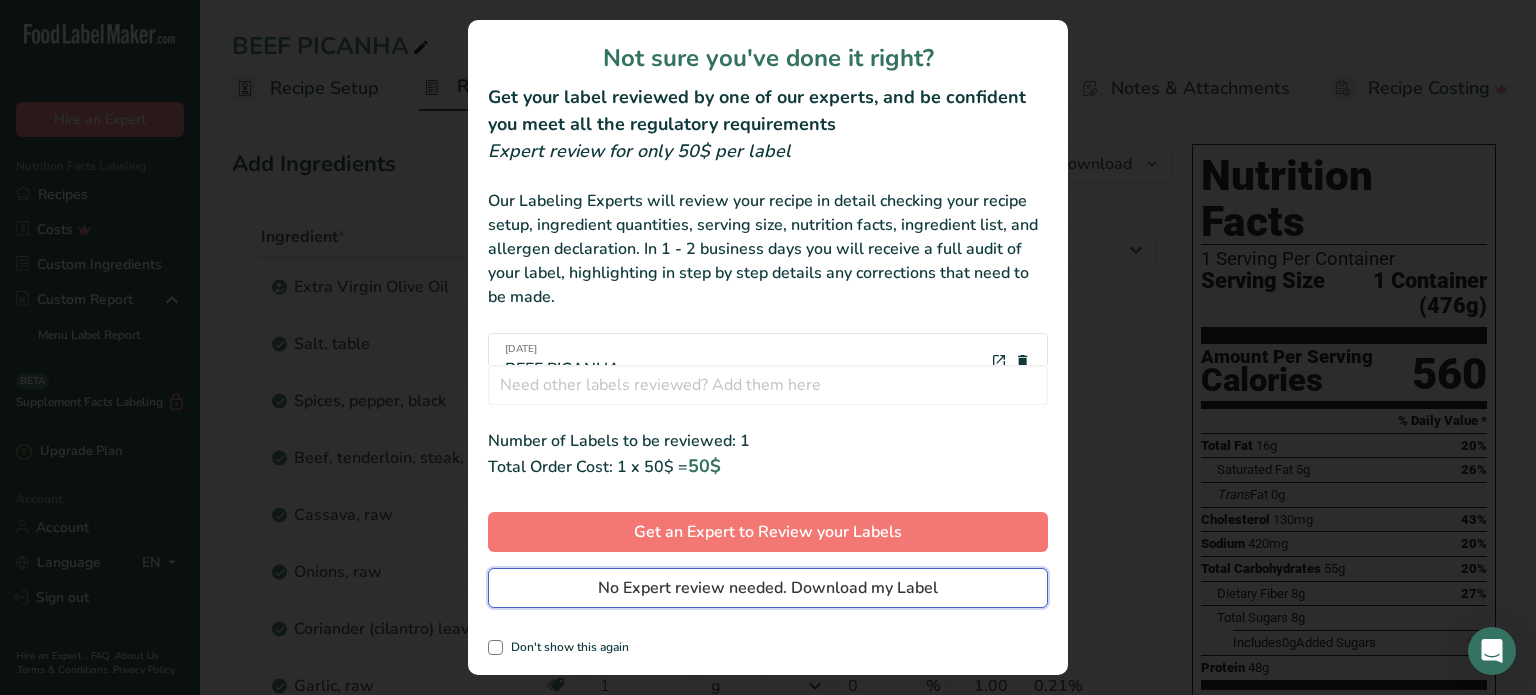 click on "No Expert review needed. Download my Label" at bounding box center (768, 588) 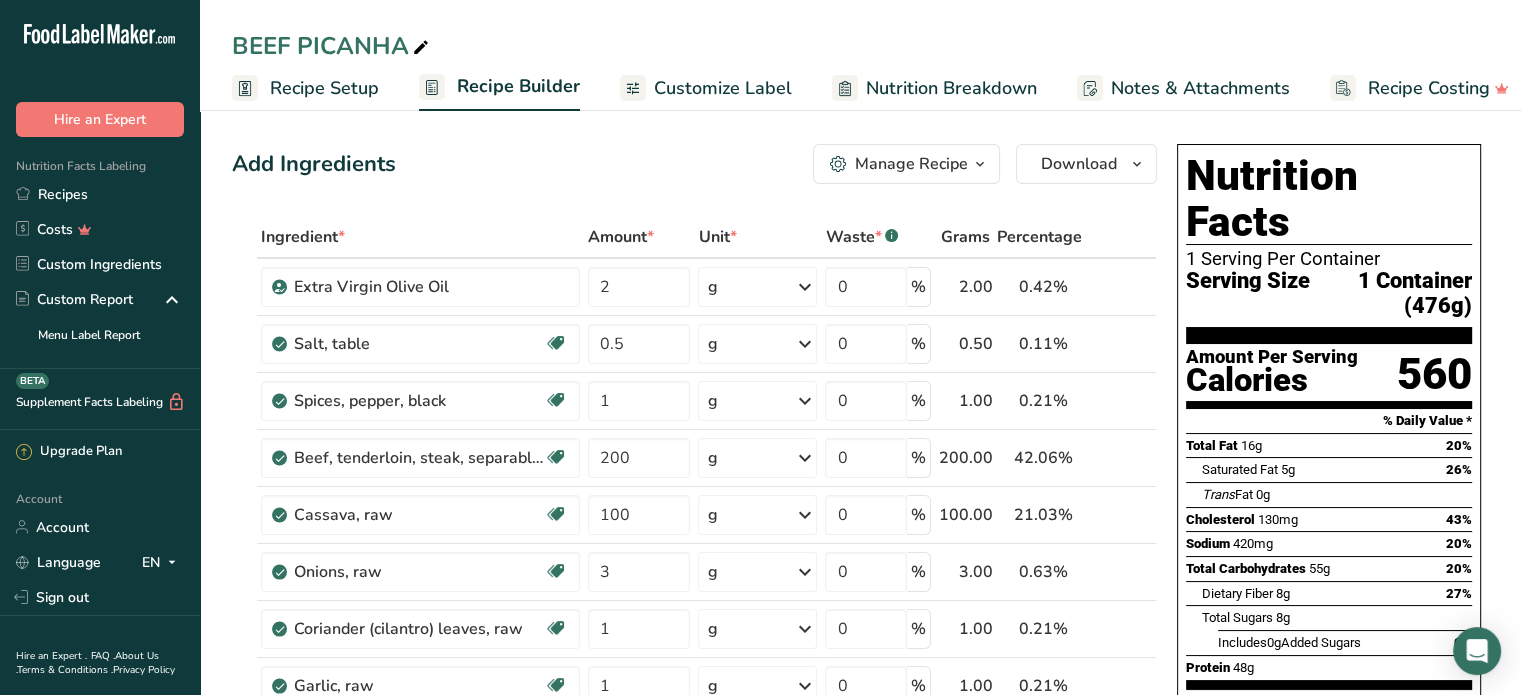 drag, startPoint x: 55, startPoint y: 197, endPoint x: 651, endPoint y: 175, distance: 596.4059 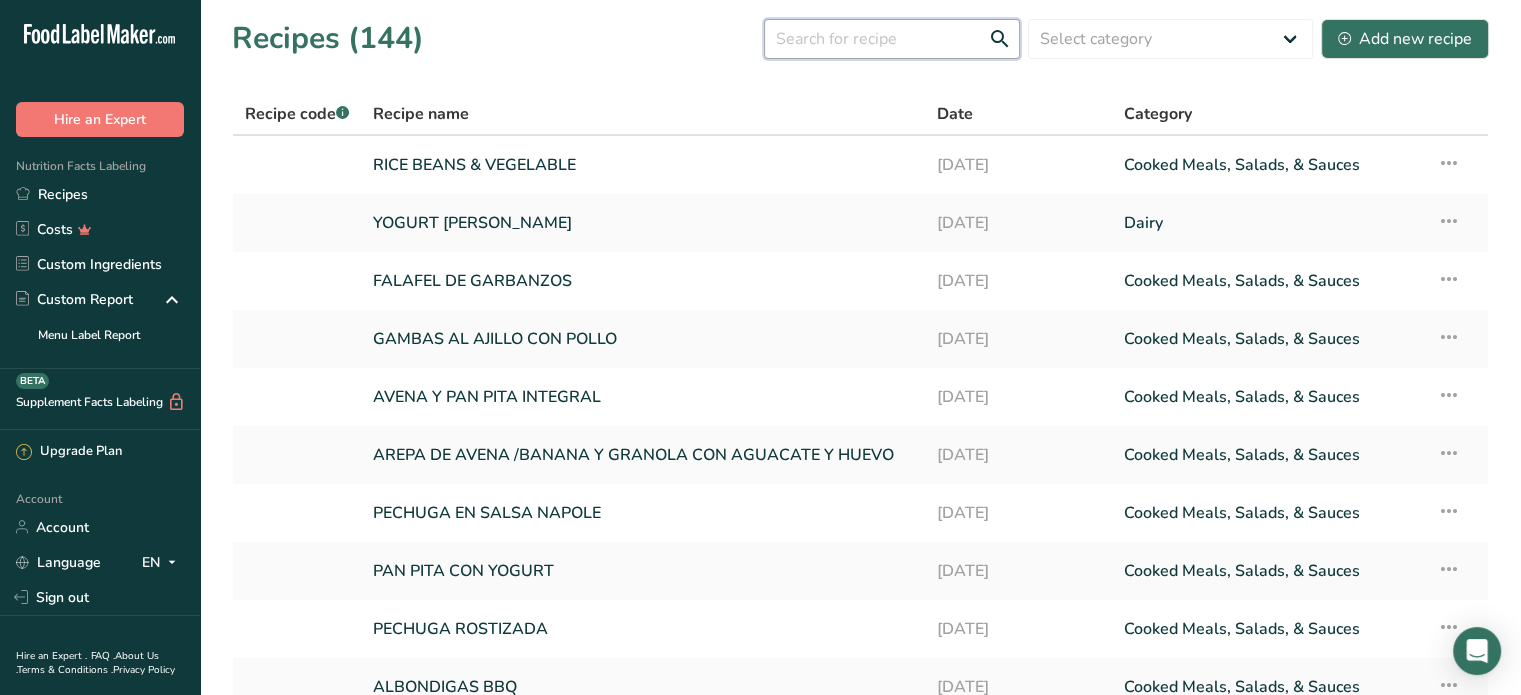 click at bounding box center (892, 39) 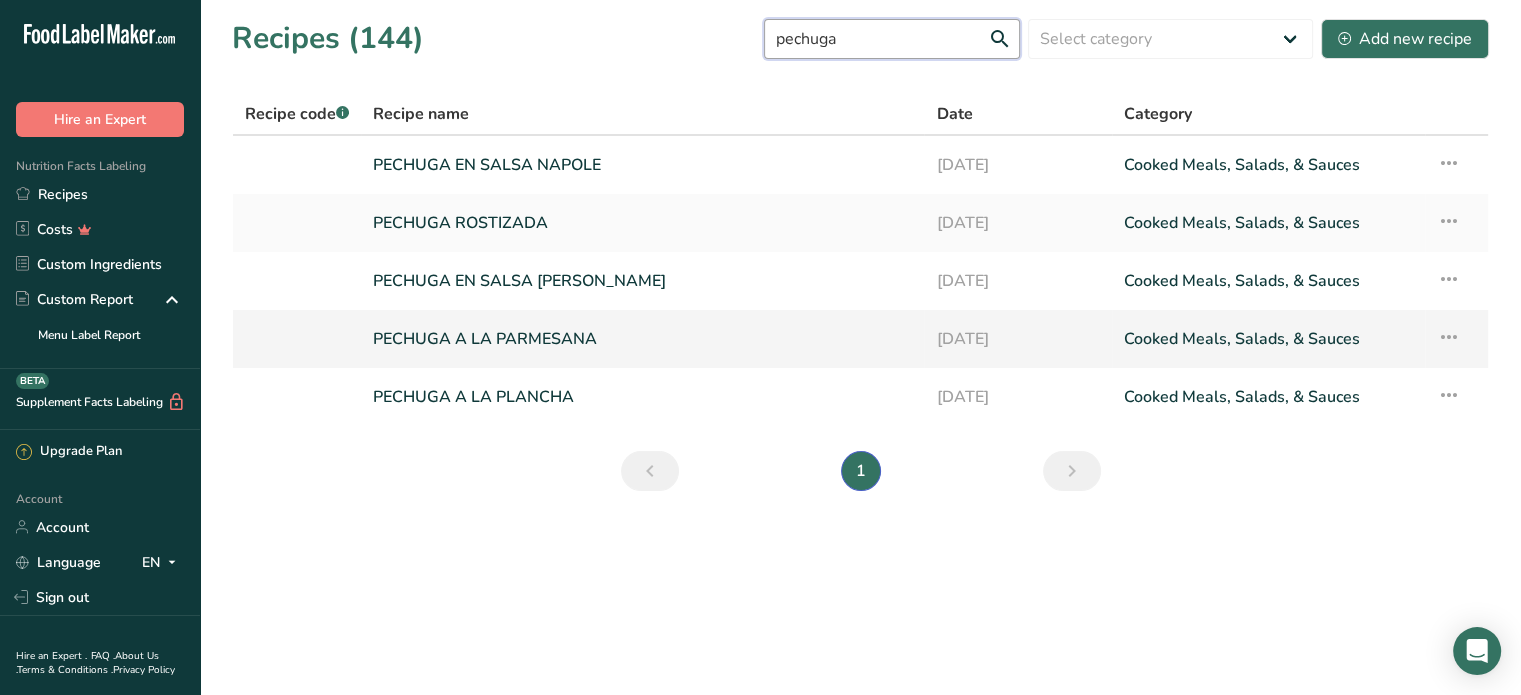 type on "pechuga" 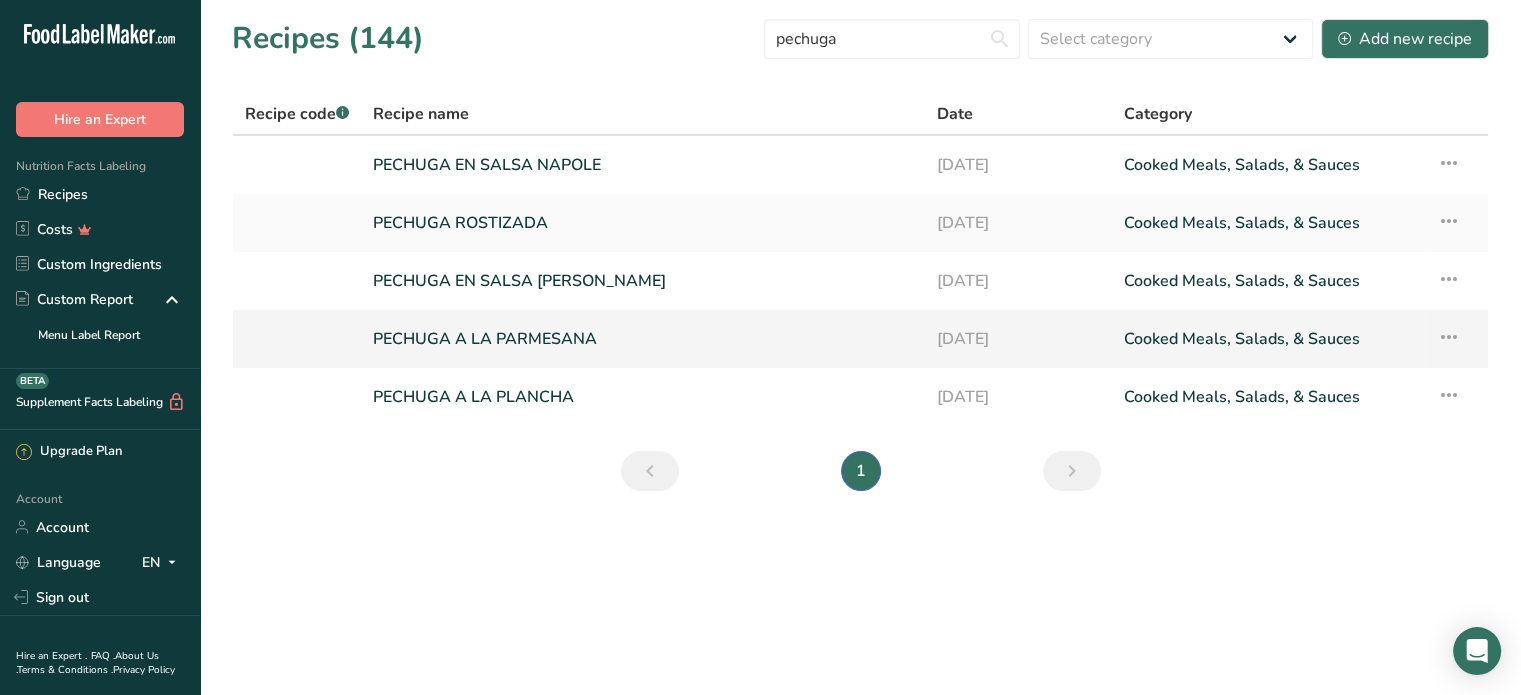 click on "PECHUGA A LA PARMESANA" at bounding box center [642, 339] 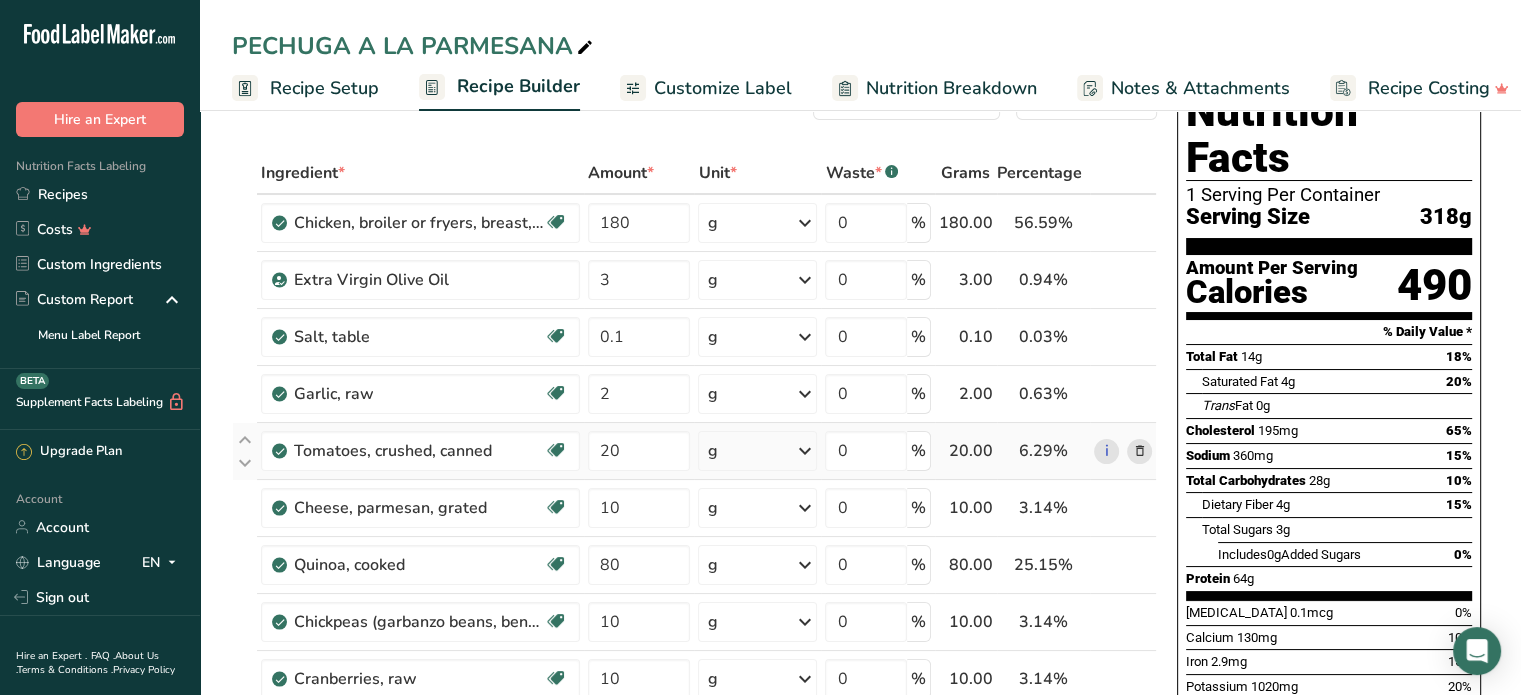 scroll, scrollTop: 100, scrollLeft: 0, axis: vertical 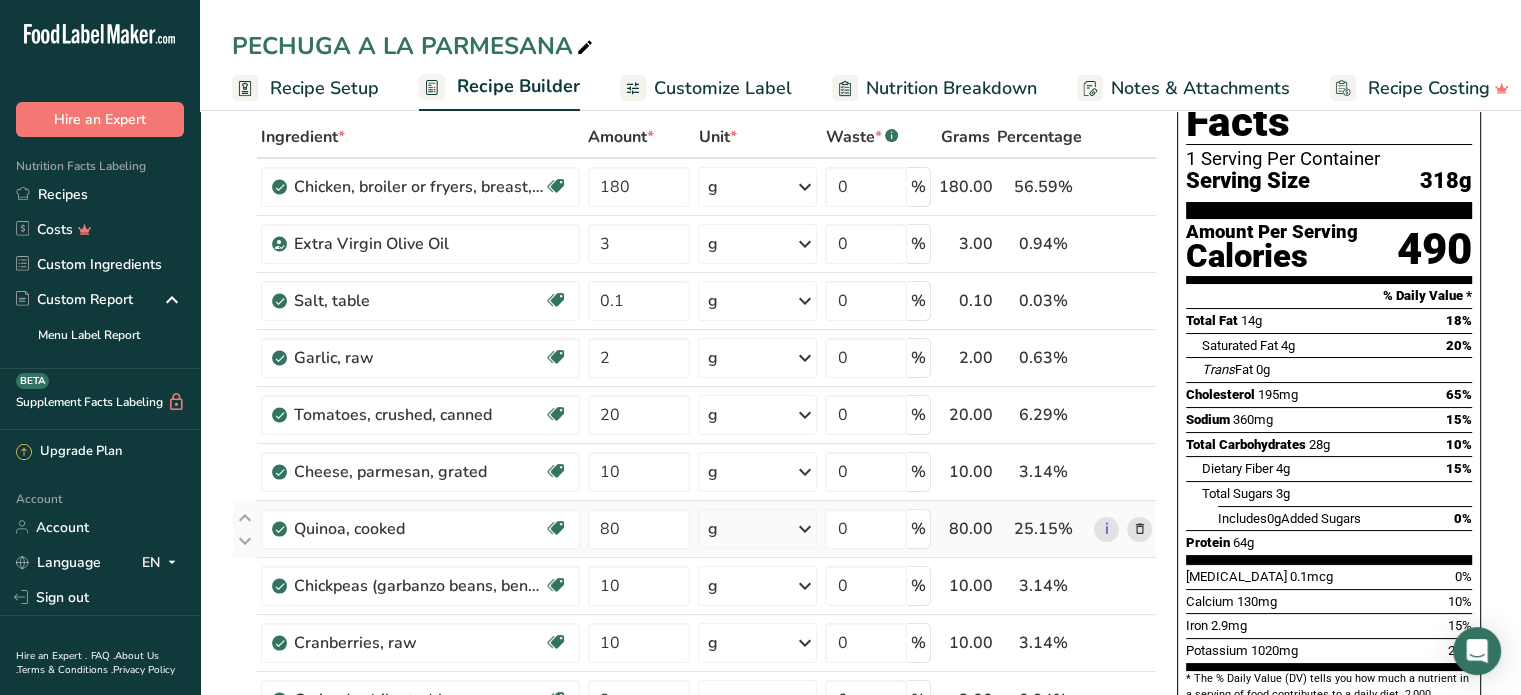 click at bounding box center (1139, 529) 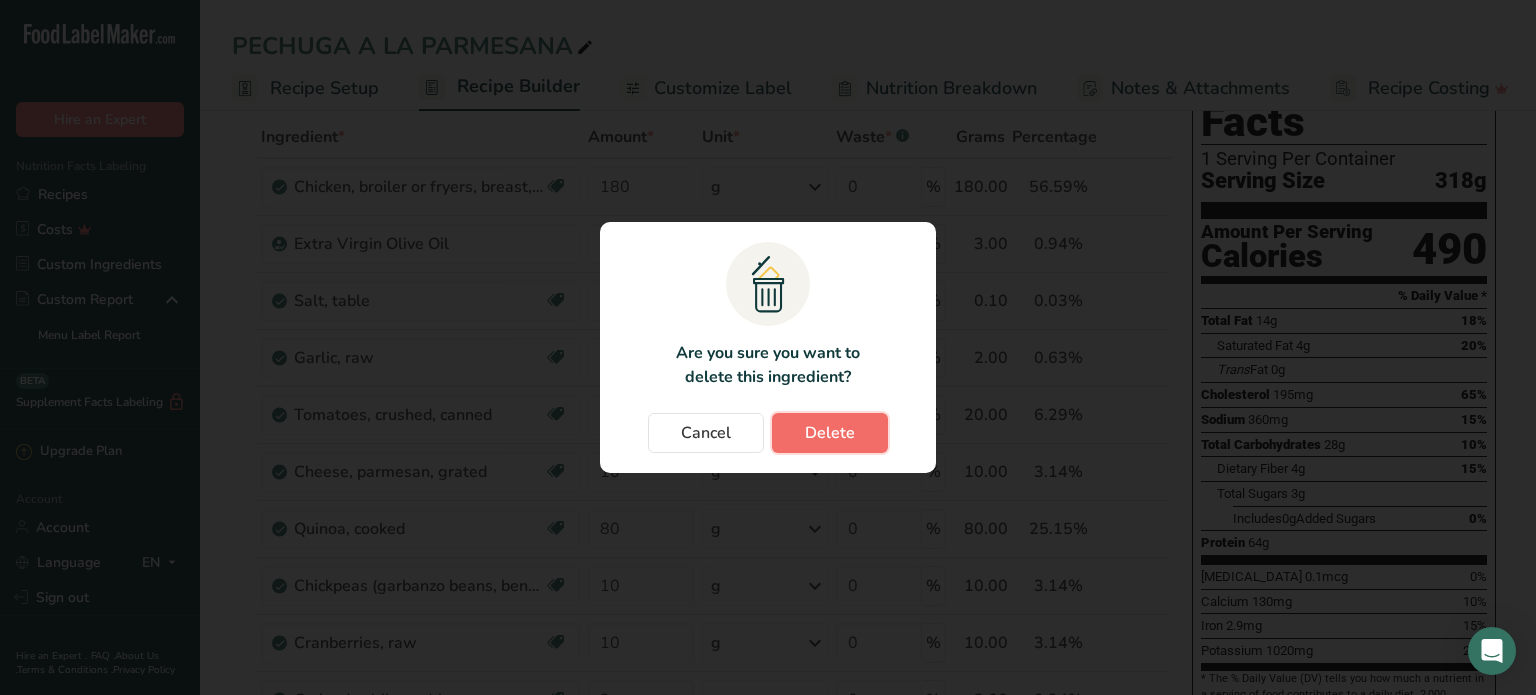 click on "Delete" at bounding box center (830, 433) 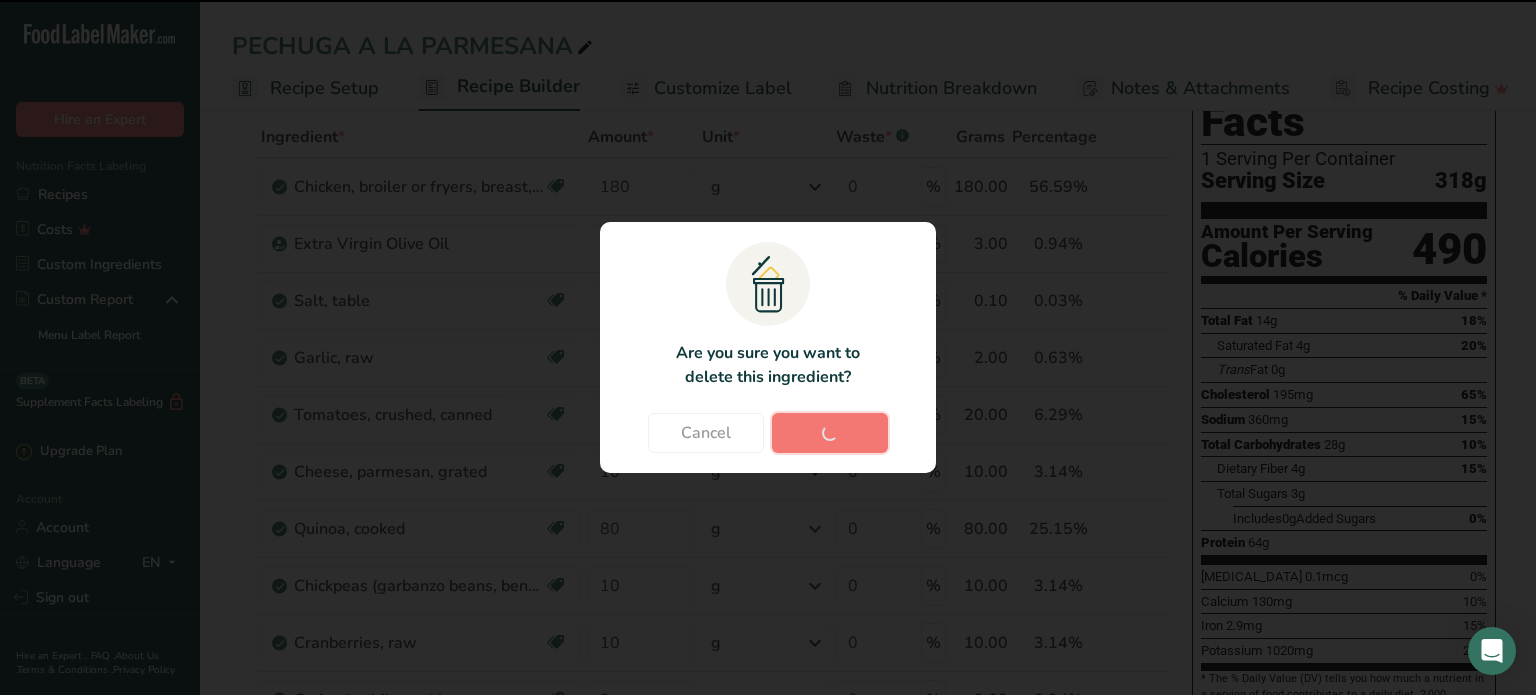 type on "10" 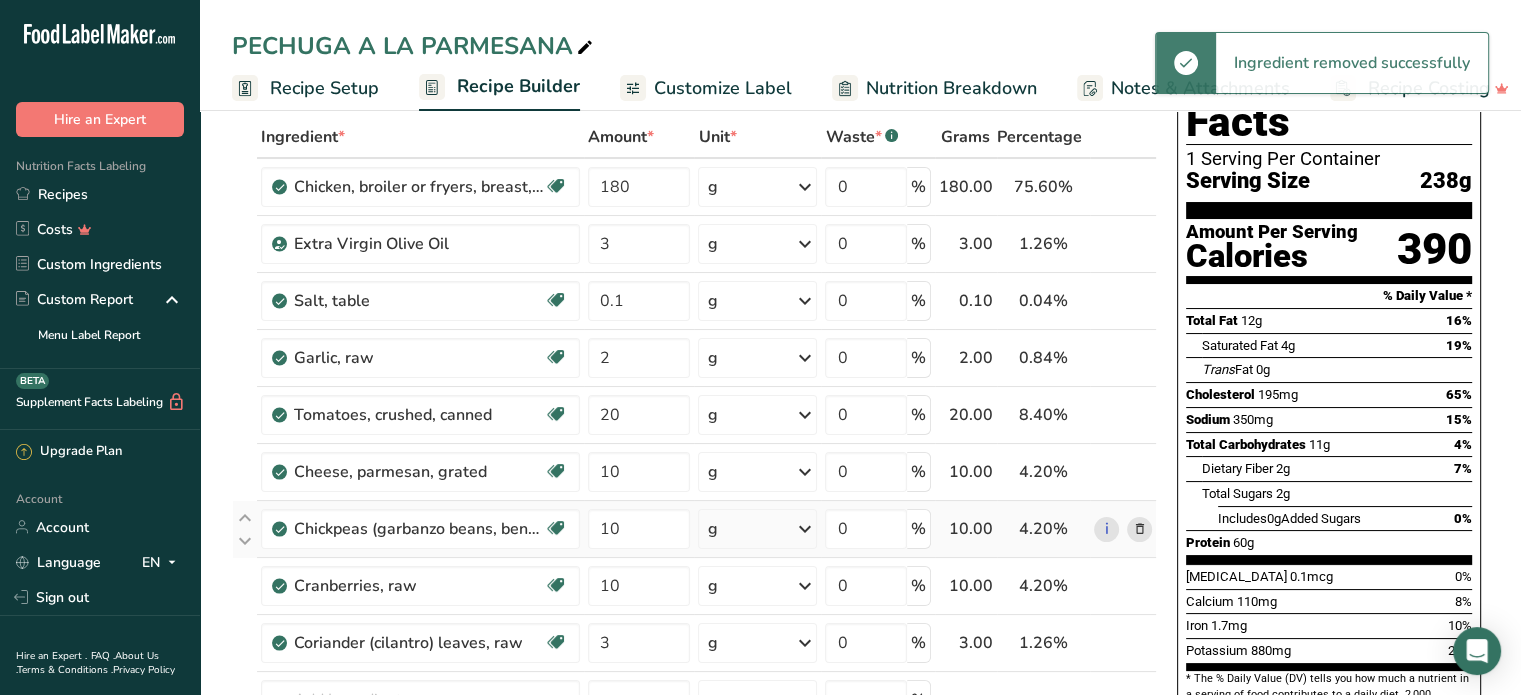 click at bounding box center (1139, 529) 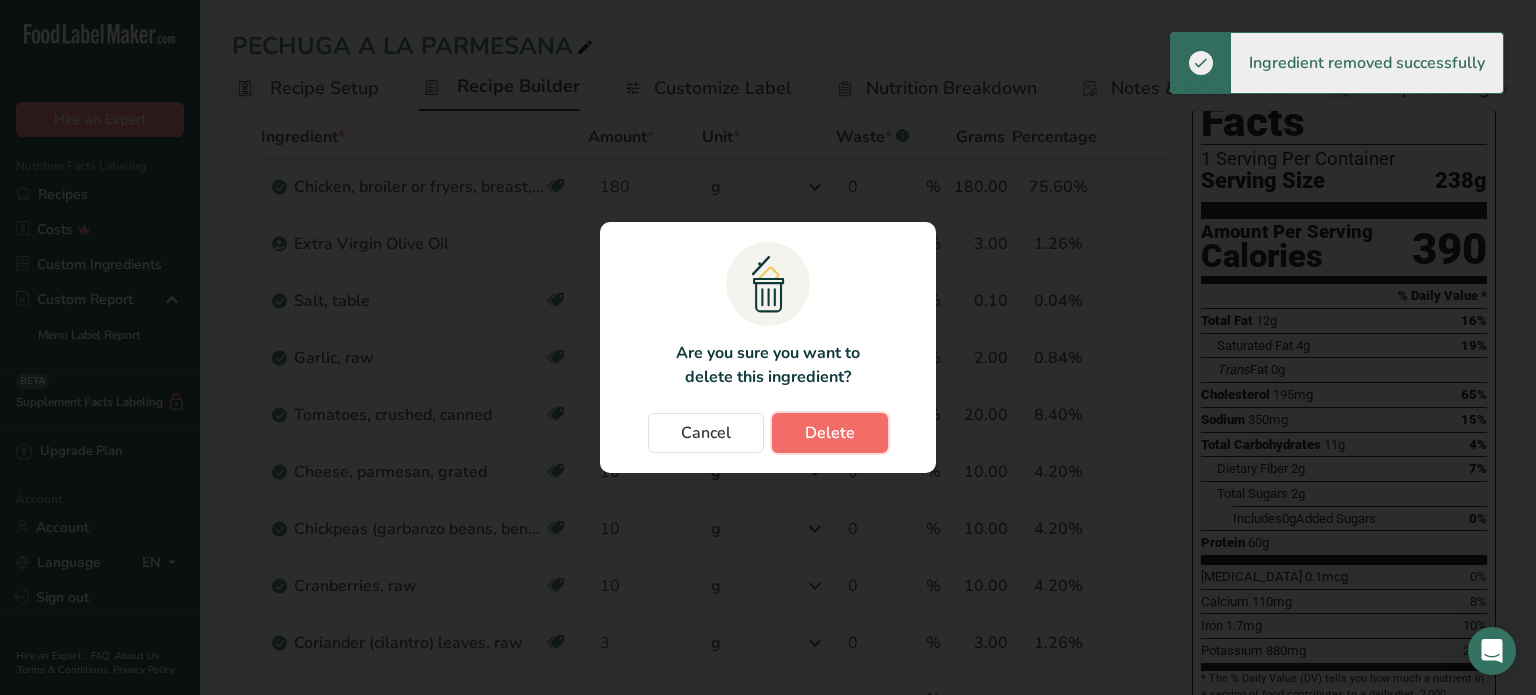 click on "Delete" at bounding box center [830, 433] 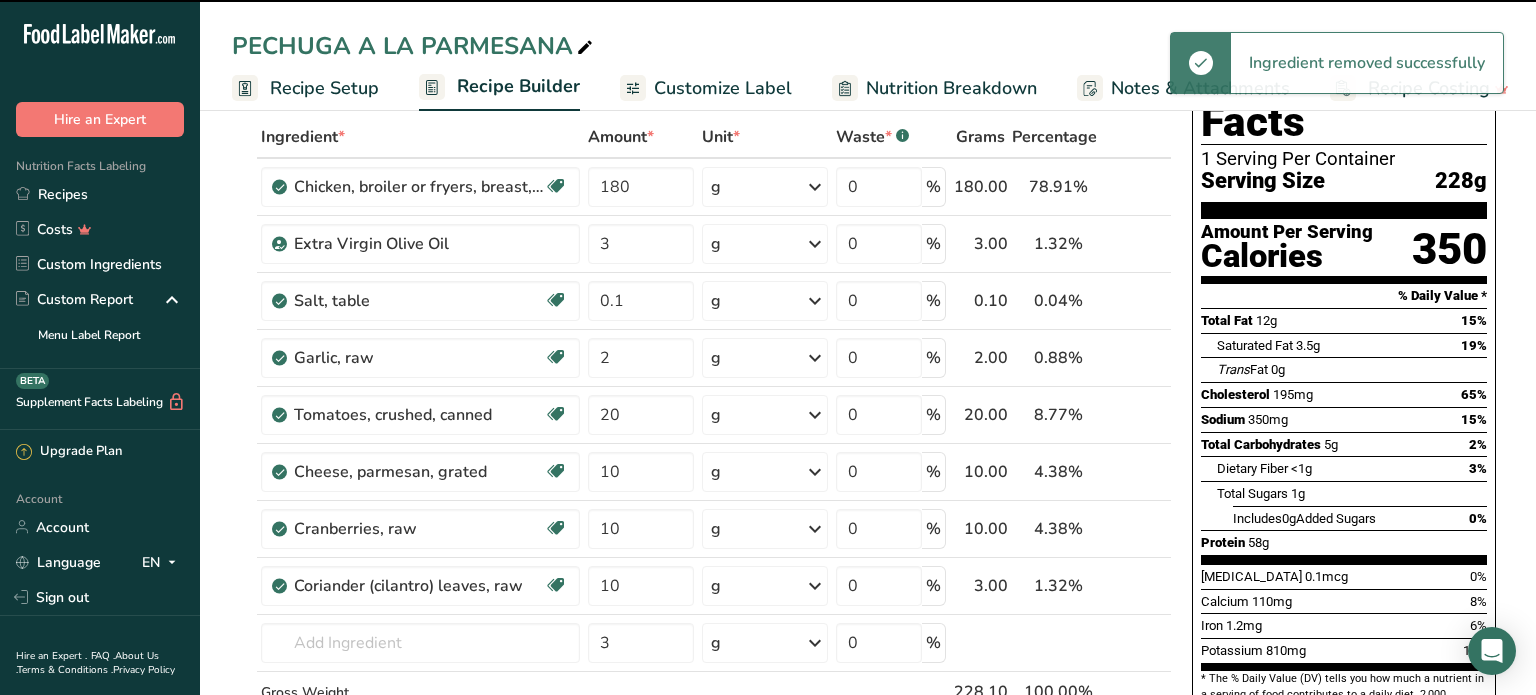 type on "3" 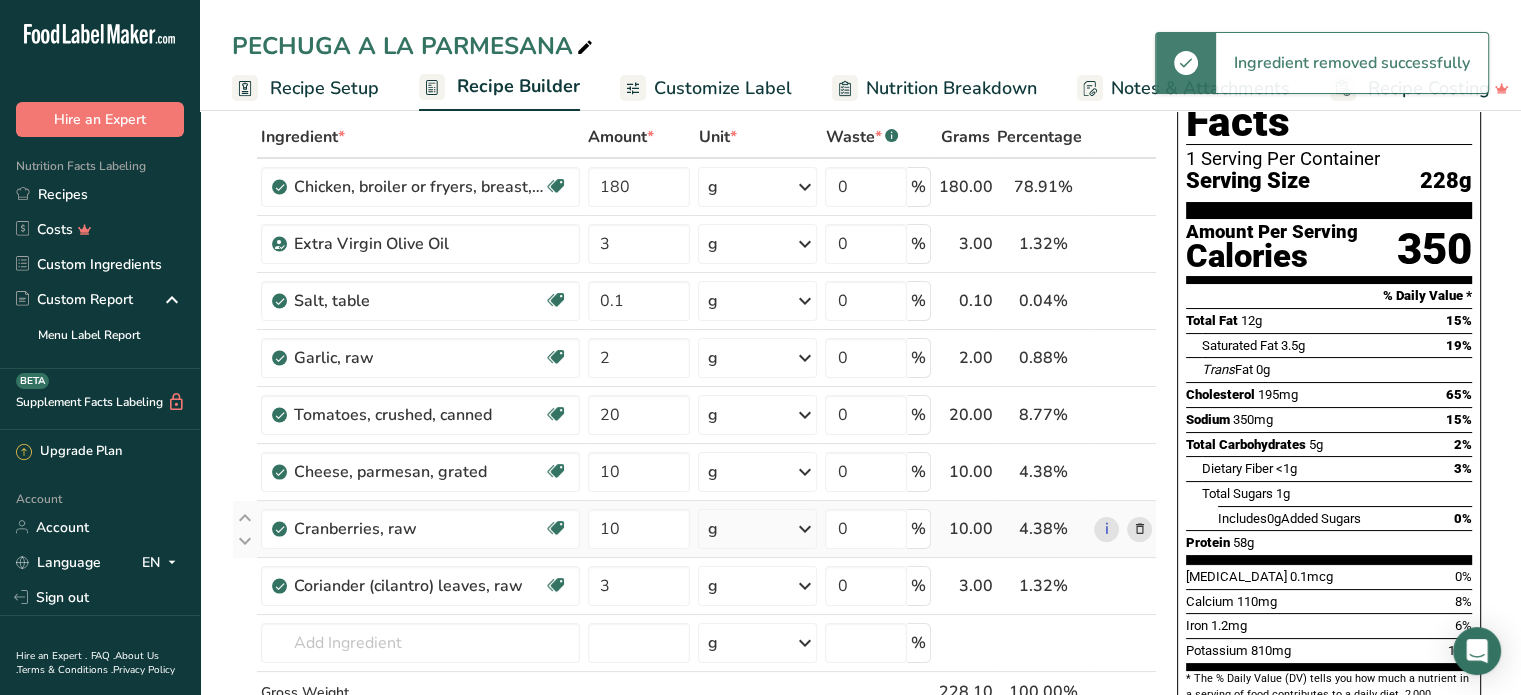 click at bounding box center (1139, 529) 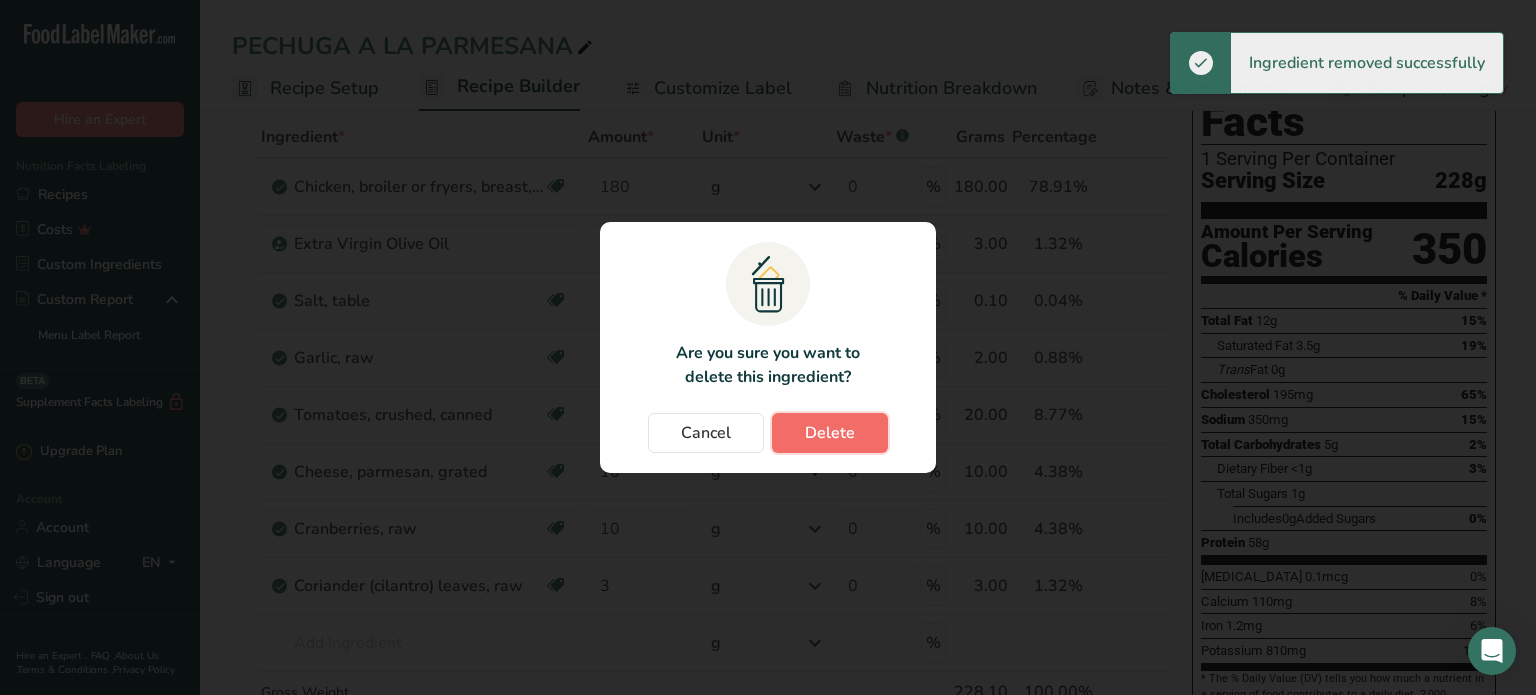 click on "Delete" at bounding box center [830, 433] 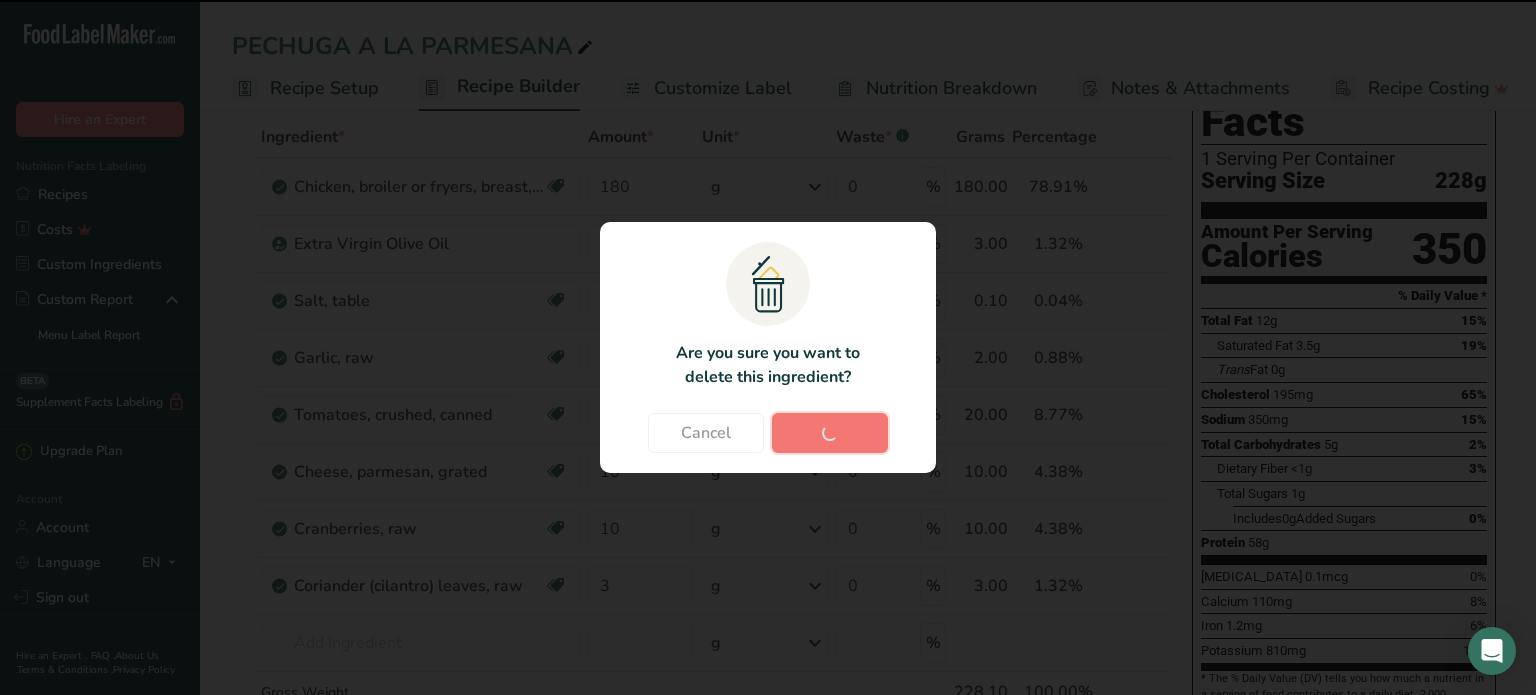 type on "3" 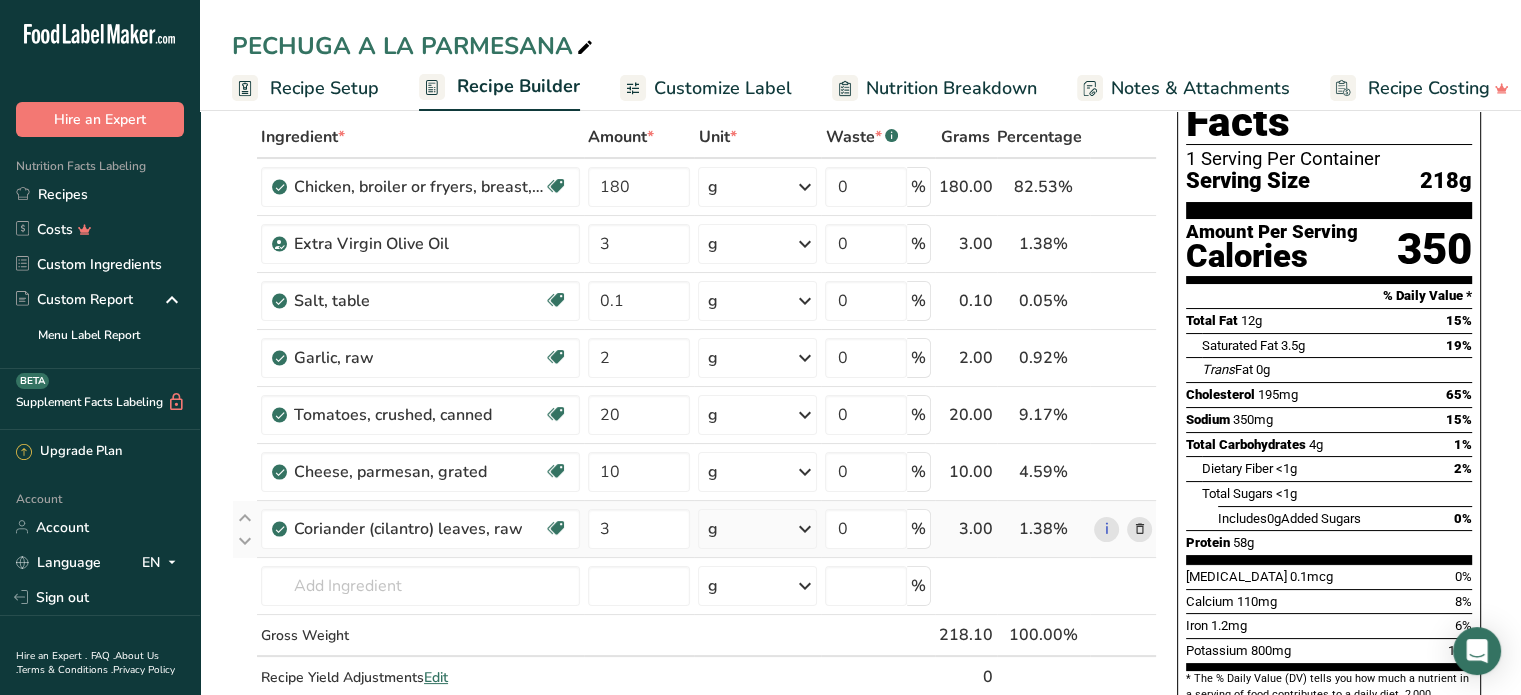 click on "Coriander (cilantro) leaves, raw
Source of Antioxidants
Dairy free
Gluten free
Vegan
Vegetarian
Soy free" at bounding box center (420, 529) 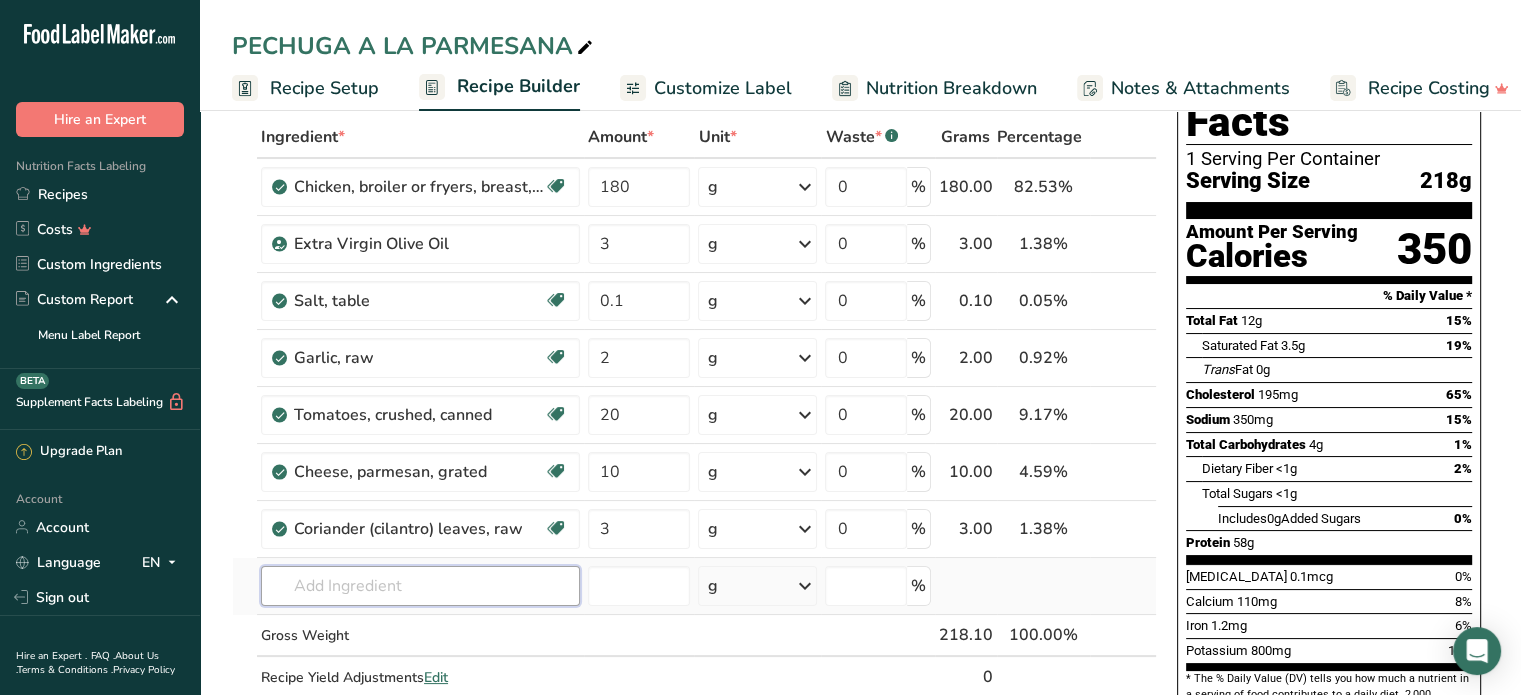 click at bounding box center [420, 586] 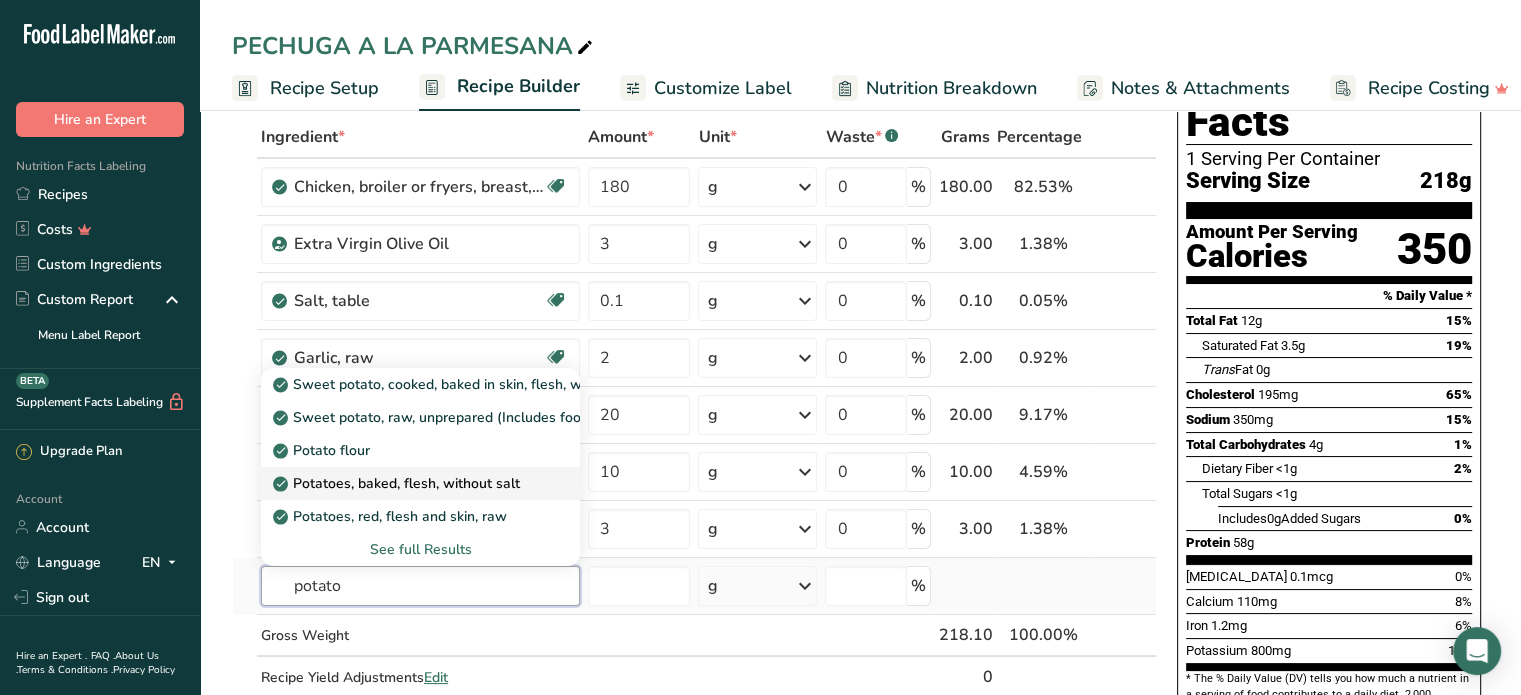 type on "potato" 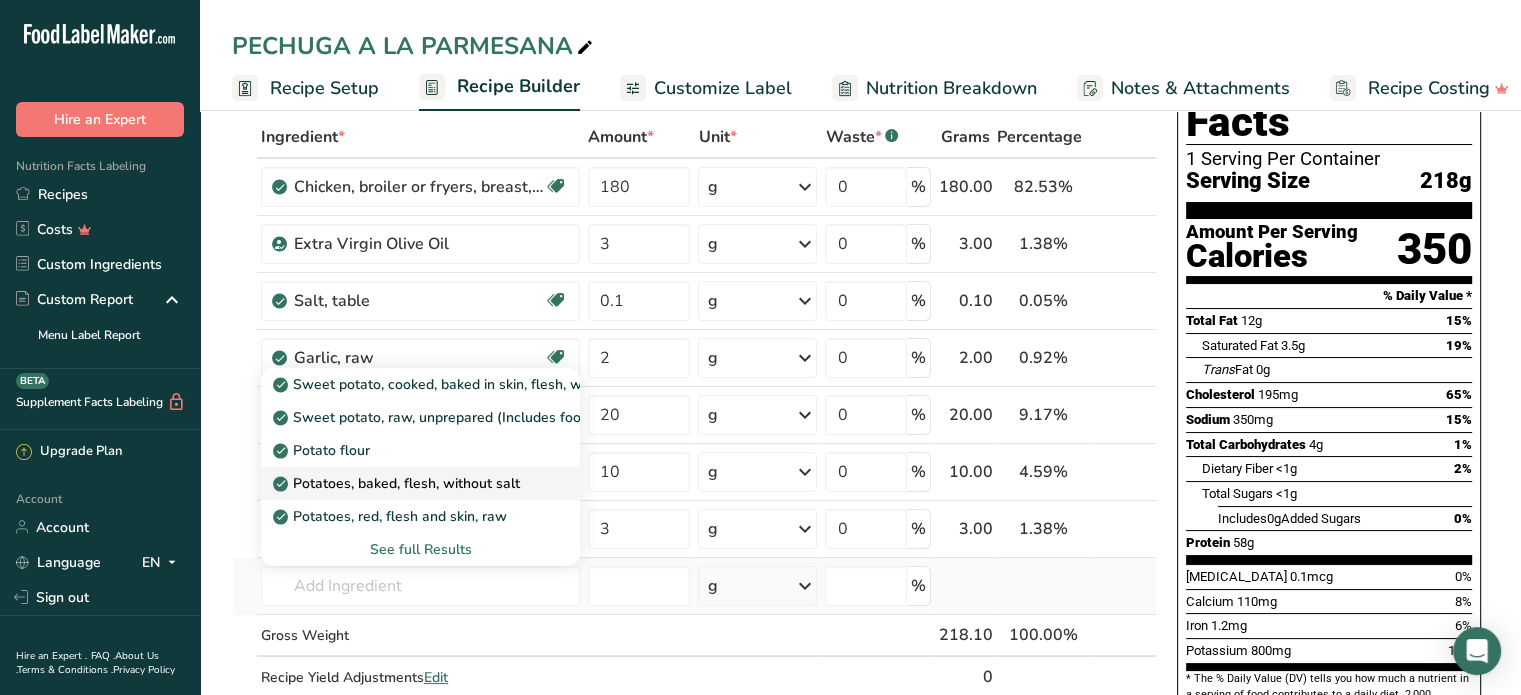 click on "Potatoes, baked, flesh, without salt" at bounding box center (398, 483) 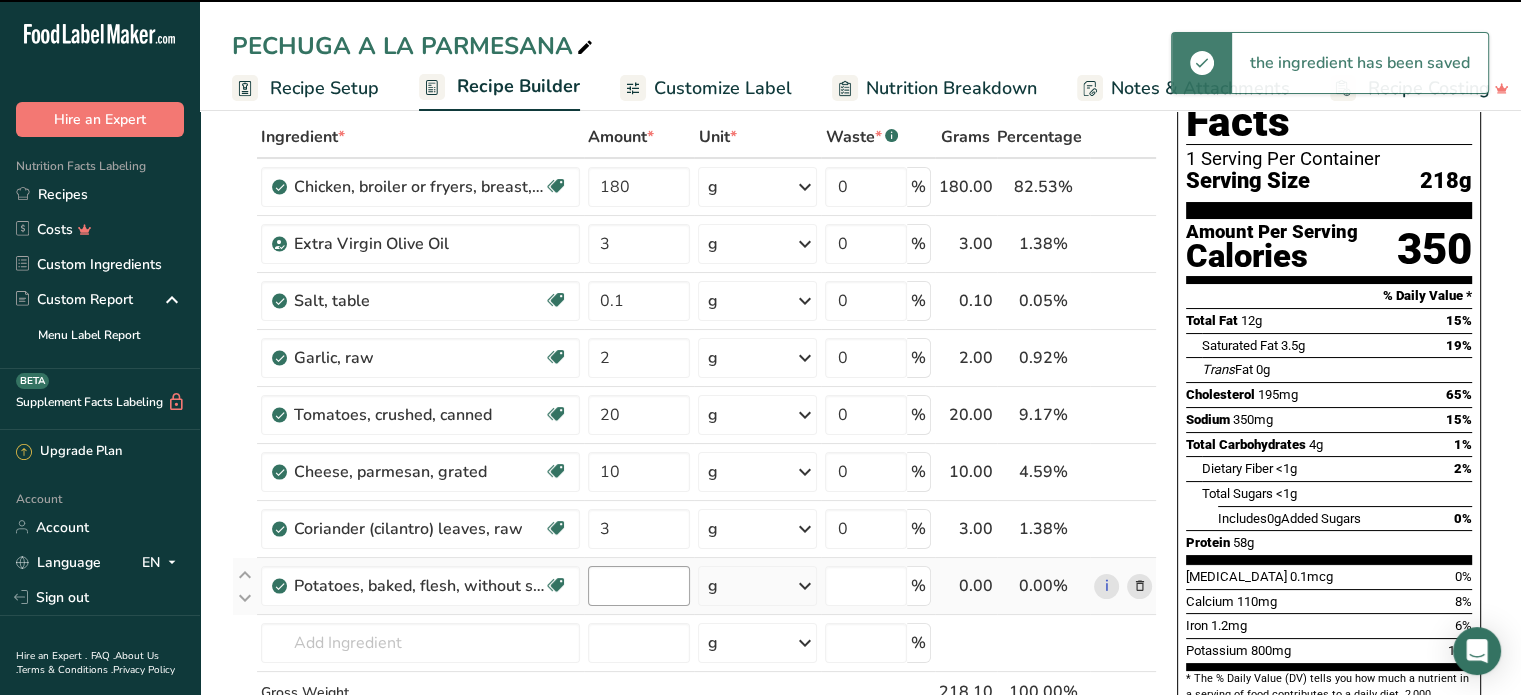 type on "0" 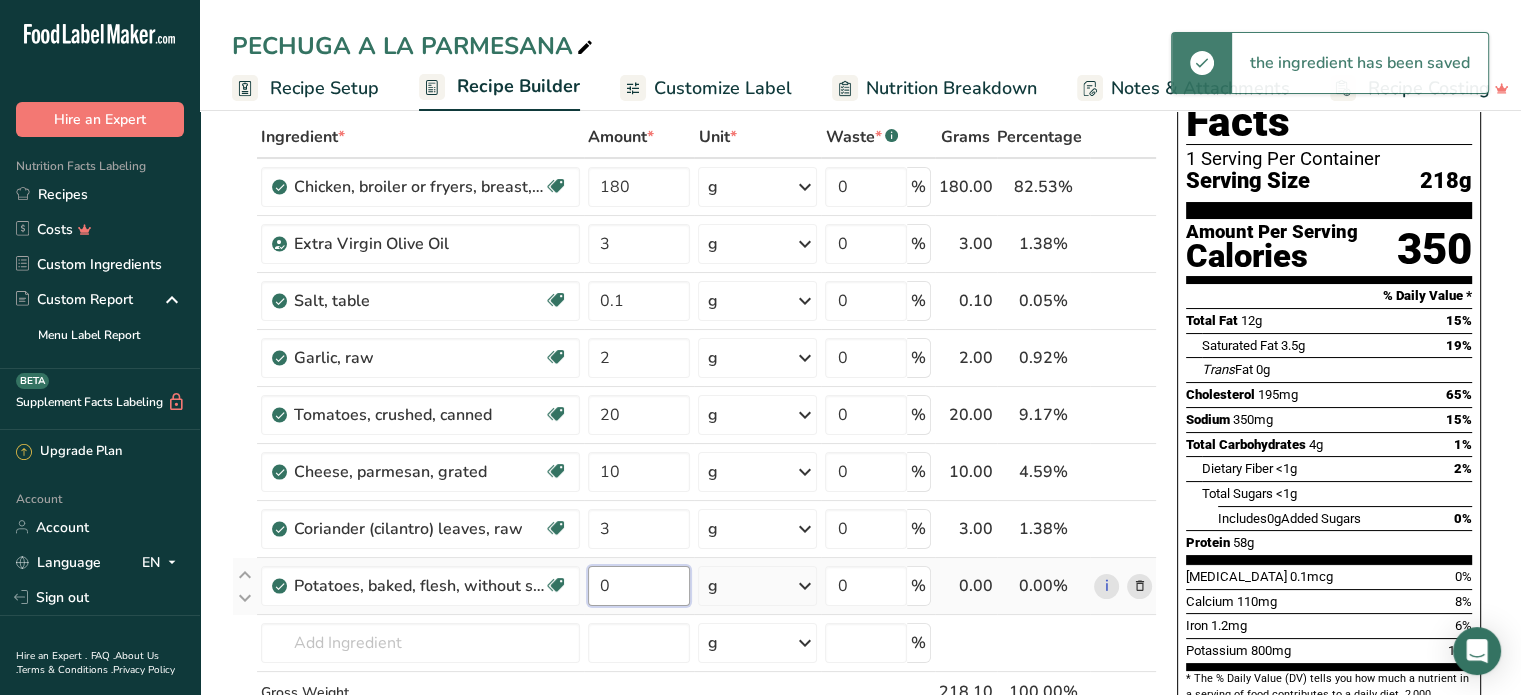 click on "0" at bounding box center (639, 586) 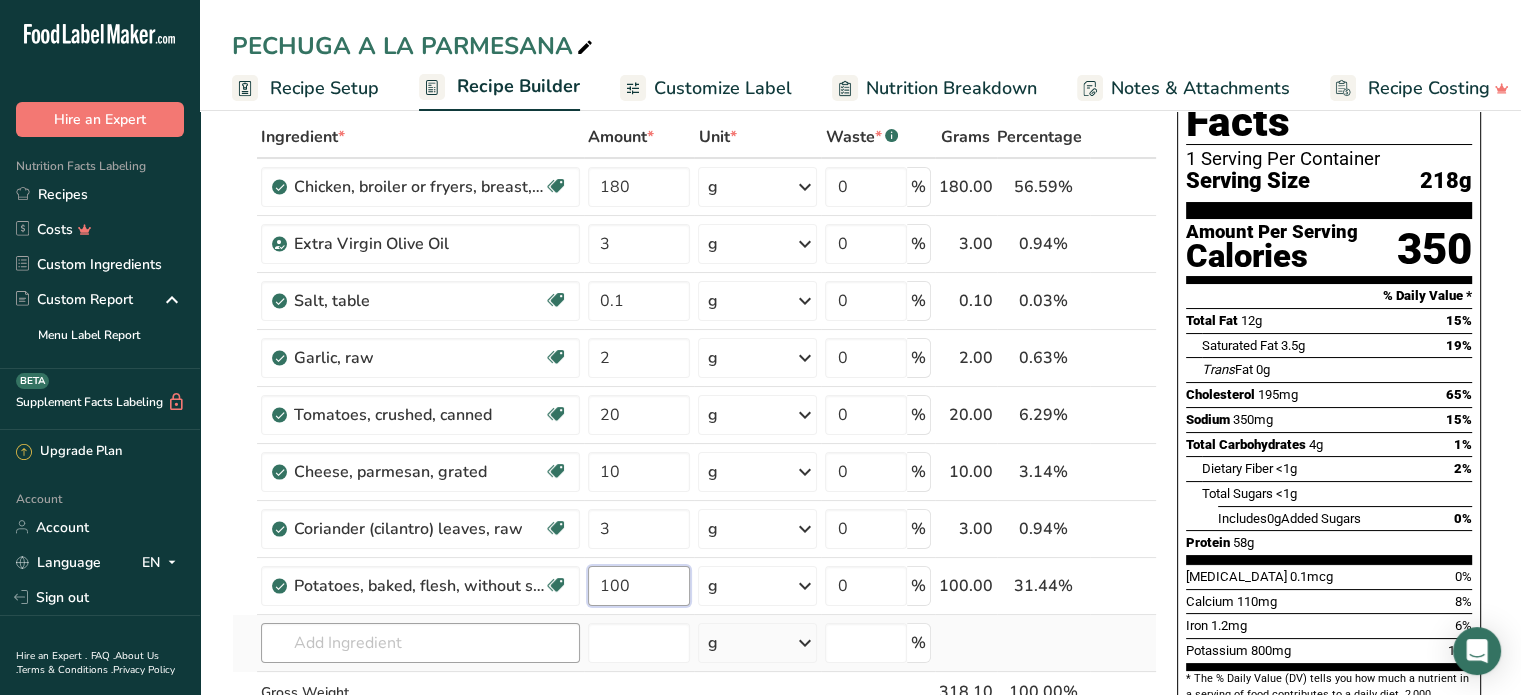 type on "100" 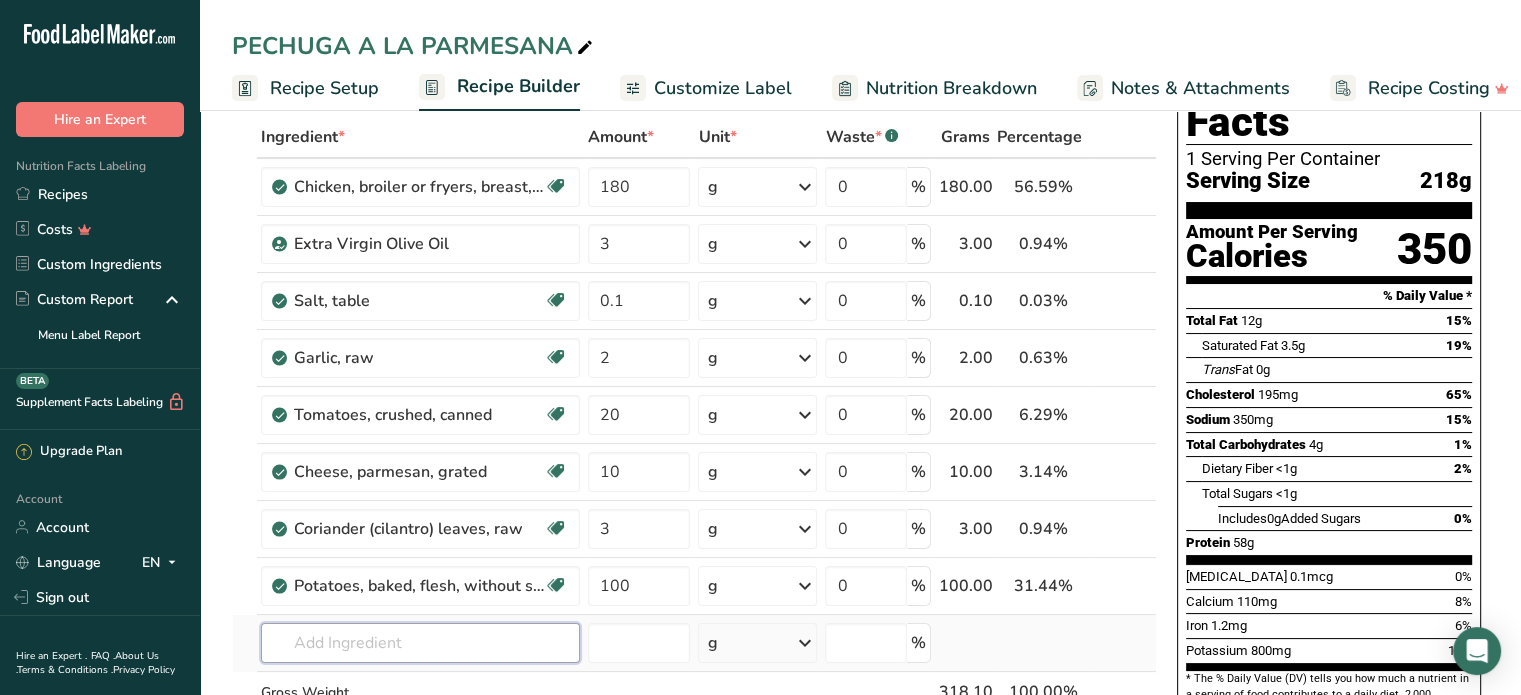 click on "Ingredient *
Amount *
Unit *
Waste *   .a-a{fill:#347362;}.b-a{fill:#fff;}          Grams
Percentage
Chicken, broiler or fryers, breast, skinless, boneless, meat only, cooked, grilled
Dairy free
Gluten free
Soy free
180
g
Portions
3 oz
1 piece
Weight Units
g
kg
mg
See more
Volume Units
l
Volume units require a density conversion. If you know your ingredient's density enter it below. Otherwise, click on "RIA" our AI Regulatory bot - she will be able to help you
lb/ft3
g/cm3
Confirm
mL
lb/ft3" at bounding box center [694, 456] 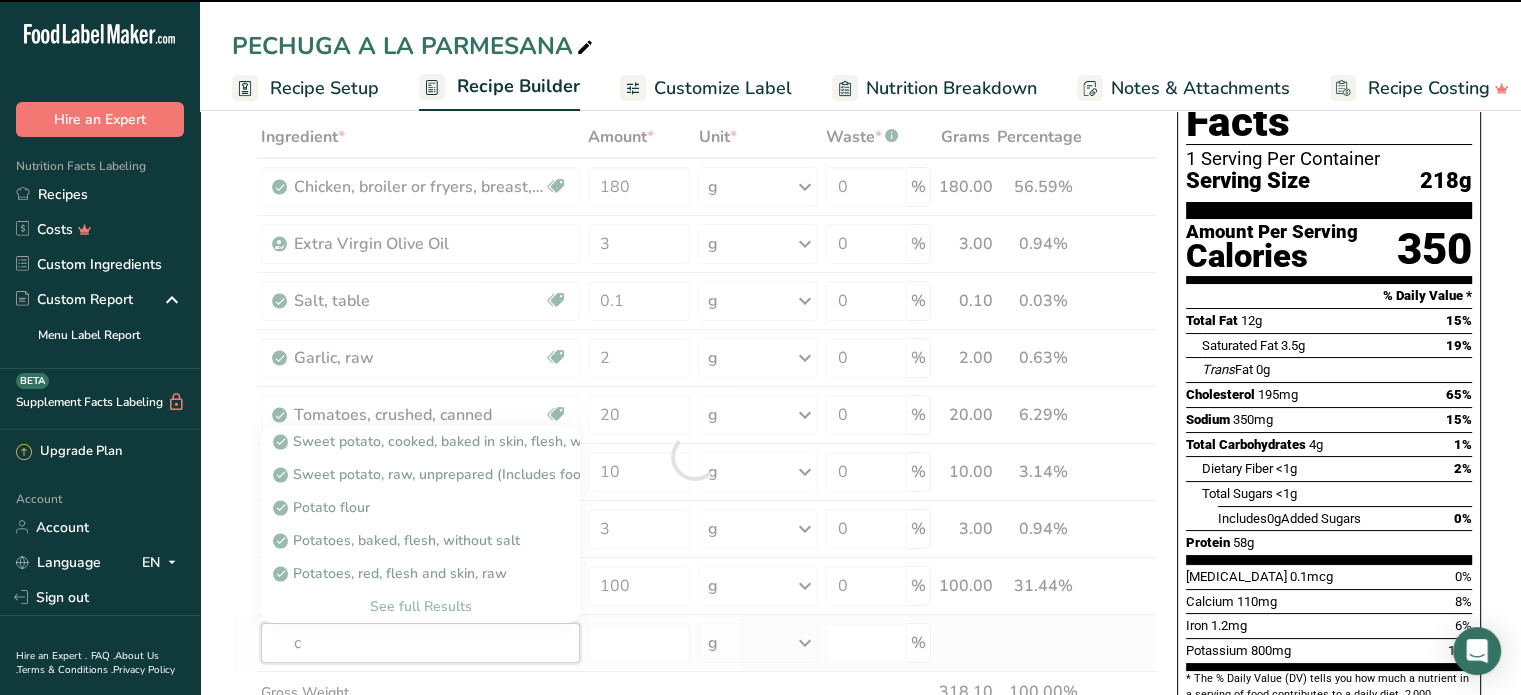 type on "ca" 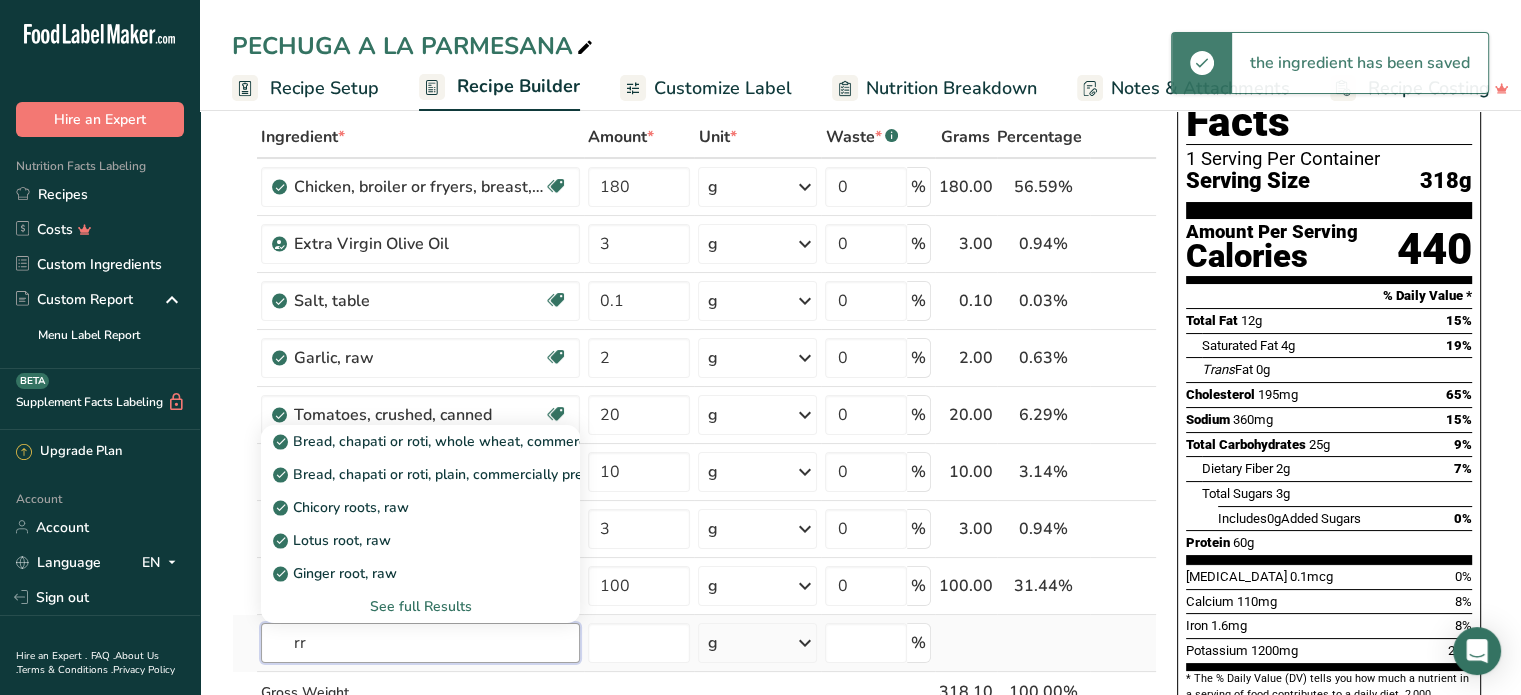 type on "r" 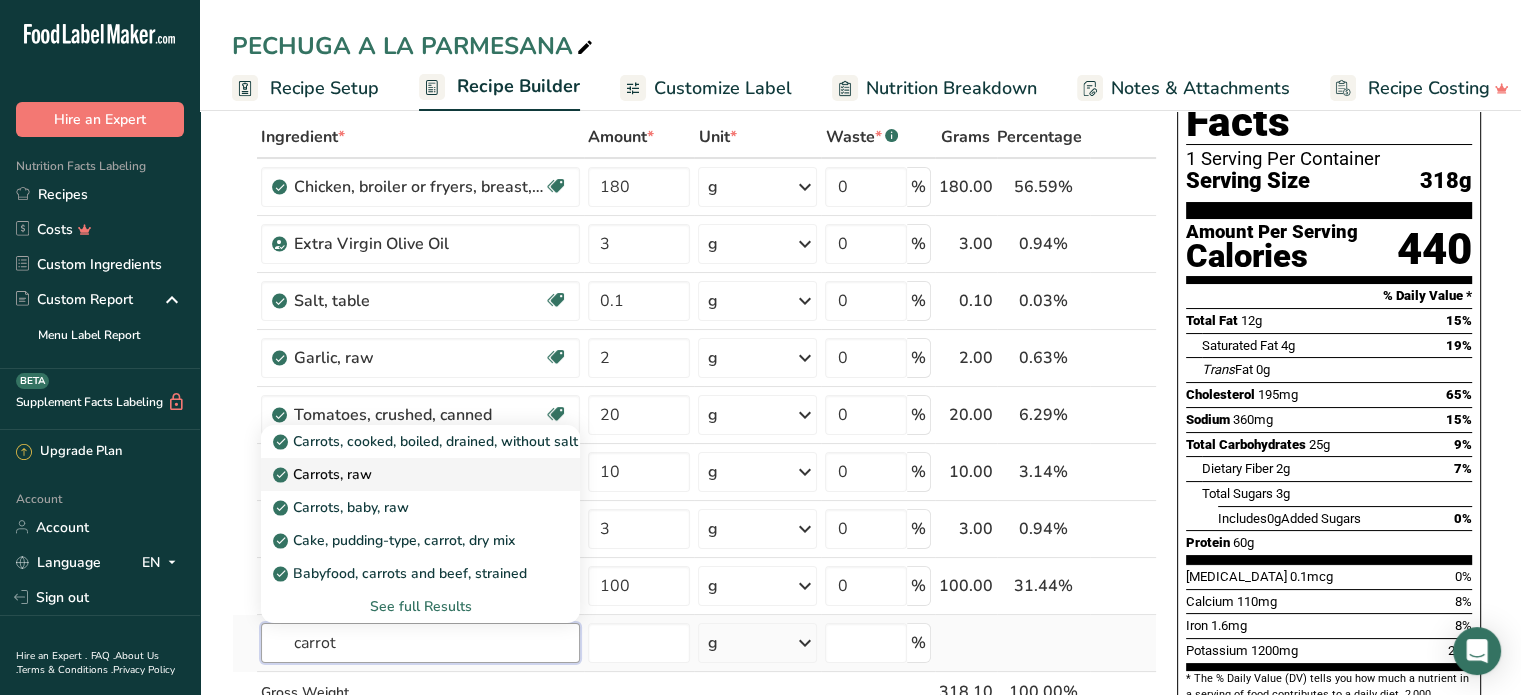 type on "carrot" 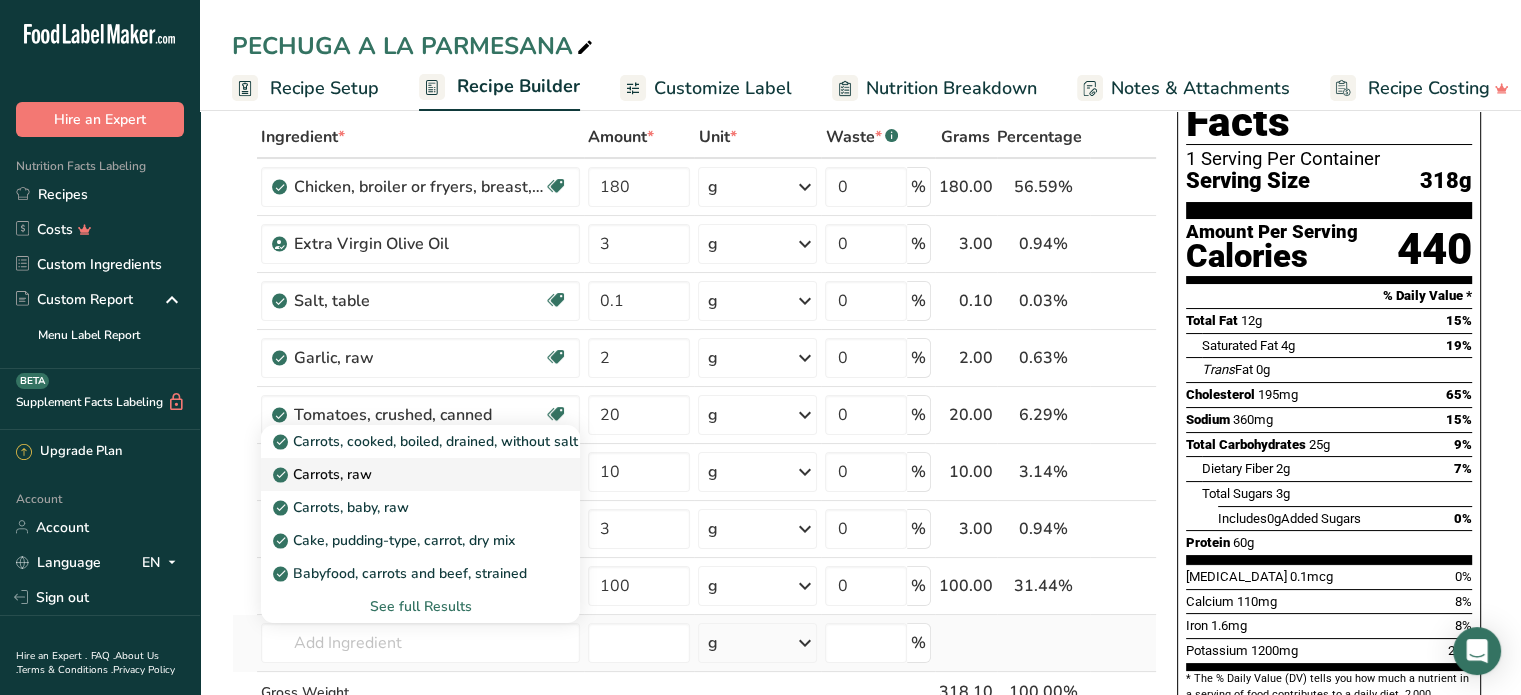 click on "Carrots, raw" at bounding box center (324, 474) 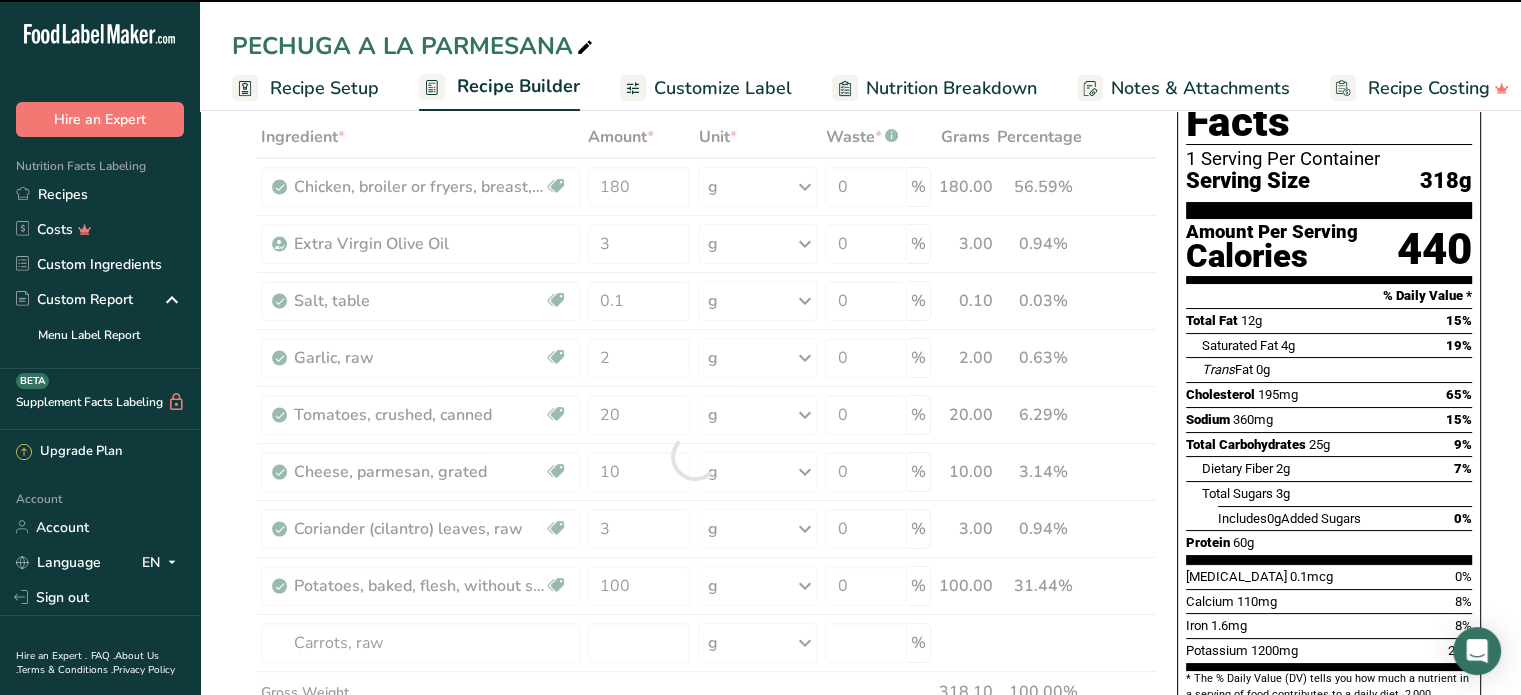 type on "0" 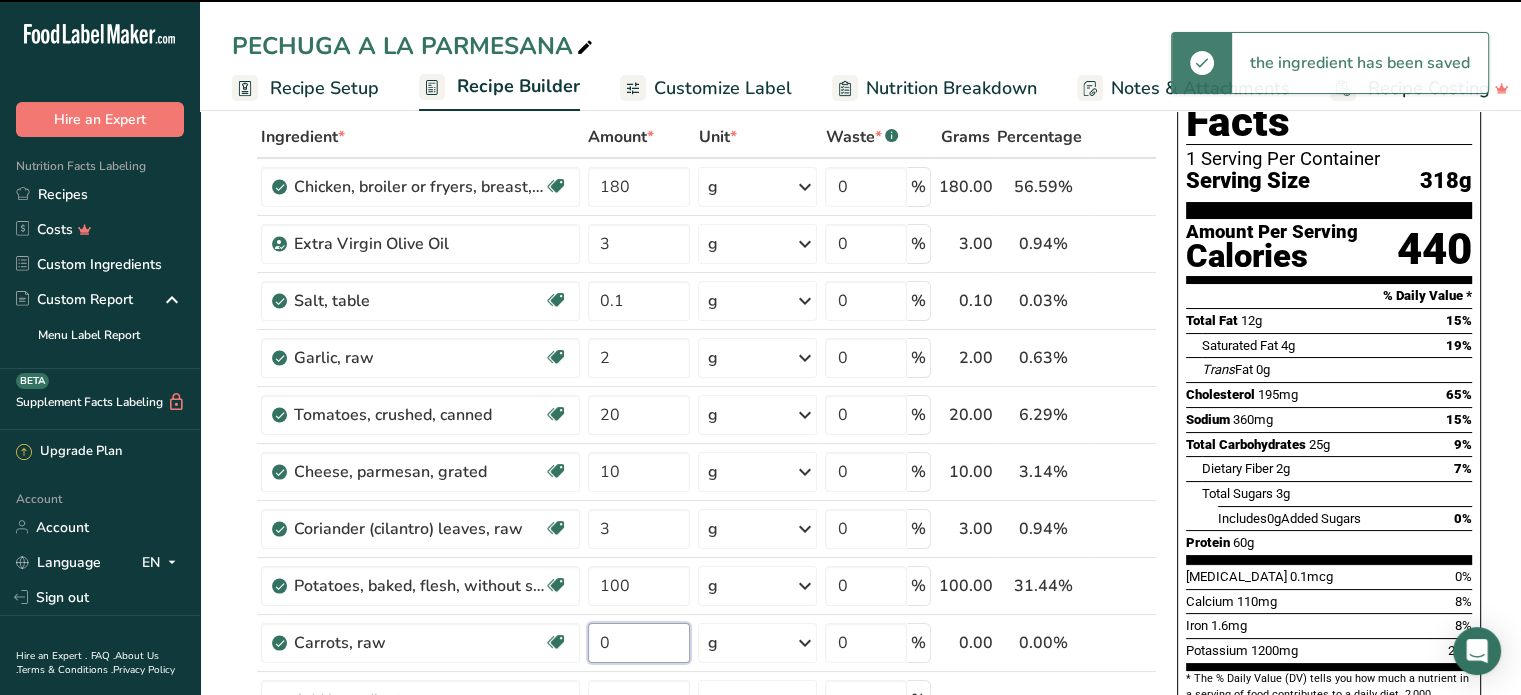 click on "0" at bounding box center (639, 643) 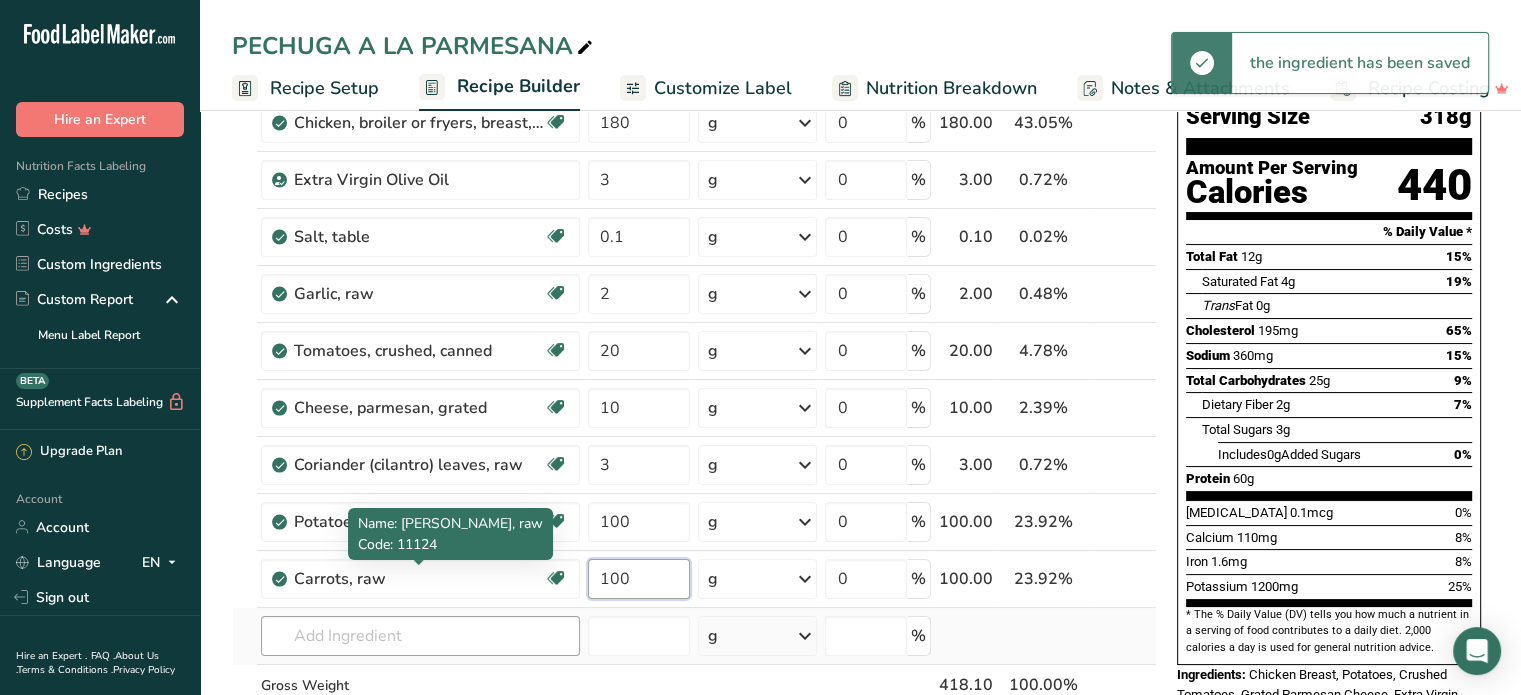 scroll, scrollTop: 200, scrollLeft: 0, axis: vertical 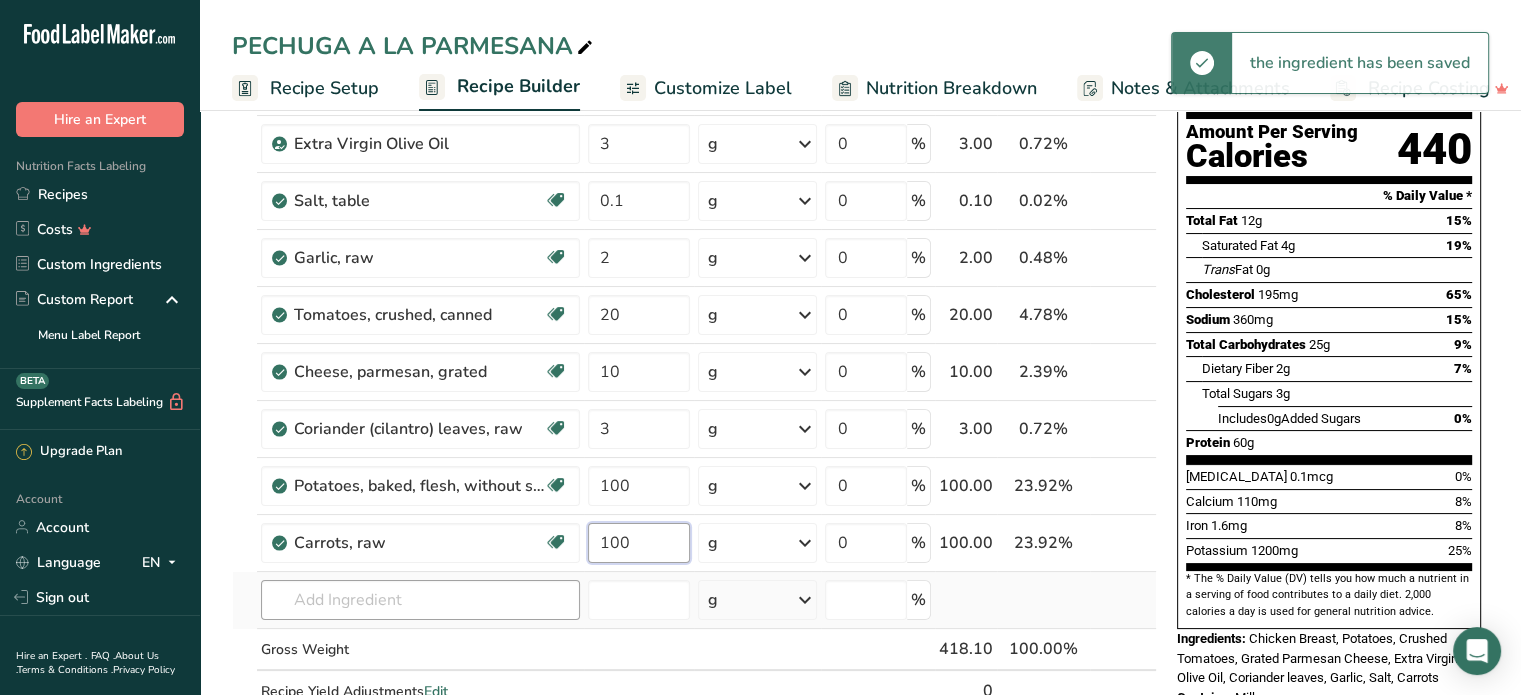 type on "100" 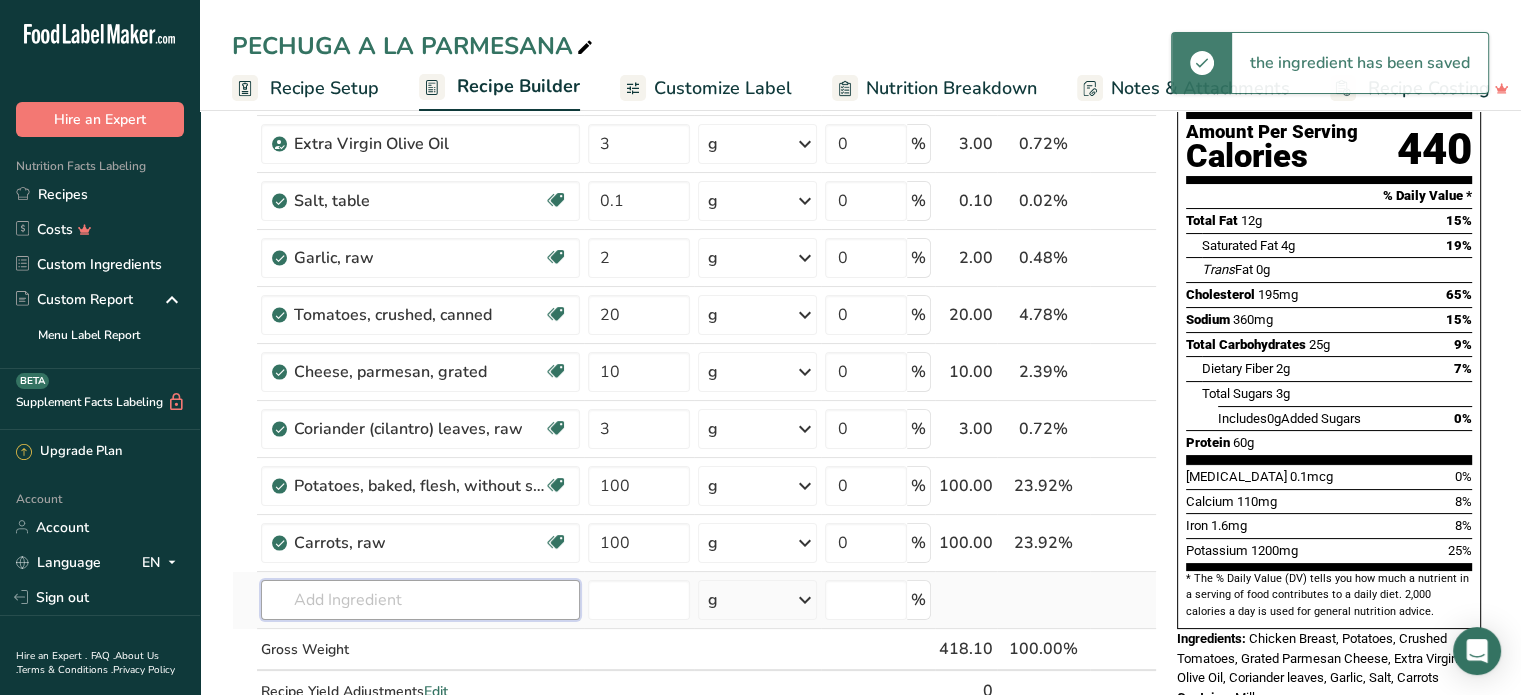 click on "Ingredient *
Amount *
Unit *
Waste *   .a-a{fill:#347362;}.b-a{fill:#fff;}          Grams
Percentage
Chicken, broiler or fryers, breast, skinless, boneless, meat only, cooked, grilled
Dairy free
Gluten free
Soy free
180
g
Portions
3 oz
1 piece
Weight Units
g
kg
mg
See more
Volume Units
l
Volume units require a density conversion. If you know your ingredient's density enter it below. Otherwise, click on "RIA" our AI Regulatory bot - she will be able to help you
lb/ft3
g/cm3
Confirm
mL
lb/ft3" at bounding box center [694, 385] 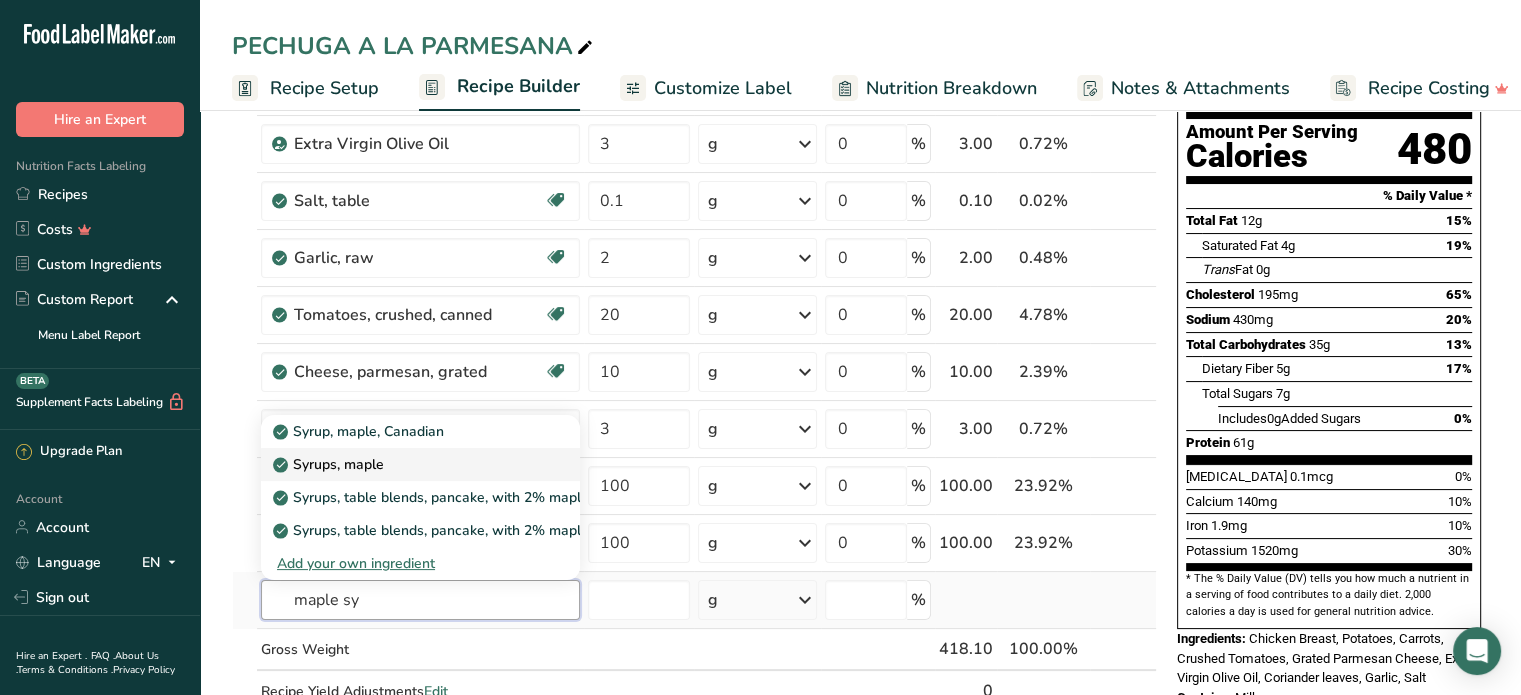 type on "maple sy" 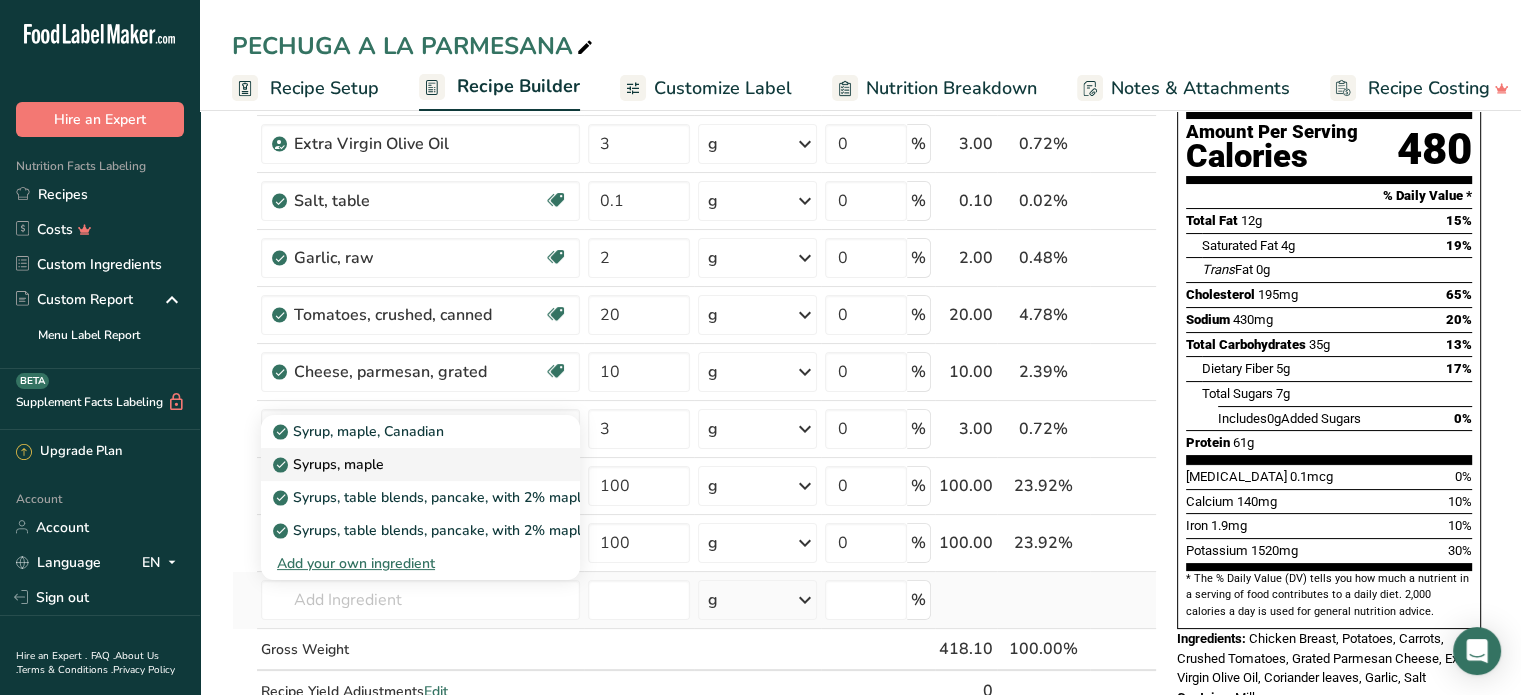 click on "Syrups, maple" at bounding box center (330, 464) 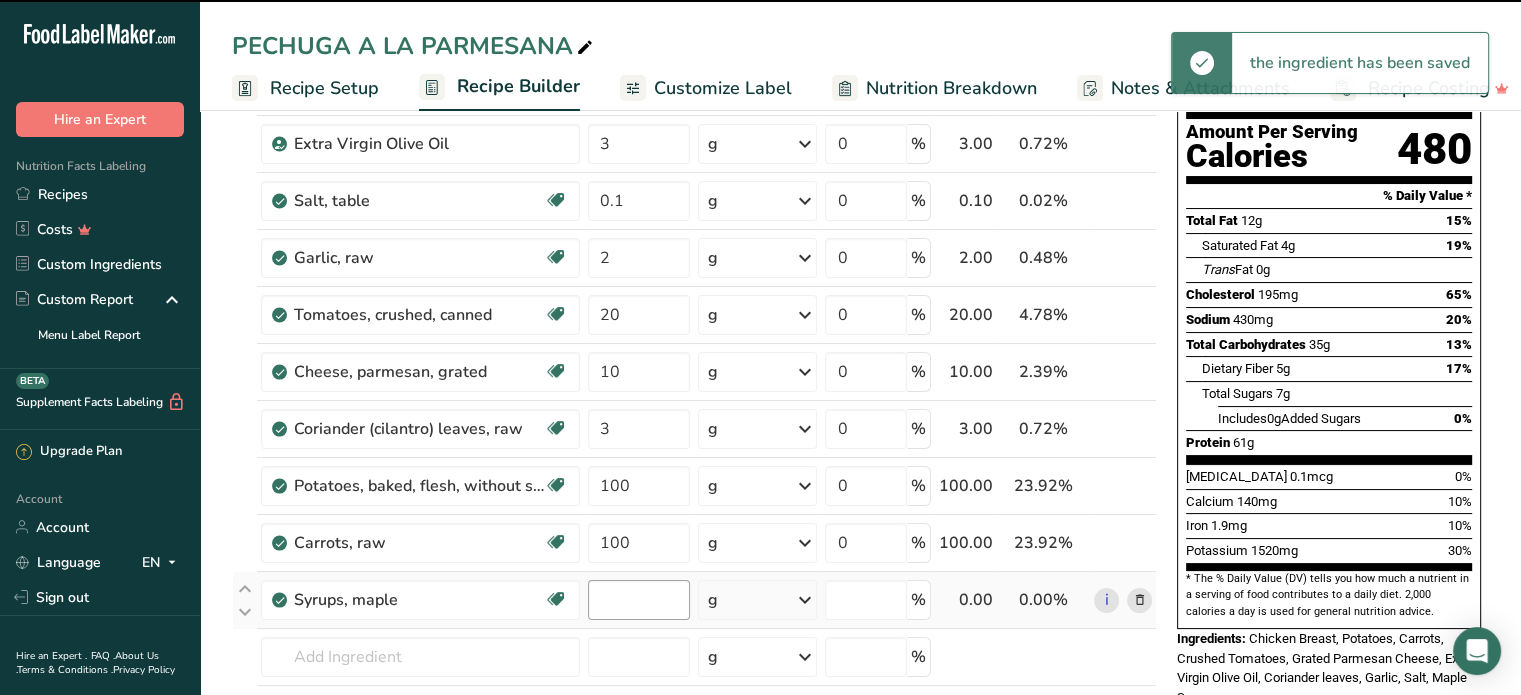 type on "0" 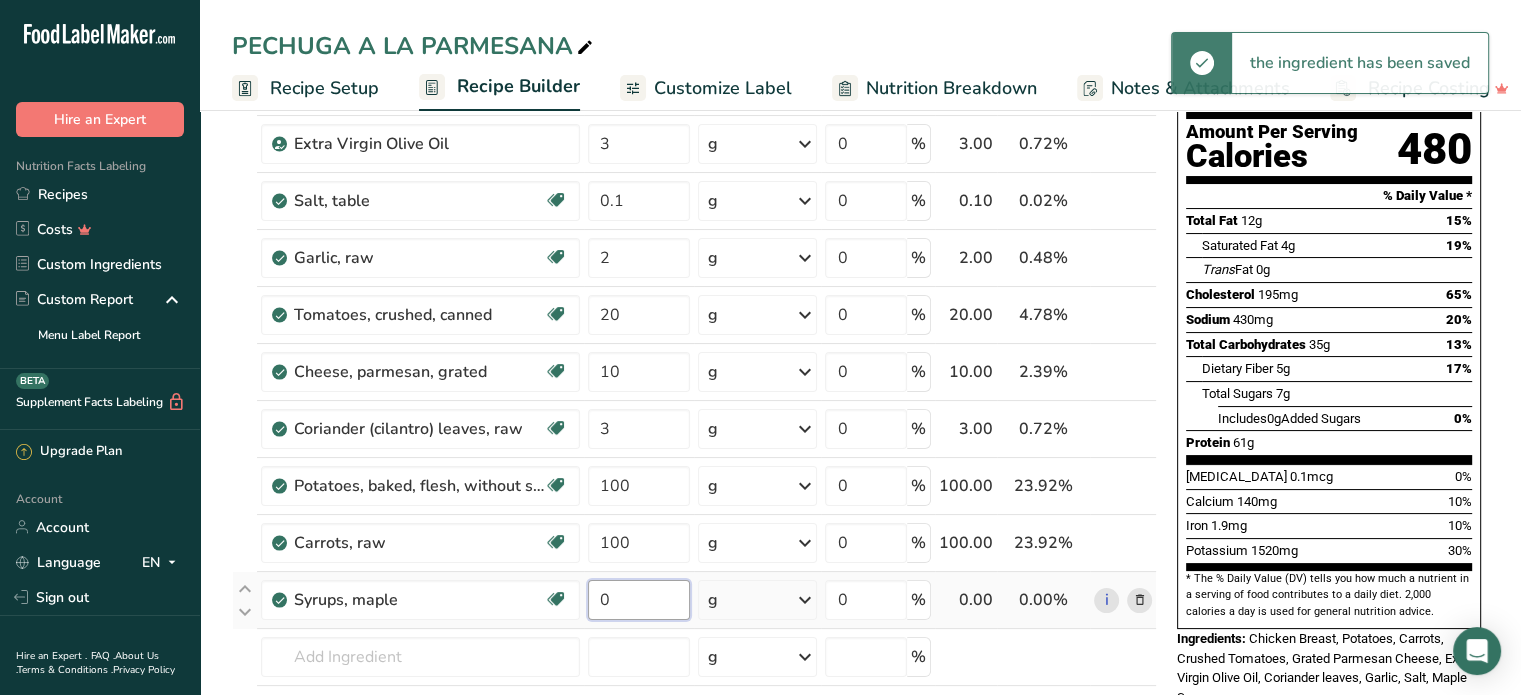 click on "0" at bounding box center [639, 600] 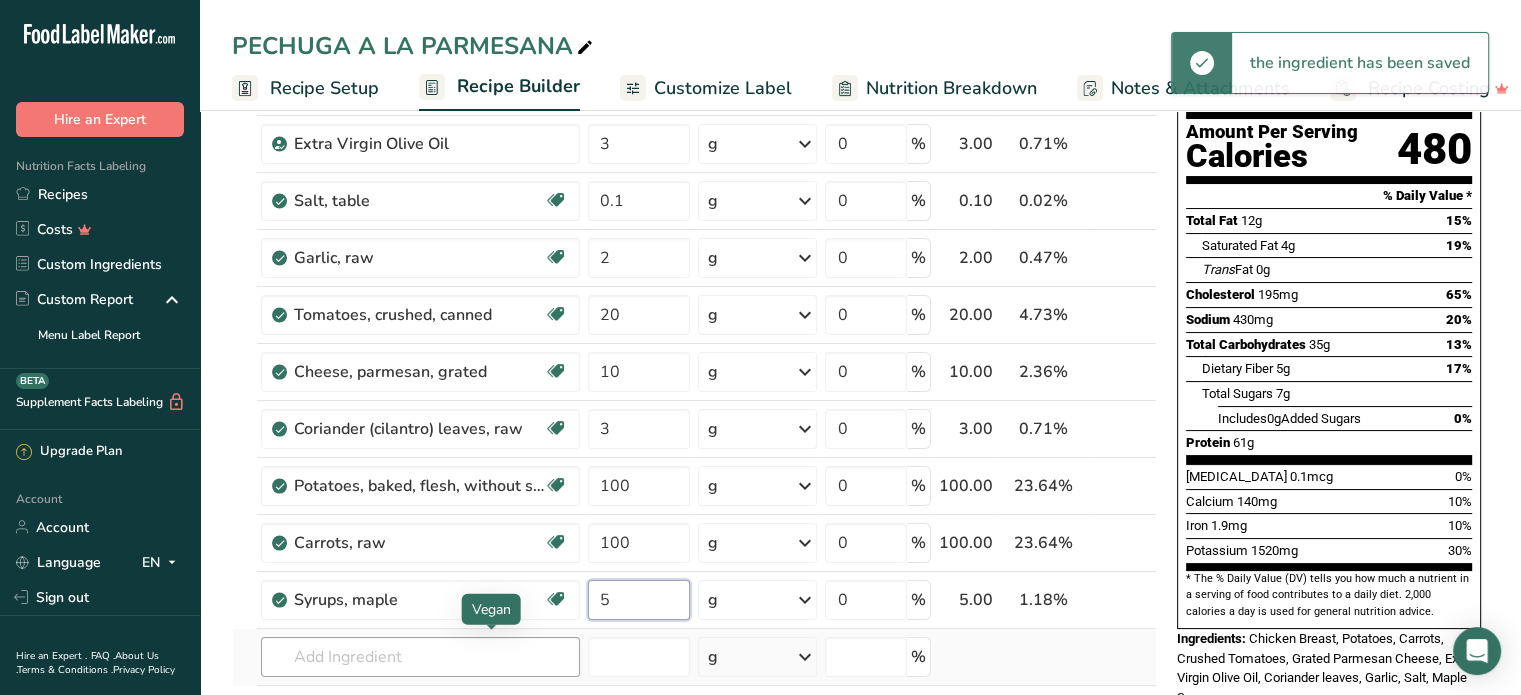 type on "5" 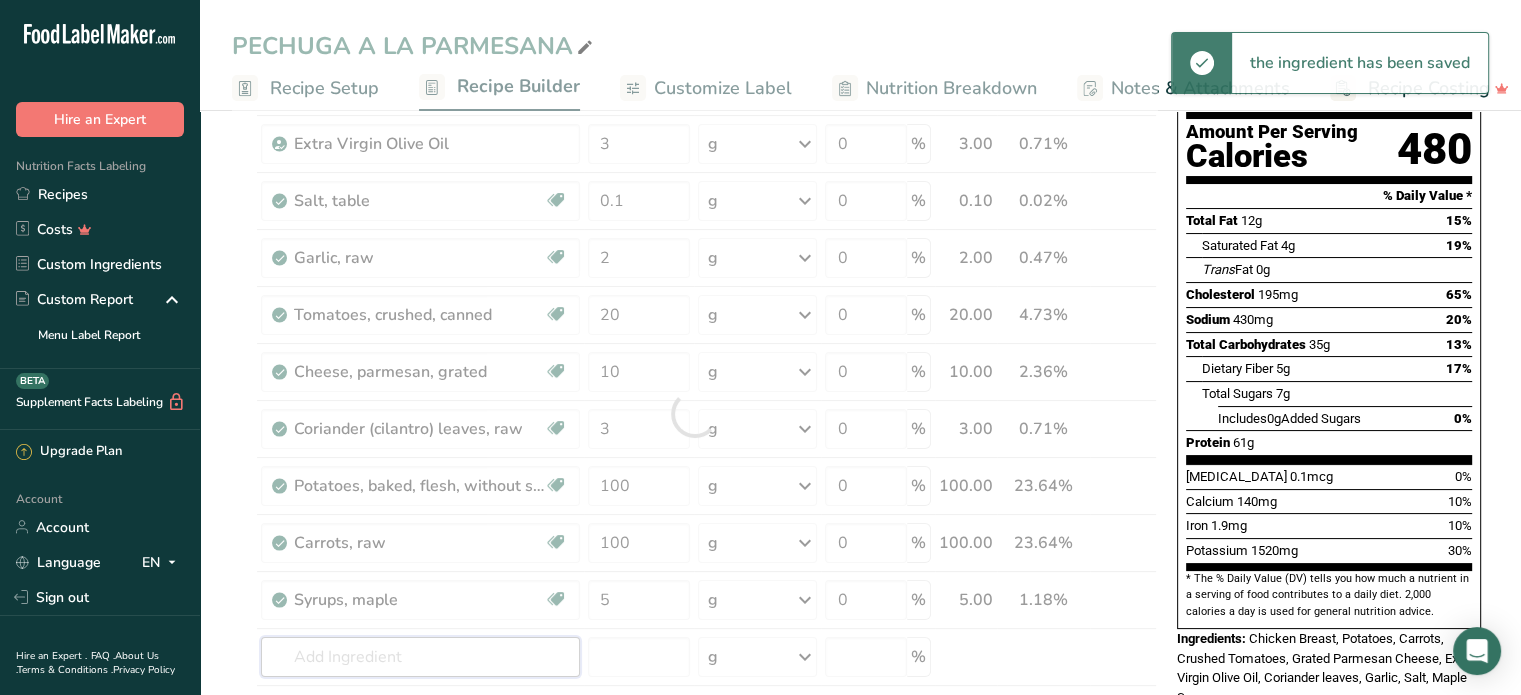 click on "Ingredient *
Amount *
Unit *
Waste *   .a-a{fill:#347362;}.b-a{fill:#fff;}          Grams
Percentage
Chicken, broiler or fryers, breast, skinless, boneless, meat only, cooked, grilled
Dairy free
Gluten free
Soy free
180
g
Portions
3 oz
1 piece
Weight Units
g
kg
mg
See more
Volume Units
l
Volume units require a density conversion. If you know your ingredient's density enter it below. Otherwise, click on "RIA" our AI Regulatory bot - she will be able to help you
lb/ft3
g/cm3
Confirm
mL
lb/ft3" at bounding box center (694, 413) 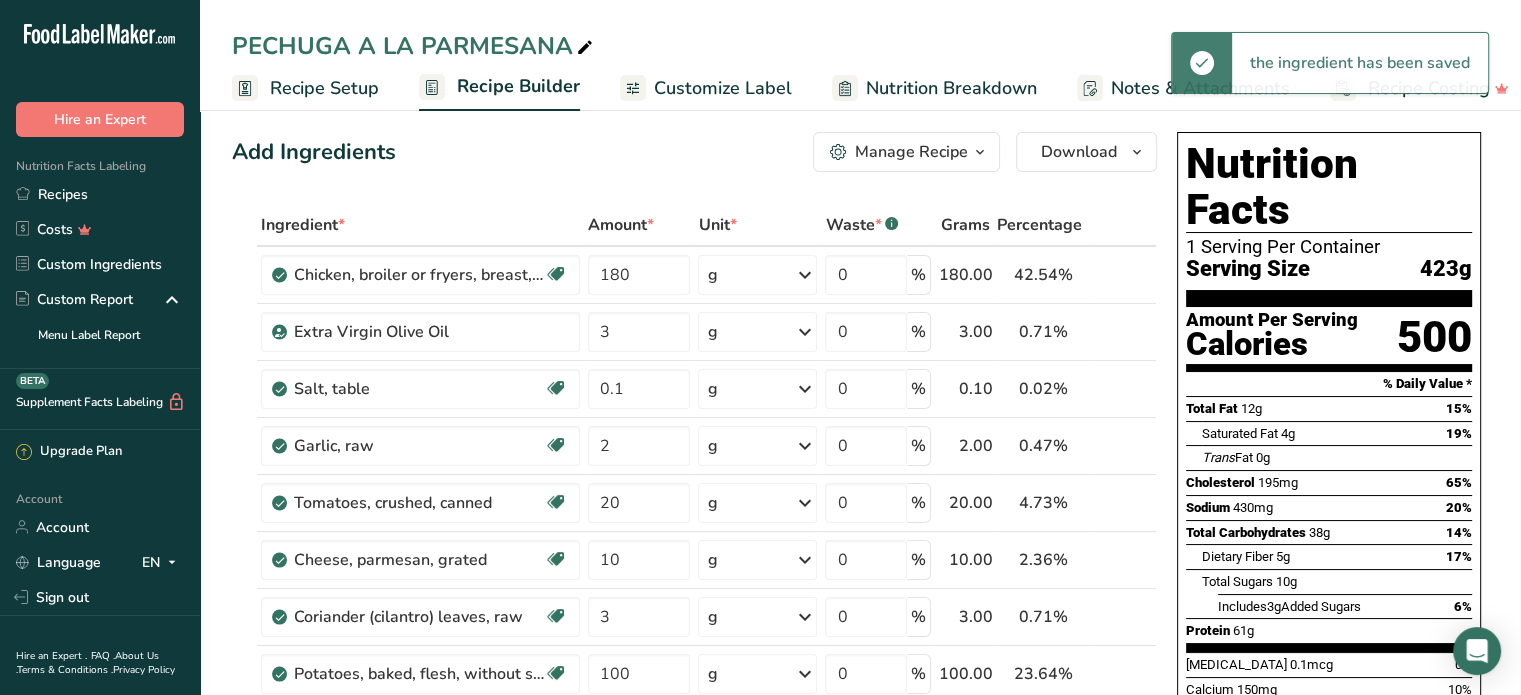 scroll, scrollTop: 0, scrollLeft: 0, axis: both 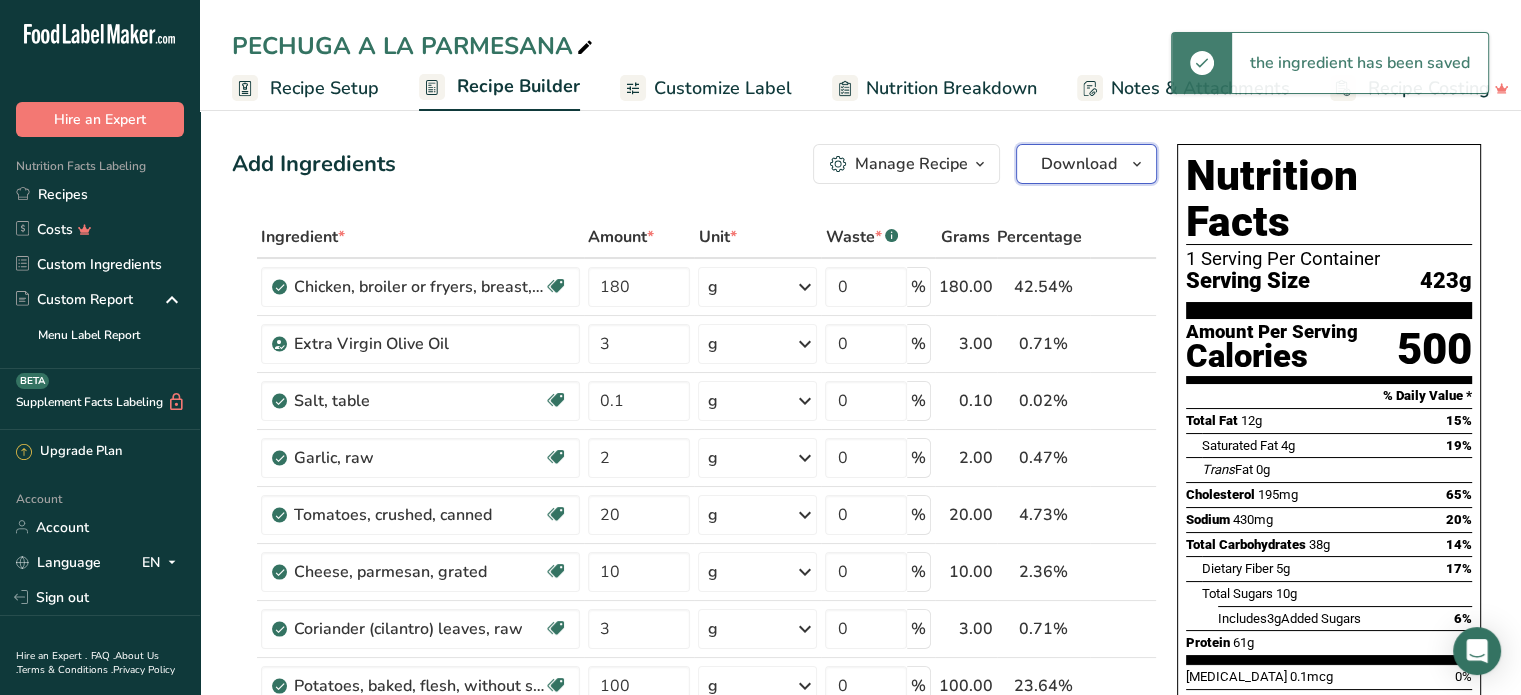 click on "Download" at bounding box center (1079, 164) 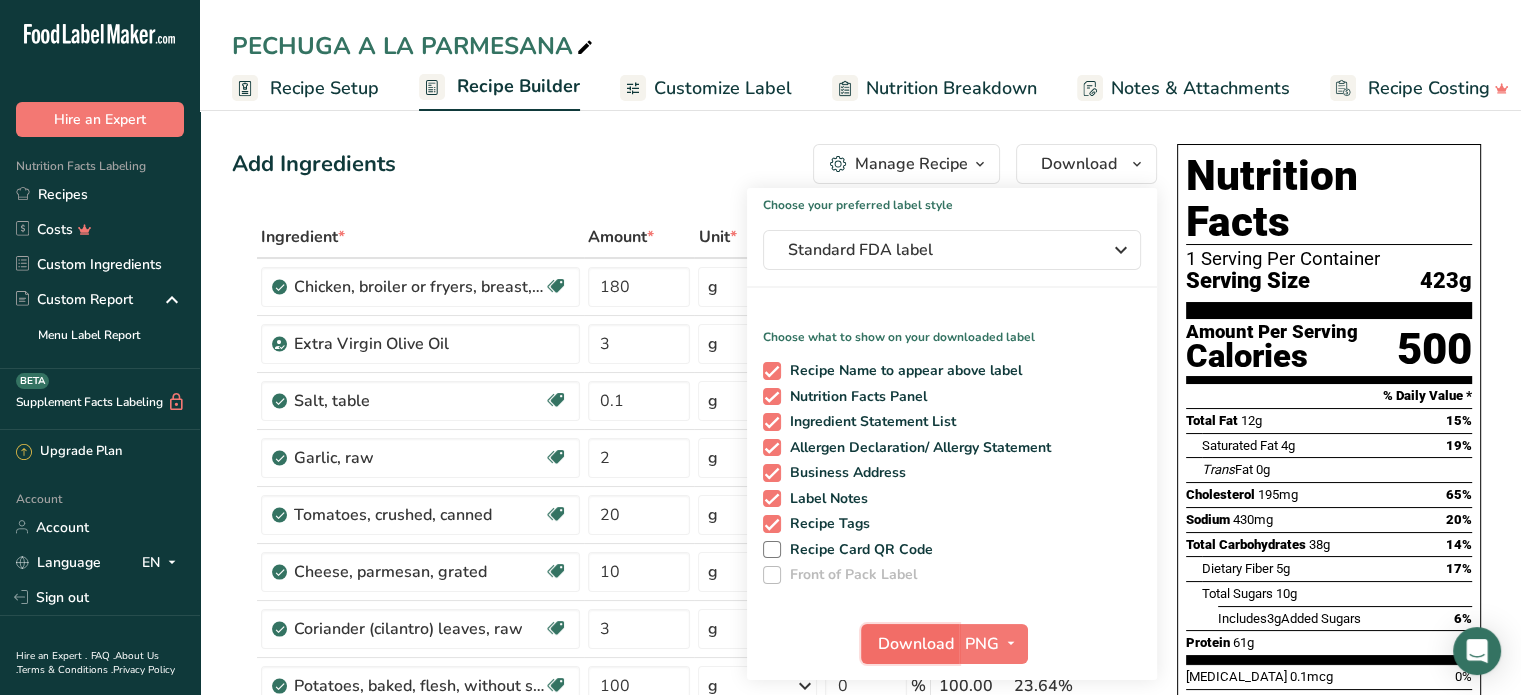 click on "Download" at bounding box center [916, 644] 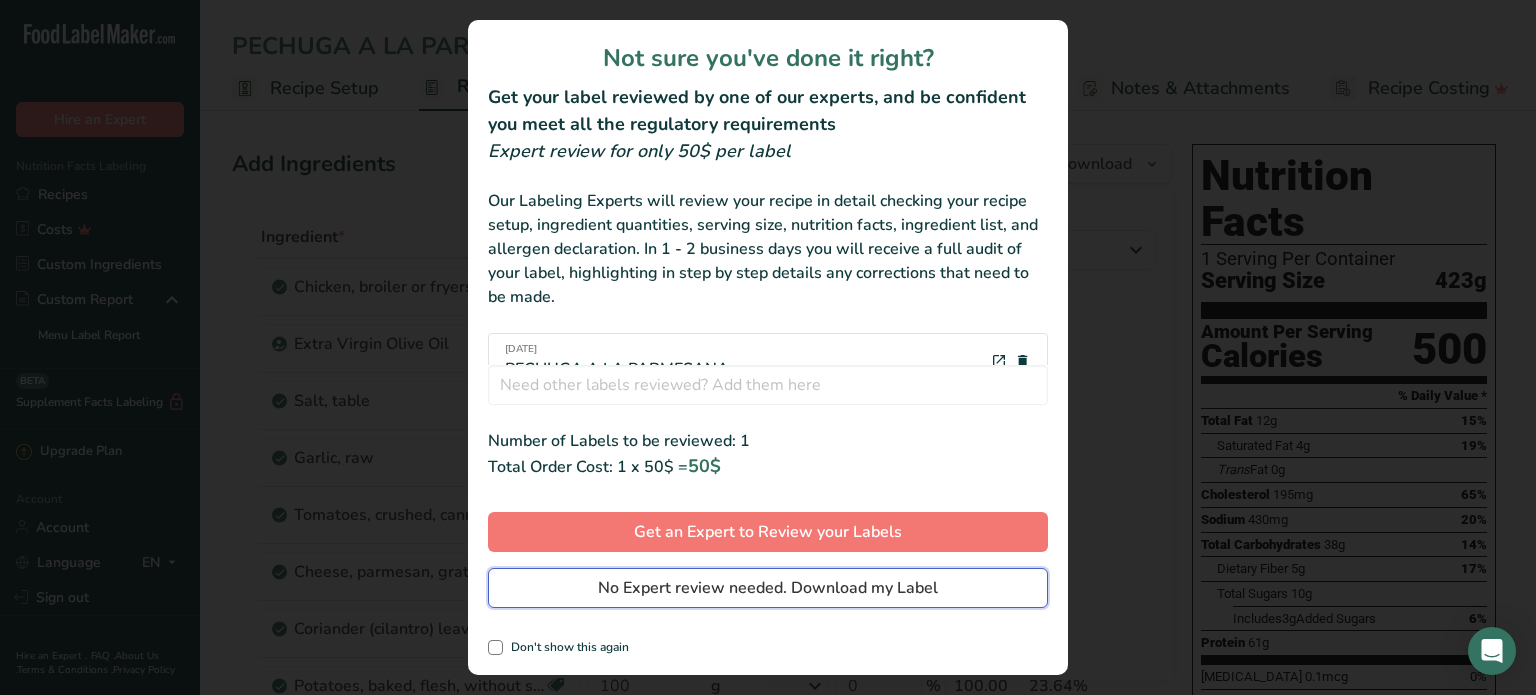 click on "No Expert review needed. Download my Label" at bounding box center [768, 588] 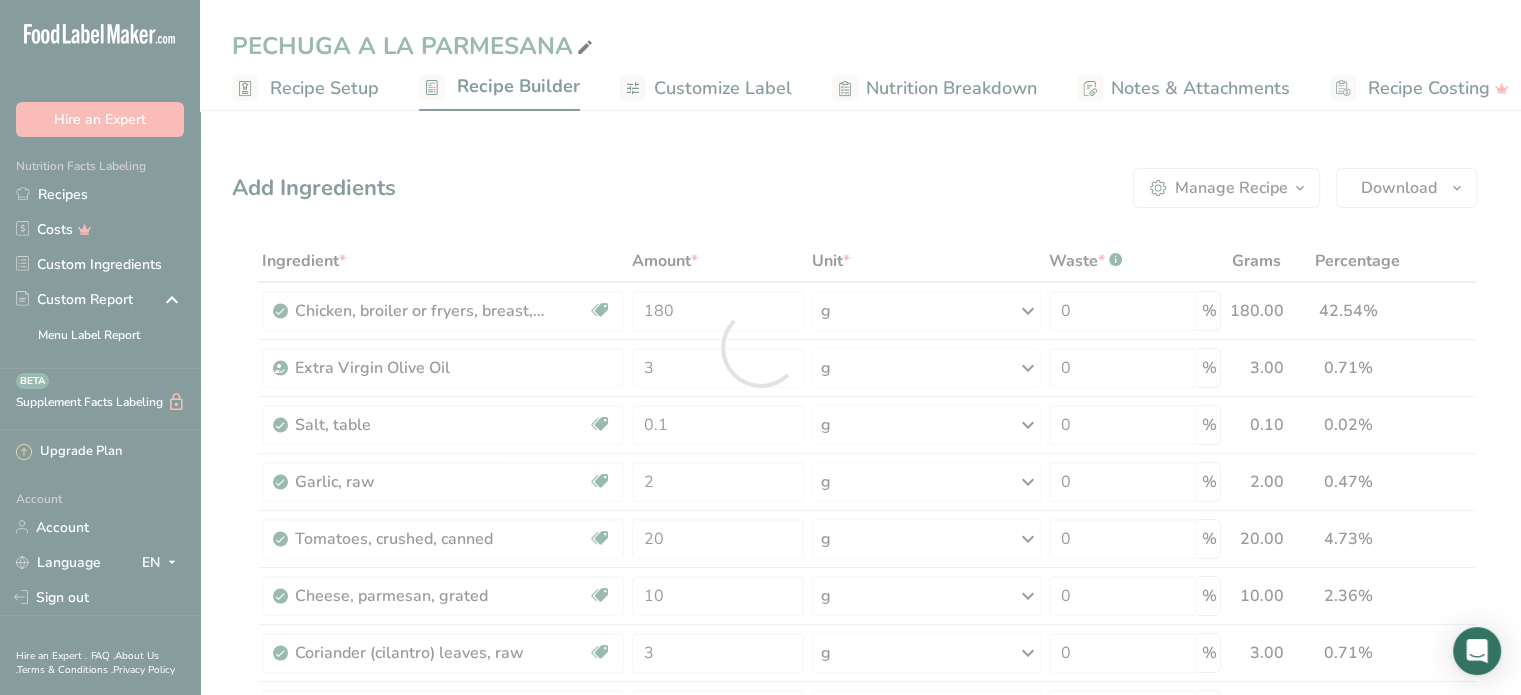 scroll, scrollTop: 0, scrollLeft: 0, axis: both 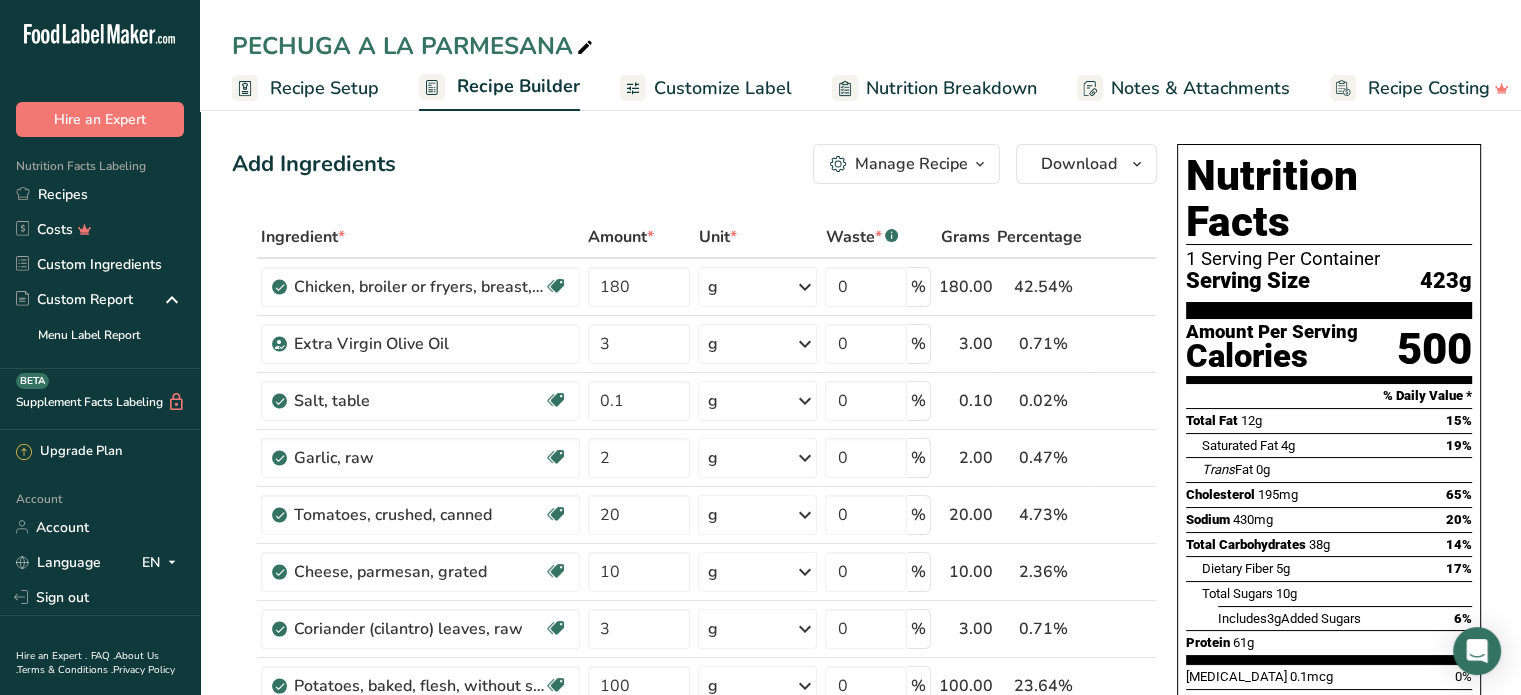 drag, startPoint x: 90, startPoint y: 189, endPoint x: 345, endPoint y: 100, distance: 270.08517 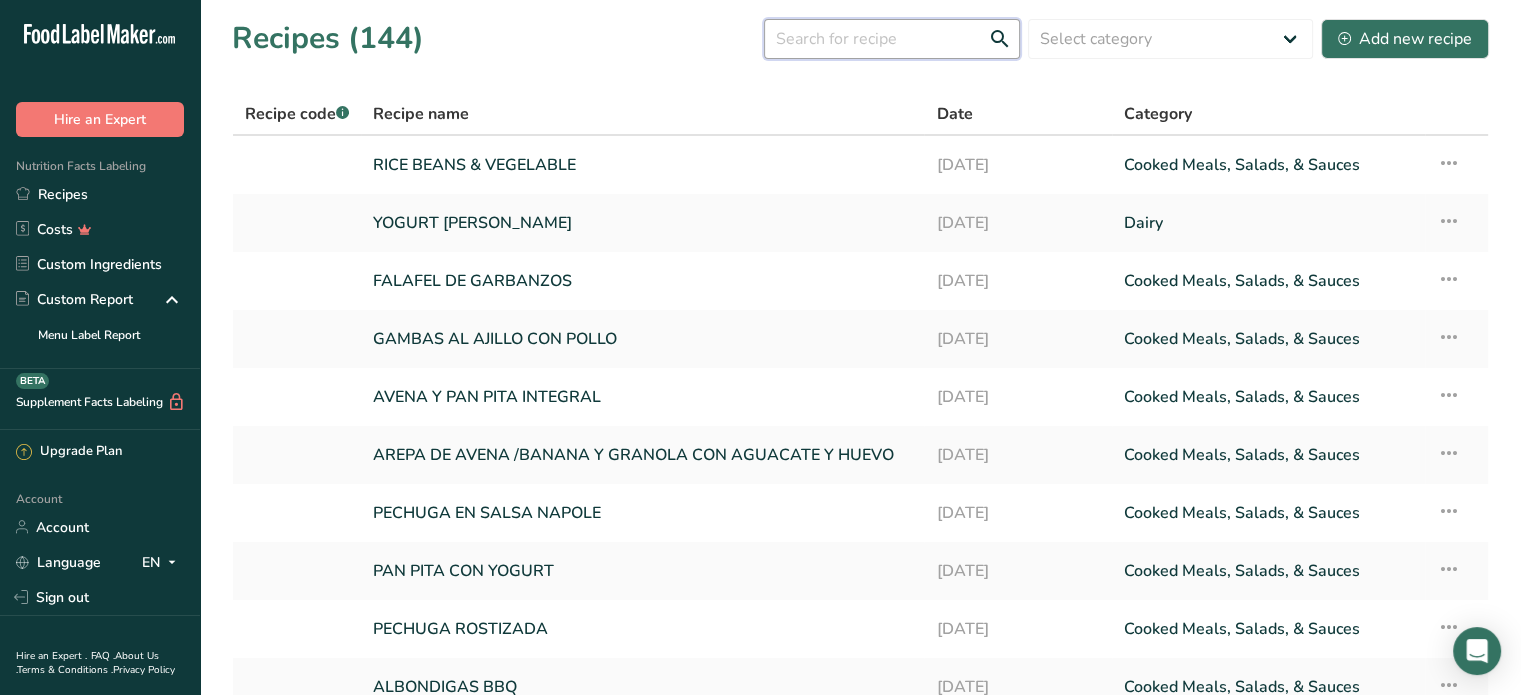 click at bounding box center [892, 39] 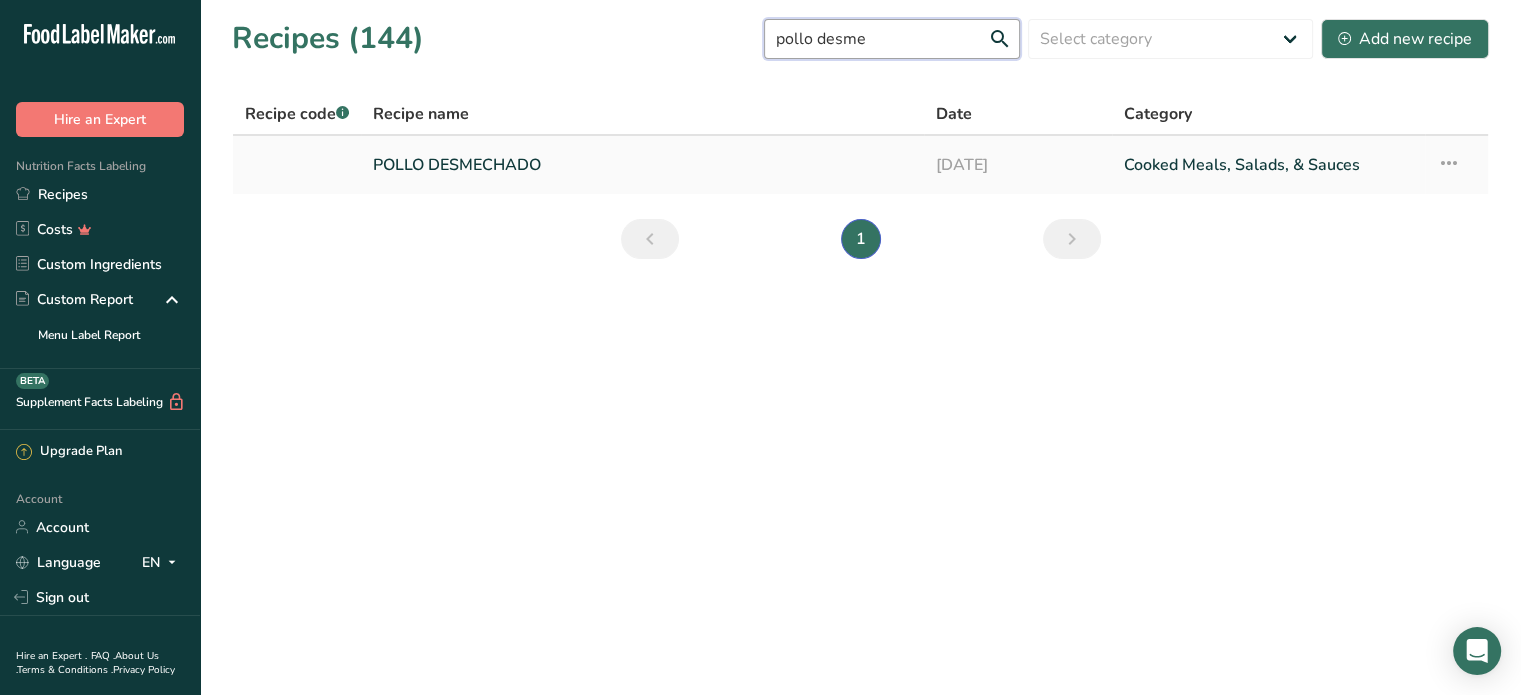 type on "pollo desme" 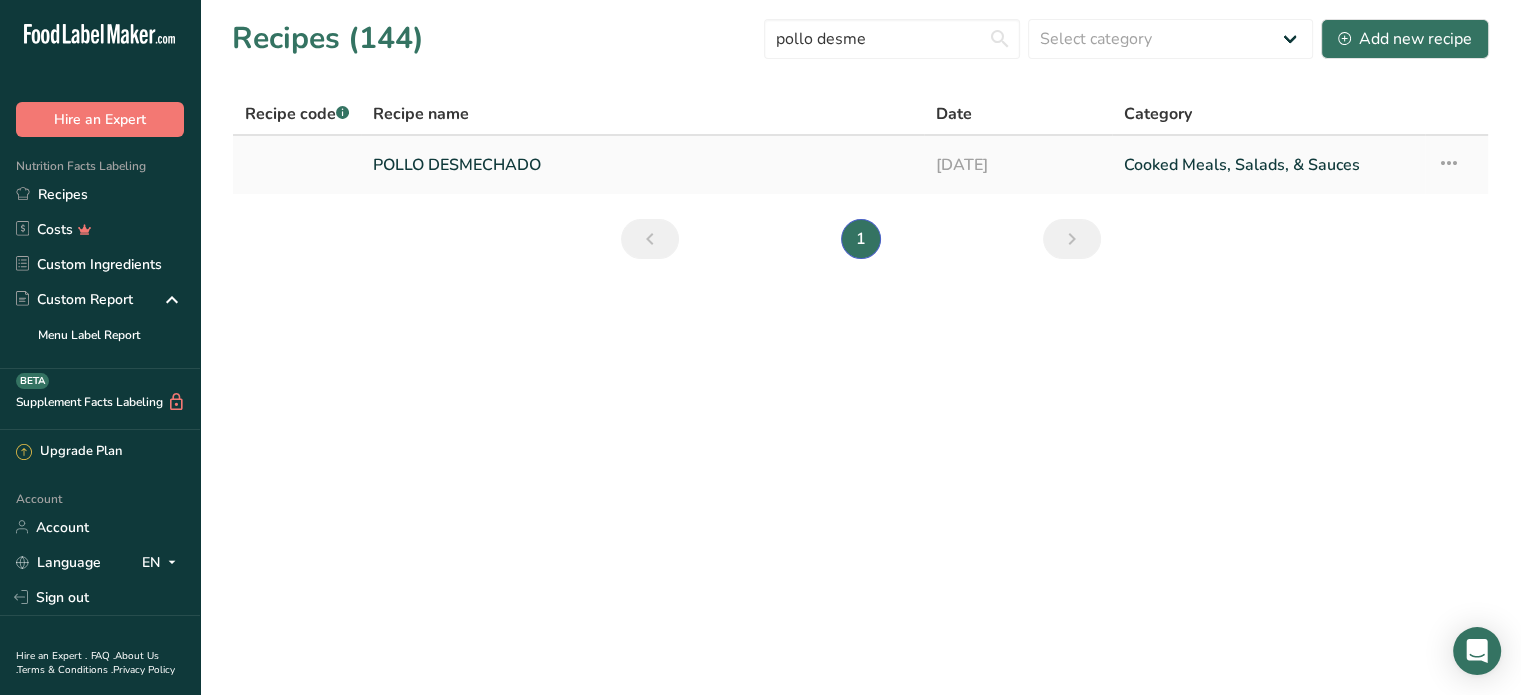 click on "POLLO DESMECHADO" at bounding box center [642, 165] 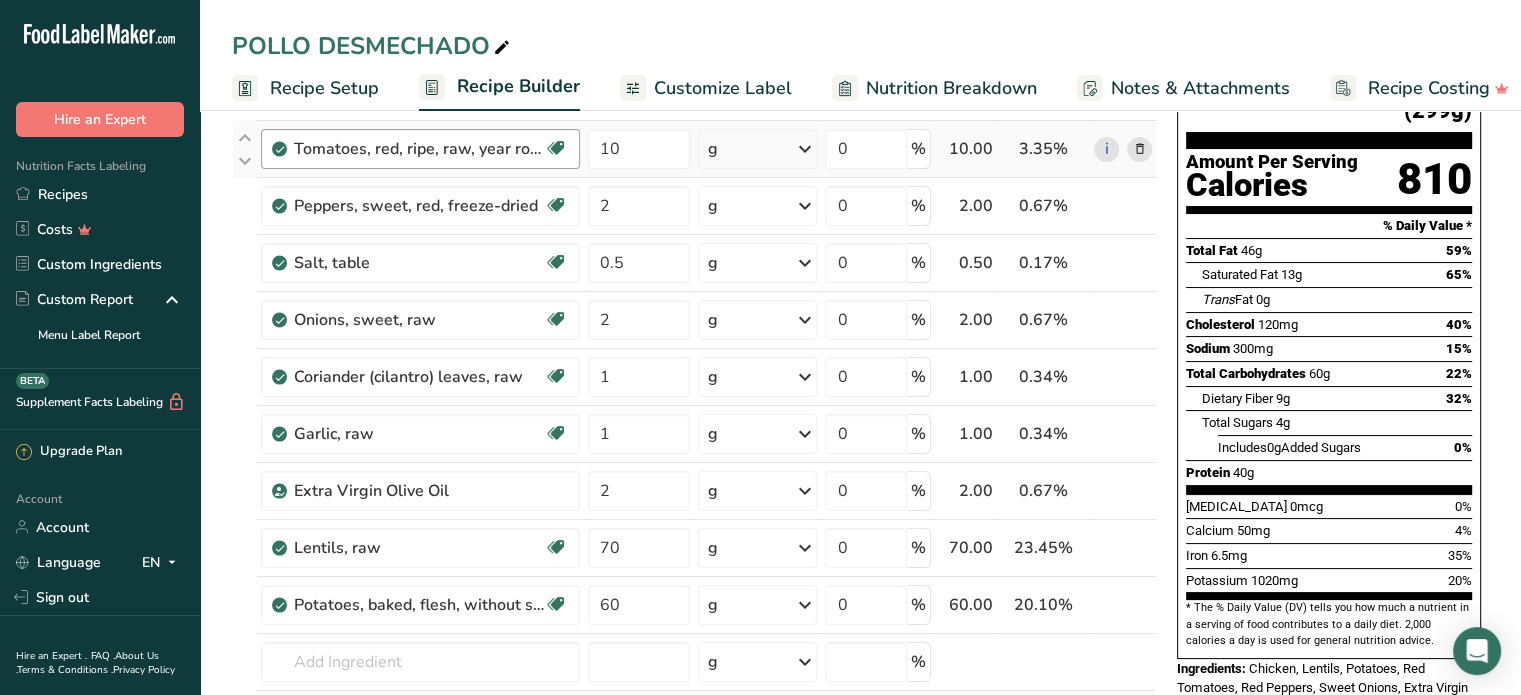 scroll, scrollTop: 200, scrollLeft: 0, axis: vertical 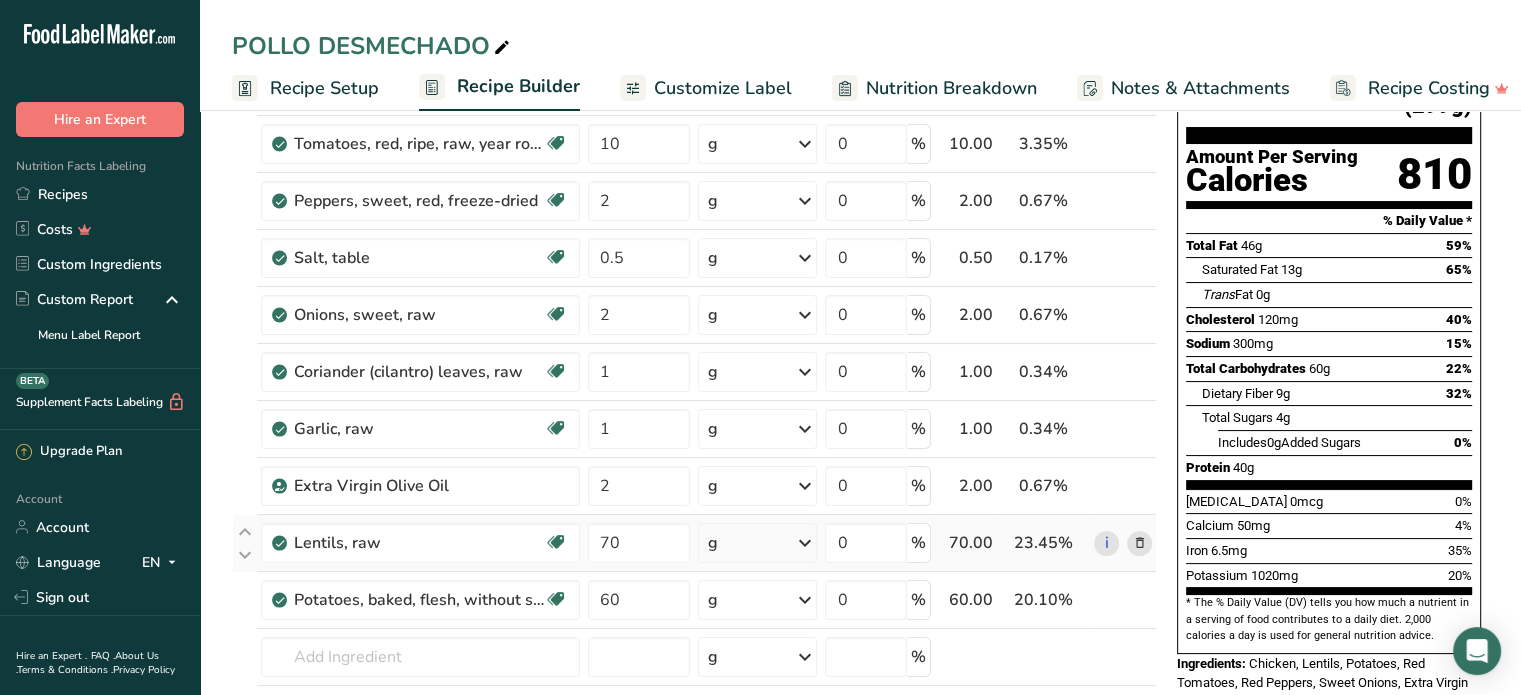 click at bounding box center [1139, 543] 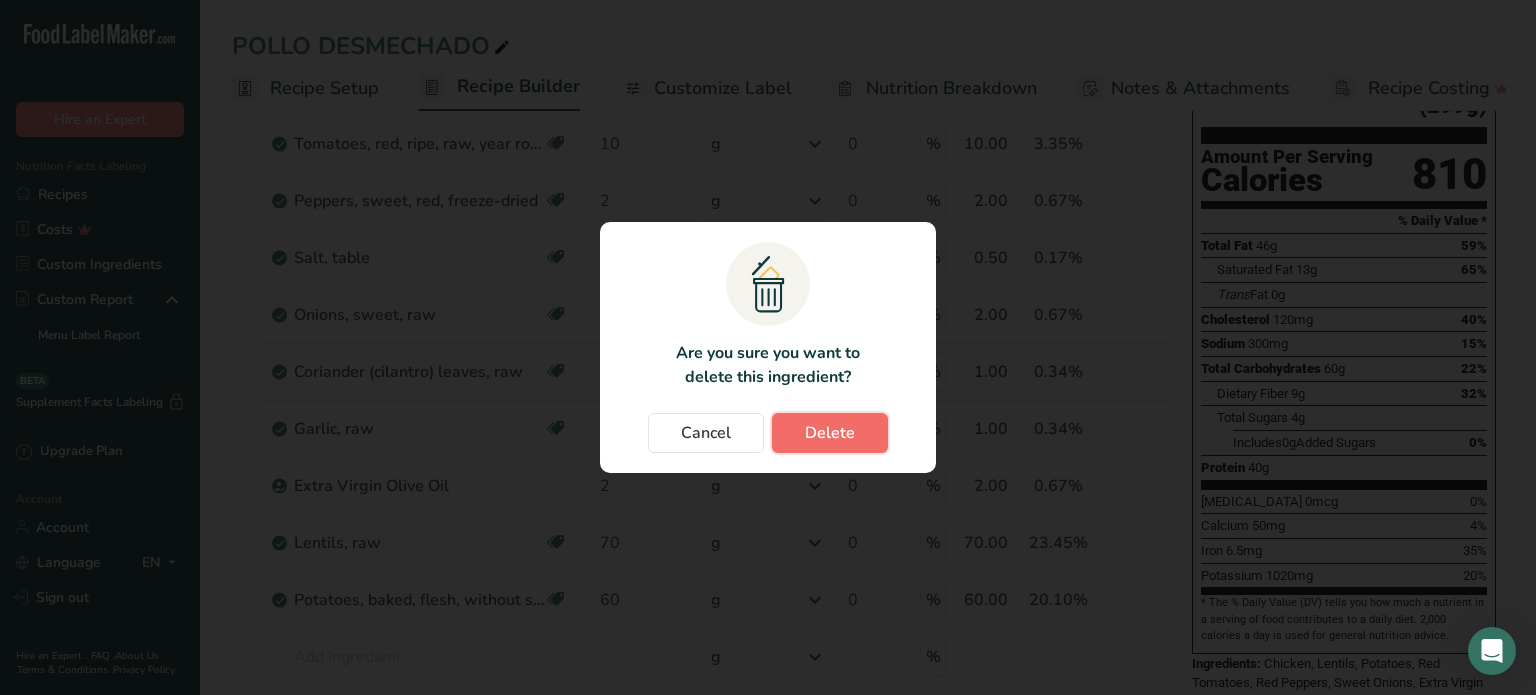click on "Delete" at bounding box center (830, 433) 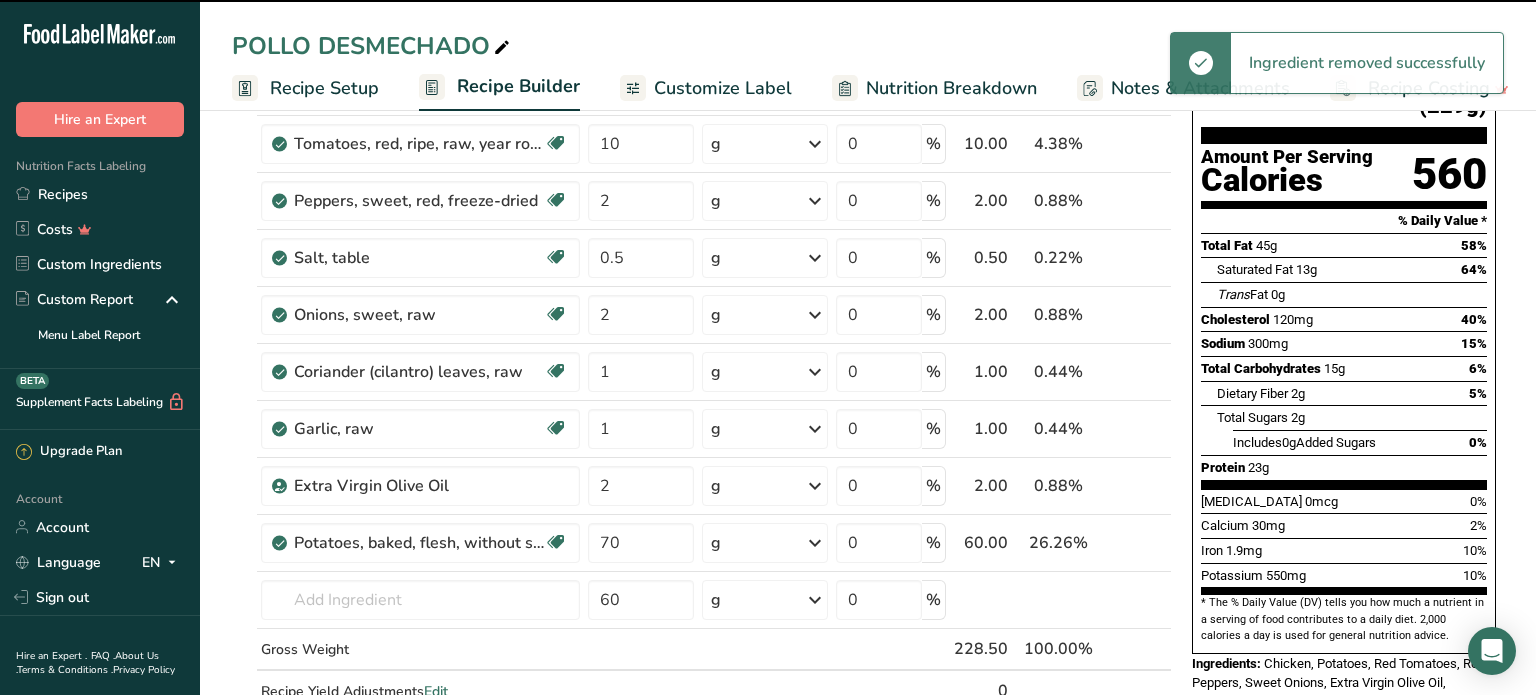 type on "60" 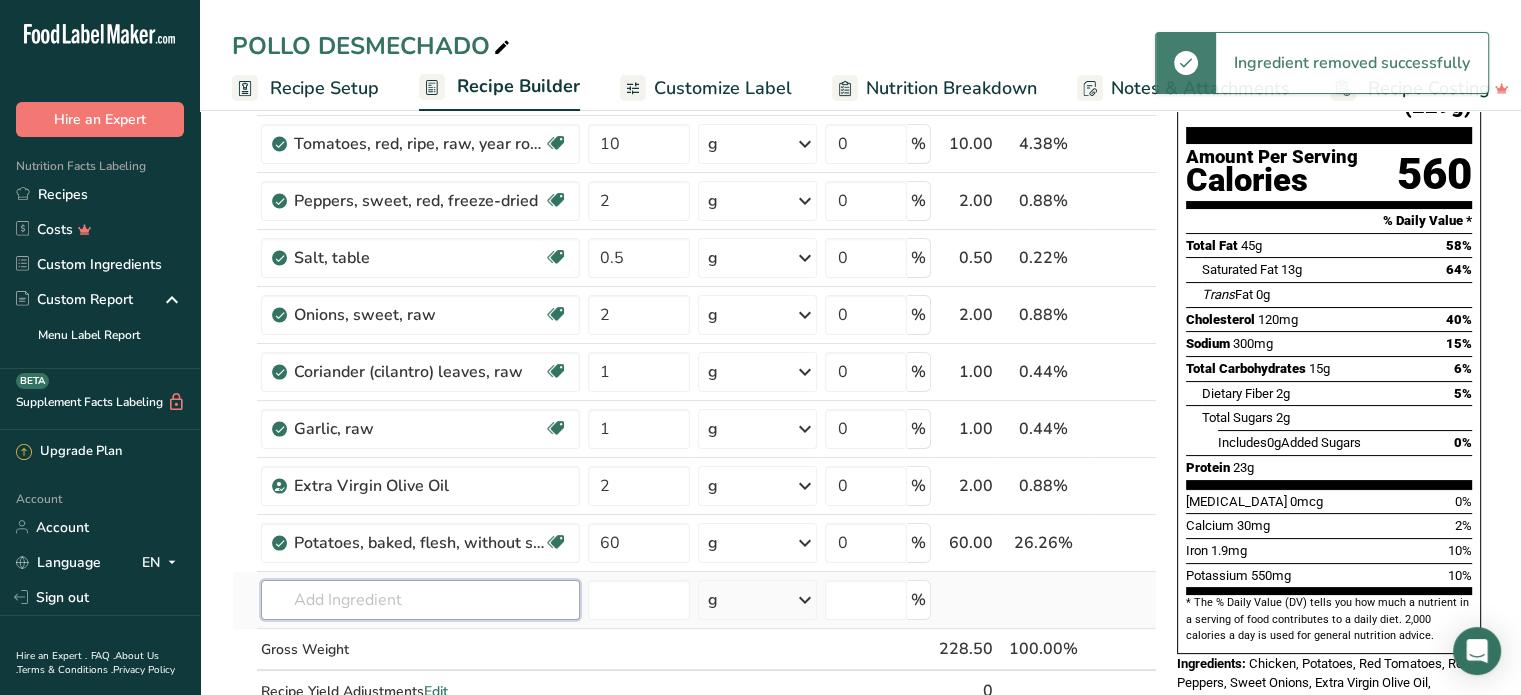 click at bounding box center [420, 600] 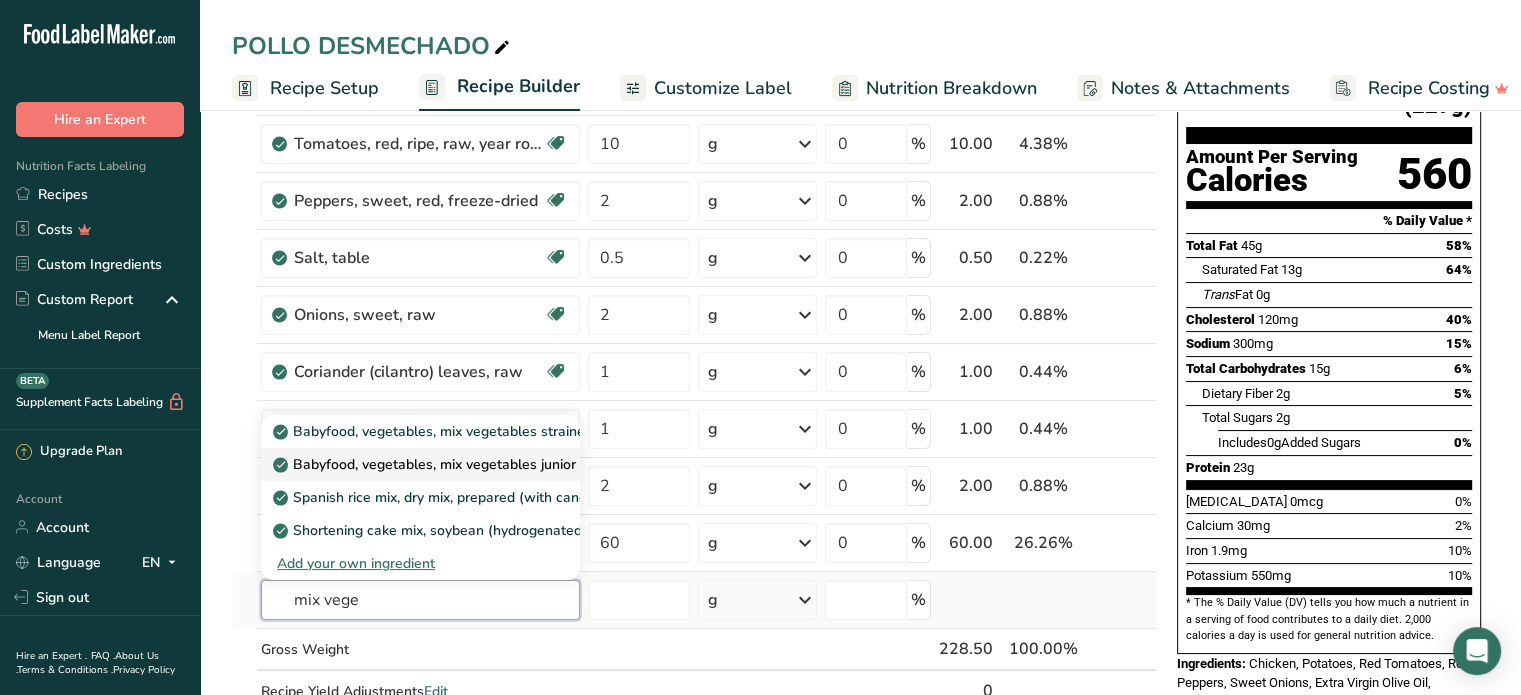 type on "mix vege" 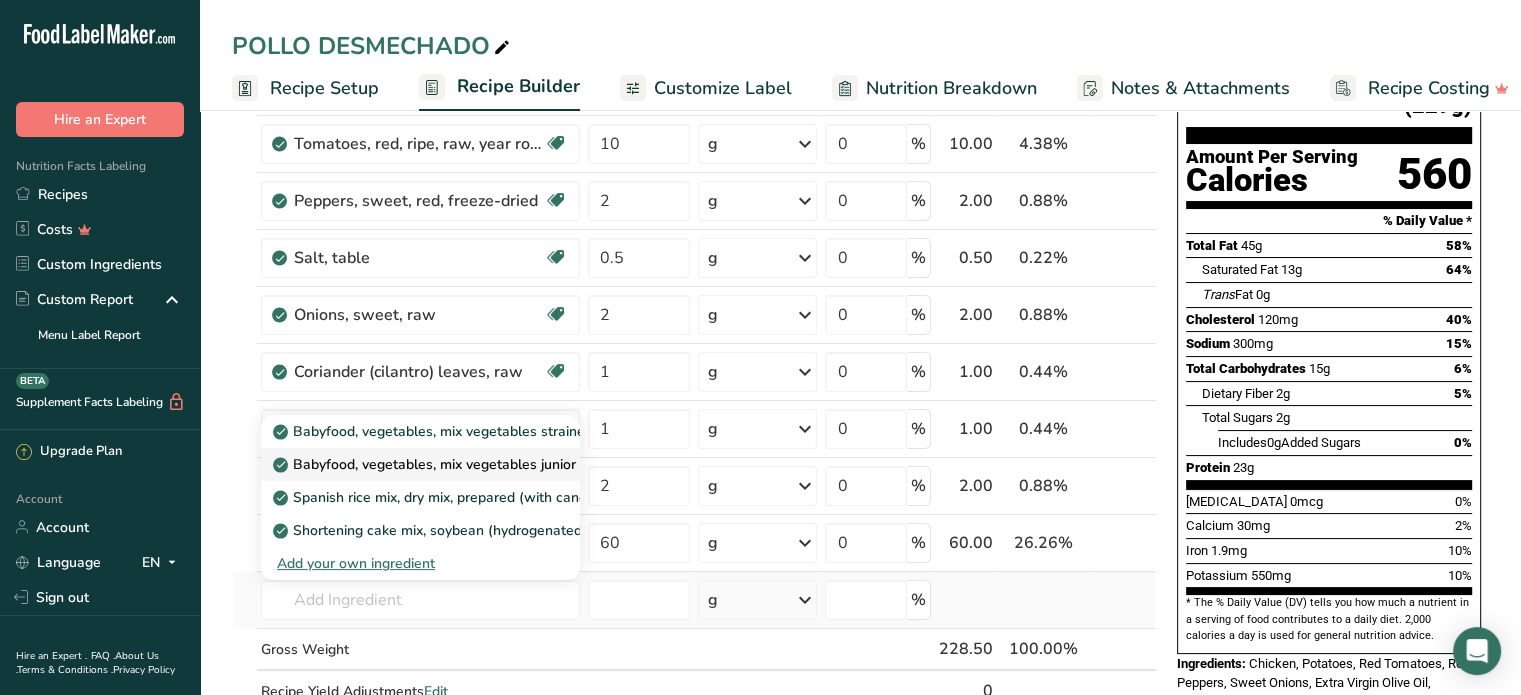click on "Babyfood, vegetables, mix vegetables junior" at bounding box center [426, 464] 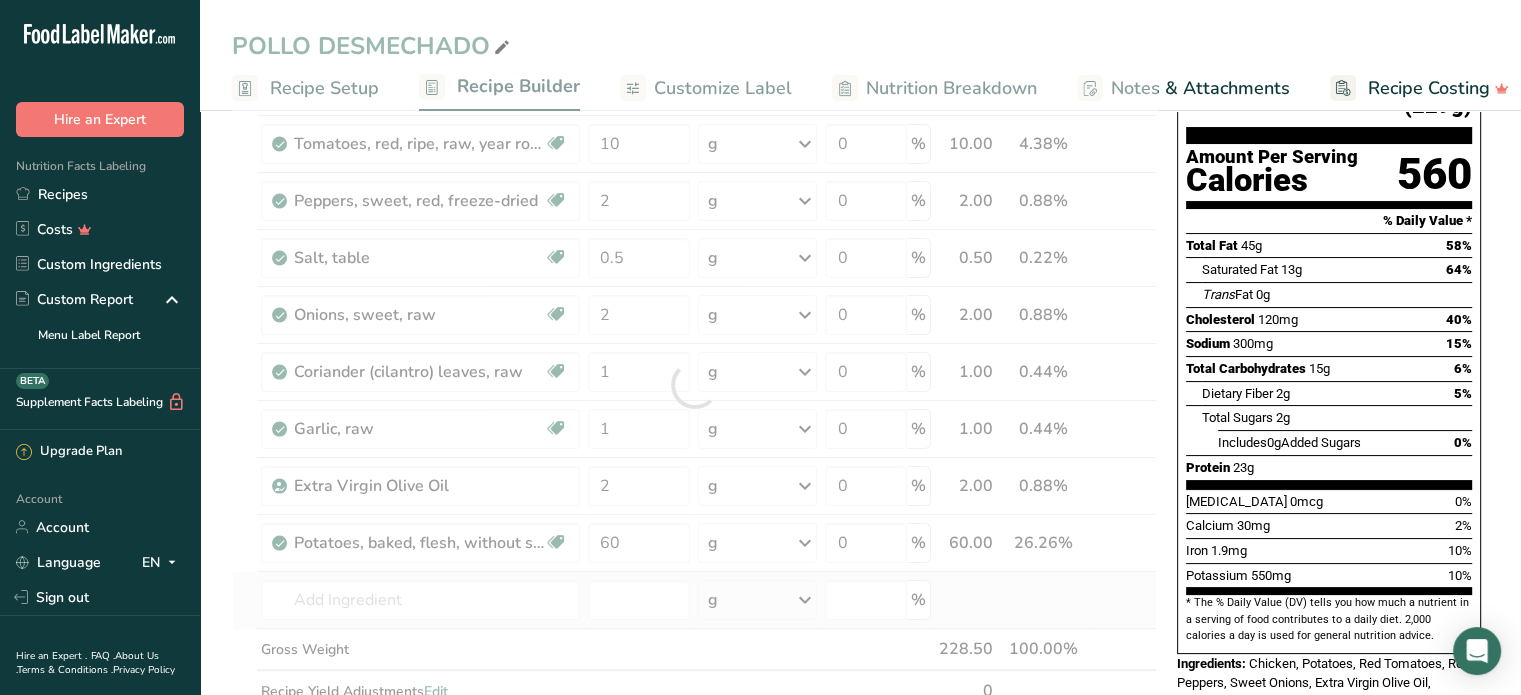 type on "Babyfood, vegetables, mix vegetables junior" 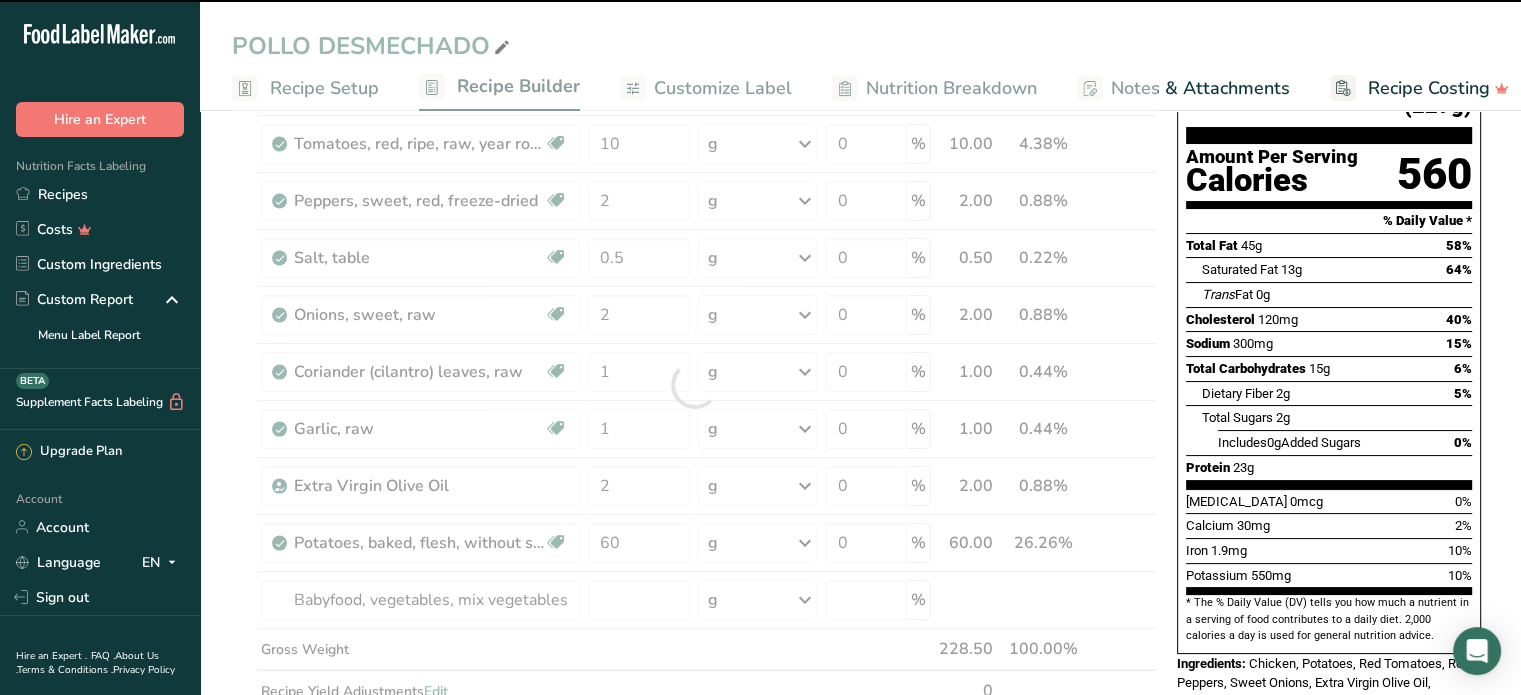 click at bounding box center (694, 385) 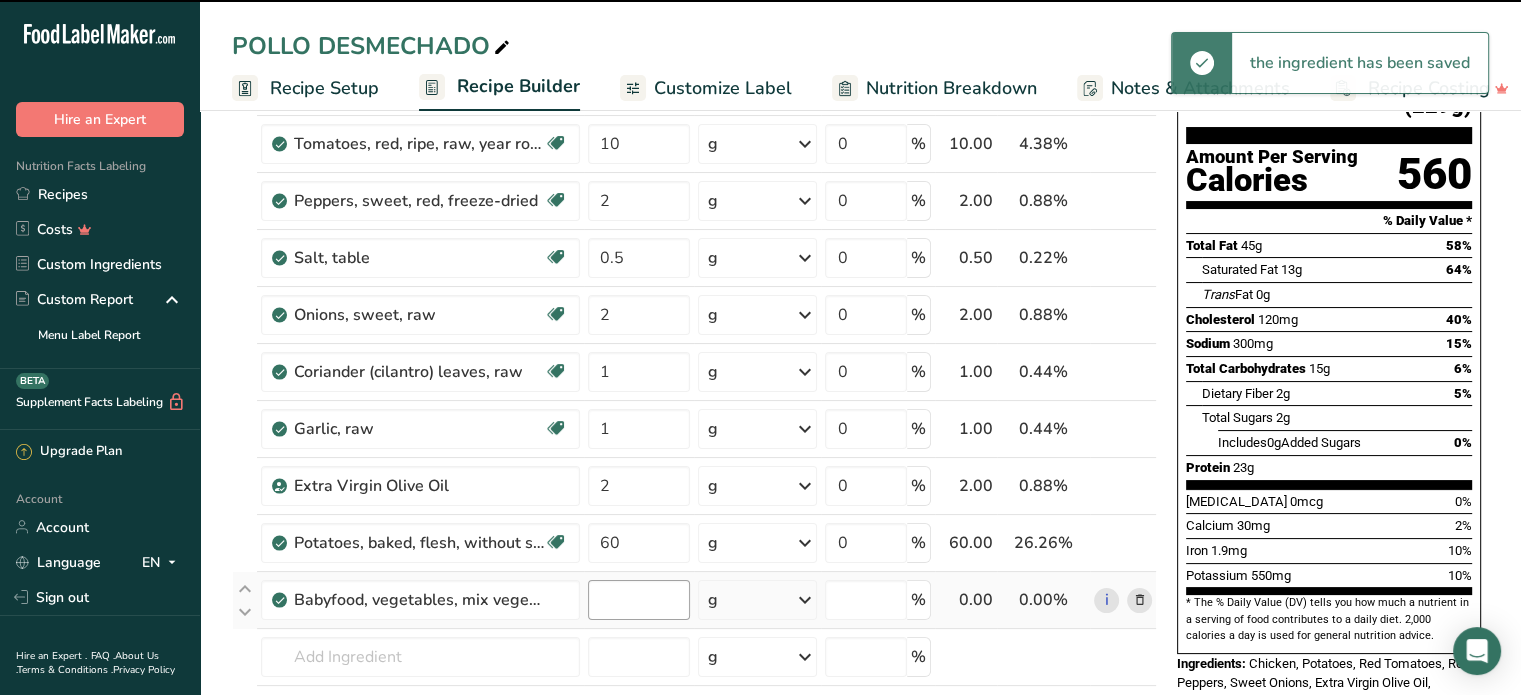 type on "0" 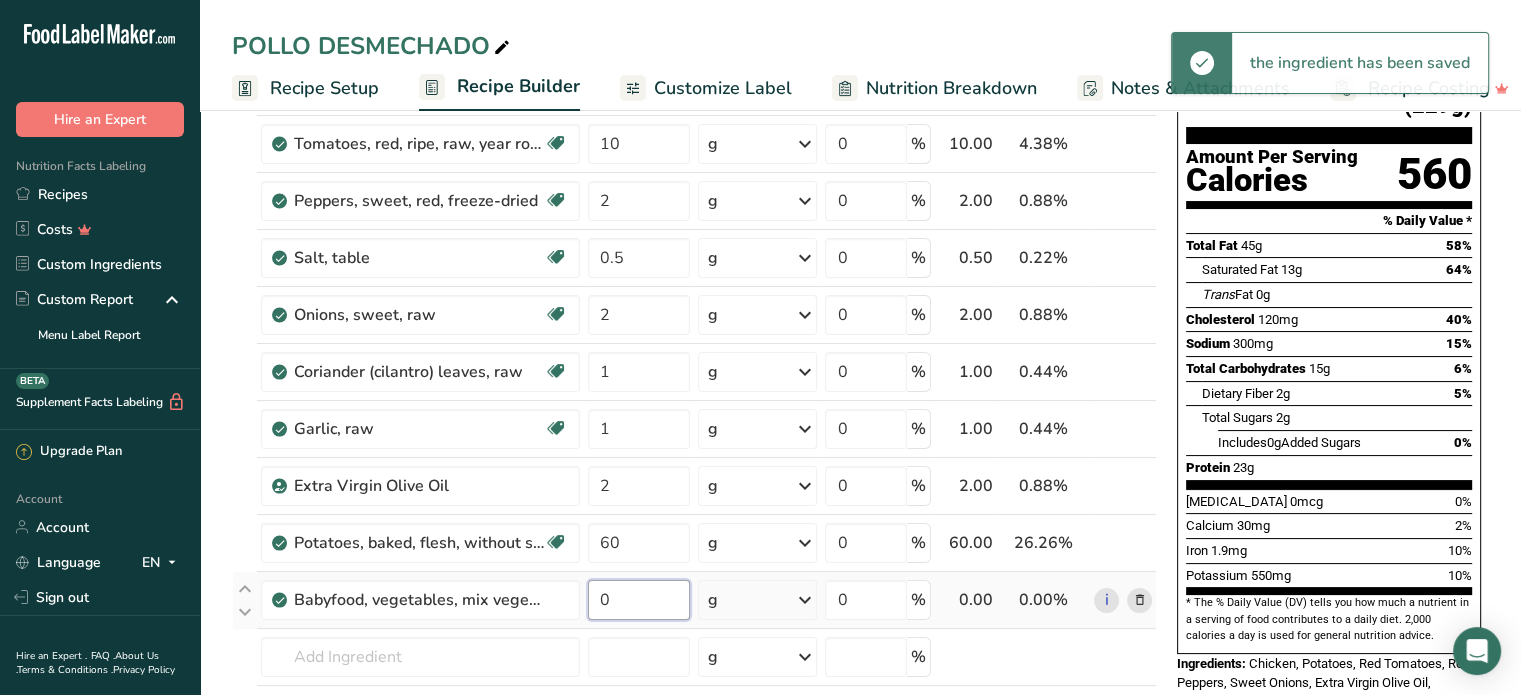 click on "0" at bounding box center [639, 600] 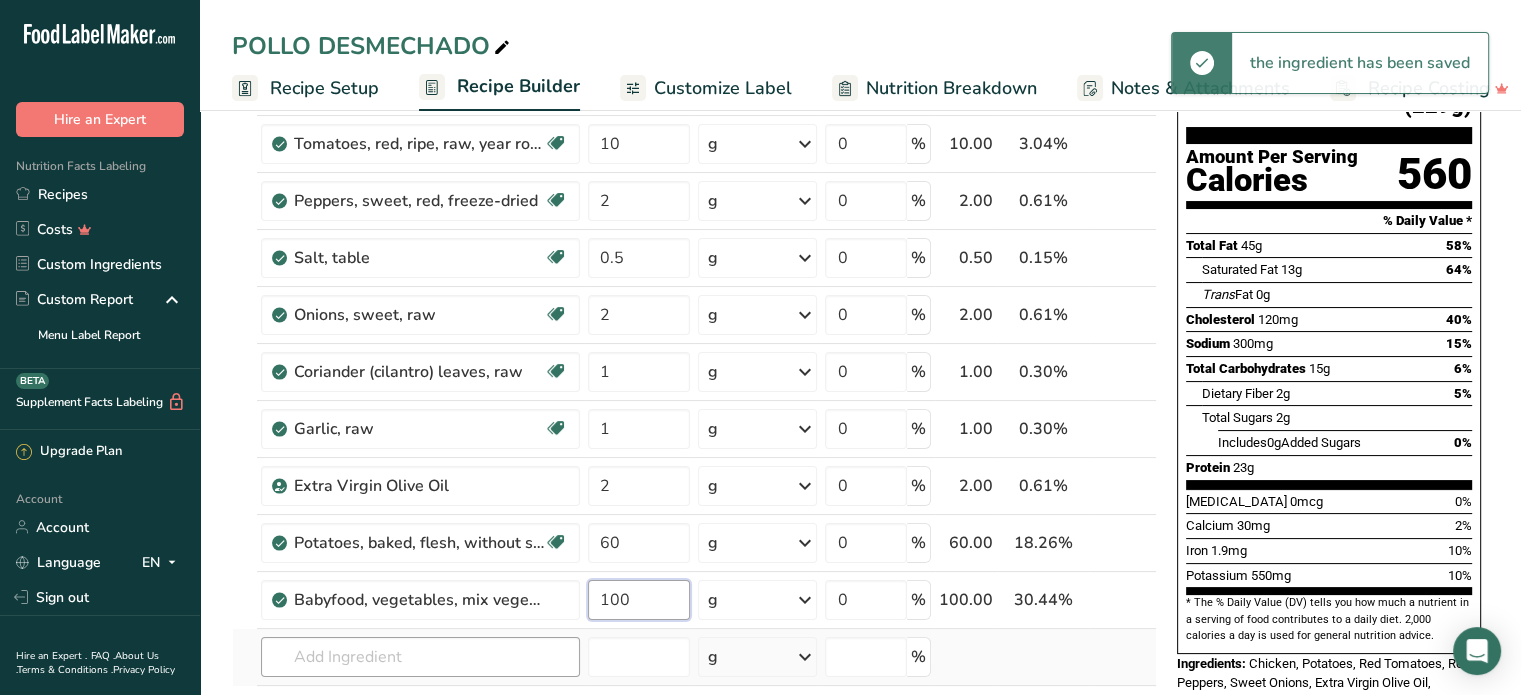 type on "100" 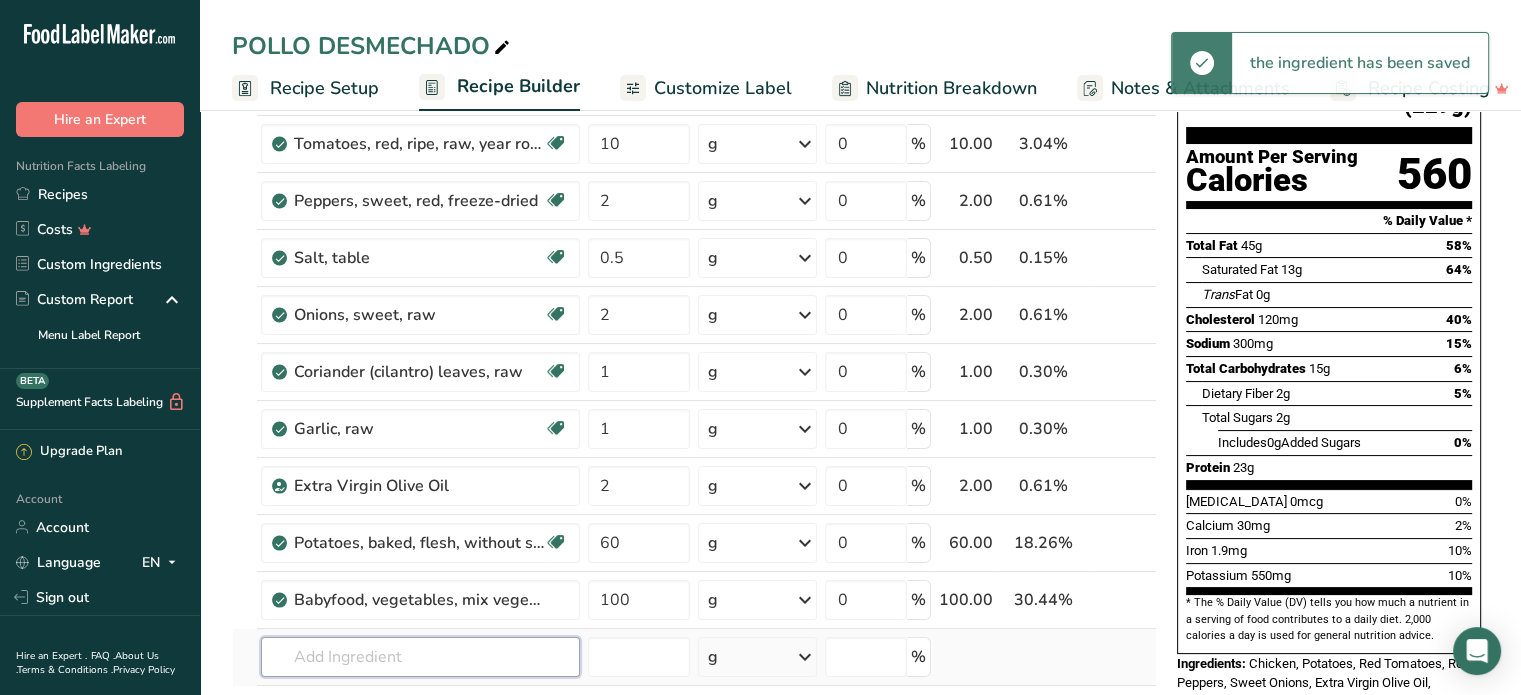 click on "Ingredient *
Amount *
Unit *
Waste *   .a-a{fill:#347362;}.b-a{fill:#fff;}          Grams
Percentage
Chicken, broilers or fryers, back, meat and skin, raw
Dairy free
Gluten free
Soy free
150
g
Portions
1 unit (yield from 1 lb ready-to-cook chicken)
0.5 back, bone removed
Weight Units
g
kg
mg
See more
Volume Units
l
Volume units require a density conversion. If you know your ingredient's density enter it below. Otherwise, click on "RIA" our AI Regulatory bot - she will be able to help you
lb/ft3
g/cm3
Confirm
mL" at bounding box center (694, 413) 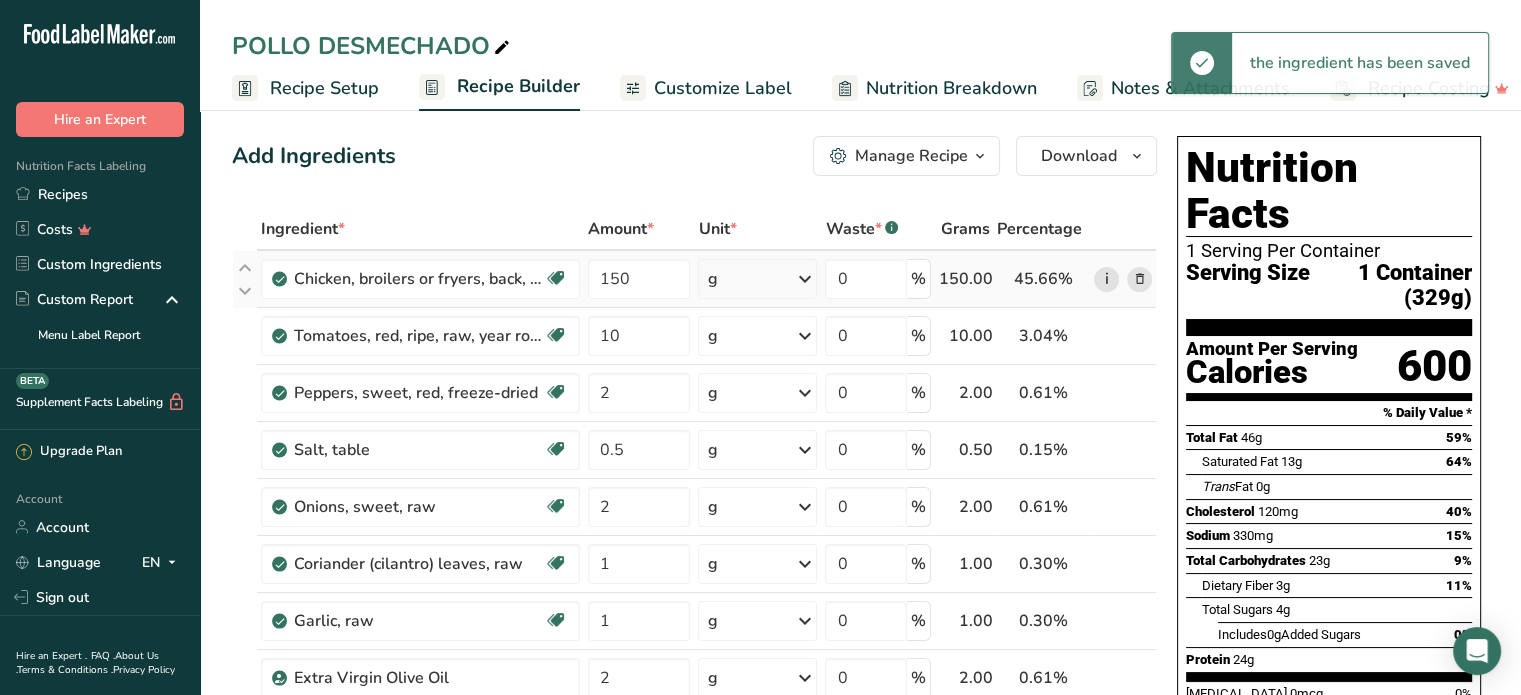 scroll, scrollTop: 0, scrollLeft: 0, axis: both 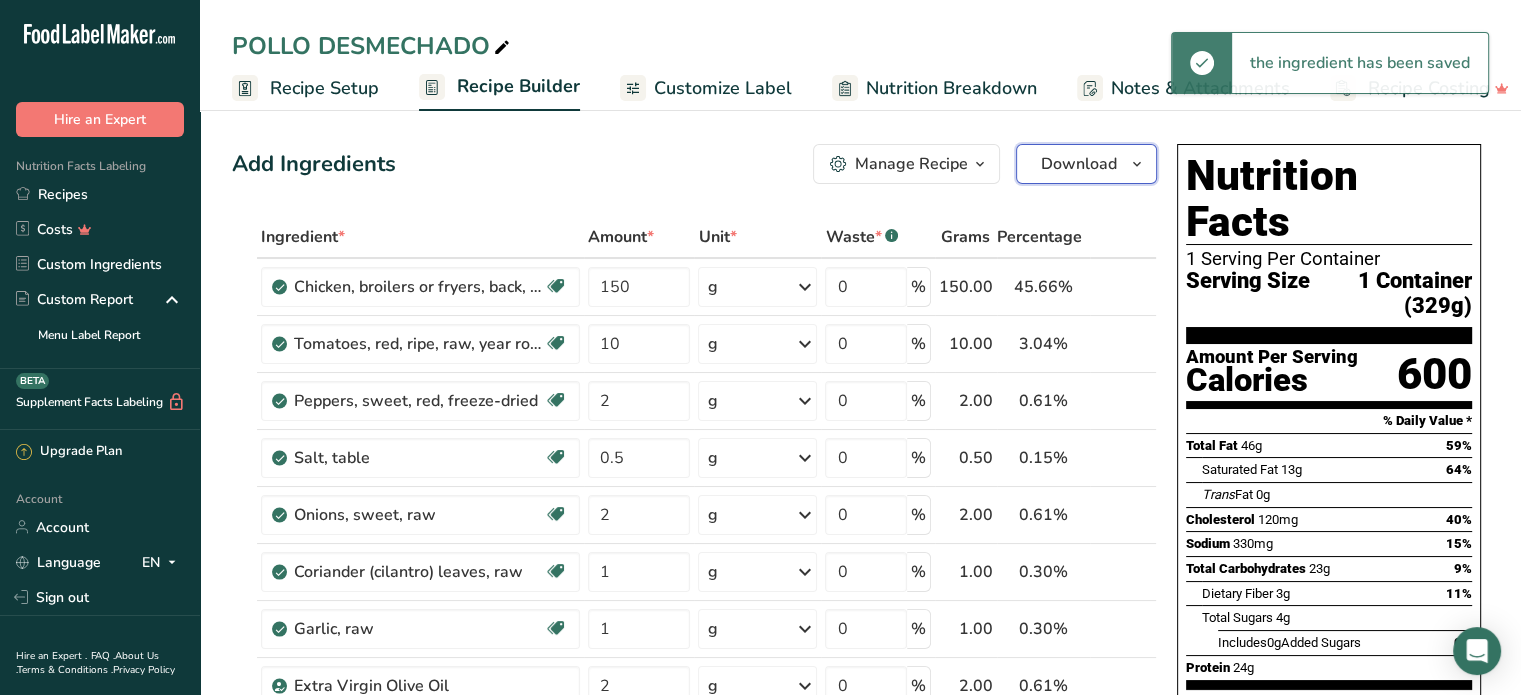 click on "Download" at bounding box center [1079, 164] 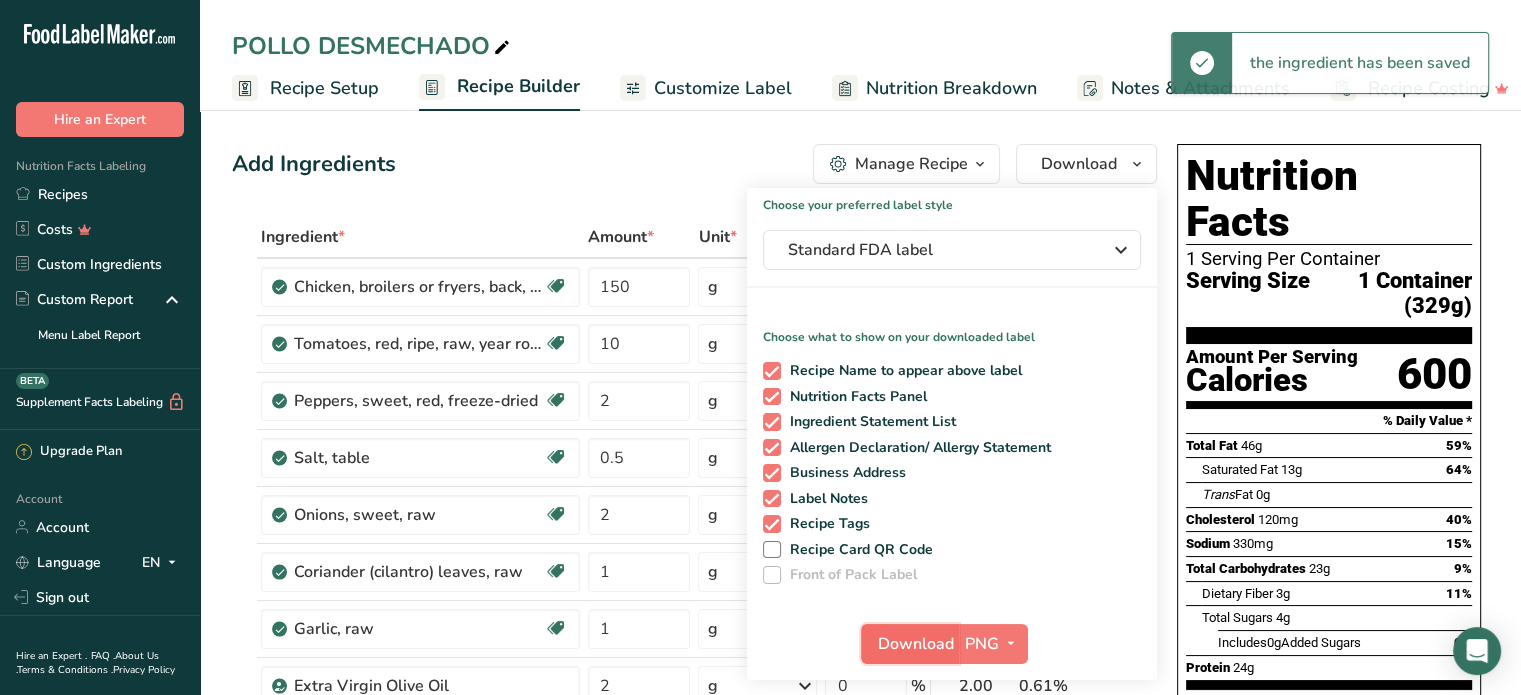 click on "Download" at bounding box center [916, 644] 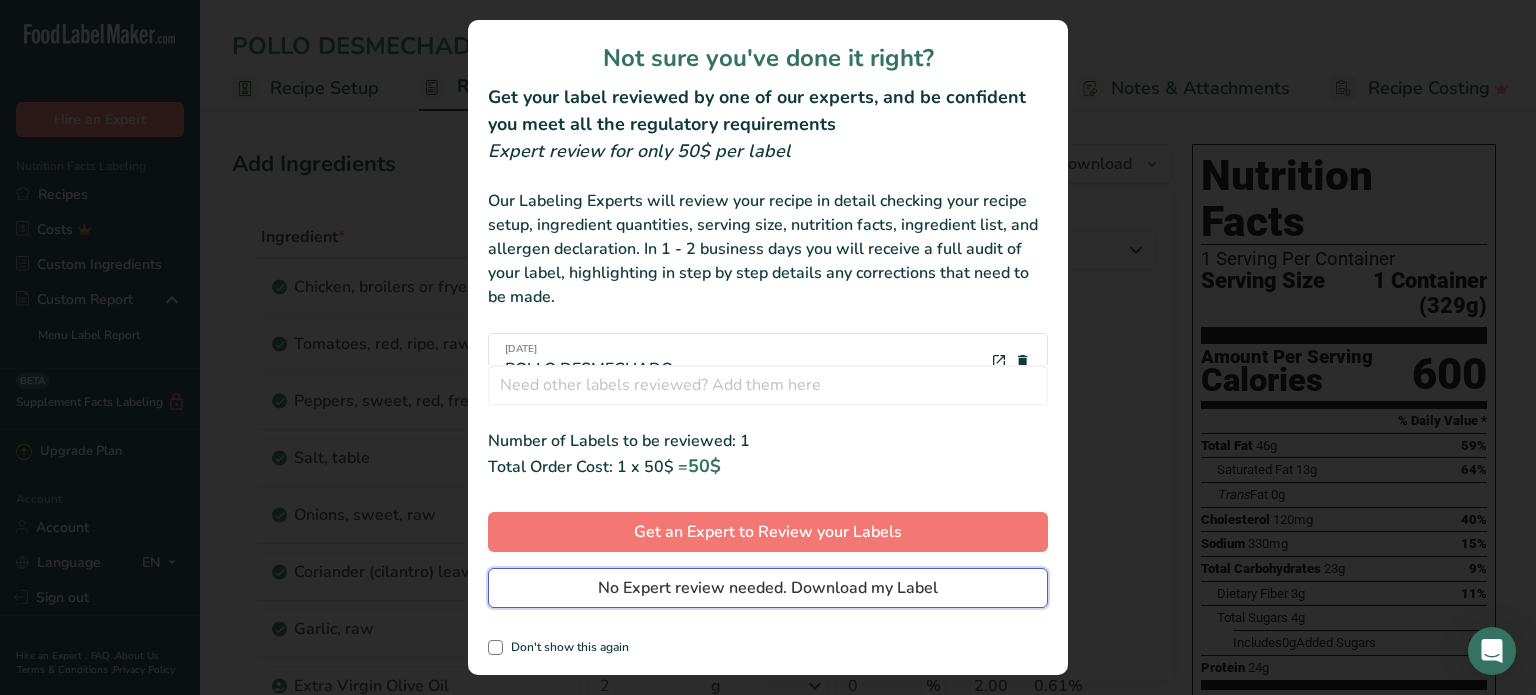 click on "No Expert review needed. Download my Label" at bounding box center [768, 588] 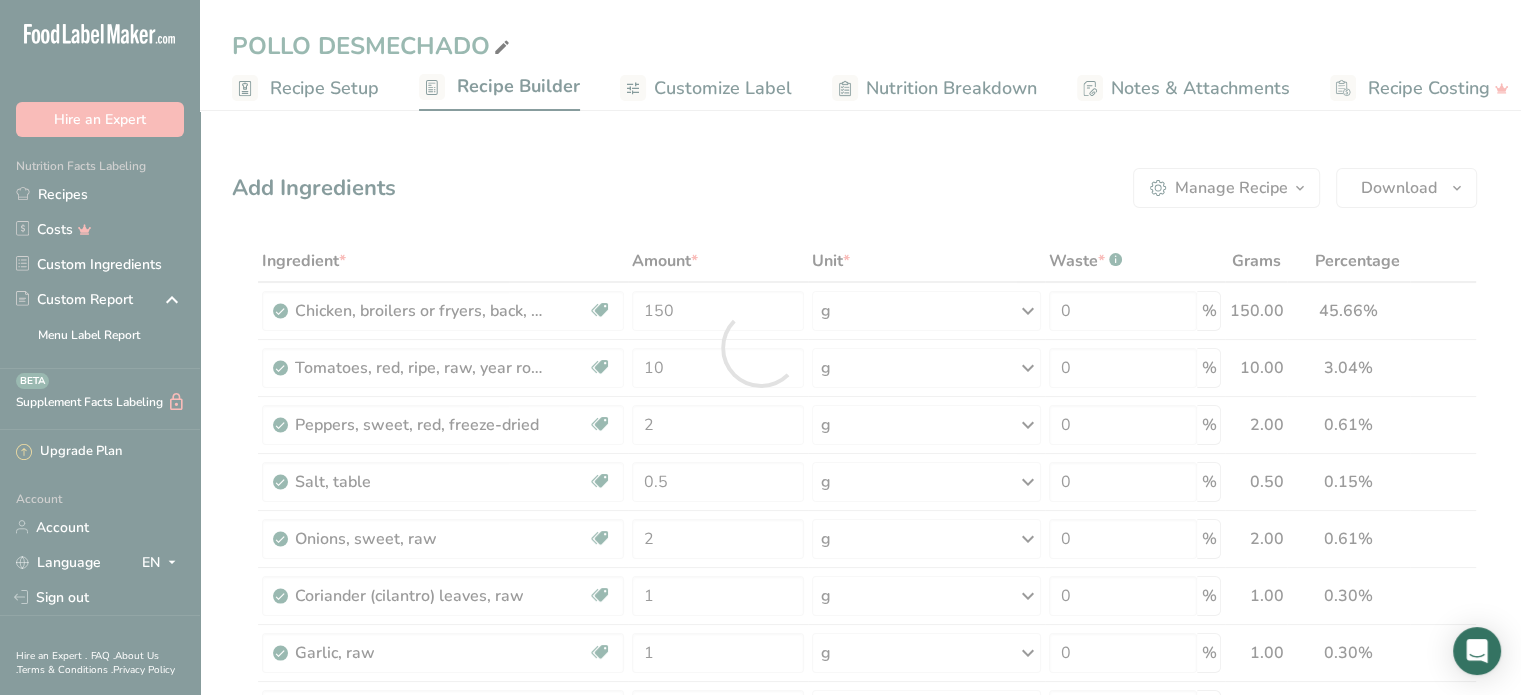 scroll, scrollTop: 0, scrollLeft: 0, axis: both 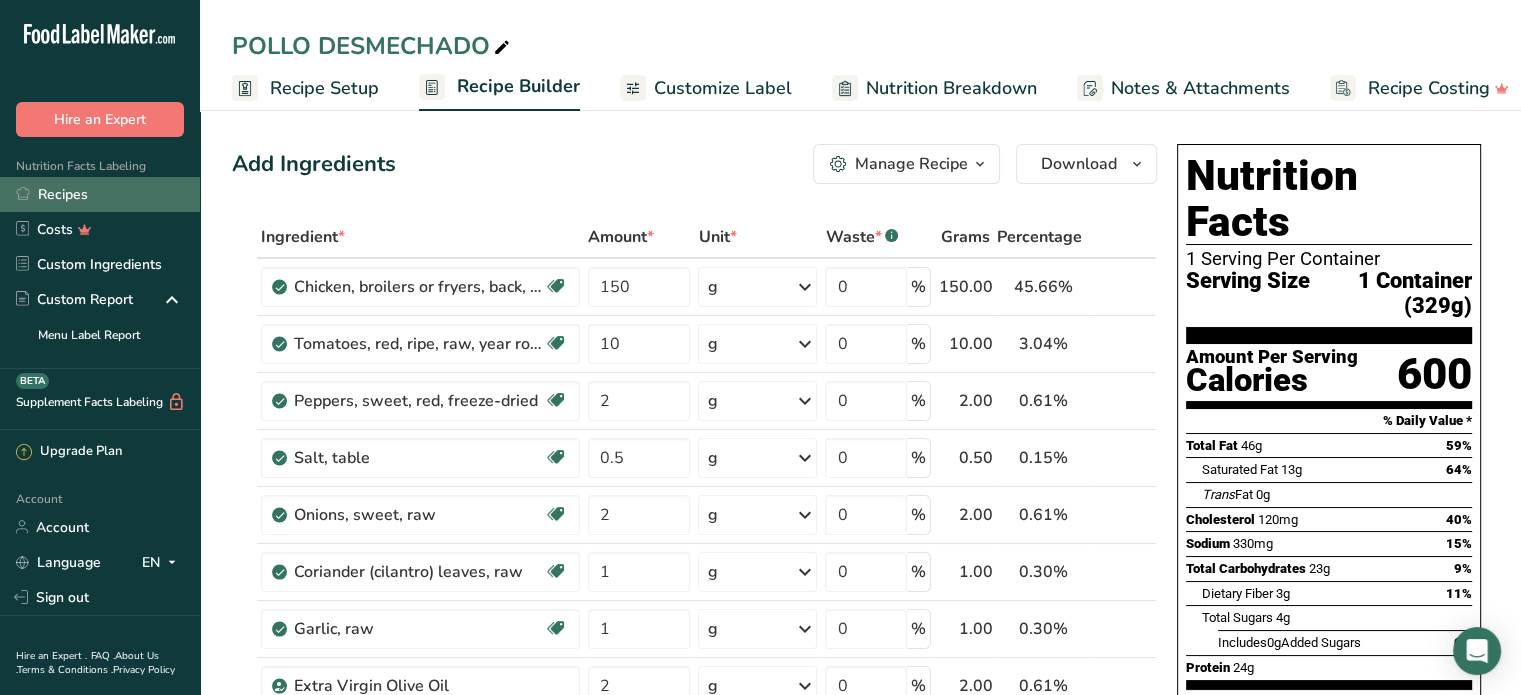 click on "Recipes" at bounding box center [100, 194] 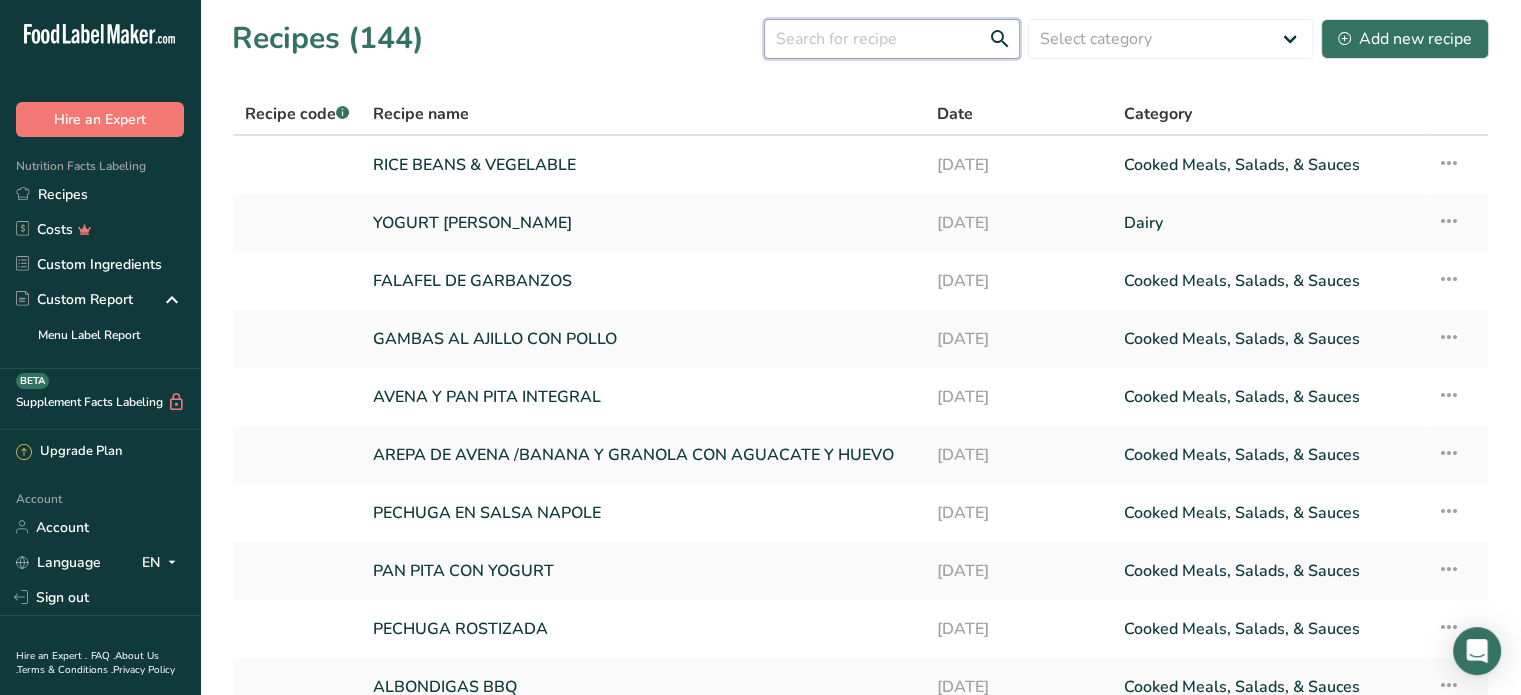 click at bounding box center [892, 39] 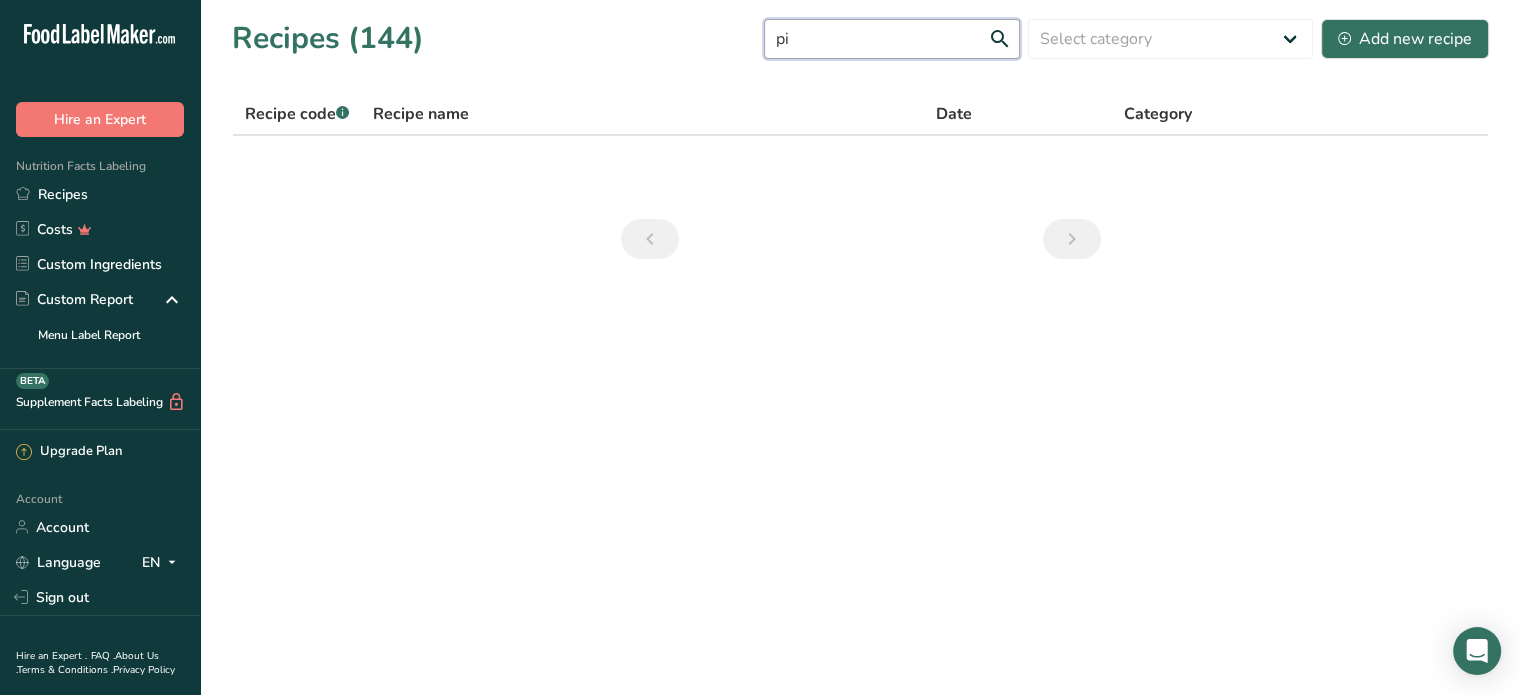 type on "p" 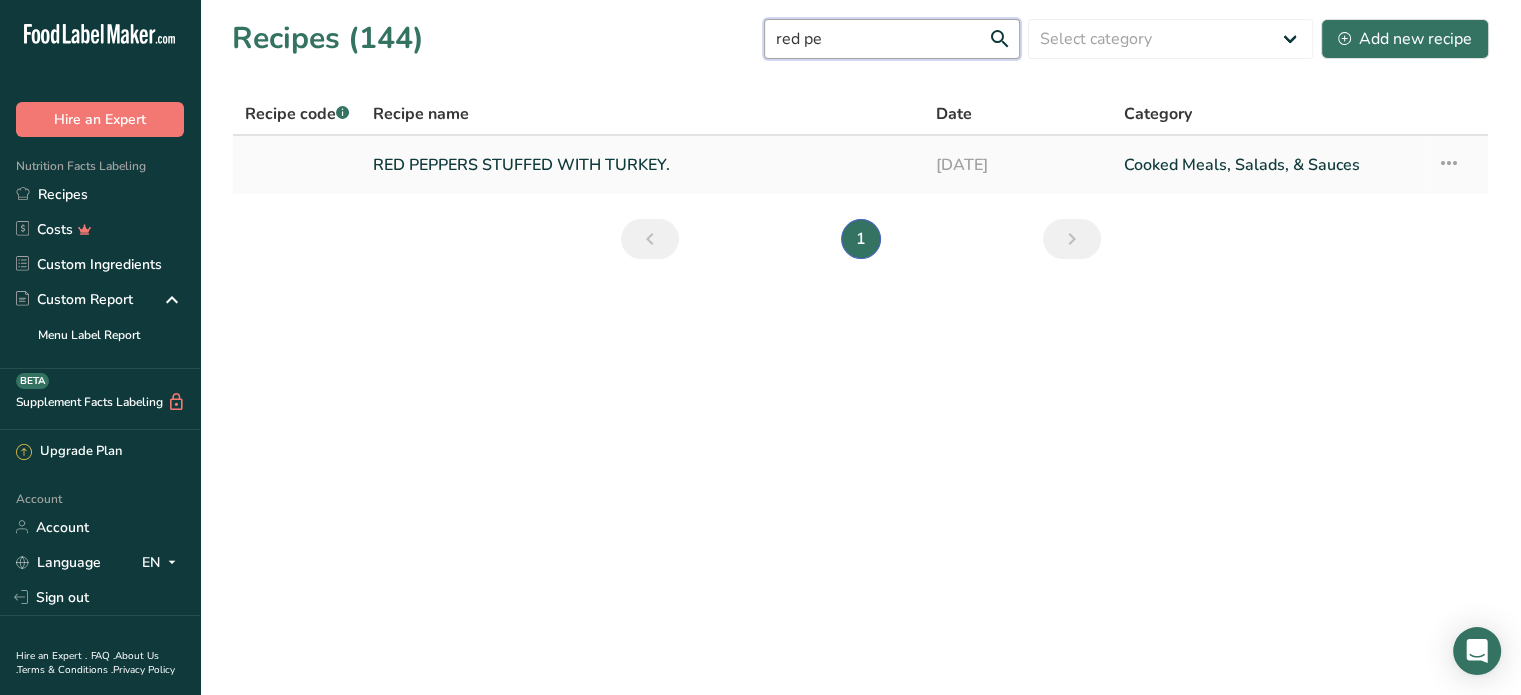type on "red pe" 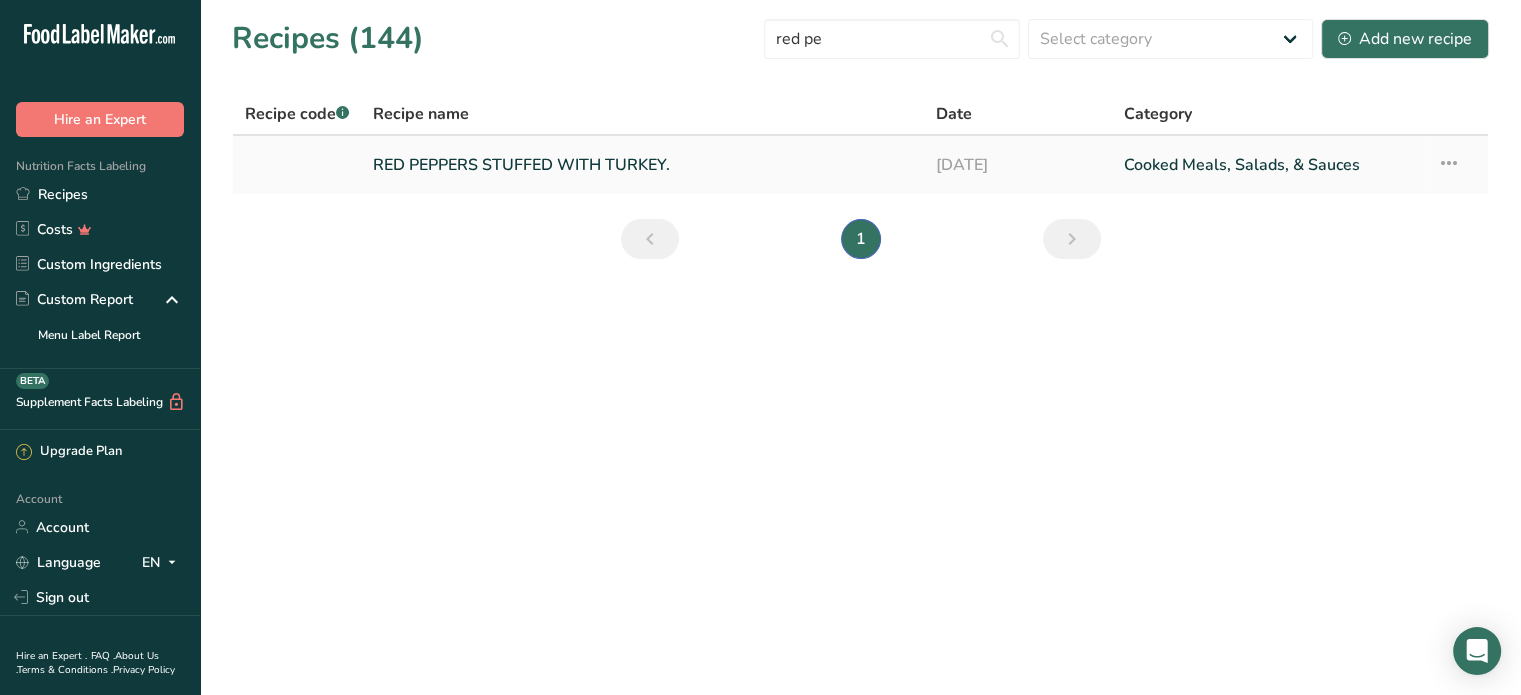 click on "RED PEPPERS STUFFED WITH TURKEY." at bounding box center [642, 165] 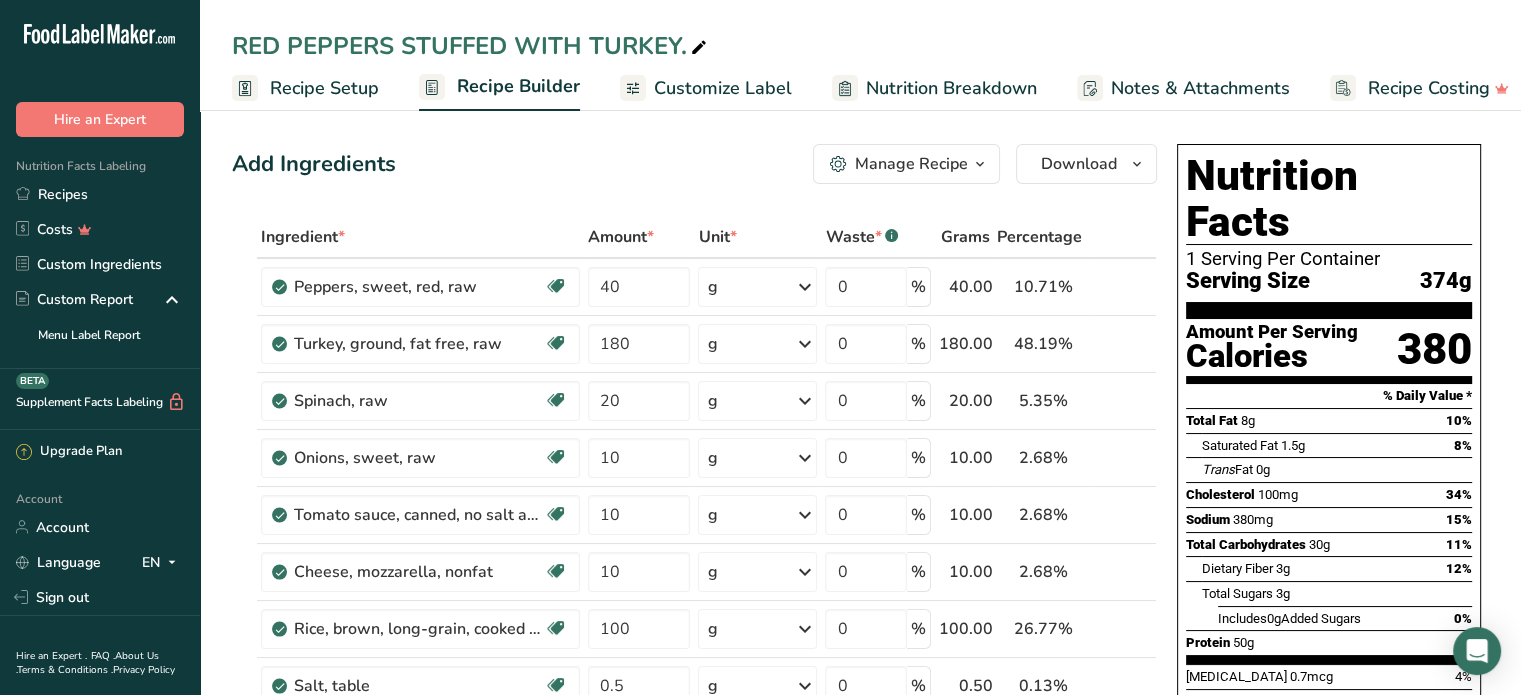 click at bounding box center [699, 48] 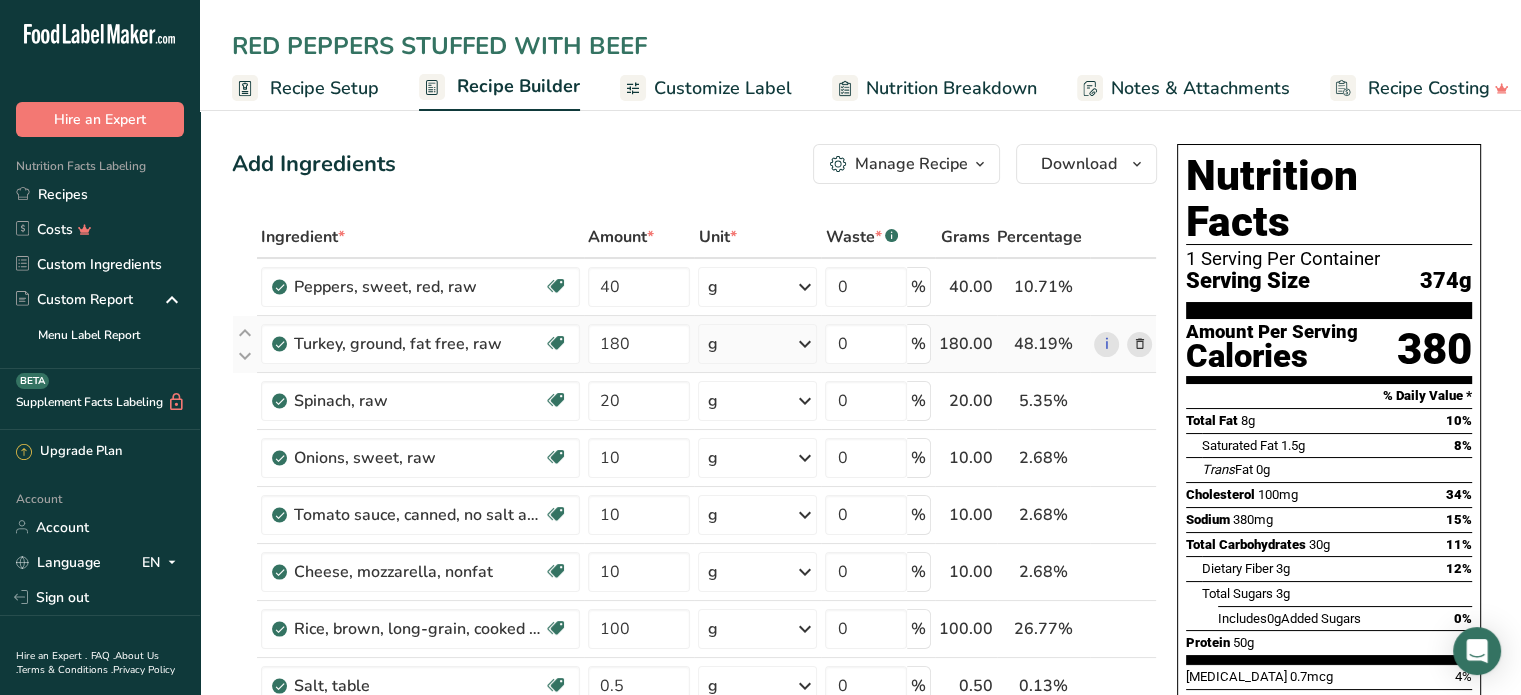 type on "RED PEPPERS STUFFED WITH BEEF" 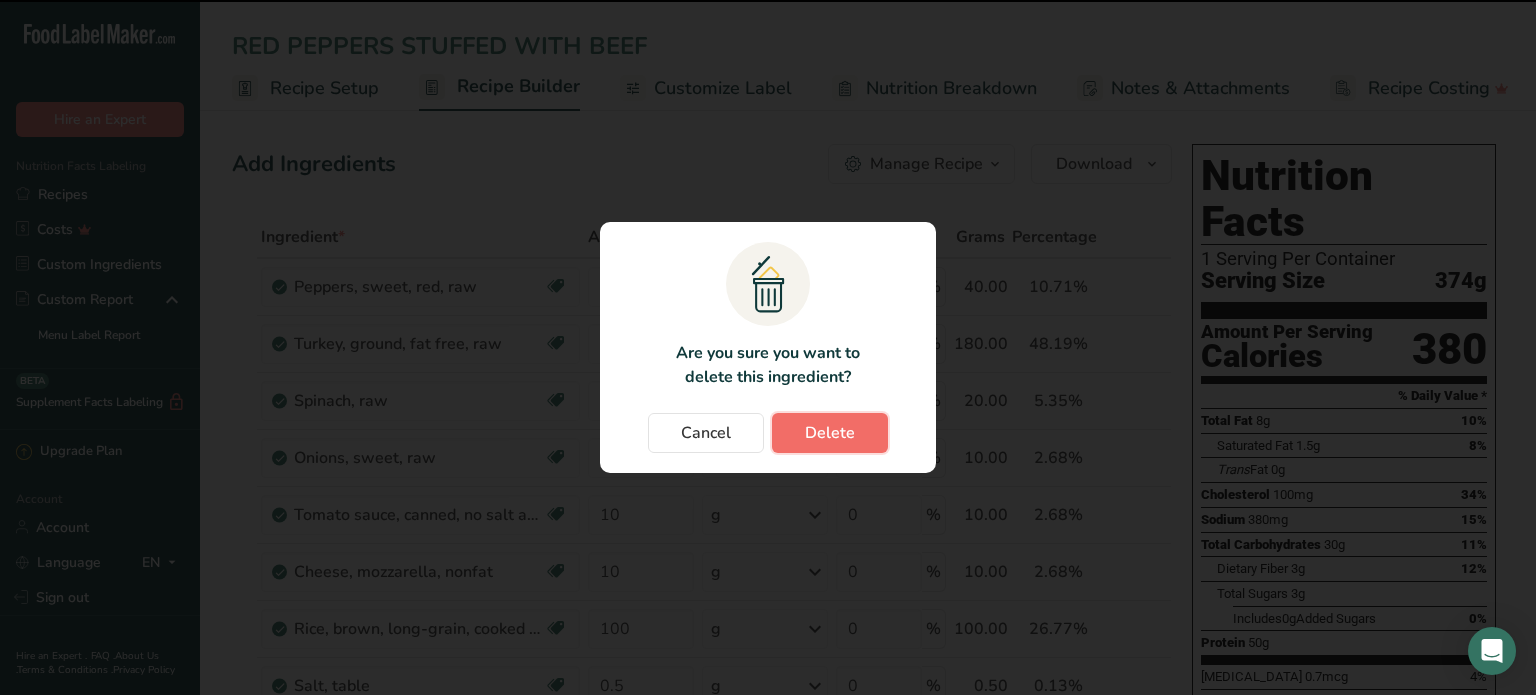 click on "Delete" at bounding box center (830, 433) 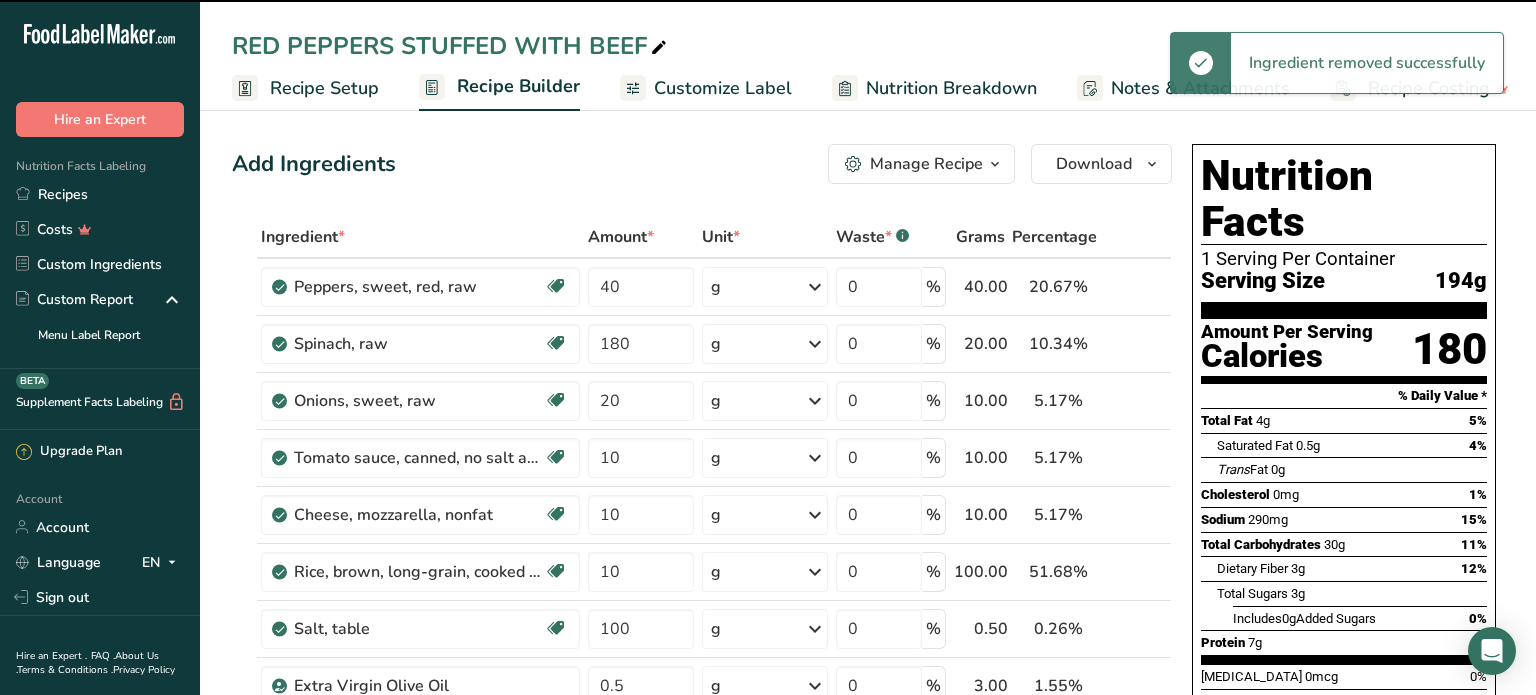 type on "20" 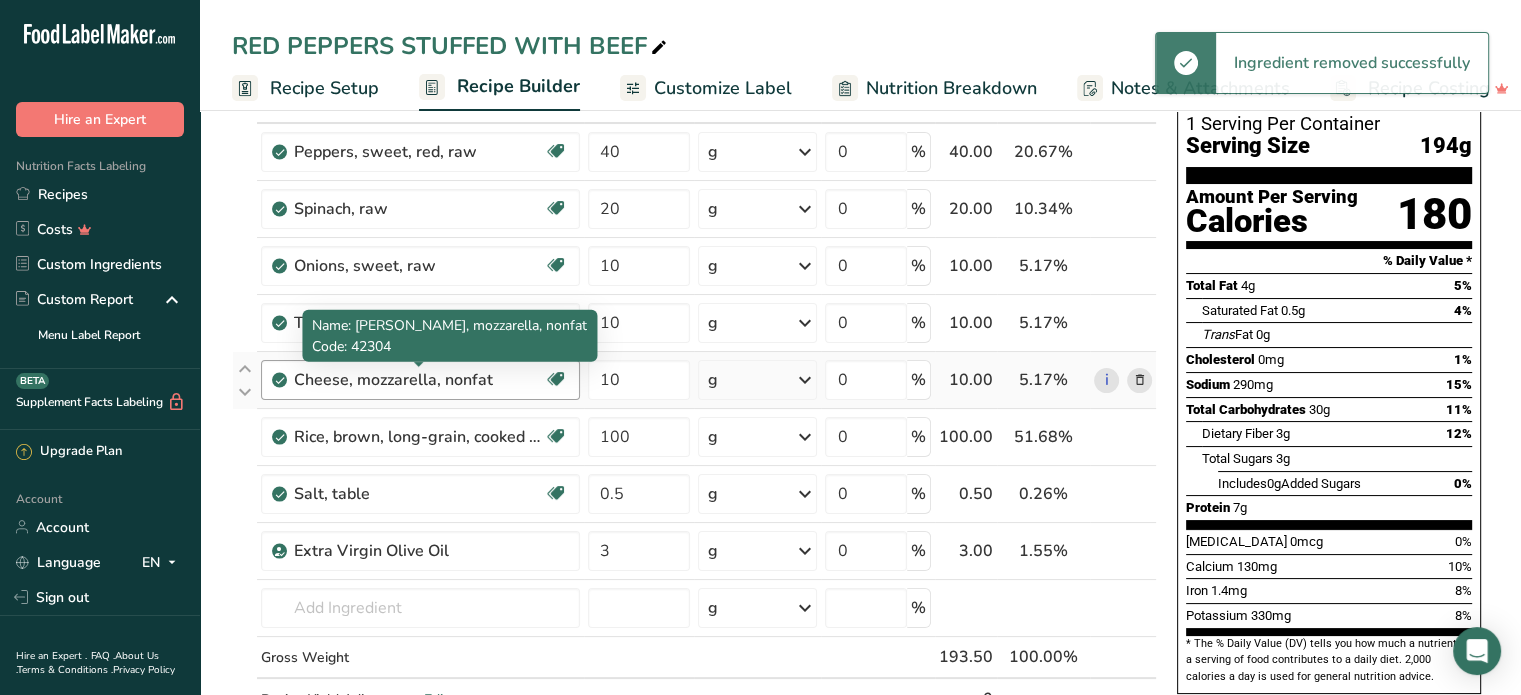 scroll, scrollTop: 100, scrollLeft: 0, axis: vertical 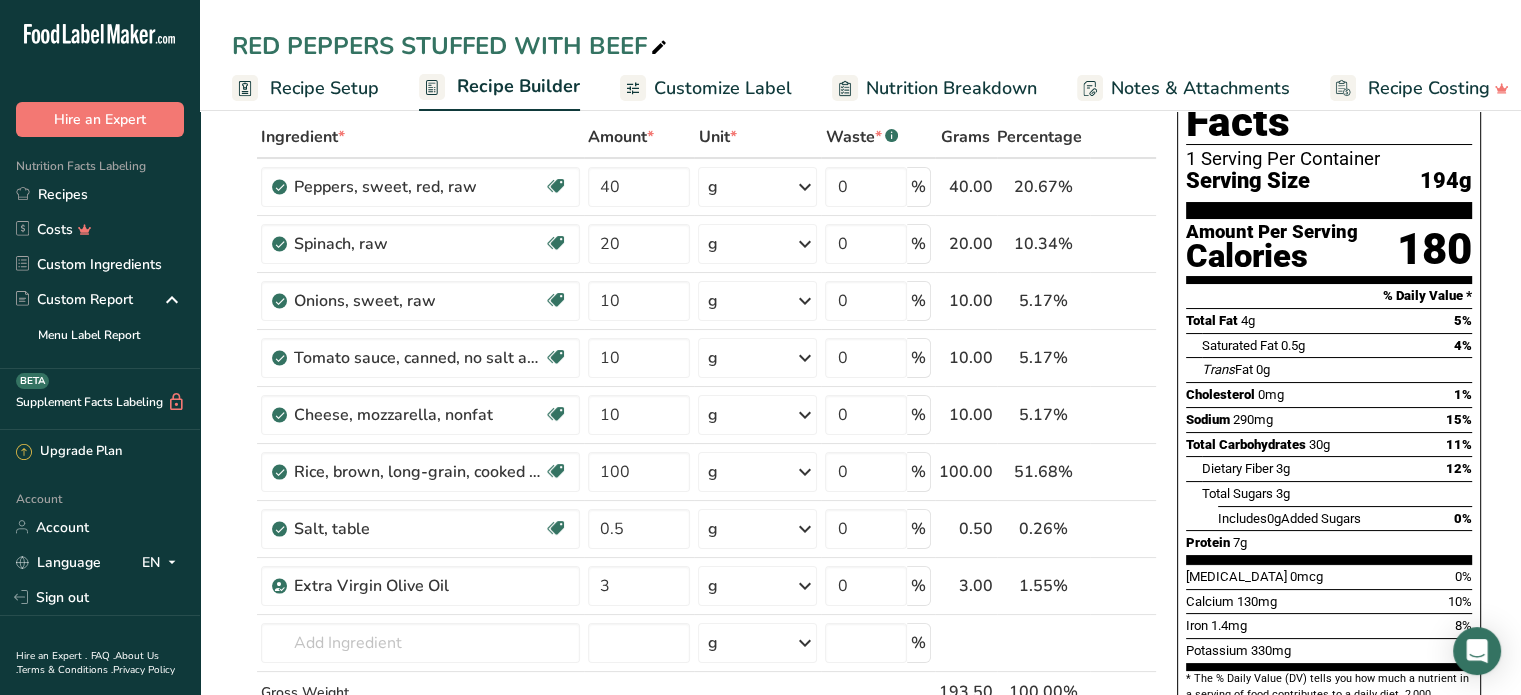 click at bounding box center [1139, 244] 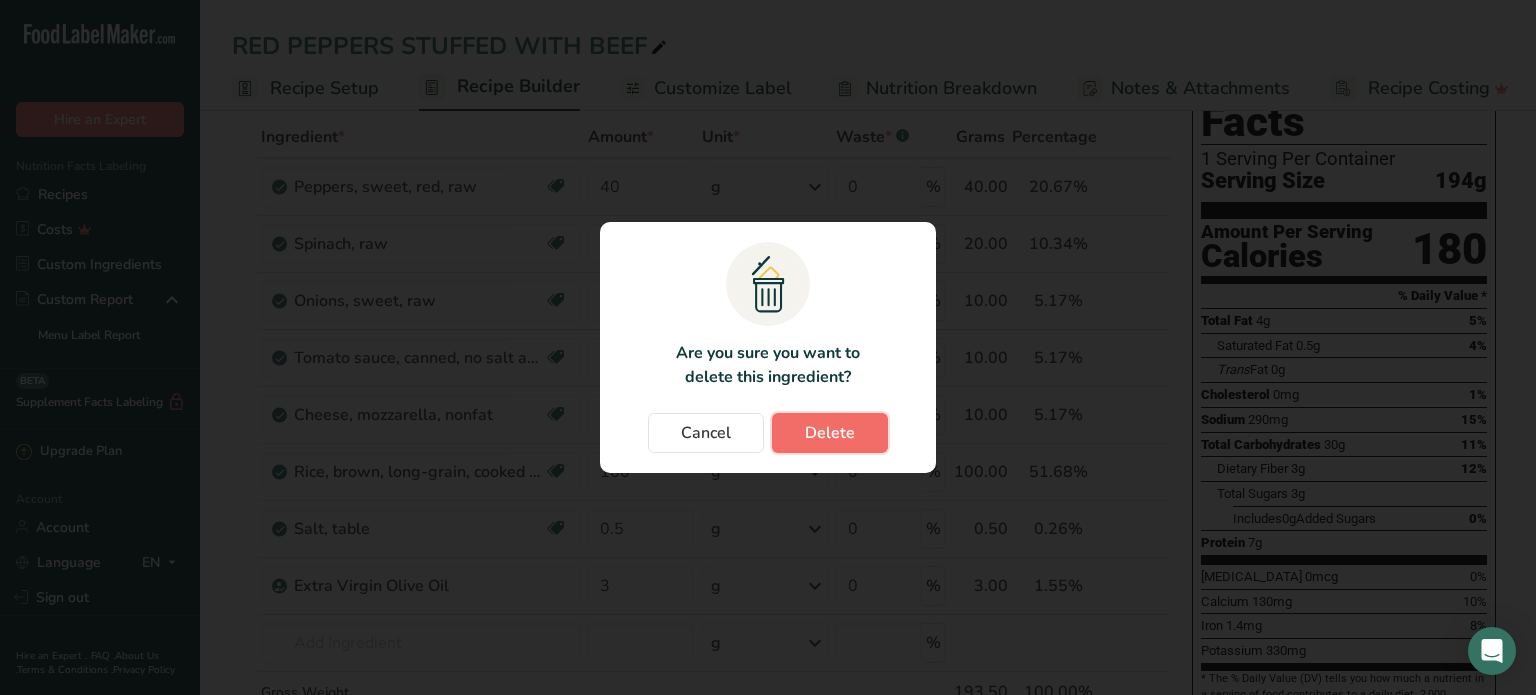 click on "Delete" at bounding box center [830, 433] 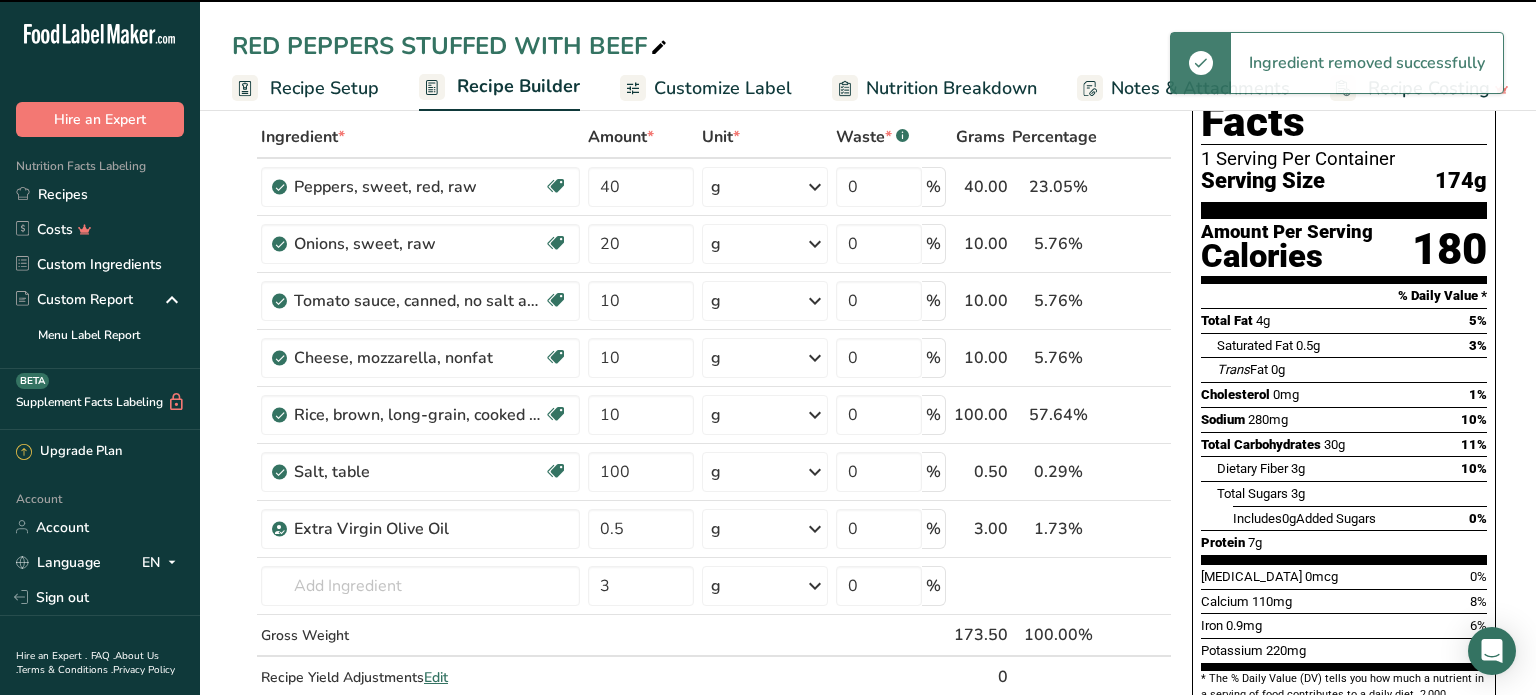 type on "10" 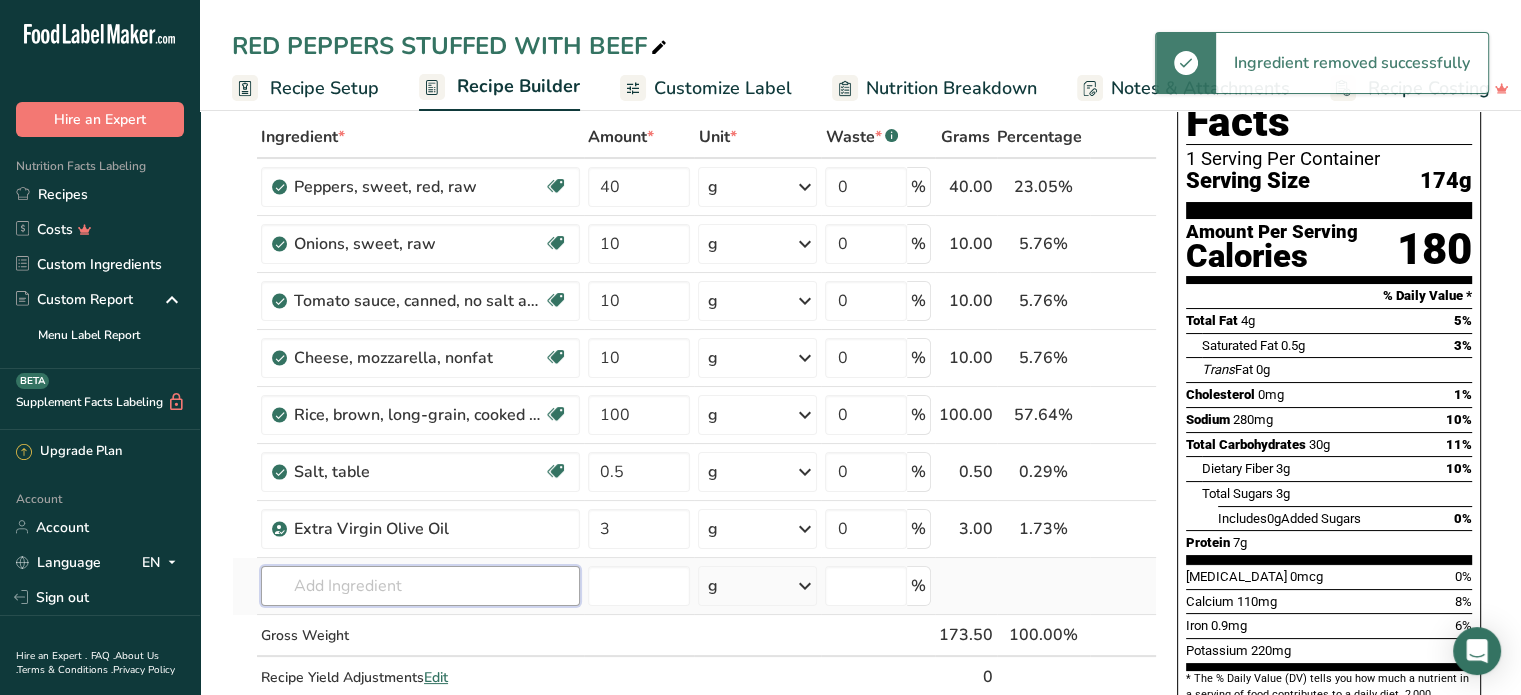 click at bounding box center (420, 586) 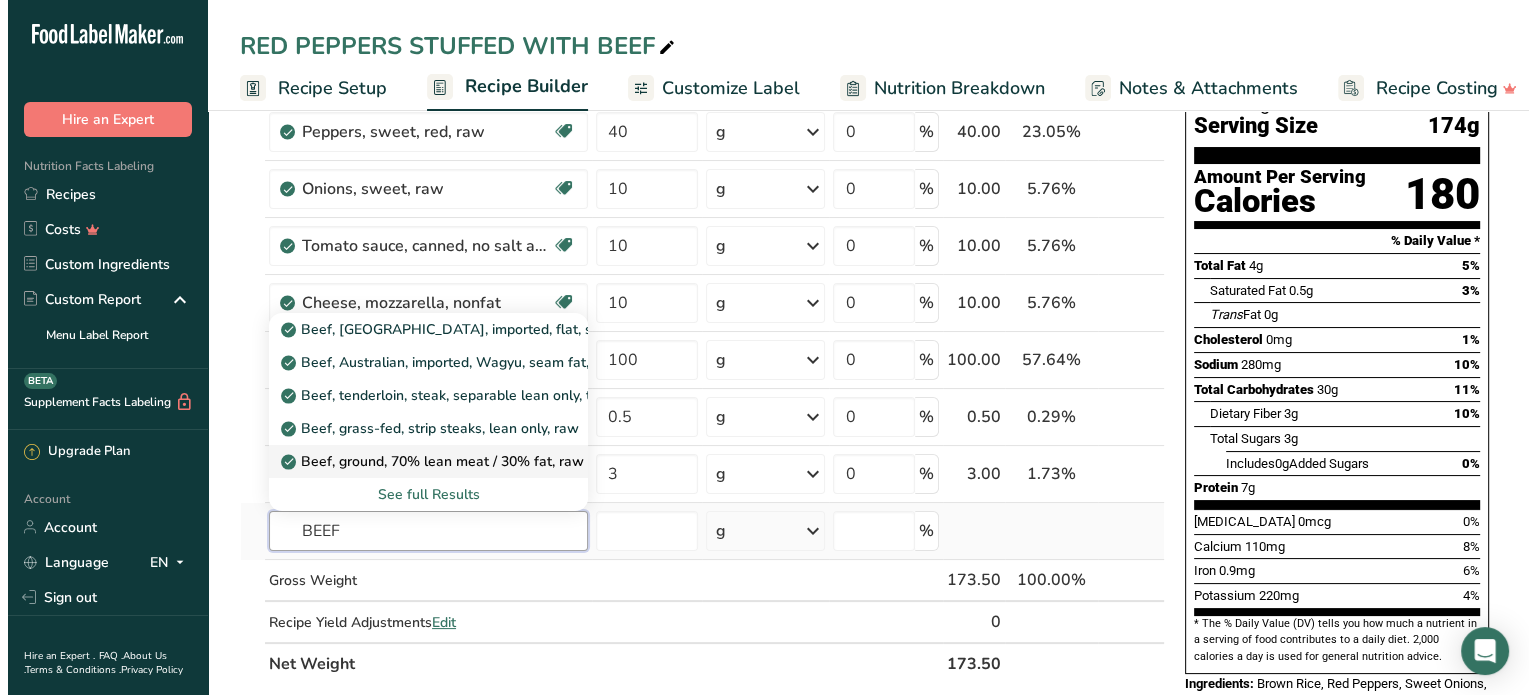 scroll, scrollTop: 200, scrollLeft: 0, axis: vertical 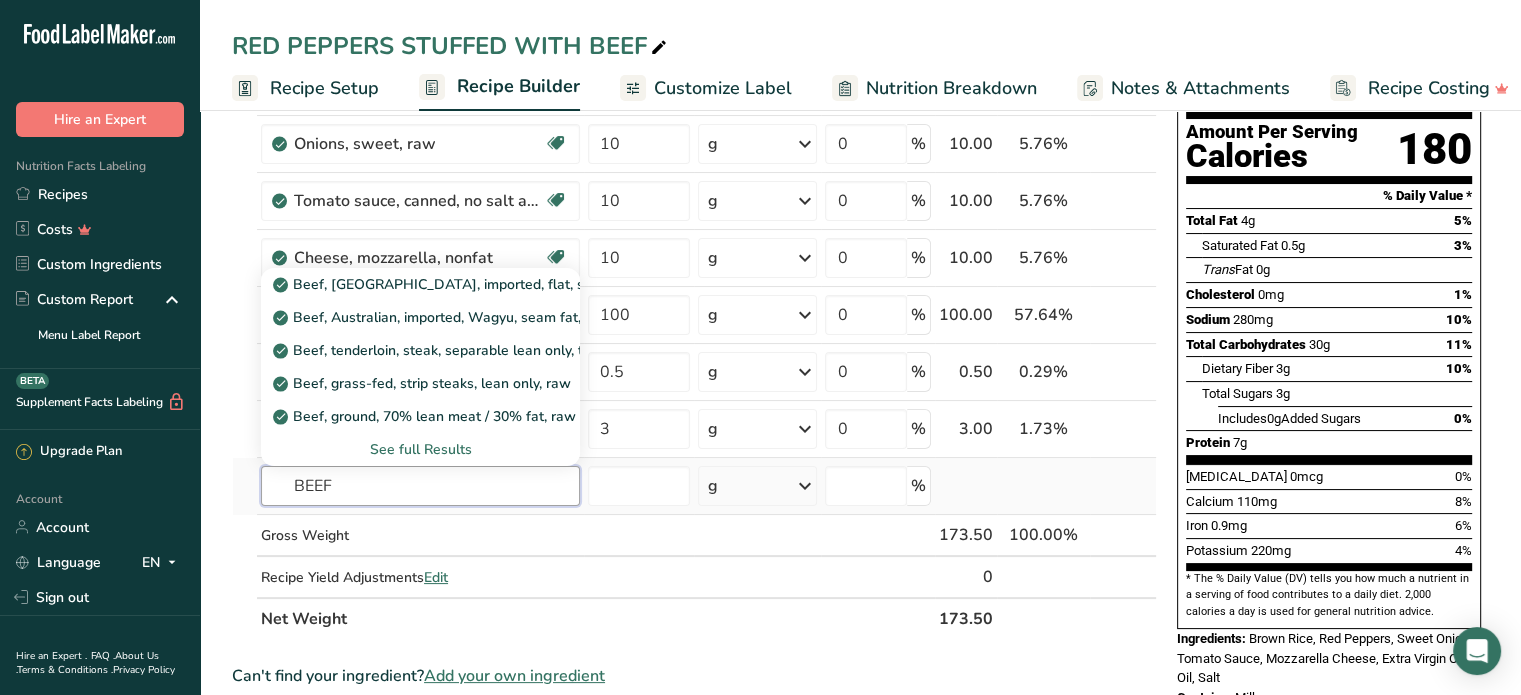 type on "BEEF" 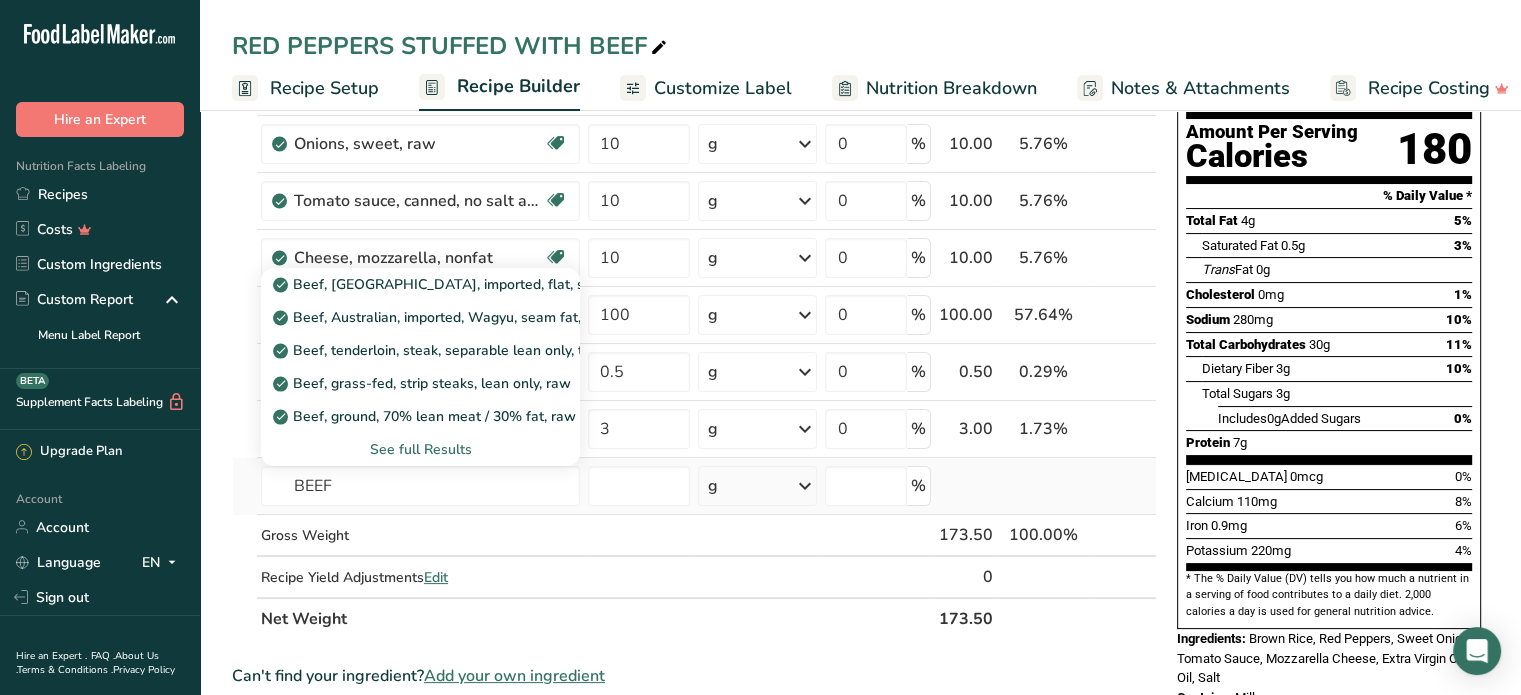 type 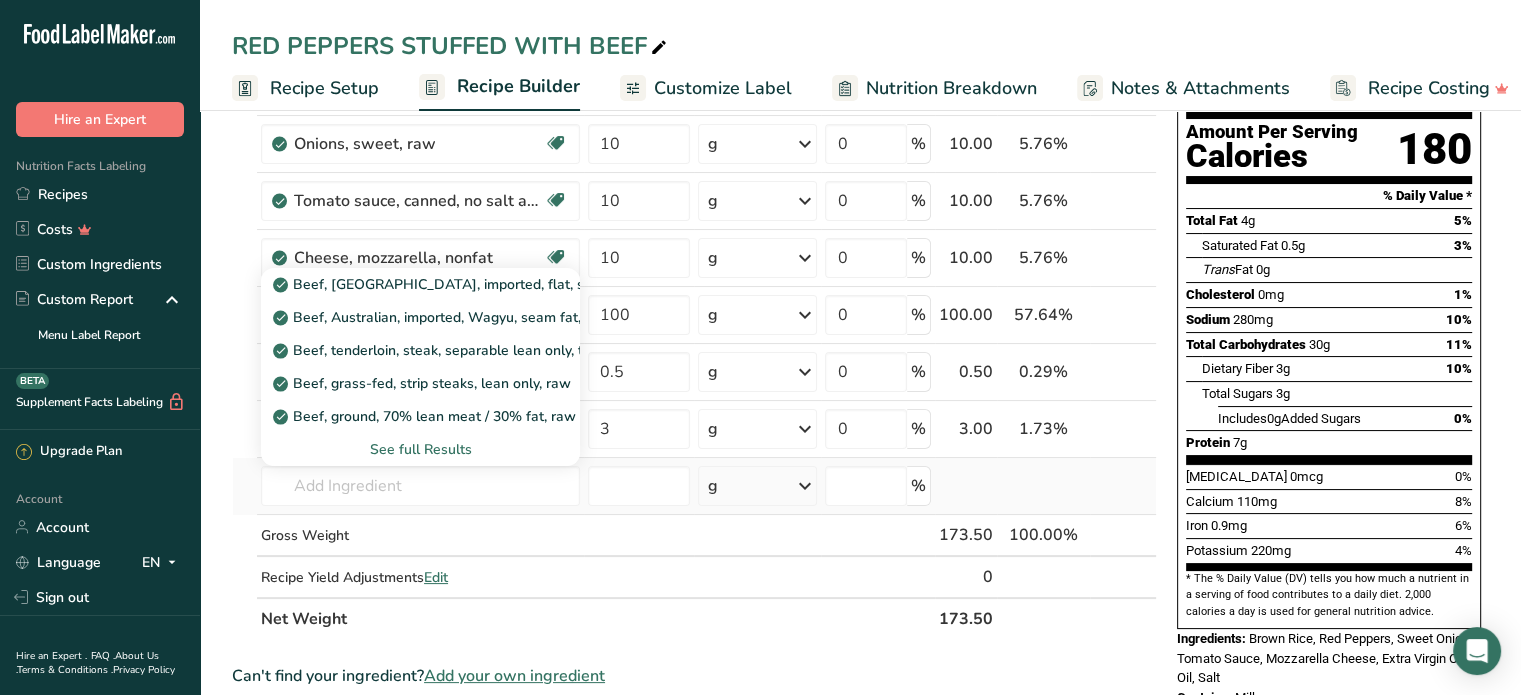click on "See full Results" at bounding box center (420, 449) 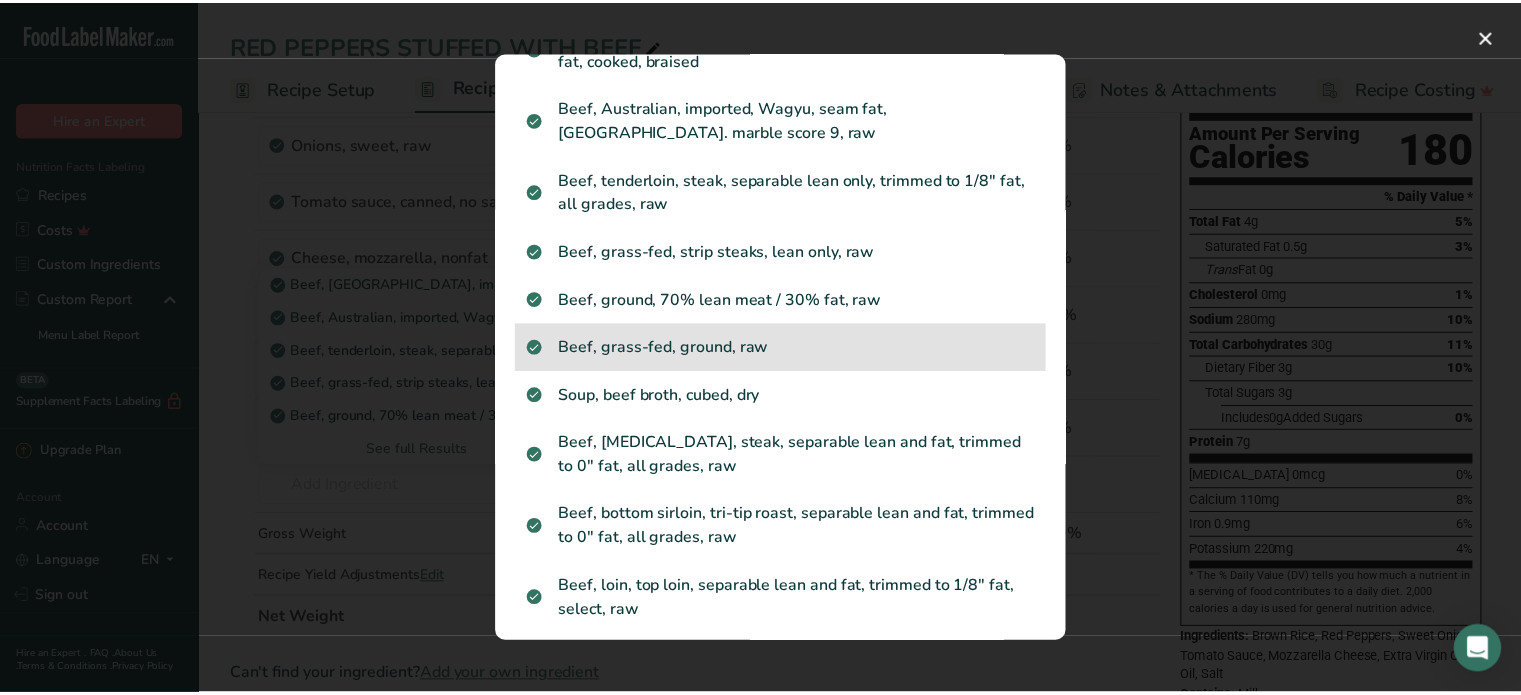 scroll, scrollTop: 100, scrollLeft: 0, axis: vertical 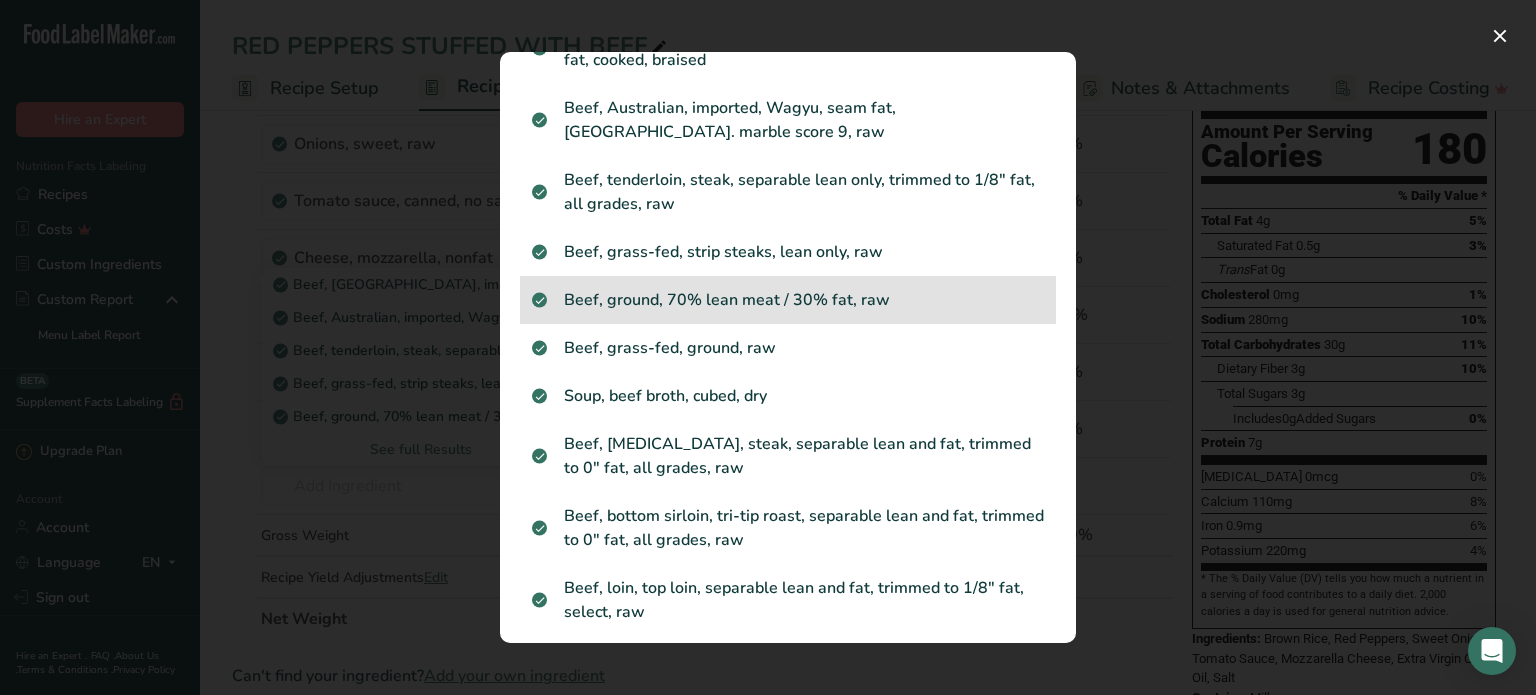 click on "Beef, ground, 70% lean meat / 30% fat, raw" at bounding box center [788, 300] 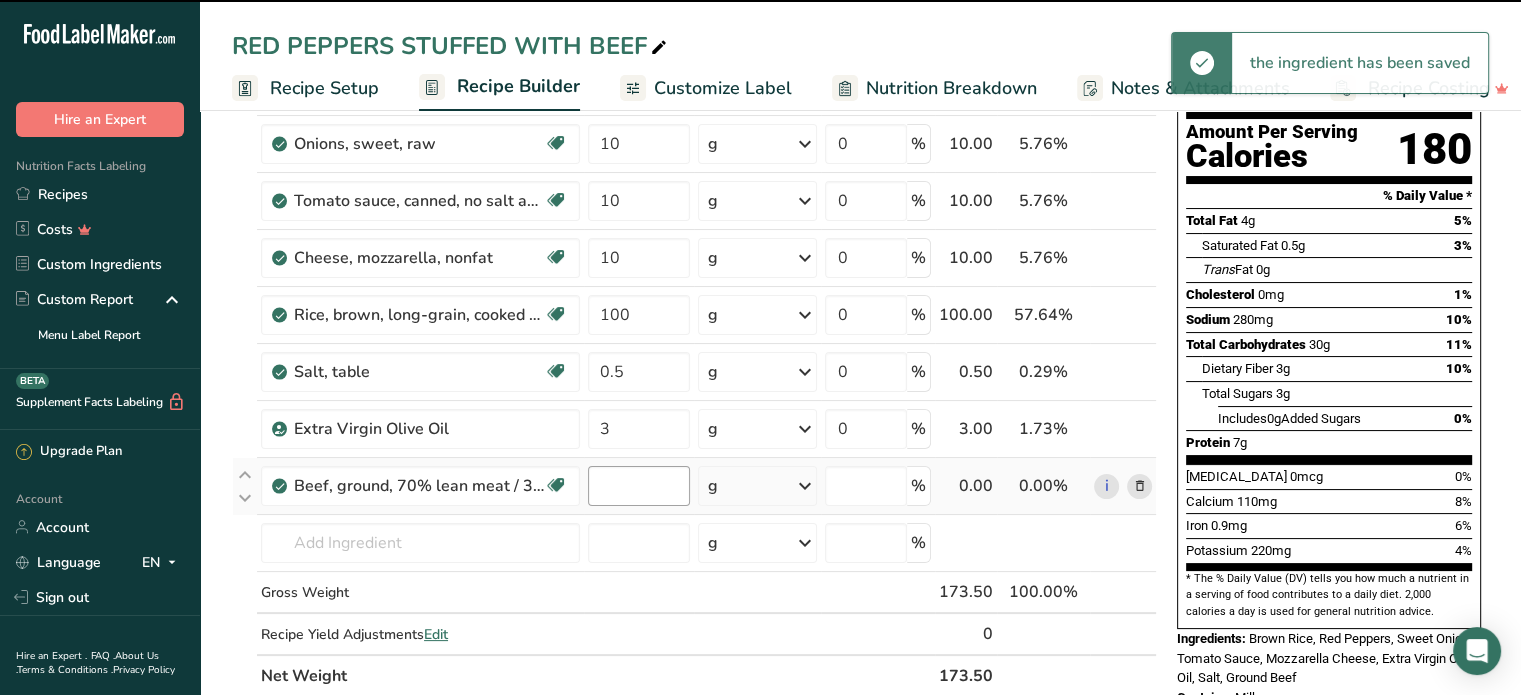 type on "0" 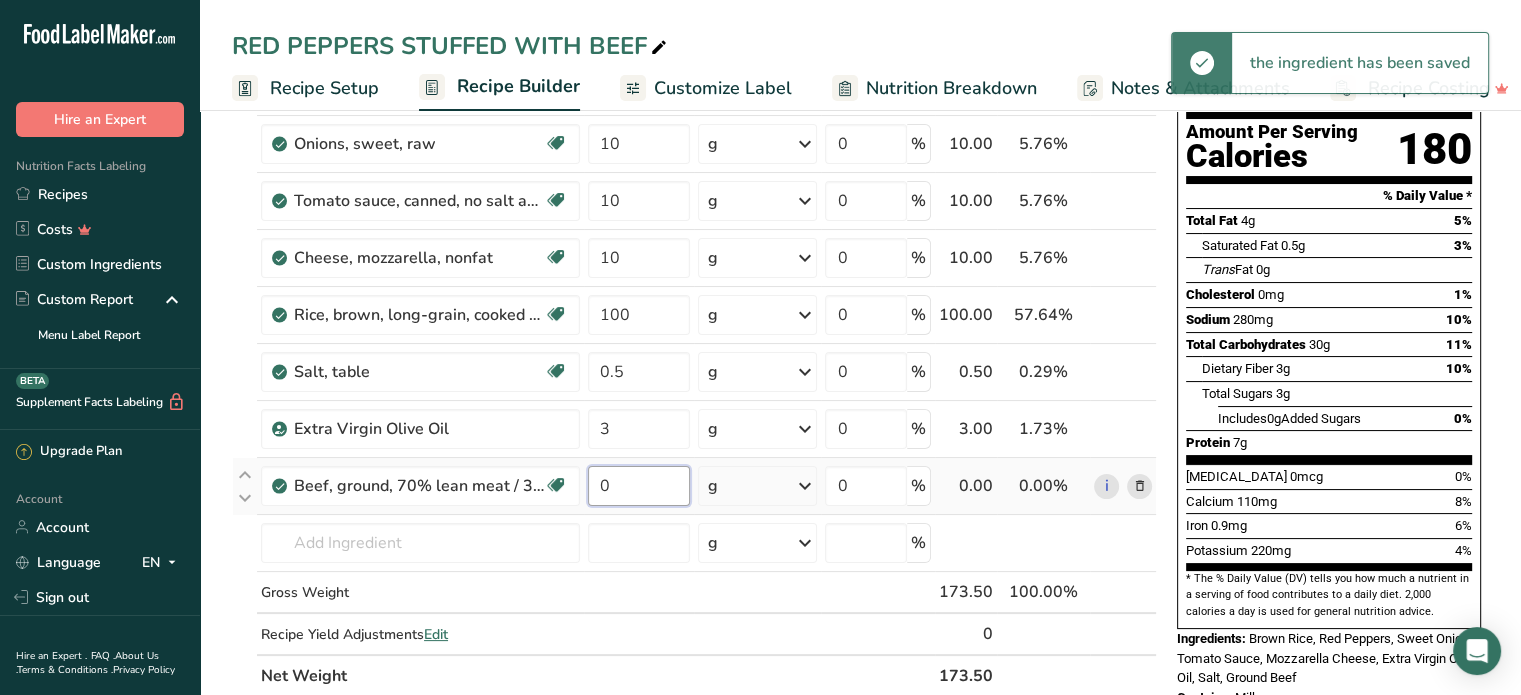 click on "0" at bounding box center (639, 486) 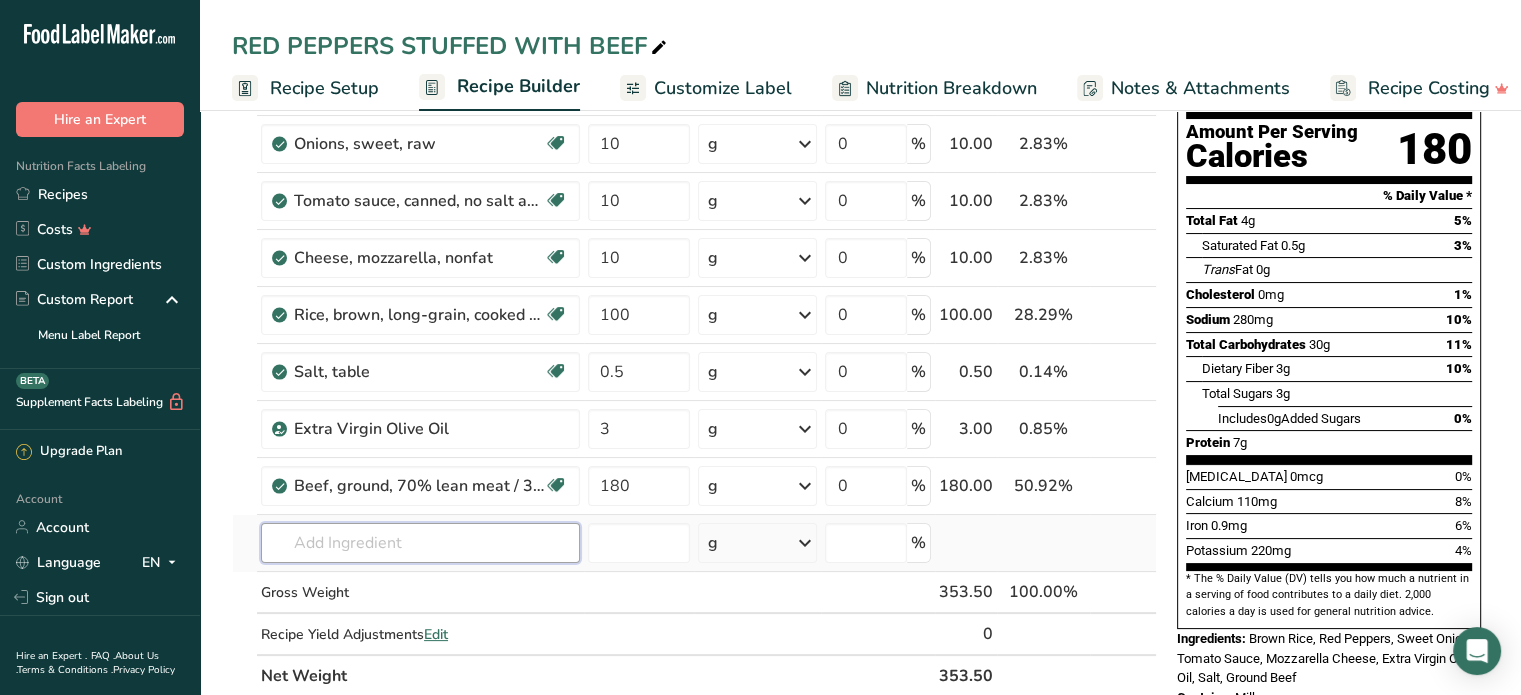click on "Ingredient *
Amount *
Unit *
Waste *   .a-a{fill:#347362;}.b-a{fill:#fff;}          Grams
Percentage
Peppers, sweet, red, raw
Source of Antioxidants
Dairy free
Gluten free
Vegan
Vegetarian
Soy free
40
g
Portions
1 cup, chopped
1 cup, sliced
1 tablespoon
See more
Weight Units
g
kg
mg
See more
Volume Units
l
Volume units require a density conversion. If you know your ingredient's density enter it below. Otherwise, click on "RIA" our AI Regulatory bot - she will be able to help you
lb/ft3
g/cm3
mL" at bounding box center [694, 356] 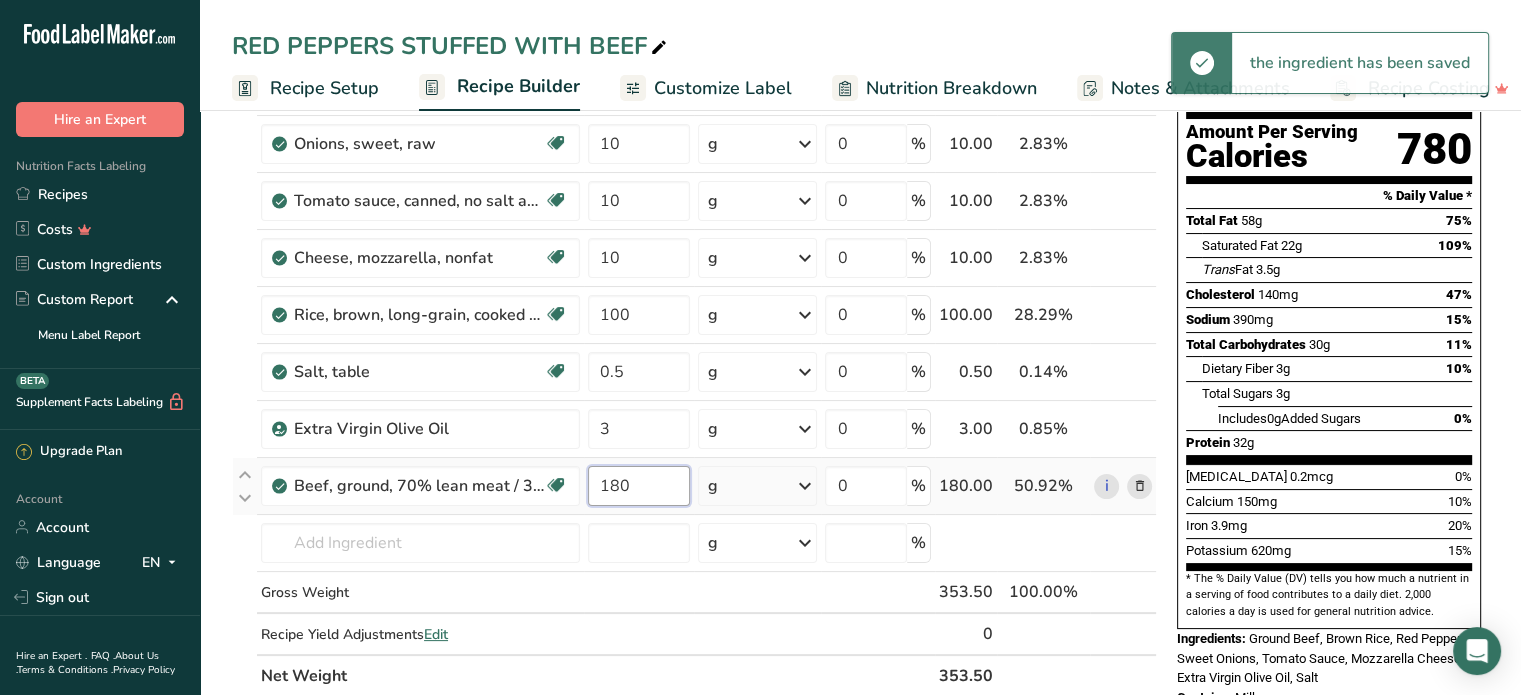 click on "180" at bounding box center [639, 486] 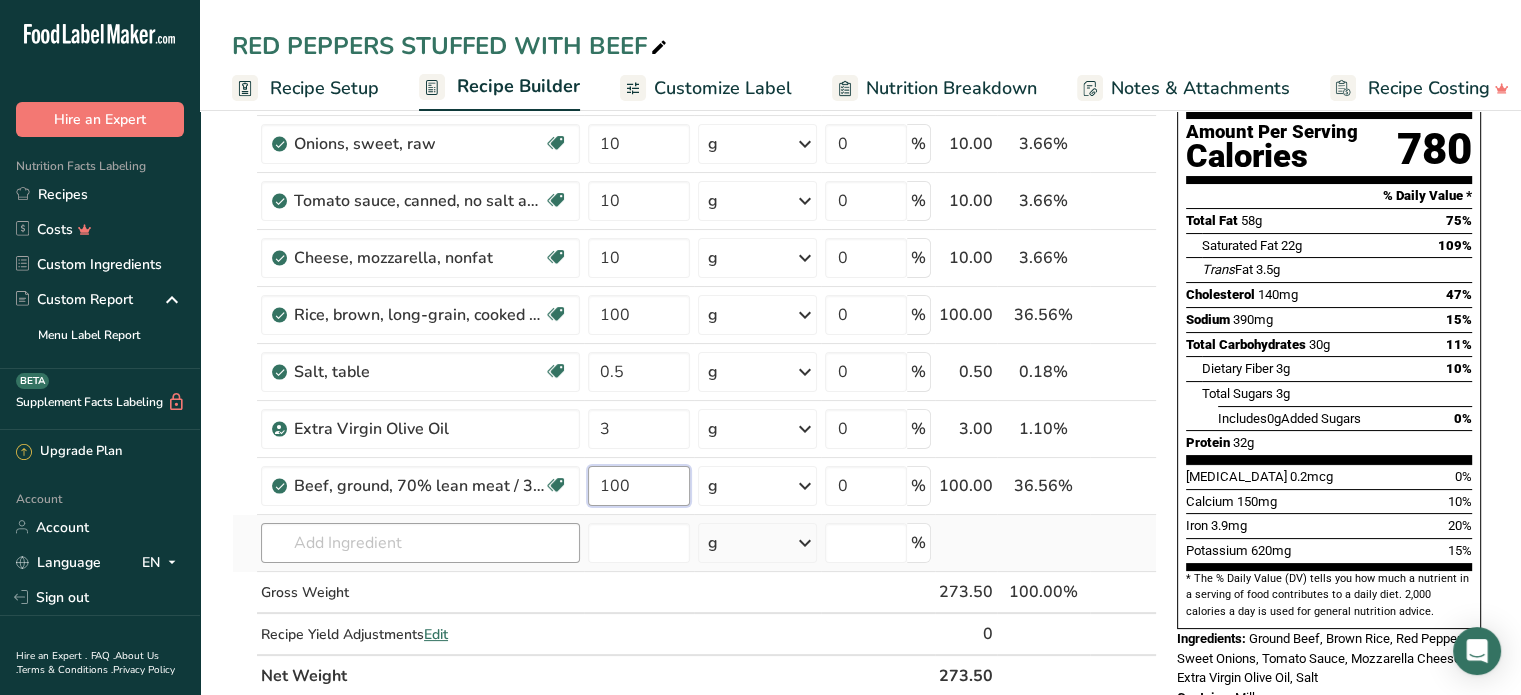 type on "100" 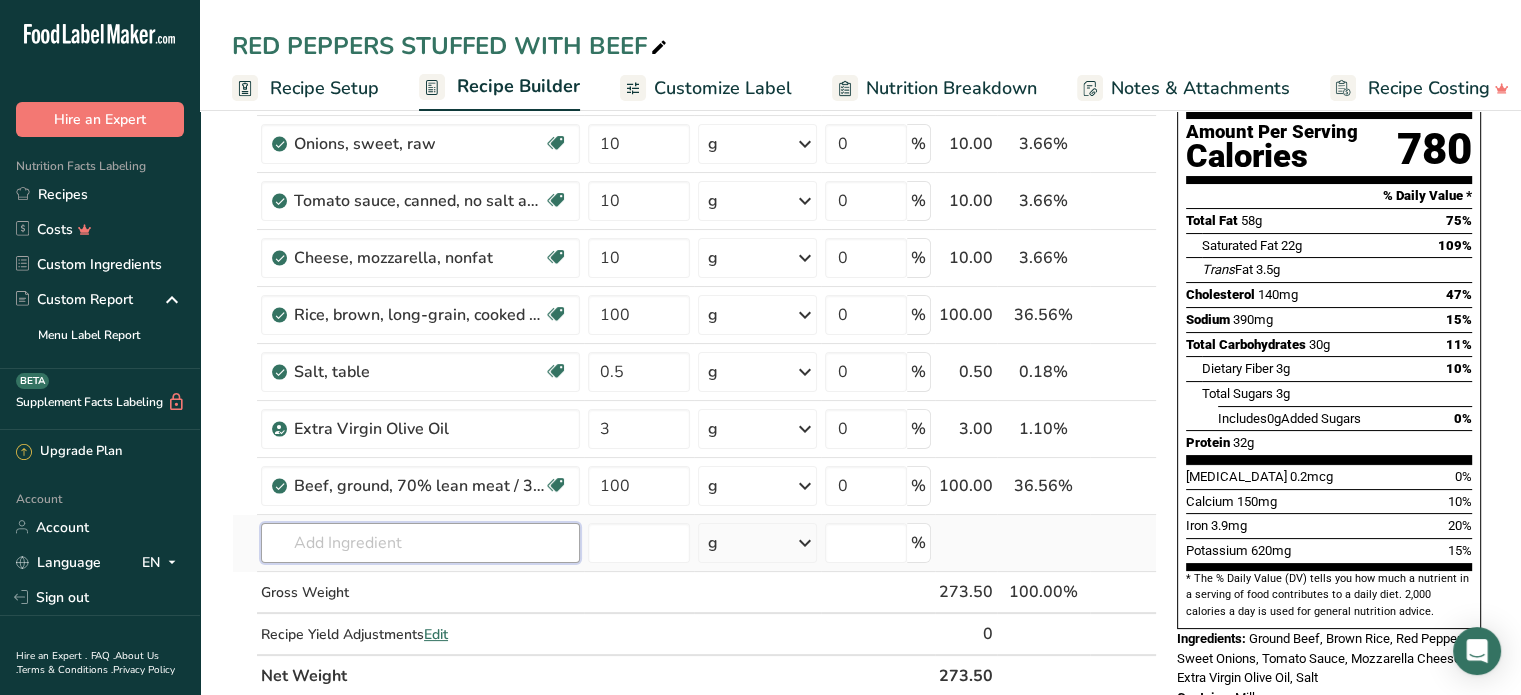 click on "Ingredient *
Amount *
Unit *
Waste *   .a-a{fill:#347362;}.b-a{fill:#fff;}          Grams
Percentage
Peppers, sweet, red, raw
Source of Antioxidants
Dairy free
Gluten free
Vegan
Vegetarian
Soy free
40
g
Portions
1 cup, chopped
1 cup, sliced
1 tablespoon
See more
Weight Units
g
kg
mg
See more
Volume Units
l
Volume units require a density conversion. If you know your ingredient's density enter it below. Otherwise, click on "RIA" our AI Regulatory bot - she will be able to help you
lb/ft3
g/cm3
mL" at bounding box center (694, 356) 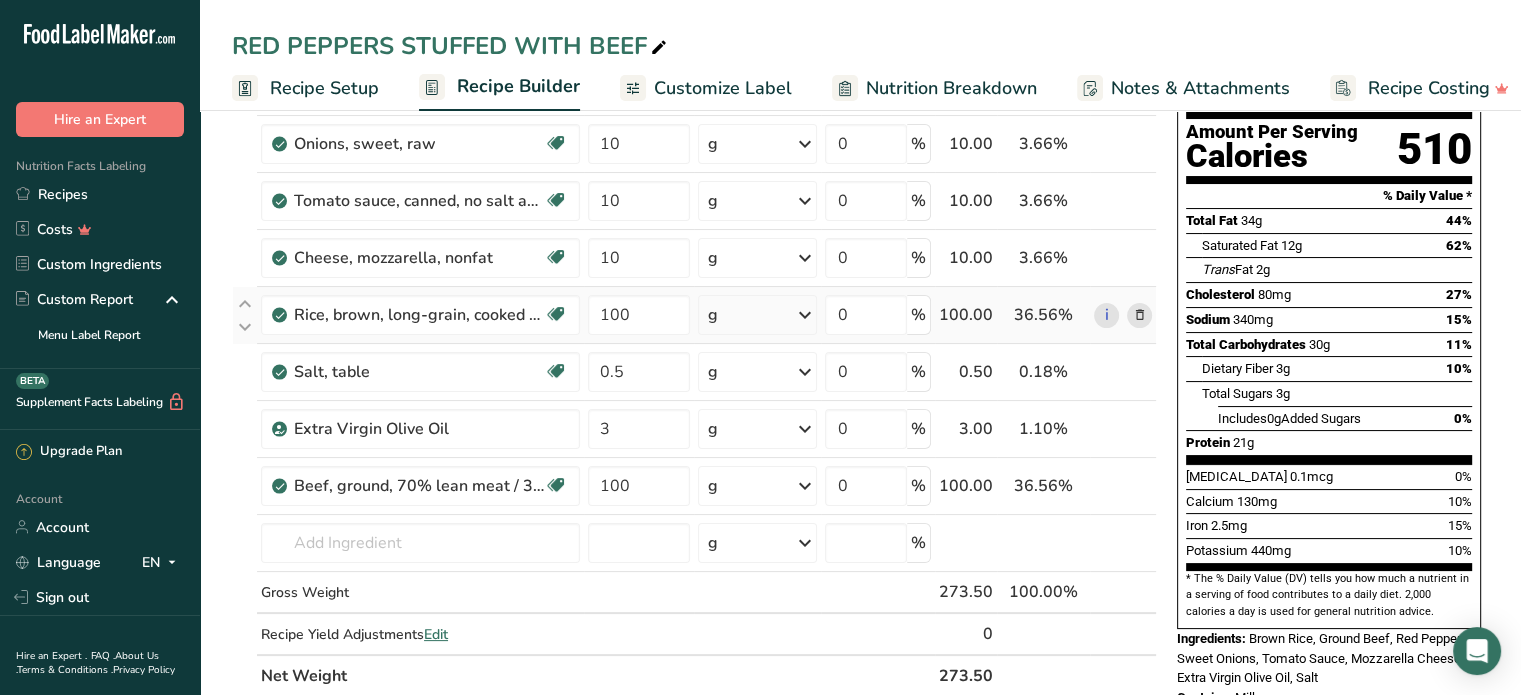 click at bounding box center (1139, 315) 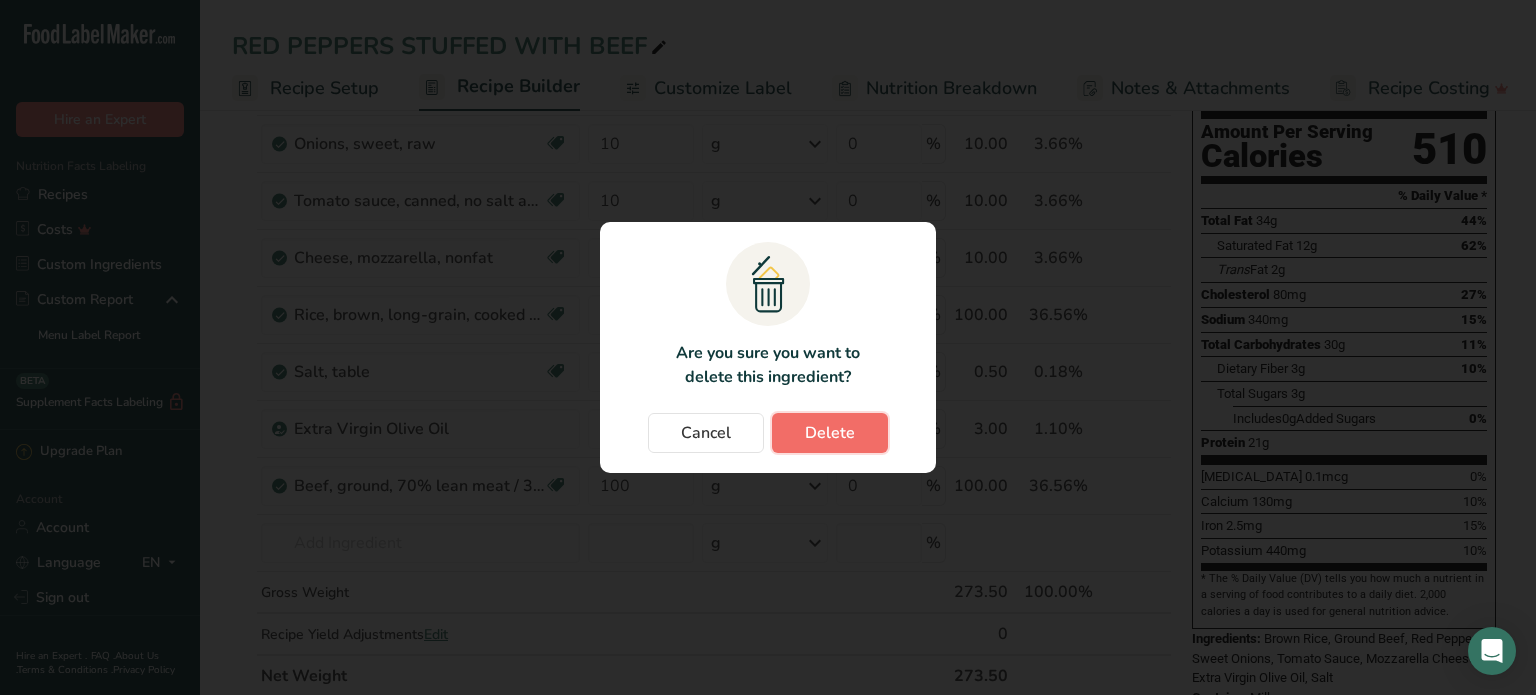 click on "Delete" at bounding box center [830, 433] 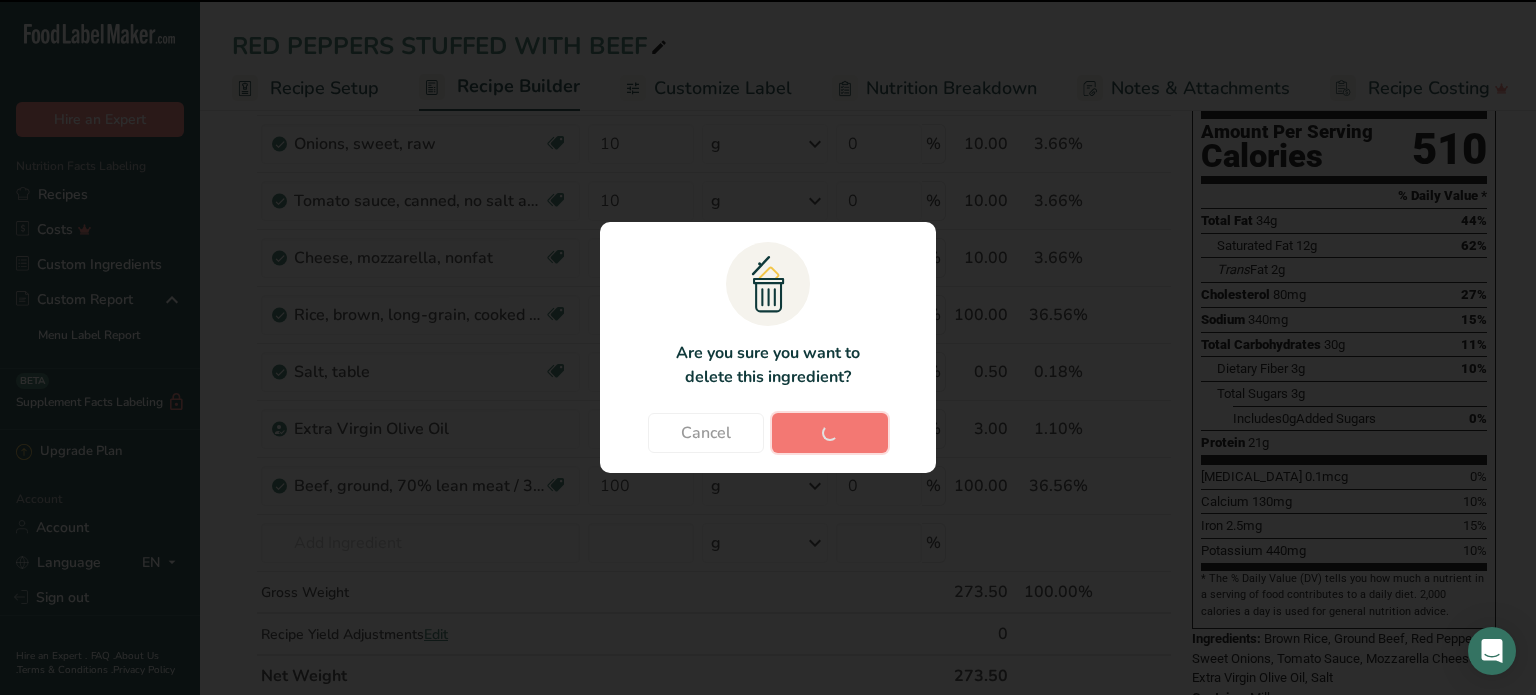 type on "0.5" 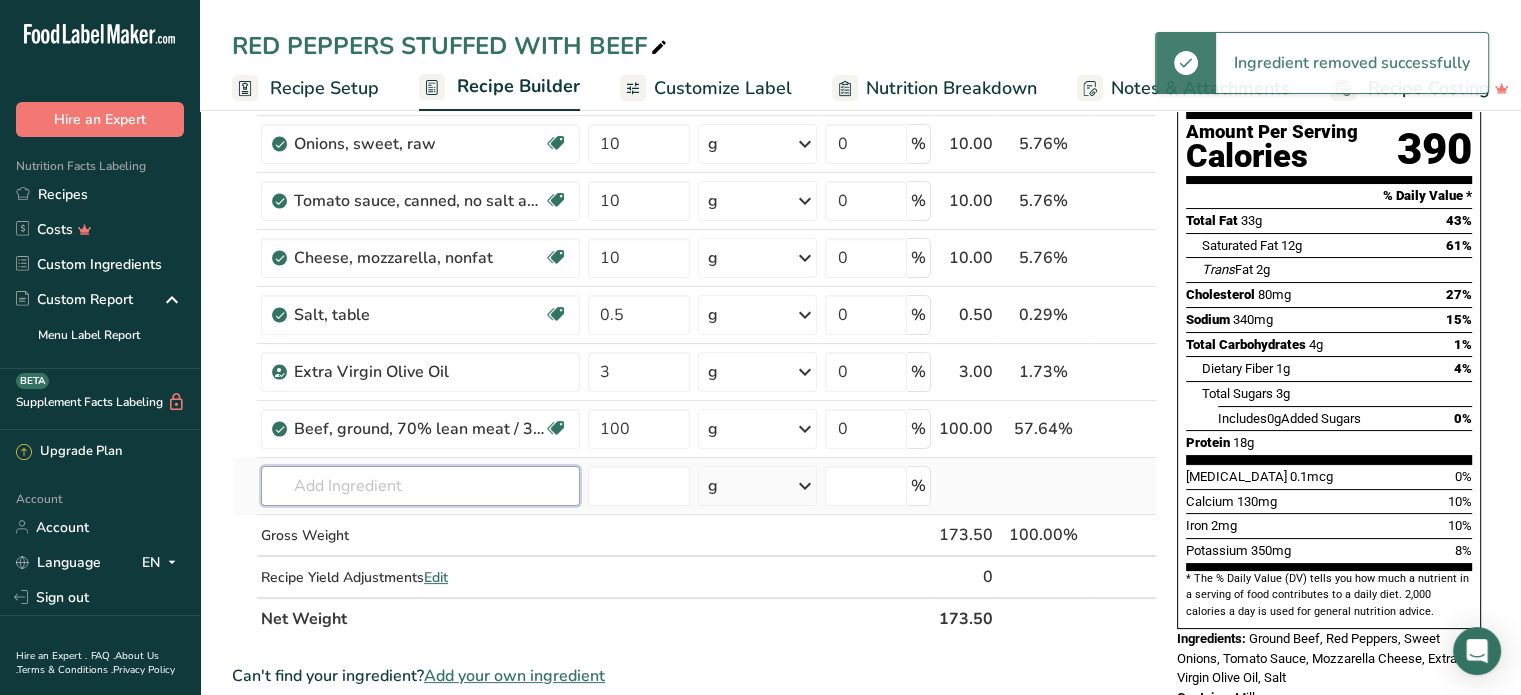 click at bounding box center (420, 486) 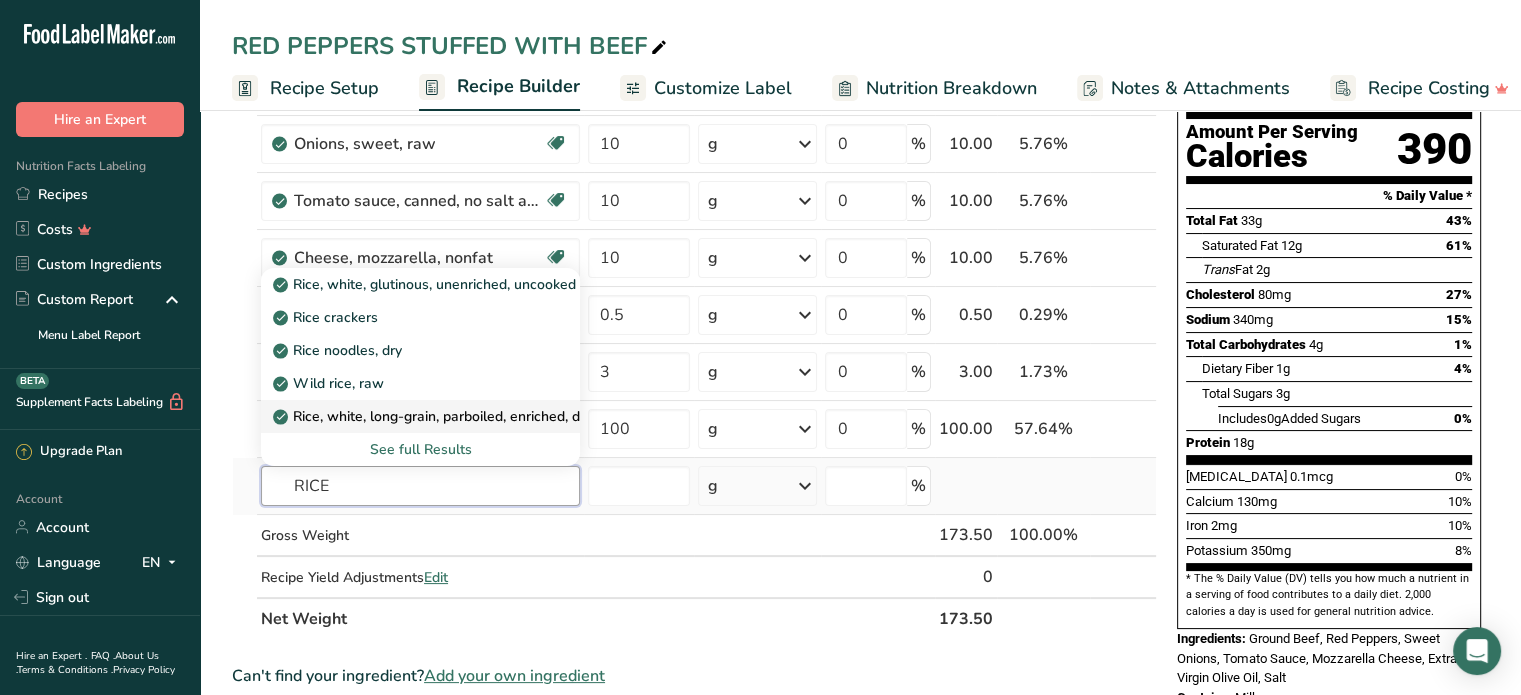 type on "RICE" 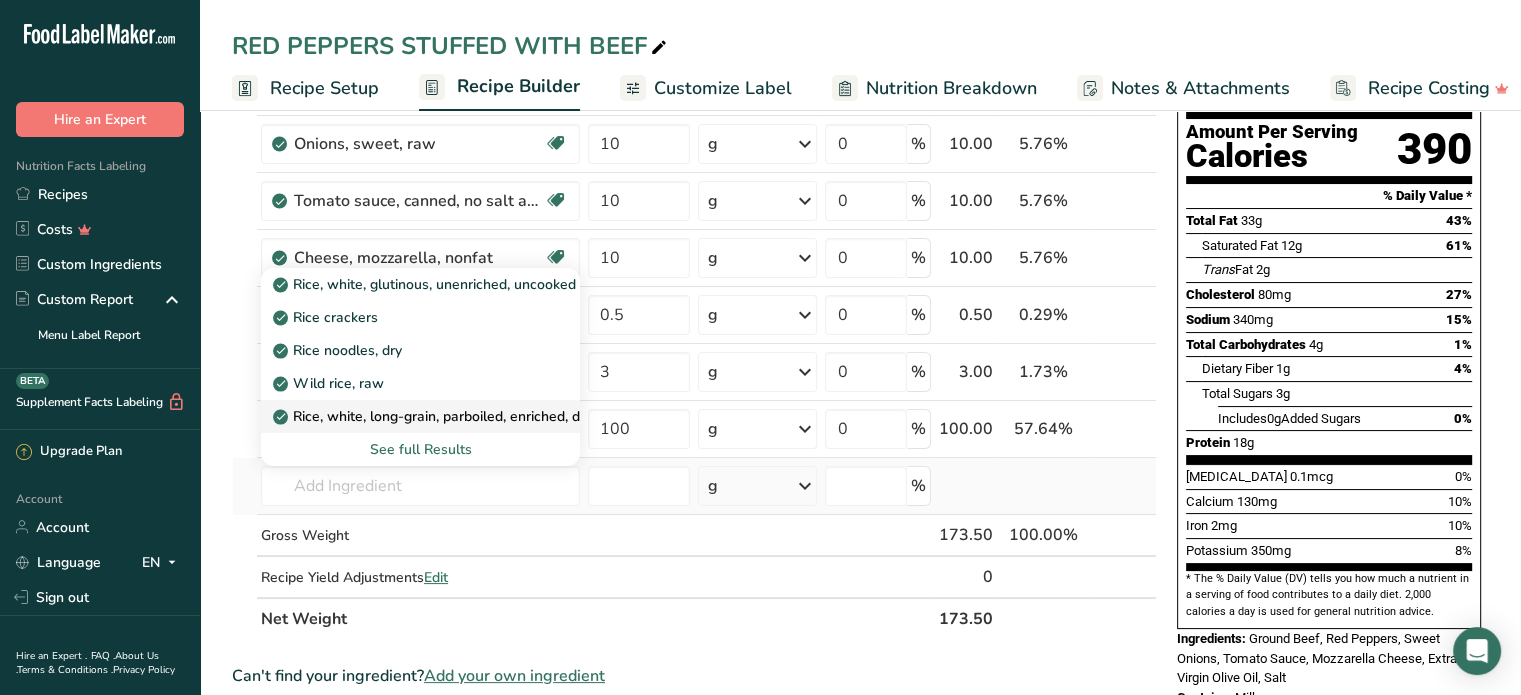click on "Rice, white, long-grain, parboiled, enriched, dry" at bounding box center [434, 416] 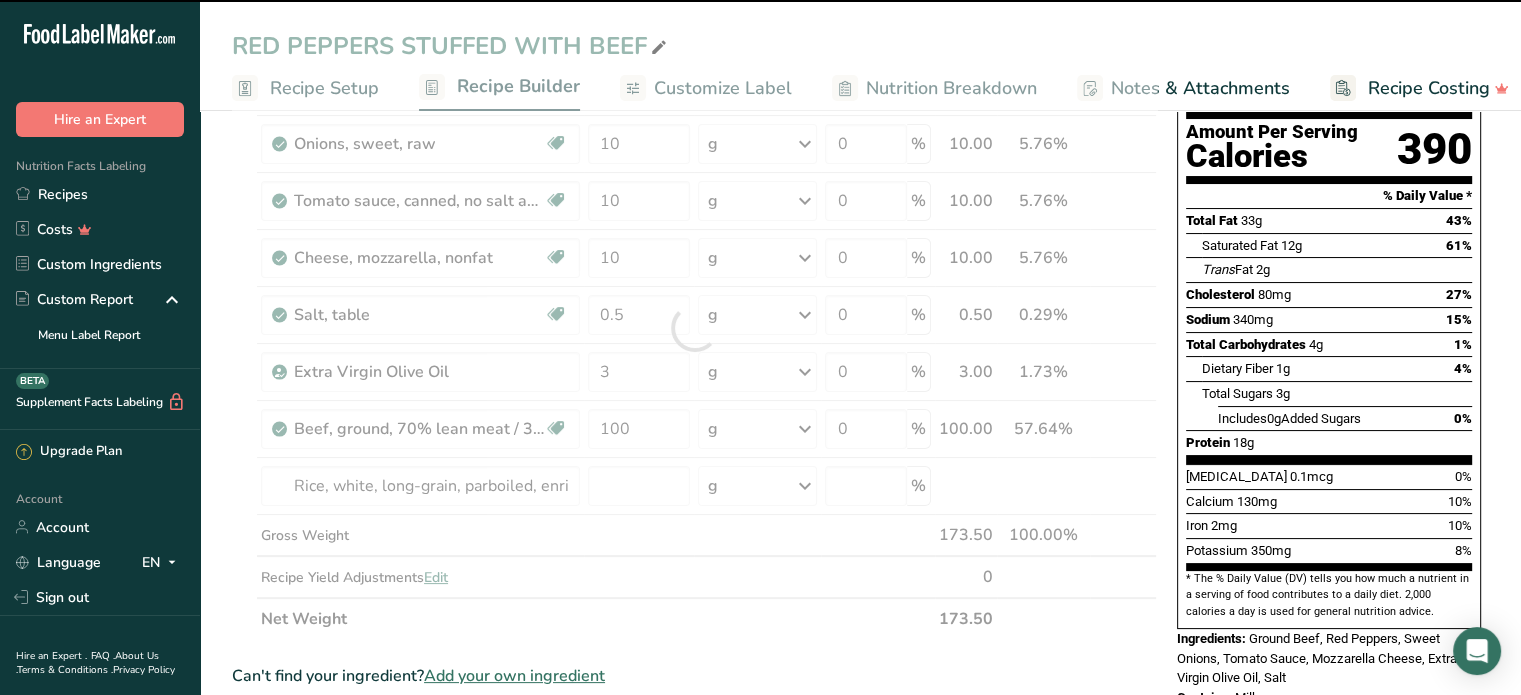 type on "0" 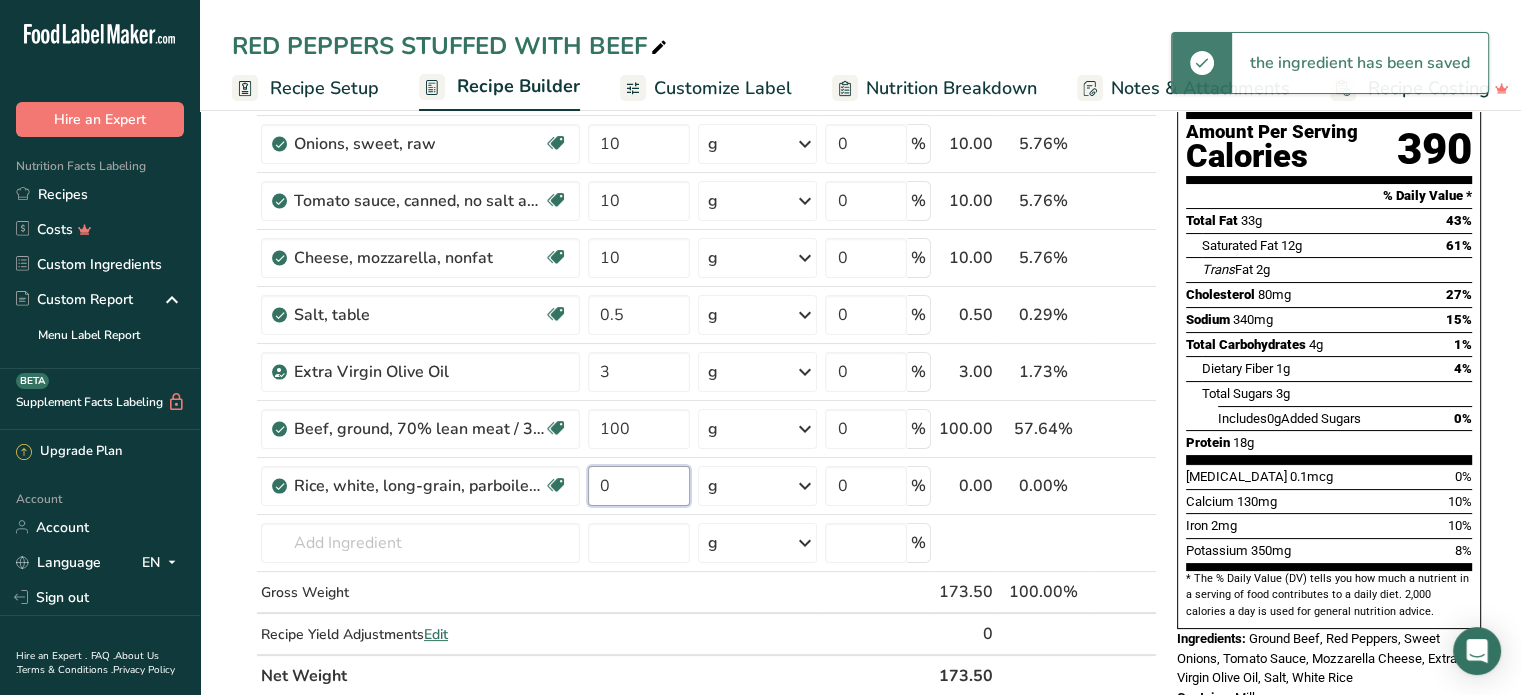 click on "0" at bounding box center [639, 486] 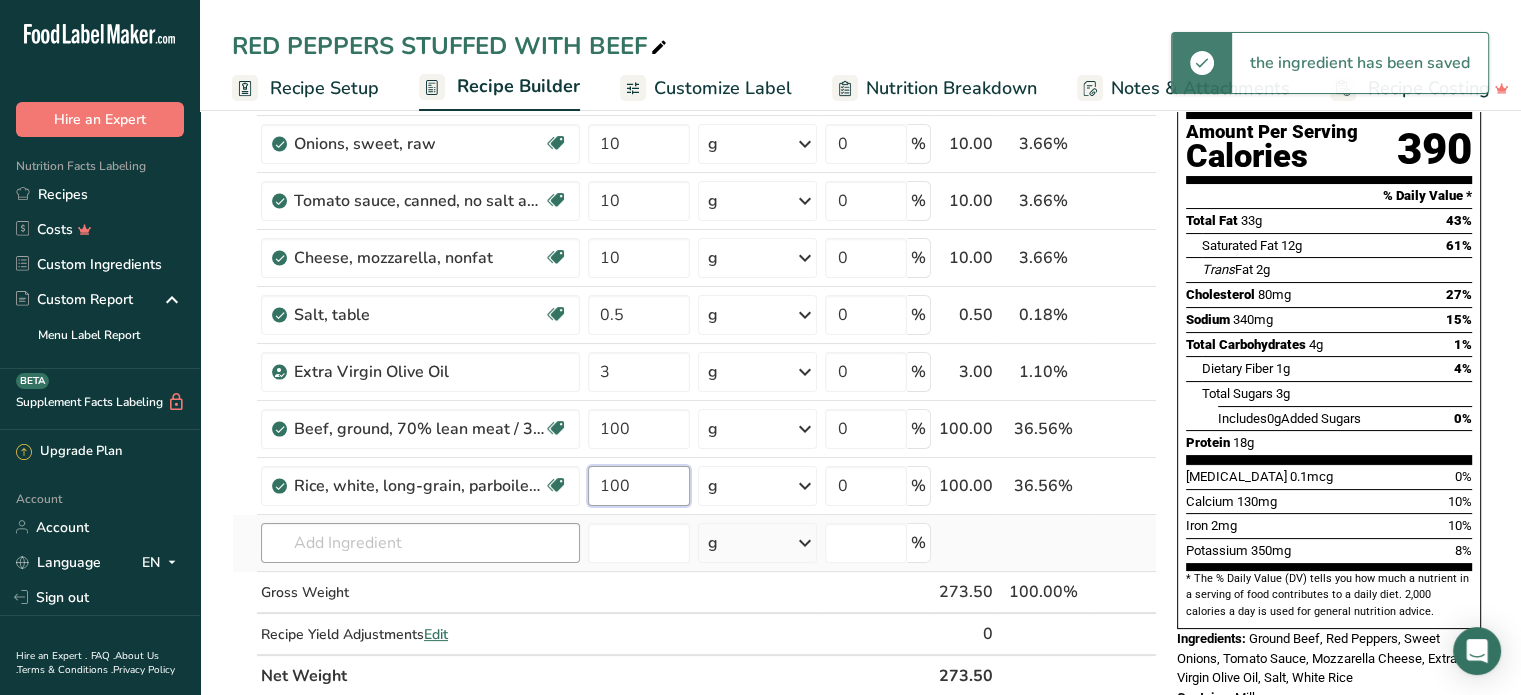 type on "100" 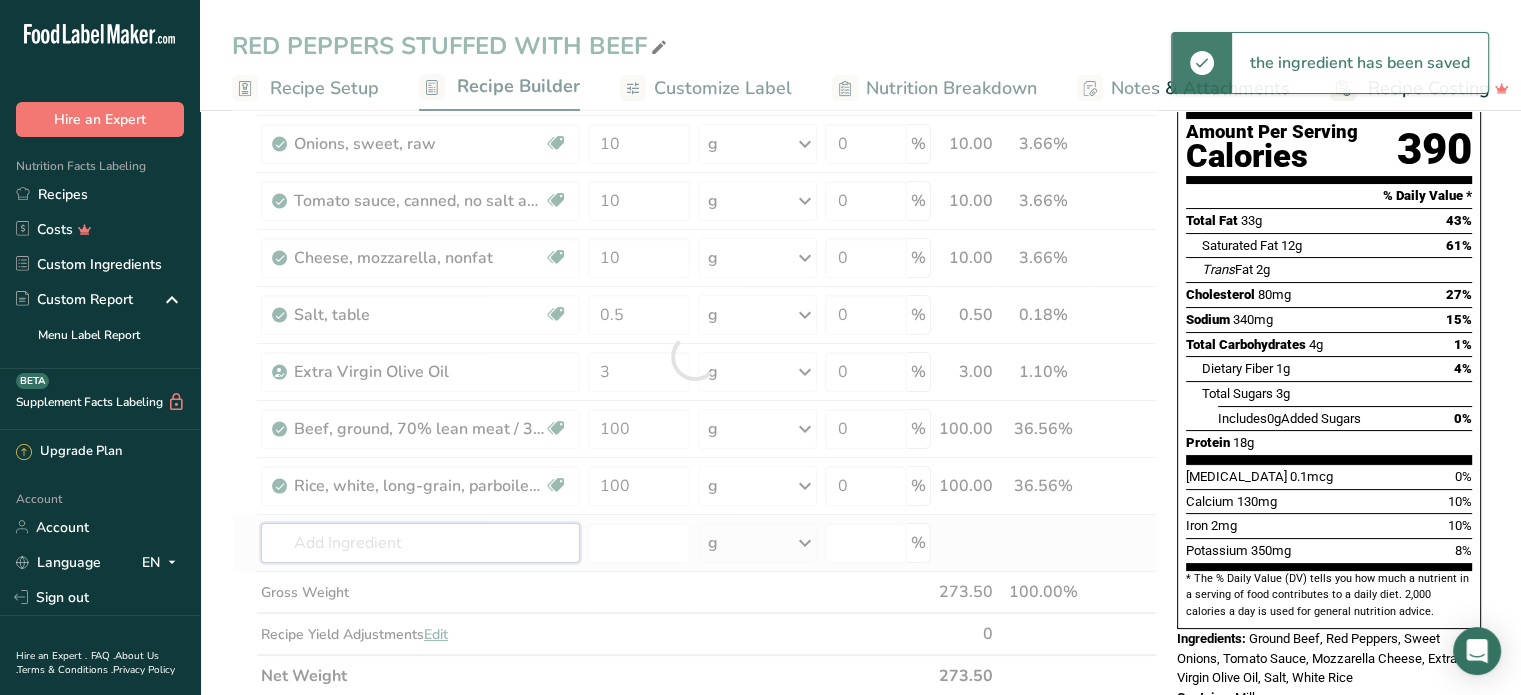 click on "Ingredient *
Amount *
Unit *
Waste *   .a-a{fill:#347362;}.b-a{fill:#fff;}          Grams
Percentage
Peppers, sweet, red, raw
Source of Antioxidants
Dairy free
Gluten free
Vegan
Vegetarian
Soy free
40
g
Portions
1 cup, chopped
1 cup, sliced
1 tablespoon
See more
Weight Units
g
kg
mg
See more
Volume Units
l
Volume units require a density conversion. If you know your ingredient's density enter it below. Otherwise, click on "RIA" our AI Regulatory bot - she will be able to help you
lb/ft3
g/cm3
mL" at bounding box center [694, 356] 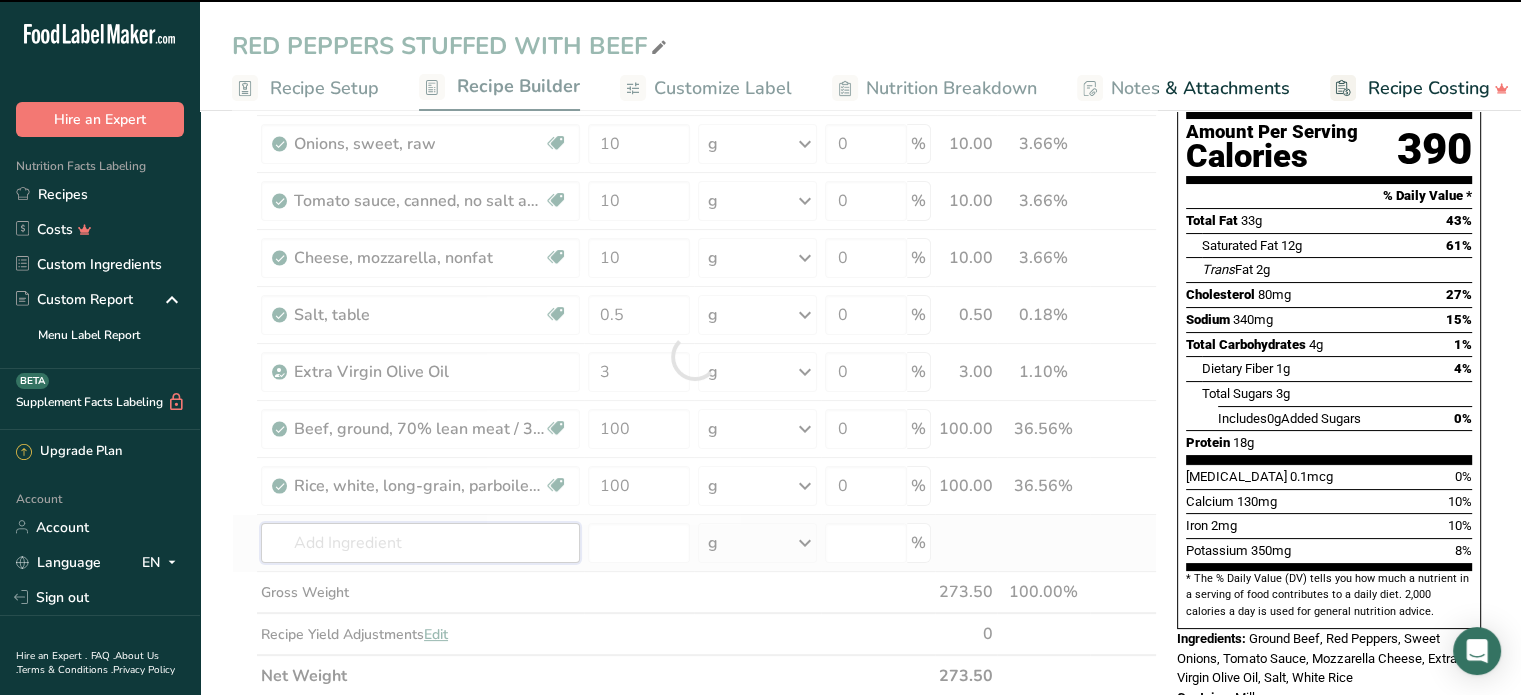 type on "M" 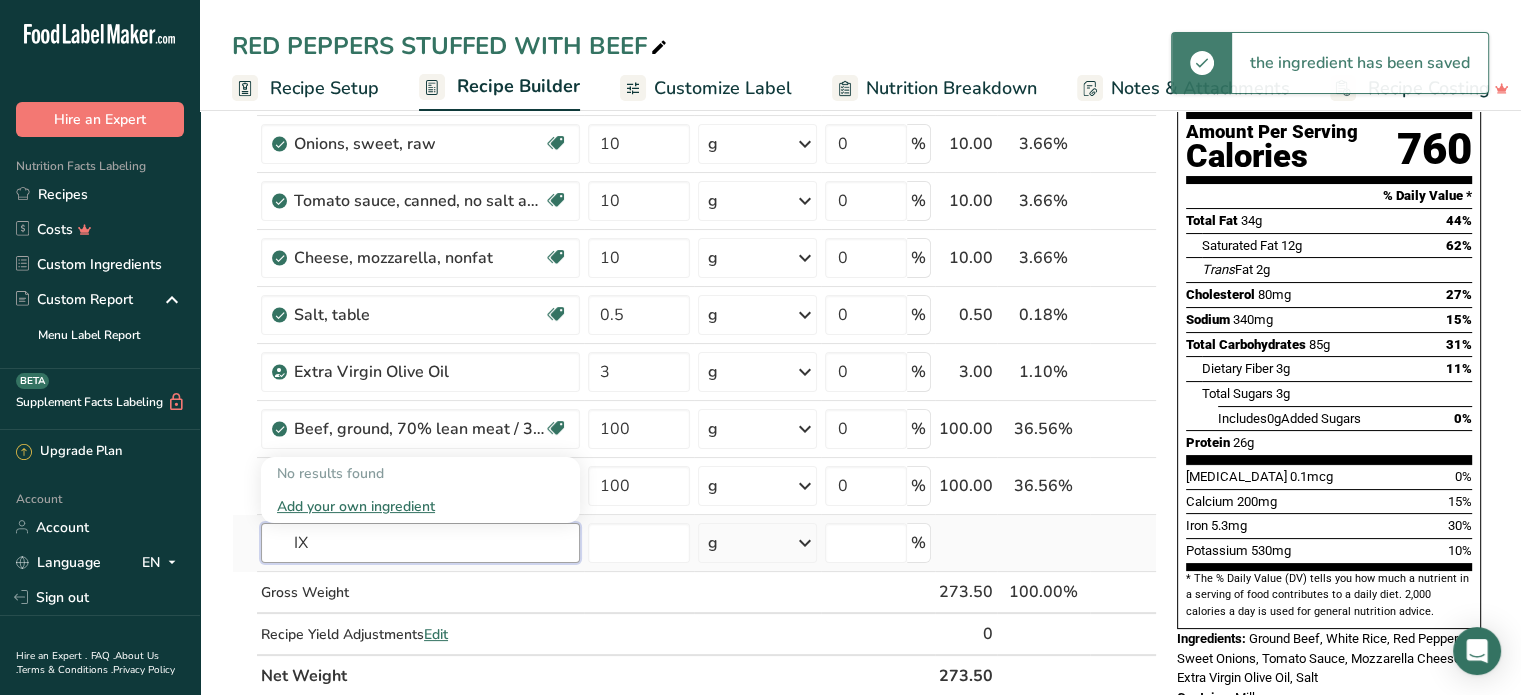 type on "I" 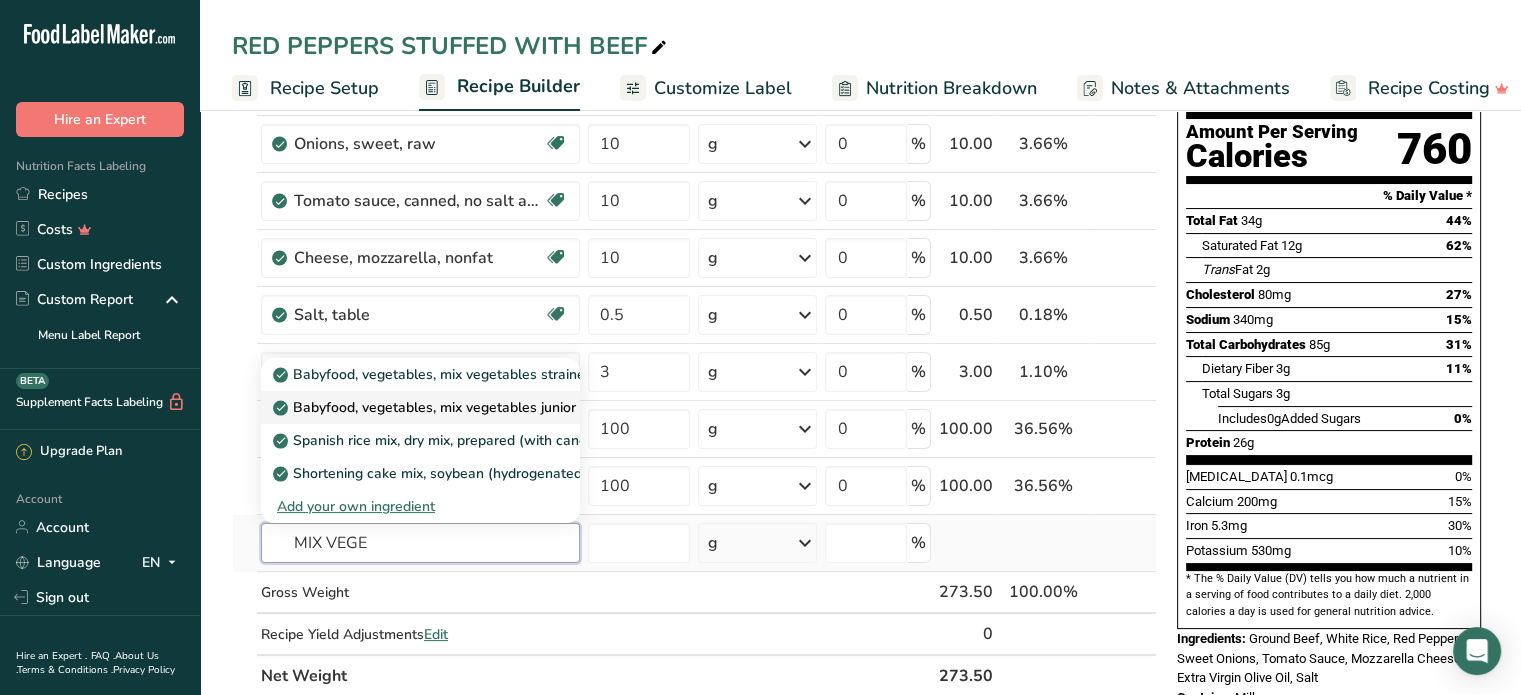 type on "MIX VEGE" 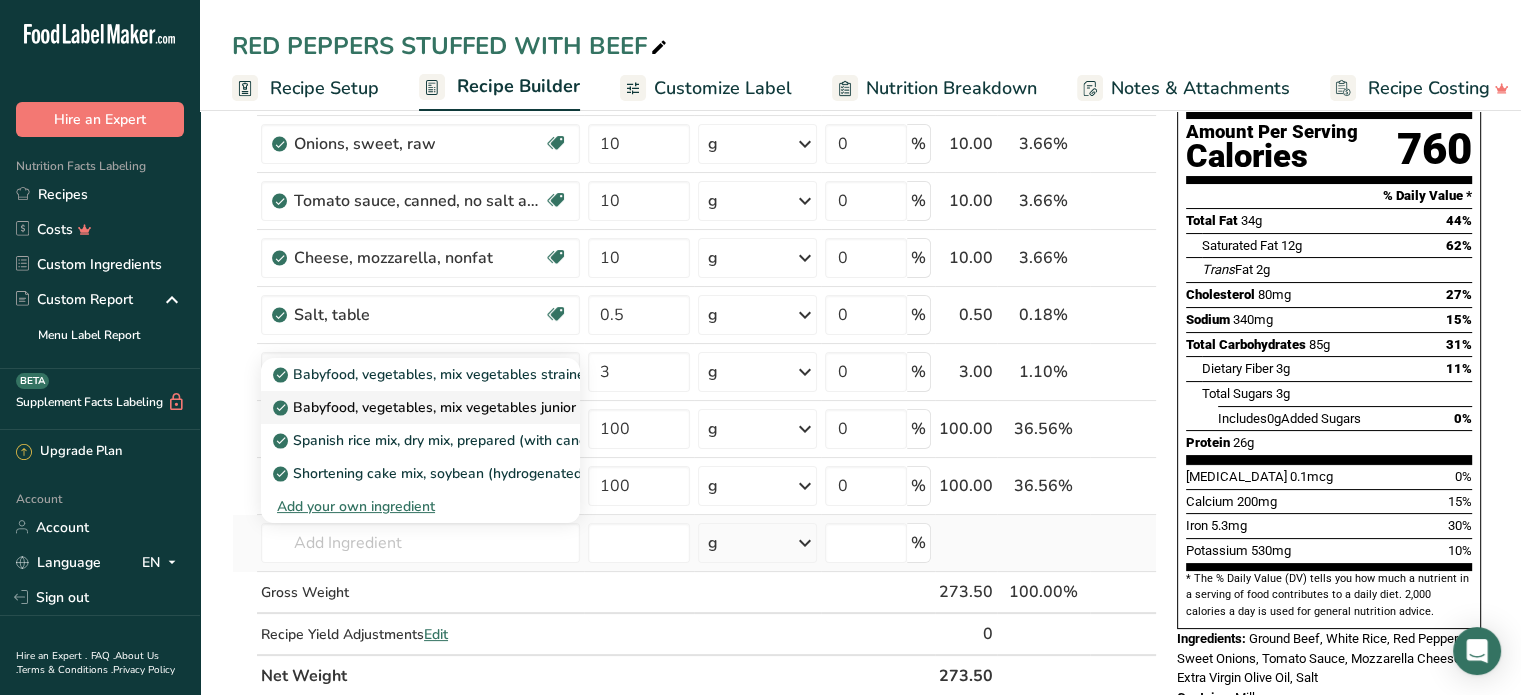 click on "Babyfood, vegetables, mix vegetables junior" at bounding box center (426, 407) 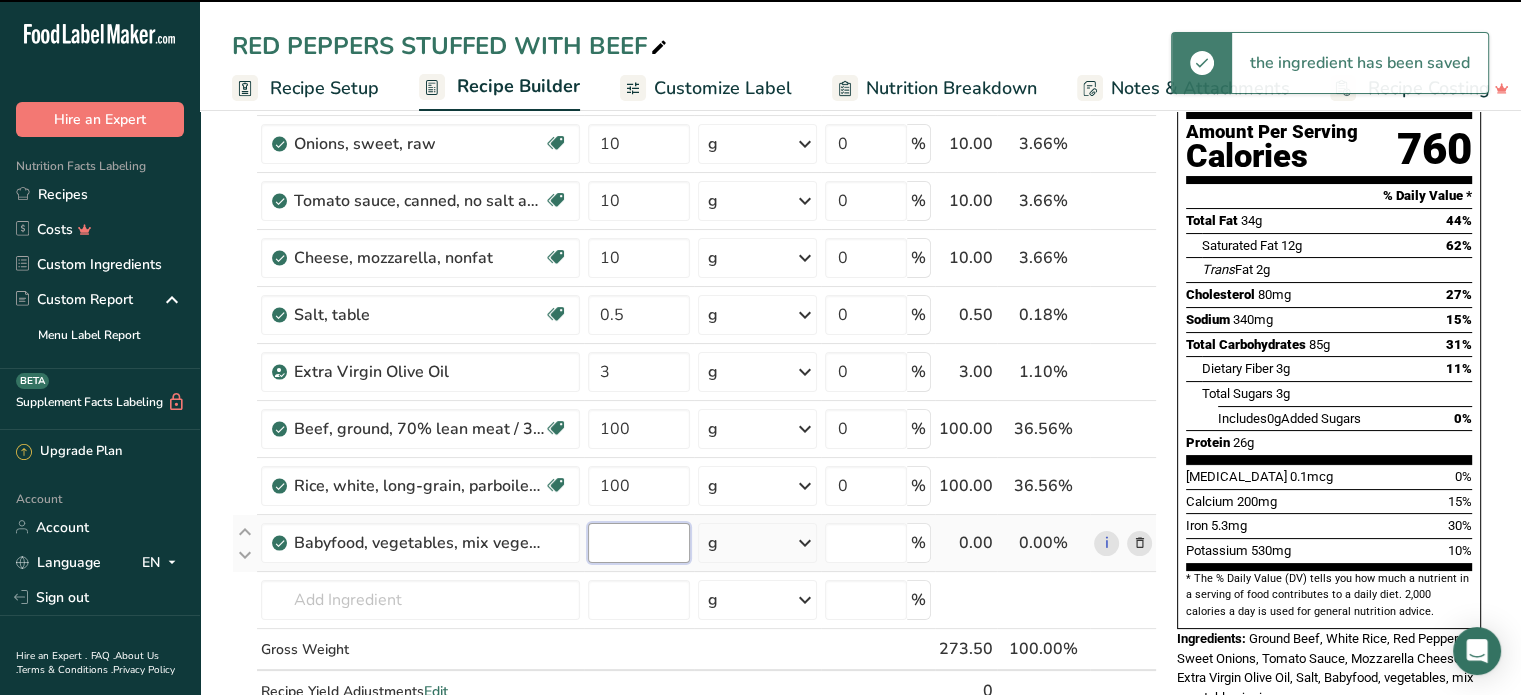 click at bounding box center (639, 543) 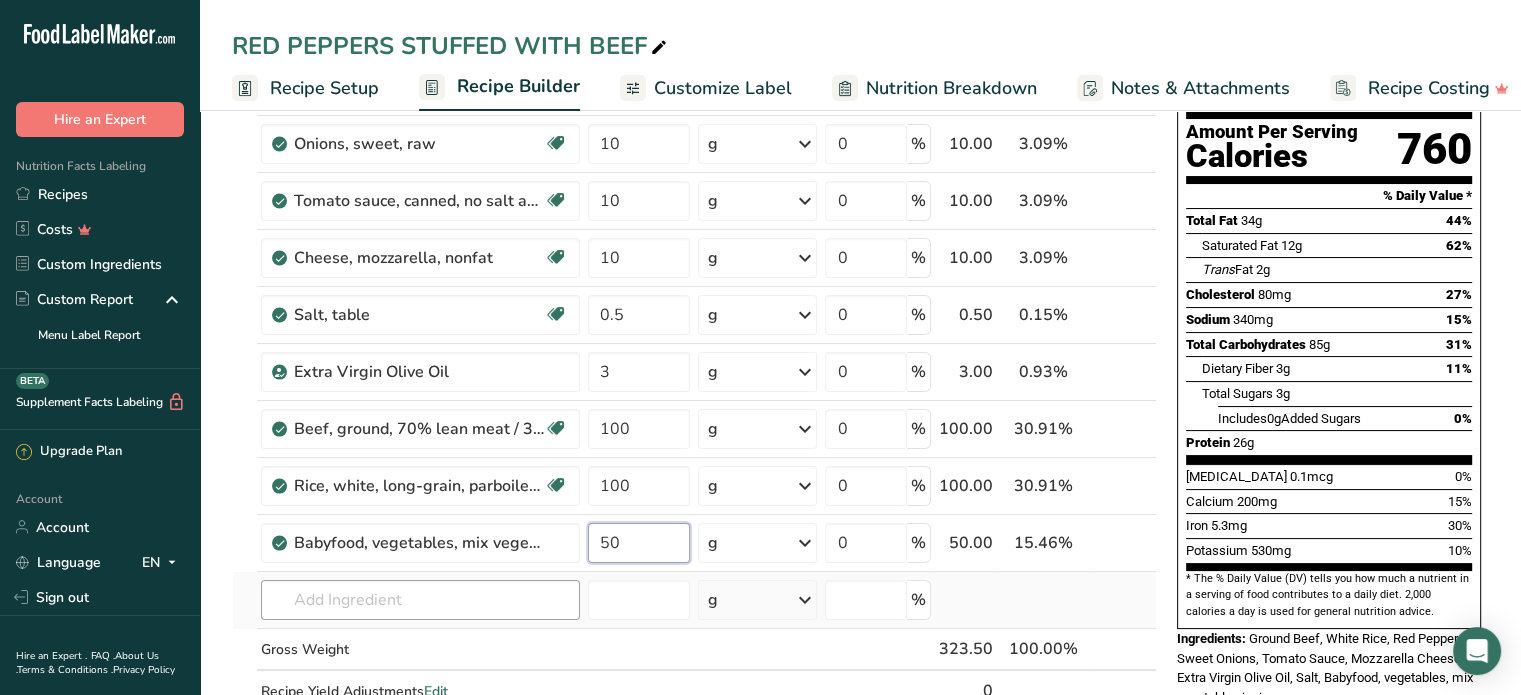 type on "50" 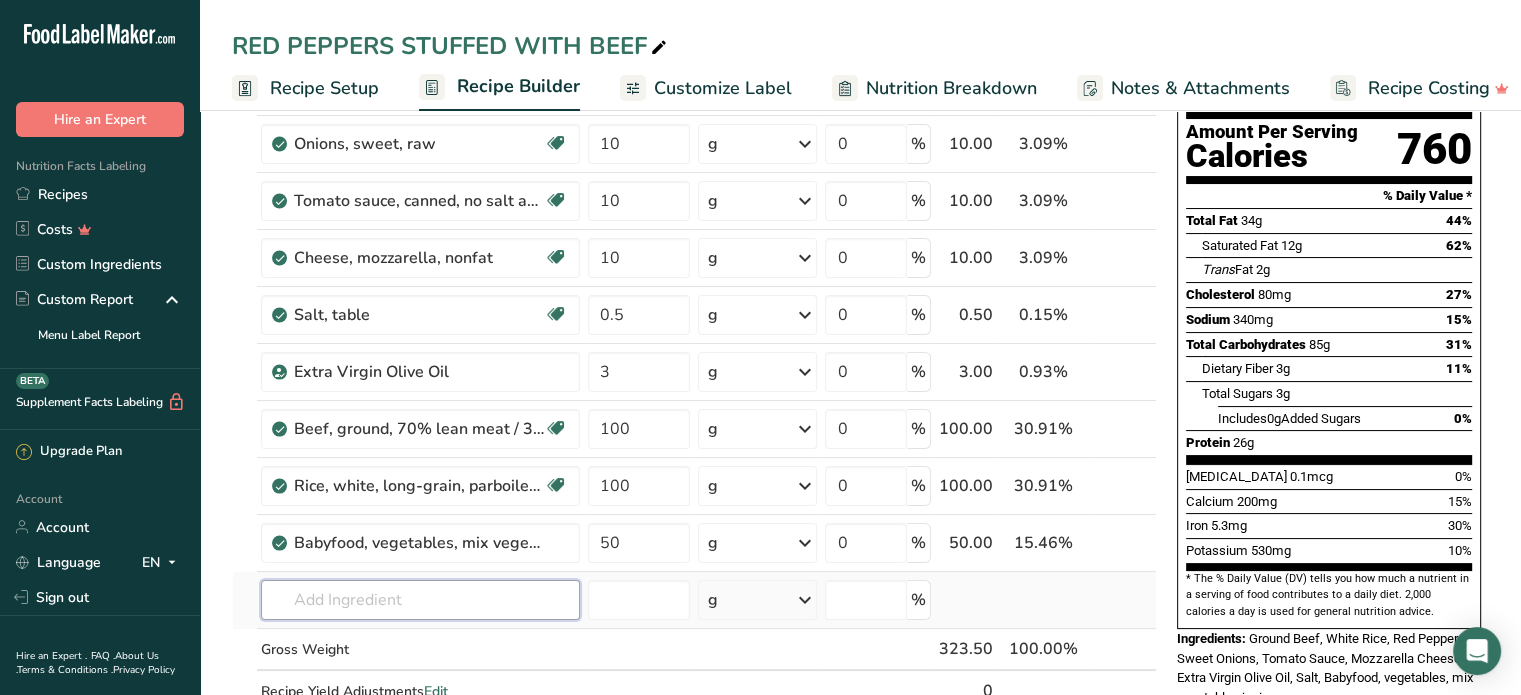 click on "Ingredient *
Amount *
Unit *
Waste *   .a-a{fill:#347362;}.b-a{fill:#fff;}          Grams
Percentage
Peppers, sweet, red, raw
Source of Antioxidants
Dairy free
Gluten free
Vegan
Vegetarian
Soy free
40
g
Portions
1 cup, chopped
1 cup, sliced
1 tablespoon
See more
Weight Units
g
kg
mg
See more
Volume Units
l
Volume units require a density conversion. If you know your ingredient's density enter it below. Otherwise, click on "RIA" our AI Regulatory bot - she will be able to help you
lb/ft3
g/cm3
mL" at bounding box center (694, 385) 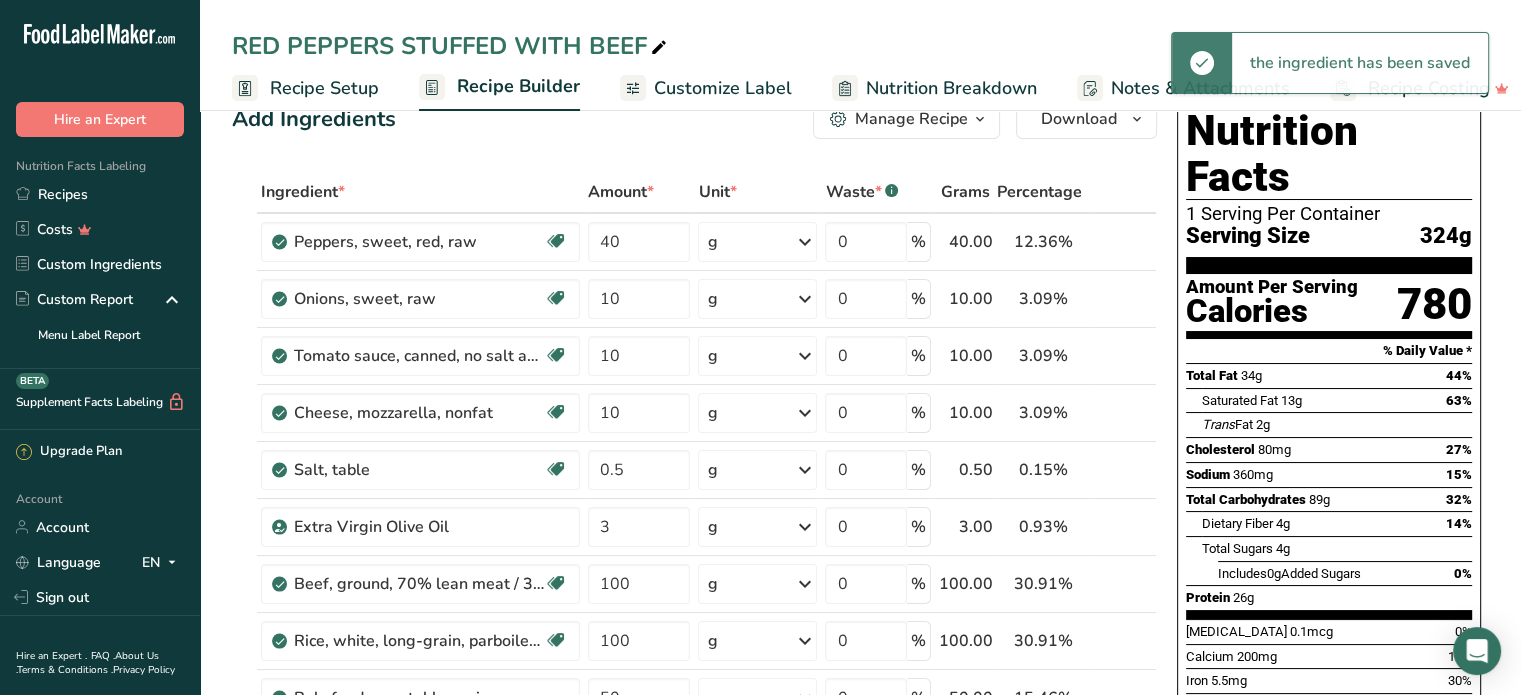 scroll, scrollTop: 0, scrollLeft: 0, axis: both 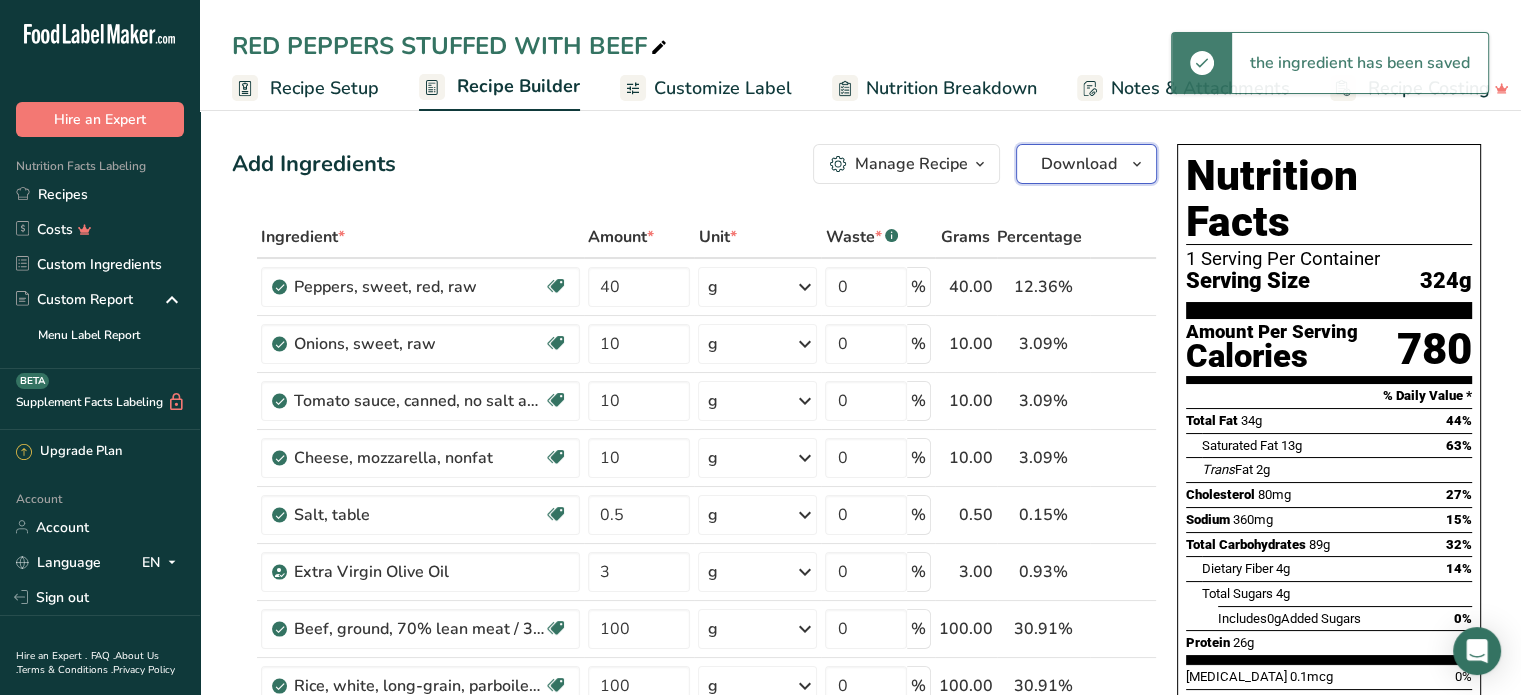 click on "Download" at bounding box center (1079, 164) 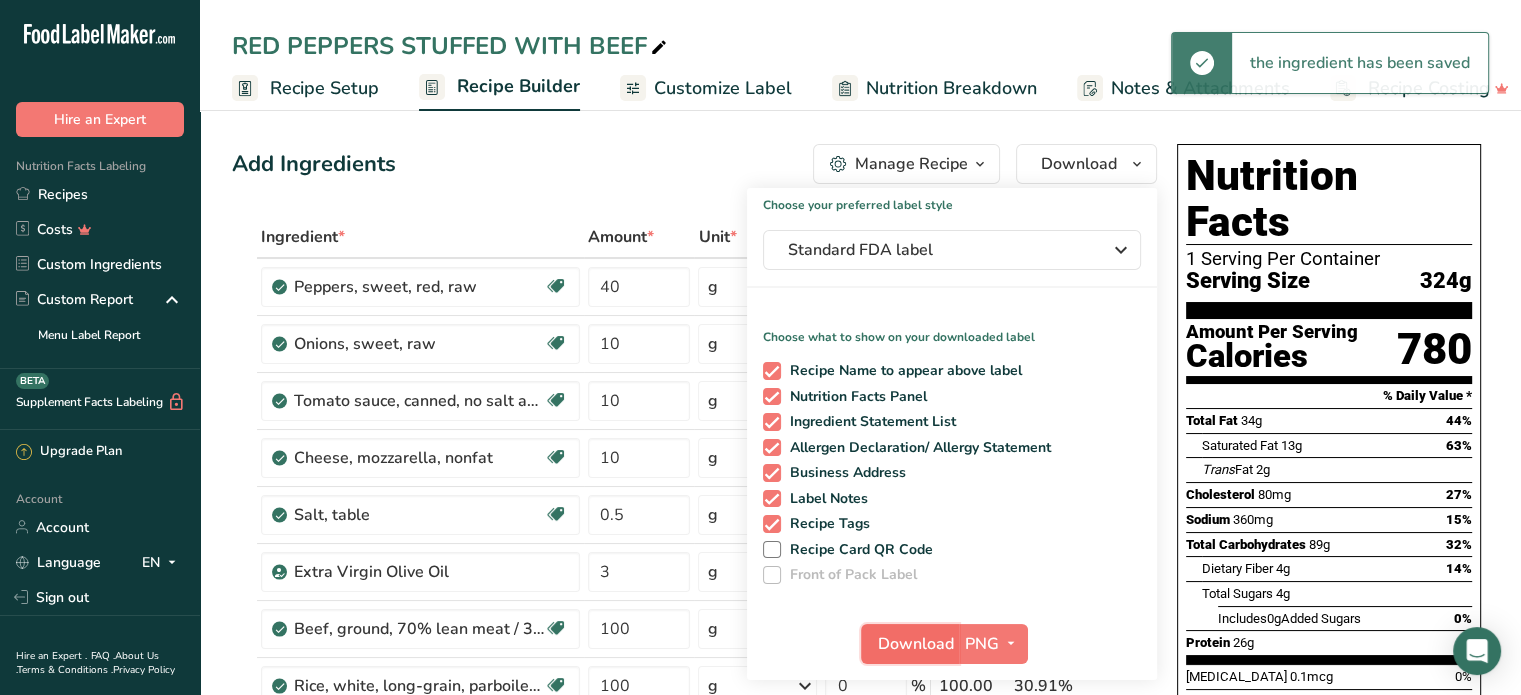 click on "Download" at bounding box center (916, 644) 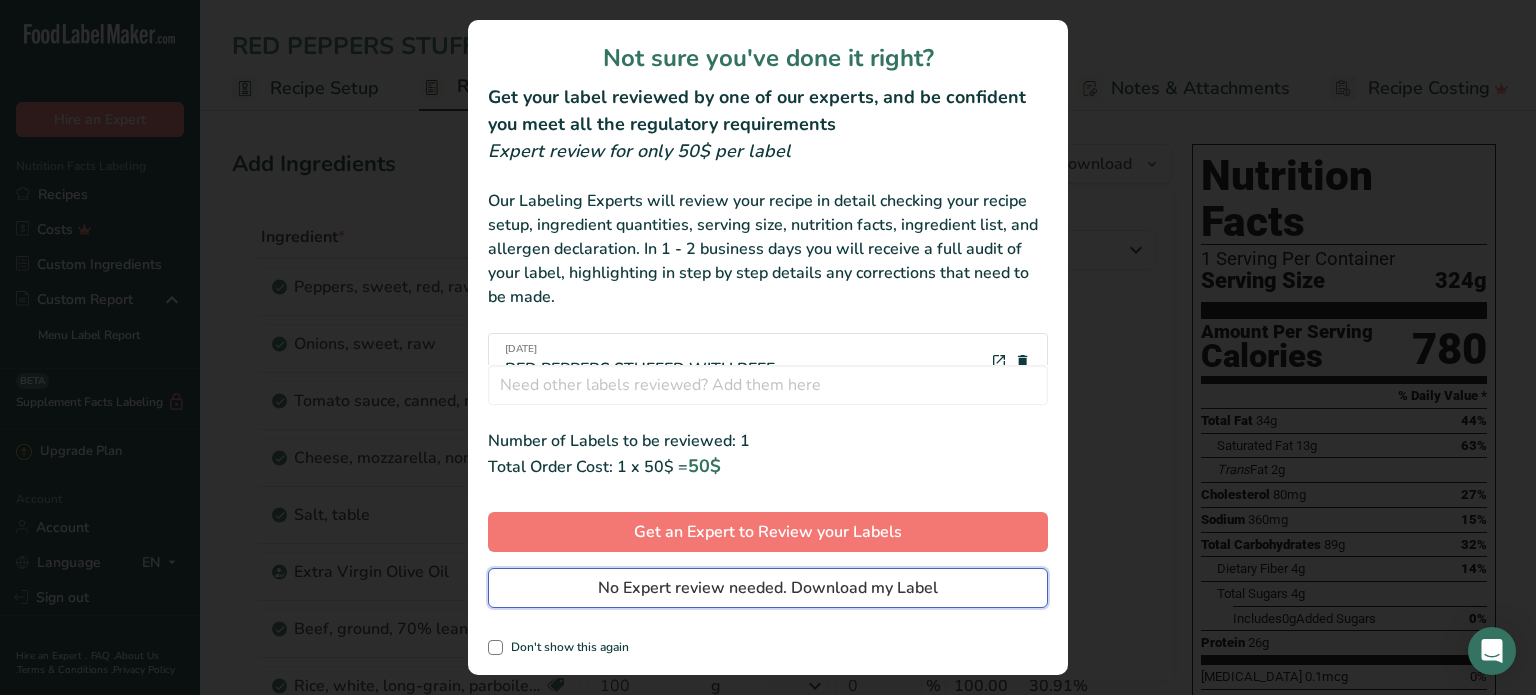 click on "No Expert review needed. Download my Label" at bounding box center (768, 588) 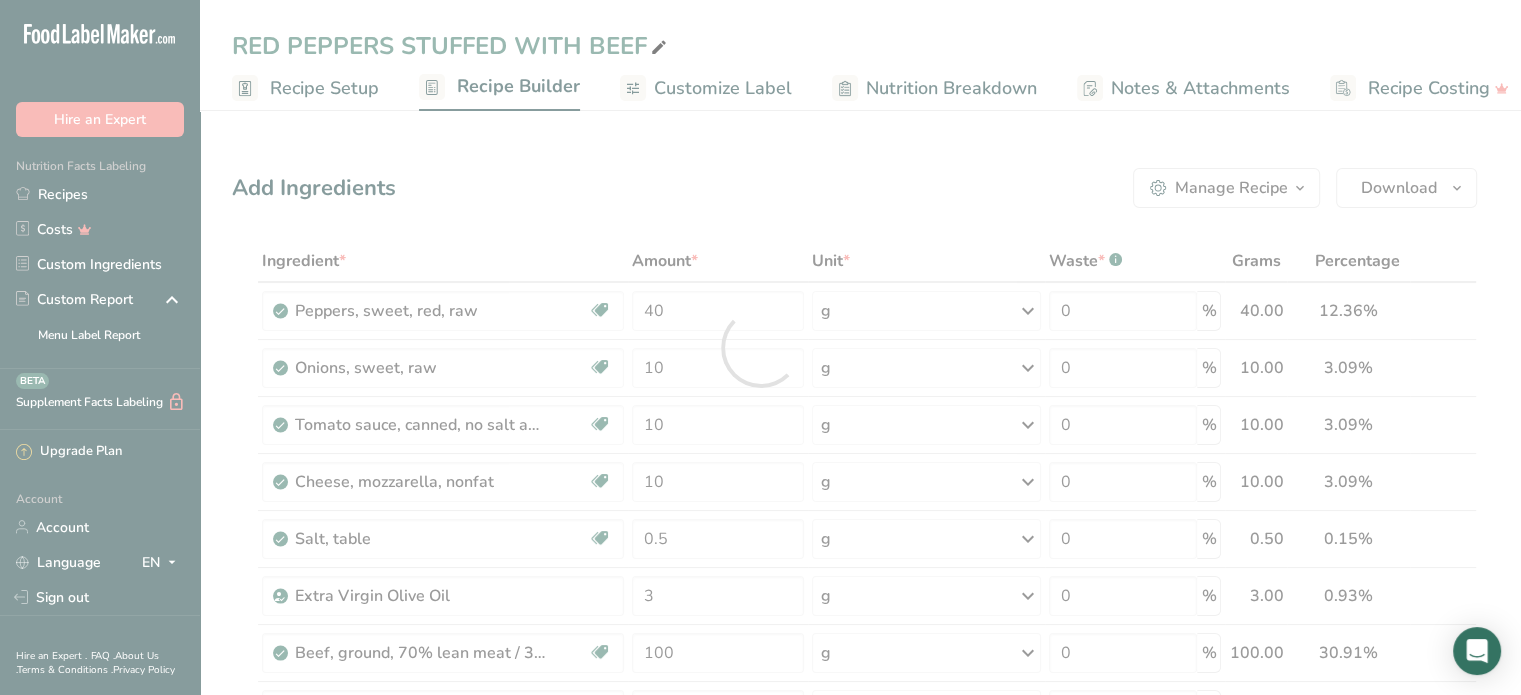 scroll, scrollTop: 0, scrollLeft: 0, axis: both 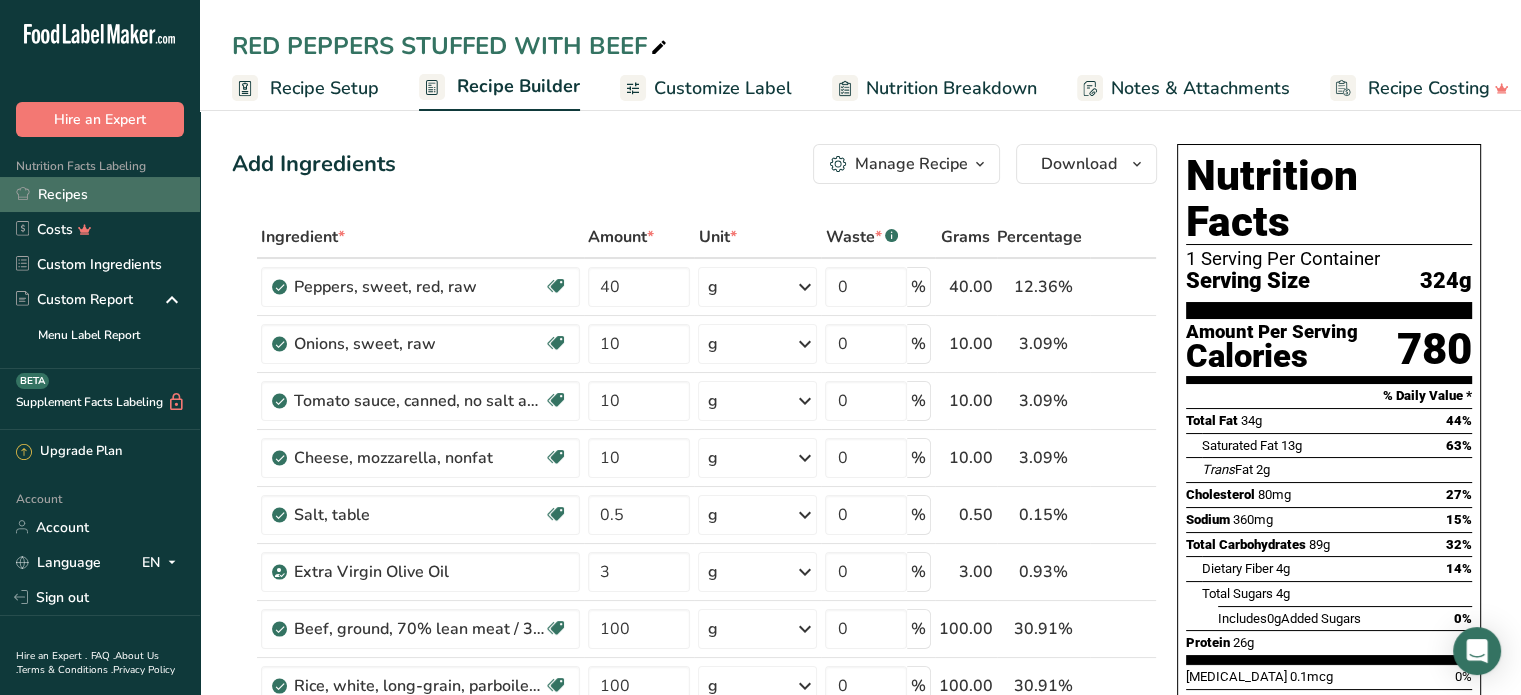 click on "Recipes" at bounding box center (100, 194) 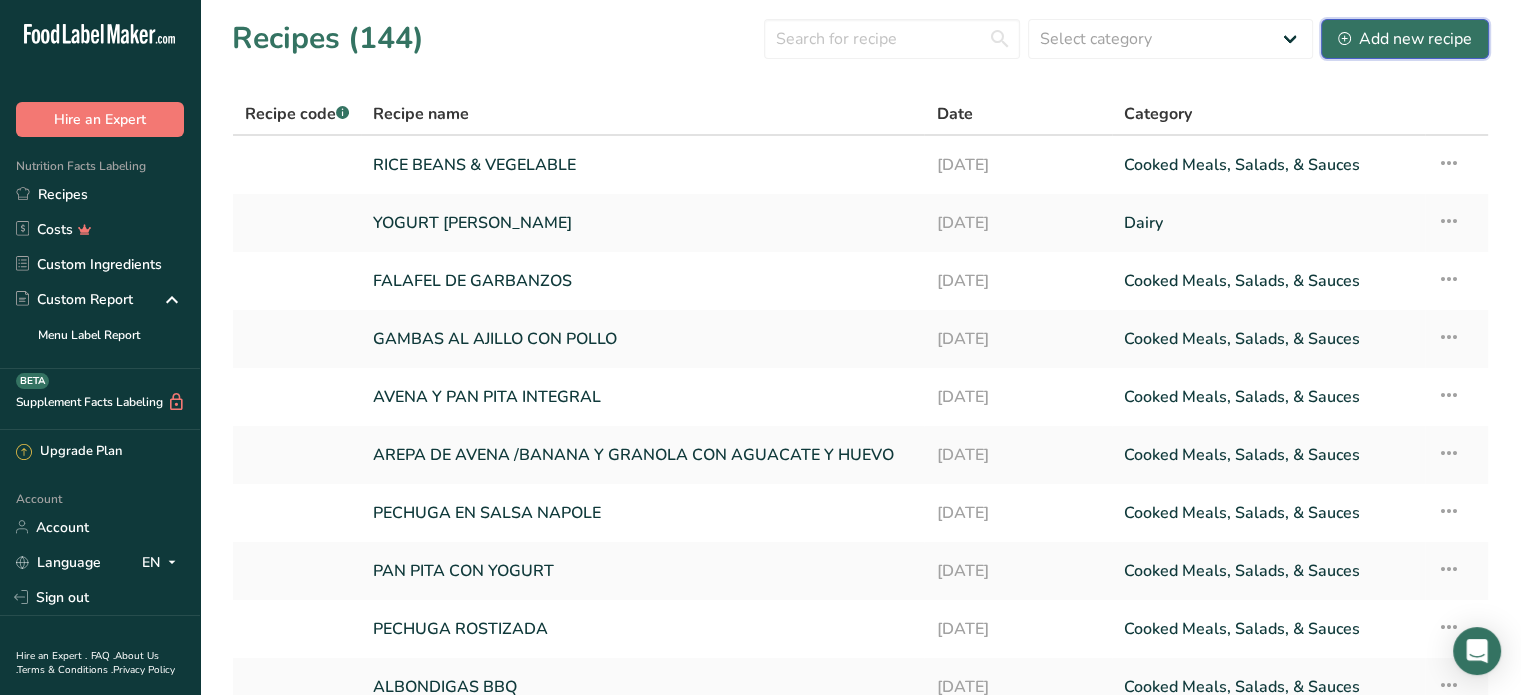 click on "Add new recipe" at bounding box center (1405, 39) 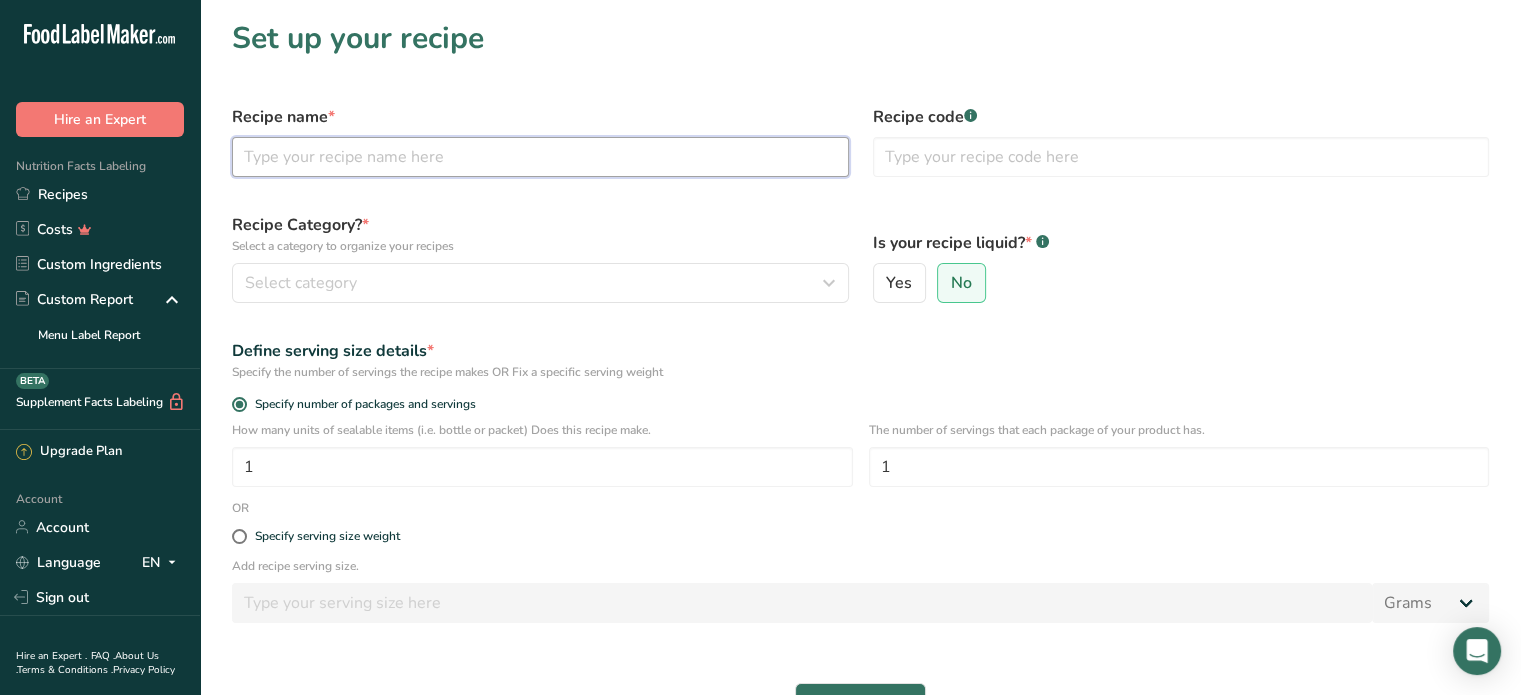 drag, startPoint x: 284, startPoint y: 161, endPoint x: 285, endPoint y: 145, distance: 16.03122 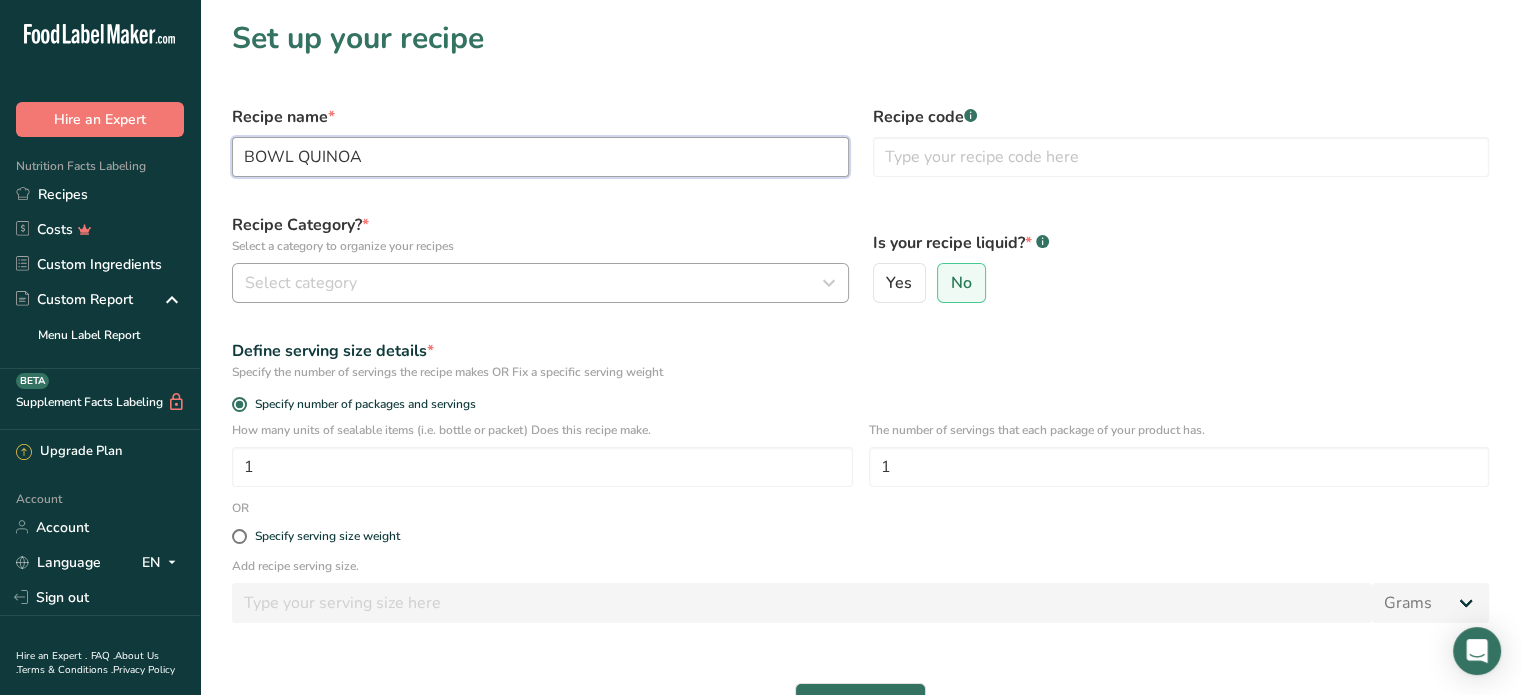 type on "BOWL QUINOA" 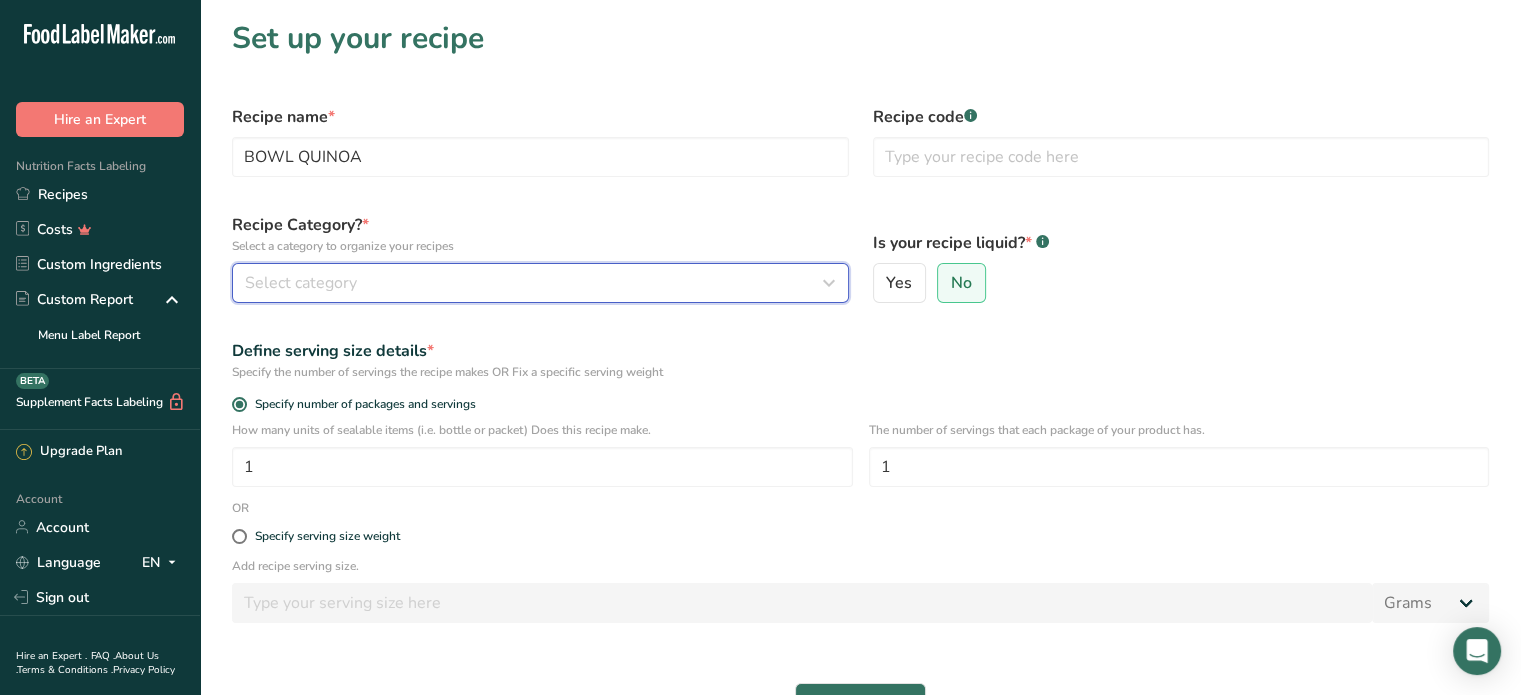 click on "Select category" at bounding box center [534, 283] 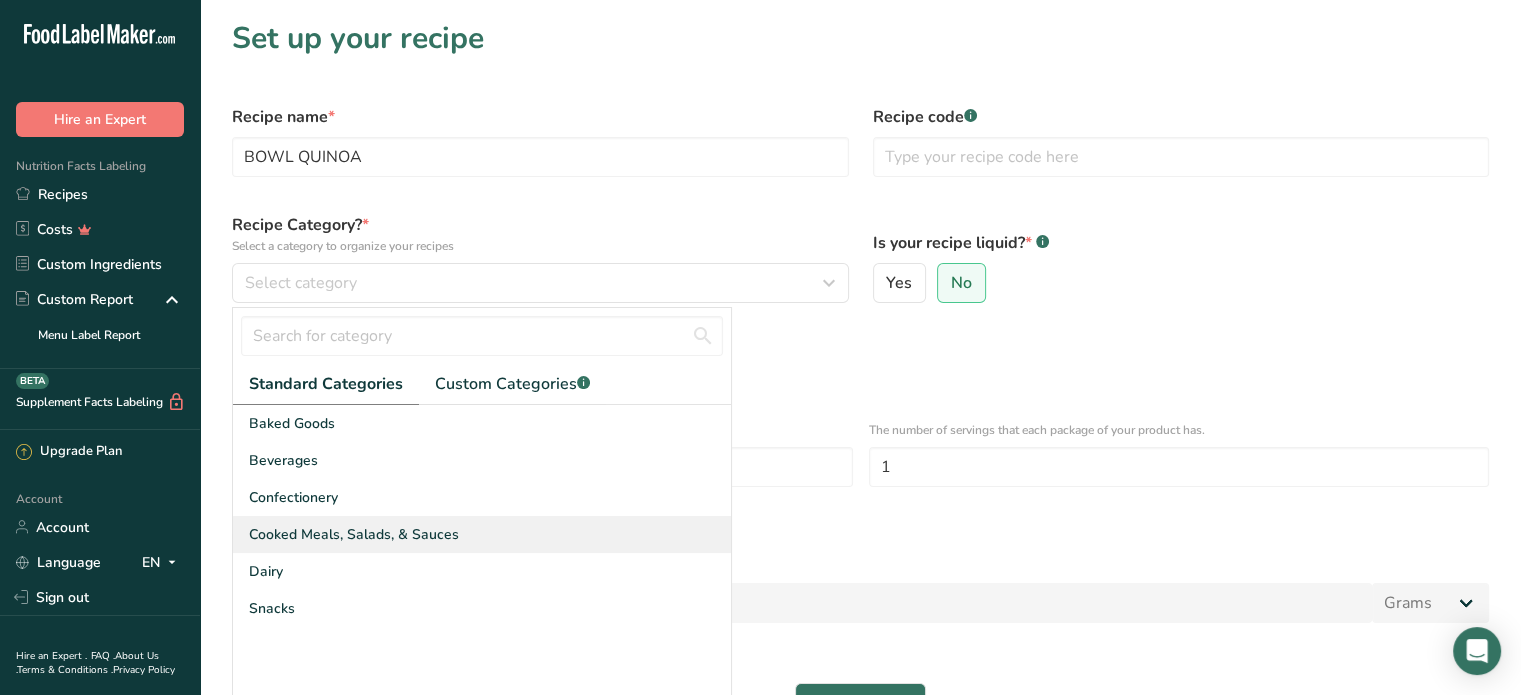 click on "Cooked Meals, Salads, & Sauces" at bounding box center (354, 534) 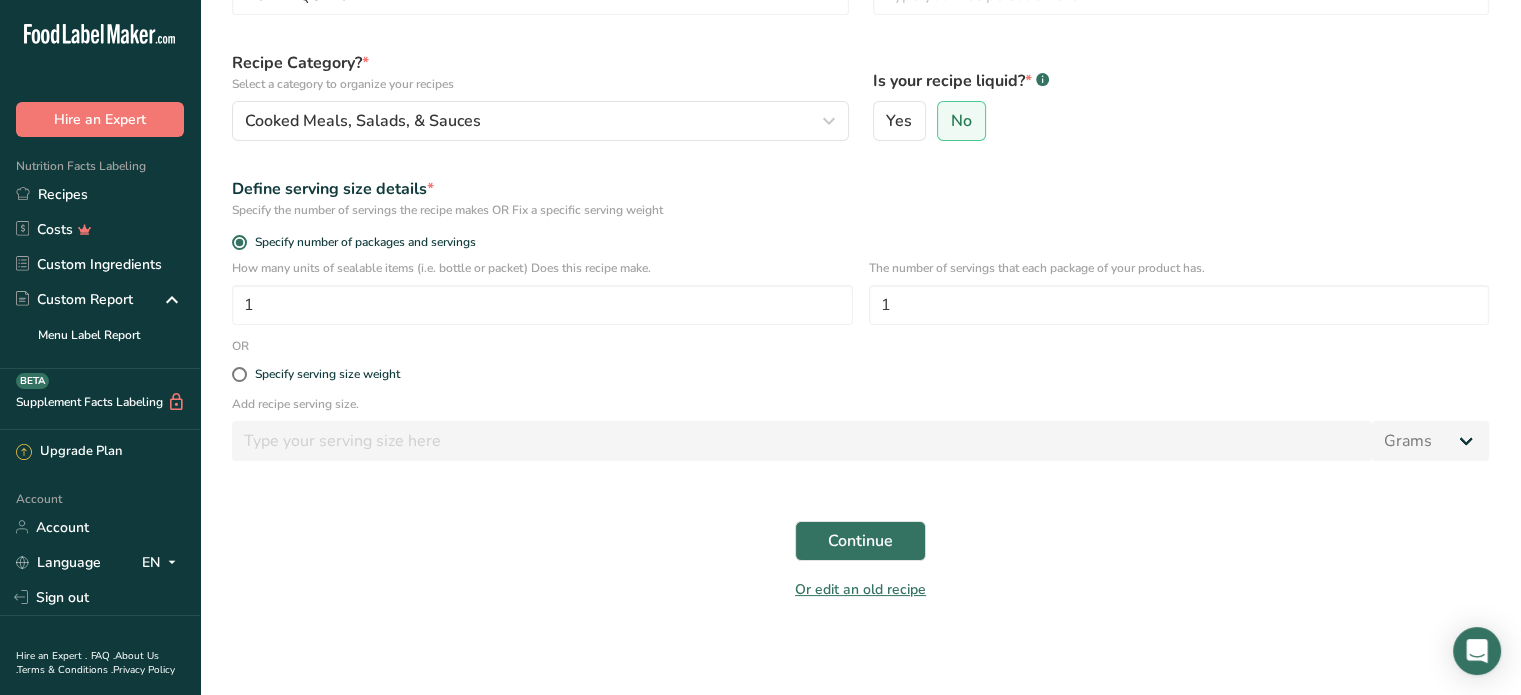 scroll, scrollTop: 164, scrollLeft: 0, axis: vertical 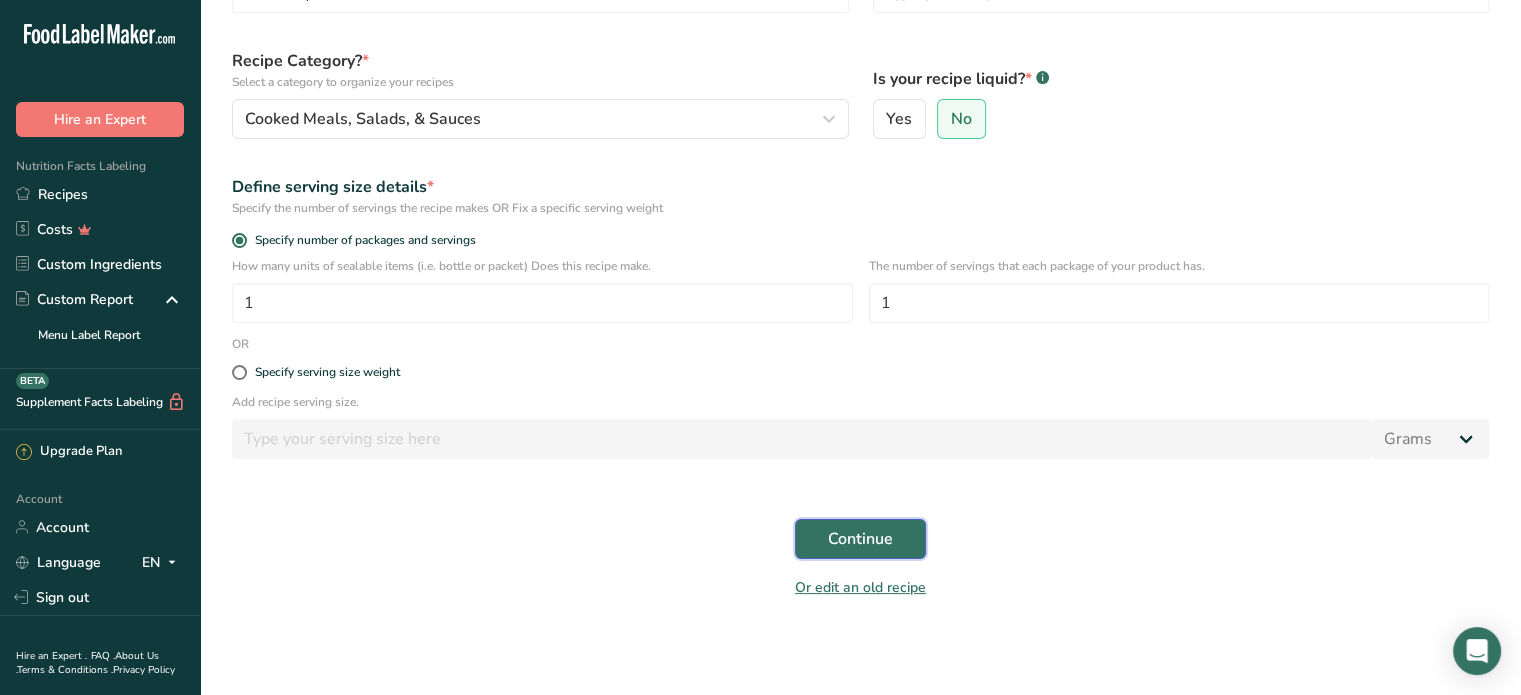 click on "Continue" at bounding box center [860, 539] 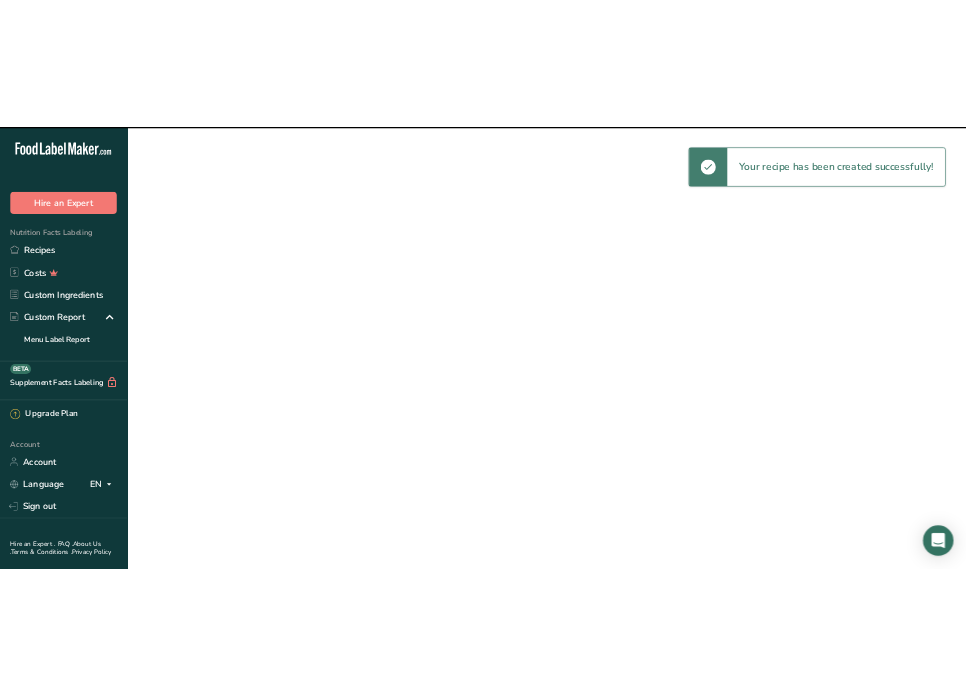 scroll, scrollTop: 0, scrollLeft: 0, axis: both 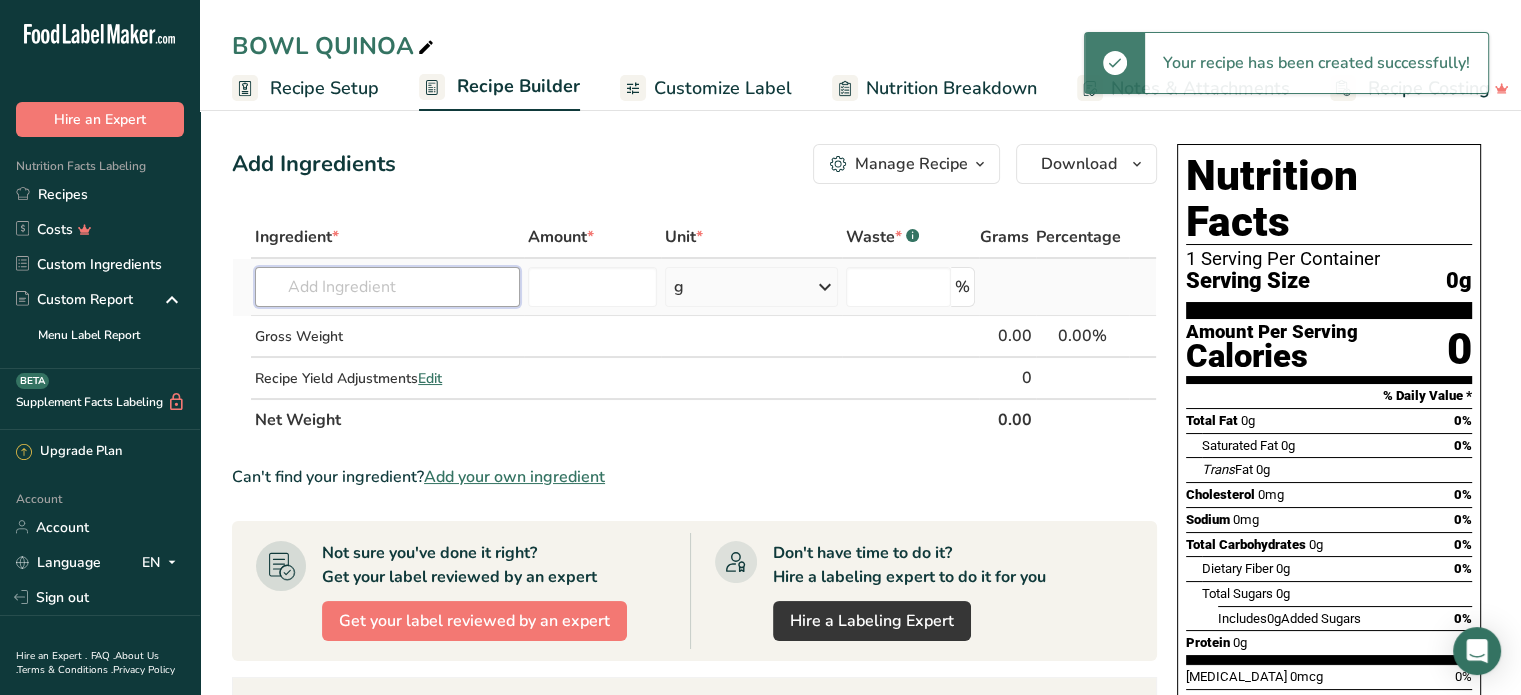 click at bounding box center [387, 287] 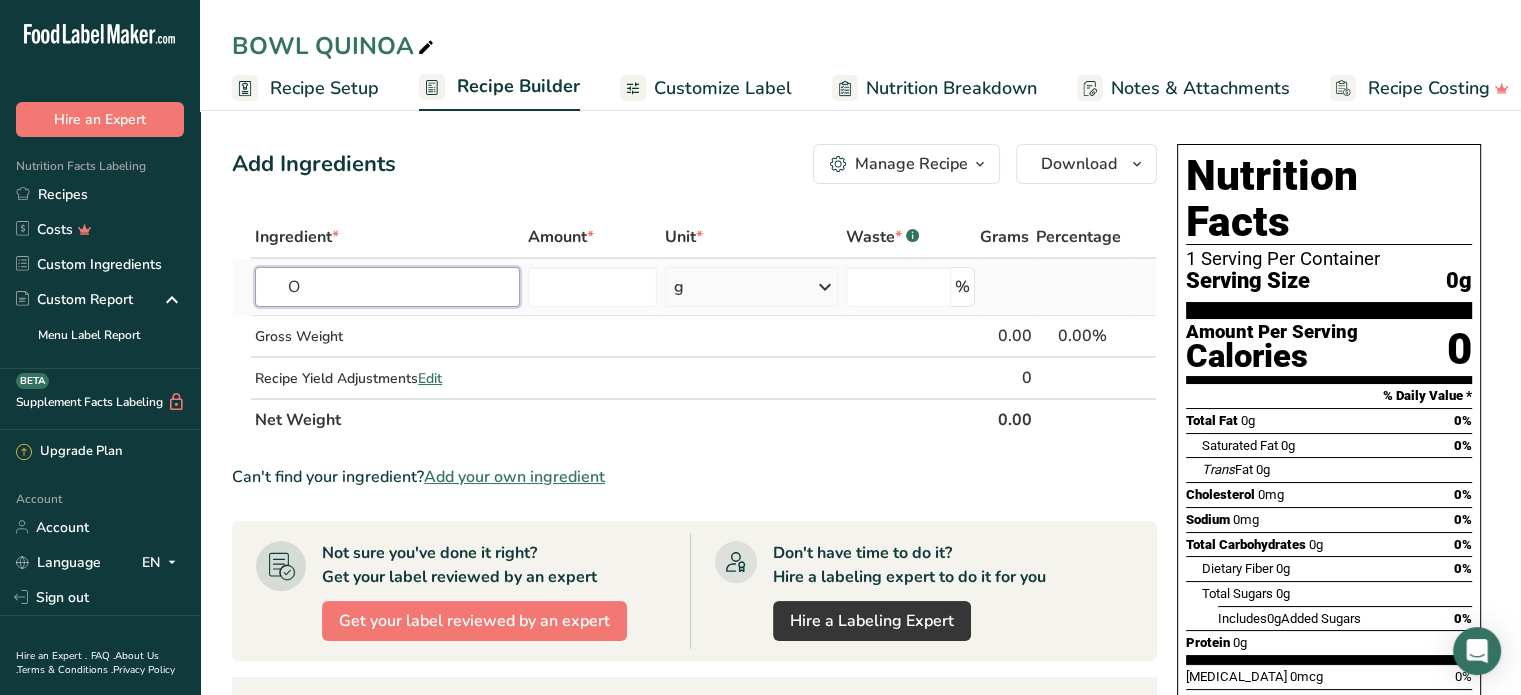 type on "OA" 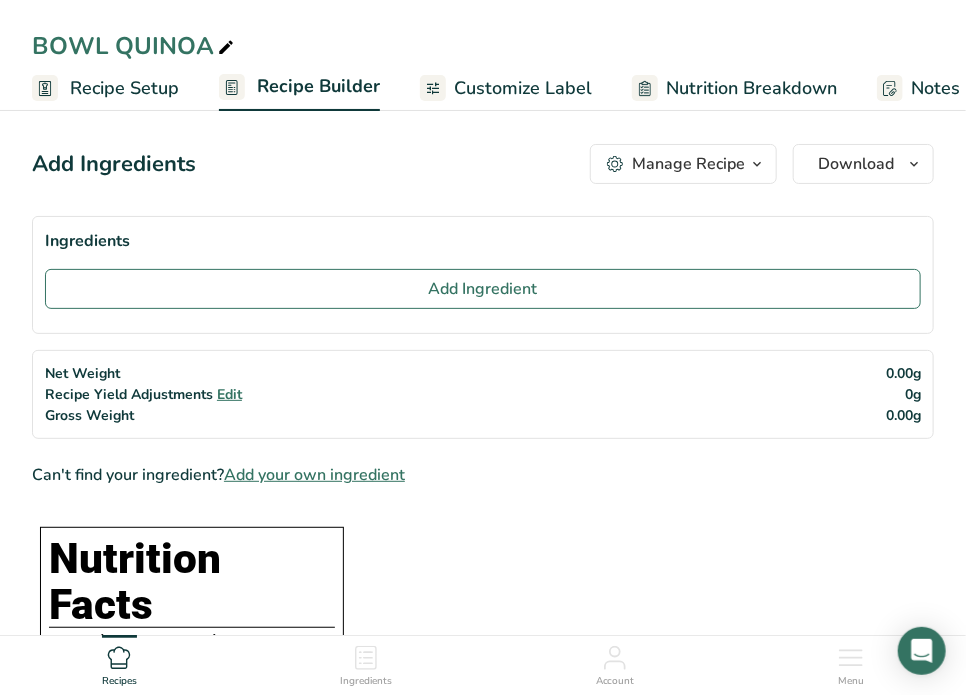 click on "Recipe Setup" at bounding box center [124, 88] 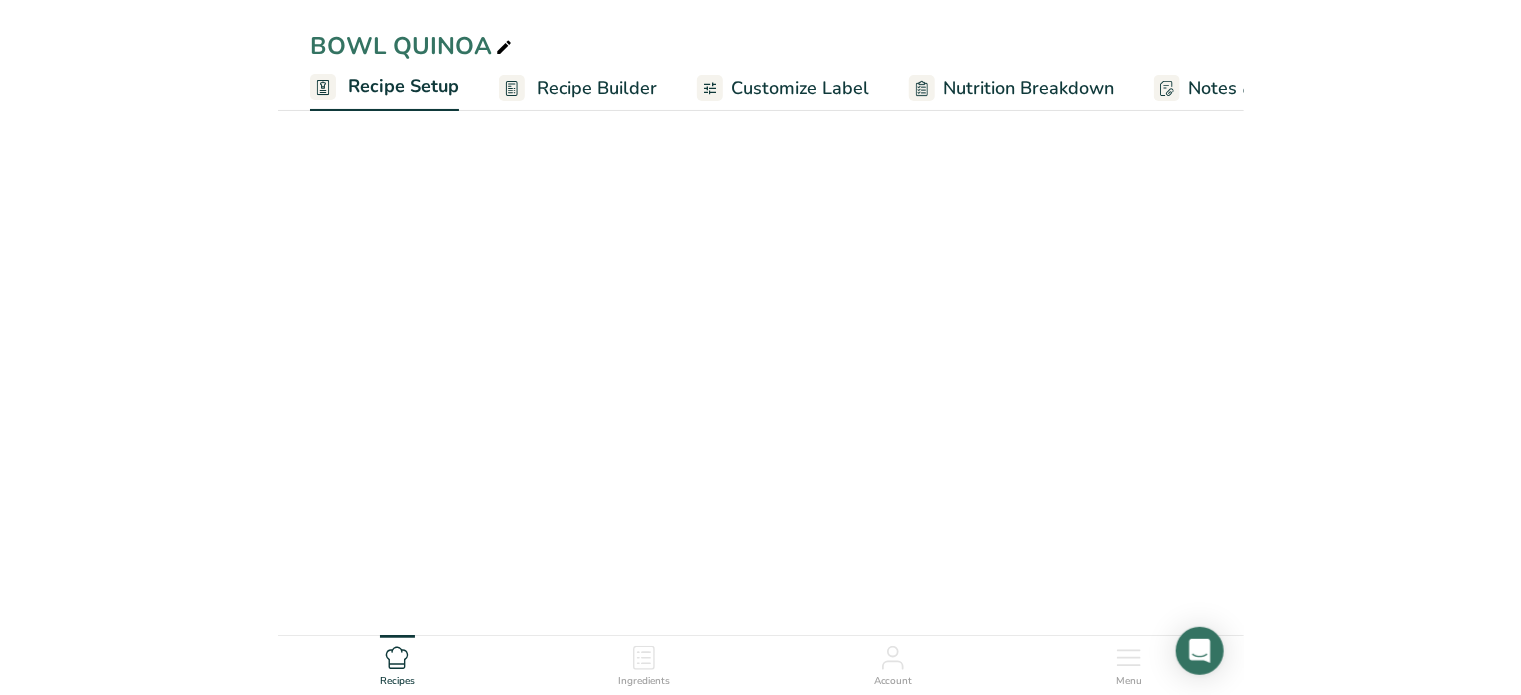 scroll, scrollTop: 0, scrollLeft: 7, axis: horizontal 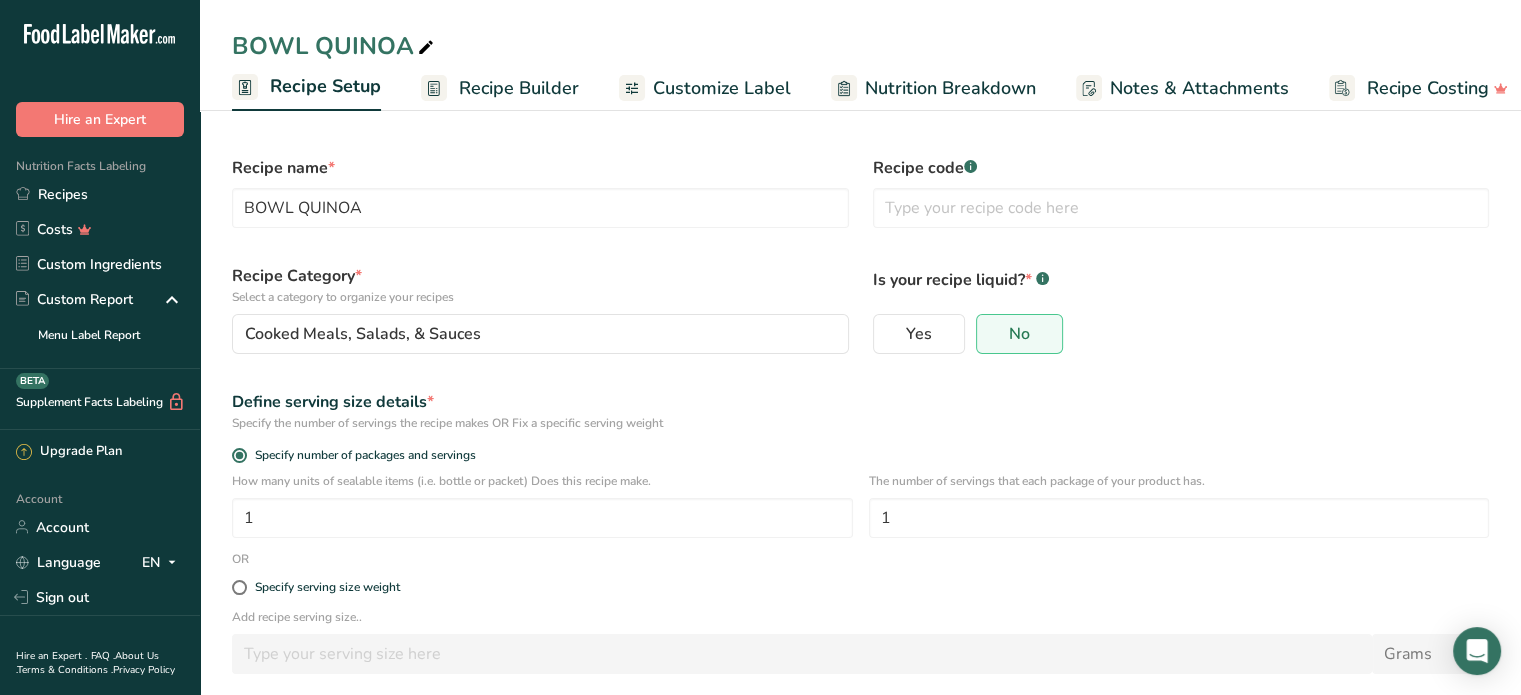 click on "Recipe Builder" at bounding box center [519, 88] 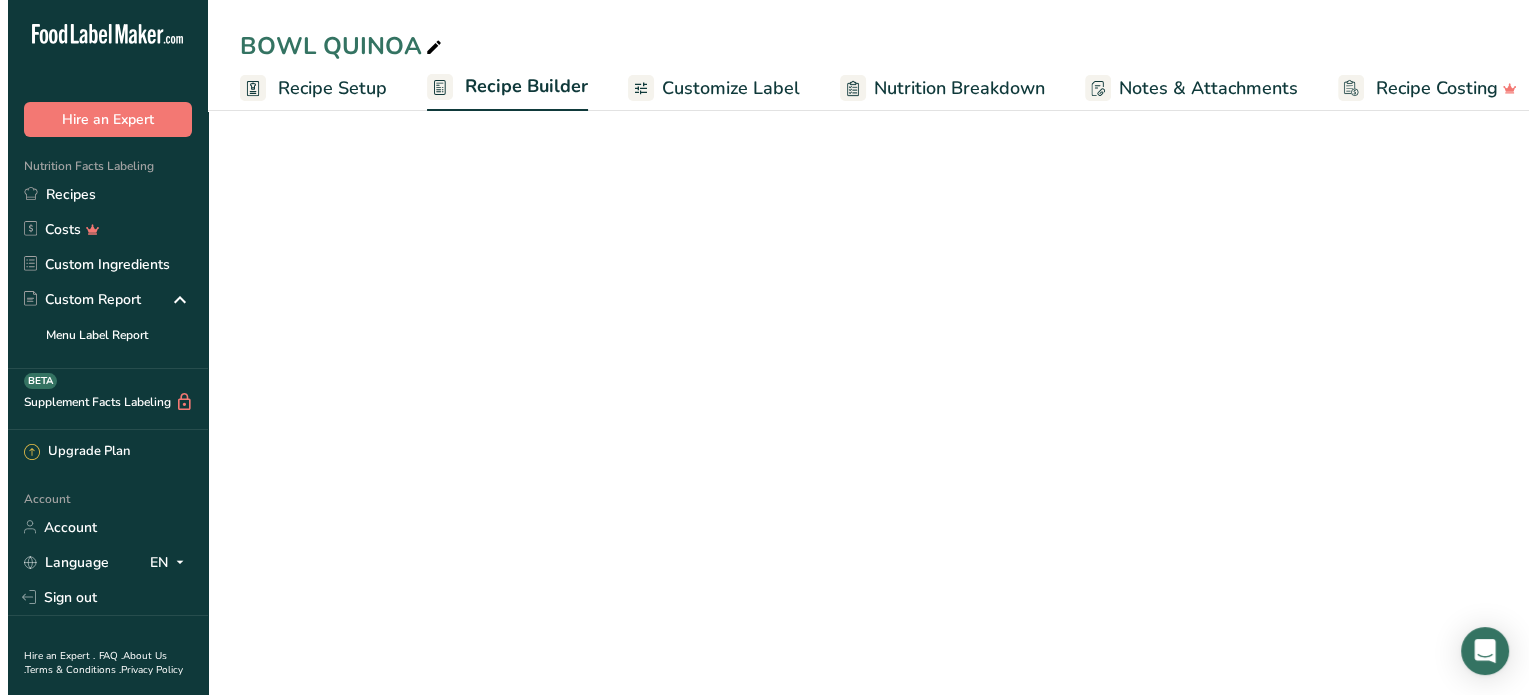 scroll, scrollTop: 0, scrollLeft: 19, axis: horizontal 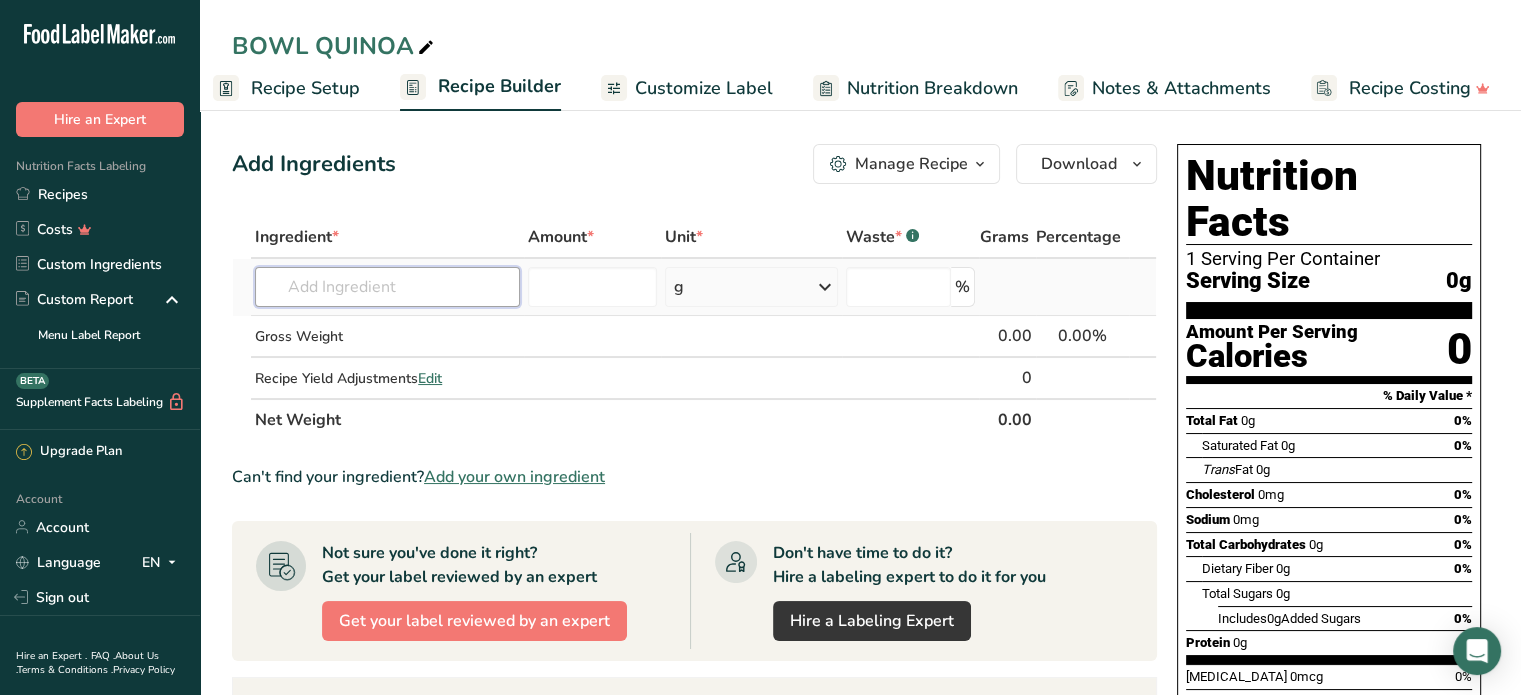 click at bounding box center (387, 287) 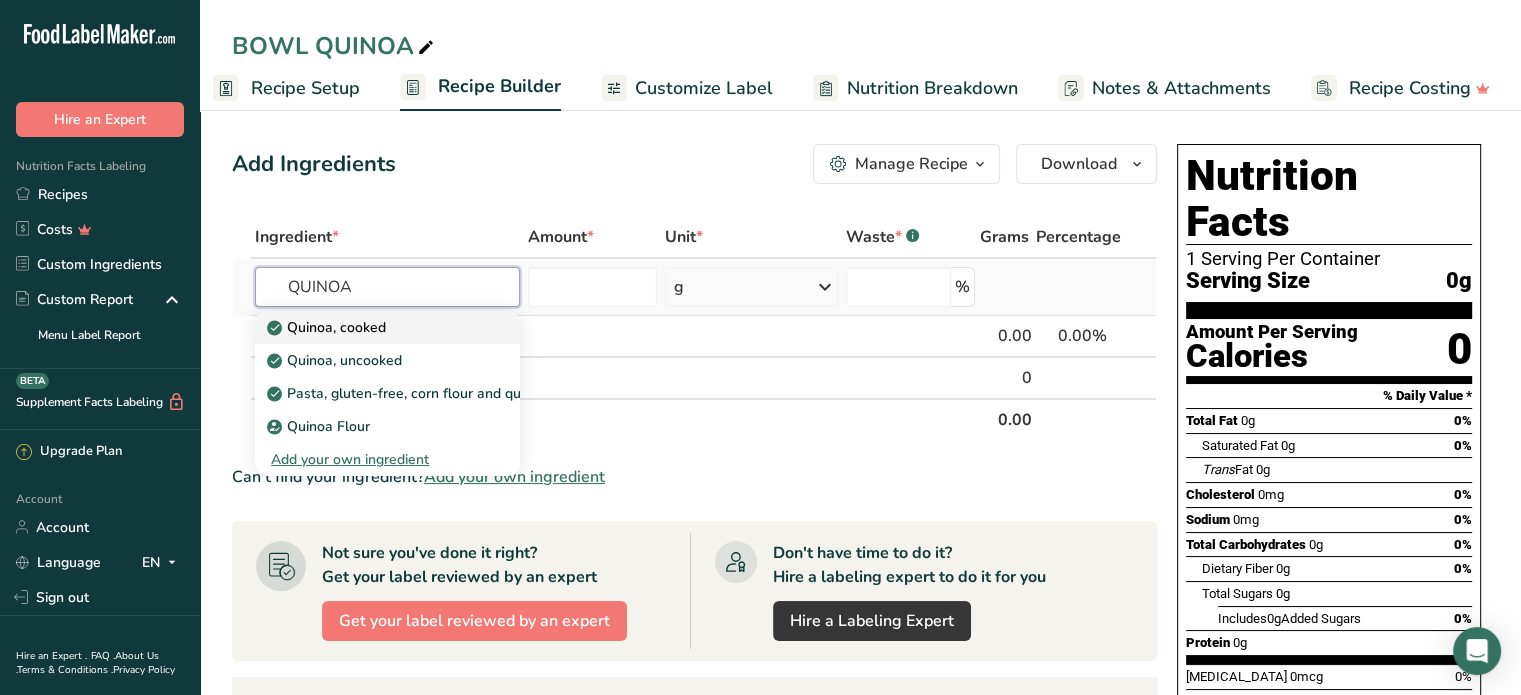 type on "QUINOA" 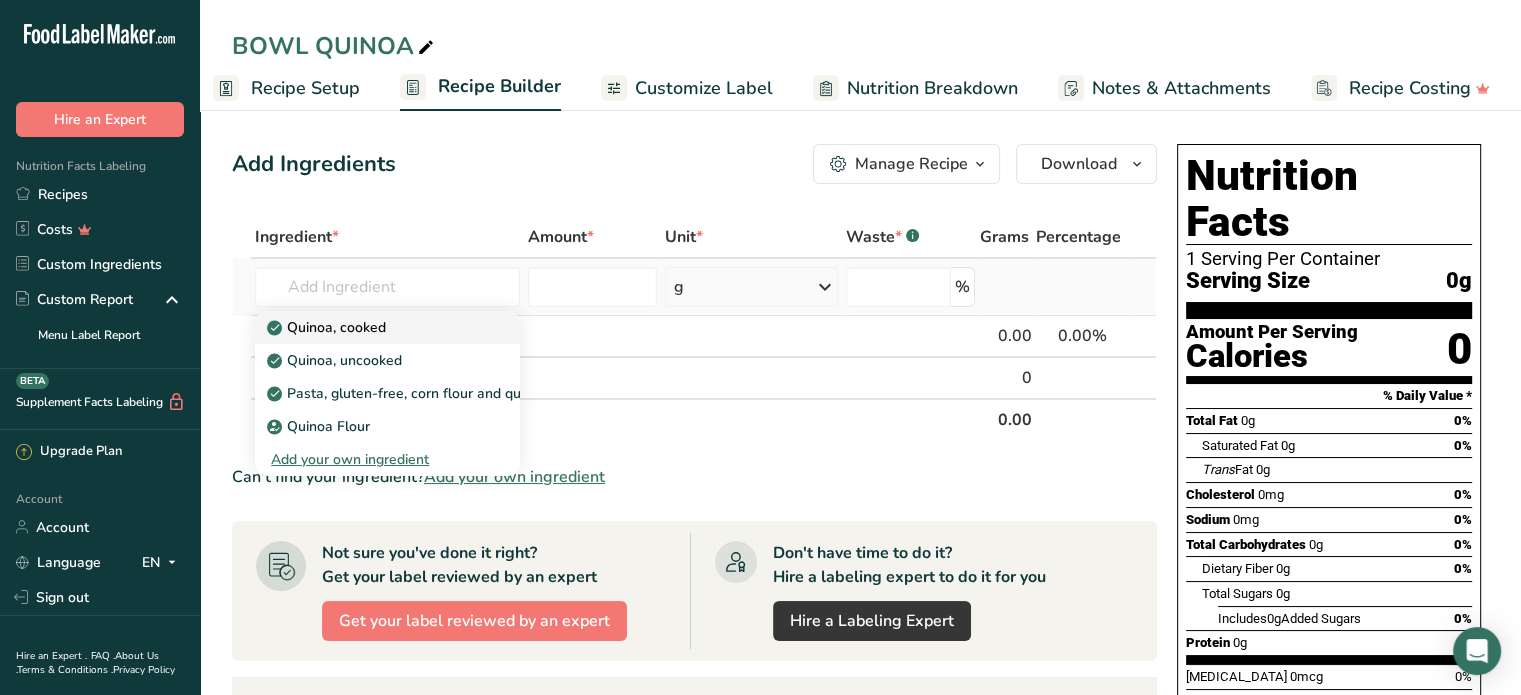 click on "Quinoa, cooked" at bounding box center [328, 327] 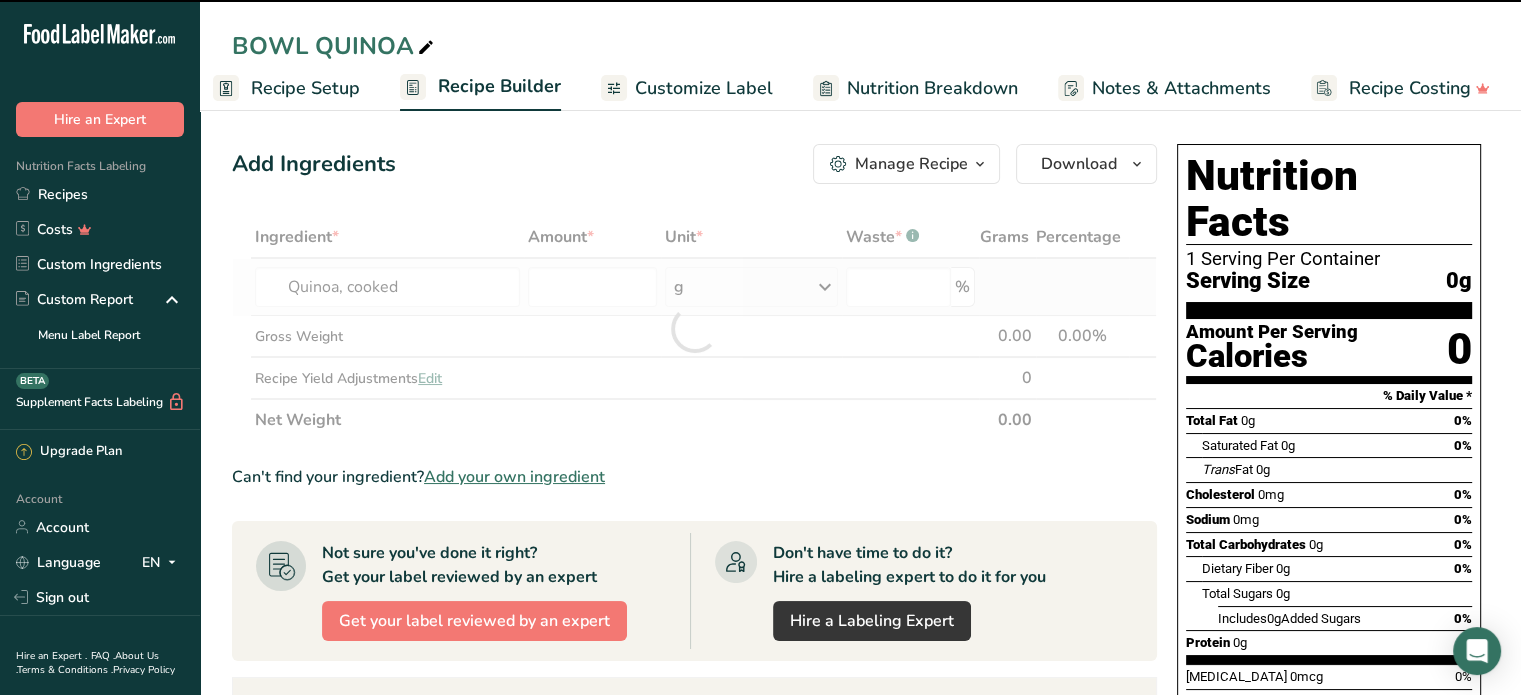 type on "0" 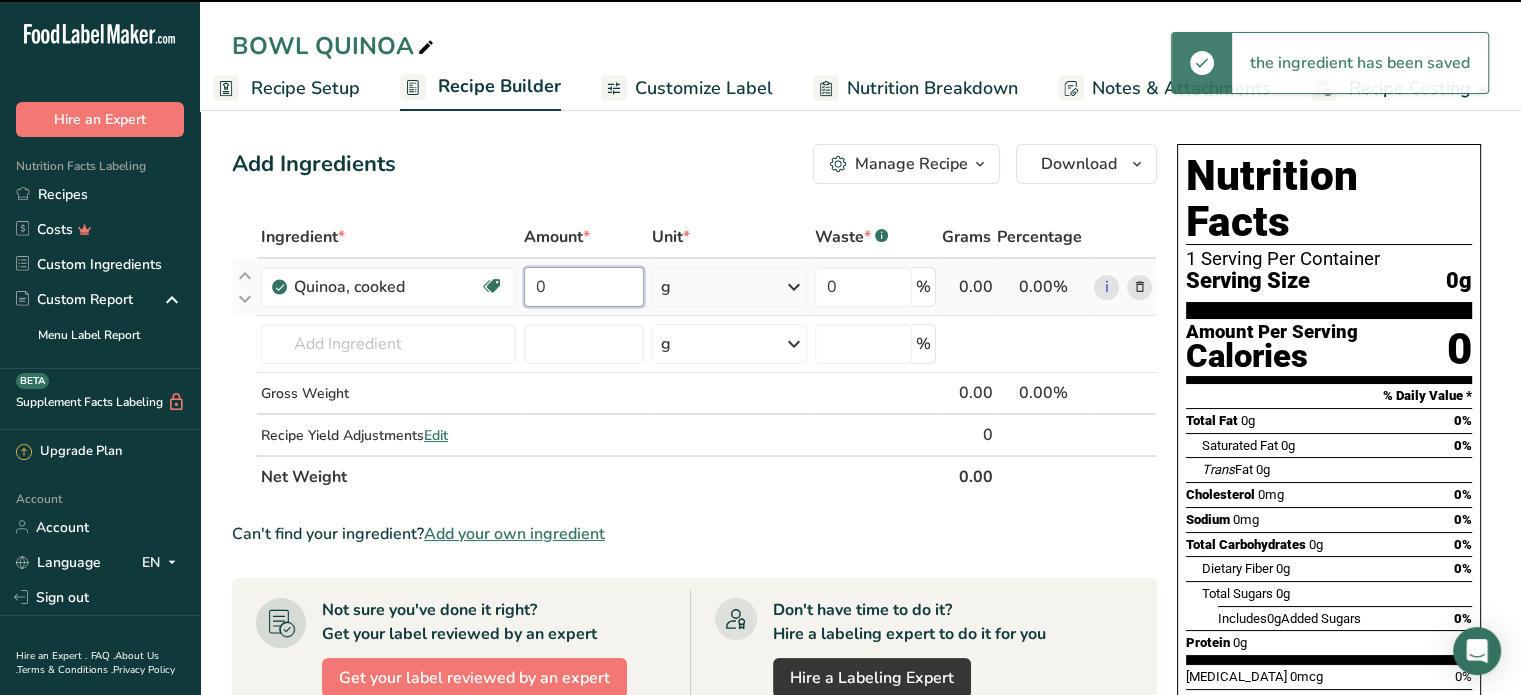 click on "0" at bounding box center (584, 287) 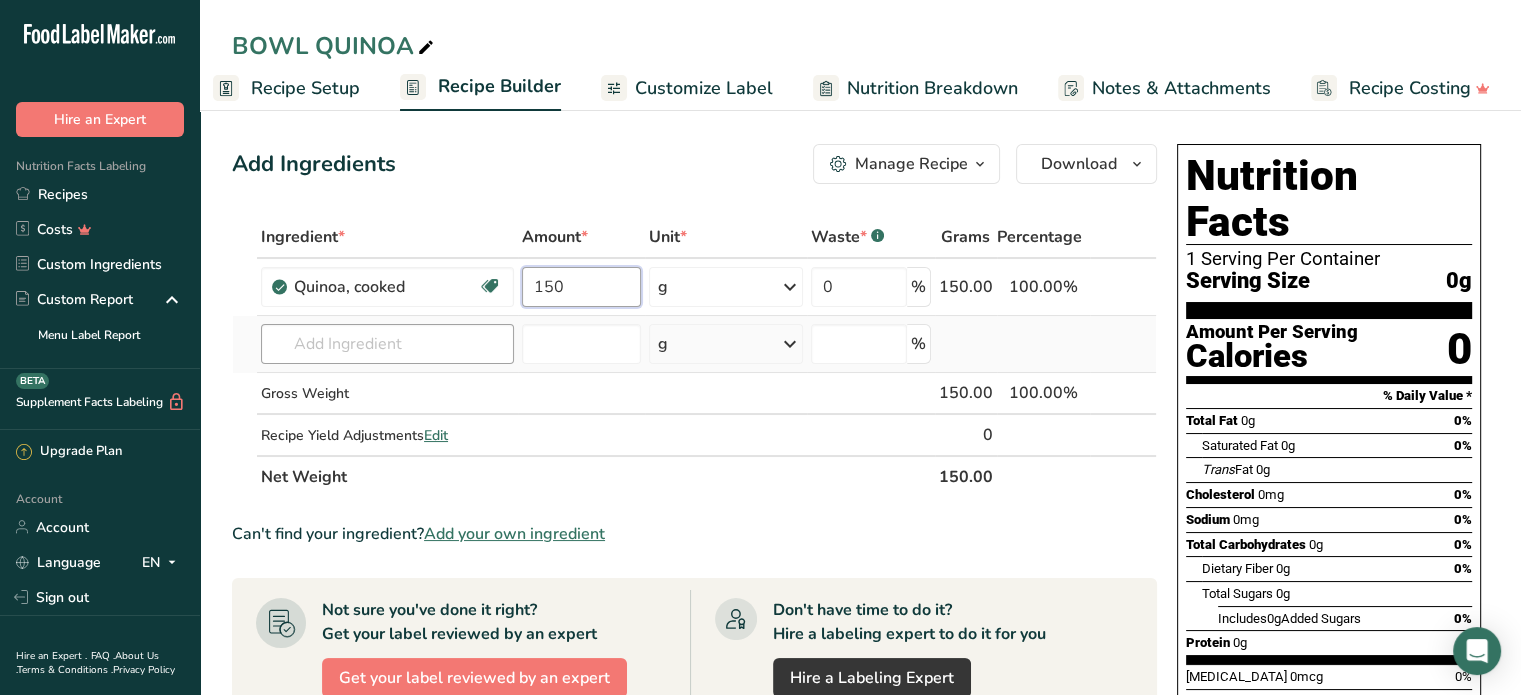 type on "150" 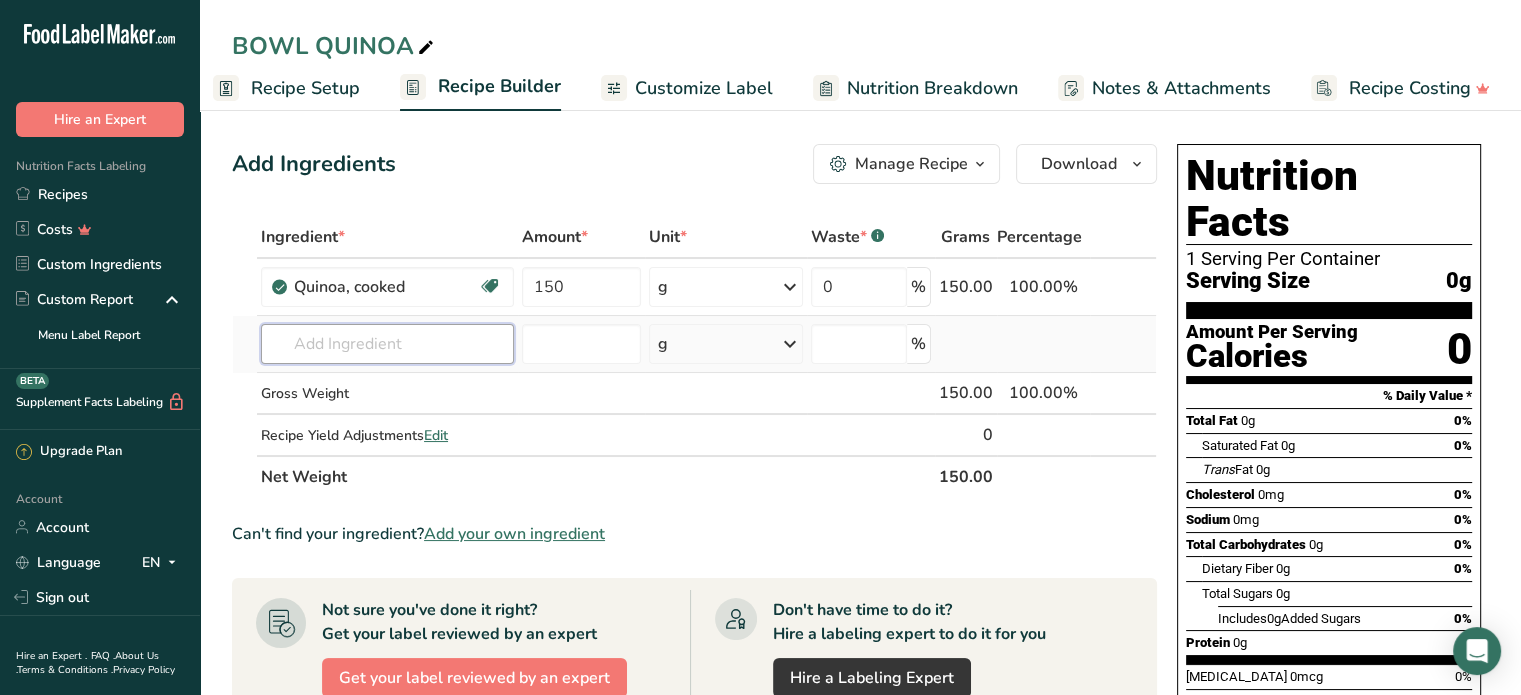 click on "Ingredient *
Amount *
Unit *
Waste *   .a-a{fill:#347362;}.b-a{fill:#fff;}          Grams
Percentage
Quinoa, cooked
Plant-based Protein
Dairy free
Gluten free
Vegan
Vegetarian
Soy free
150
g
Portions
1 cup
Weight Units
g
kg
mg
See more
Volume Units
l
Volume units require a density conversion. If you know your ingredient's density enter it below. Otherwise, click on "RIA" our AI Regulatory bot - she will be able to help you
lb/ft3
g/cm3
Confirm
mL
lb/ft3" at bounding box center [694, 357] 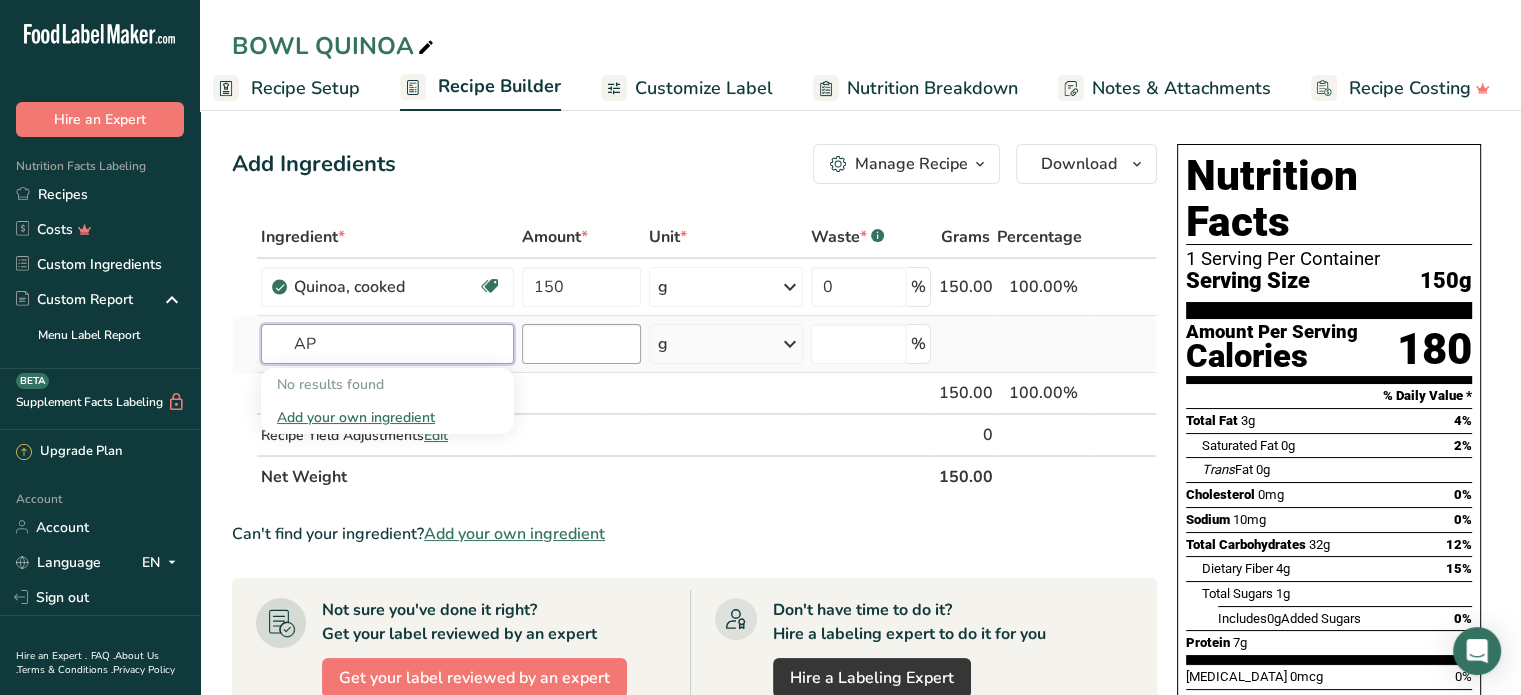 type on "A" 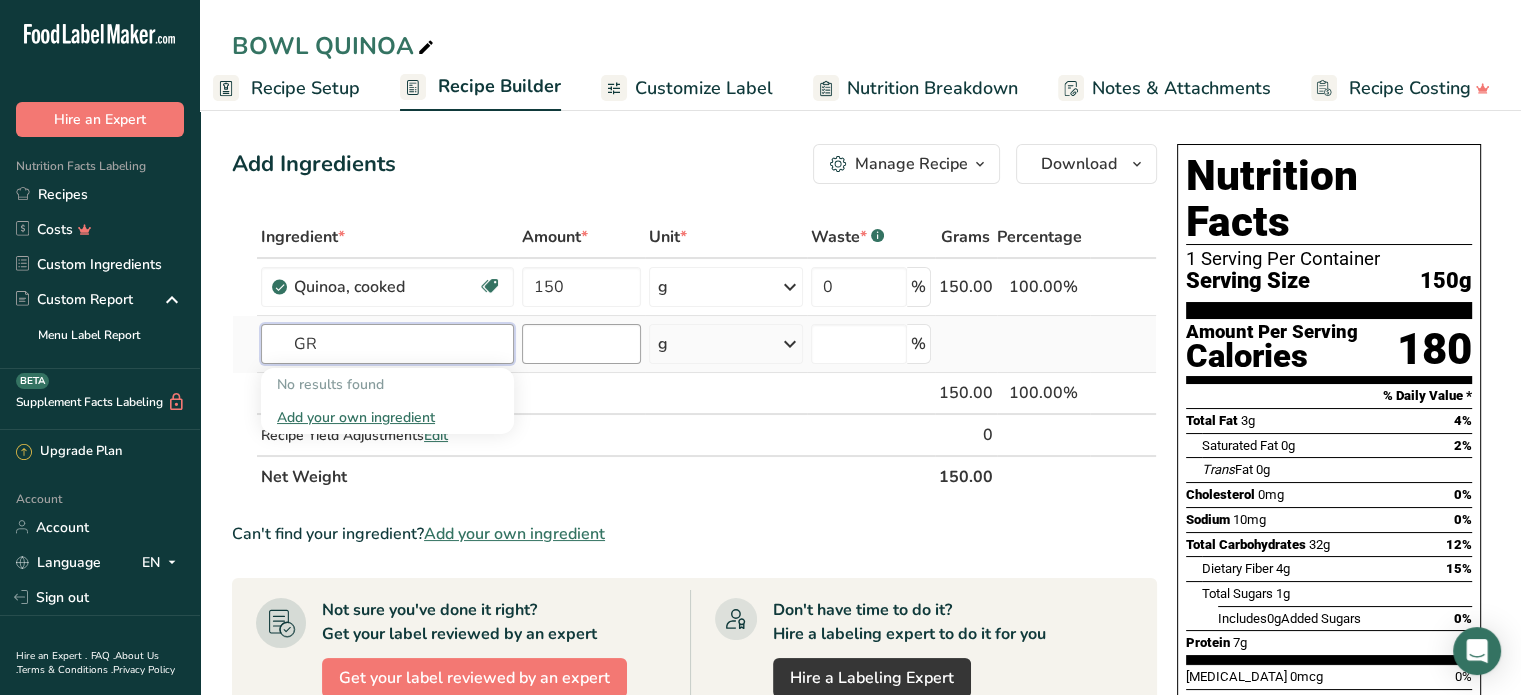 type on "G" 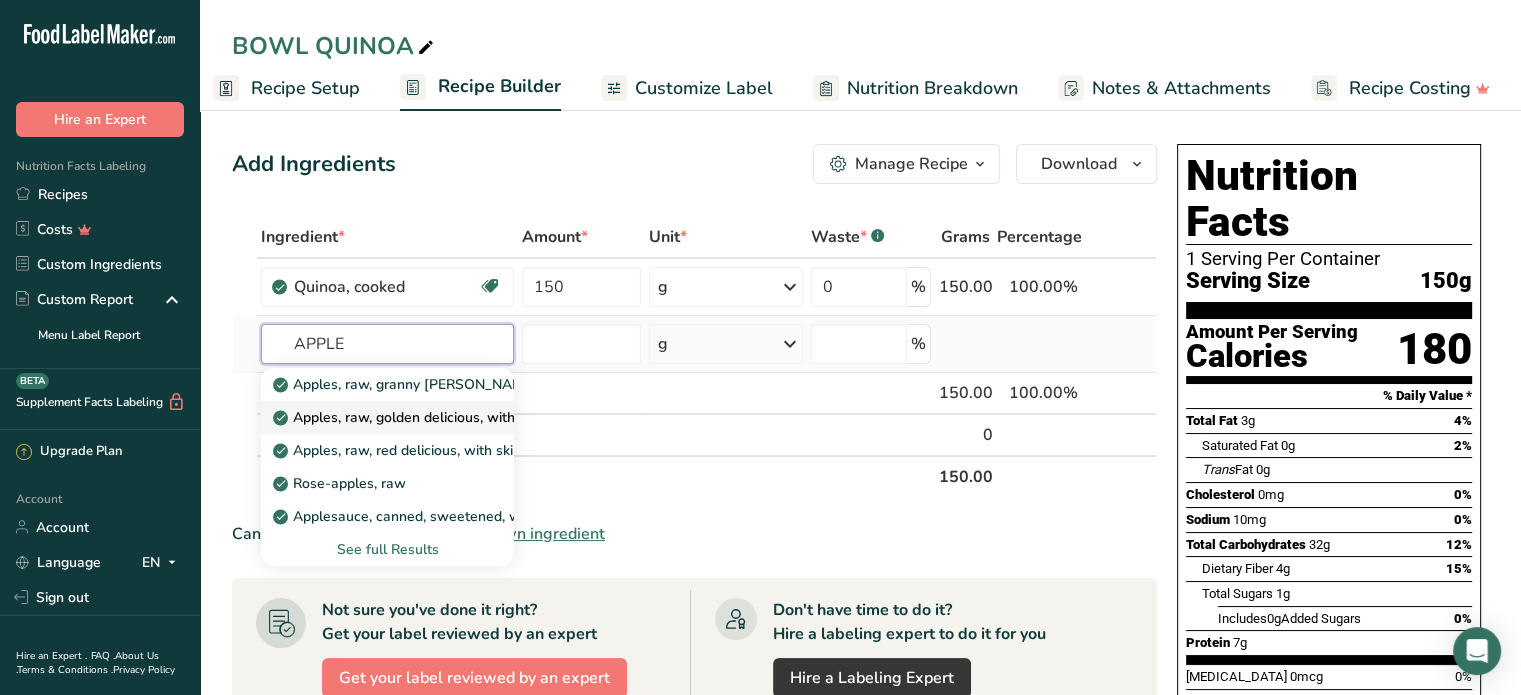 type on "APPLE" 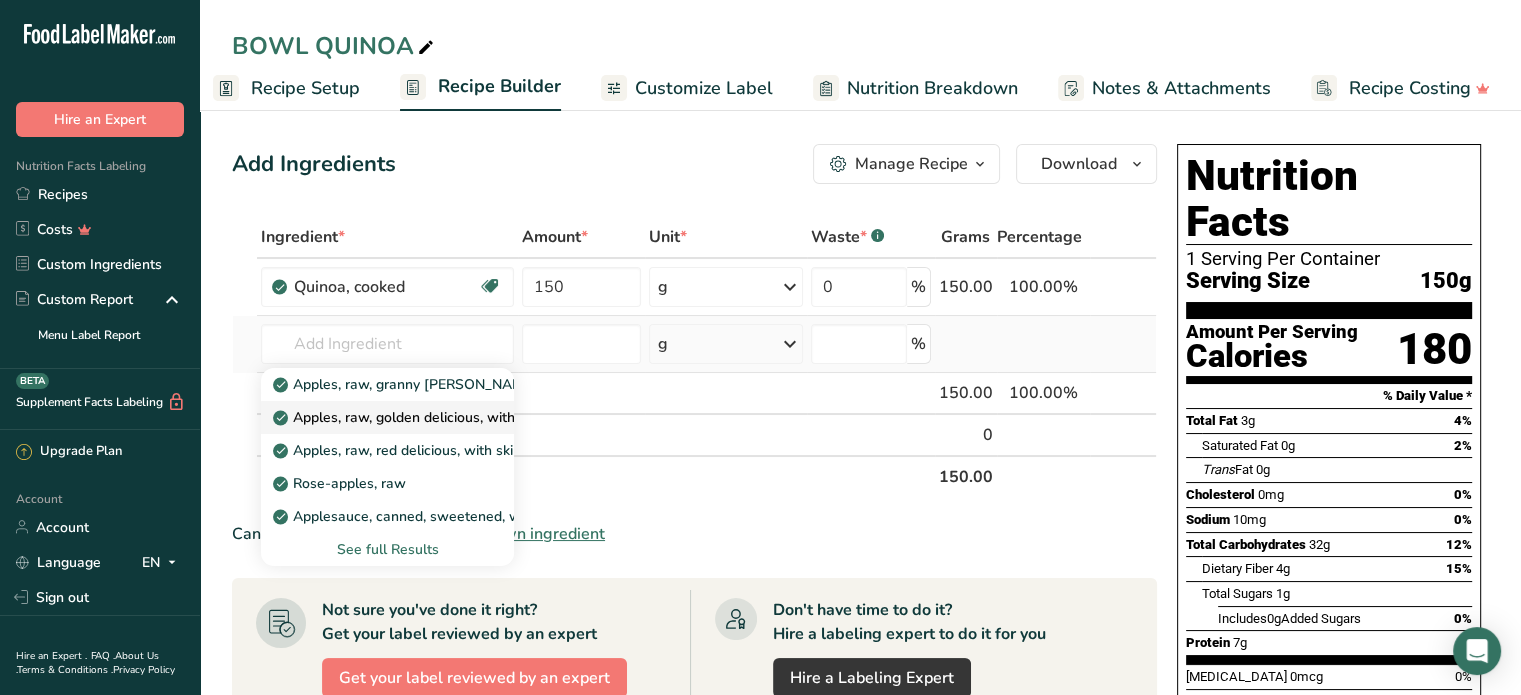 click on "Apples, raw, golden delicious, with skin" at bounding box center (410, 417) 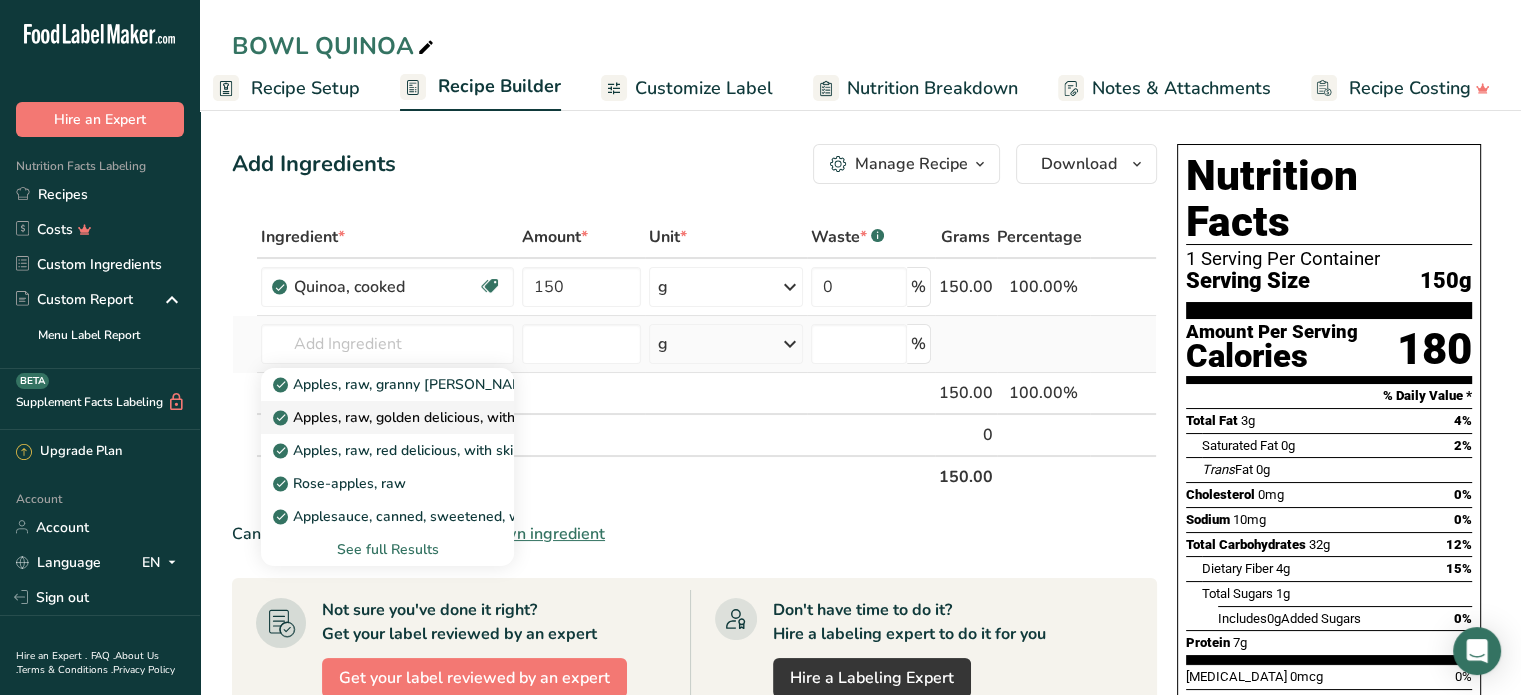 type on "Apples, raw, golden delicious, with skin" 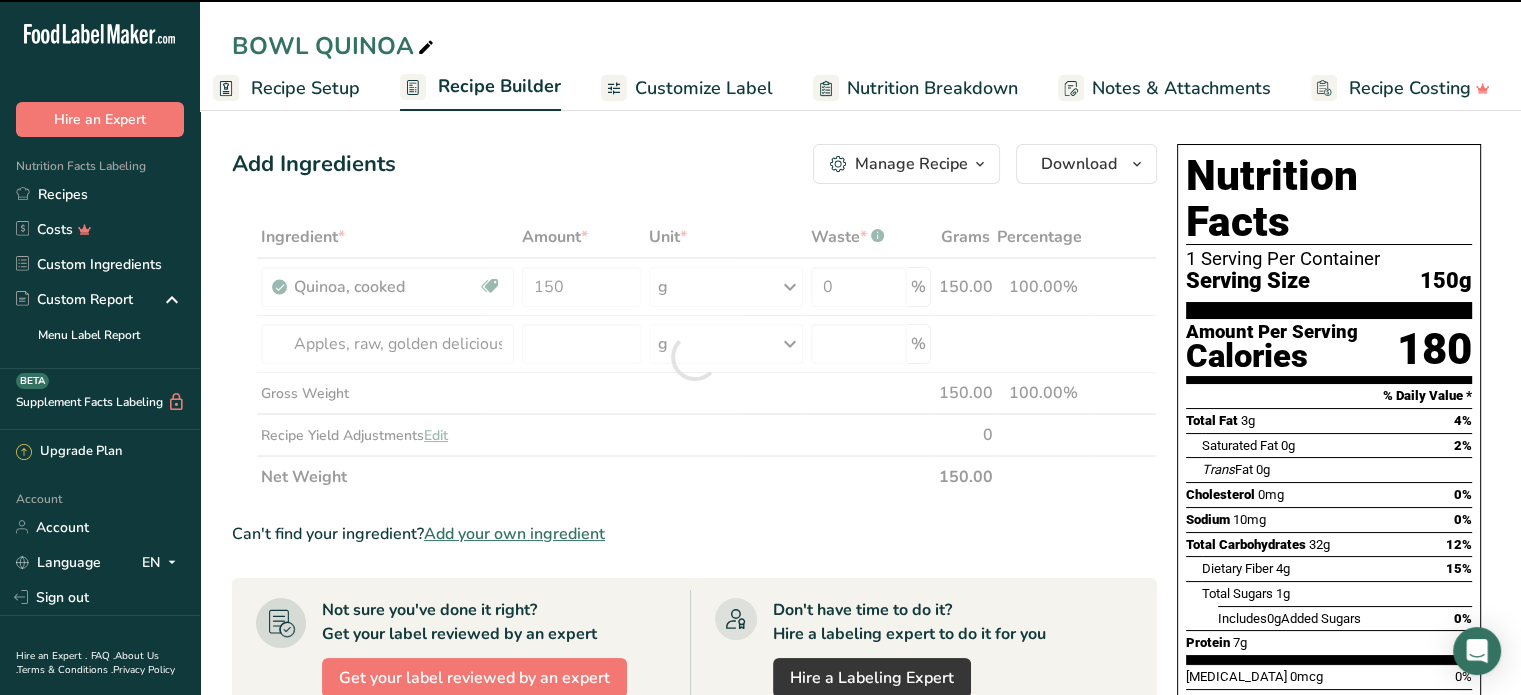 type on "0" 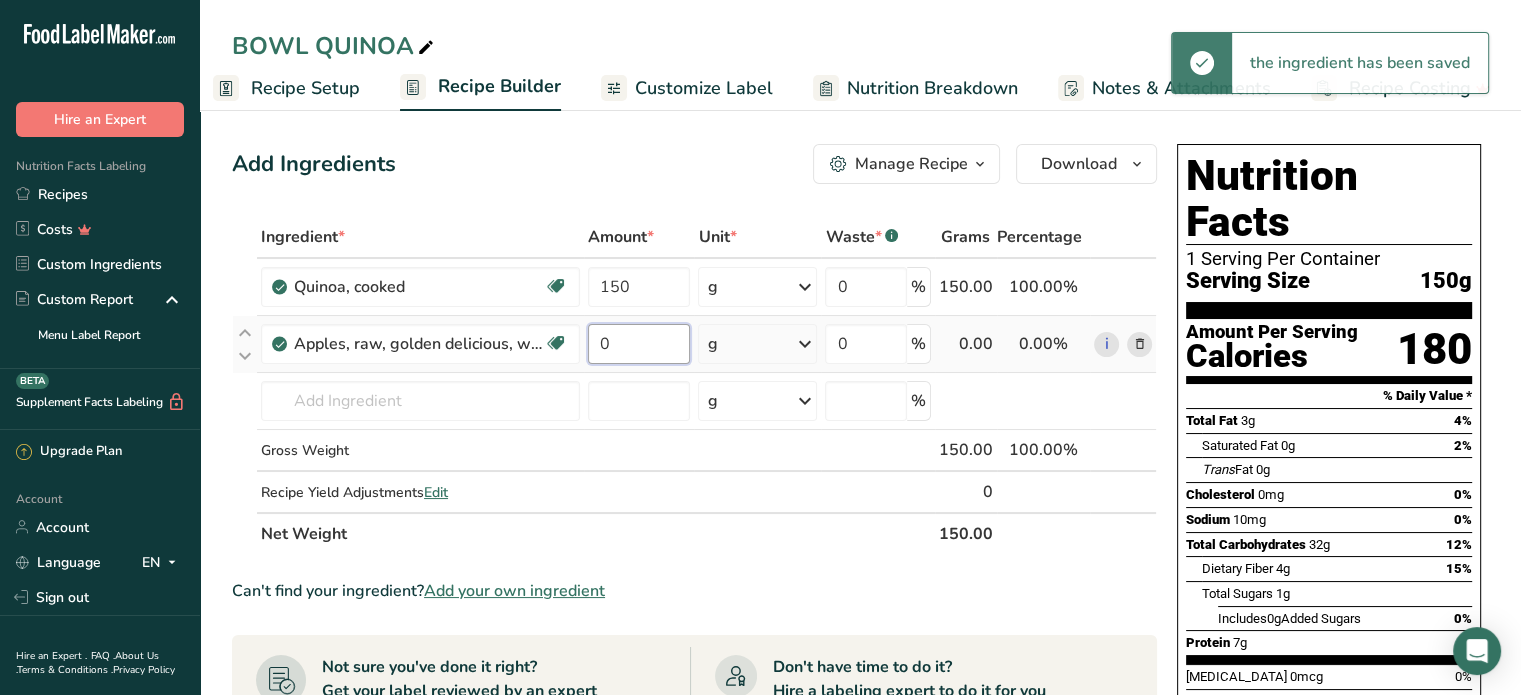 click on "0" at bounding box center (639, 344) 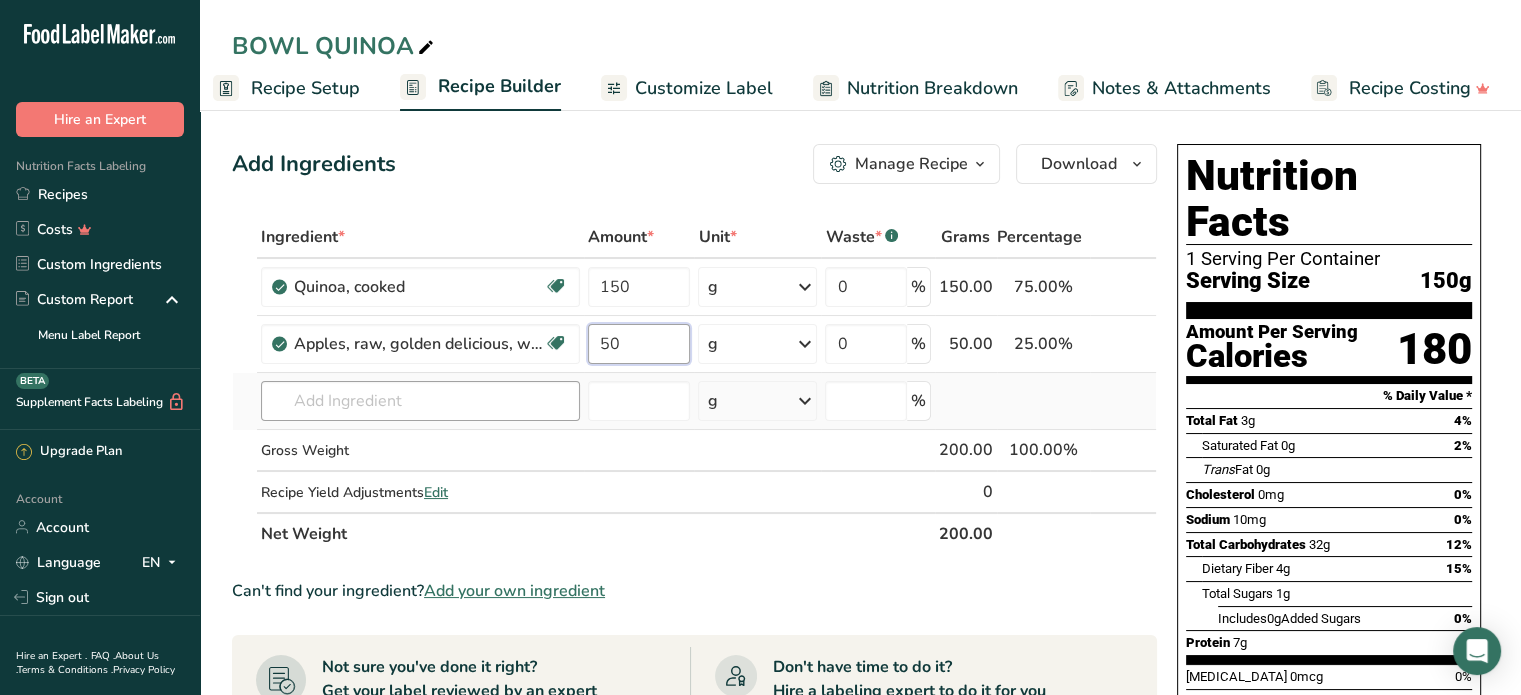 type on "50" 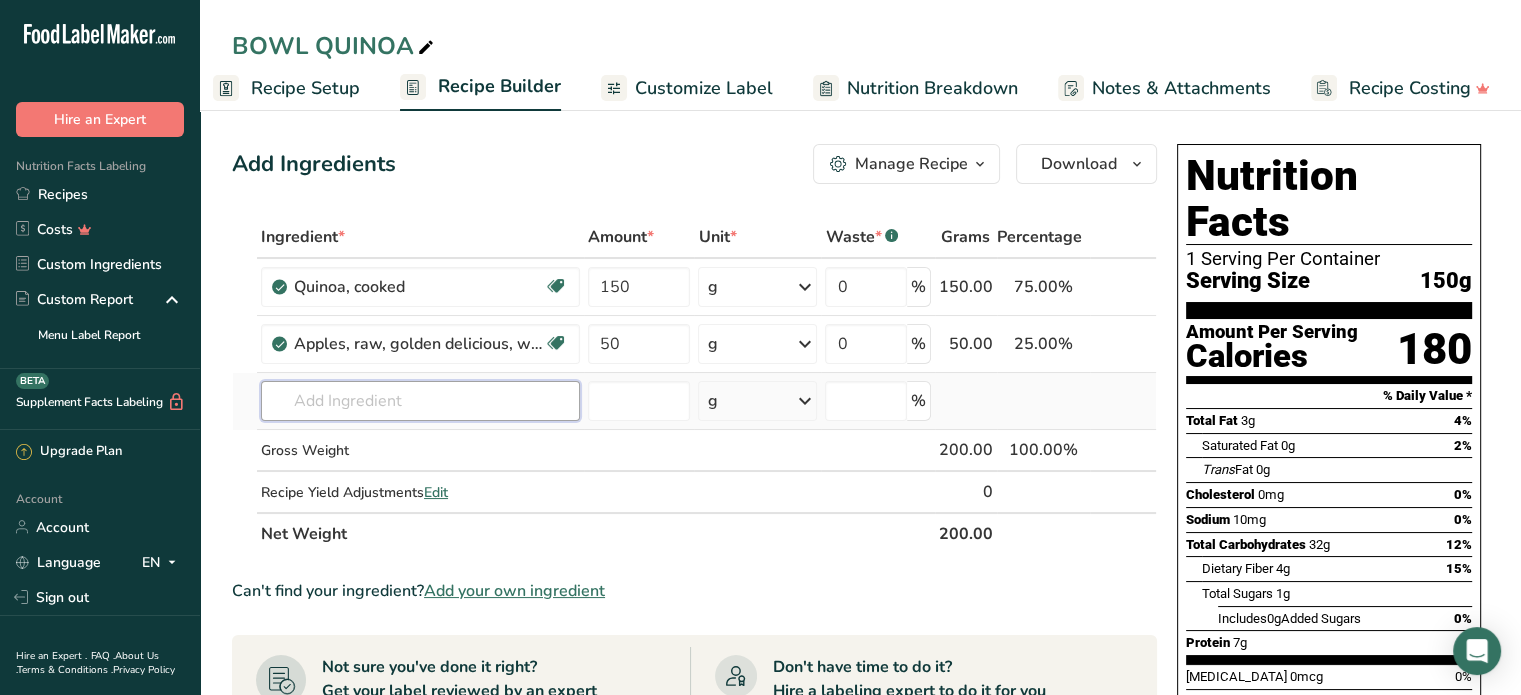 click on "Ingredient *
Amount *
Unit *
Waste *   .a-a{fill:#347362;}.b-a{fill:#fff;}          Grams
Percentage
Quinoa, cooked
Plant-based Protein
Dairy free
Gluten free
Vegan
Vegetarian
Soy free
150
g
Portions
1 cup
Weight Units
g
kg
mg
See more
Volume Units
l
Volume units require a density conversion. If you know your ingredient's density enter it below. Otherwise, click on "RIA" our AI Regulatory bot - she will be able to help you
lb/ft3
g/cm3
Confirm
mL
lb/ft3" at bounding box center (694, 385) 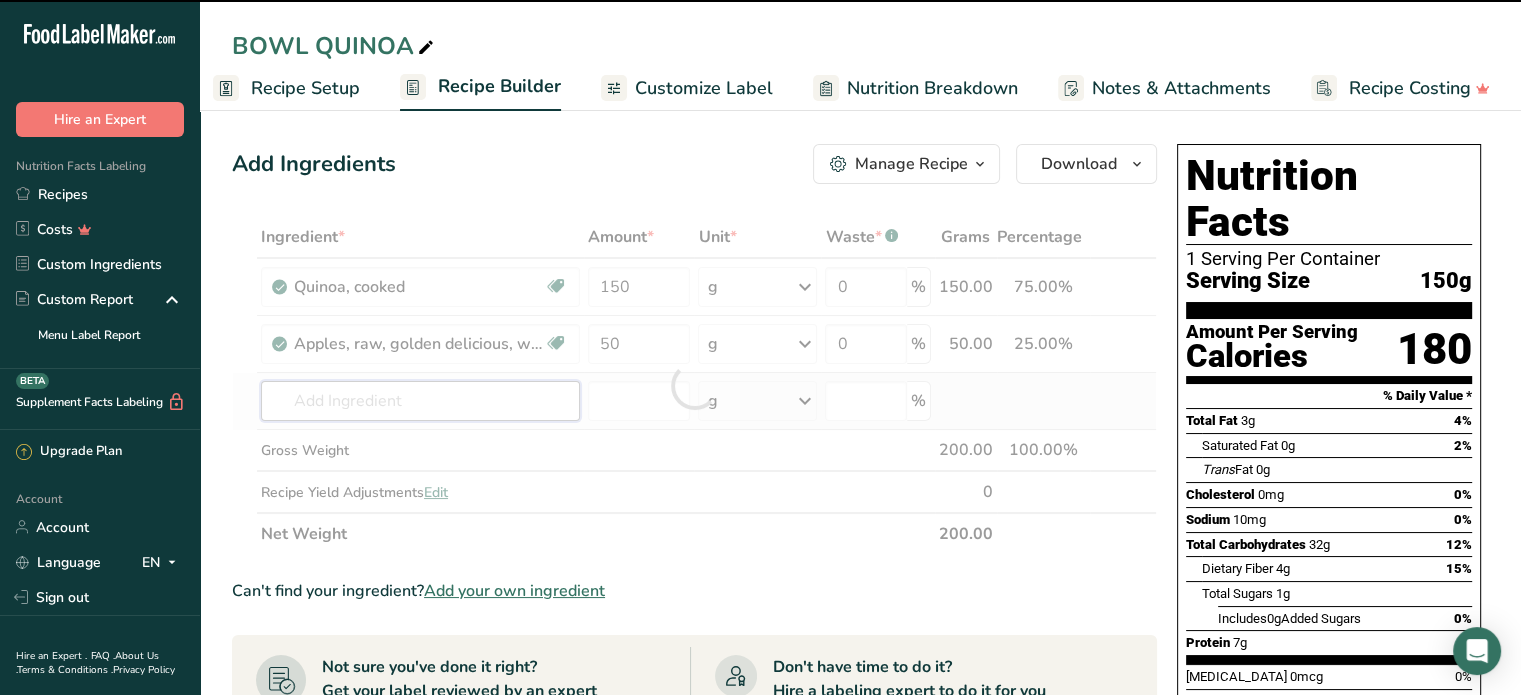 type on "S" 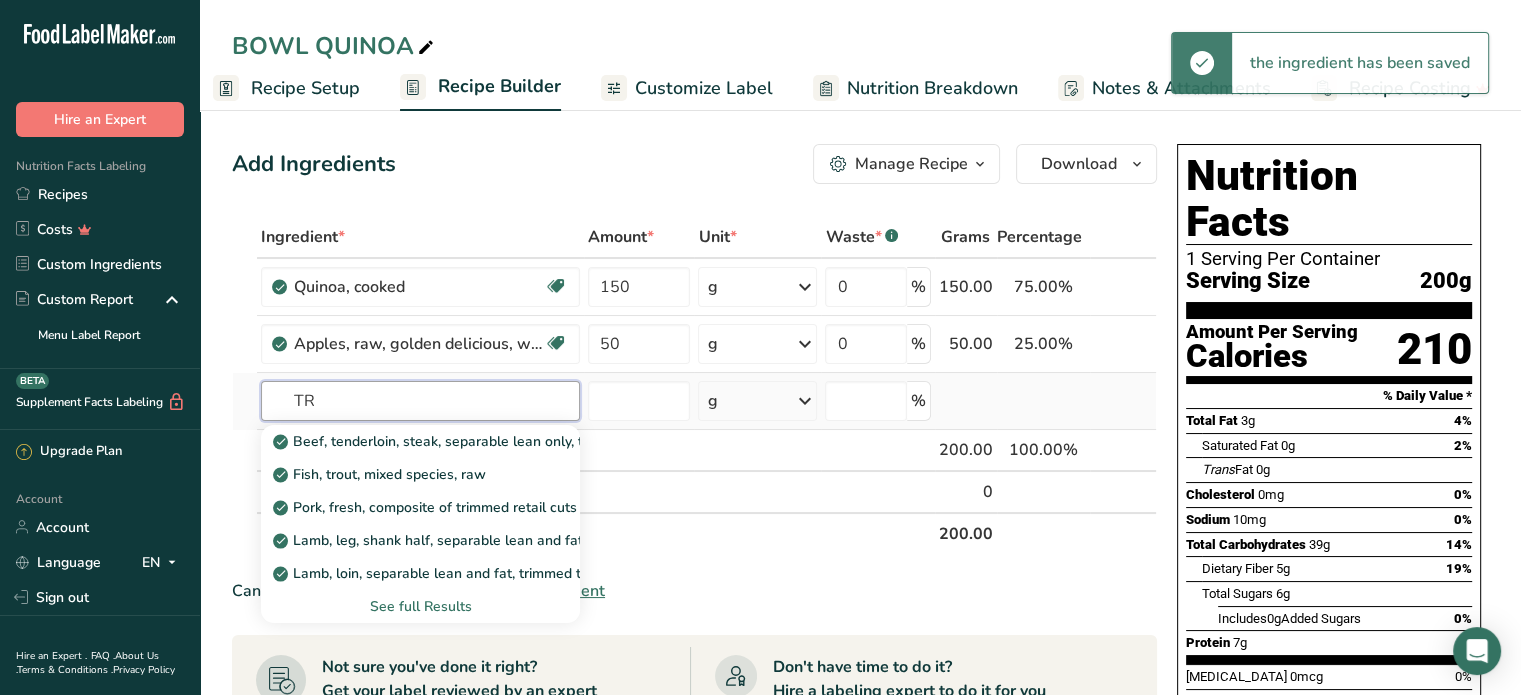 type on "T" 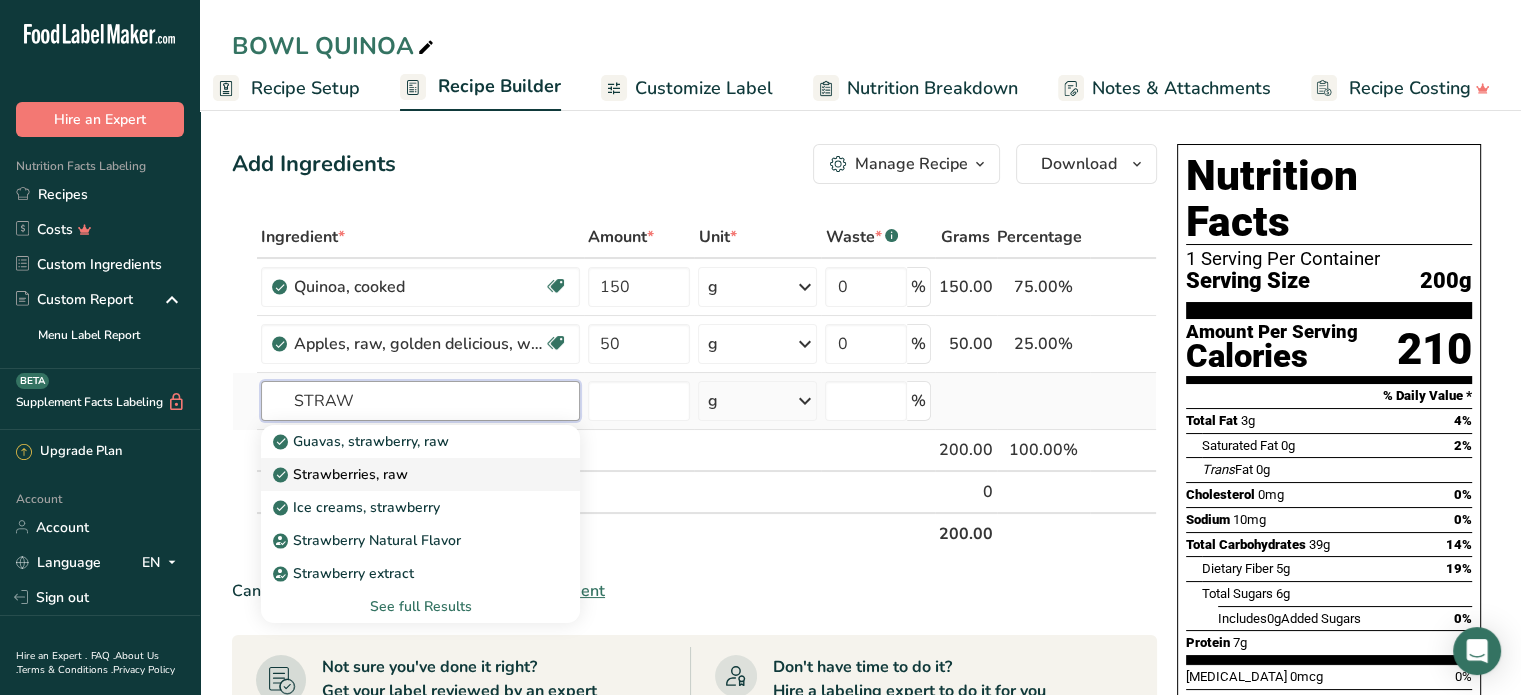 type on "STRAW" 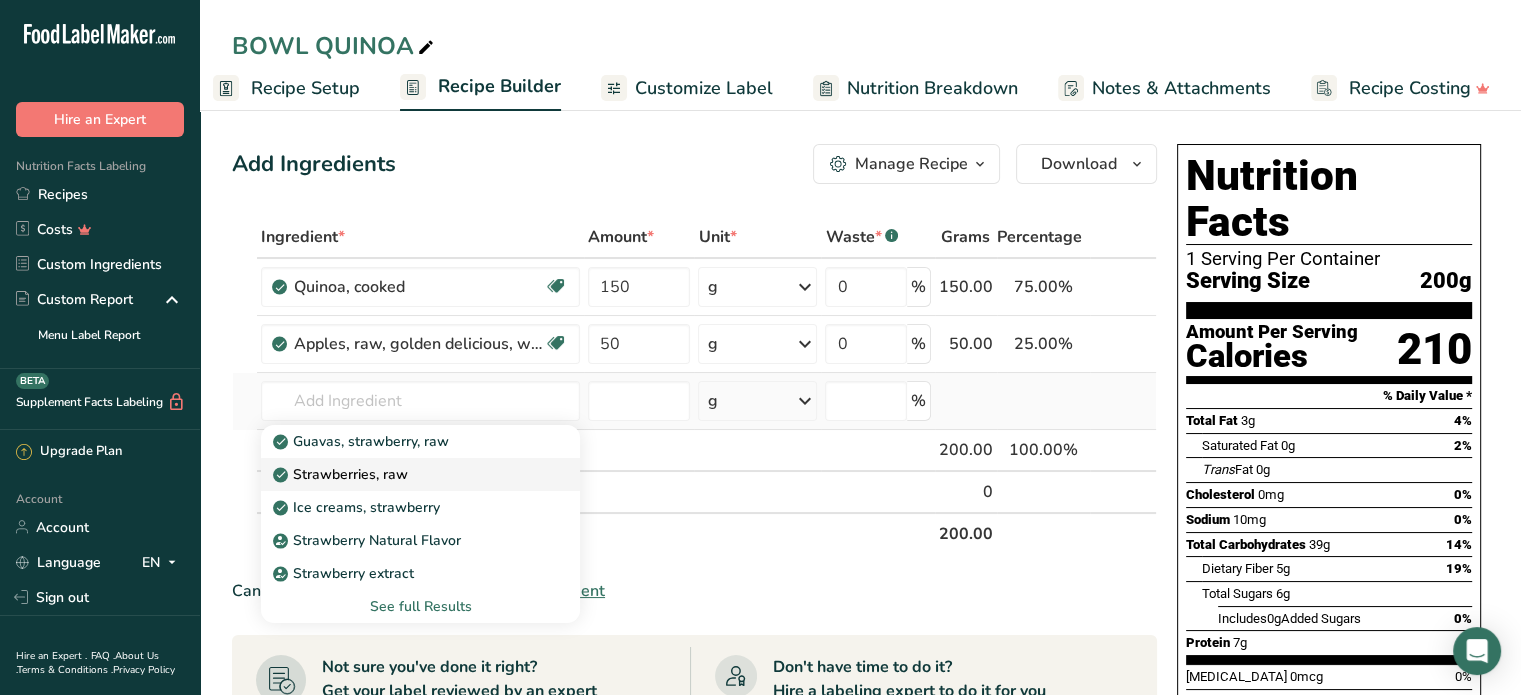 click on "Strawberries, raw" at bounding box center (342, 474) 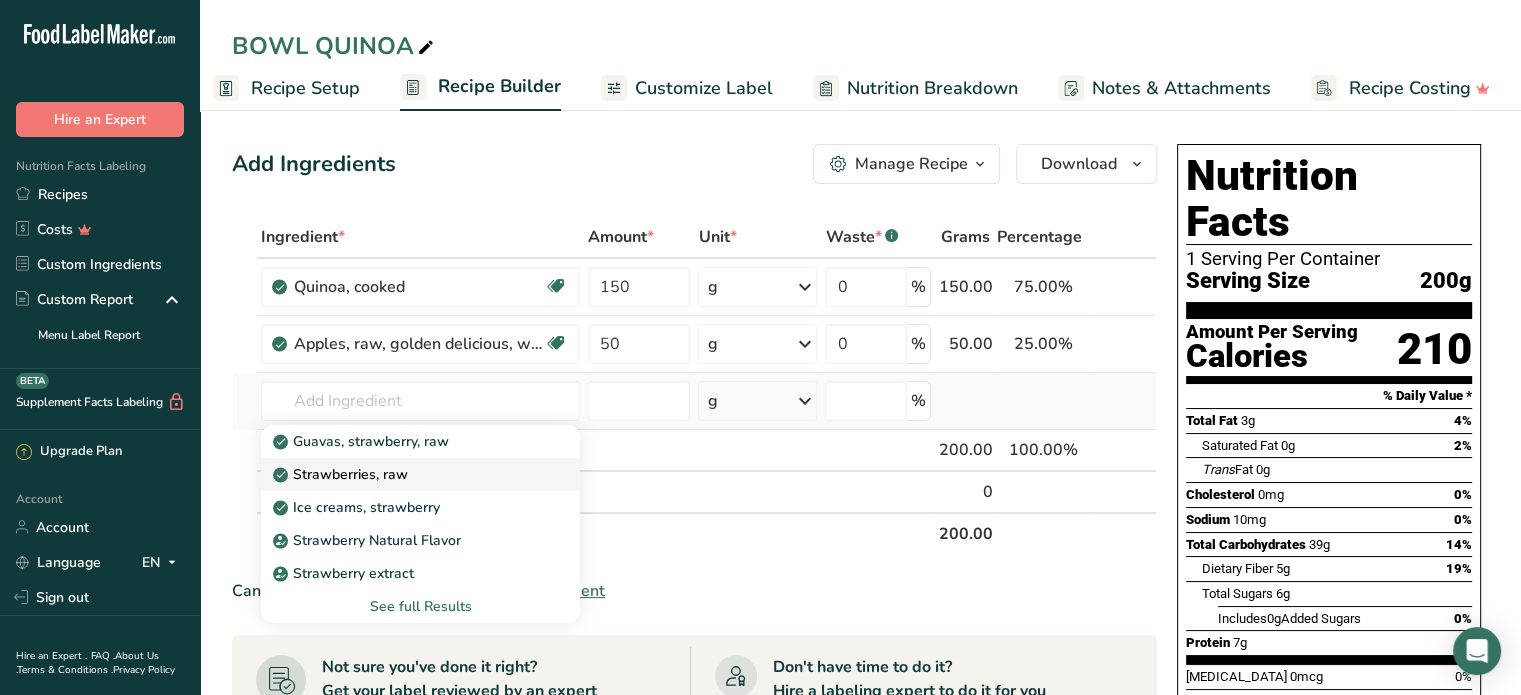 type on "Strawberries, raw" 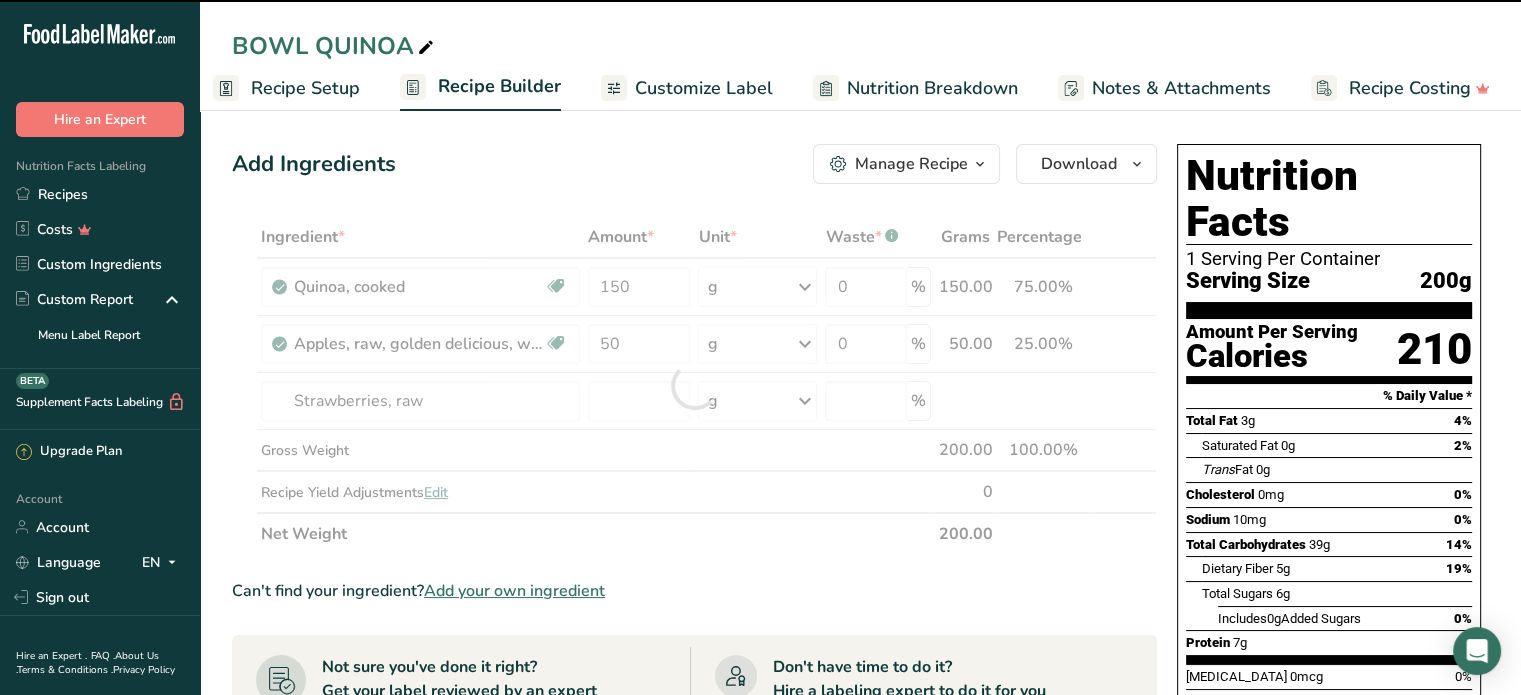 type on "0" 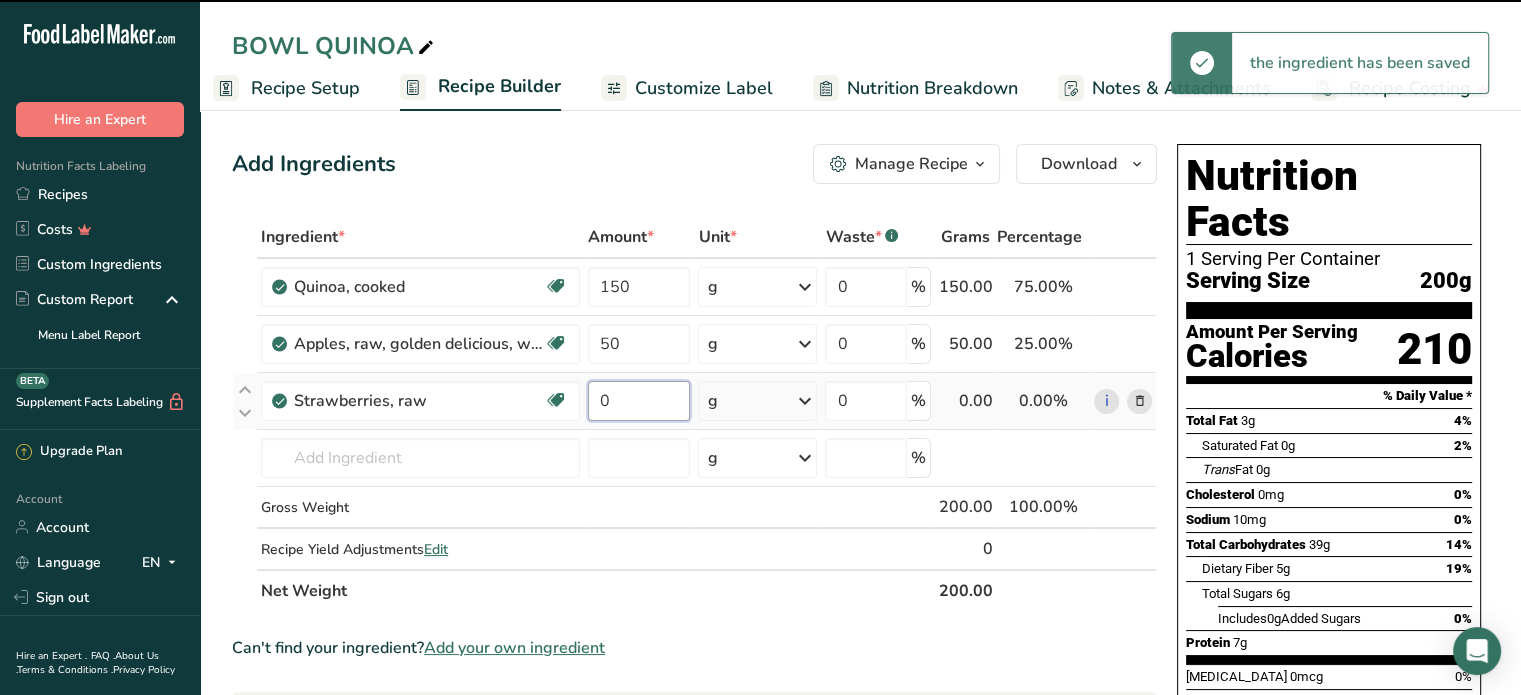 click on "0" at bounding box center [639, 401] 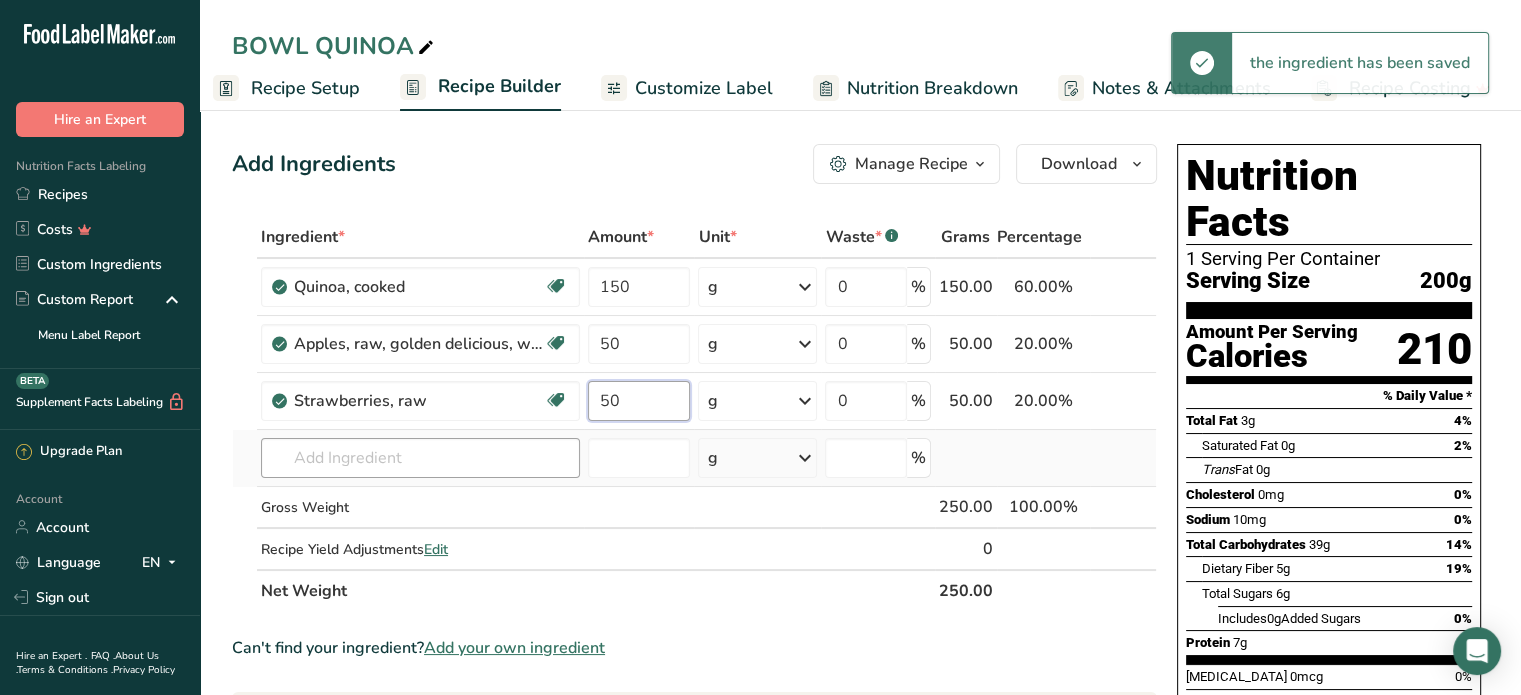 type on "50" 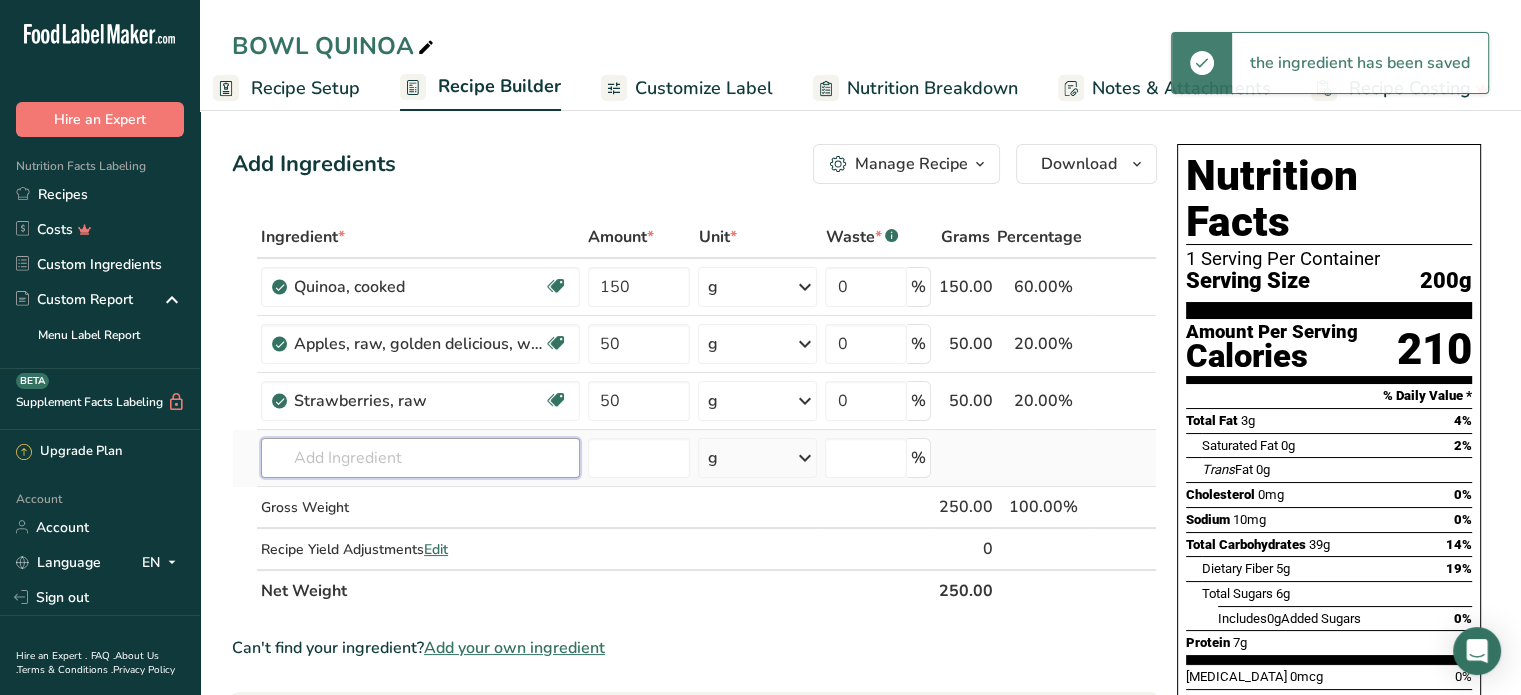 click on "Ingredient *
Amount *
Unit *
Waste *   .a-a{fill:#347362;}.b-a{fill:#fff;}          Grams
Percentage
Quinoa, cooked
Plant-based Protein
Dairy free
Gluten free
Vegan
Vegetarian
Soy free
150
g
Portions
1 cup
Weight Units
g
kg
mg
See more
Volume Units
l
Volume units require a density conversion. If you know your ingredient's density enter it below. Otherwise, click on "RIA" our AI Regulatory bot - she will be able to help you
lb/ft3
g/cm3
Confirm
mL
lb/ft3" at bounding box center (694, 414) 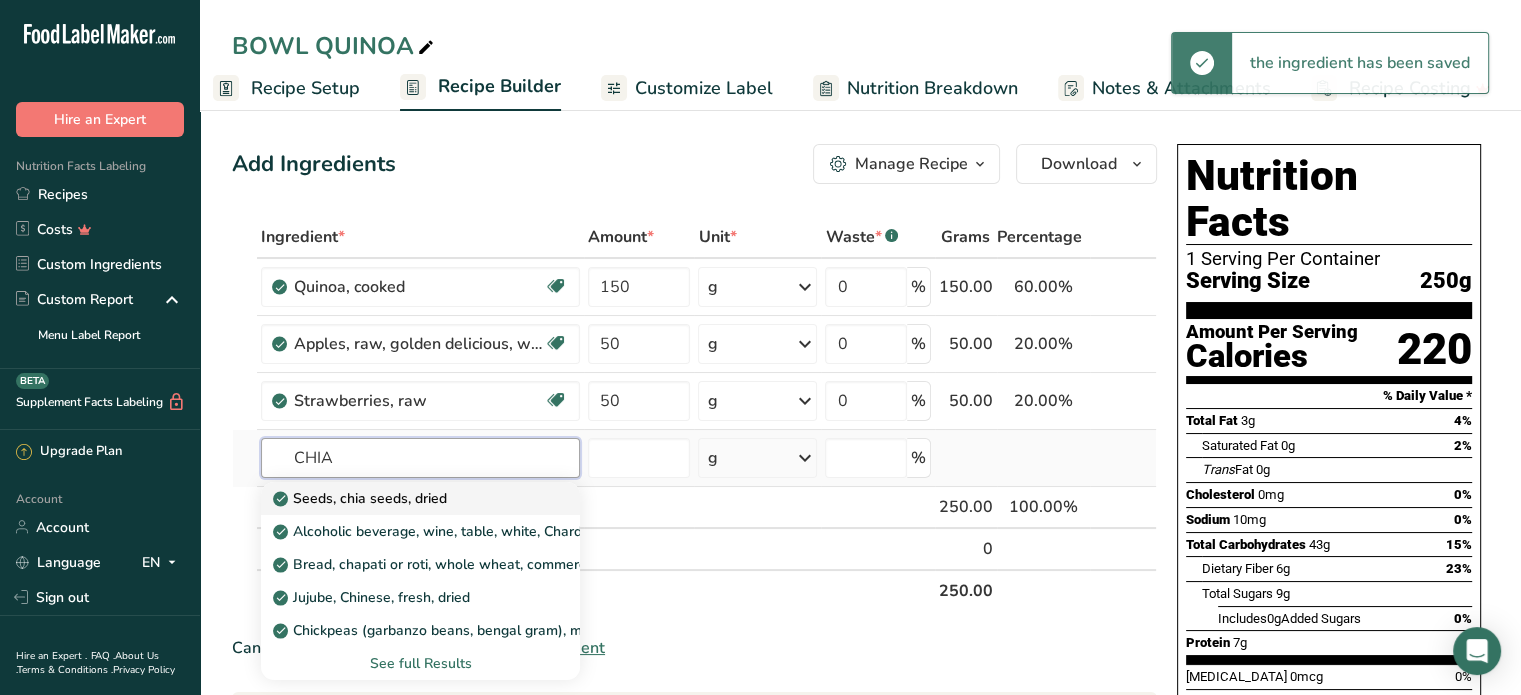 type on "CHIA" 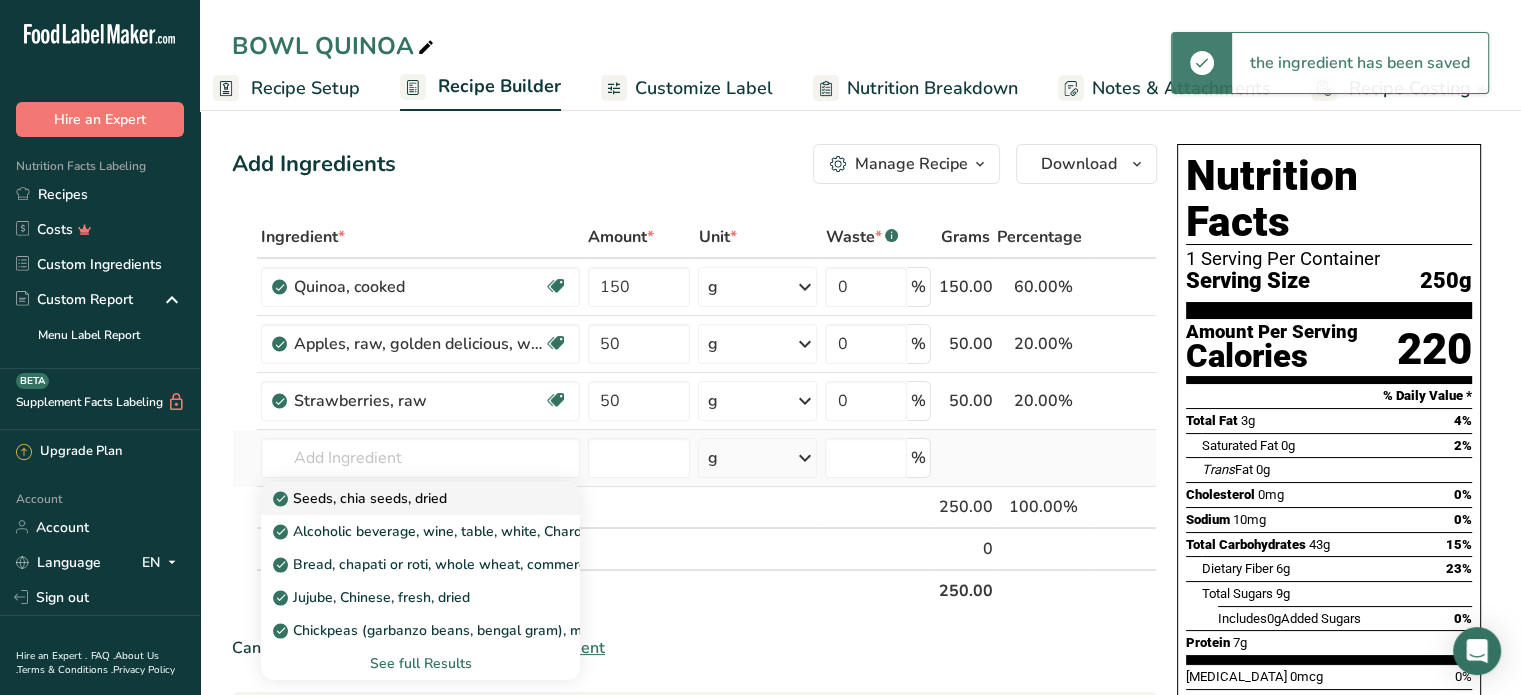 click on "Seeds, chia seeds, dried" at bounding box center [362, 498] 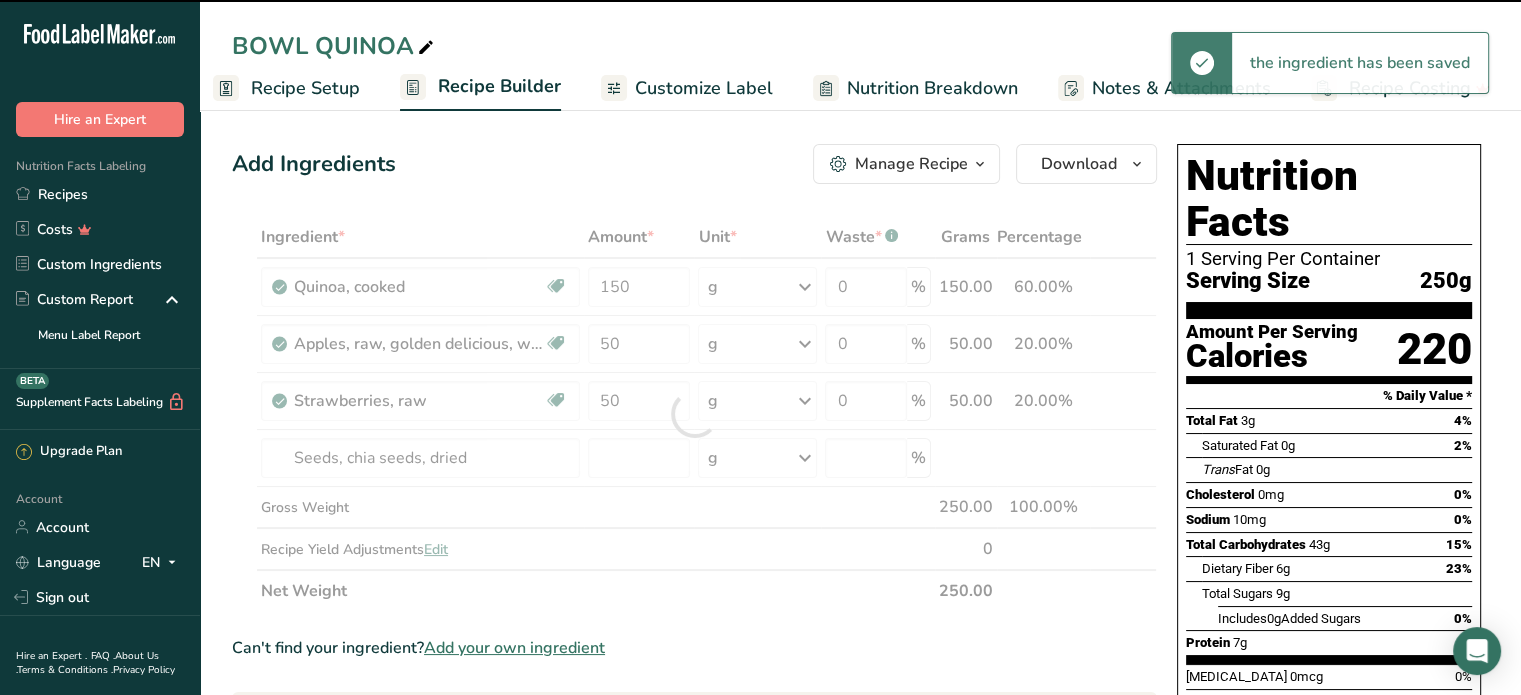 click at bounding box center (694, 414) 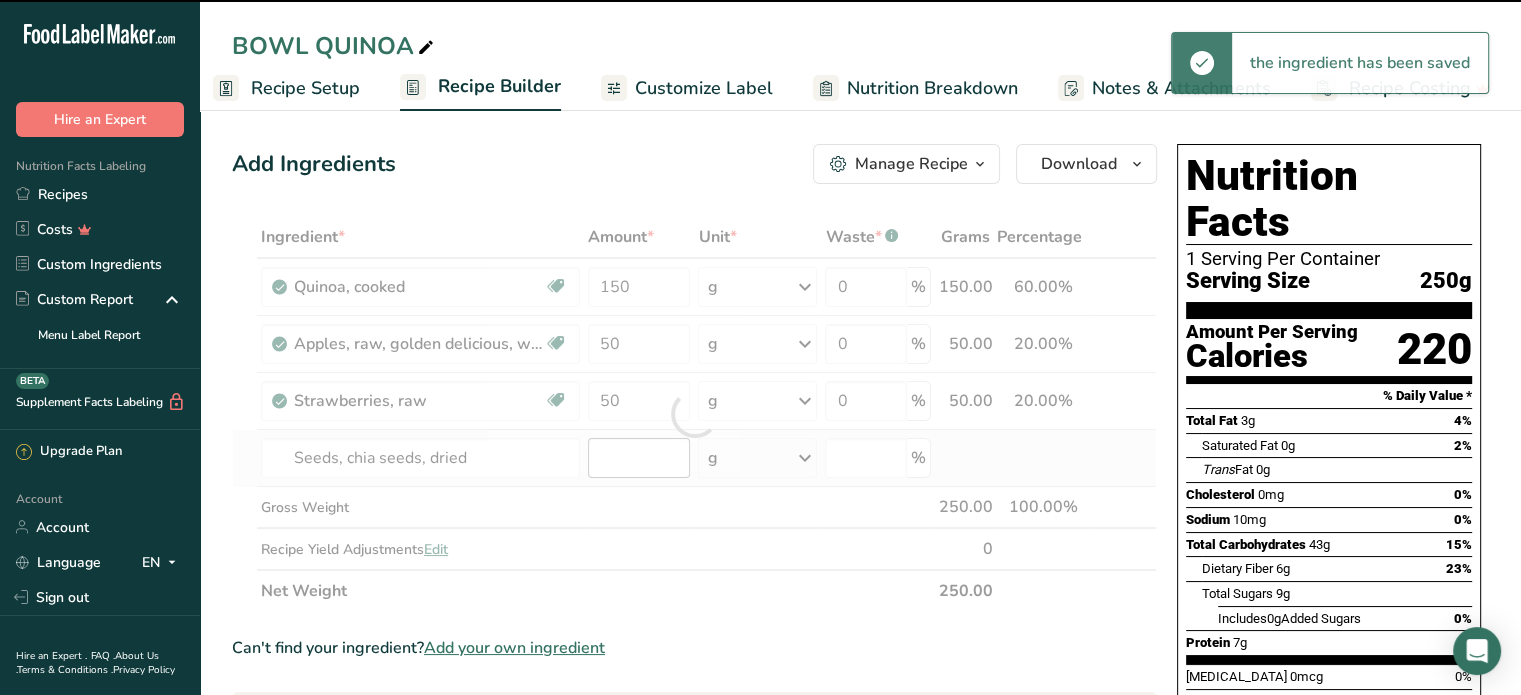 type on "0" 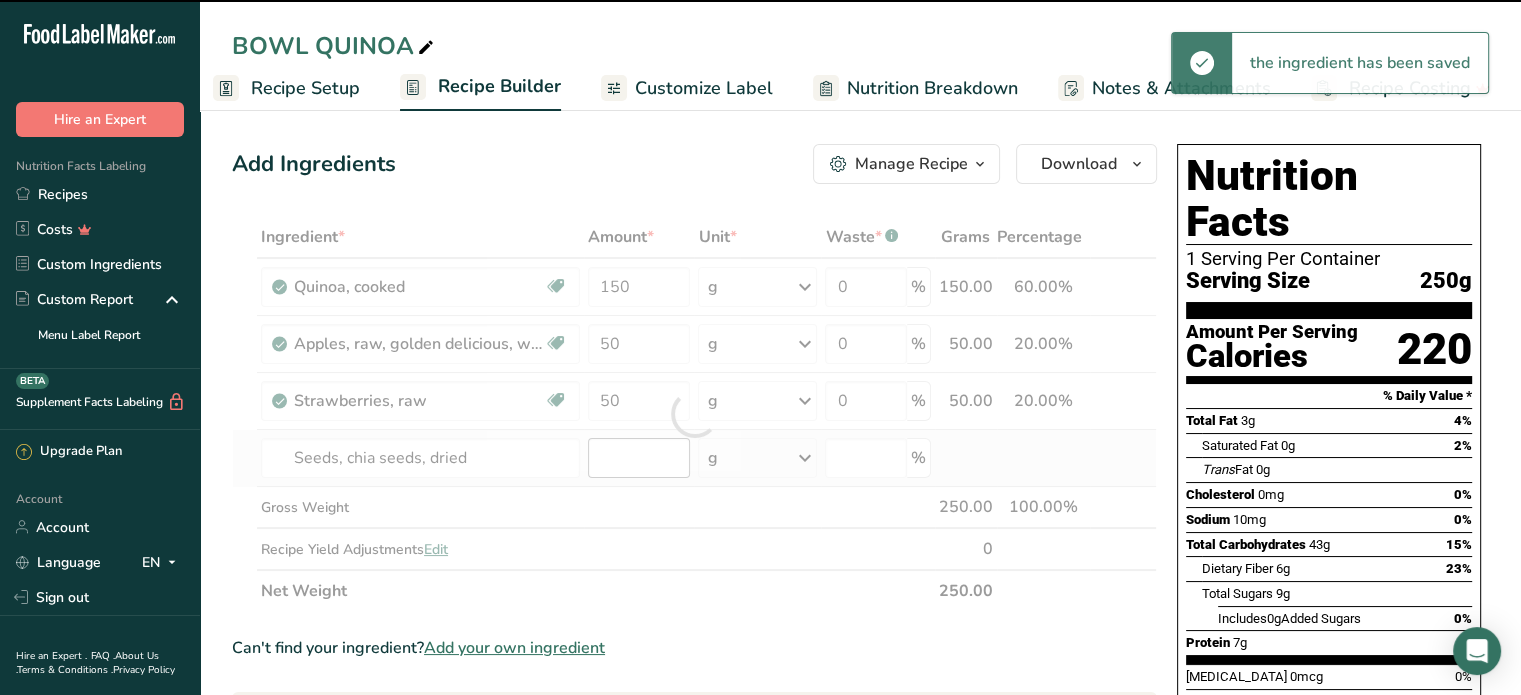type on "0" 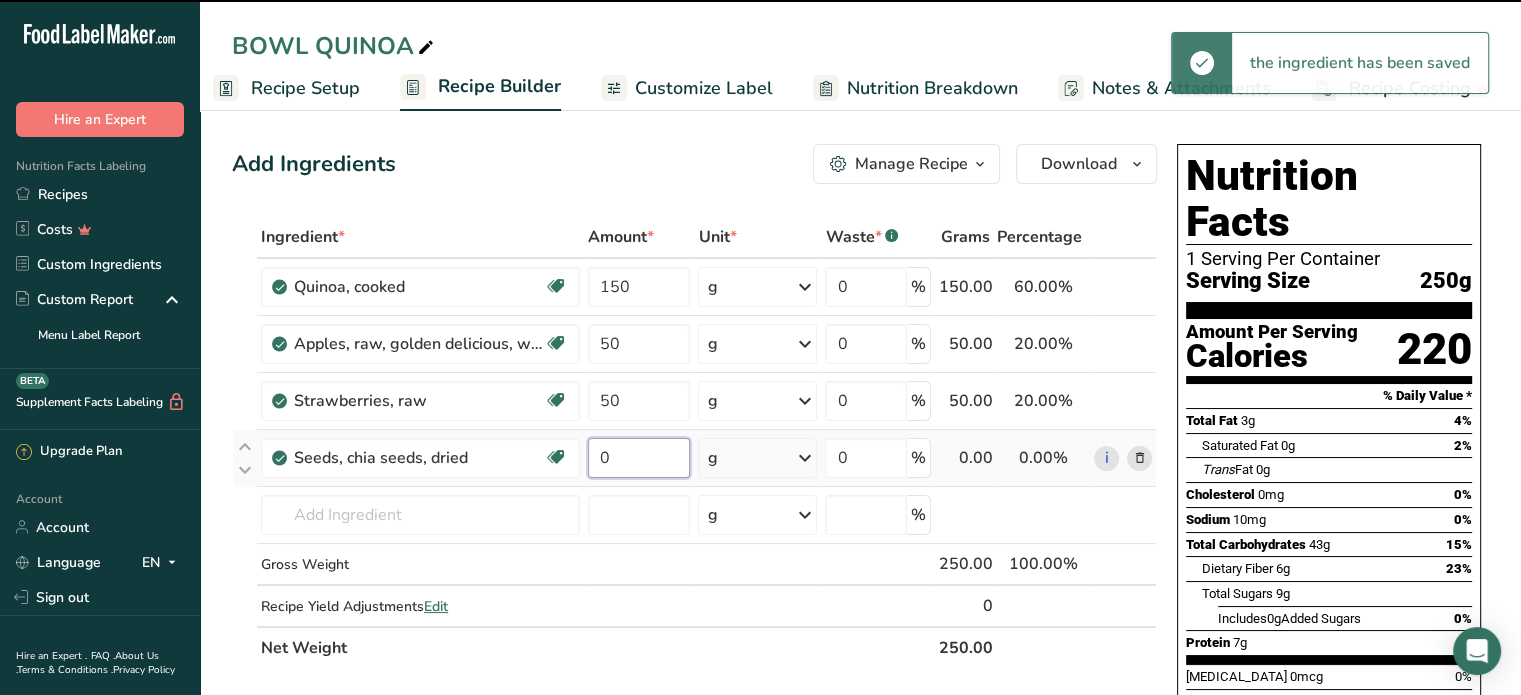 click on "0" at bounding box center [639, 458] 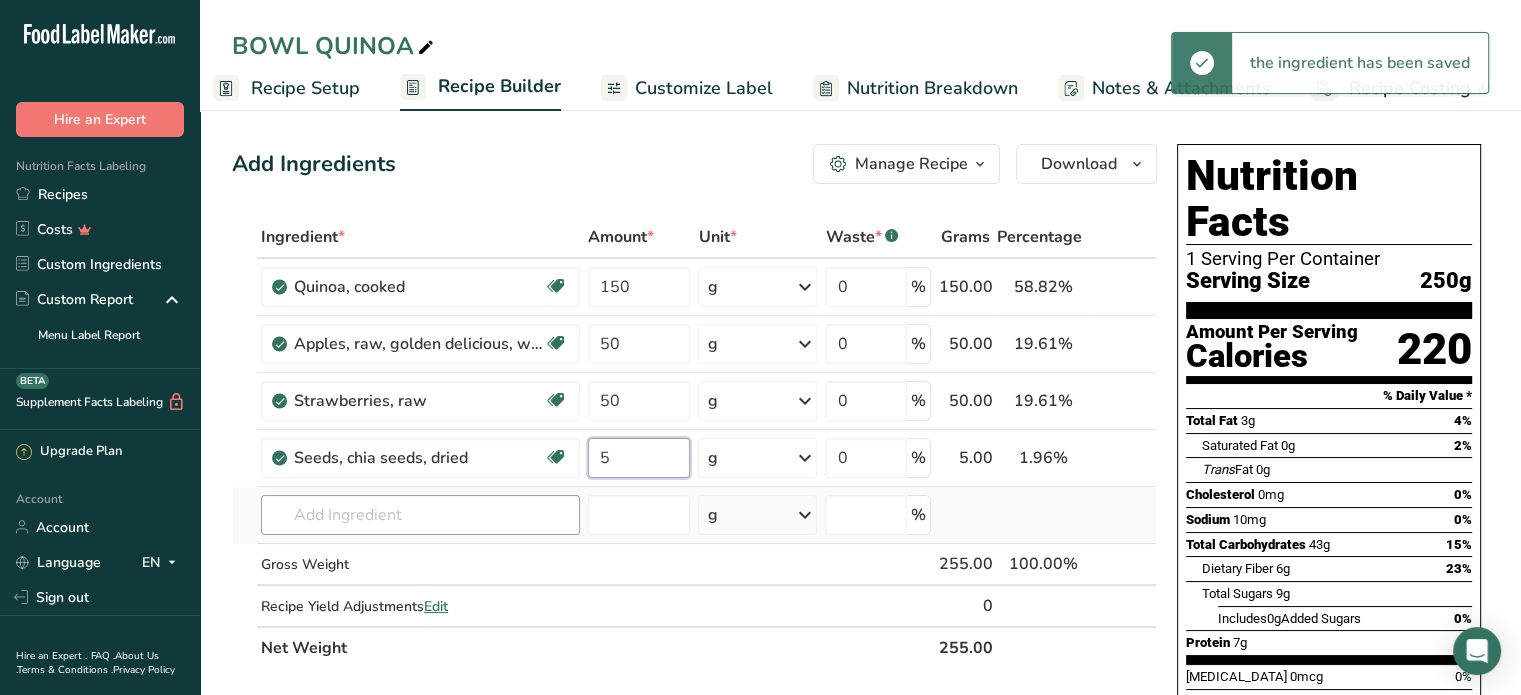 type on "5" 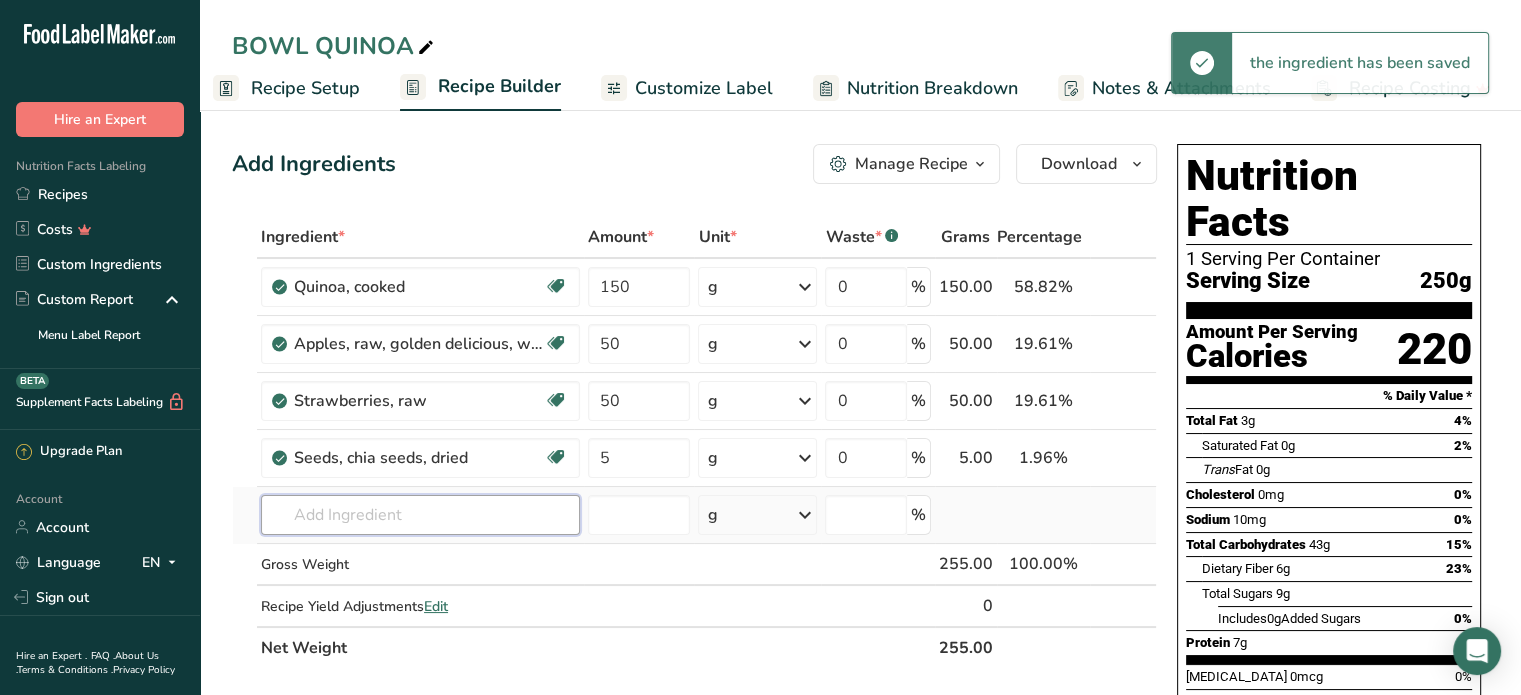 click on "Ingredient *
Amount *
Unit *
Waste *   .a-a{fill:#347362;}.b-a{fill:#fff;}          Grams
Percentage
Quinoa, cooked
Plant-based Protein
Dairy free
Gluten free
Vegan
Vegetarian
Soy free
150
g
Portions
1 cup
Weight Units
g
kg
mg
See more
Volume Units
l
Volume units require a density conversion. If you know your ingredient's density enter it below. Otherwise, click on "RIA" our AI Regulatory bot - she will be able to help you
lb/ft3
g/cm3
Confirm
mL
lb/ft3" at bounding box center [694, 442] 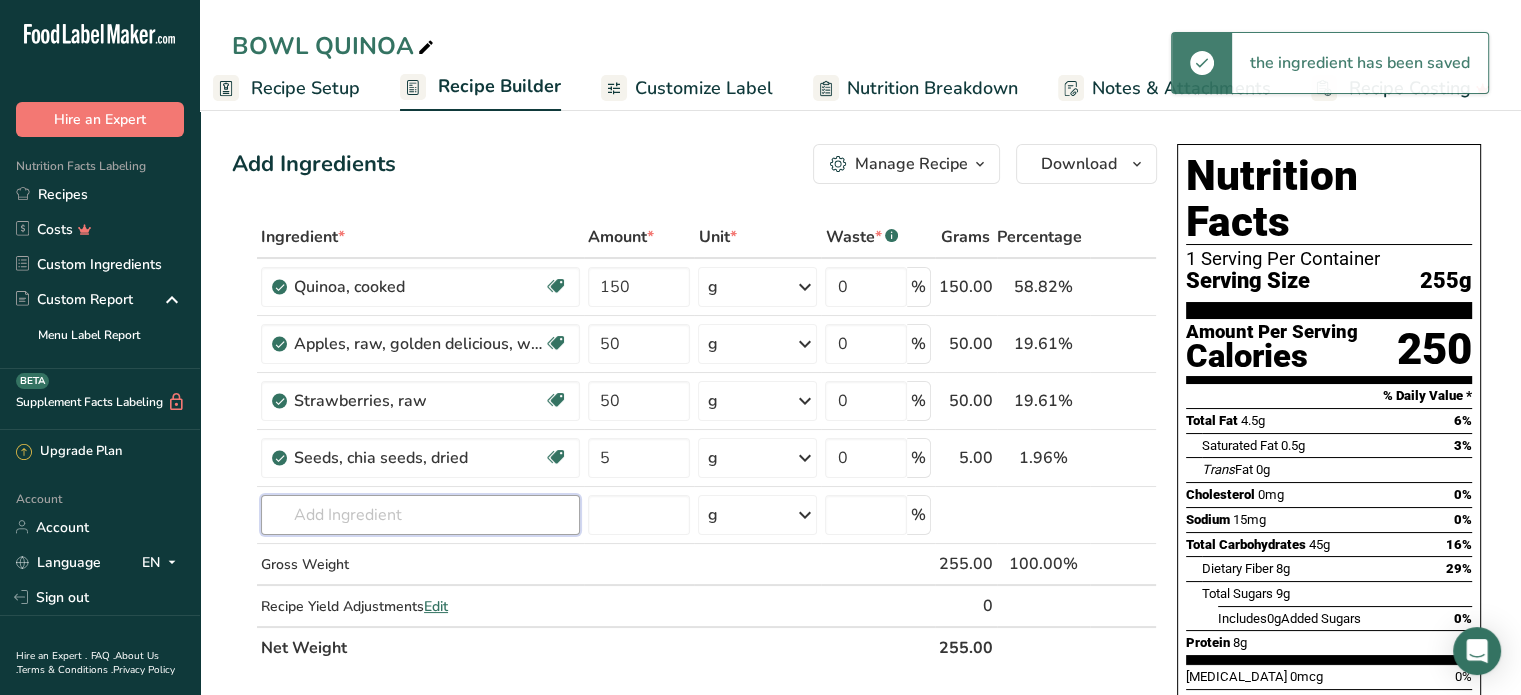 type on "P" 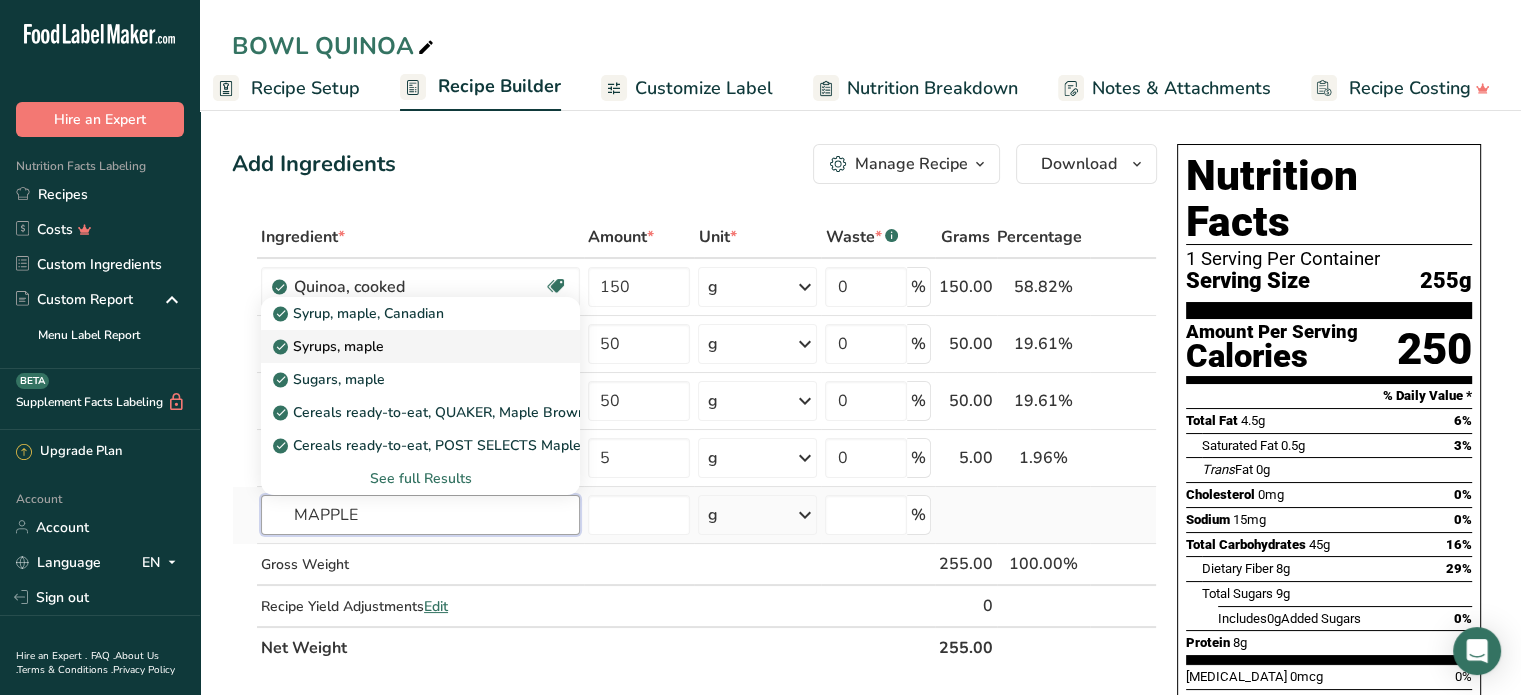 type on "MAPPLE" 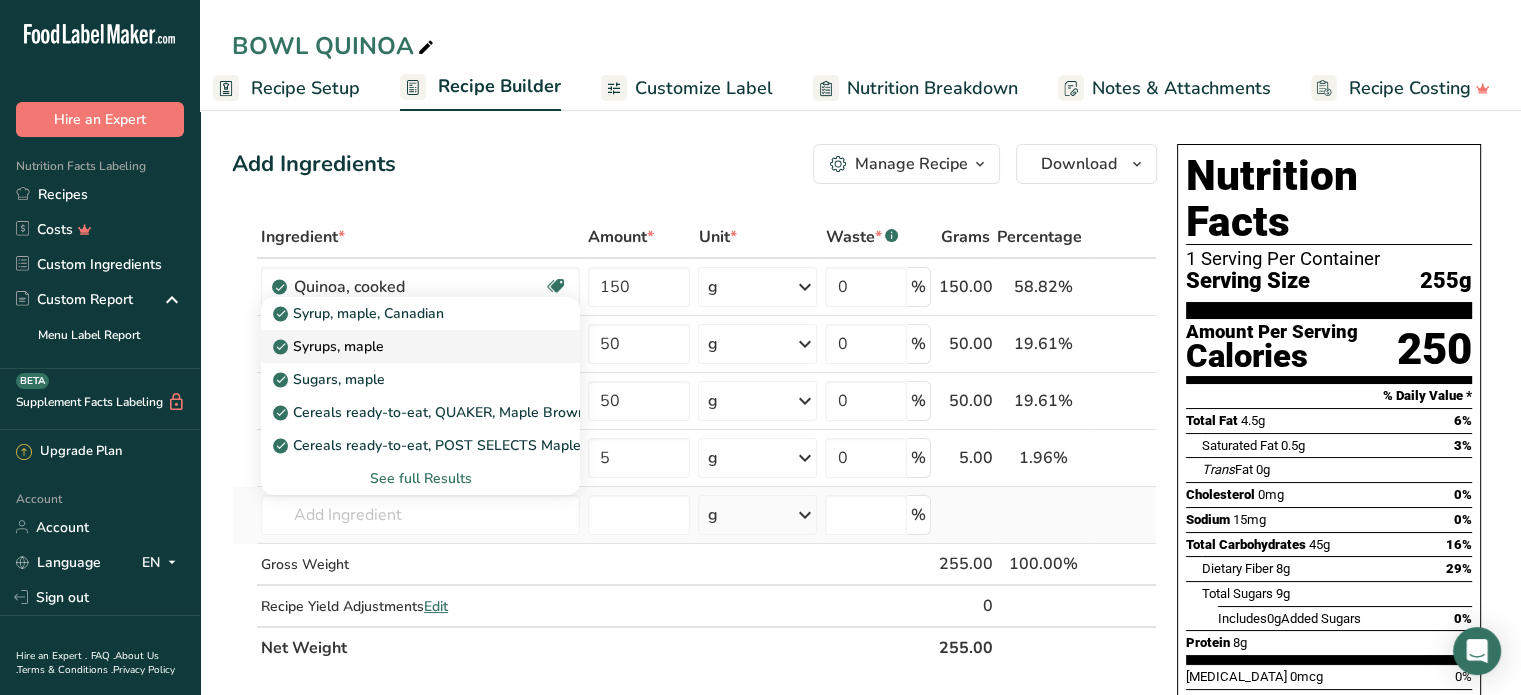 click on "Syrups, maple" at bounding box center [330, 346] 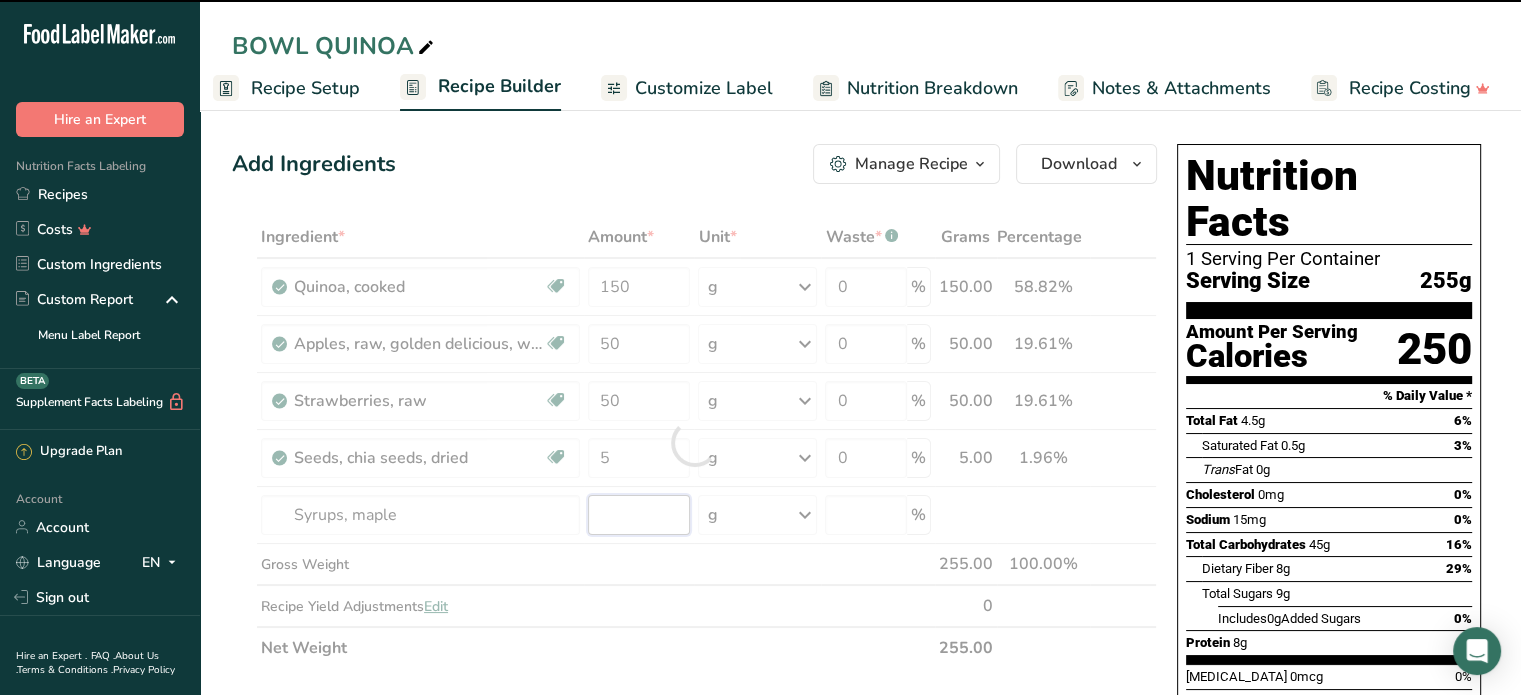 click at bounding box center [639, 515] 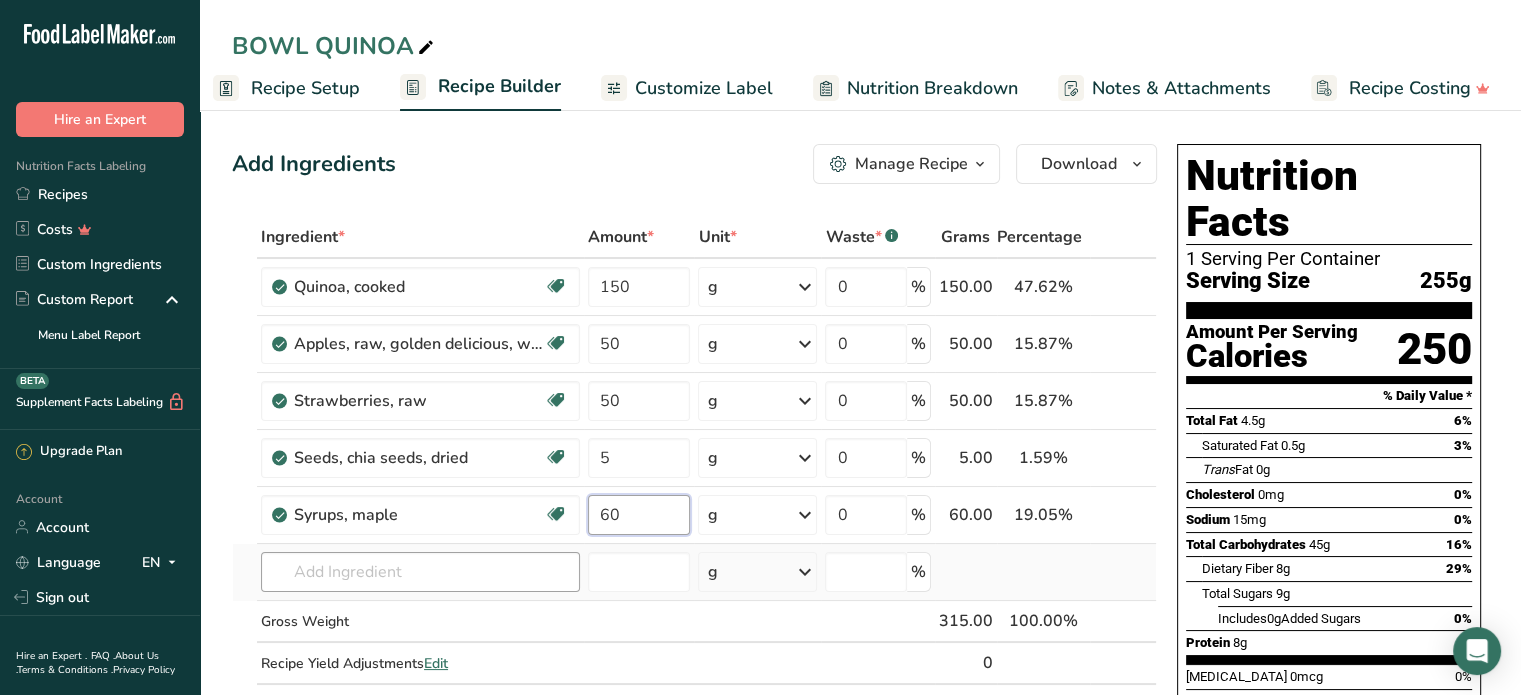 type on "60" 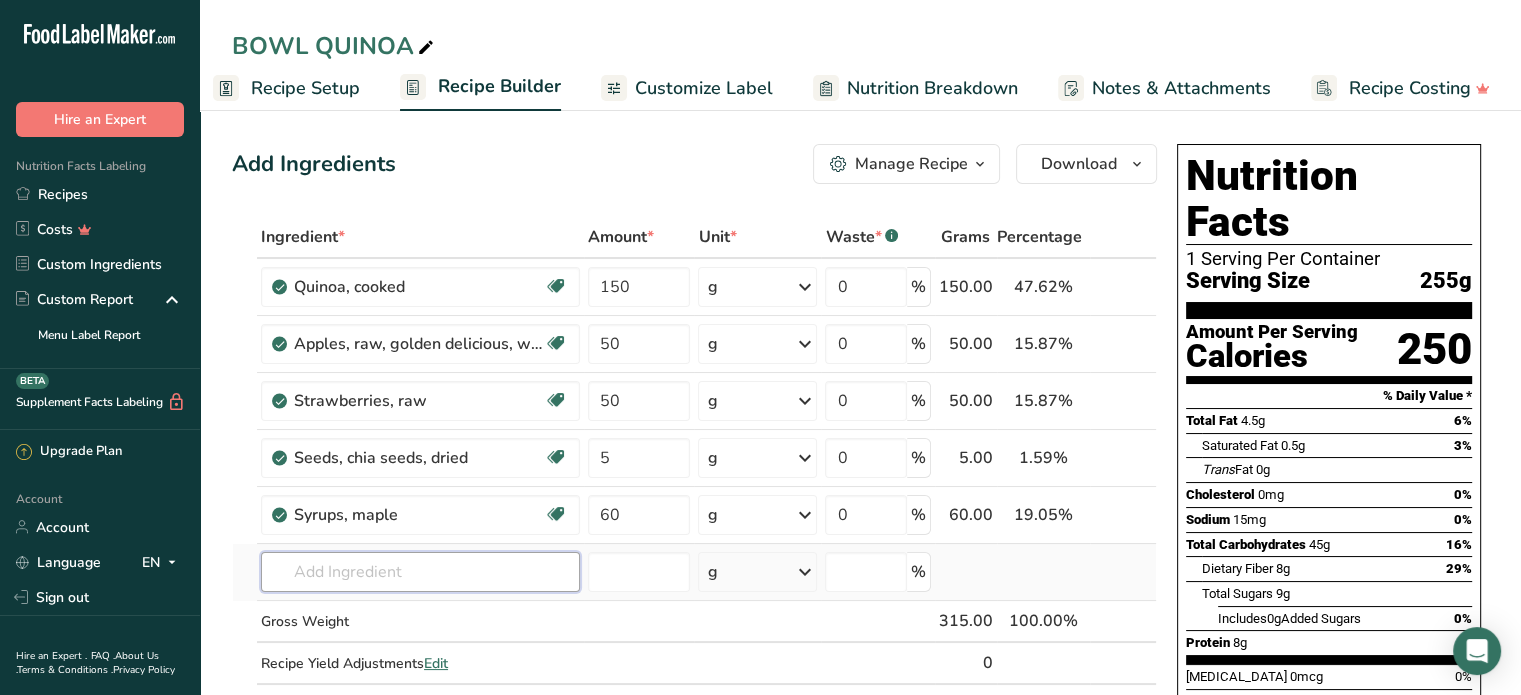 click on "Ingredient *
Amount *
Unit *
Waste *   .a-a{fill:#347362;}.b-a{fill:#fff;}          Grams
Percentage
Quinoa, cooked
Plant-based Protein
Dairy free
Gluten free
Vegan
Vegetarian
Soy free
150
g
Portions
1 cup
Weight Units
g
kg
mg
See more
Volume Units
l
Volume units require a density conversion. If you know your ingredient's density enter it below. Otherwise, click on "RIA" our AI Regulatory bot - she will be able to help you
lb/ft3
g/cm3
Confirm
mL
lb/ft3" at bounding box center (694, 471) 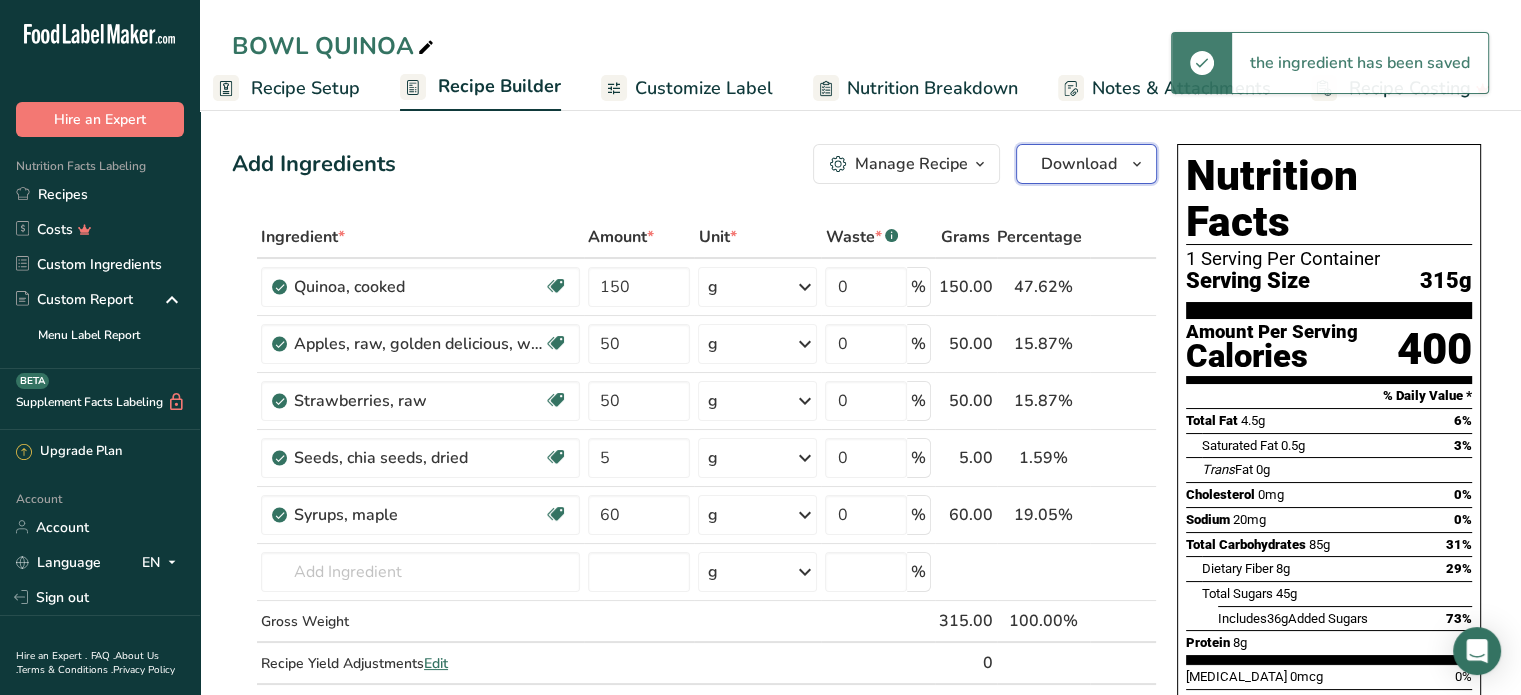 click on "Download" at bounding box center [1079, 164] 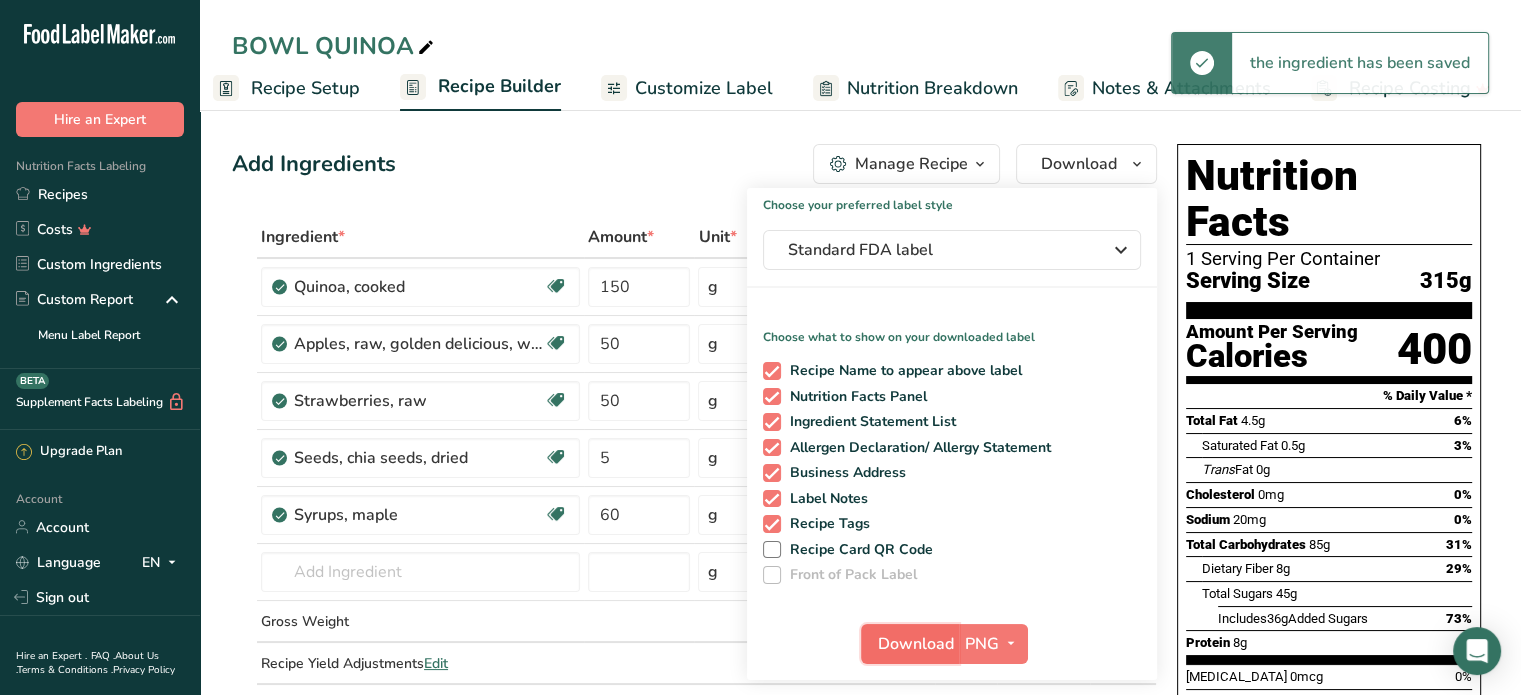 click on "Download" at bounding box center [916, 644] 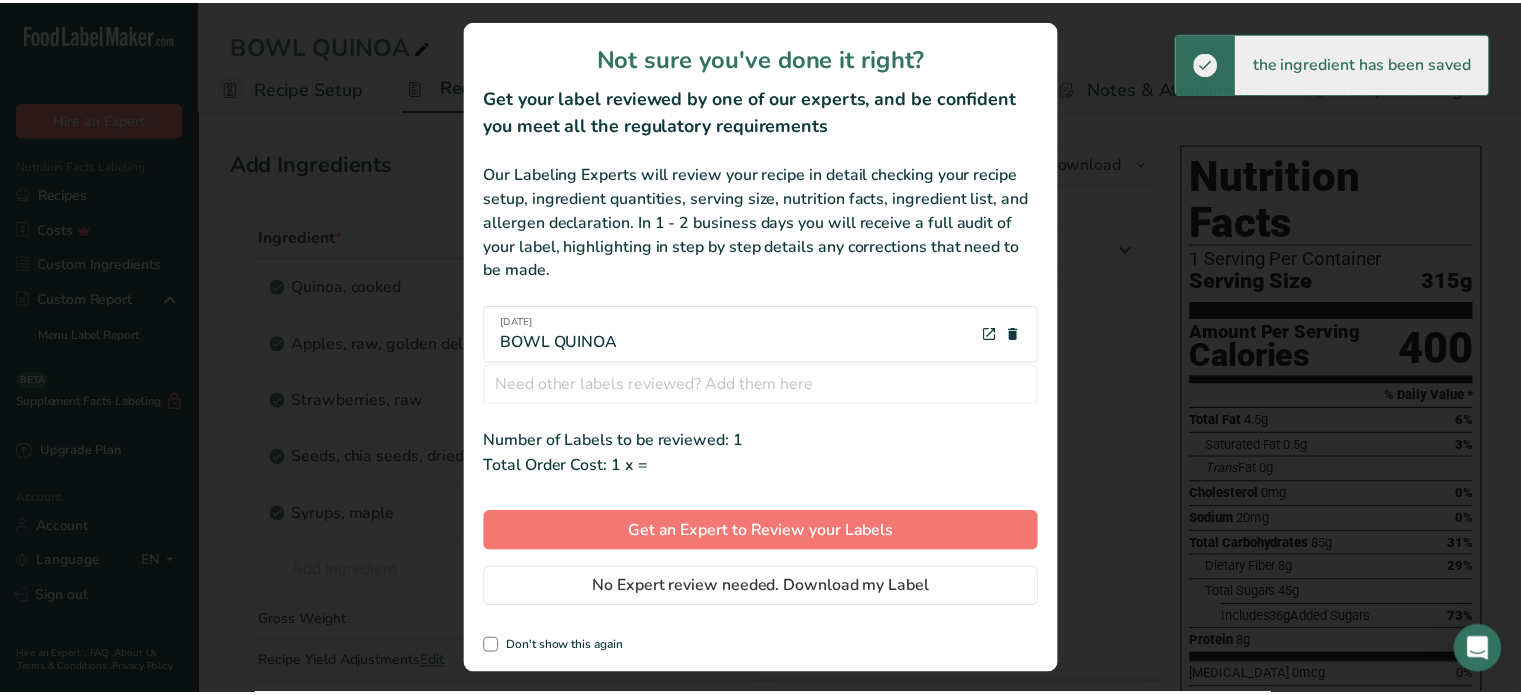 scroll, scrollTop: 0, scrollLeft: 4, axis: horizontal 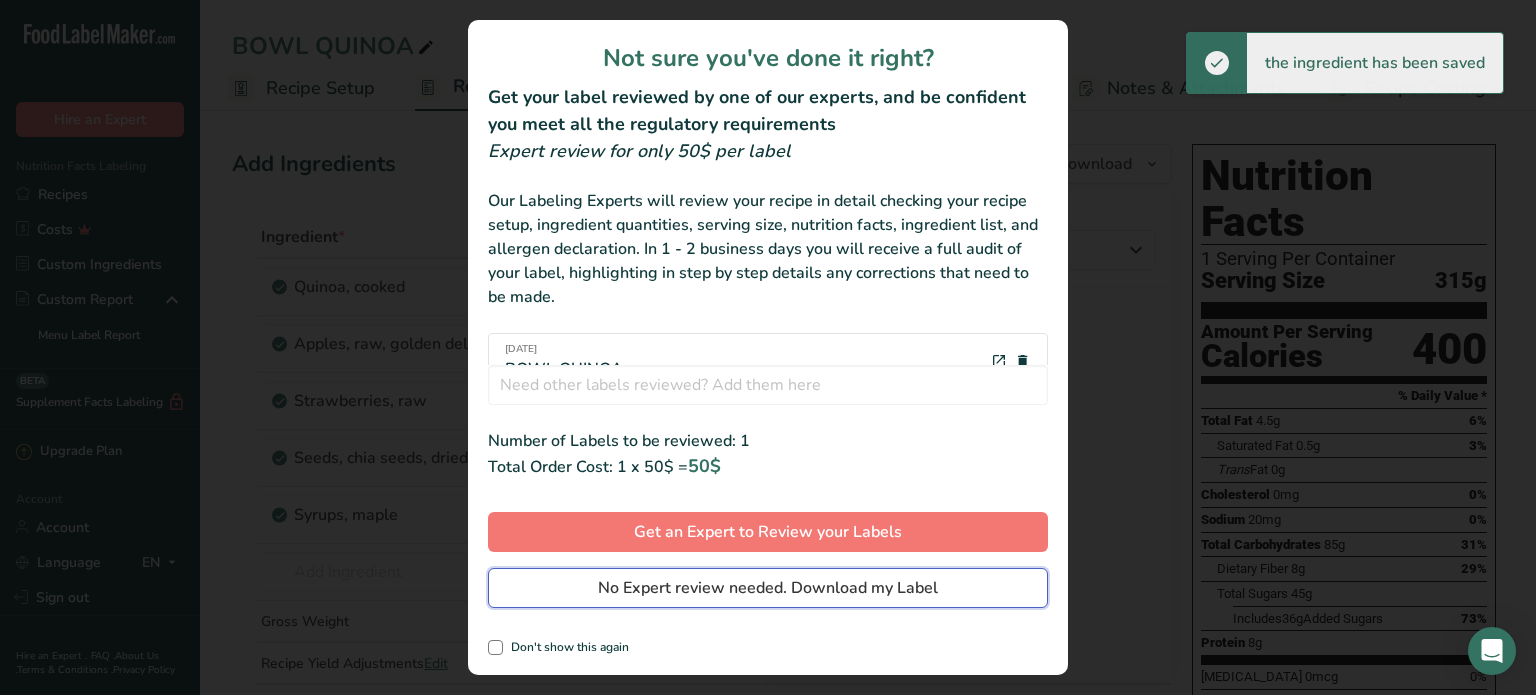 click on "No Expert review needed. Download my Label" at bounding box center [768, 588] 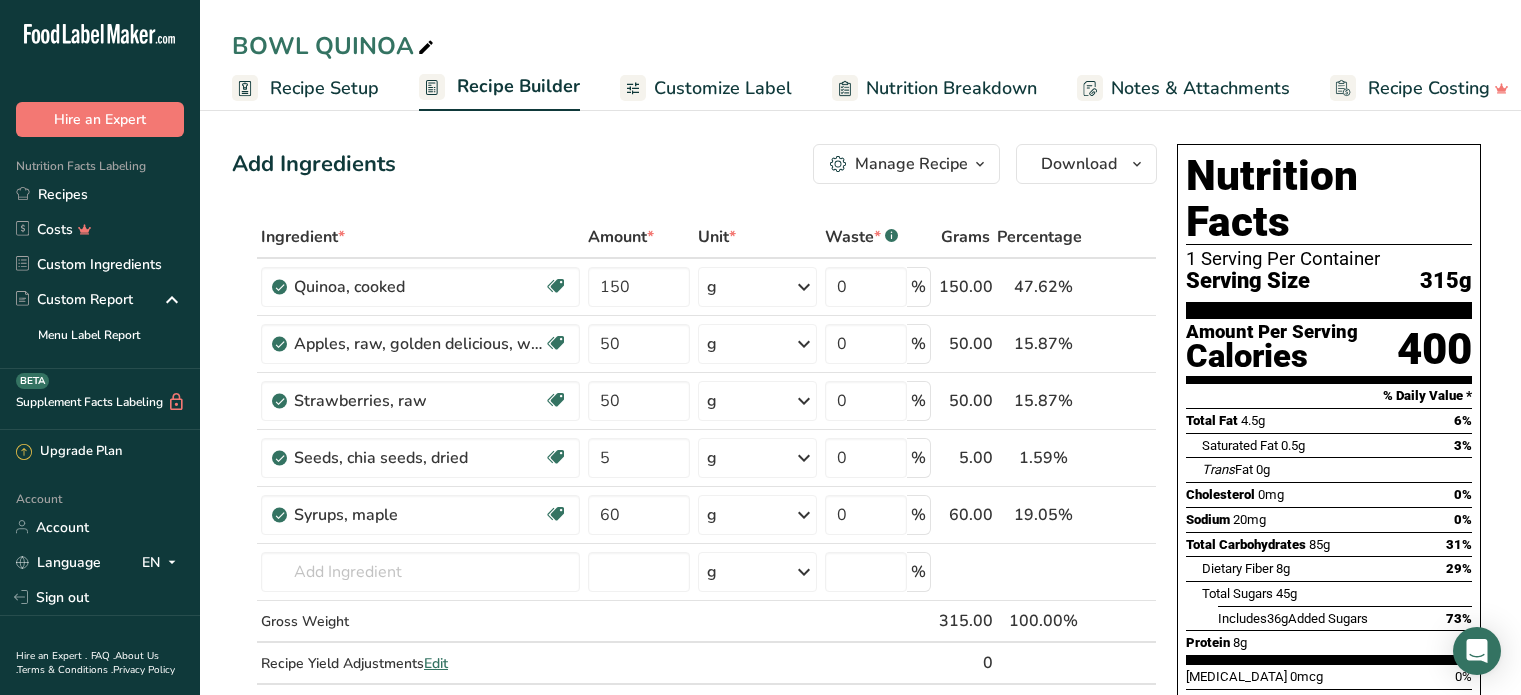 scroll, scrollTop: 0, scrollLeft: 0, axis: both 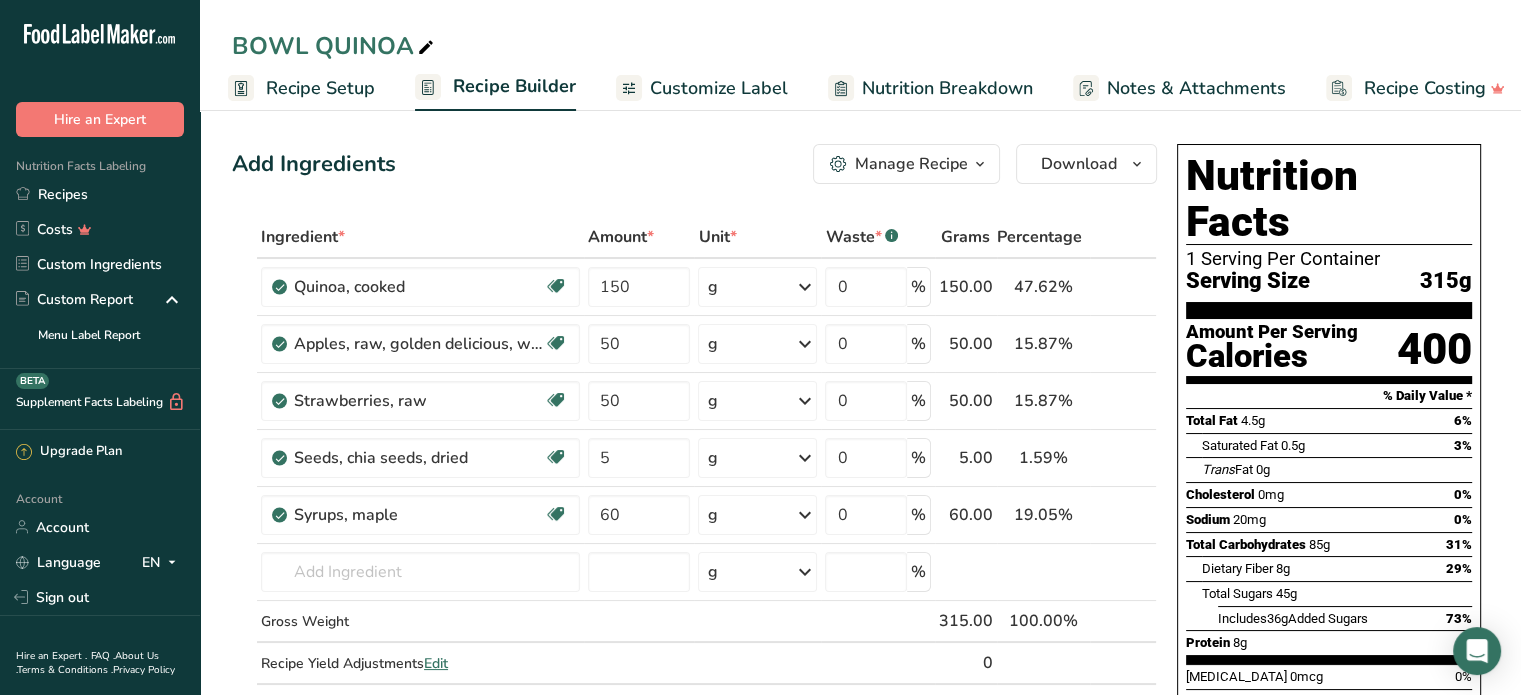 click on "Add Ingredients
Manage Recipe         Delete Recipe           Duplicate Recipe             Scale Recipe             Save as Sub-Recipe   .a-a{fill:#347362;}.b-a{fill:#fff;}                               Nutrition Breakdown                 Recipe Card
NEW
Amino Acids Pattern Report           Activity History
Download
Choose your preferred label style
Standard FDA label
Standard FDA label
The most common format for nutrition facts labels in compliance with the FDA's typeface, style and requirements
Tabular FDA label
A label format compliant with the FDA regulations presented in a tabular (horizontal) display.
Linear FDA label
A simple linear display for small sized packages.
Simplified FDA label" at bounding box center (694, 164) 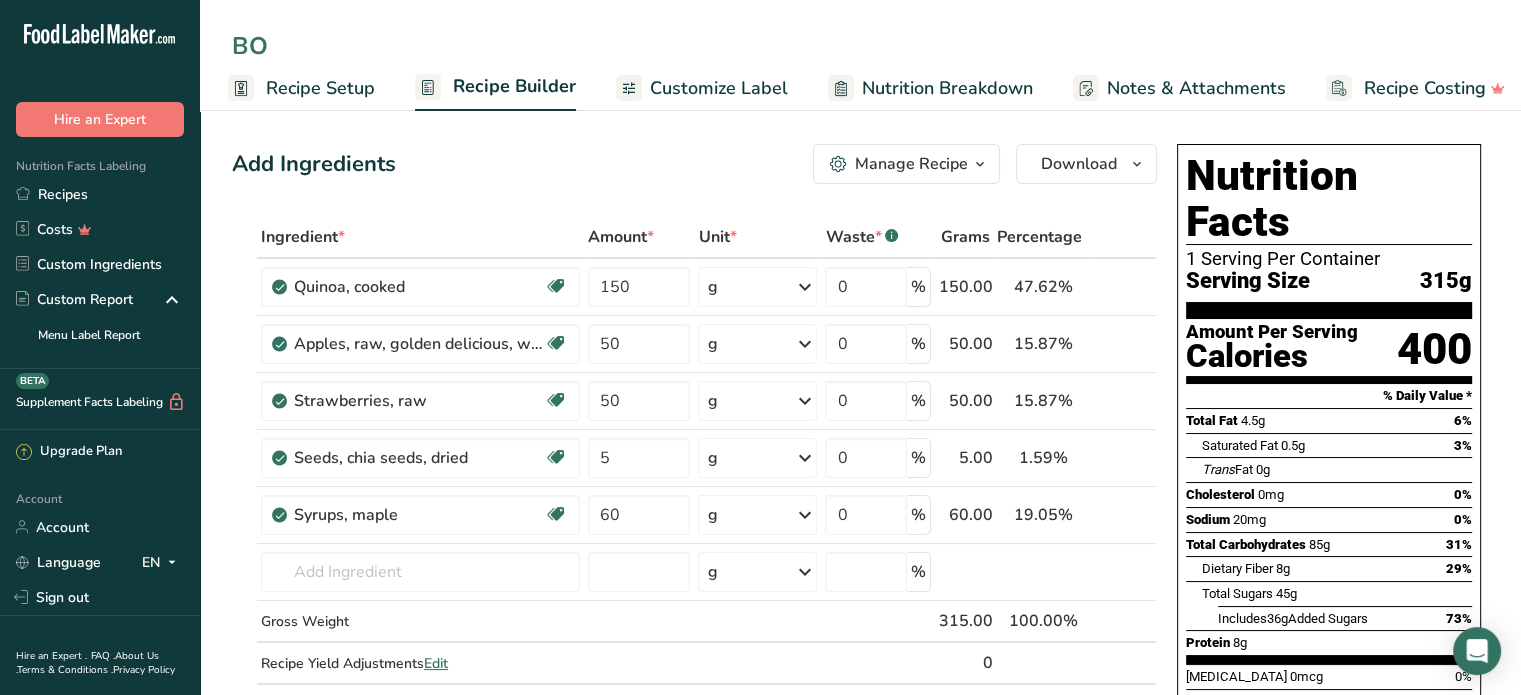 type on "B" 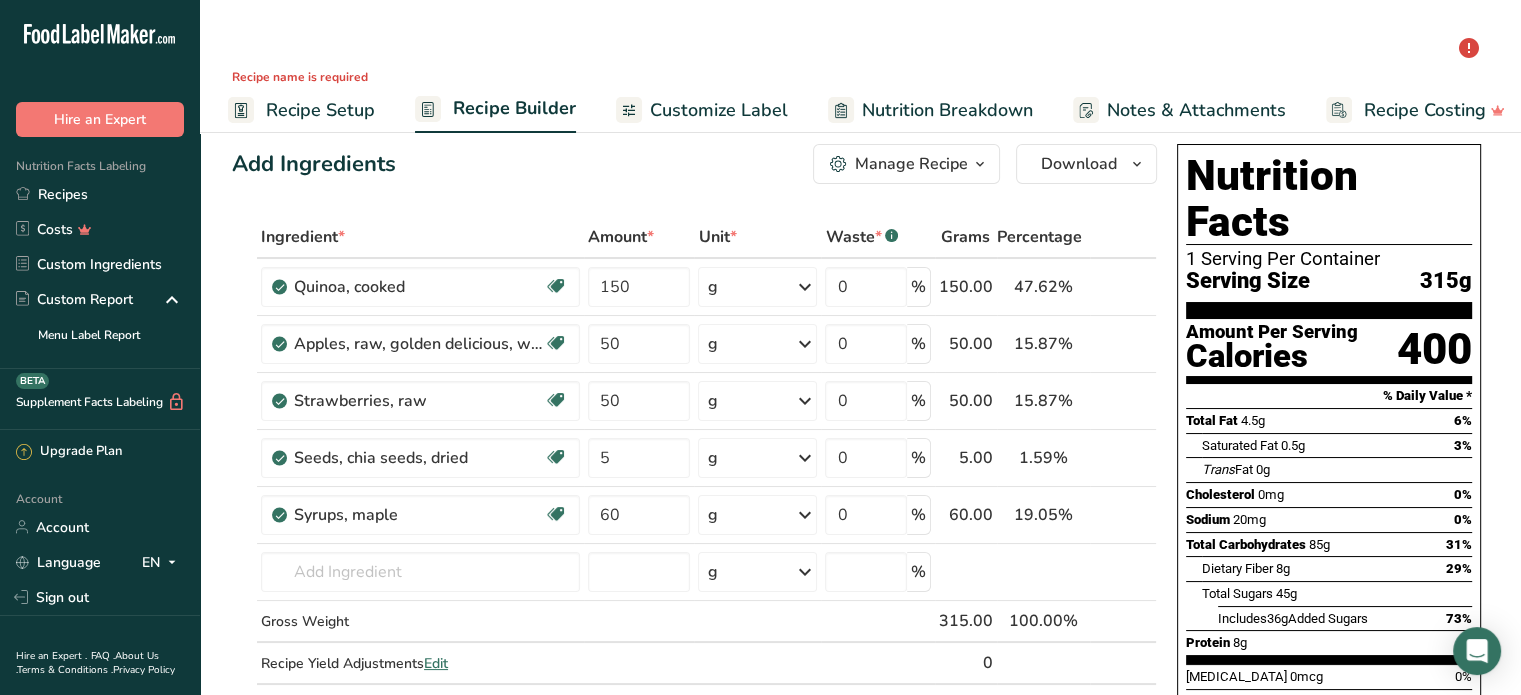 type on "B" 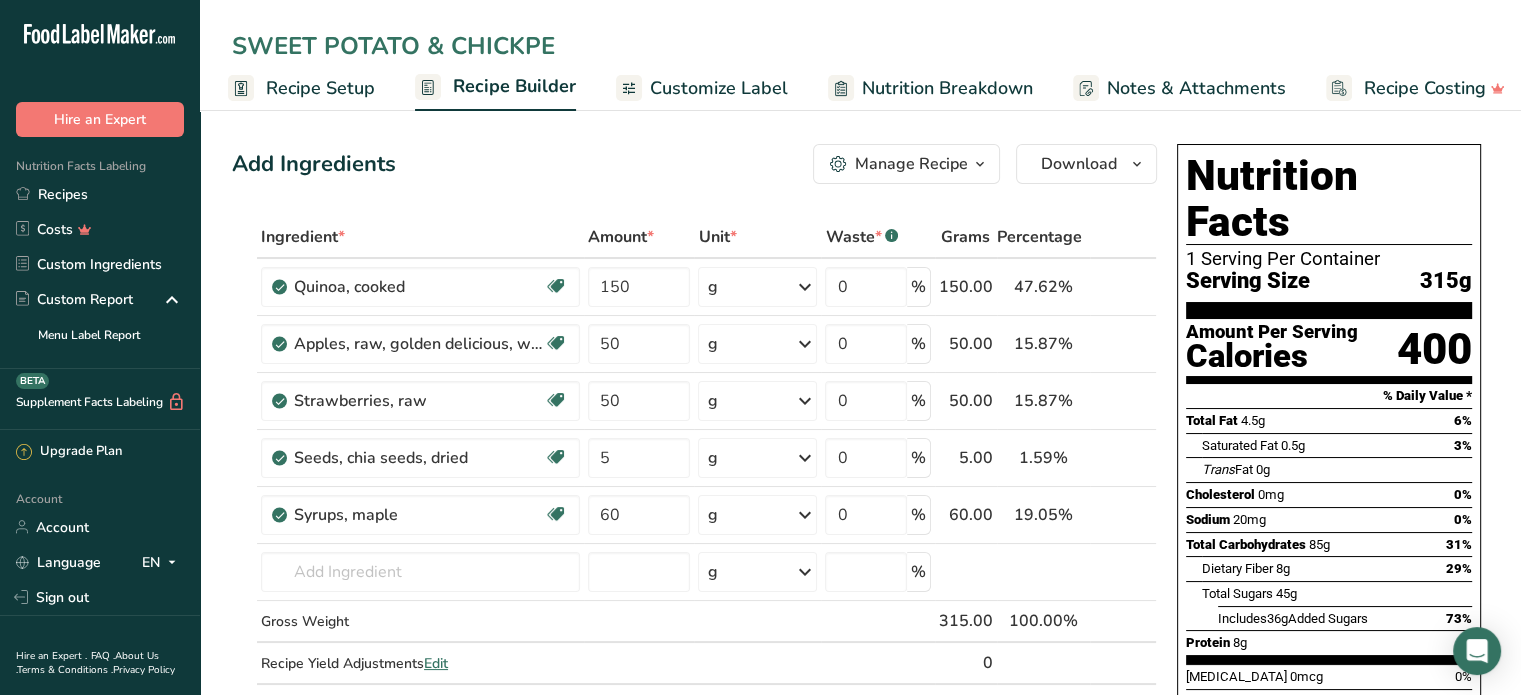 type on "SWEET POTATO & CHICKPE" 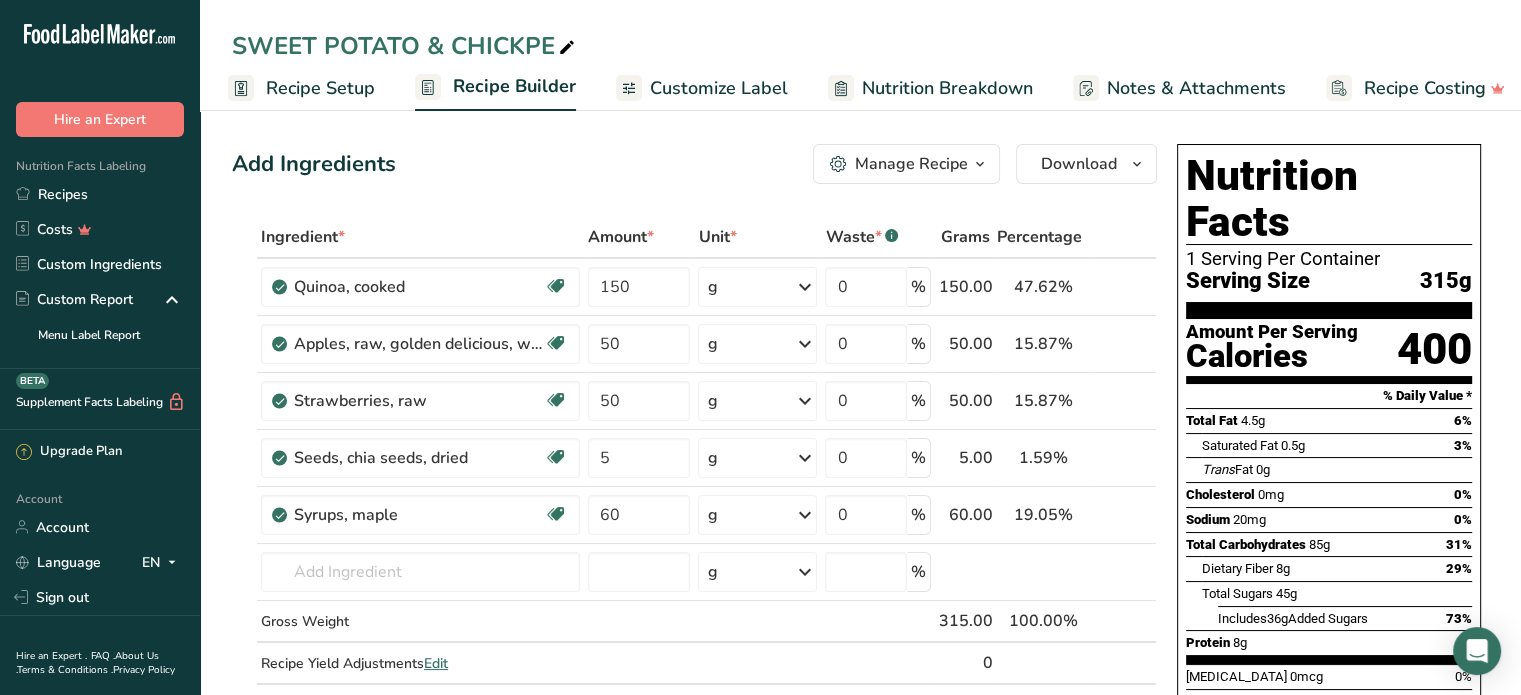 click at bounding box center (567, 48) 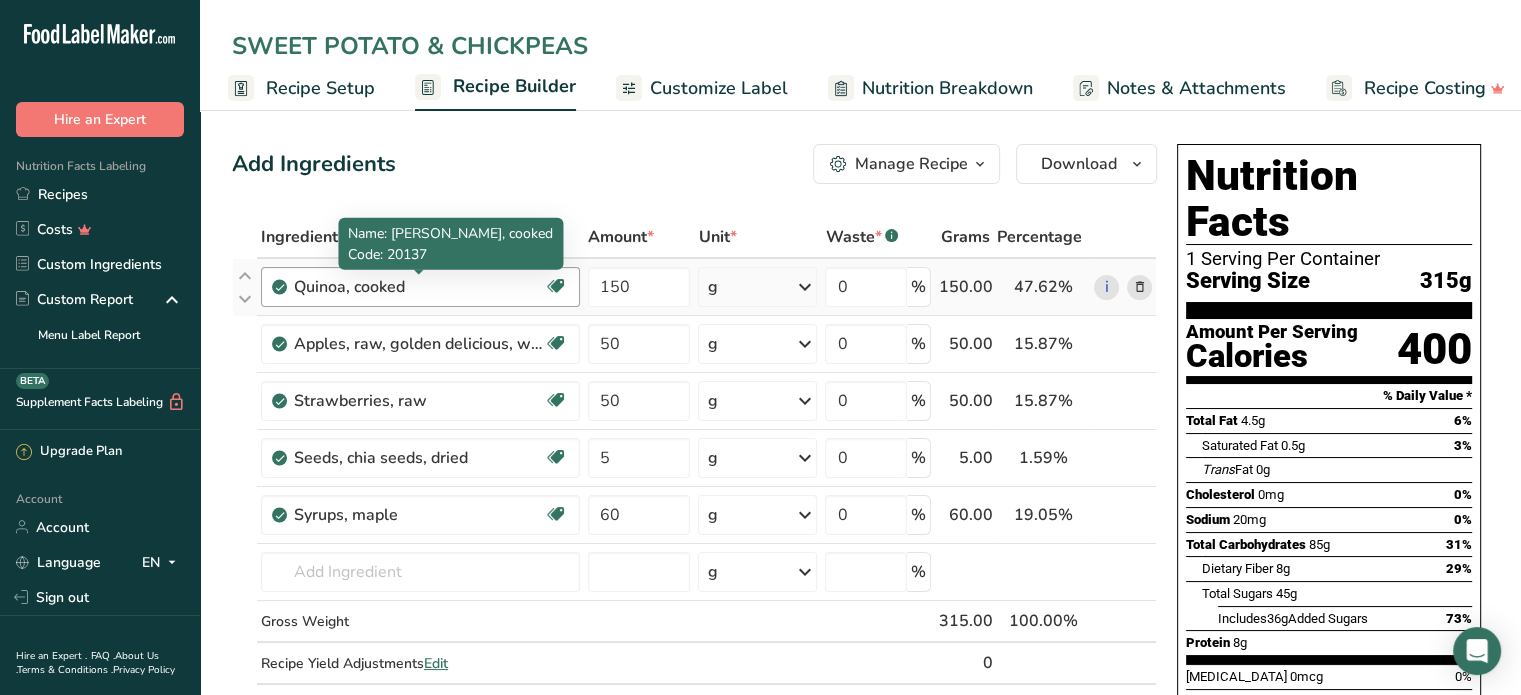 type on "SWEET POTATO & CHICKPEAS" 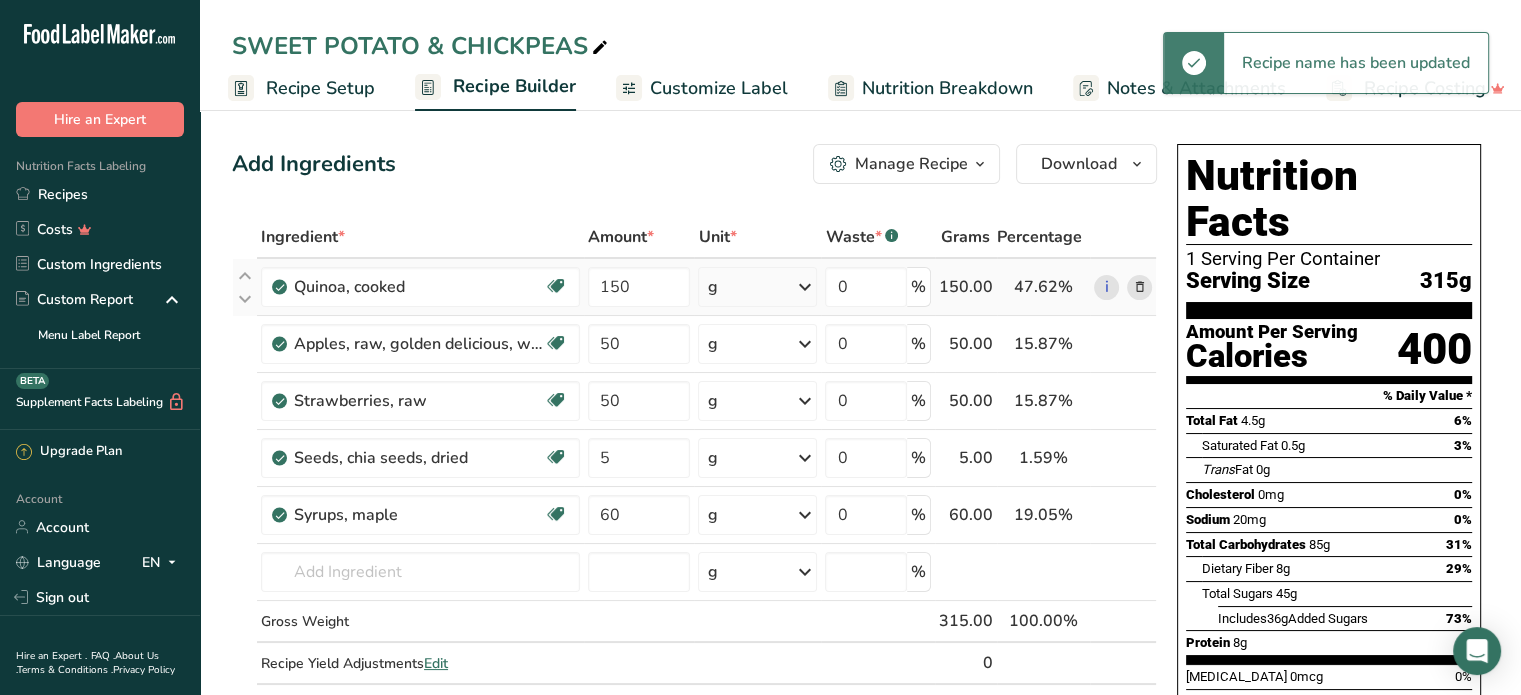 click at bounding box center [1139, 287] 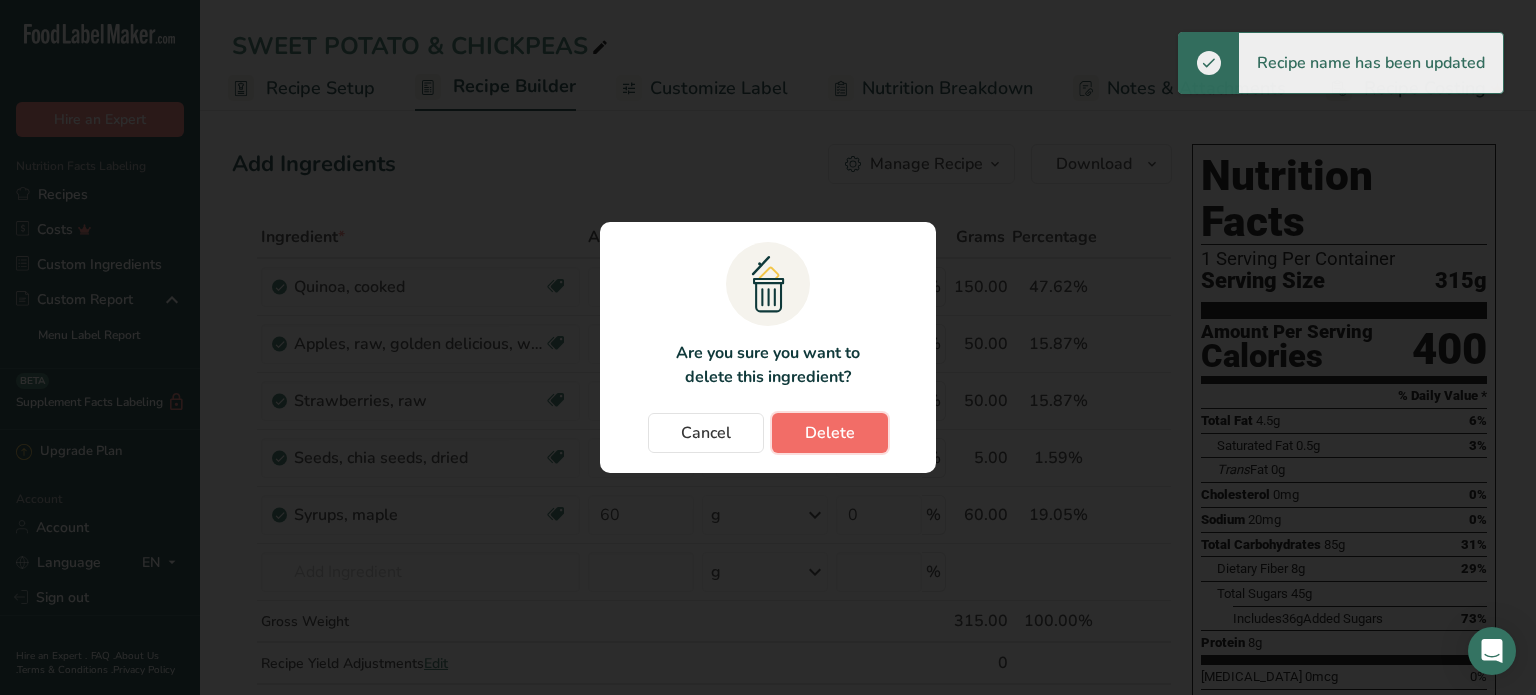 click on "Delete" at bounding box center [830, 433] 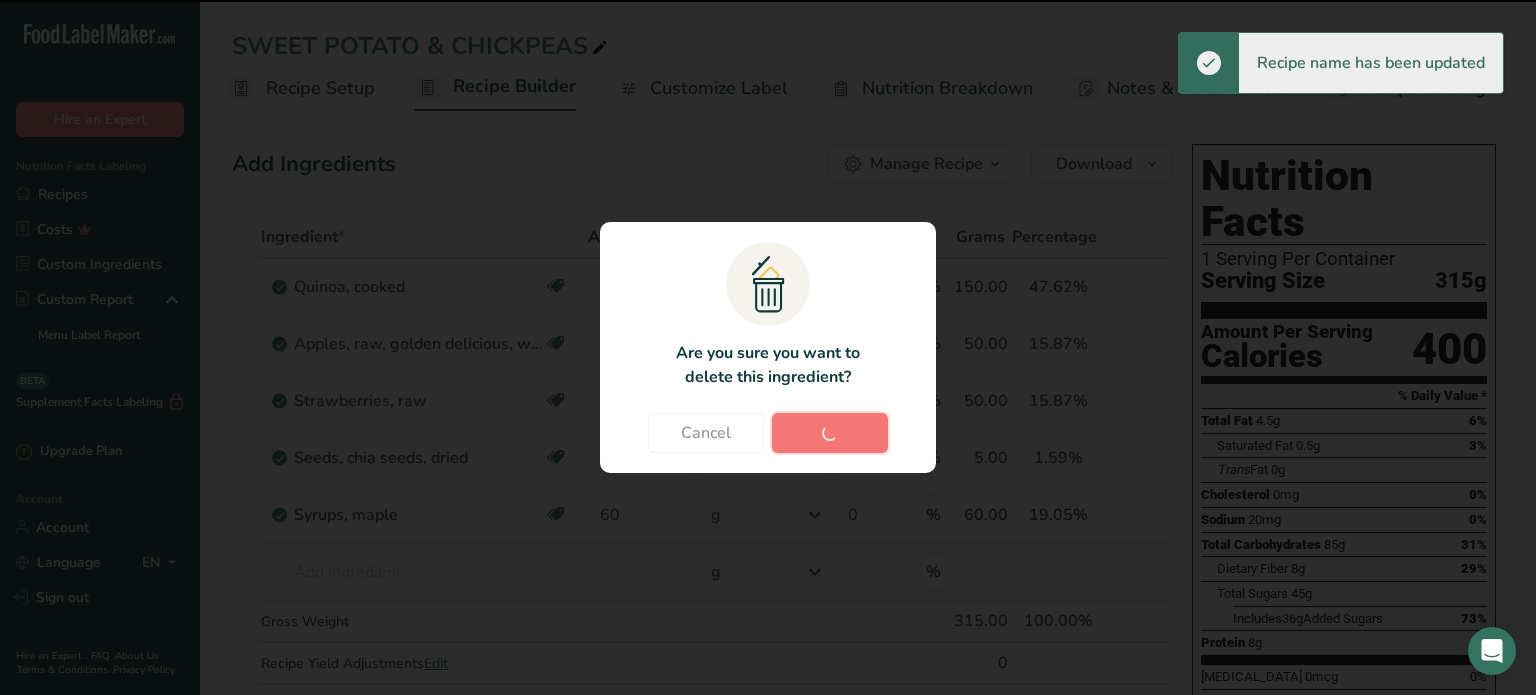 type on "50" 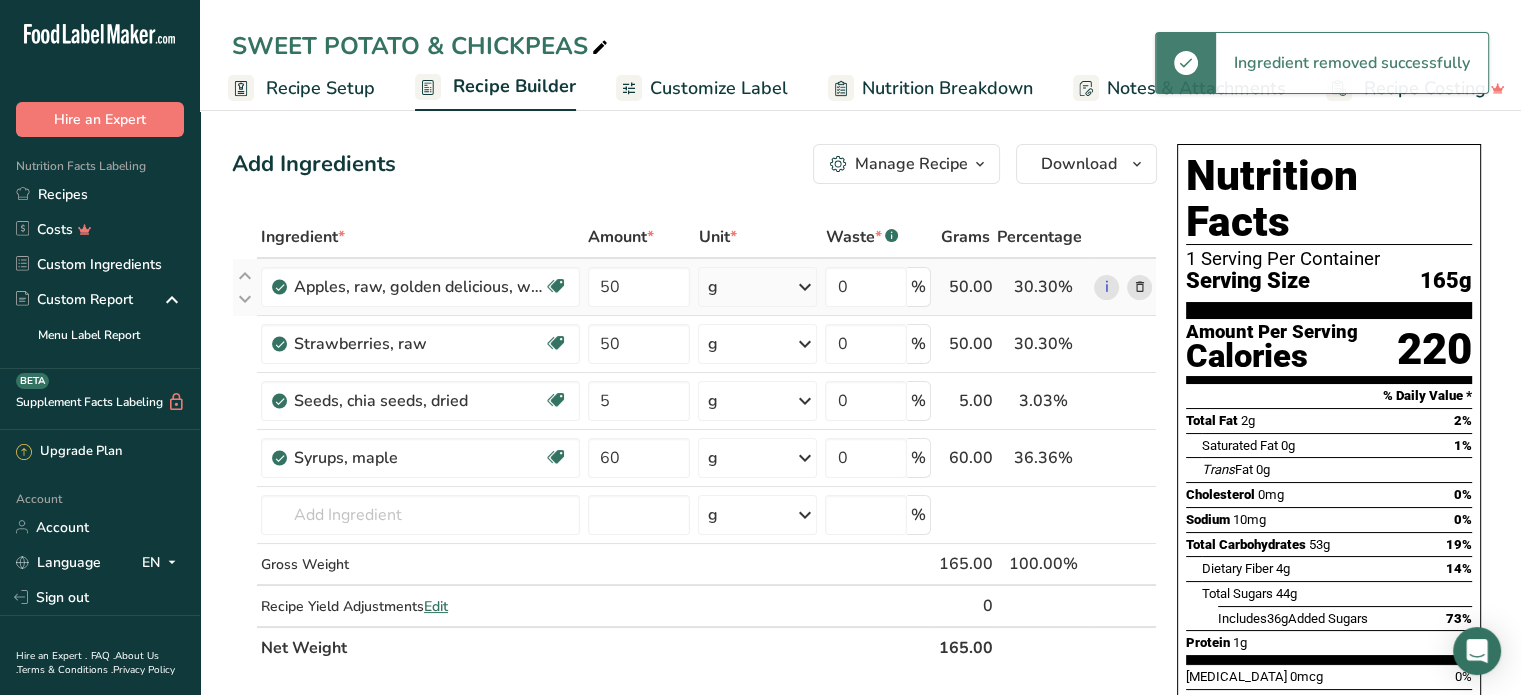 click at bounding box center [1139, 287] 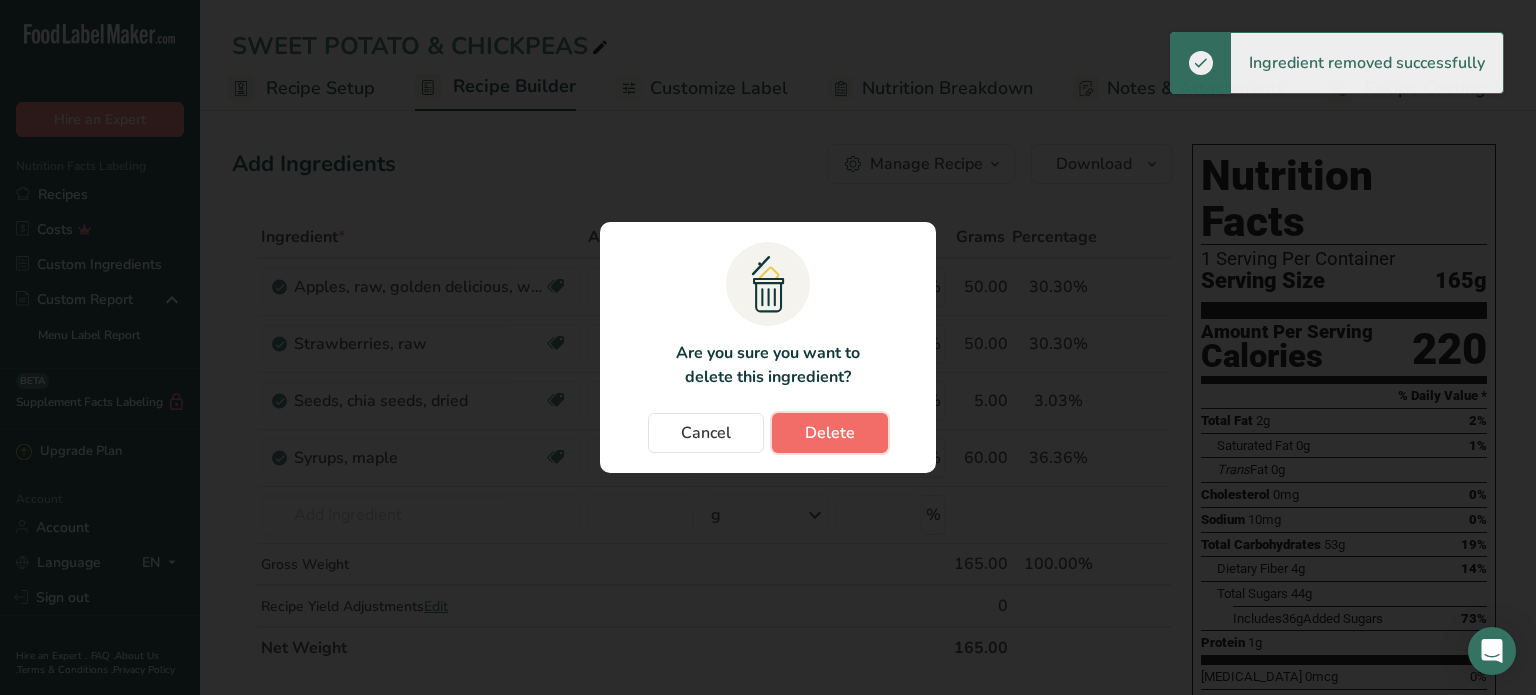 click on "Delete" at bounding box center (830, 433) 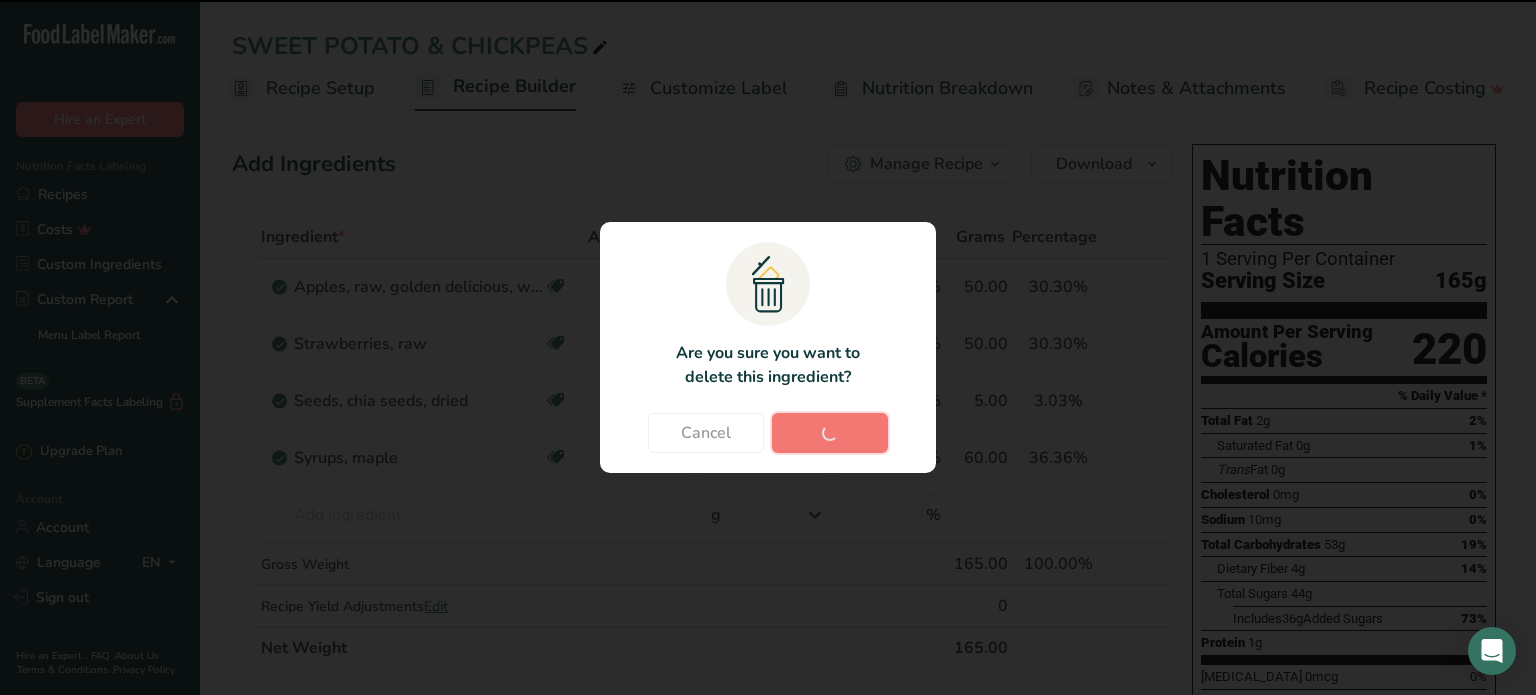 type on "5" 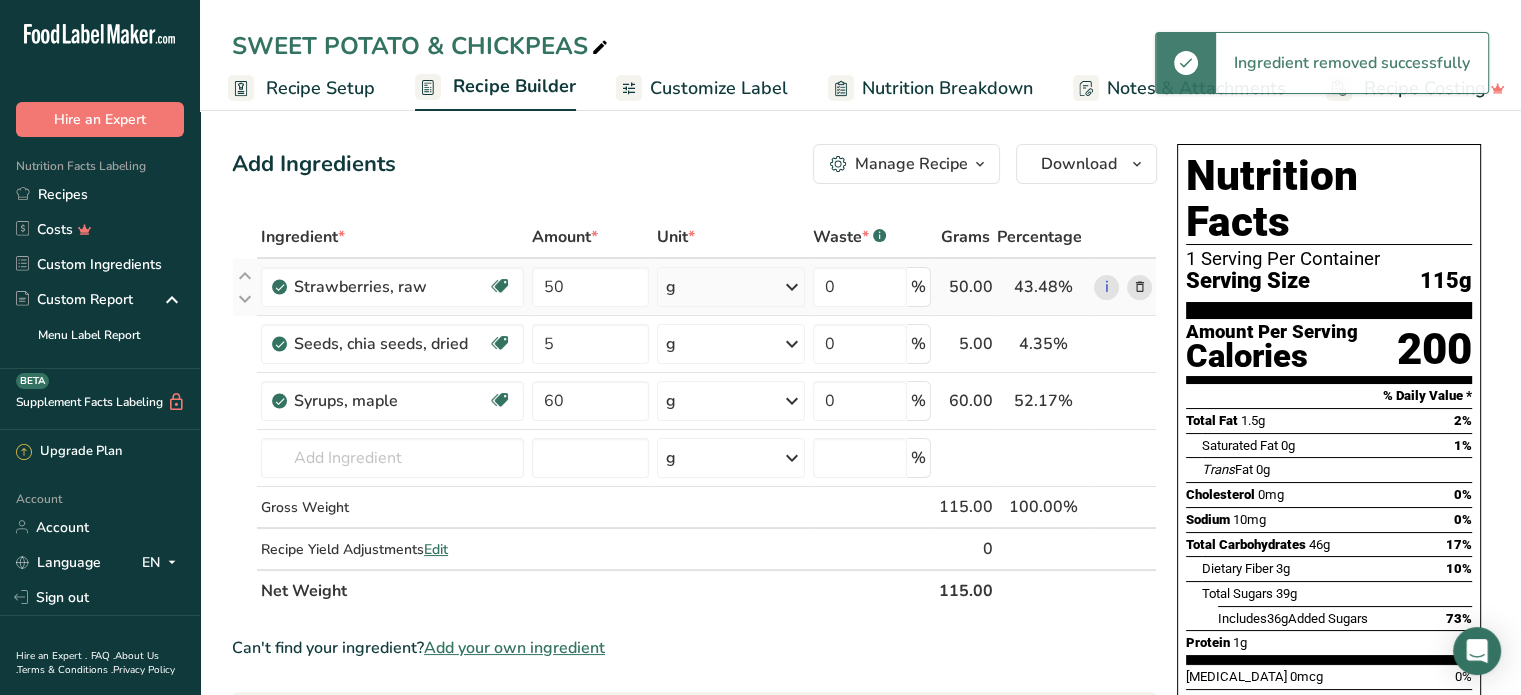 click at bounding box center (1139, 287) 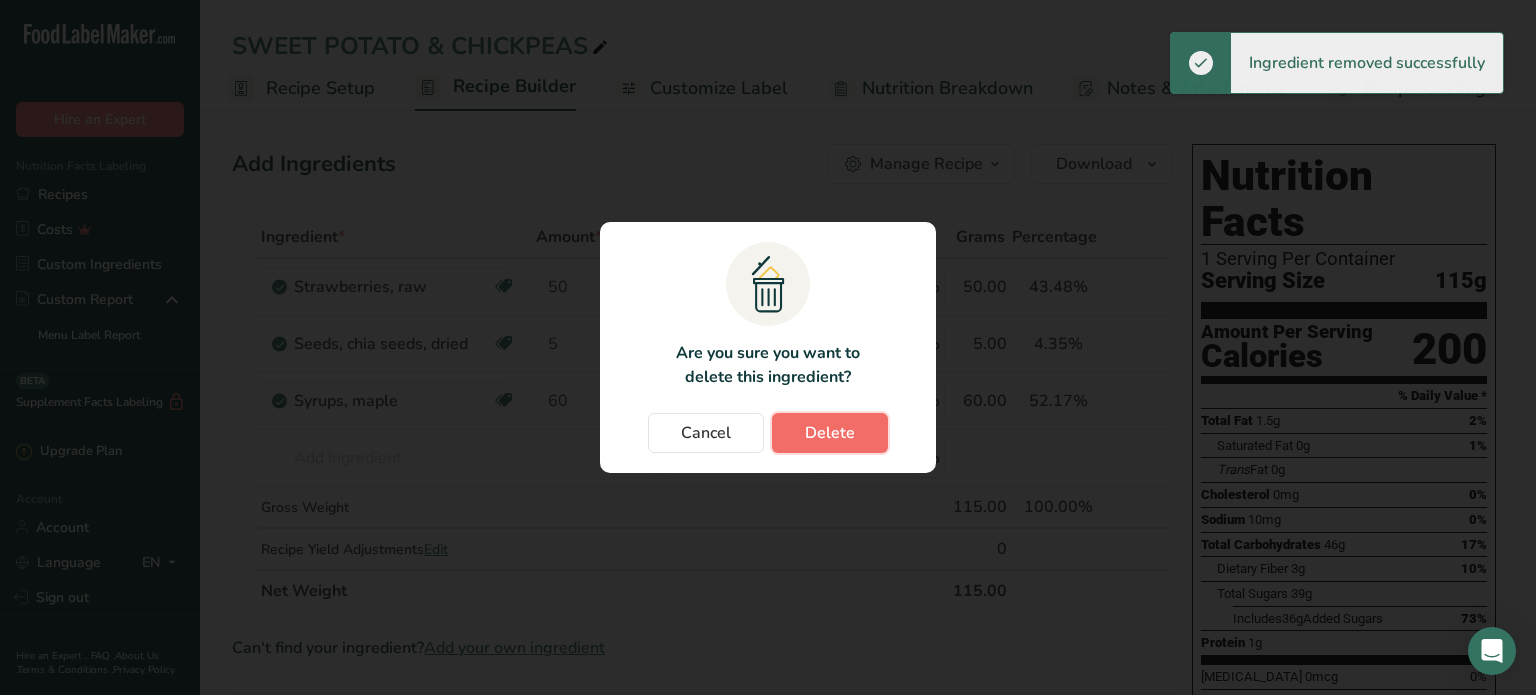 click on "Delete" at bounding box center [830, 433] 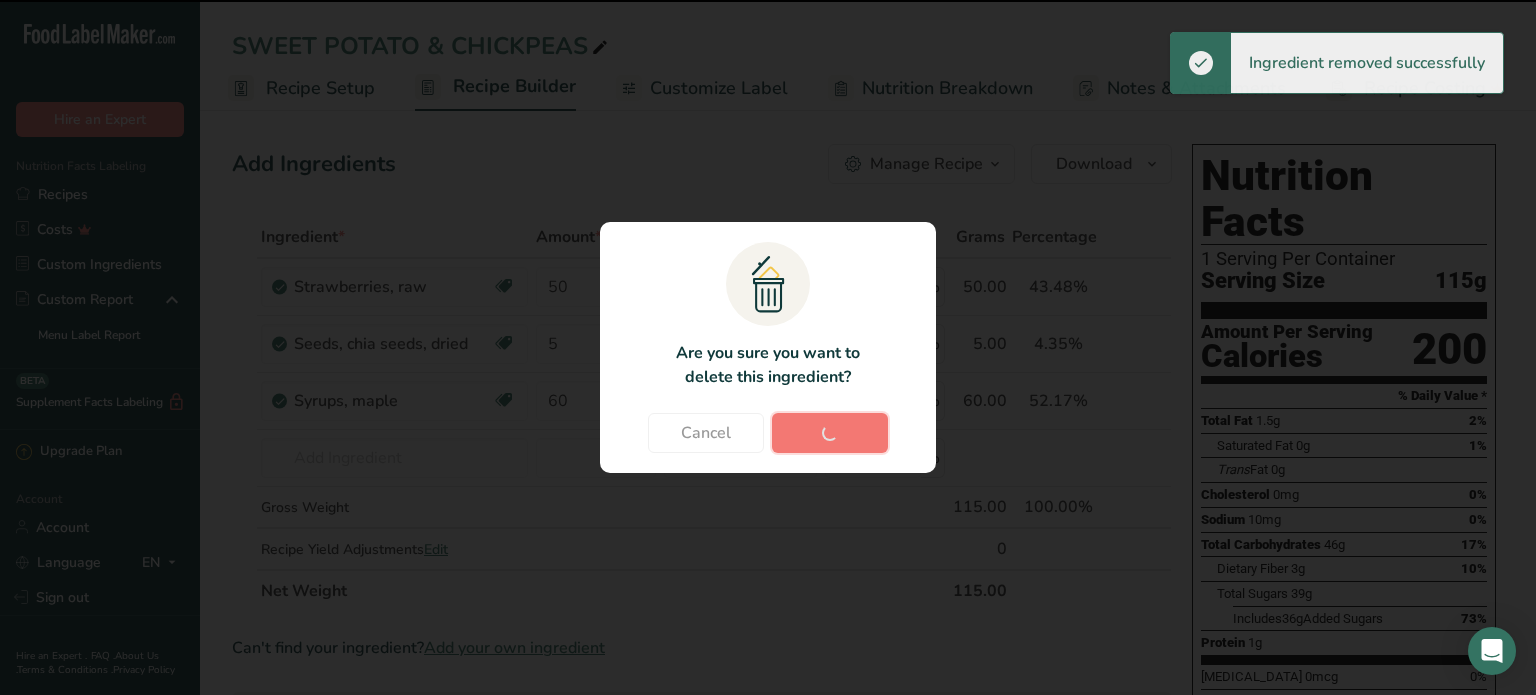 type on "5" 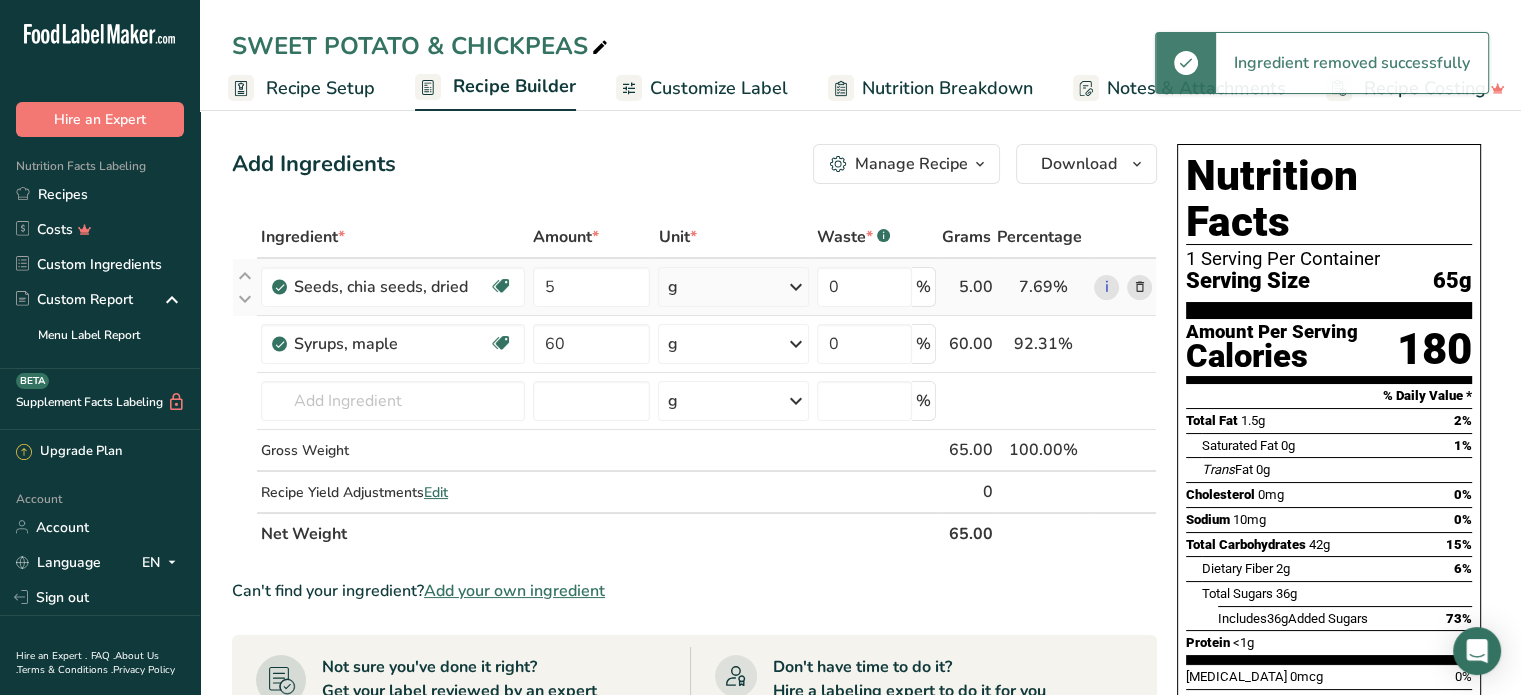 click at bounding box center [1139, 287] 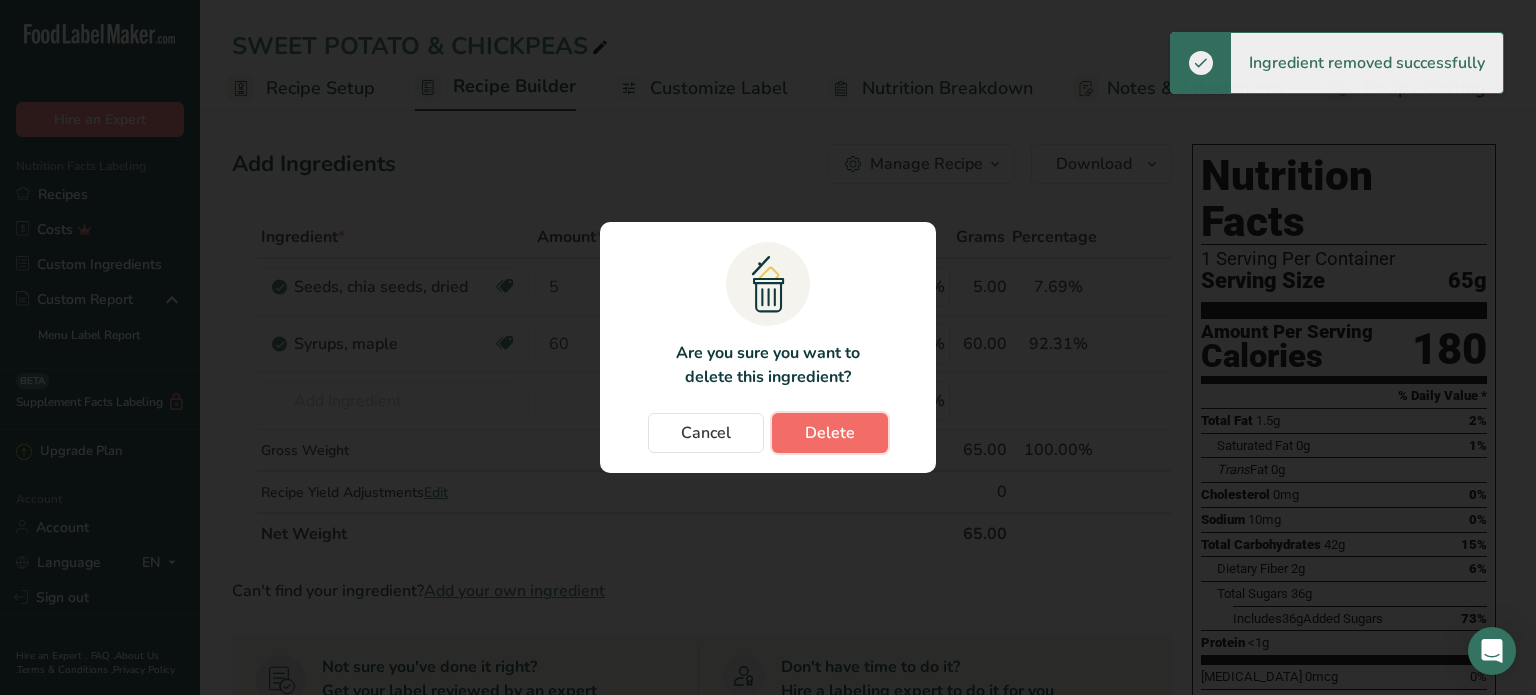 click on "Delete" at bounding box center [830, 433] 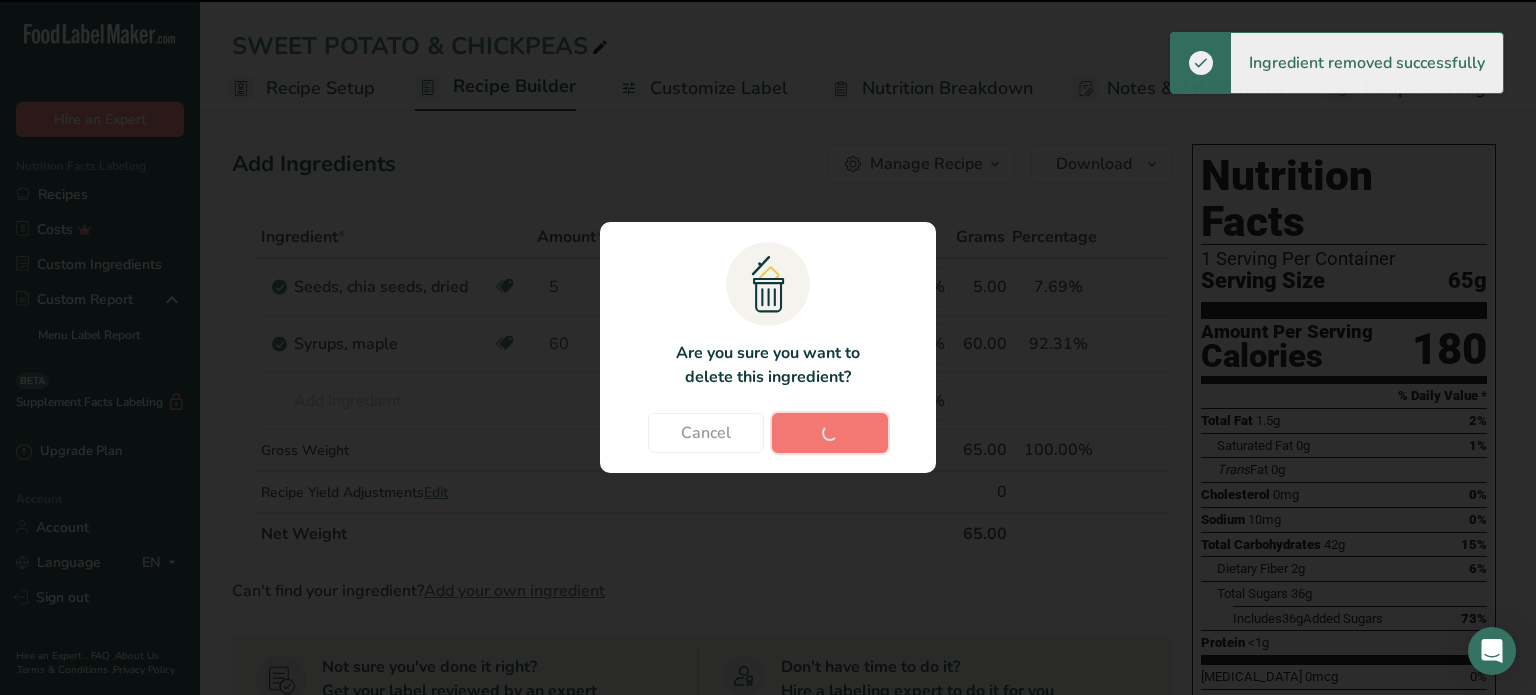 type on "60" 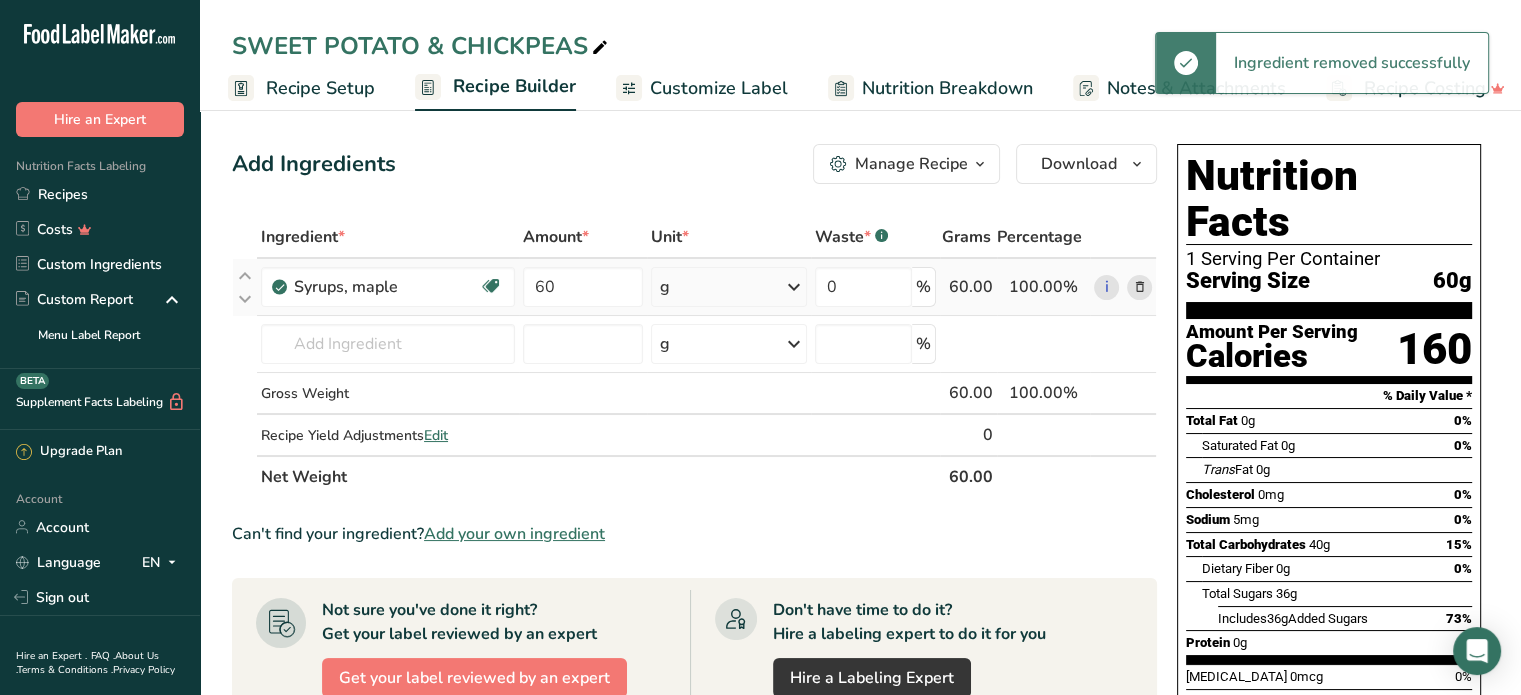 click at bounding box center (1139, 287) 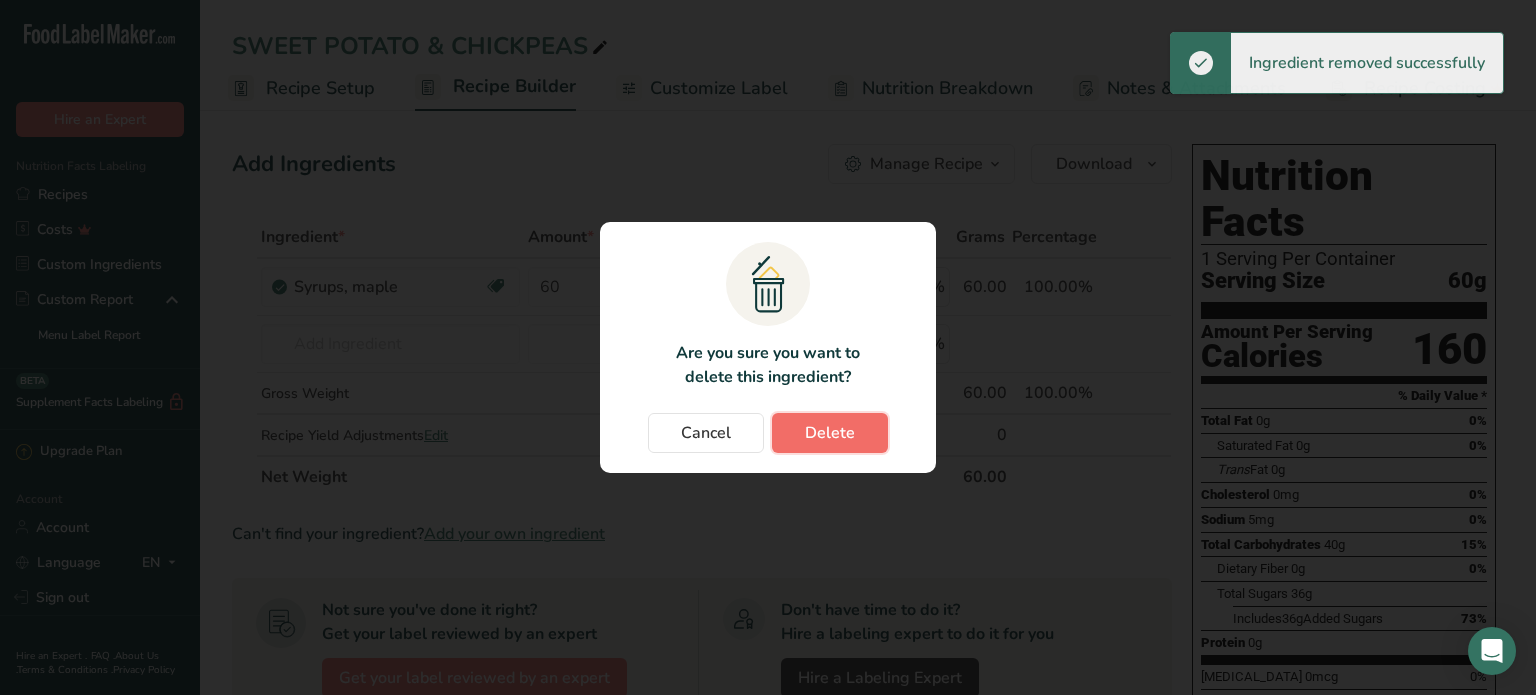 click on "Delete" at bounding box center [830, 433] 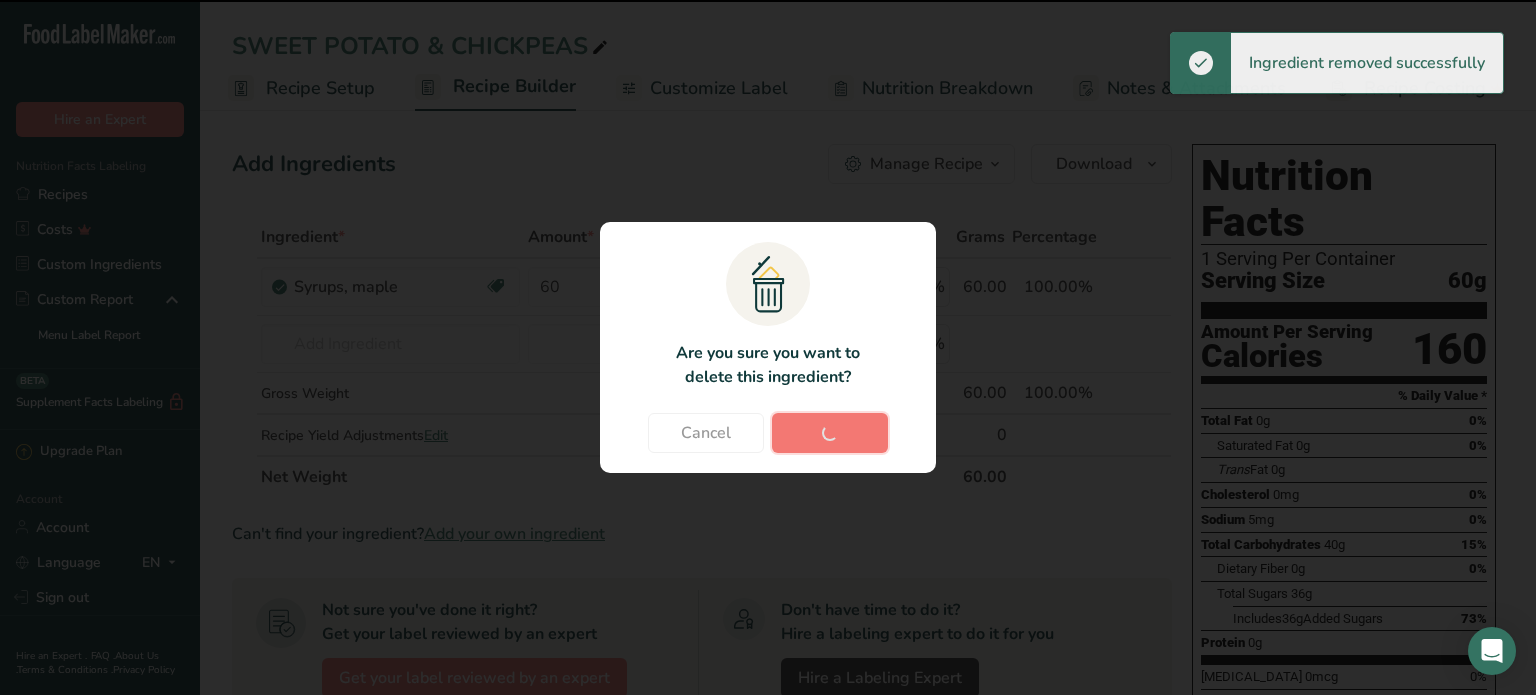 type 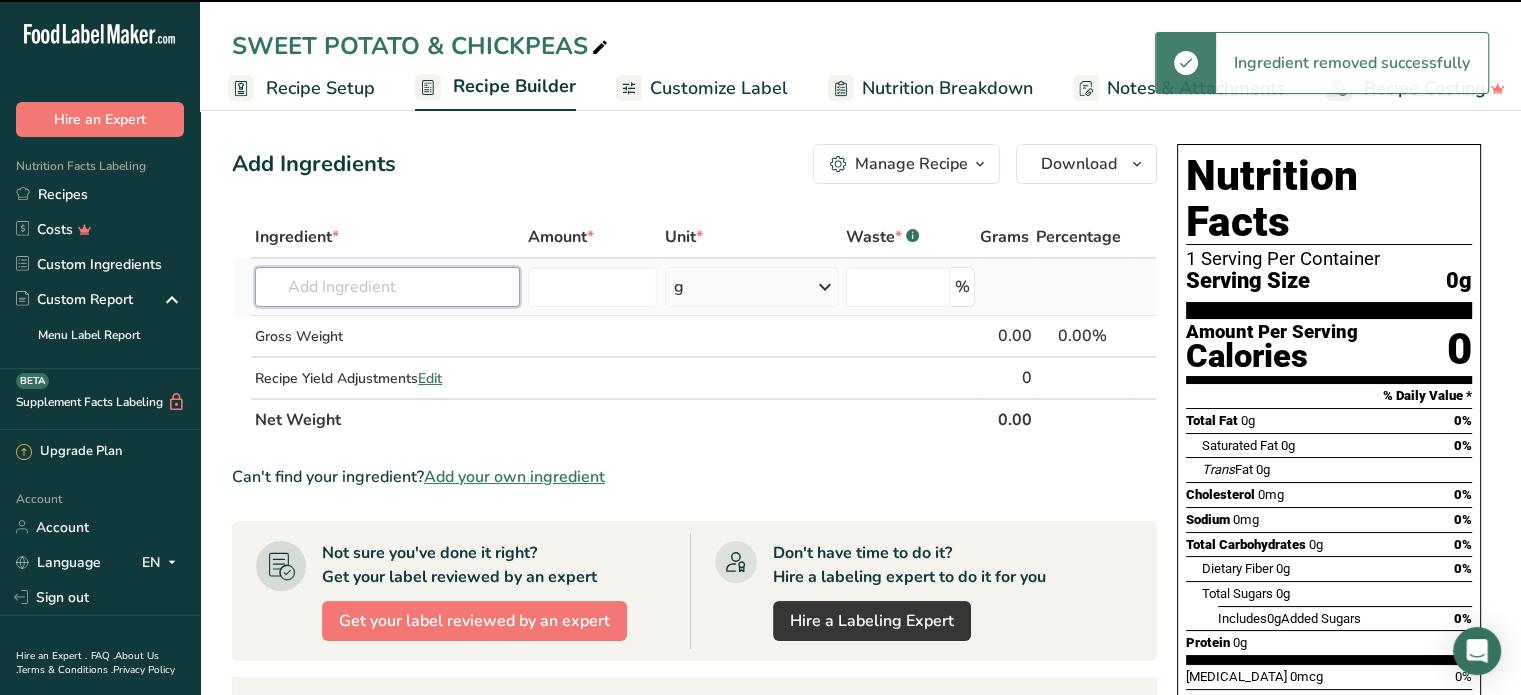 click at bounding box center [387, 287] 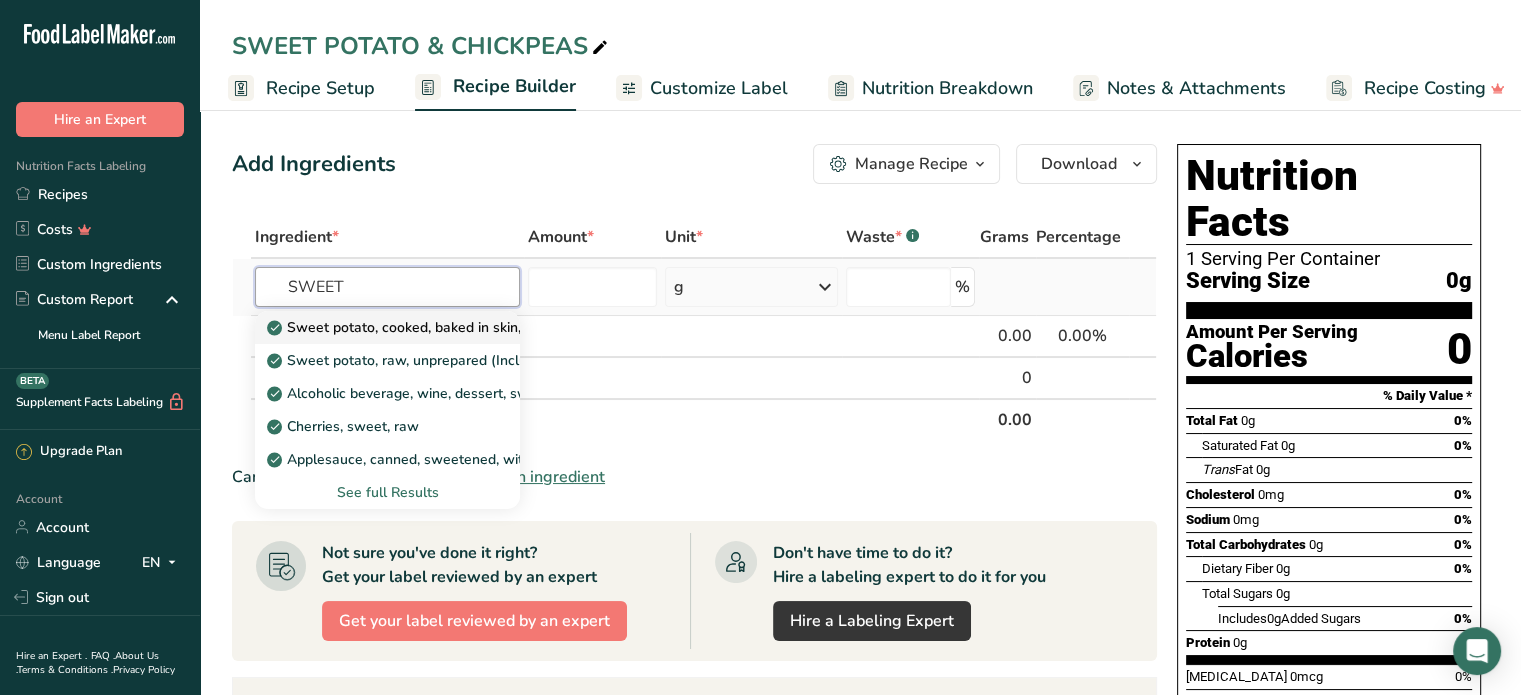 type on "SWEET" 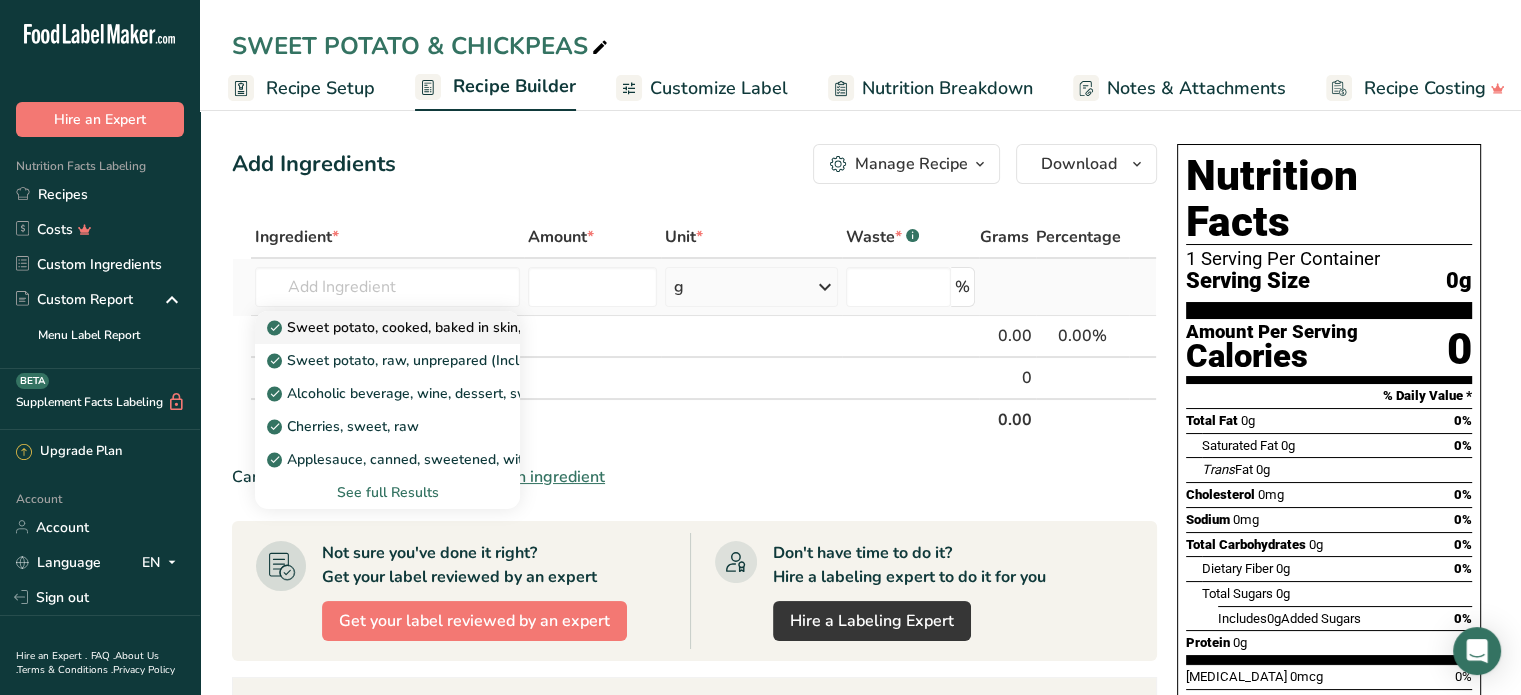 click on "Sweet potato, cooked, baked in skin, flesh, without salt" at bounding box center [456, 327] 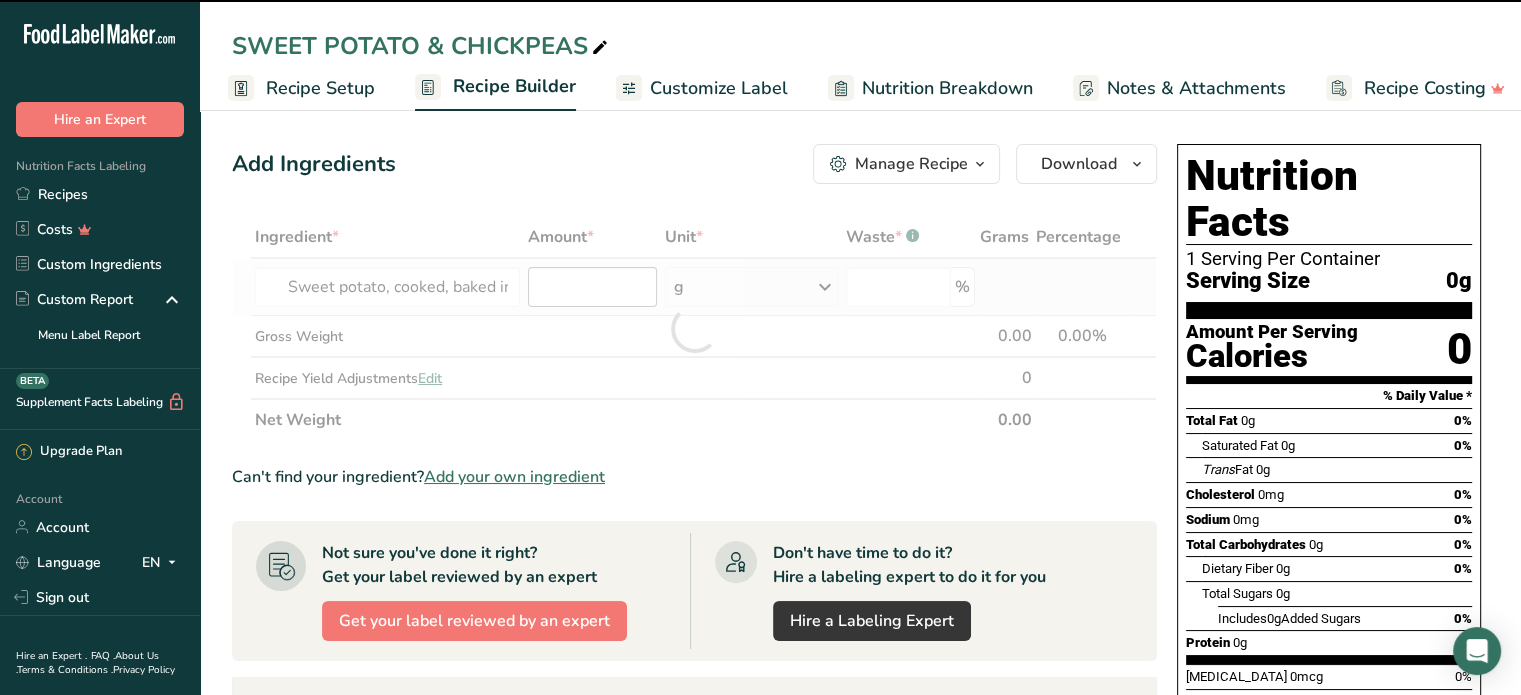 type on "0" 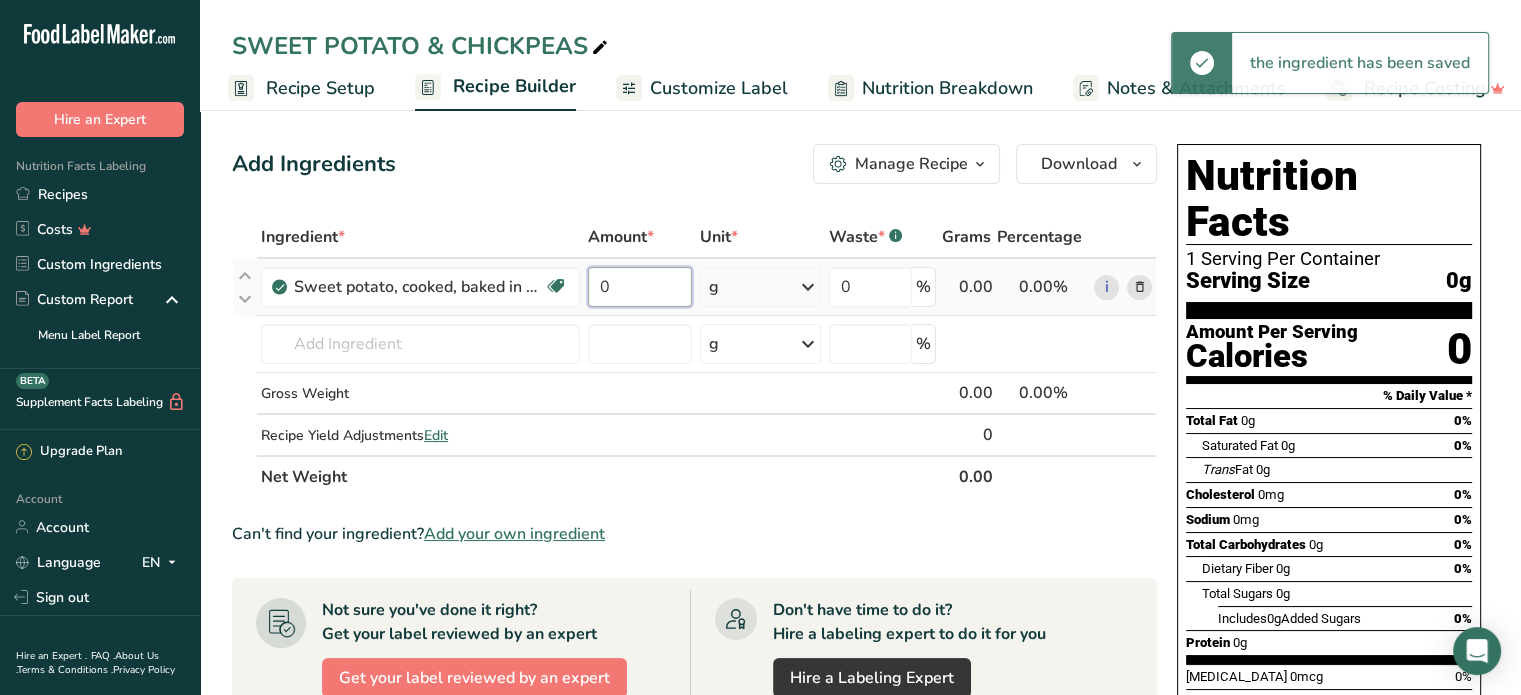 click on "0" at bounding box center (640, 287) 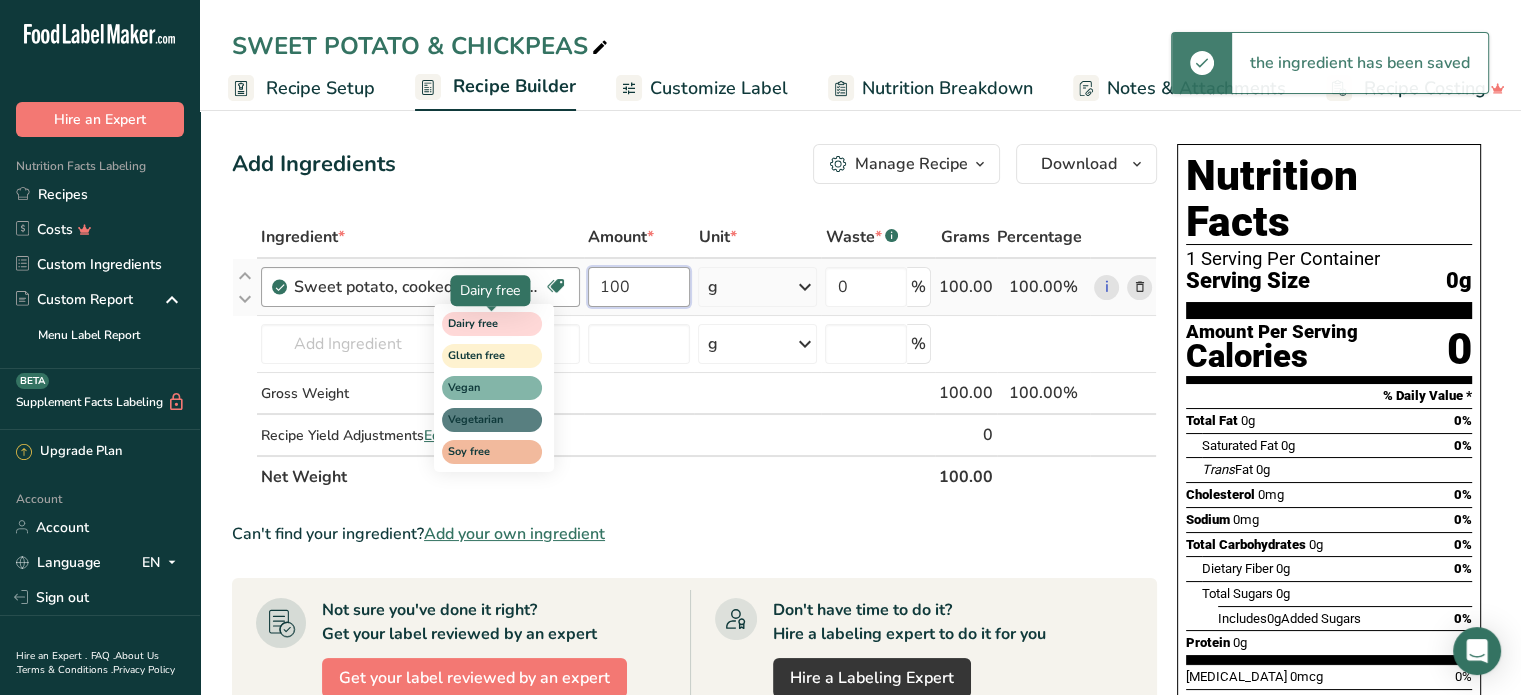type on "100" 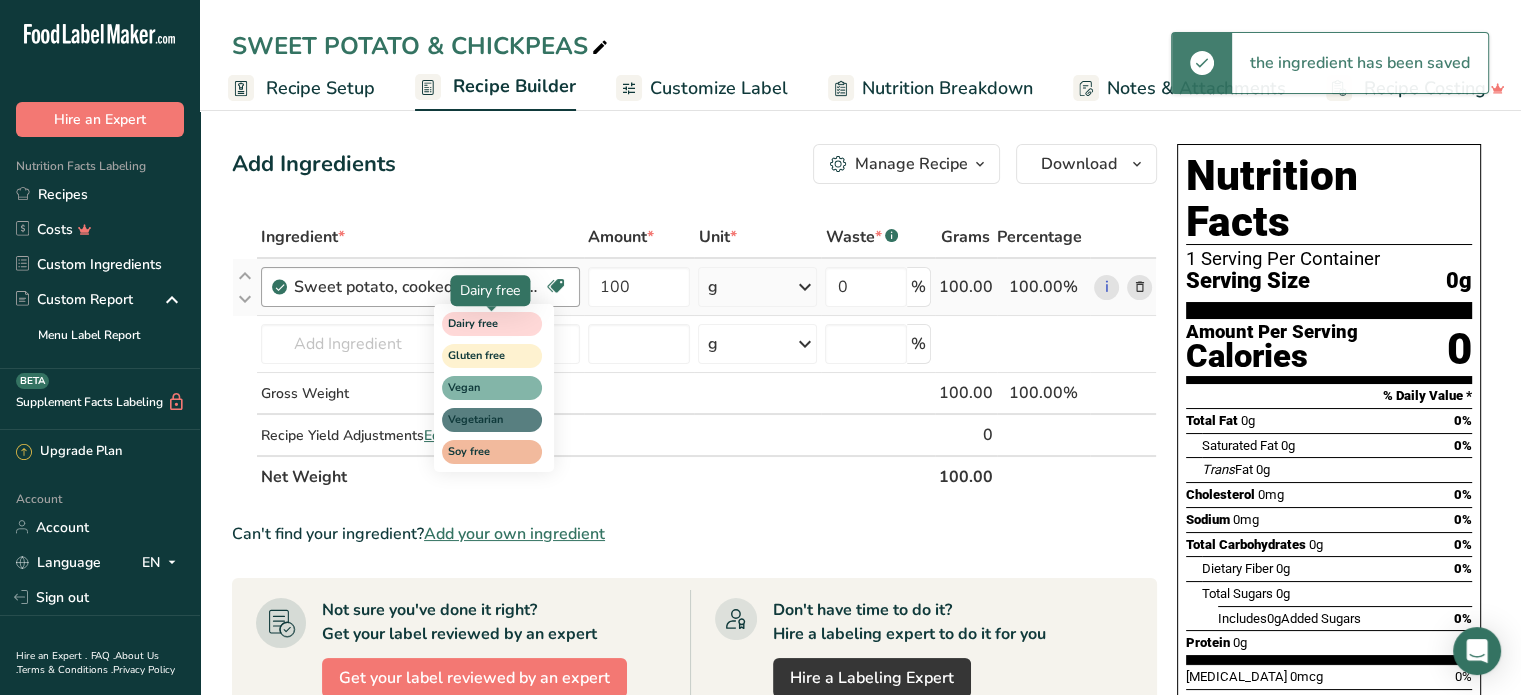 click on "Ingredient *
Amount *
Unit *
Waste *   .a-a{fill:#347362;}.b-a{fill:#fff;}          Grams
Percentage
Sweet potato, cooked, baked in skin, flesh, without salt
Dairy free
Gluten free
Vegan
Vegetarian
Soy free
100
g
Portions
1 cup
1 large
1 medium (2" dia, 5" long, raw)
See more
Weight Units
g
kg
mg
See more
Volume Units
l
Volume units require a density conversion. If you know your ingredient's density enter it below. Otherwise, click on "RIA" our AI Regulatory bot - she will be able to help you
lb/ft3
g/cm3
mL" at bounding box center [694, 357] 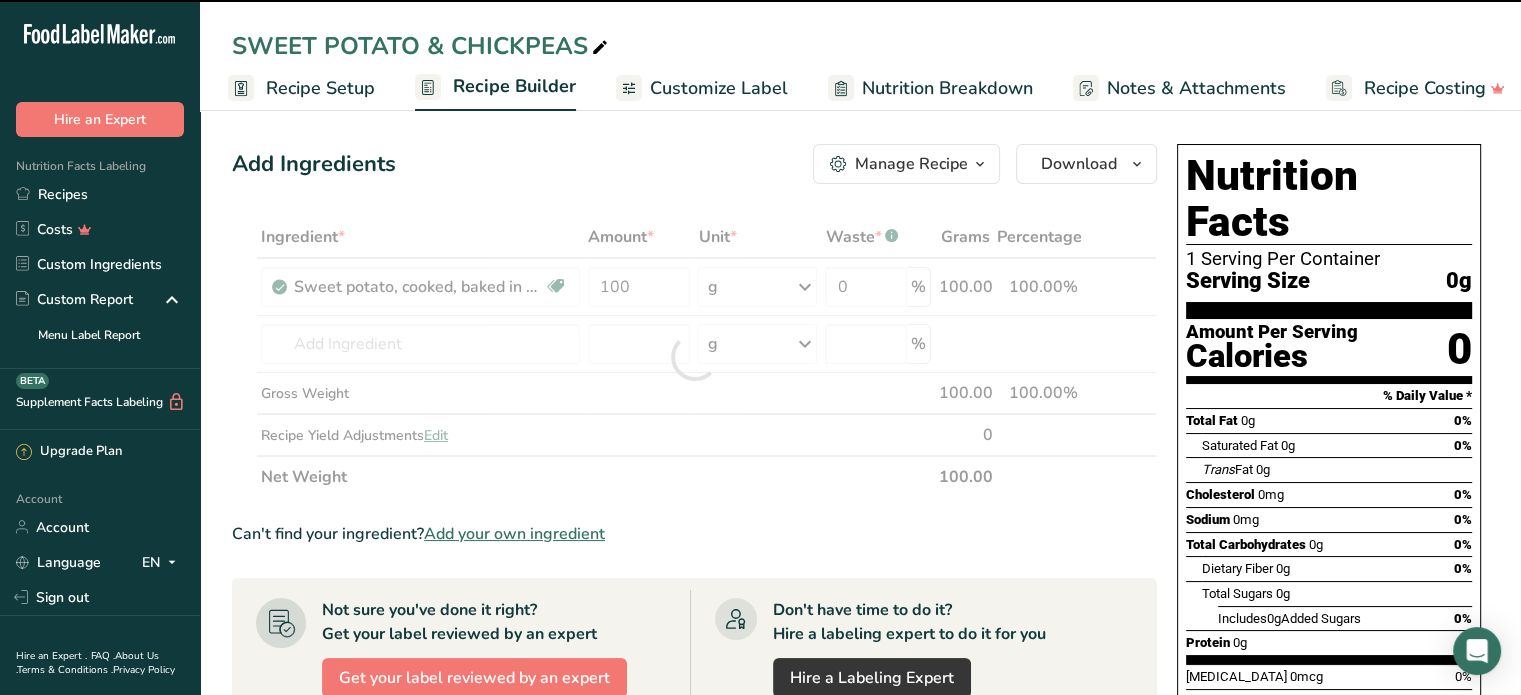 click at bounding box center (694, 357) 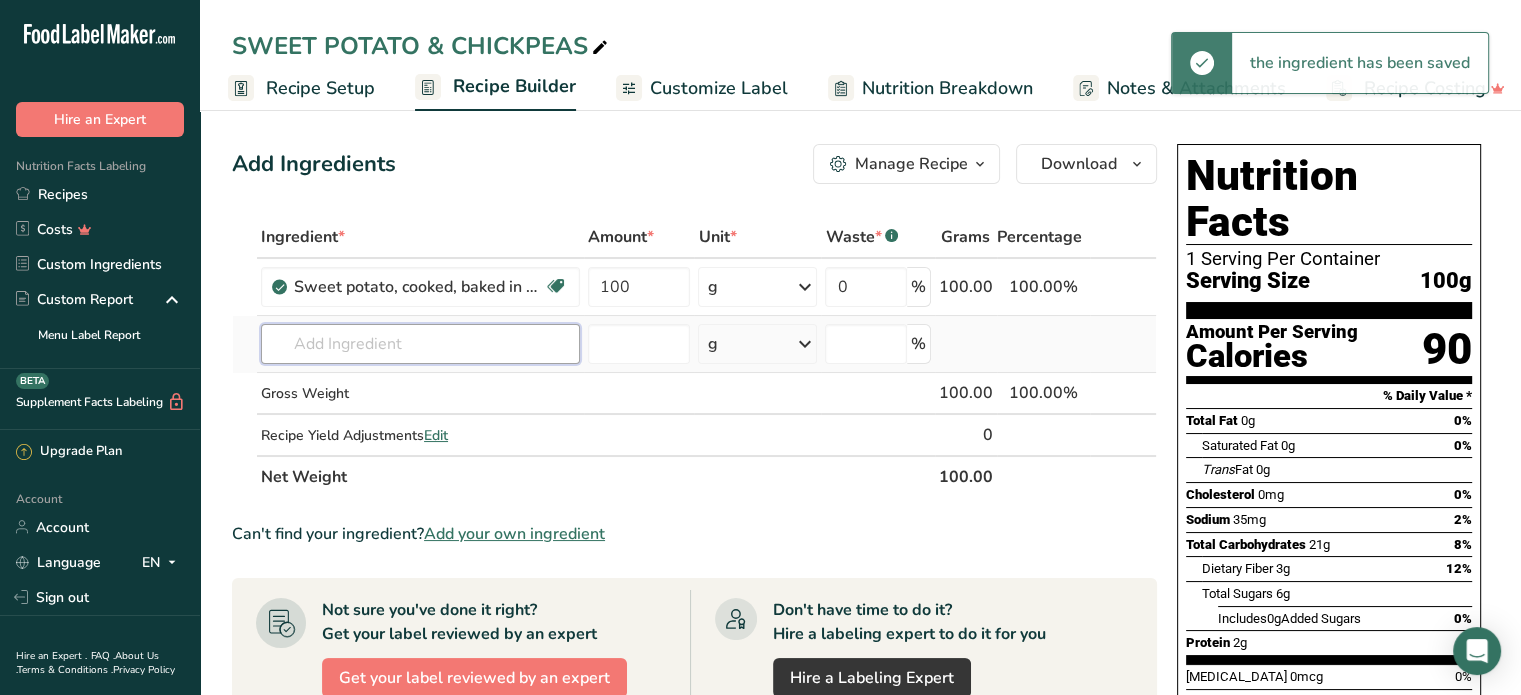 click at bounding box center (420, 344) 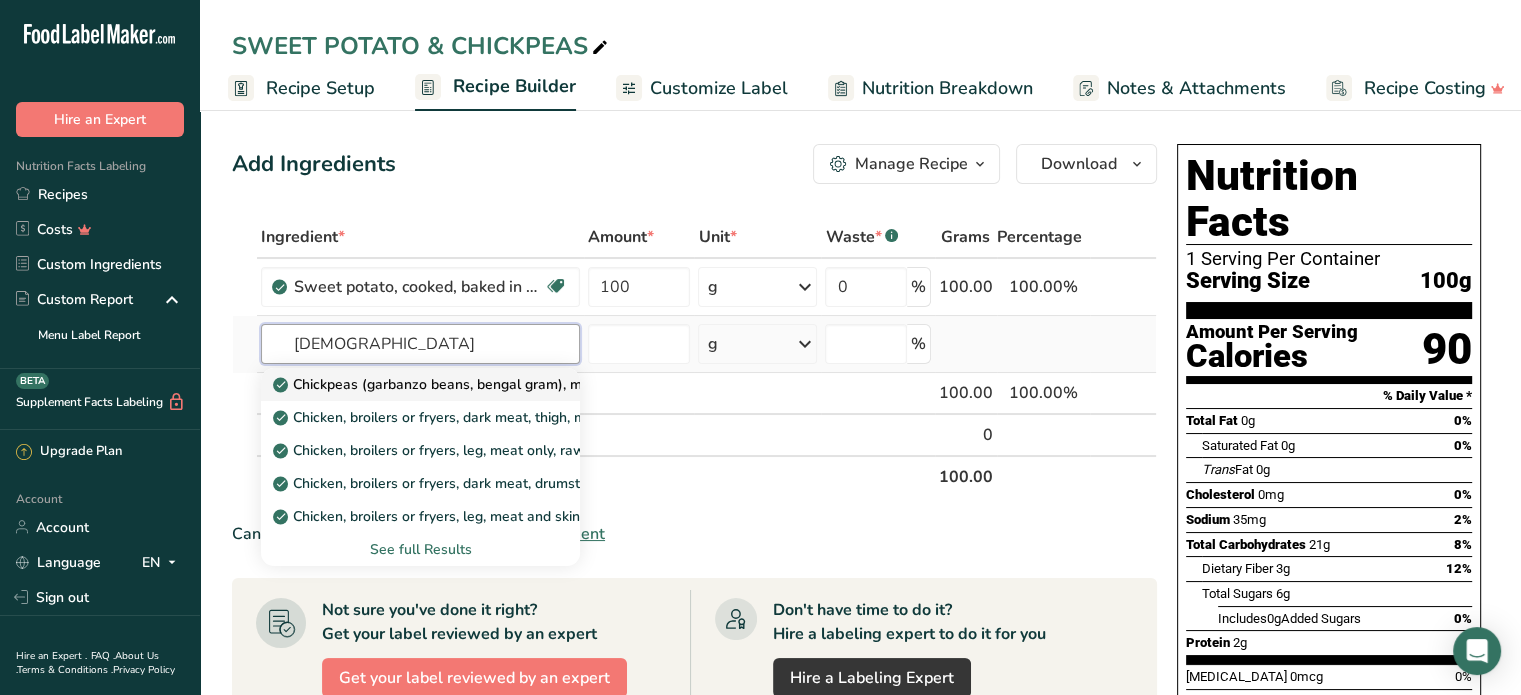 type on "[DEMOGRAPHIC_DATA]" 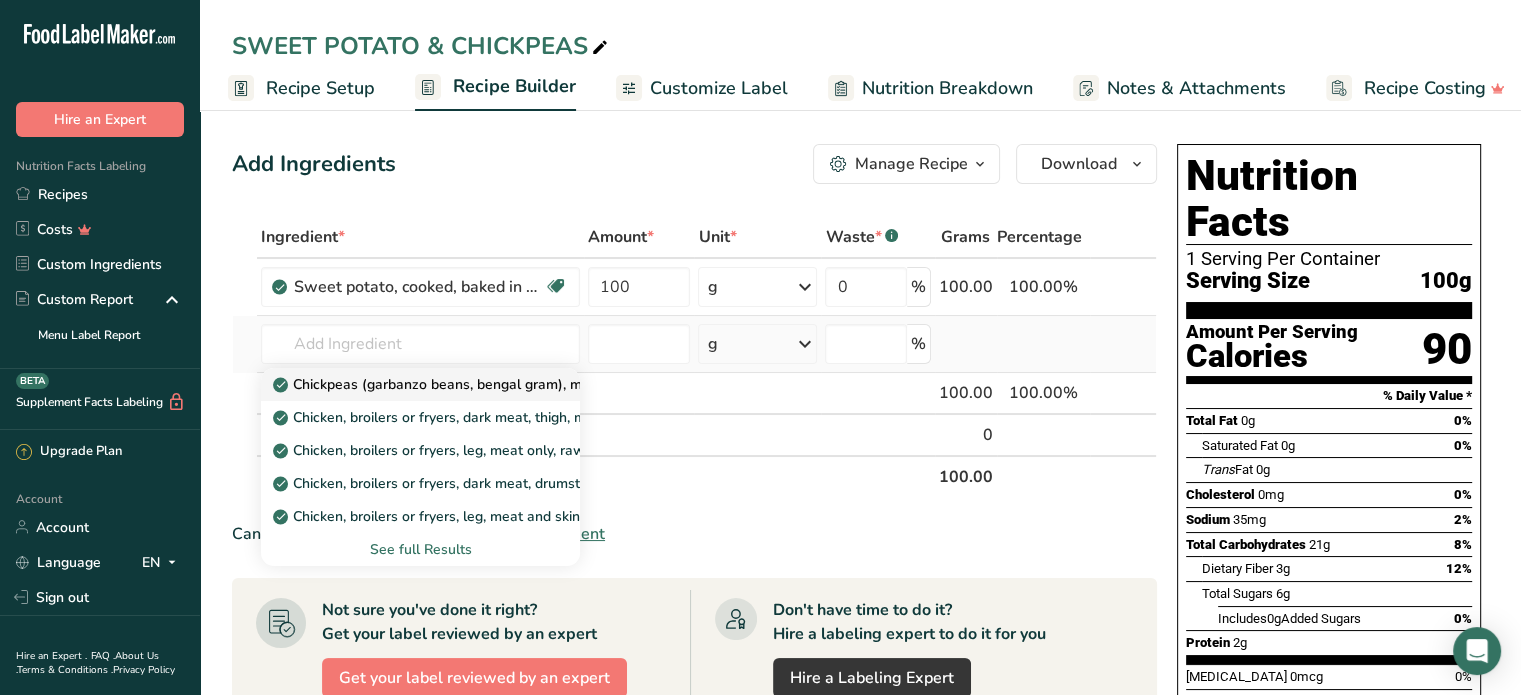 click on "Chickpeas (garbanzo beans, bengal gram), mature seeds, raw" at bounding box center (483, 384) 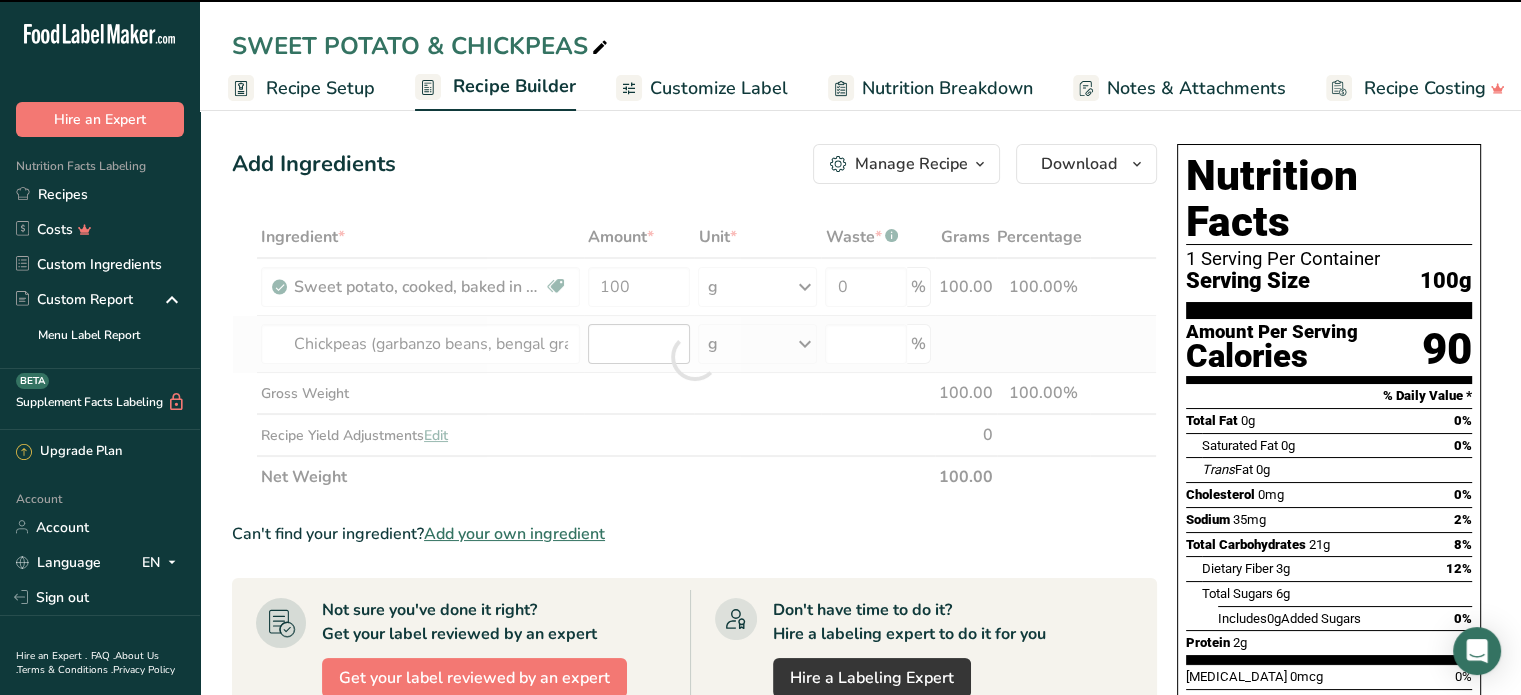 type on "0" 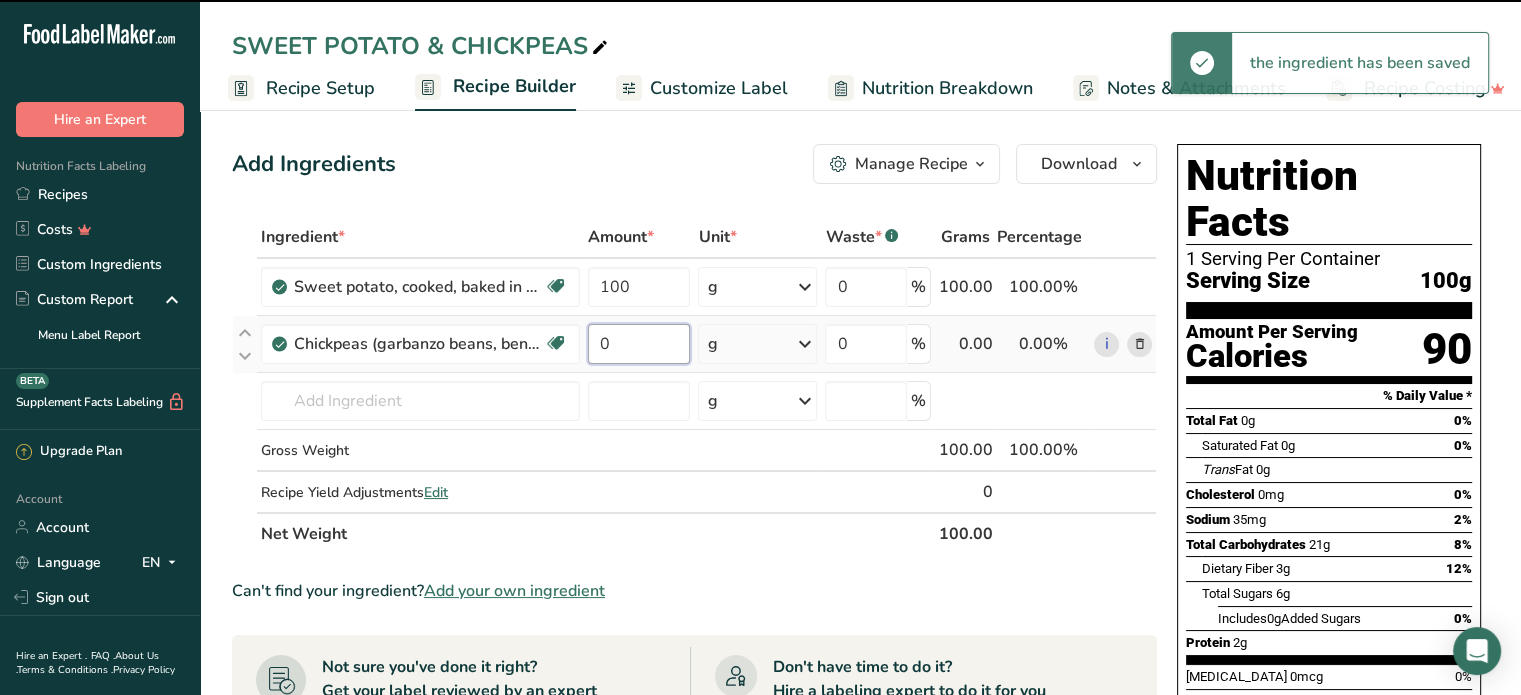 click on "0" at bounding box center (639, 344) 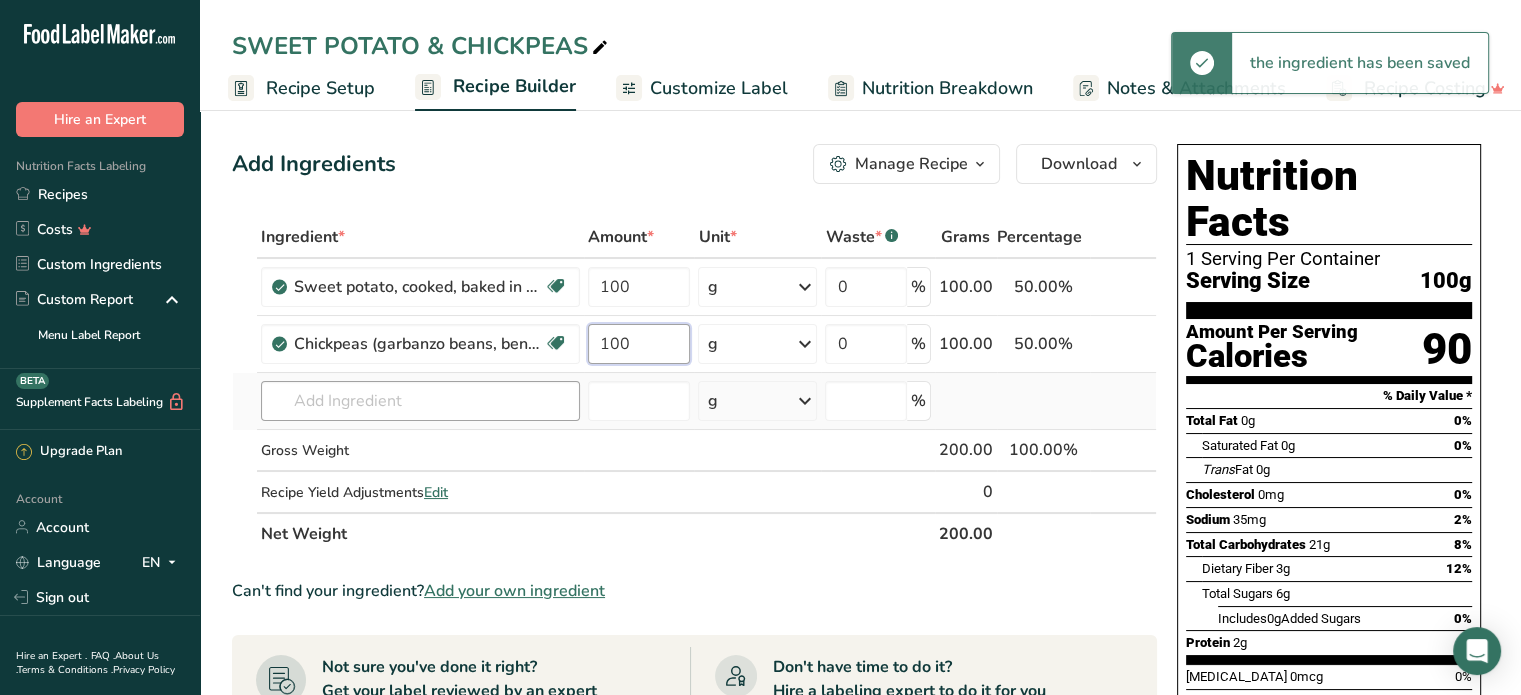 type on "100" 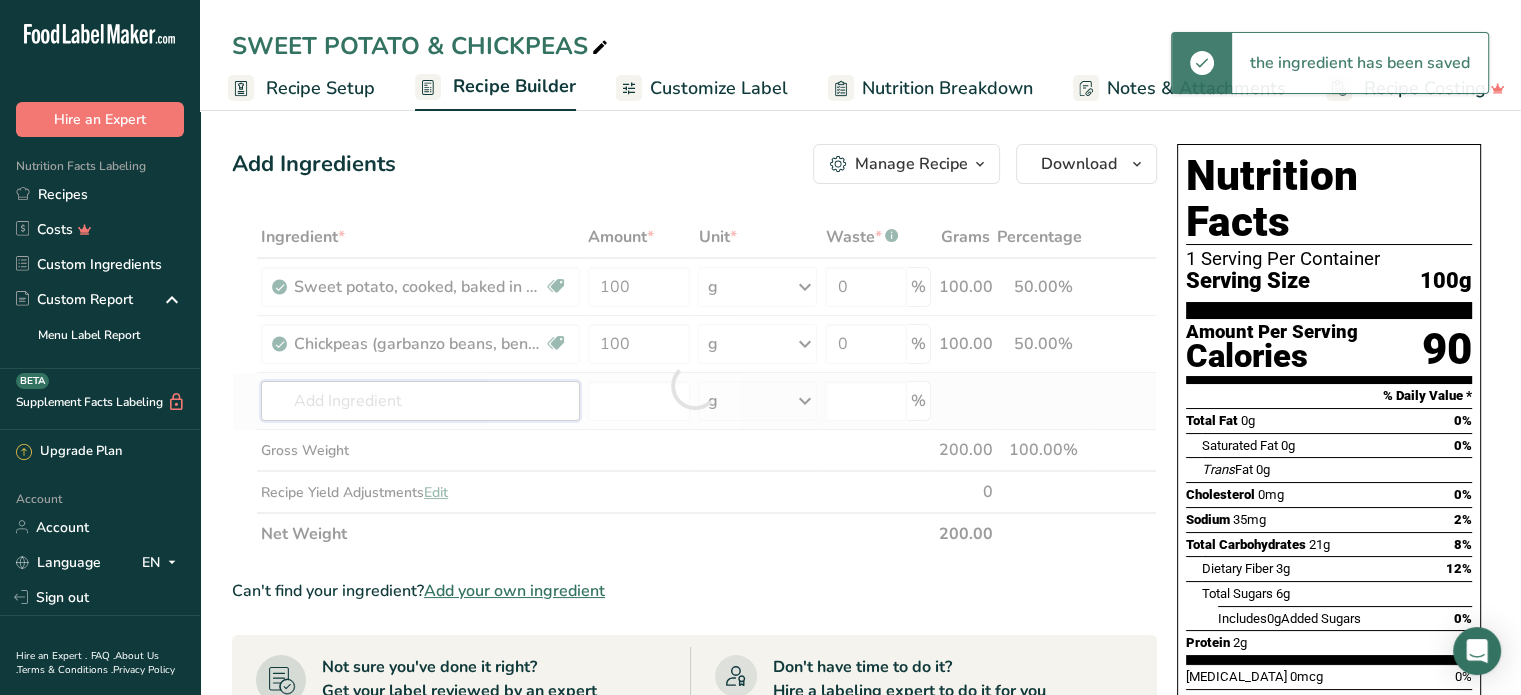 click on "Ingredient *
Amount *
Unit *
Waste *   .a-a{fill:#347362;}.b-a{fill:#fff;}          Grams
Percentage
Sweet potato, cooked, baked in skin, flesh, without salt
Dairy free
Gluten free
Vegan
Vegetarian
Soy free
100
g
Portions
1 cup
1 large
1 medium (2" dia, 5" long, raw)
See more
Weight Units
g
kg
mg
See more
Volume Units
l
Volume units require a density conversion. If you know your ingredient's density enter it below. Otherwise, click on "RIA" our AI Regulatory bot - she will be able to help you
lb/ft3
g/cm3
mL" at bounding box center [694, 385] 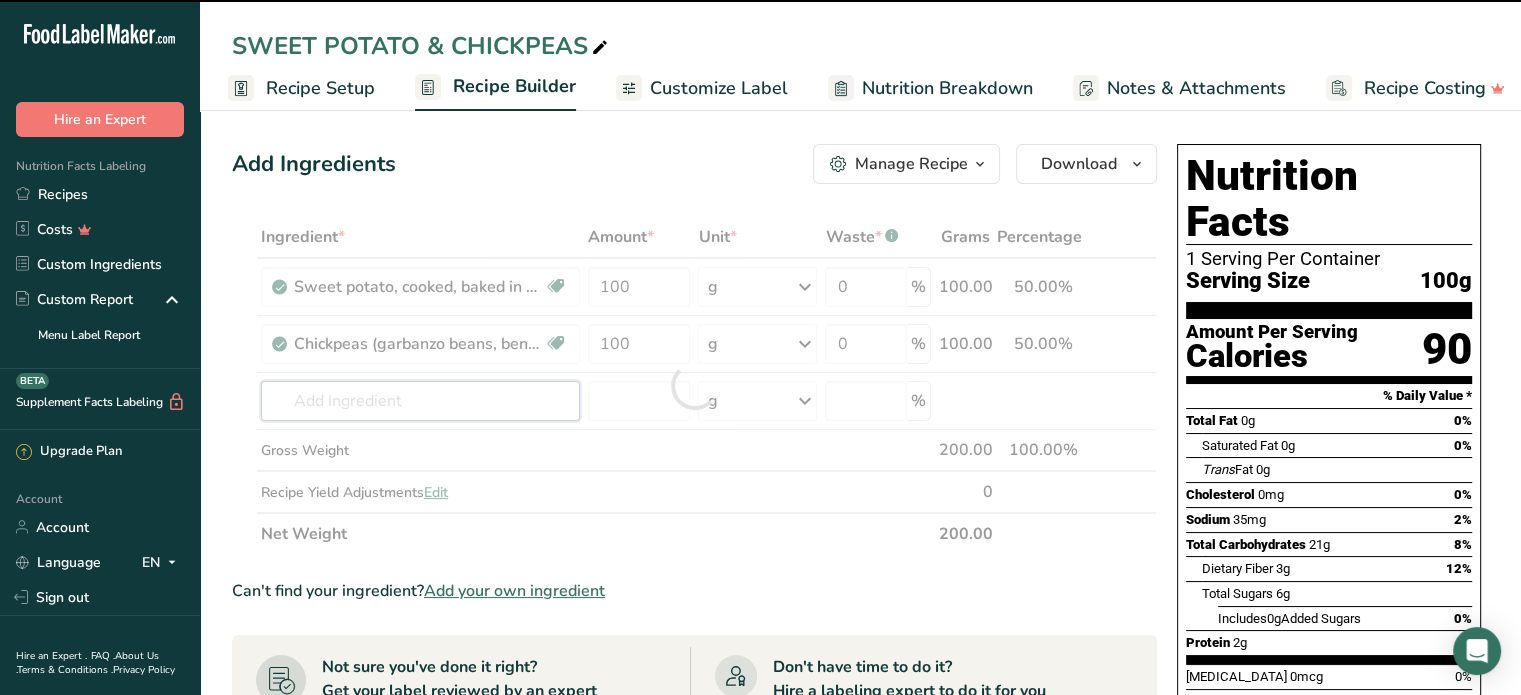 type on "S" 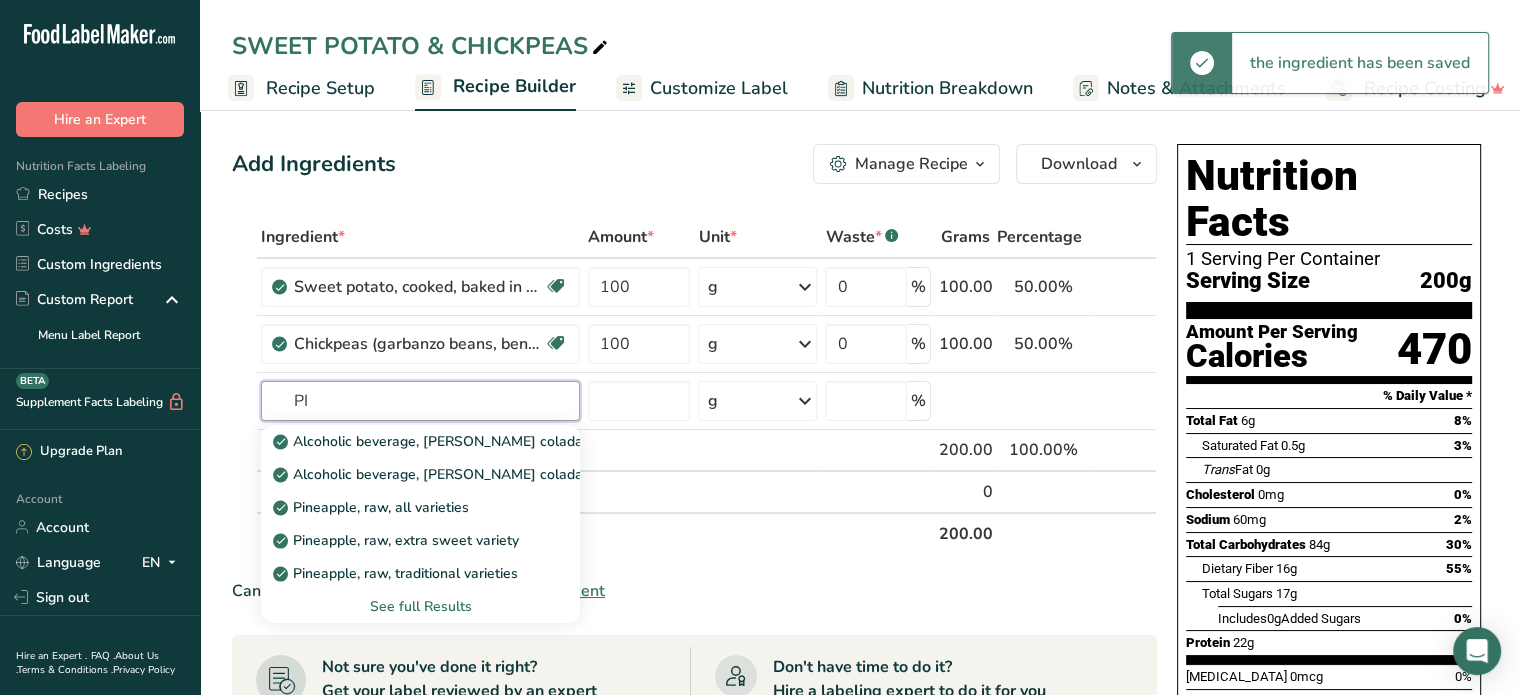 type on "P" 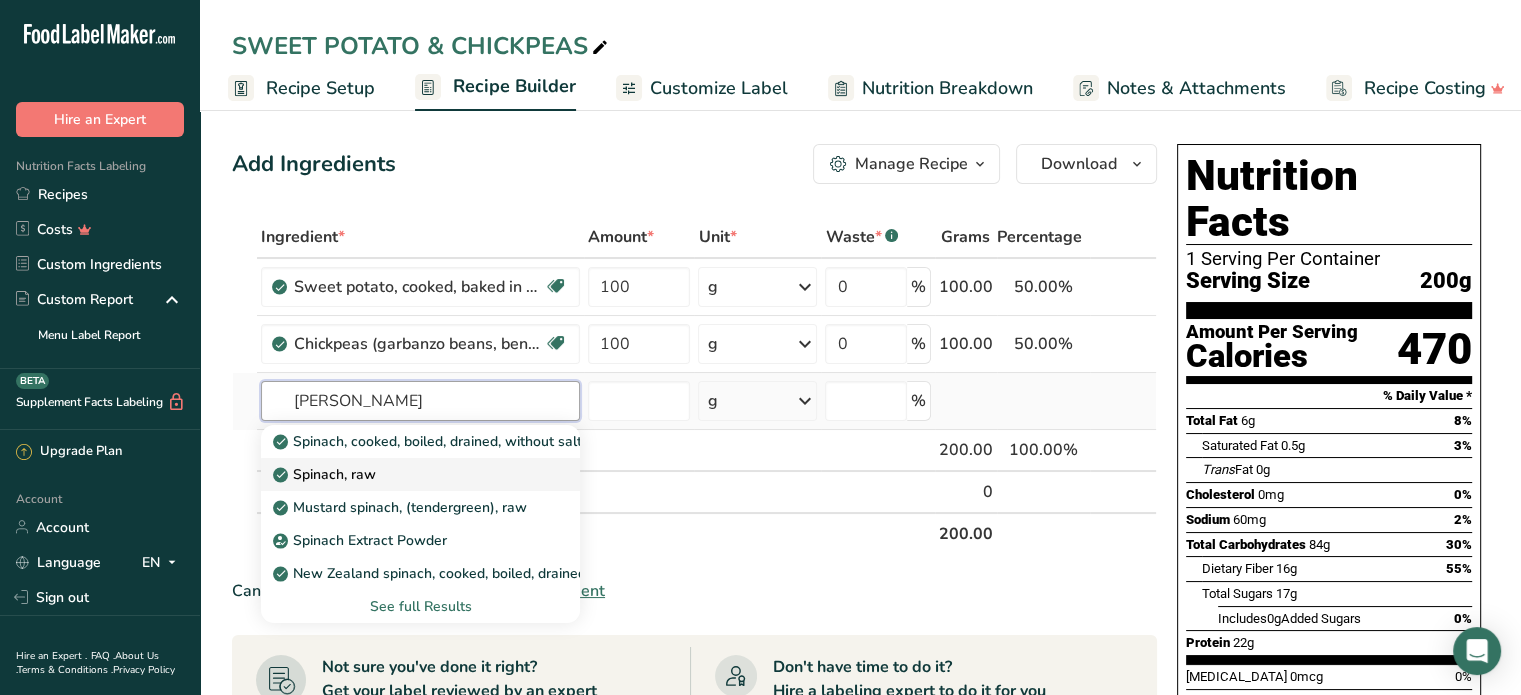 type on "SPINA" 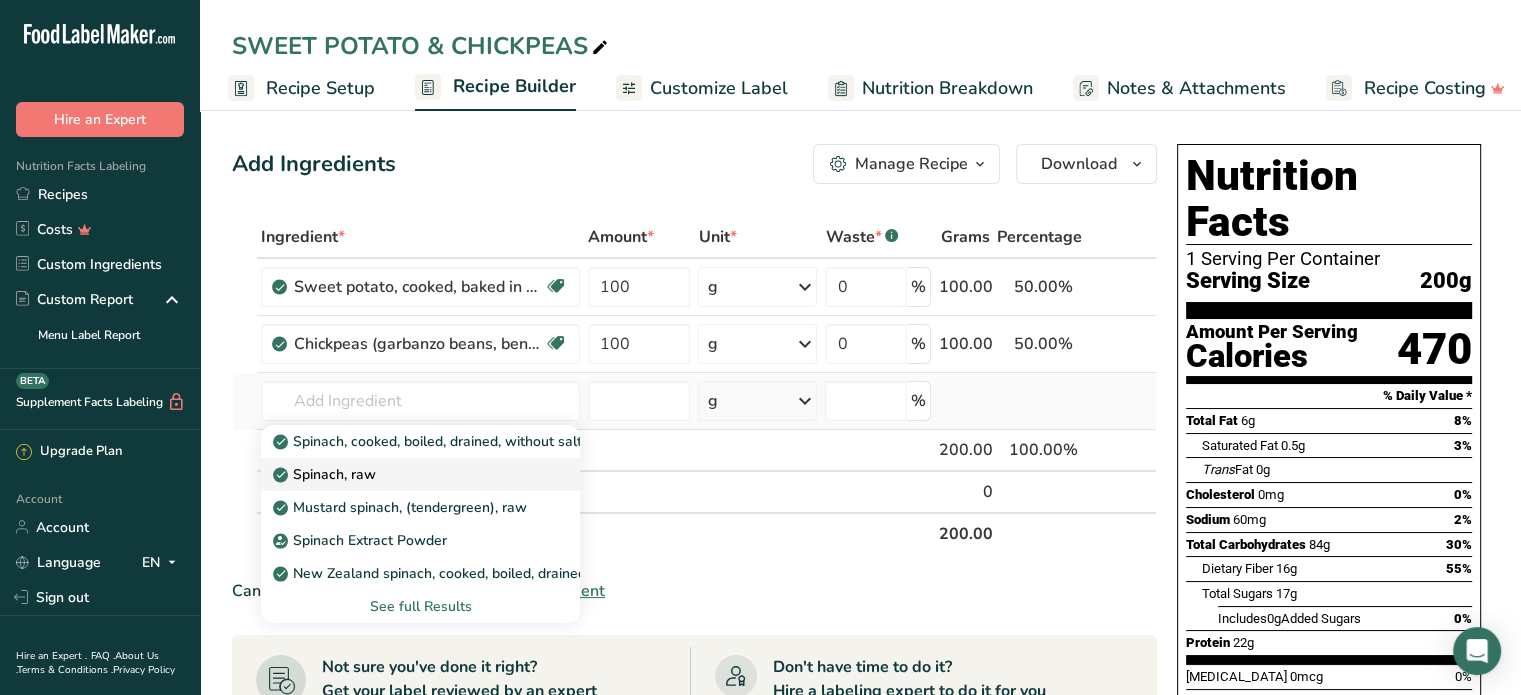 click on "Spinach, raw" at bounding box center (326, 474) 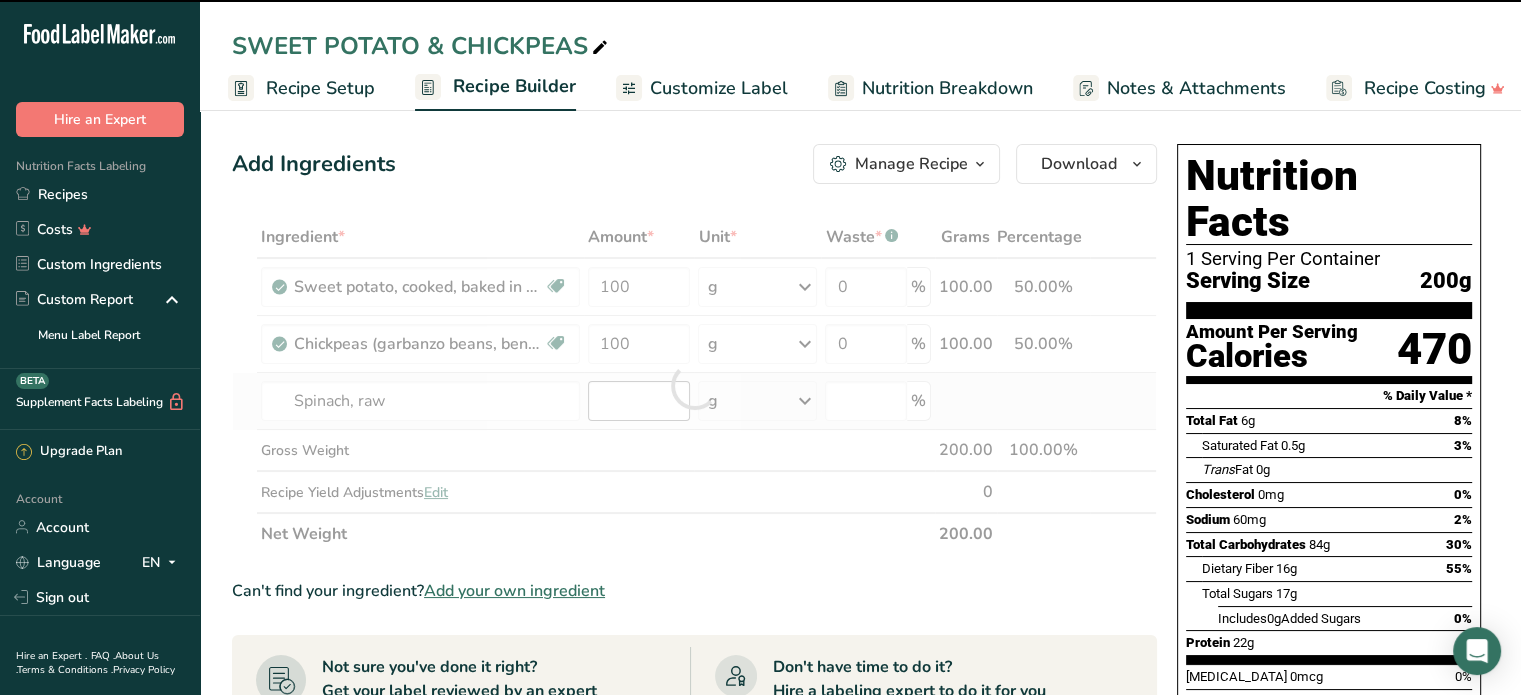 type on "0" 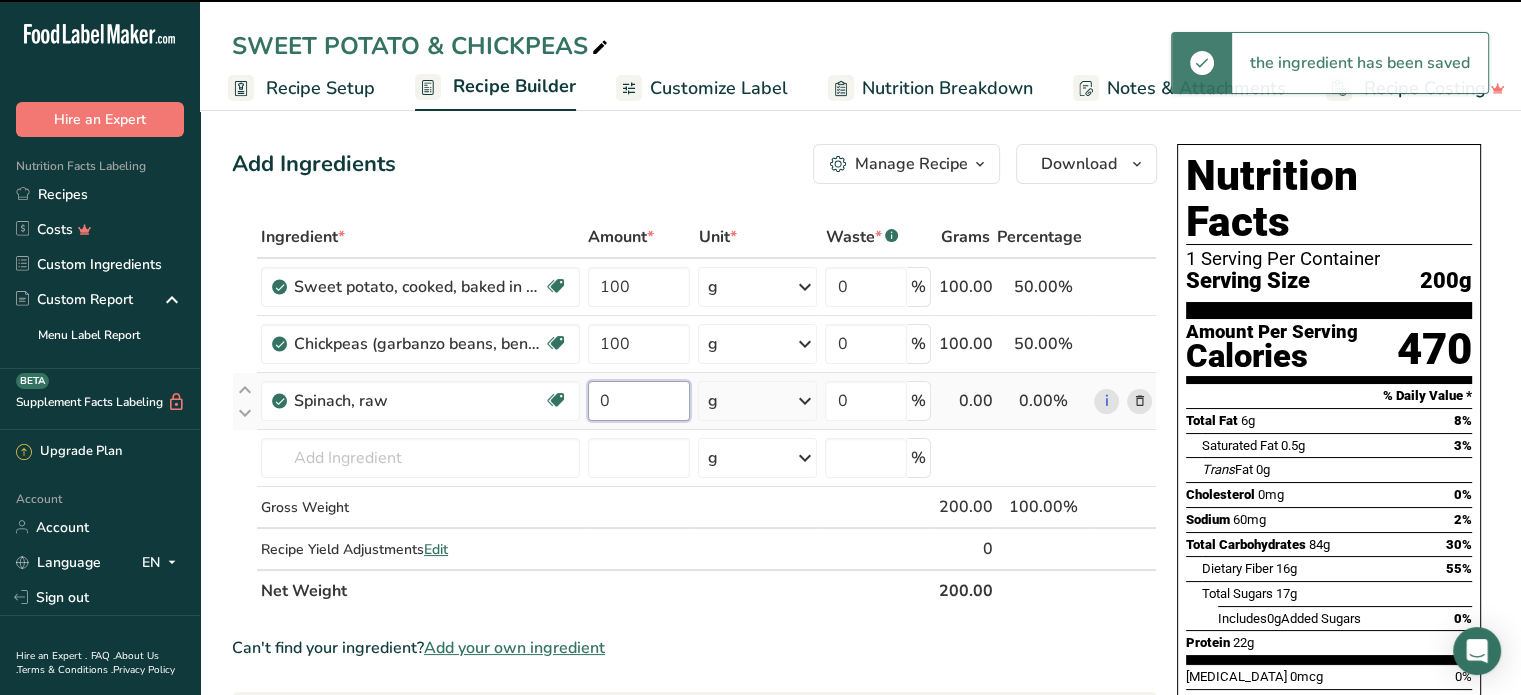 click on "0" at bounding box center [639, 401] 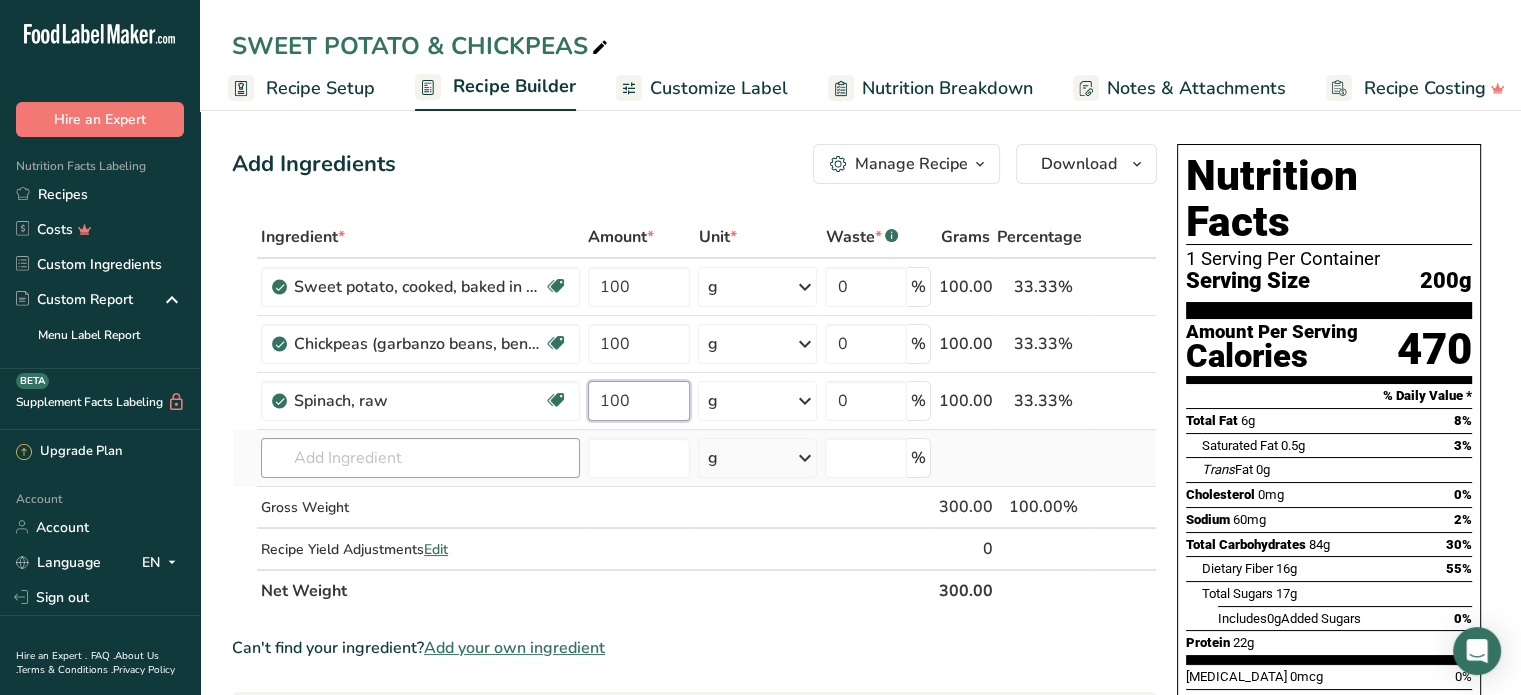type on "100" 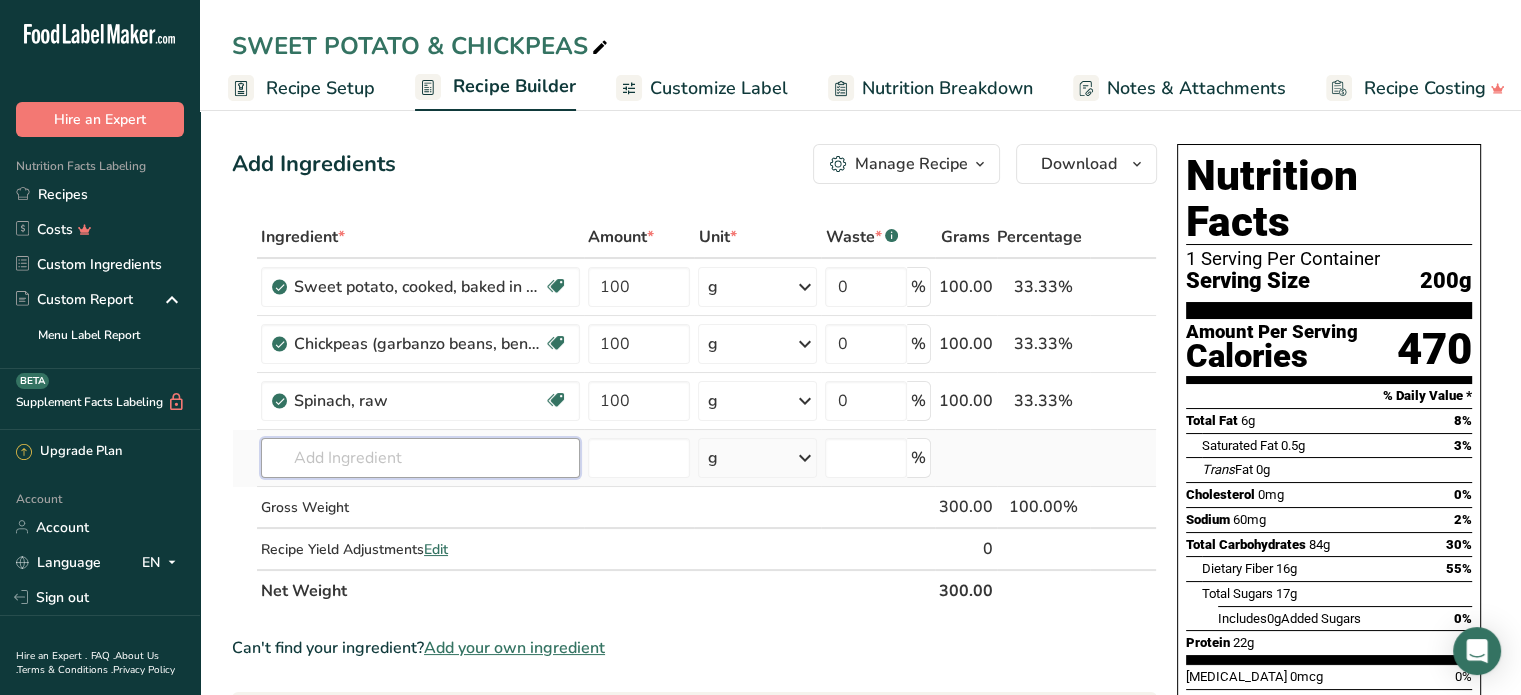 click on "Ingredient *
Amount *
Unit *
Waste *   .a-a{fill:#347362;}.b-a{fill:#fff;}          Grams
Percentage
Sweet potato, cooked, baked in skin, flesh, without salt
Dairy free
Gluten free
Vegan
Vegetarian
Soy free
100
g
Portions
1 cup
1 large
1 medium (2" dia, 5" long, raw)
See more
Weight Units
g
kg
mg
See more
Volume Units
l
Volume units require a density conversion. If you know your ingredient's density enter it below. Otherwise, click on "RIA" our AI Regulatory bot - she will be able to help you
lb/ft3
g/cm3
mL" at bounding box center [694, 414] 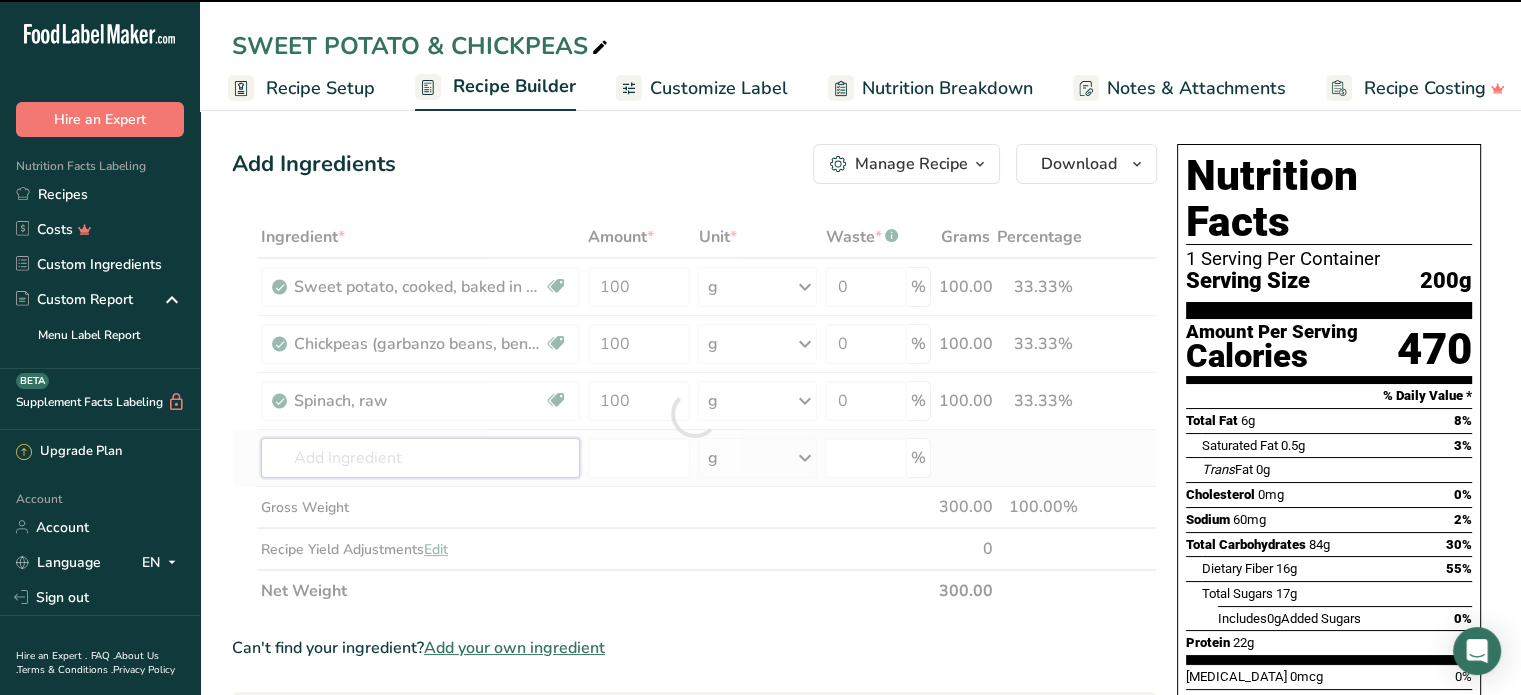 type on "A" 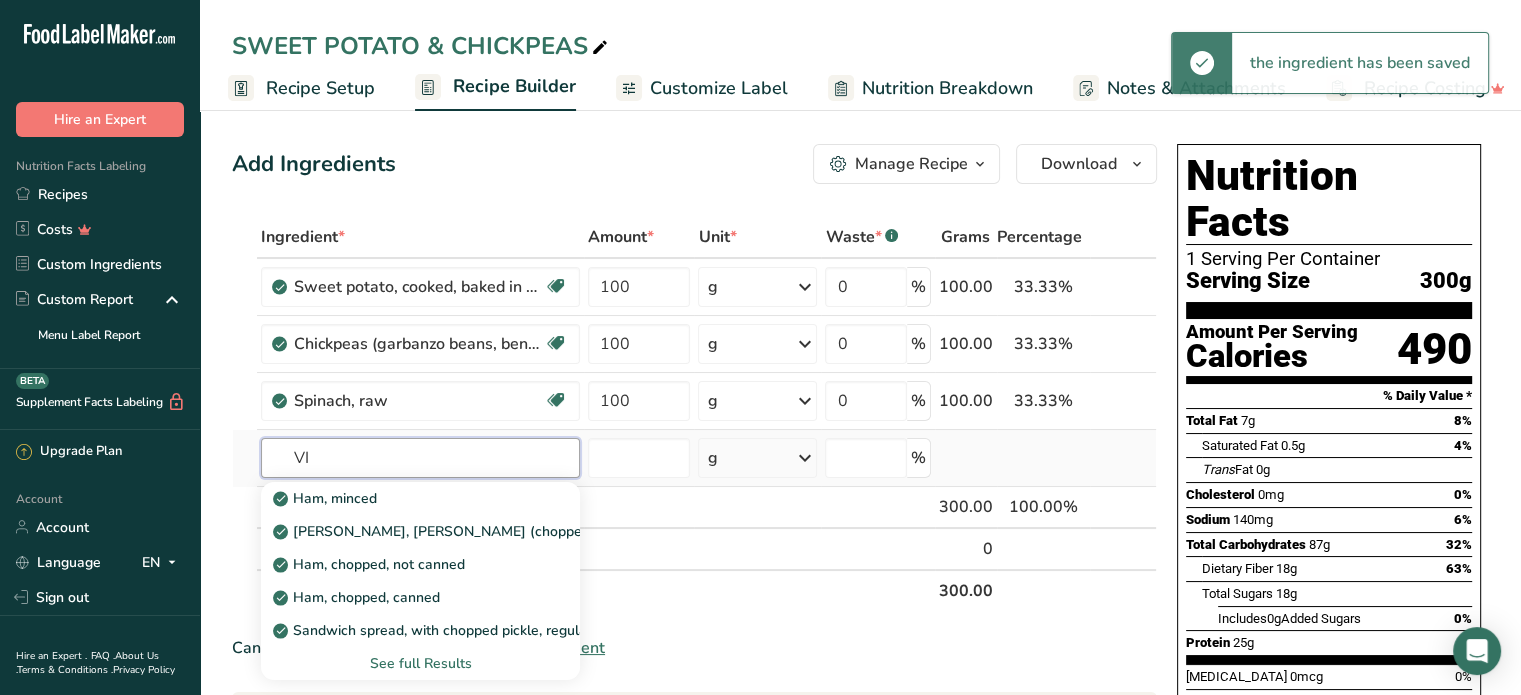 type on "V" 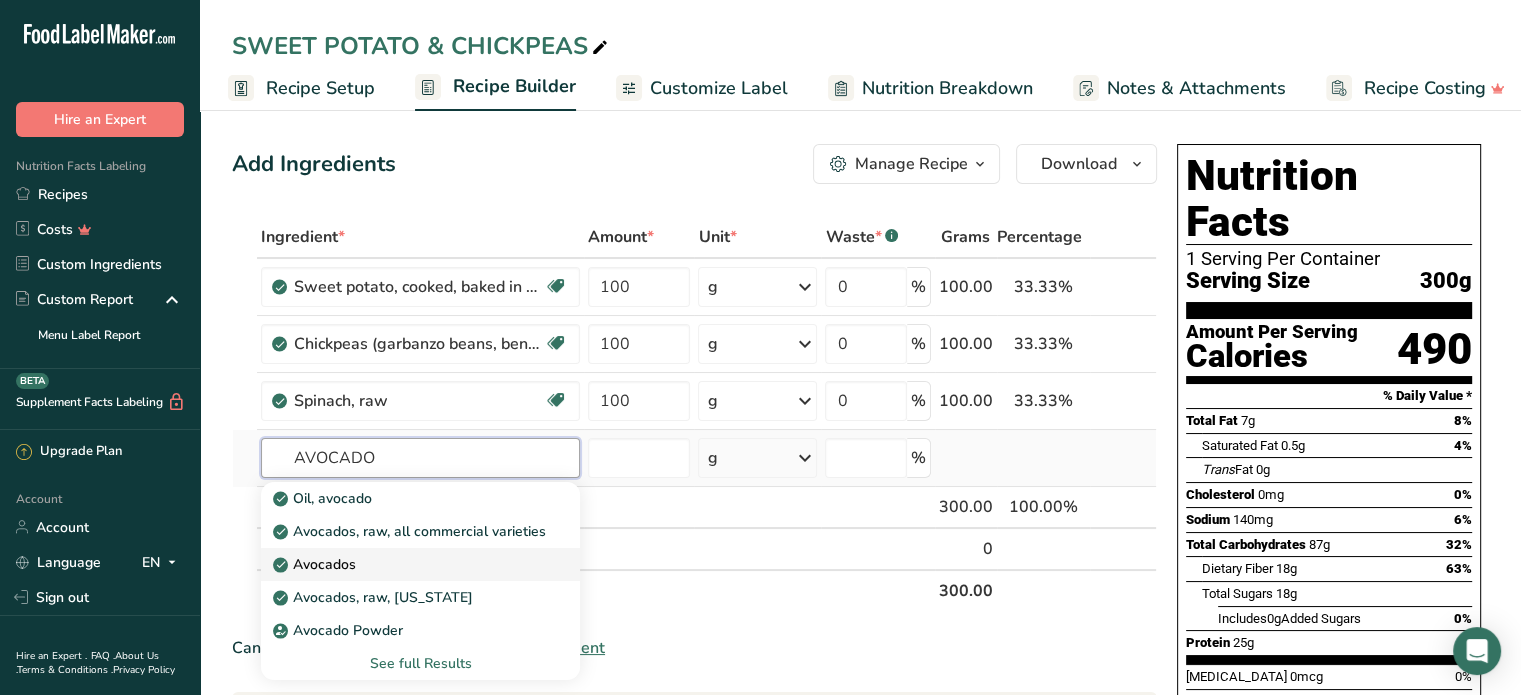 type on "AVOCADO" 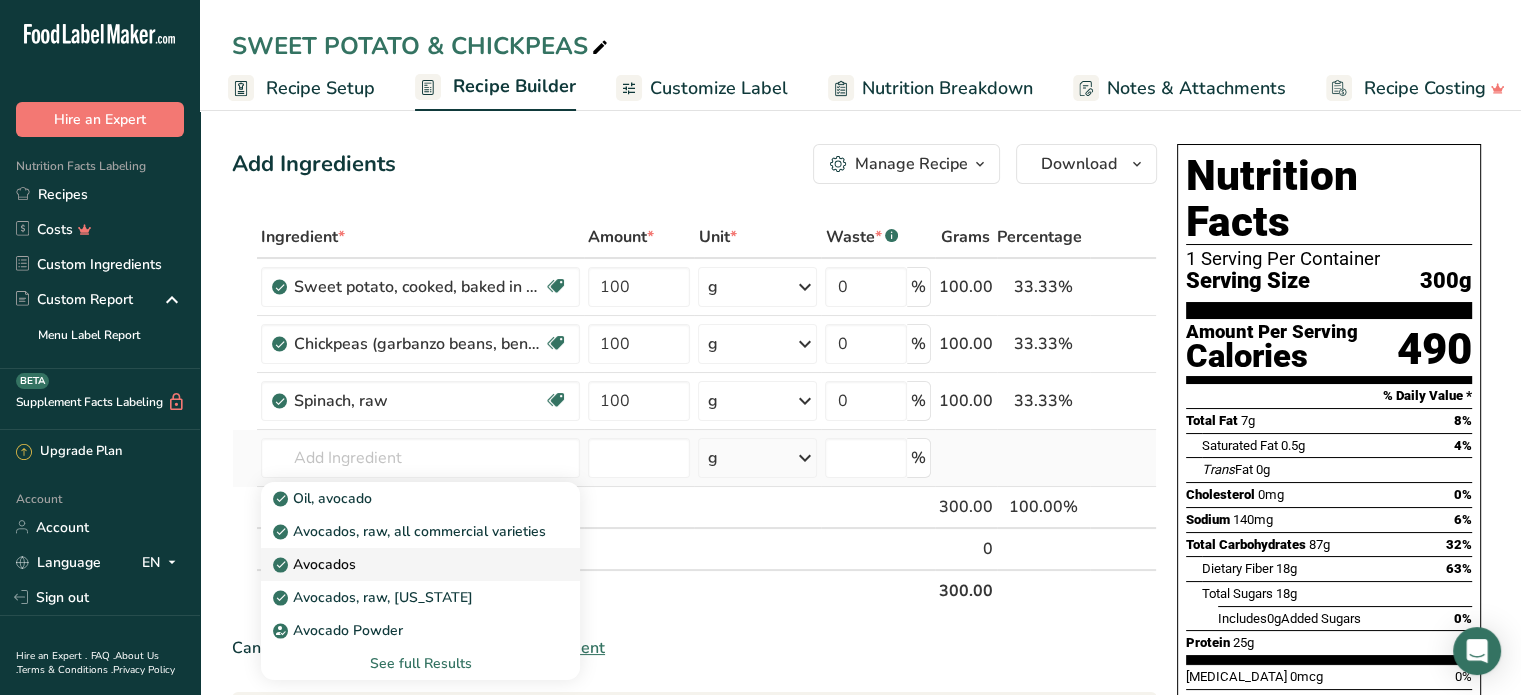 click on "Avocados" at bounding box center [404, 564] 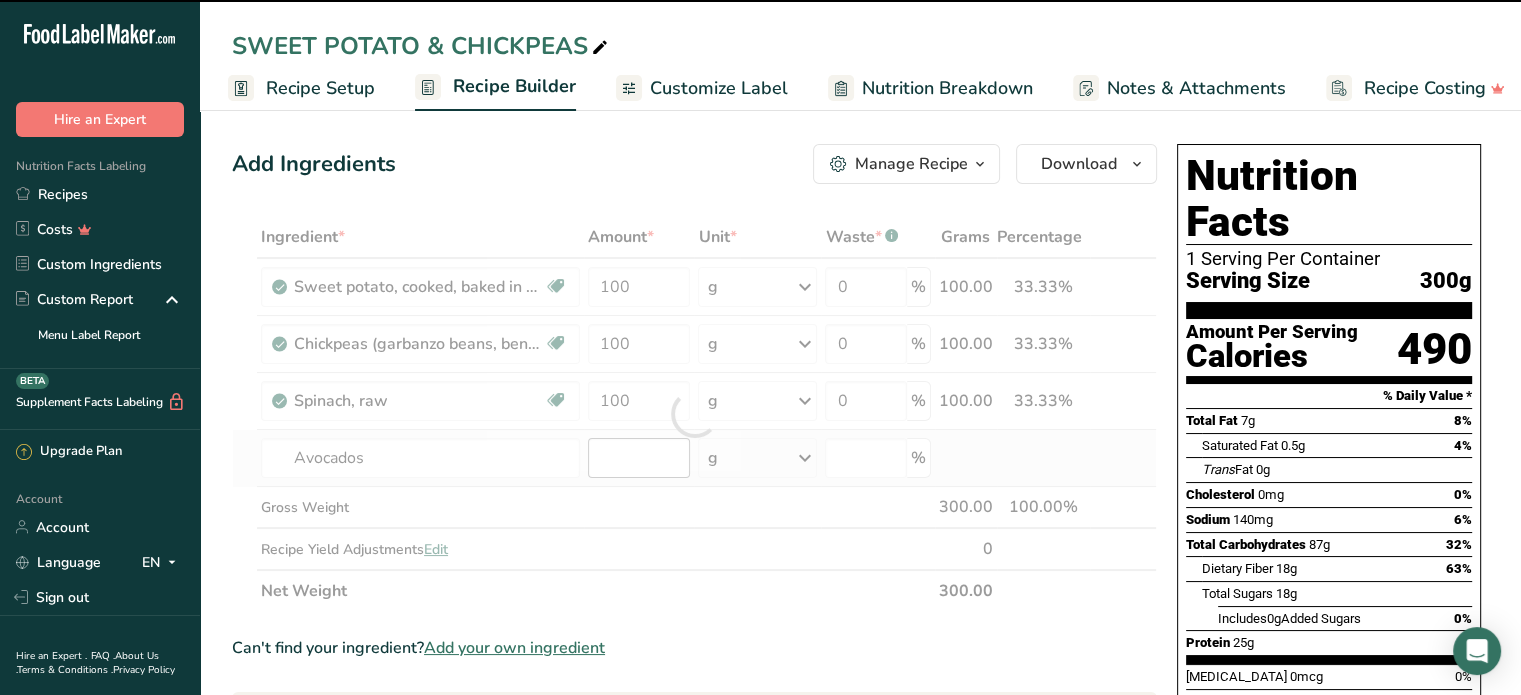 type on "0" 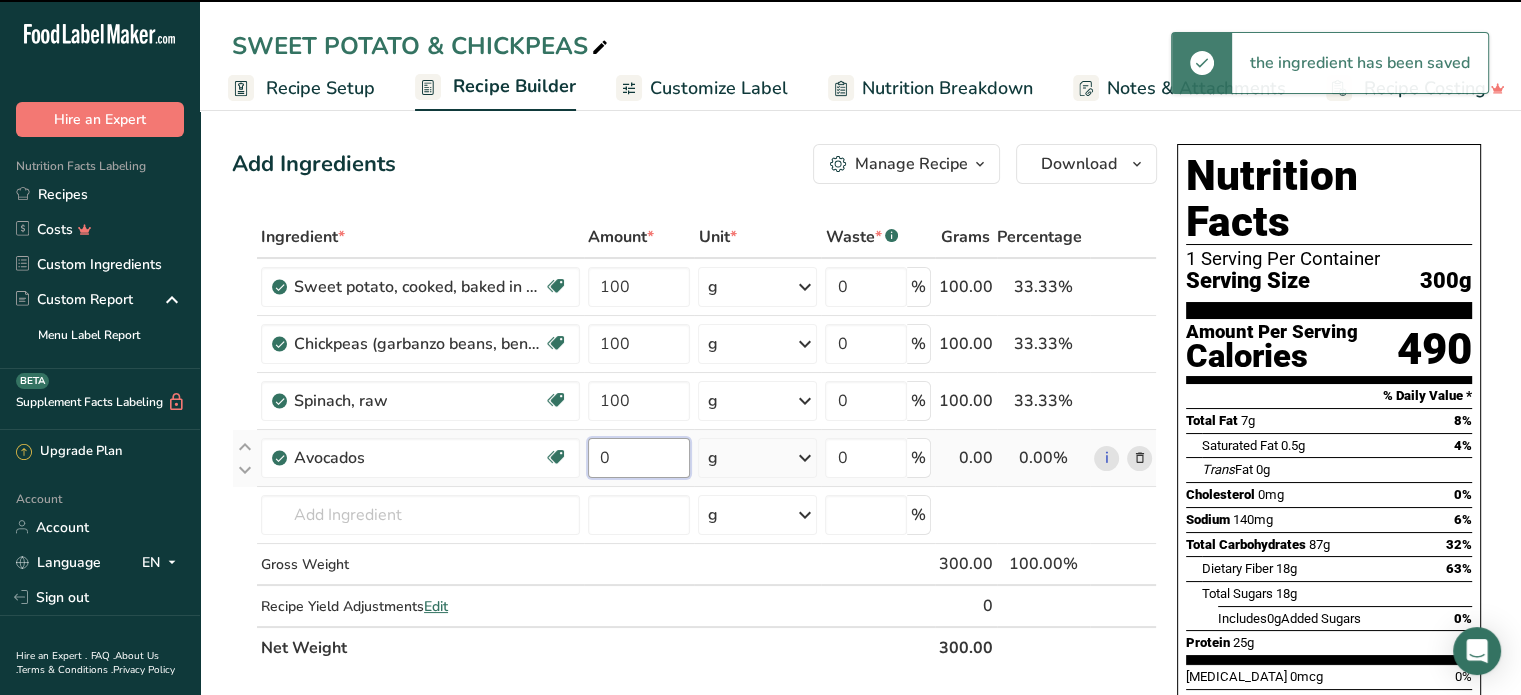 click on "0" at bounding box center [639, 458] 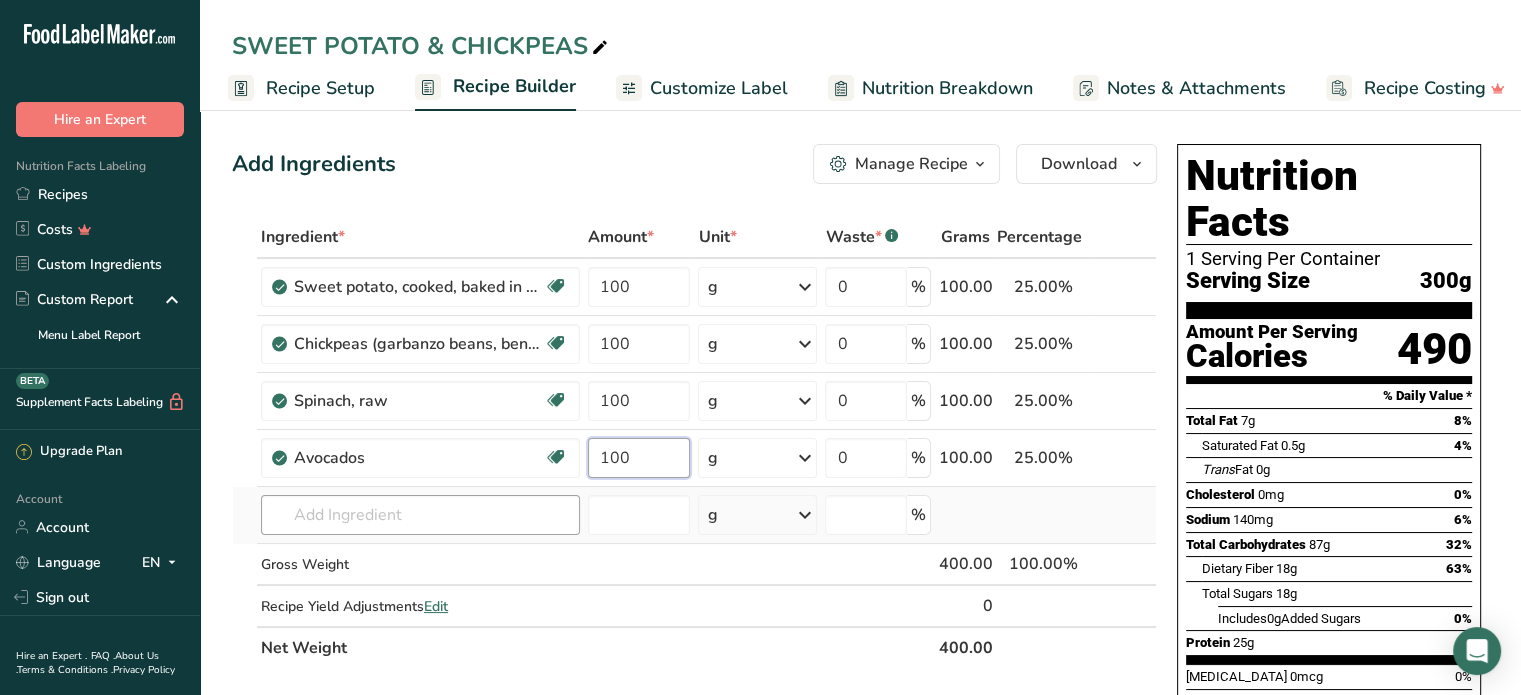 type on "100" 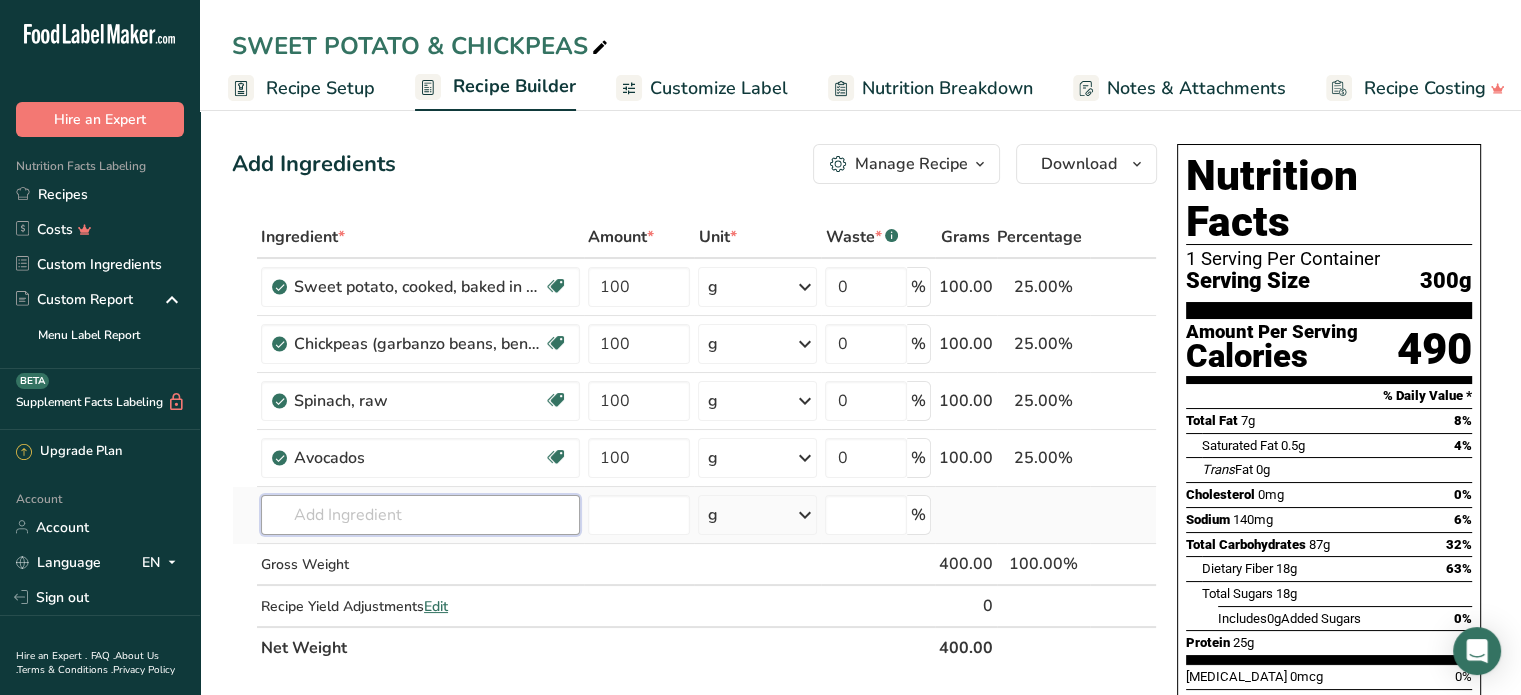 click on "Ingredient *
Amount *
Unit *
Waste *   .a-a{fill:#347362;}.b-a{fill:#fff;}          Grams
Percentage
Sweet potato, cooked, baked in skin, flesh, without salt
Dairy free
Gluten free
Vegan
Vegetarian
Soy free
100
g
Portions
1 cup
1 large
1 medium (2" dia, 5" long, raw)
See more
Weight Units
g
kg
mg
See more
Volume Units
l
Volume units require a density conversion. If you know your ingredient's density enter it below. Otherwise, click on "RIA" our AI Regulatory bot - she will be able to help you
lb/ft3
g/cm3
mL" at bounding box center (694, 442) 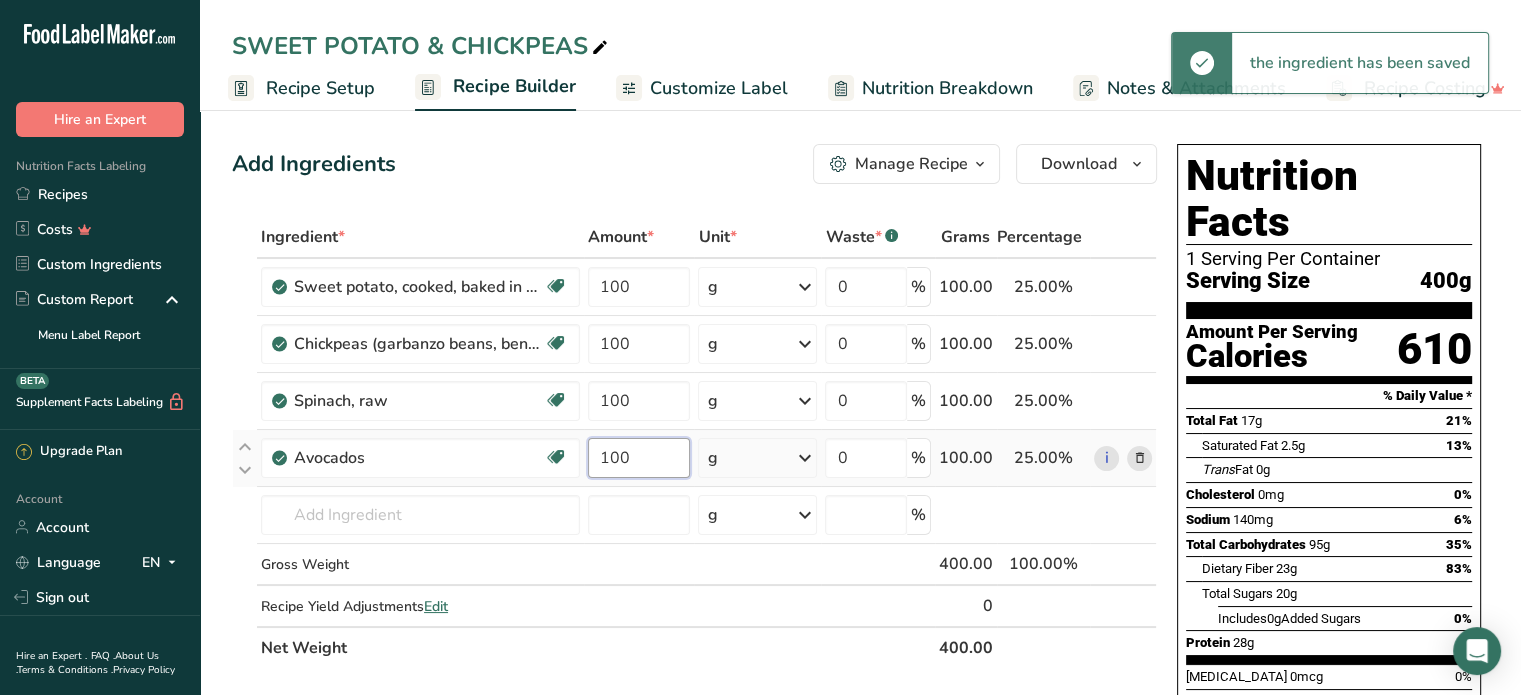 click on "100" at bounding box center [639, 458] 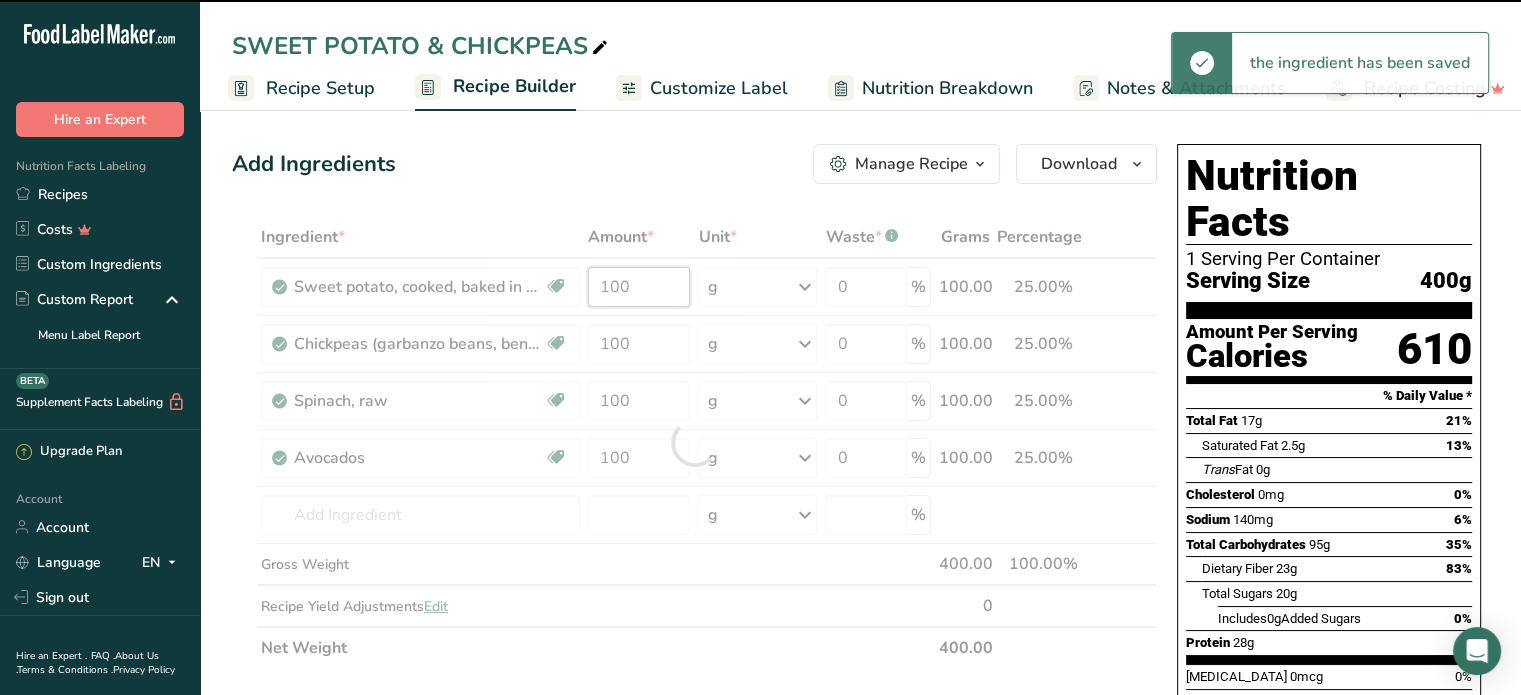 drag, startPoint x: 642, startPoint y: 286, endPoint x: 584, endPoint y: 280, distance: 58.30952 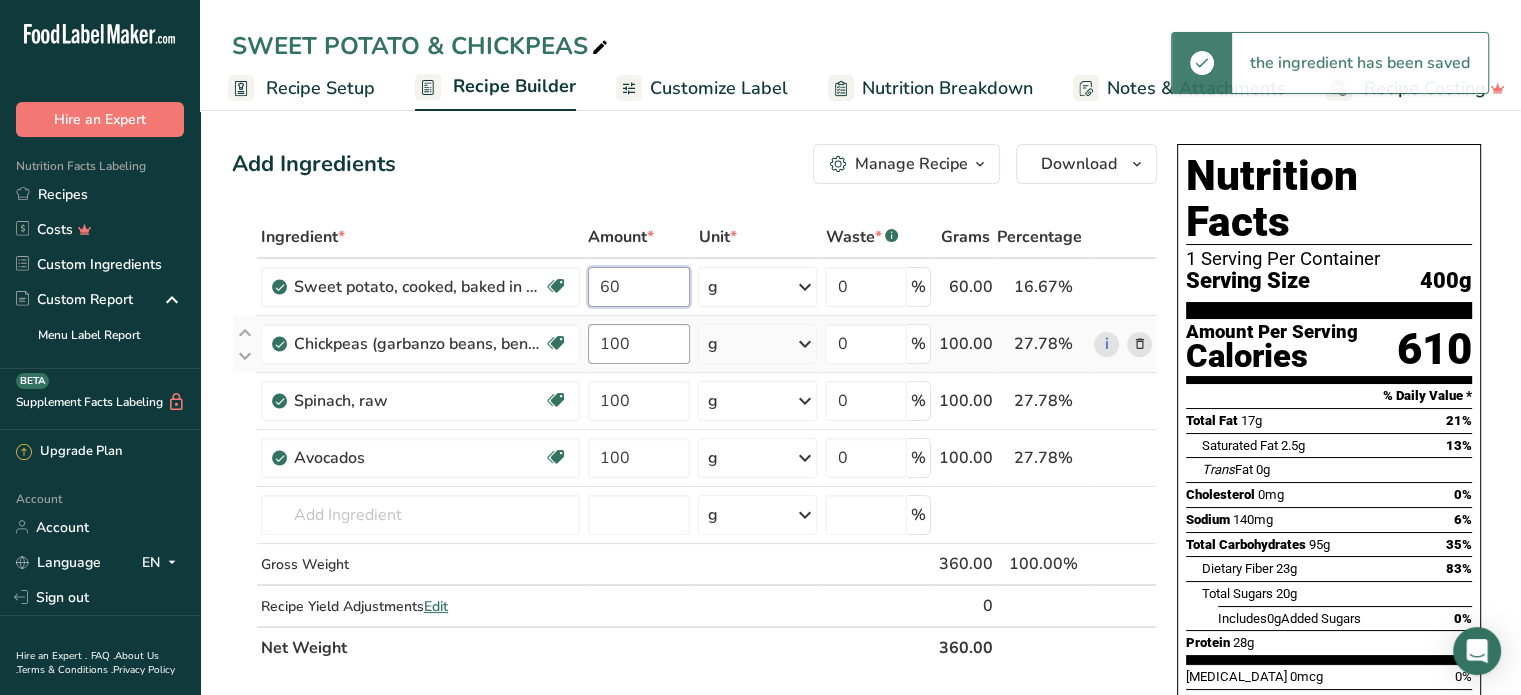 type on "60" 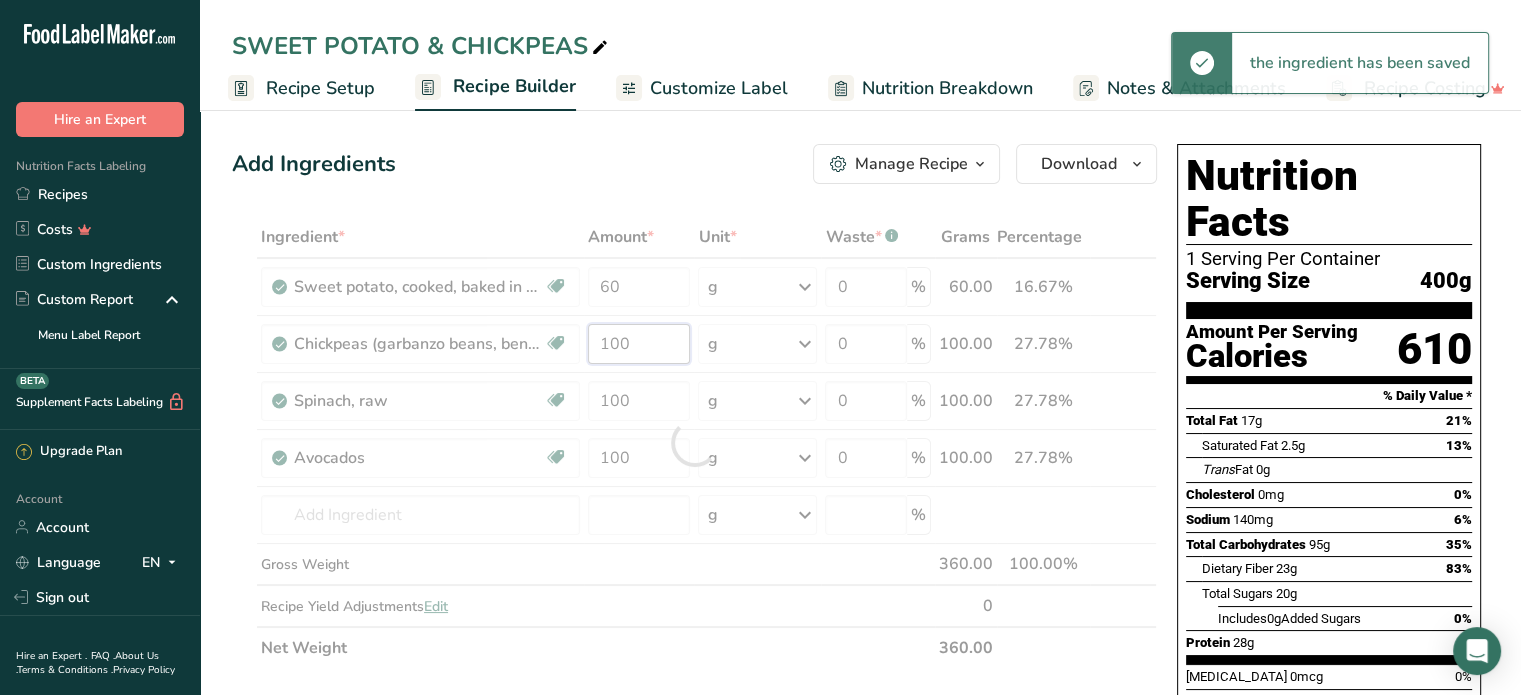 drag, startPoint x: 628, startPoint y: 338, endPoint x: 524, endPoint y: 322, distance: 105.22357 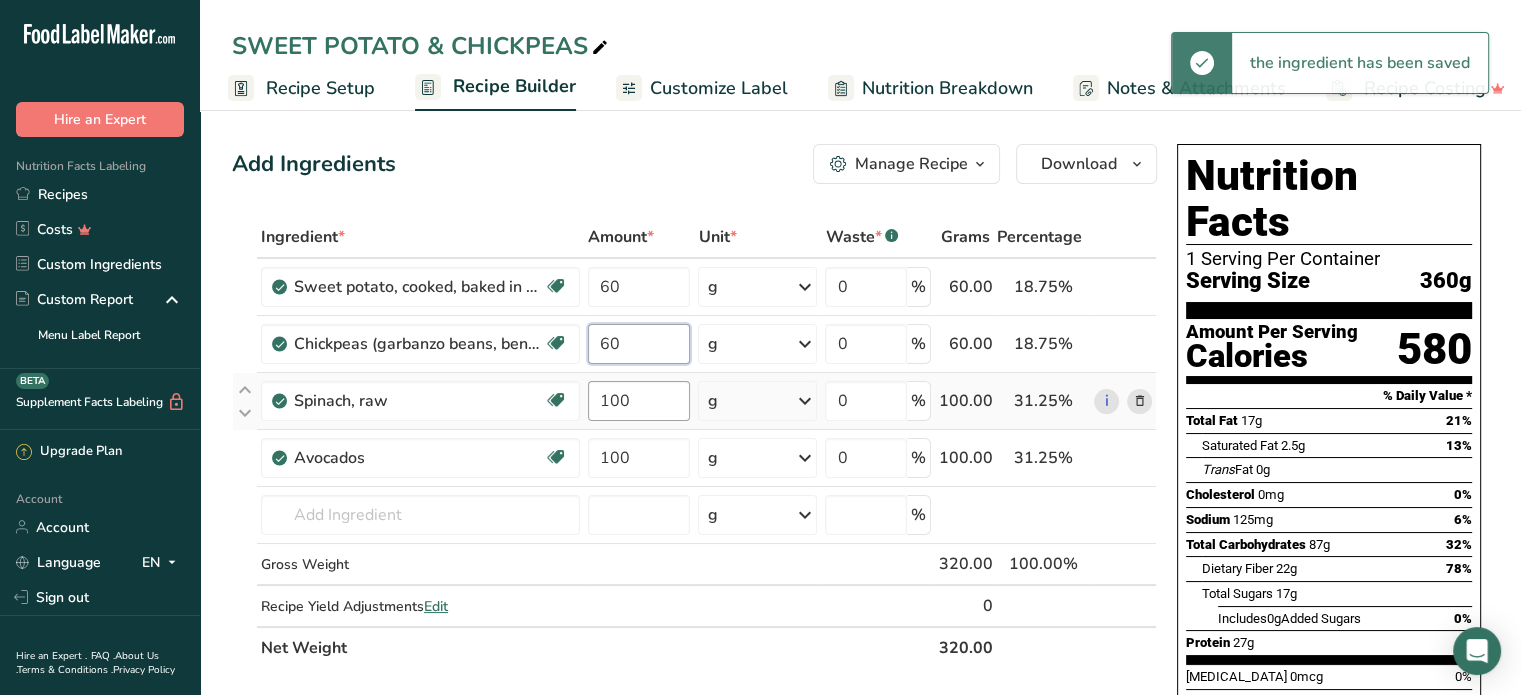 type on "60" 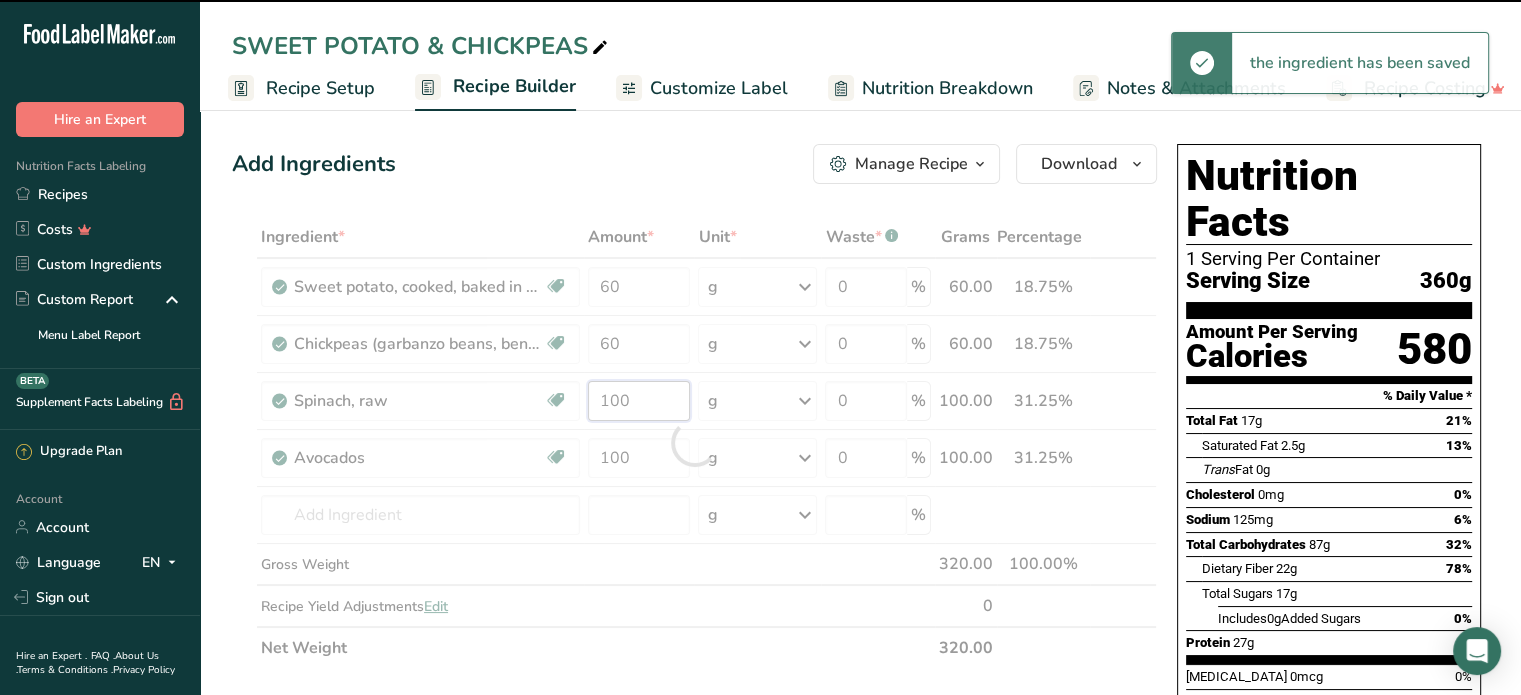 drag, startPoint x: 628, startPoint y: 399, endPoint x: 590, endPoint y: 396, distance: 38.118237 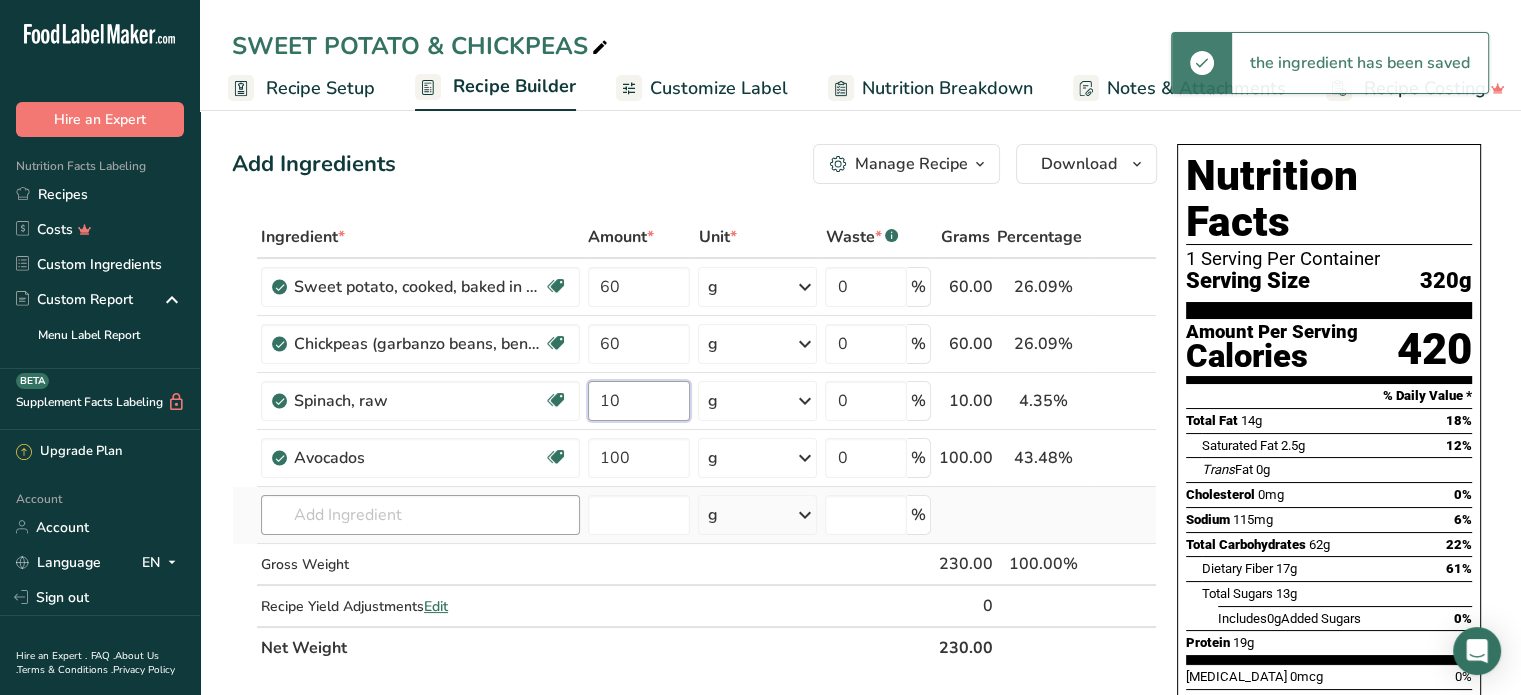 type on "10" 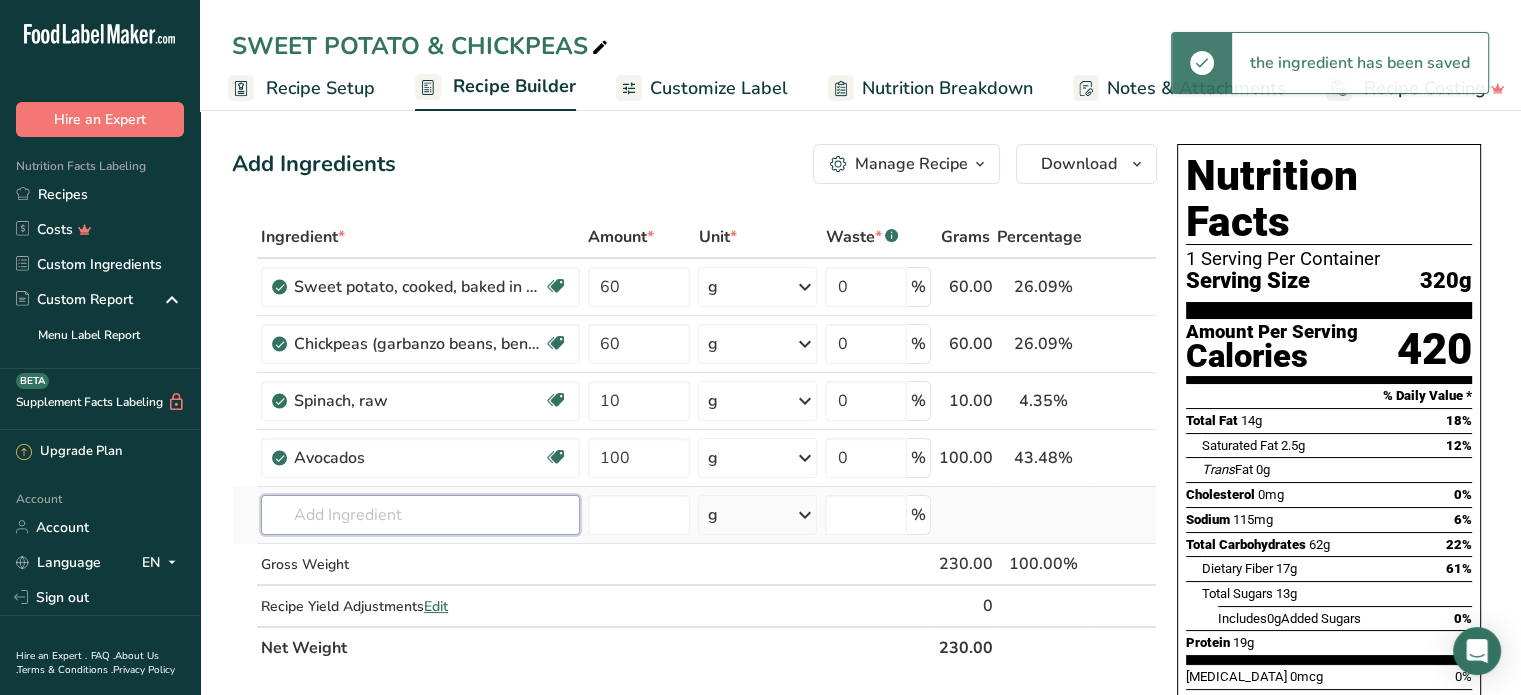 click on "Ingredient *
Amount *
Unit *
Waste *   .a-a{fill:#347362;}.b-a{fill:#fff;}          Grams
Percentage
Sweet potato, cooked, baked in skin, flesh, without salt
Dairy free
Gluten free
Vegan
Vegetarian
Soy free
60
g
Portions
1 cup
1 large
1 medium (2" dia, 5" long, raw)
See more
Weight Units
g
kg
mg
See more
Volume Units
l
Volume units require a density conversion. If you know your ingredient's density enter it below. Otherwise, click on "RIA" our AI Regulatory bot - she will be able to help you
lb/ft3
g/cm3
mL" at bounding box center (694, 442) 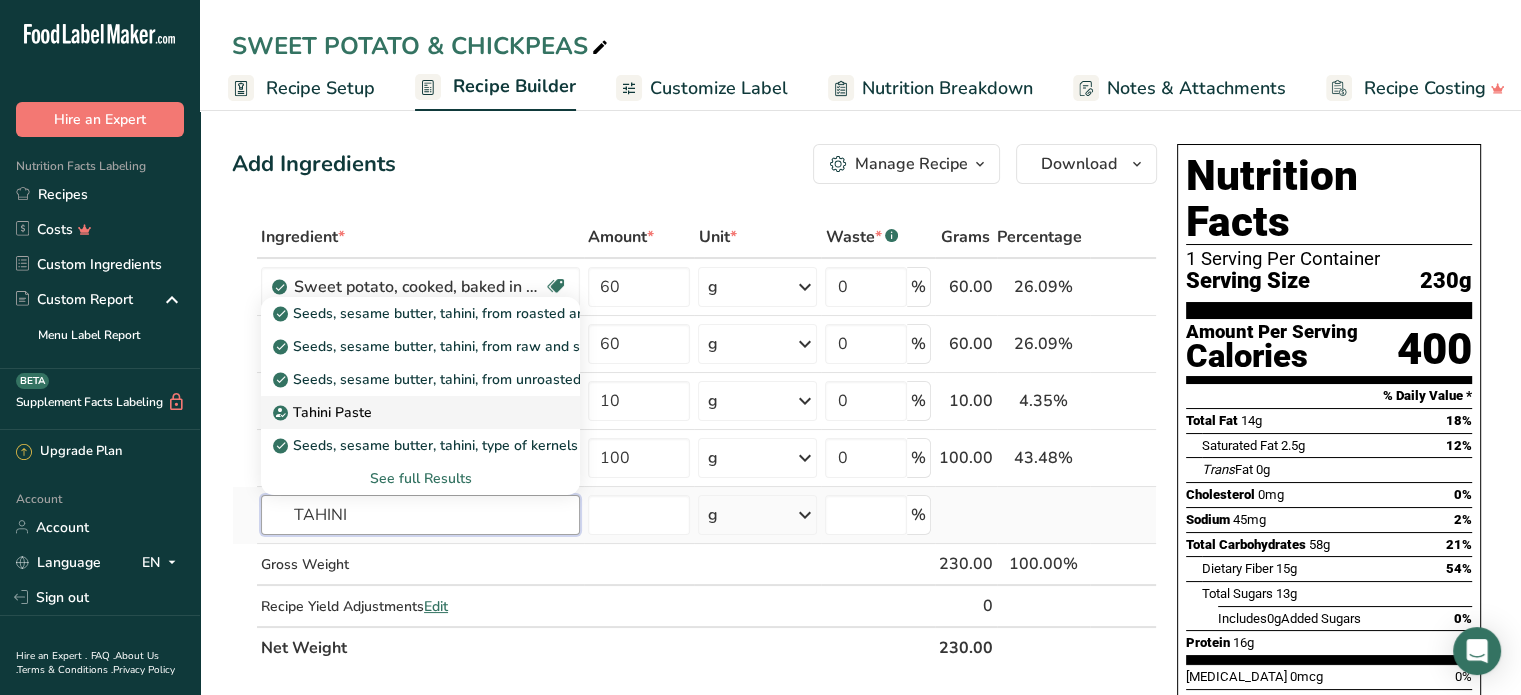 type on "TAHINI" 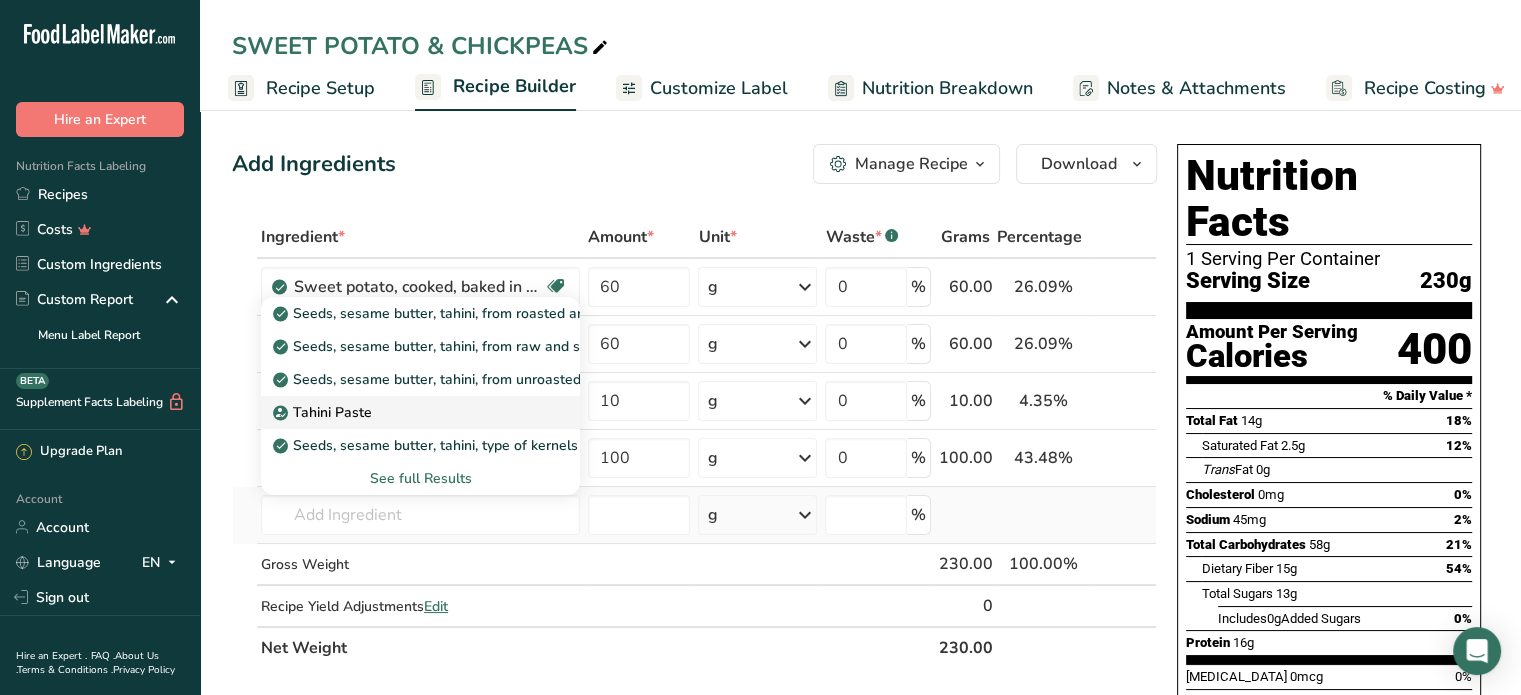 click on "Tahini Paste" at bounding box center (404, 412) 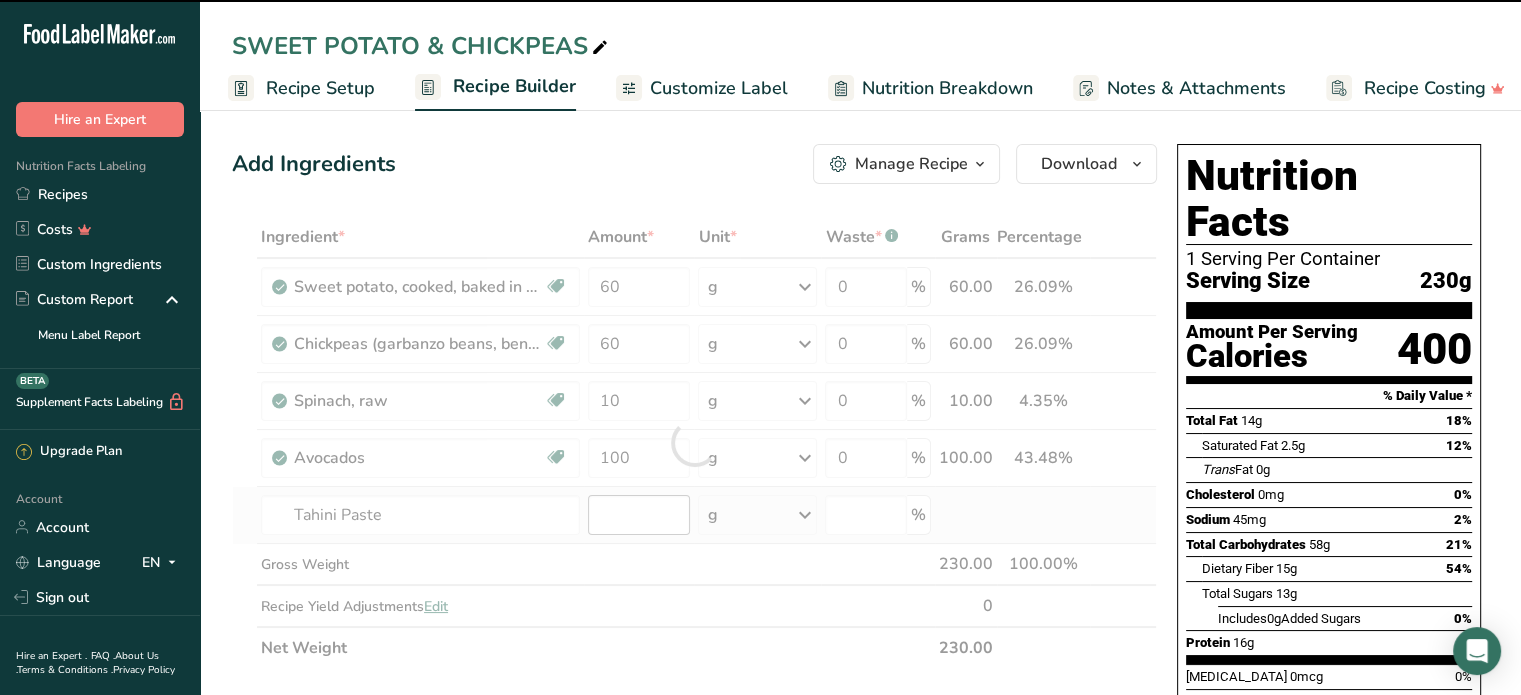 type on "0" 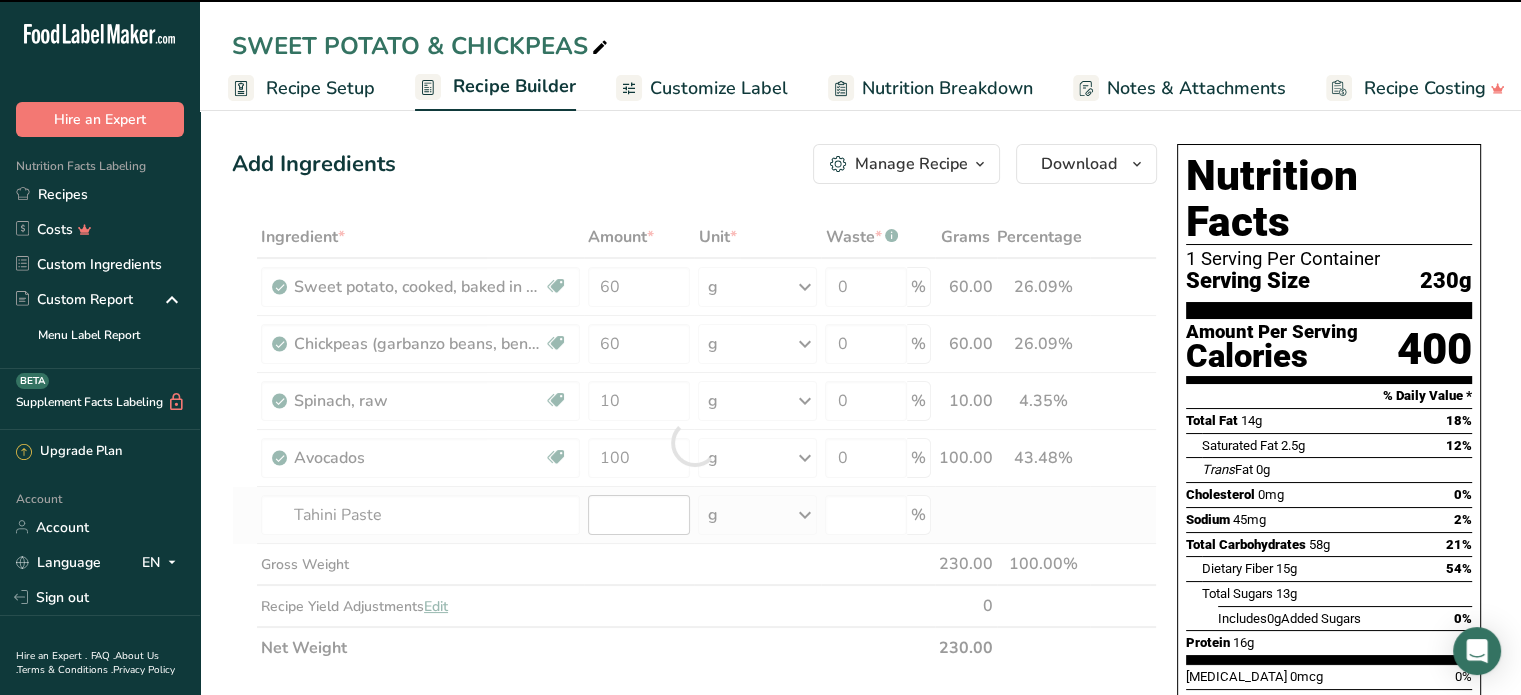 type on "0" 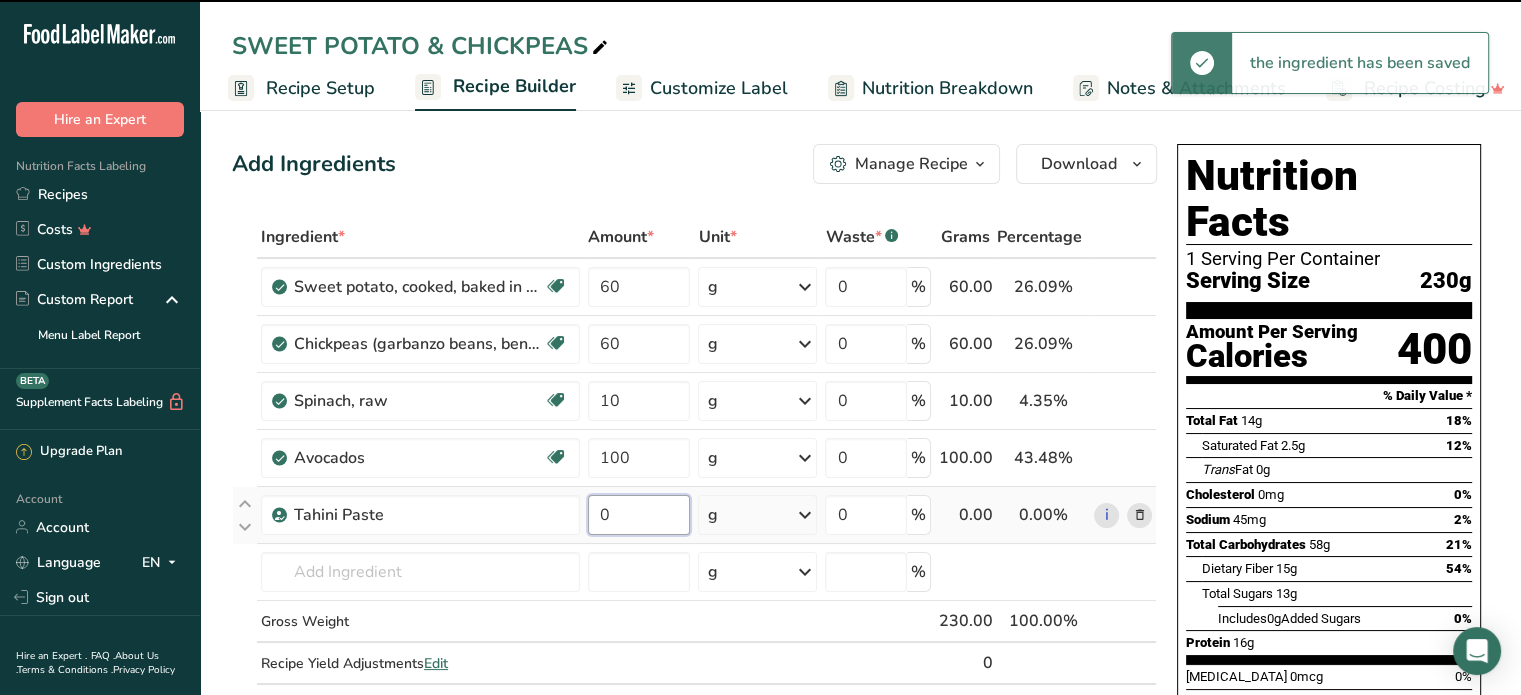 click on "0" at bounding box center (639, 515) 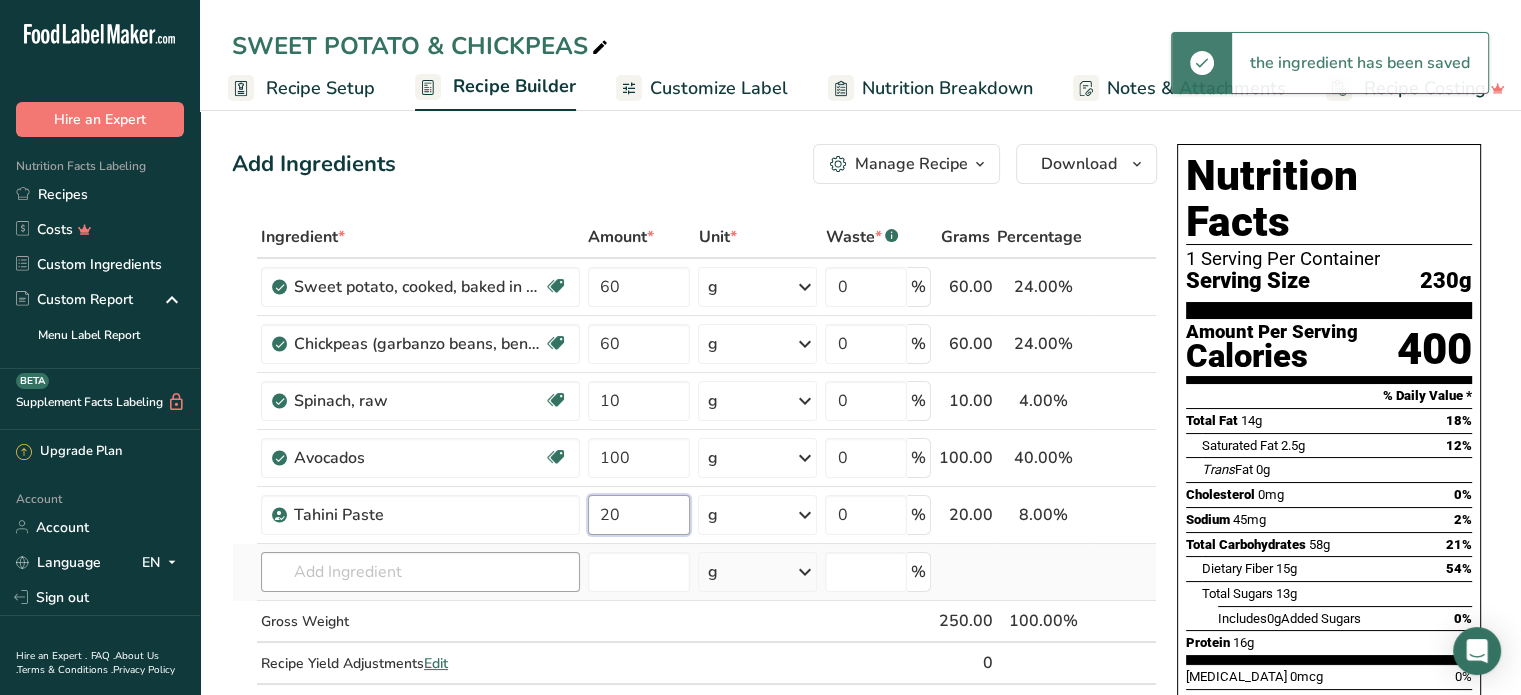 type on "20" 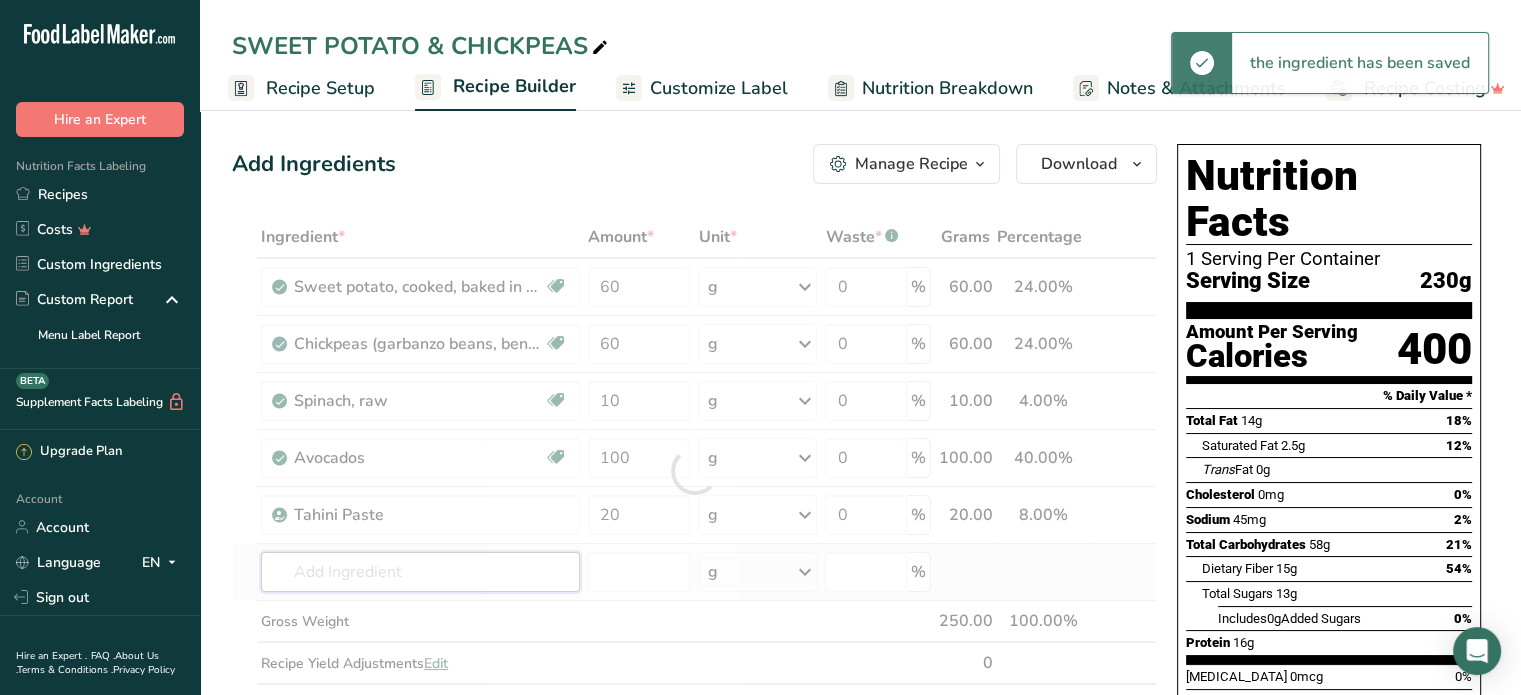 click on "Ingredient *
Amount *
Unit *
Waste *   .a-a{fill:#347362;}.b-a{fill:#fff;}          Grams
Percentage
Sweet potato, cooked, baked in skin, flesh, without salt
Dairy free
Gluten free
Vegan
Vegetarian
Soy free
60
g
Portions
1 cup
1 large
1 medium (2" dia, 5" long, raw)
See more
Weight Units
g
kg
mg
See more
Volume Units
l
Volume units require a density conversion. If you know your ingredient's density enter it below. Otherwise, click on "RIA" our AI Regulatory bot - she will be able to help you
lb/ft3
g/cm3
mL" at bounding box center (694, 471) 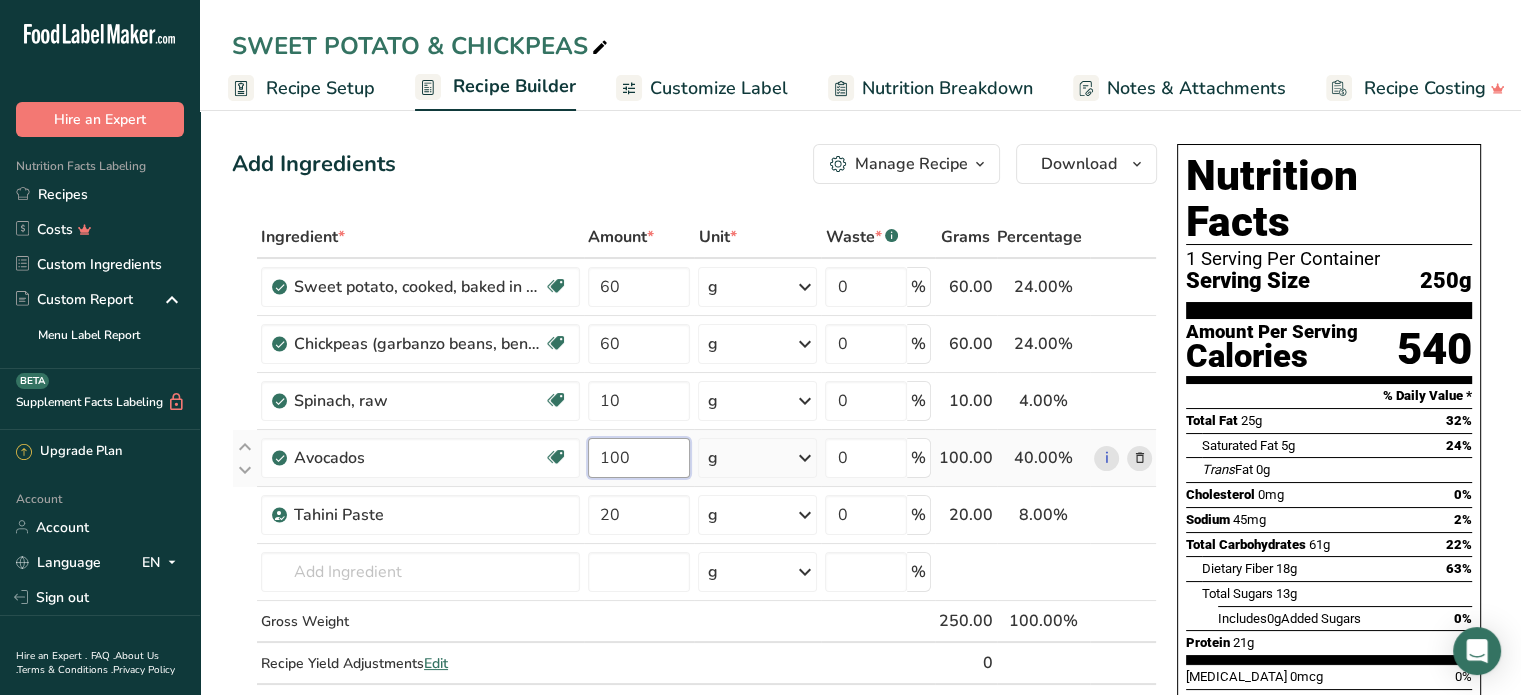 drag, startPoint x: 628, startPoint y: 457, endPoint x: 603, endPoint y: 455, distance: 25.079872 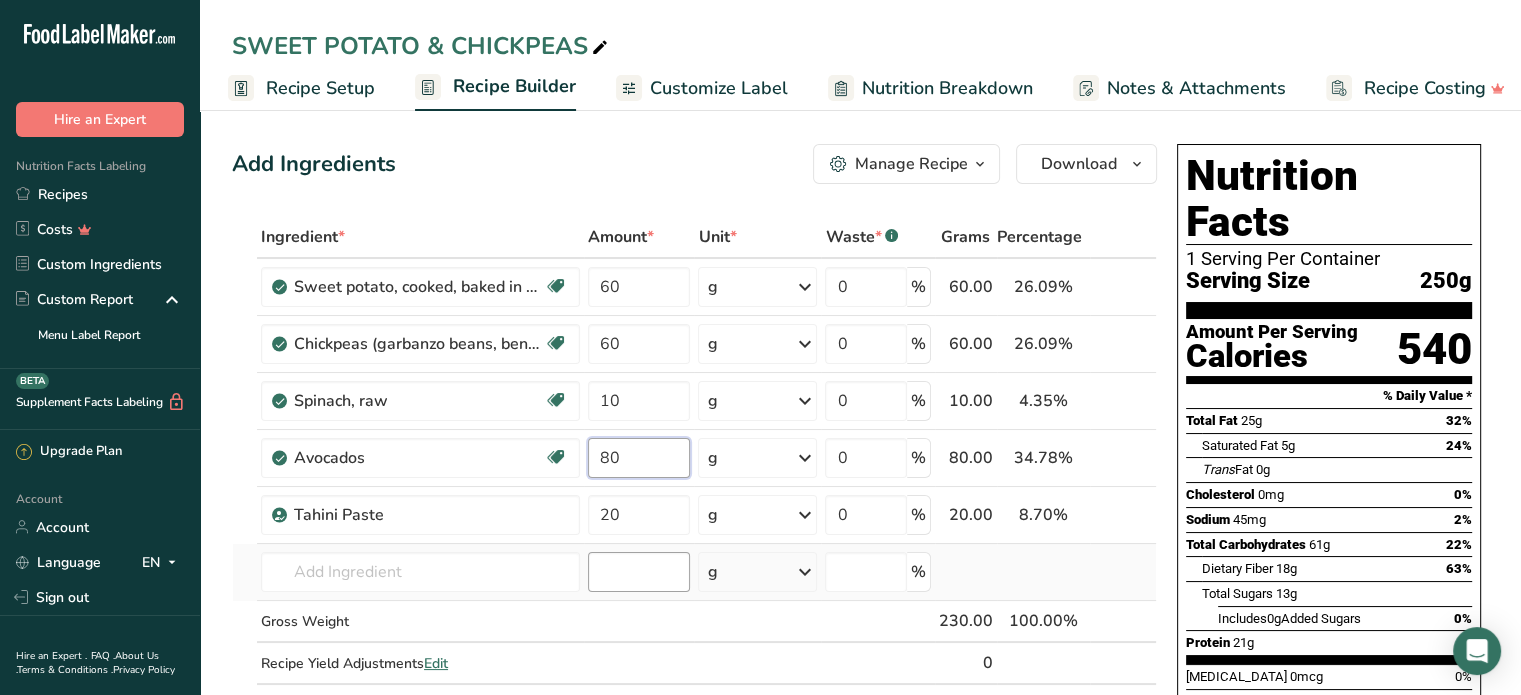 type on "80" 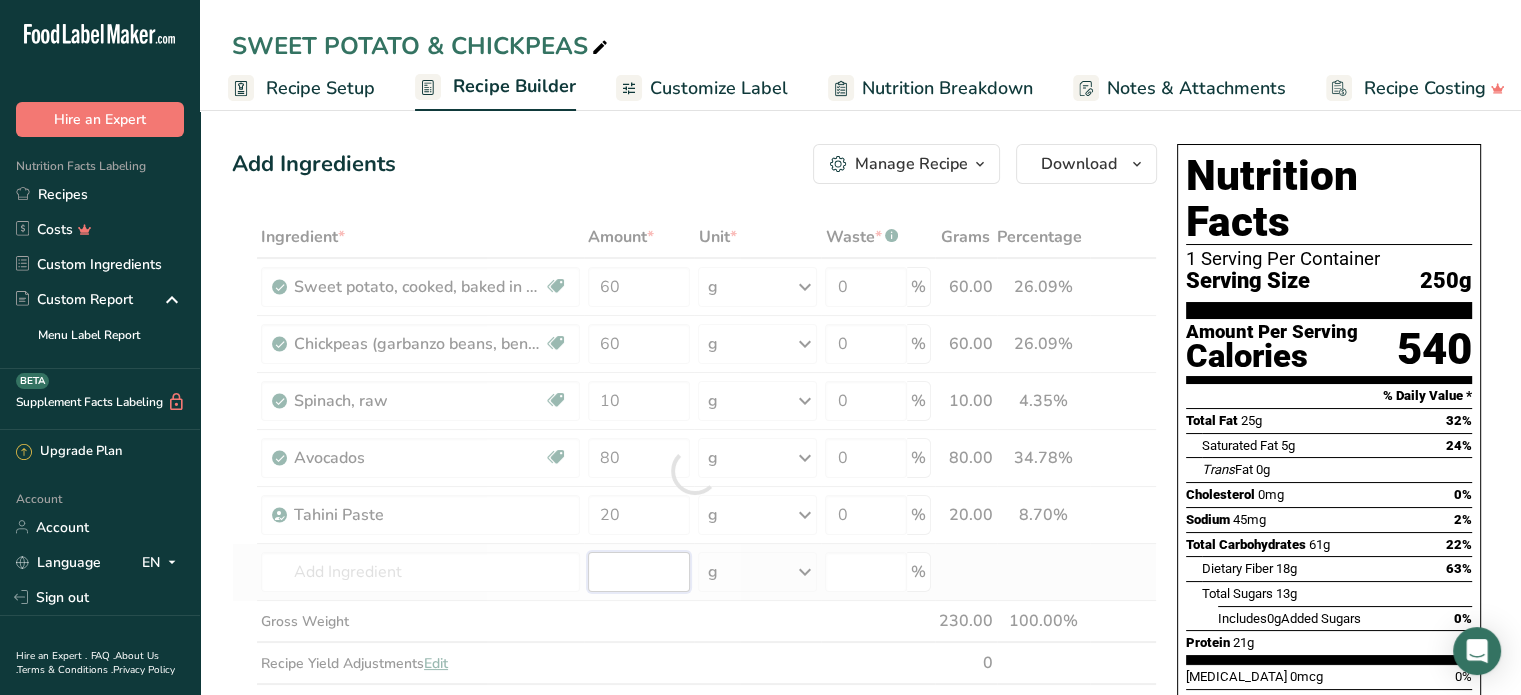 click on "Ingredient *
Amount *
Unit *
Waste *   .a-a{fill:#347362;}.b-a{fill:#fff;}          Grams
Percentage
Sweet potato, cooked, baked in skin, flesh, without salt
Dairy free
Gluten free
Vegan
Vegetarian
Soy free
60
g
Portions
1 cup
1 large
1 medium (2" dia, 5" long, raw)
See more
Weight Units
g
kg
mg
See more
Volume Units
l
Volume units require a density conversion. If you know your ingredient's density enter it below. Otherwise, click on "RIA" our AI Regulatory bot - she will be able to help you
lb/ft3
g/cm3
mL" at bounding box center [694, 471] 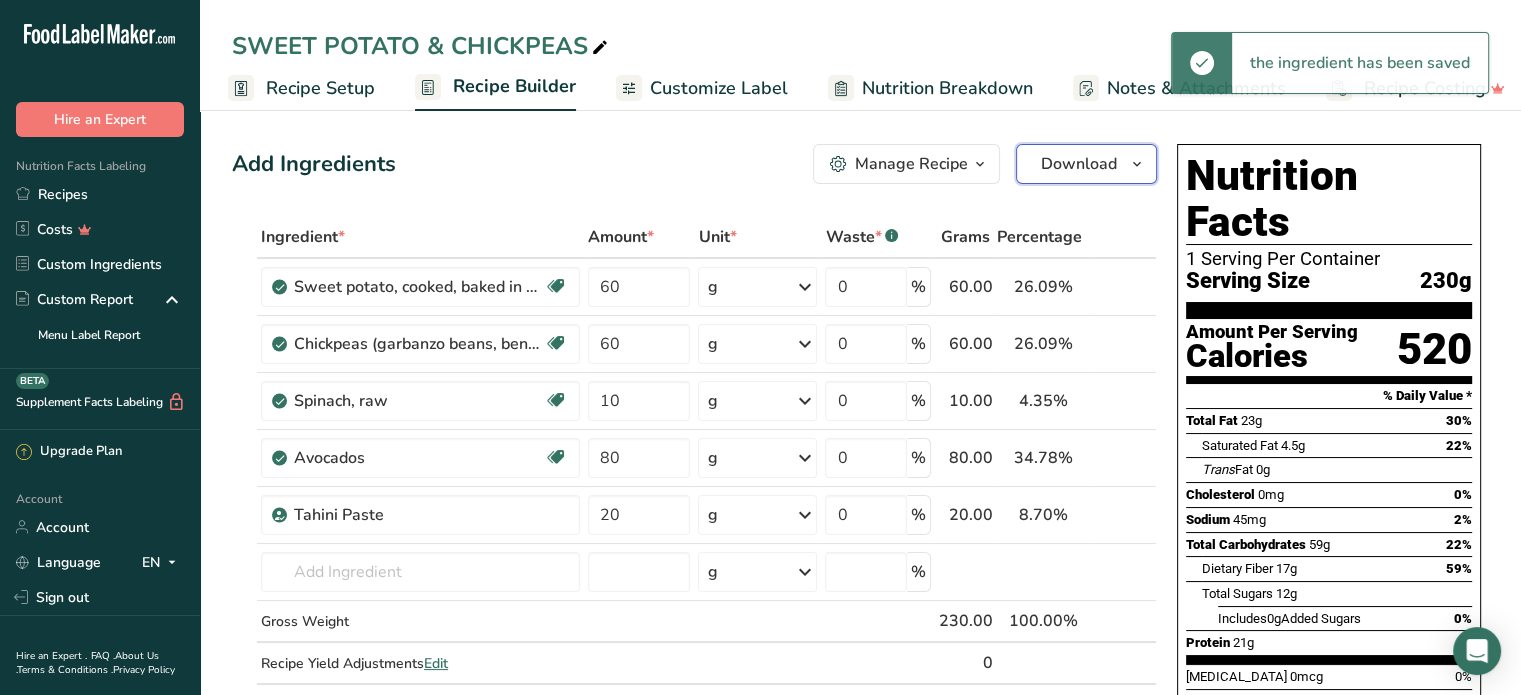 click on "Download" at bounding box center (1079, 164) 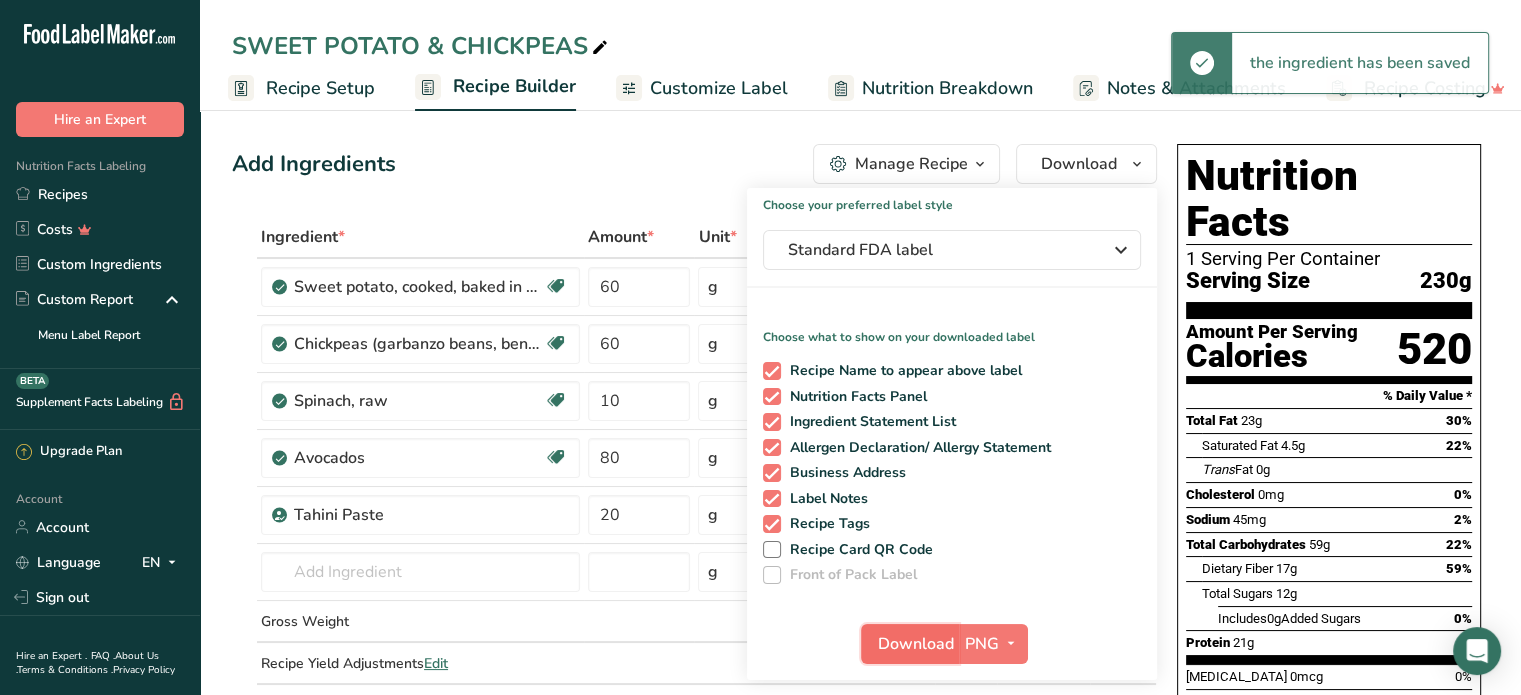 click on "Download" at bounding box center (916, 644) 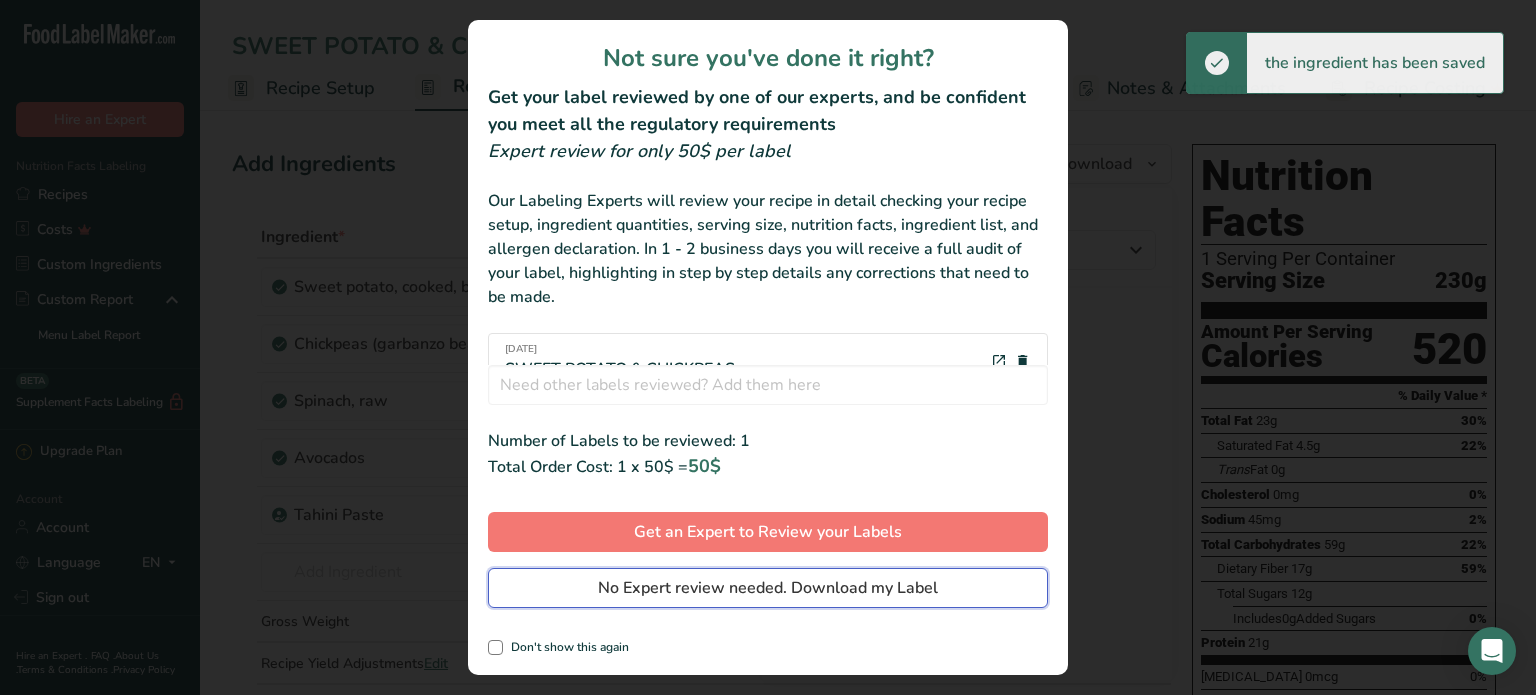 click on "No Expert review needed. Download my Label" at bounding box center (768, 588) 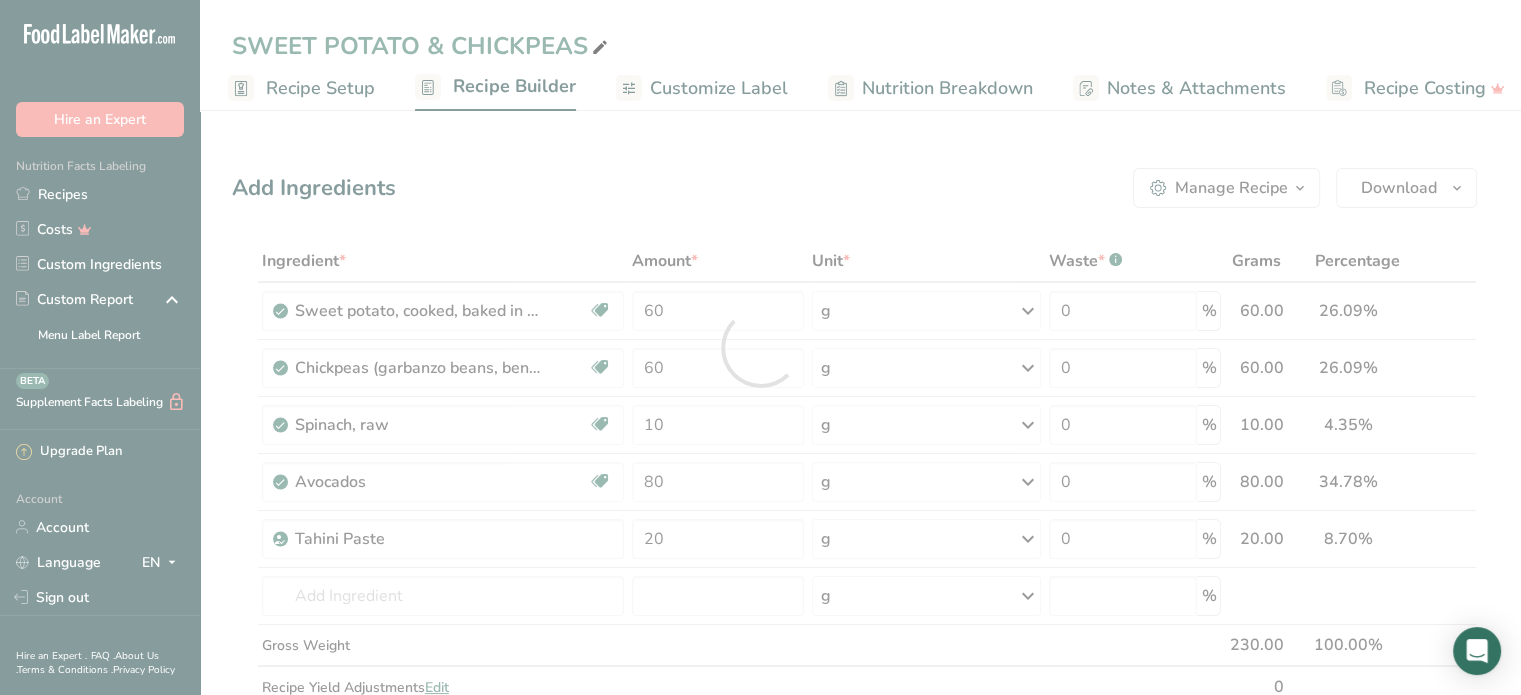 scroll, scrollTop: 0, scrollLeft: 0, axis: both 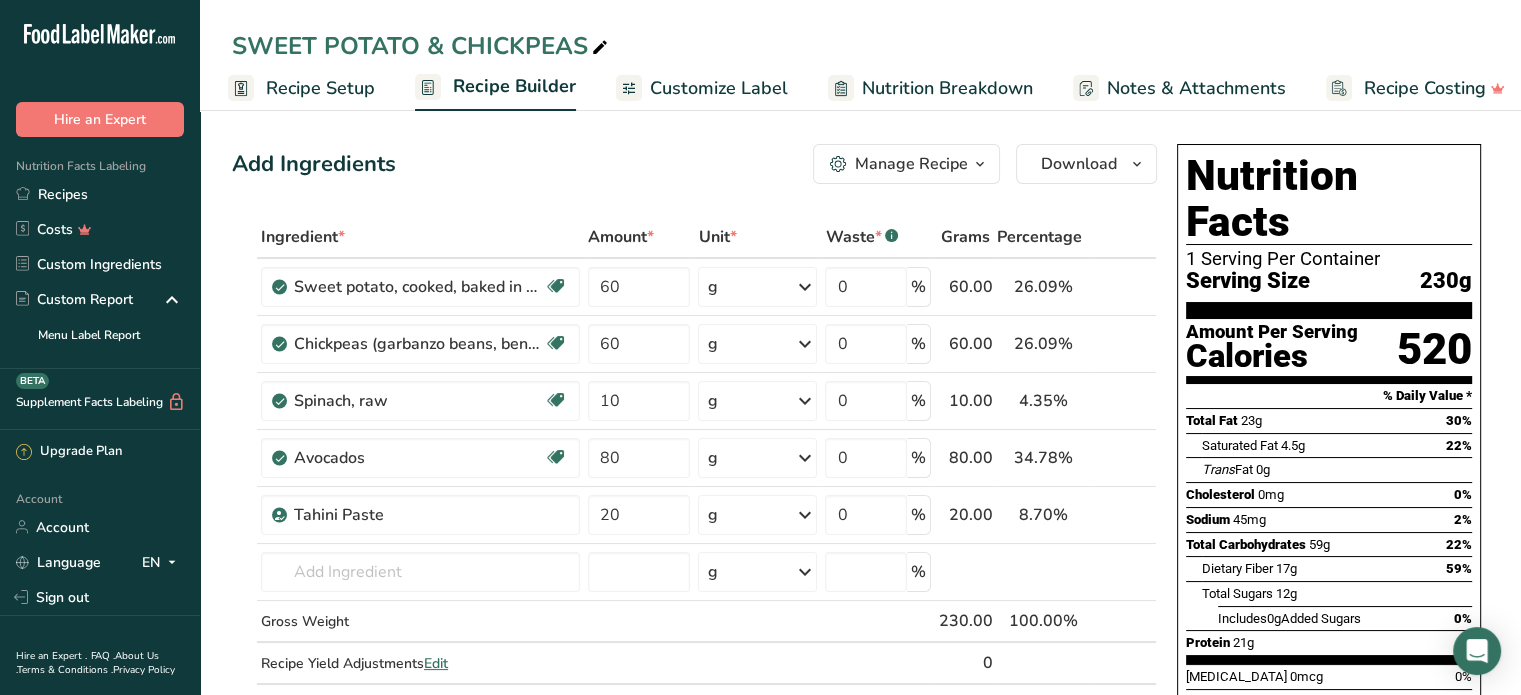 click at bounding box center (600, 48) 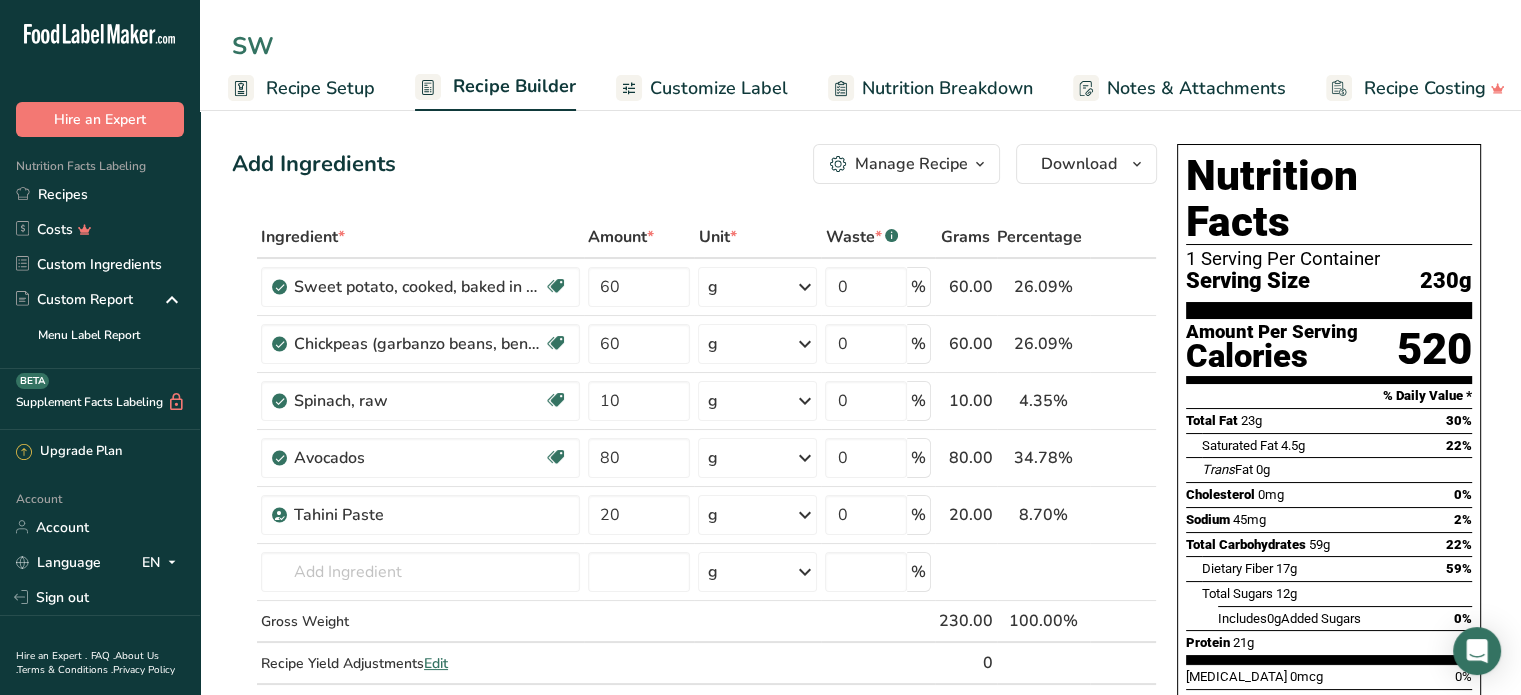 type on "S" 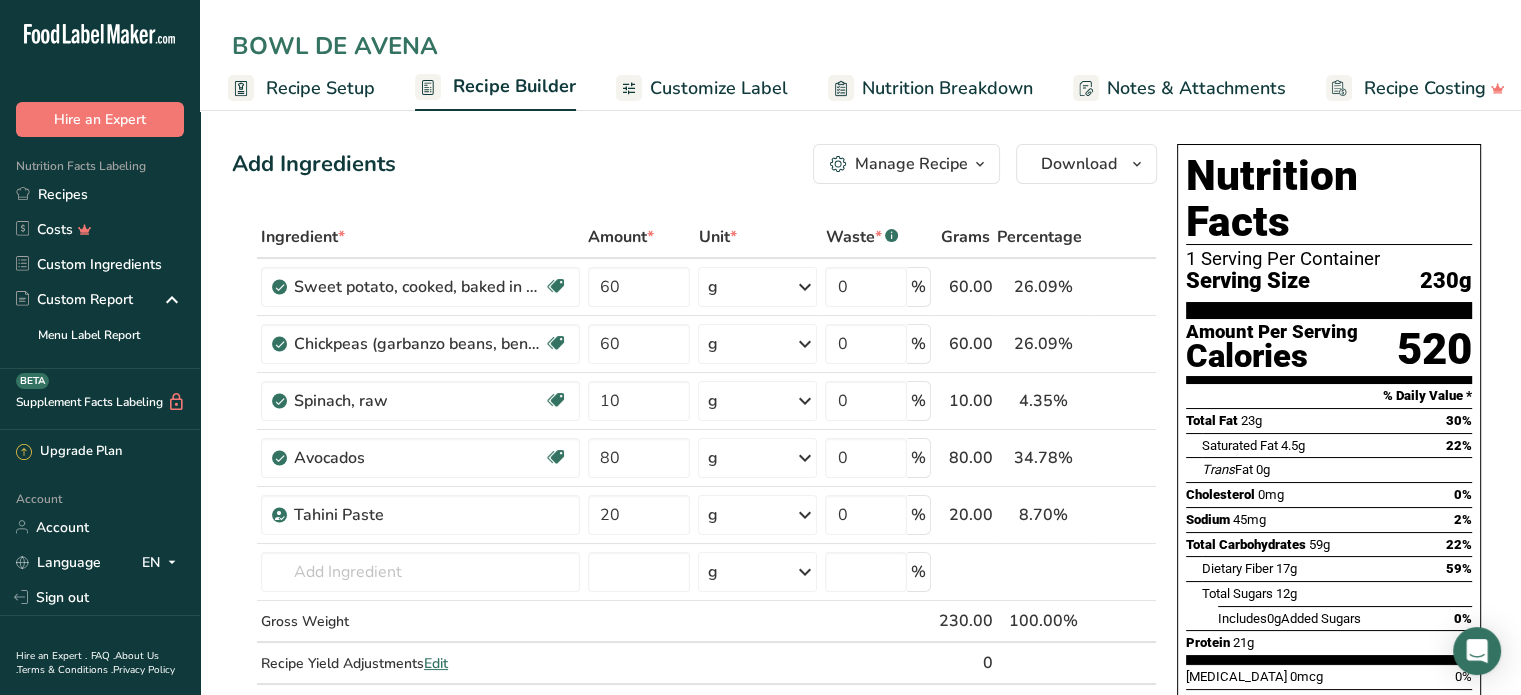 type on "BOWL DE AVENA" 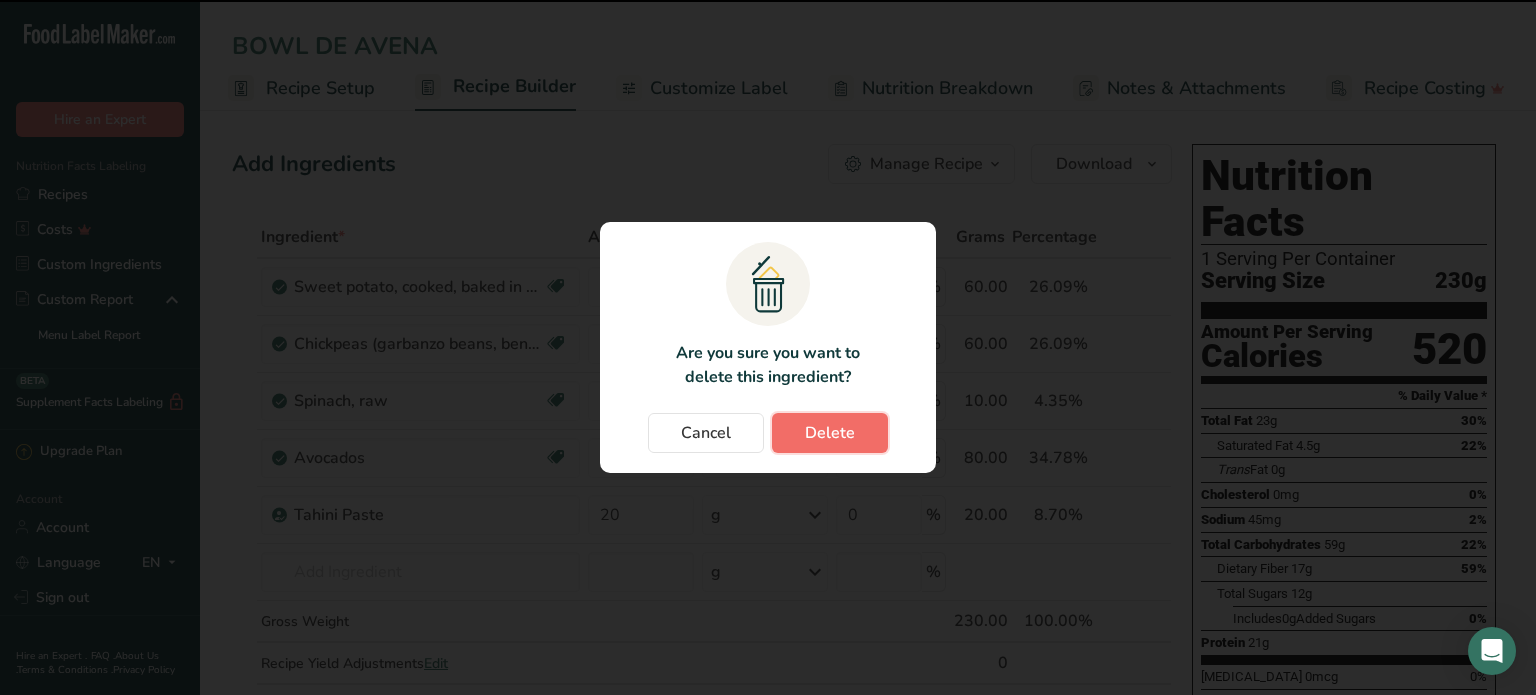 click on "Delete" at bounding box center [830, 433] 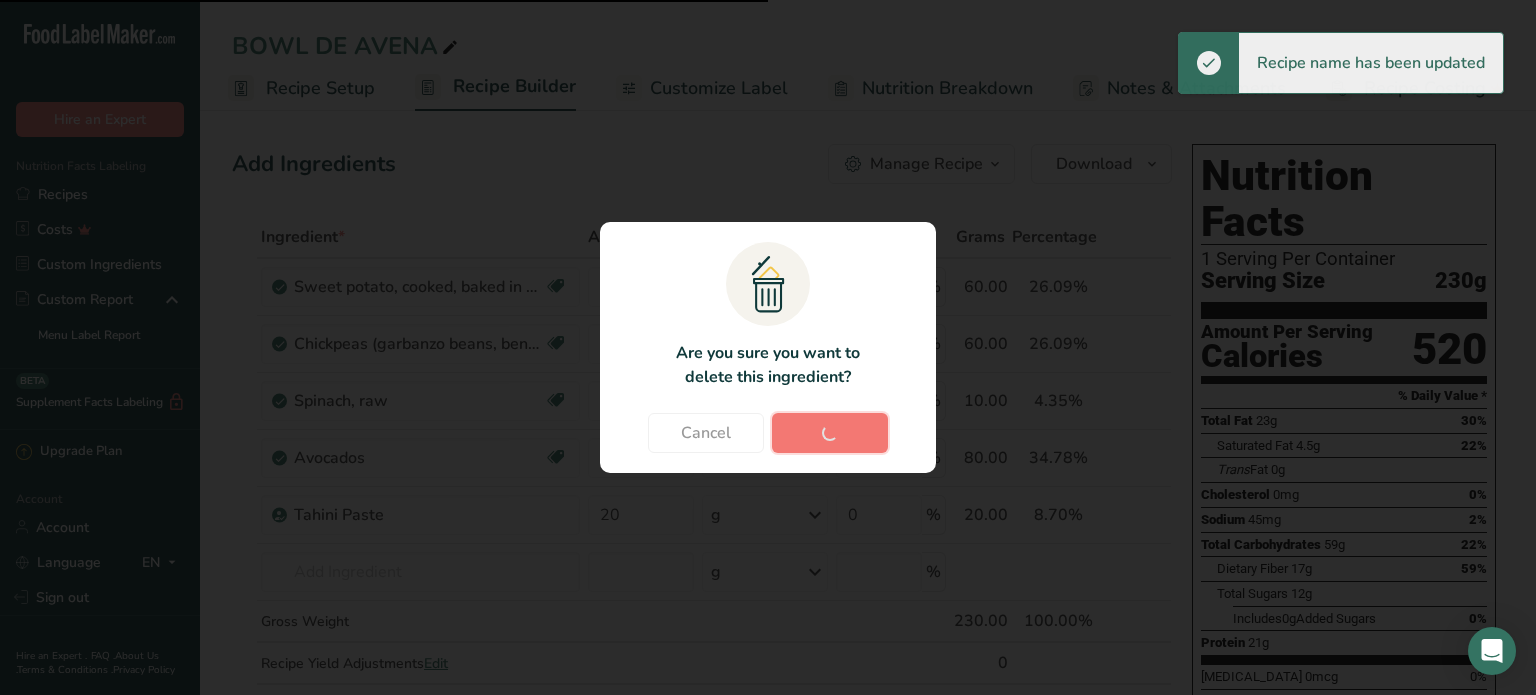 type on "10" 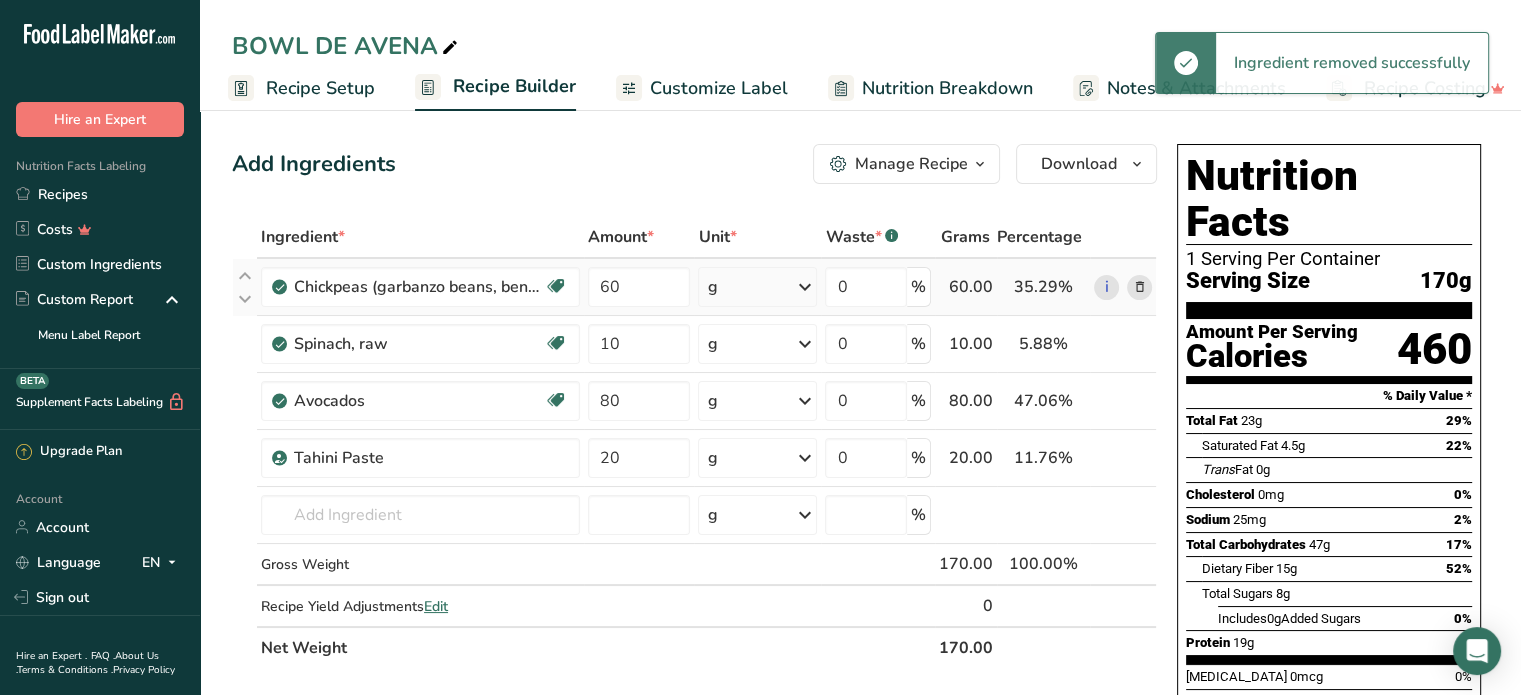 click at bounding box center (1139, 287) 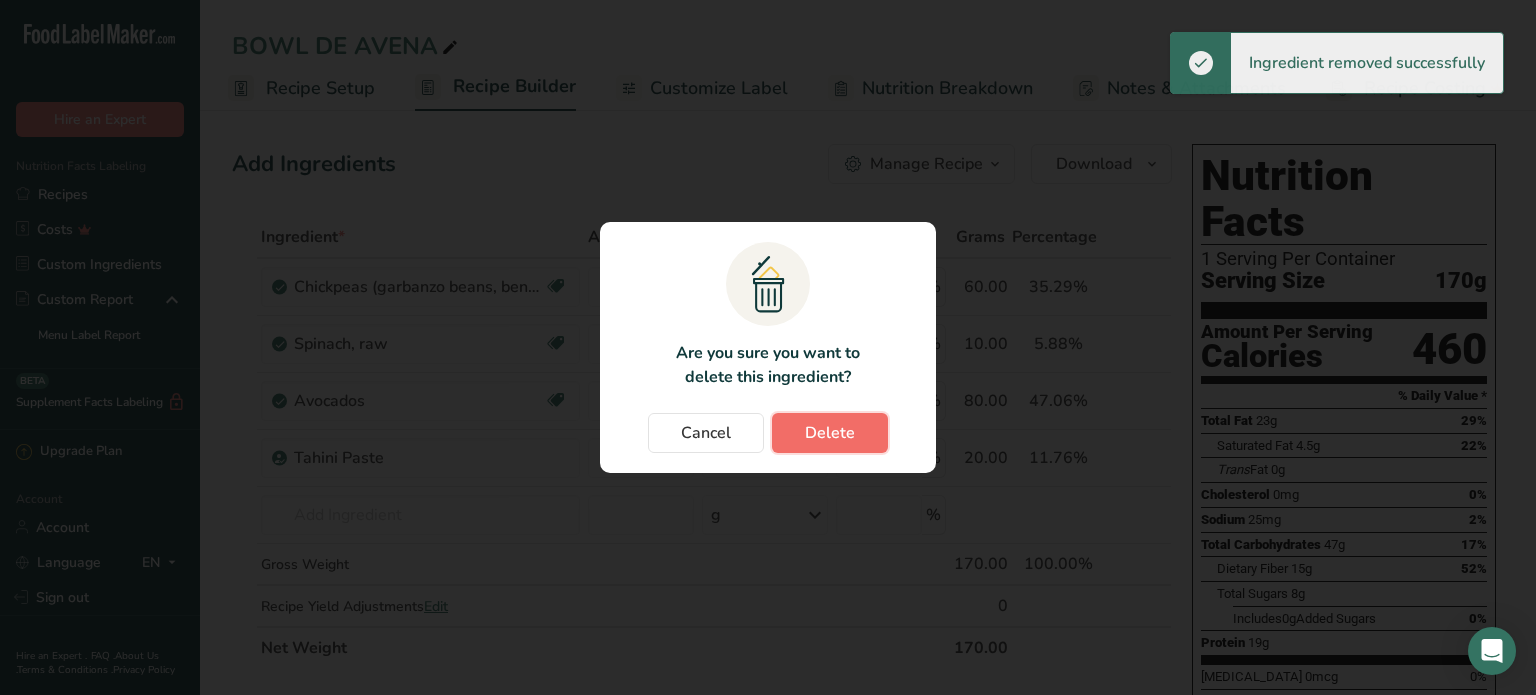click on "Delete" at bounding box center (830, 433) 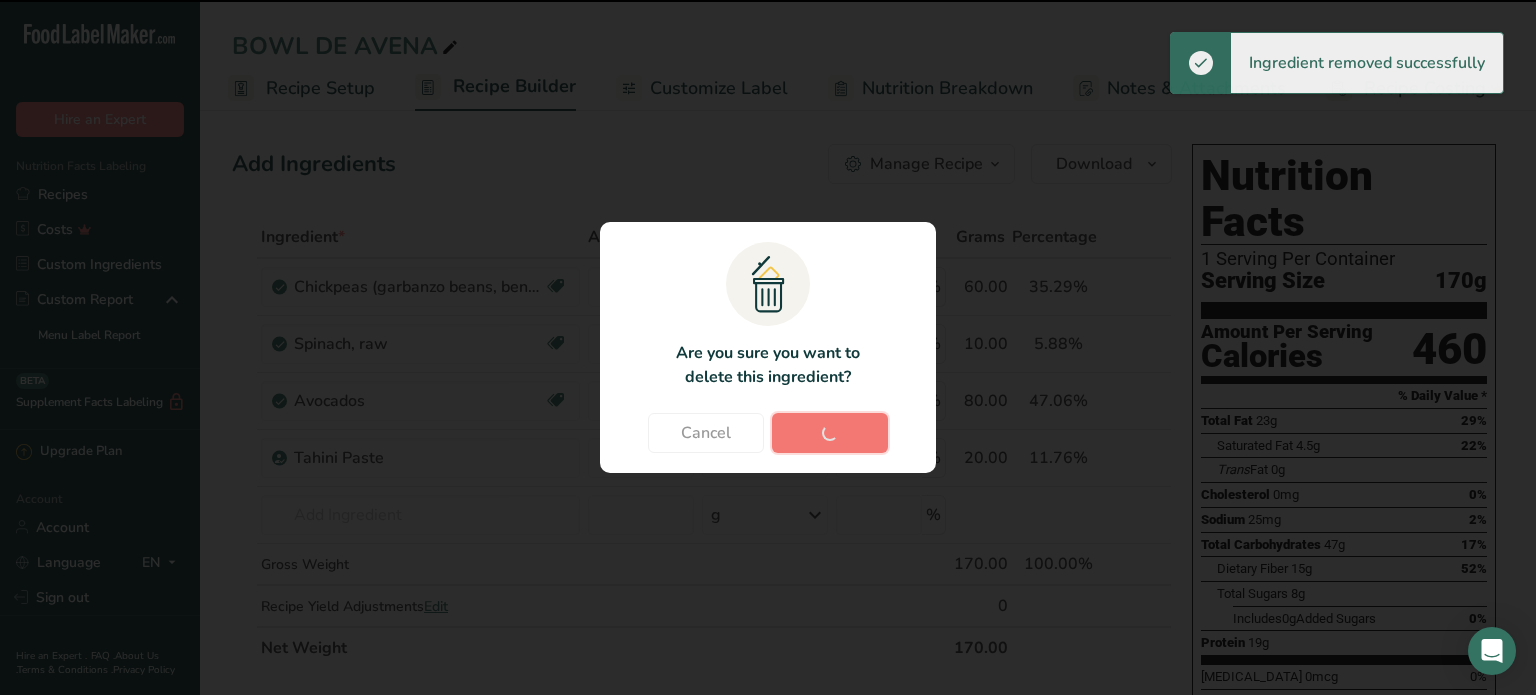 type on "10" 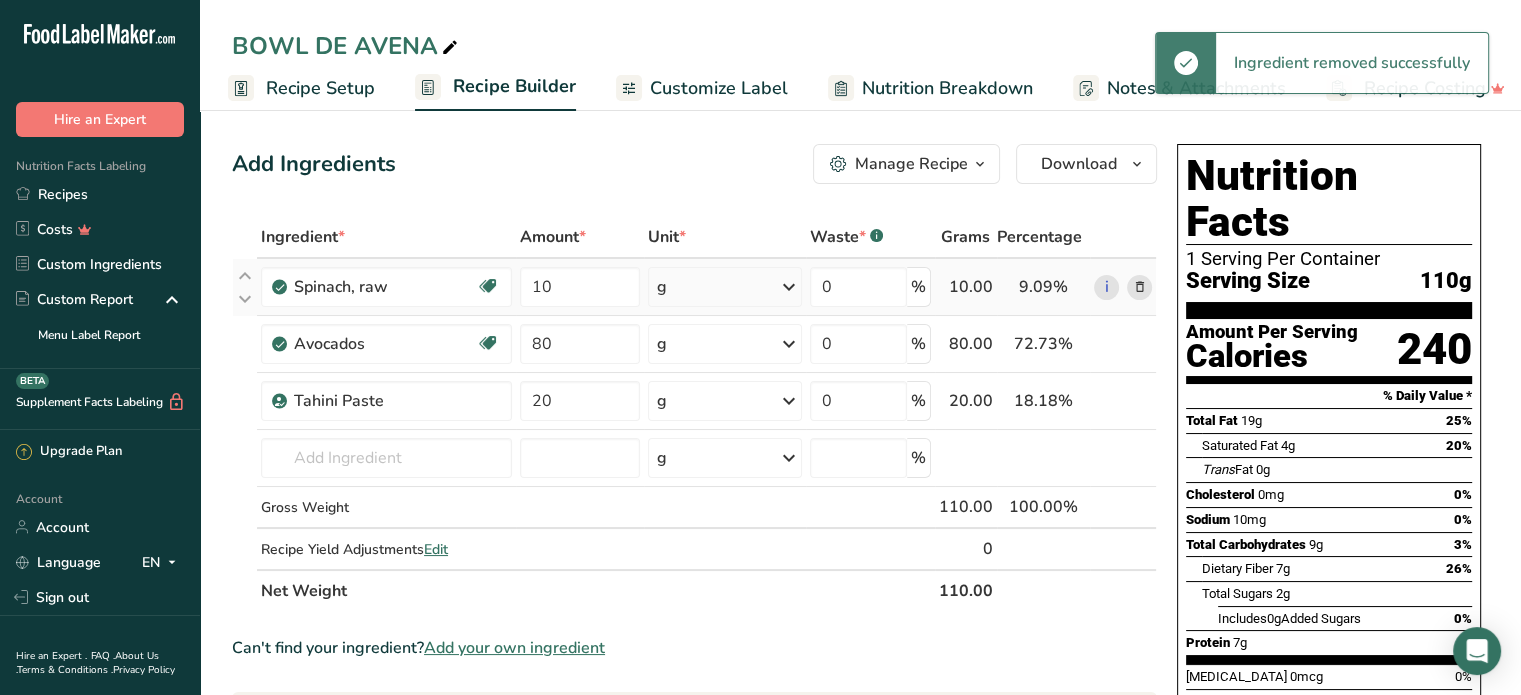 click at bounding box center [1139, 287] 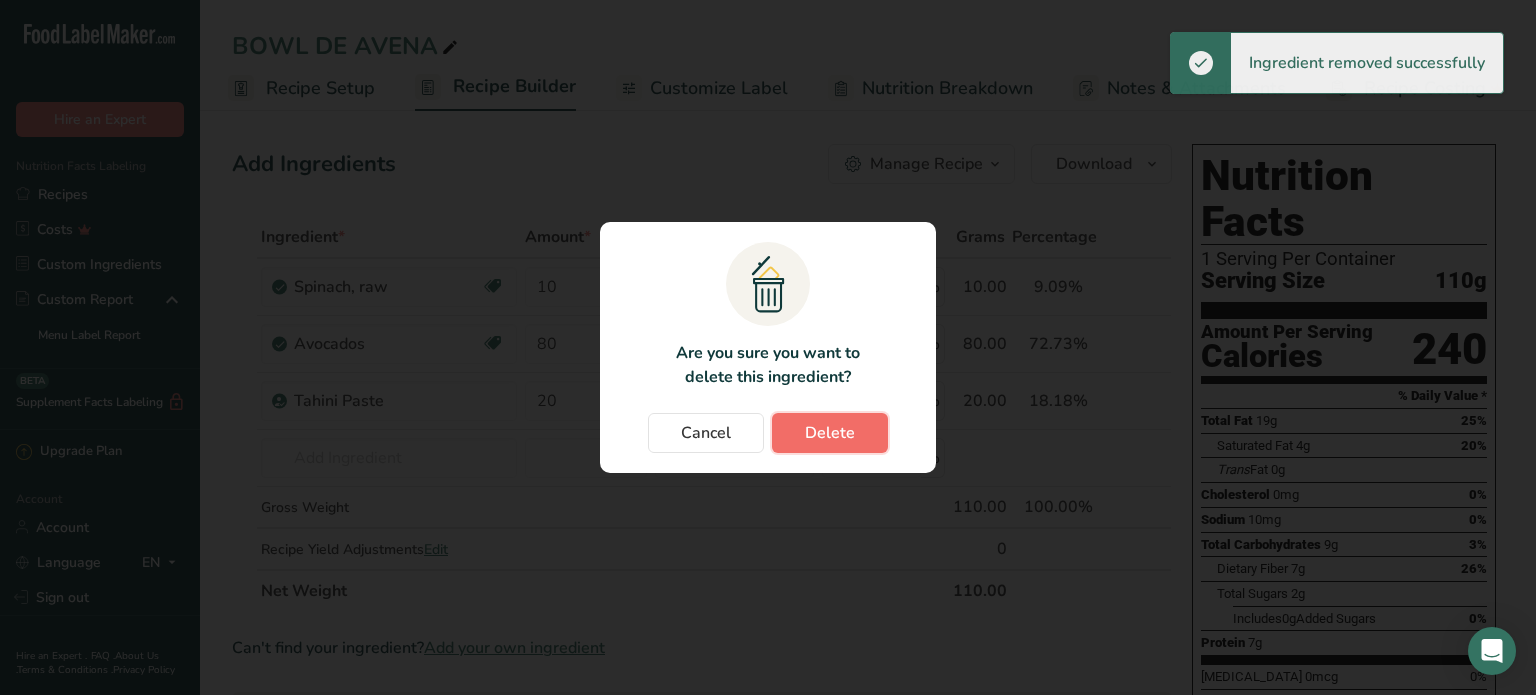 click on "Delete" at bounding box center [830, 433] 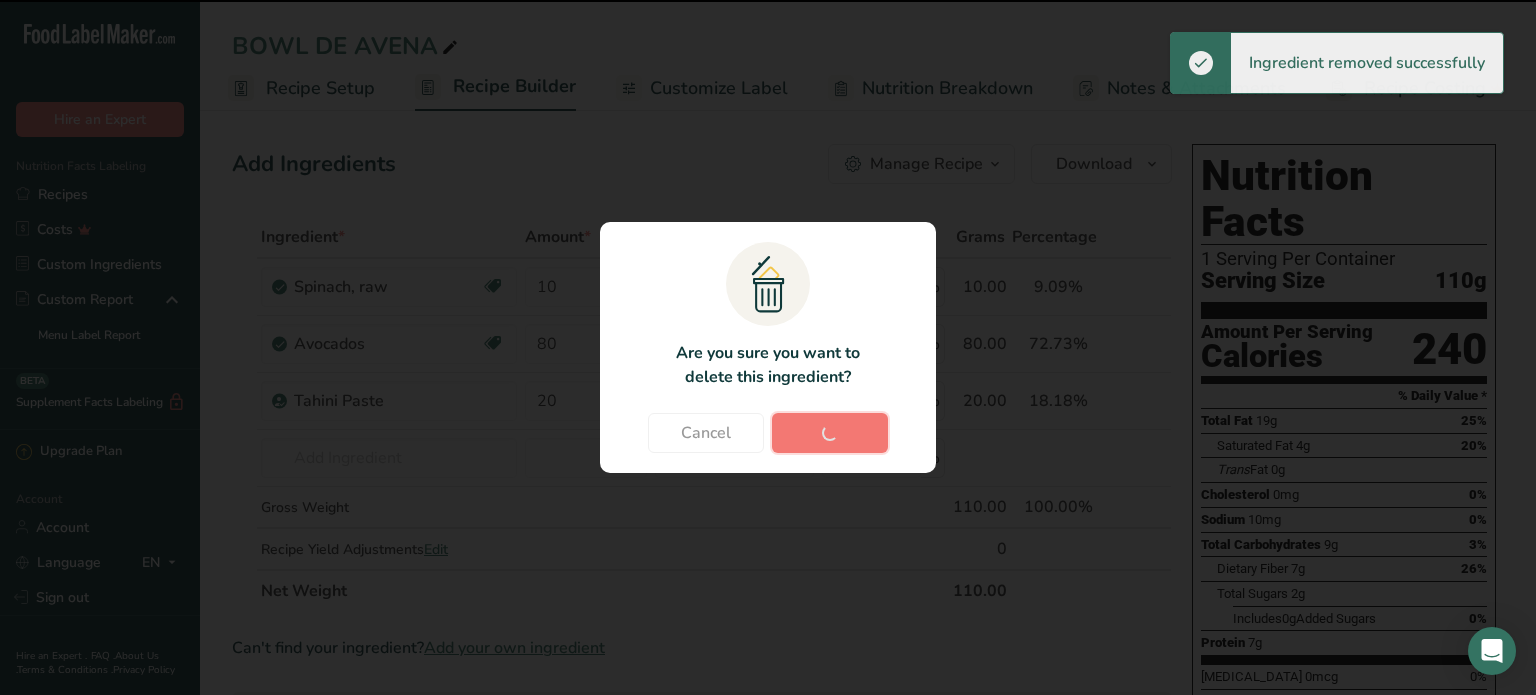type on "80" 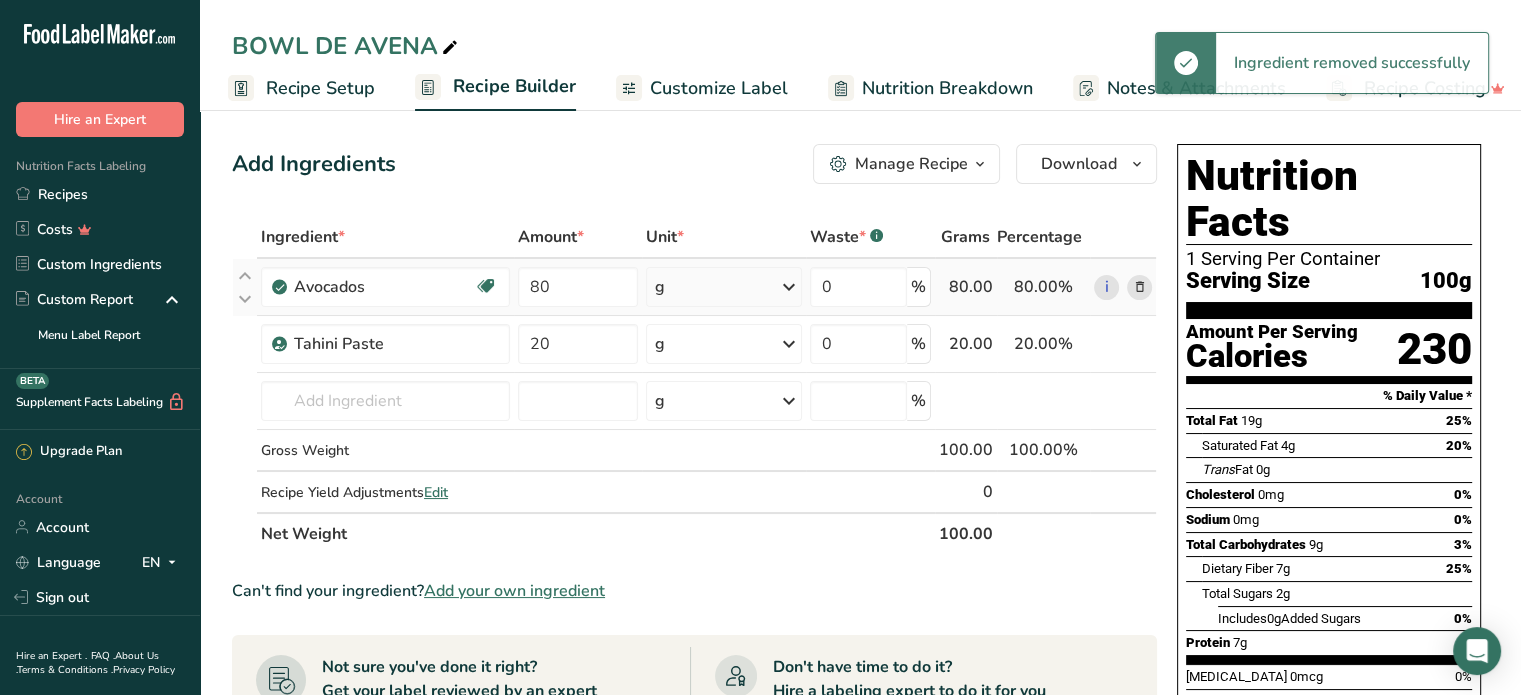 click at bounding box center [1139, 287] 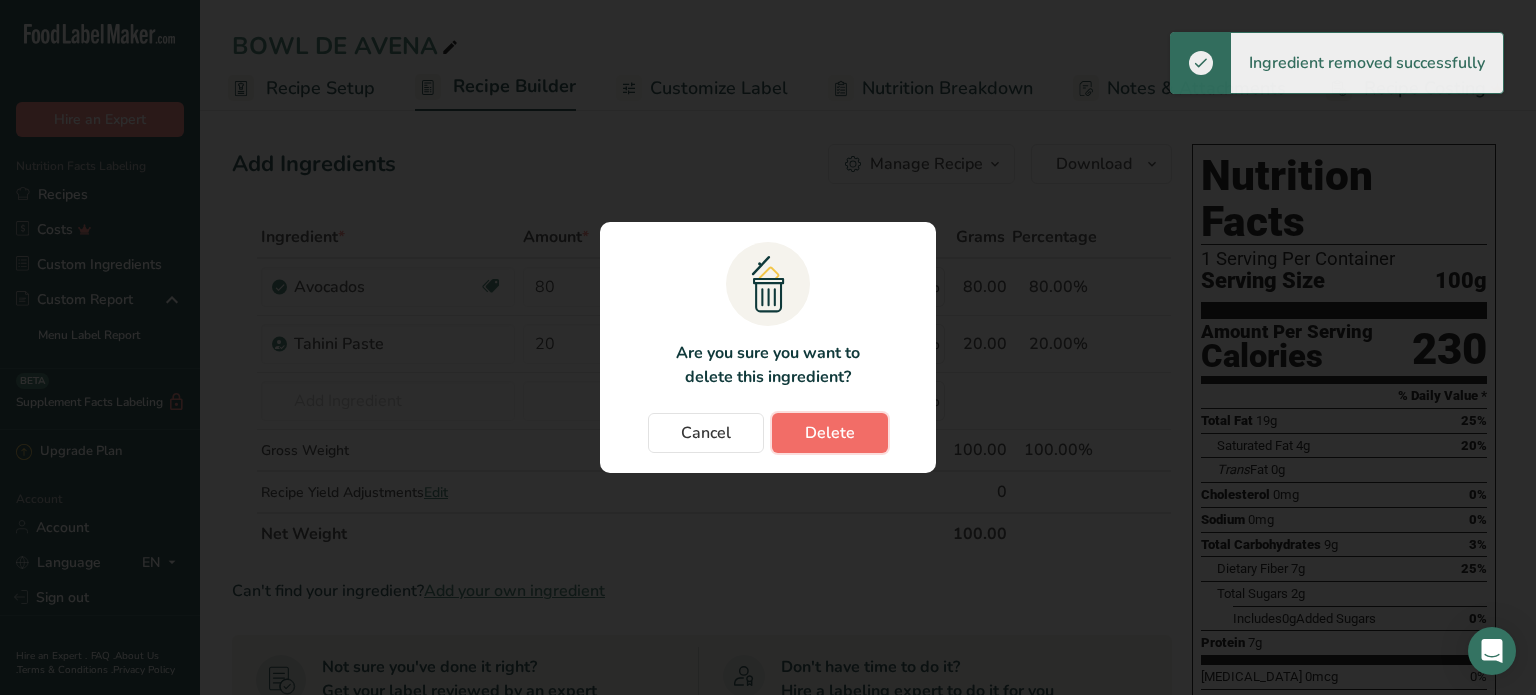 click on "Delete" at bounding box center (830, 433) 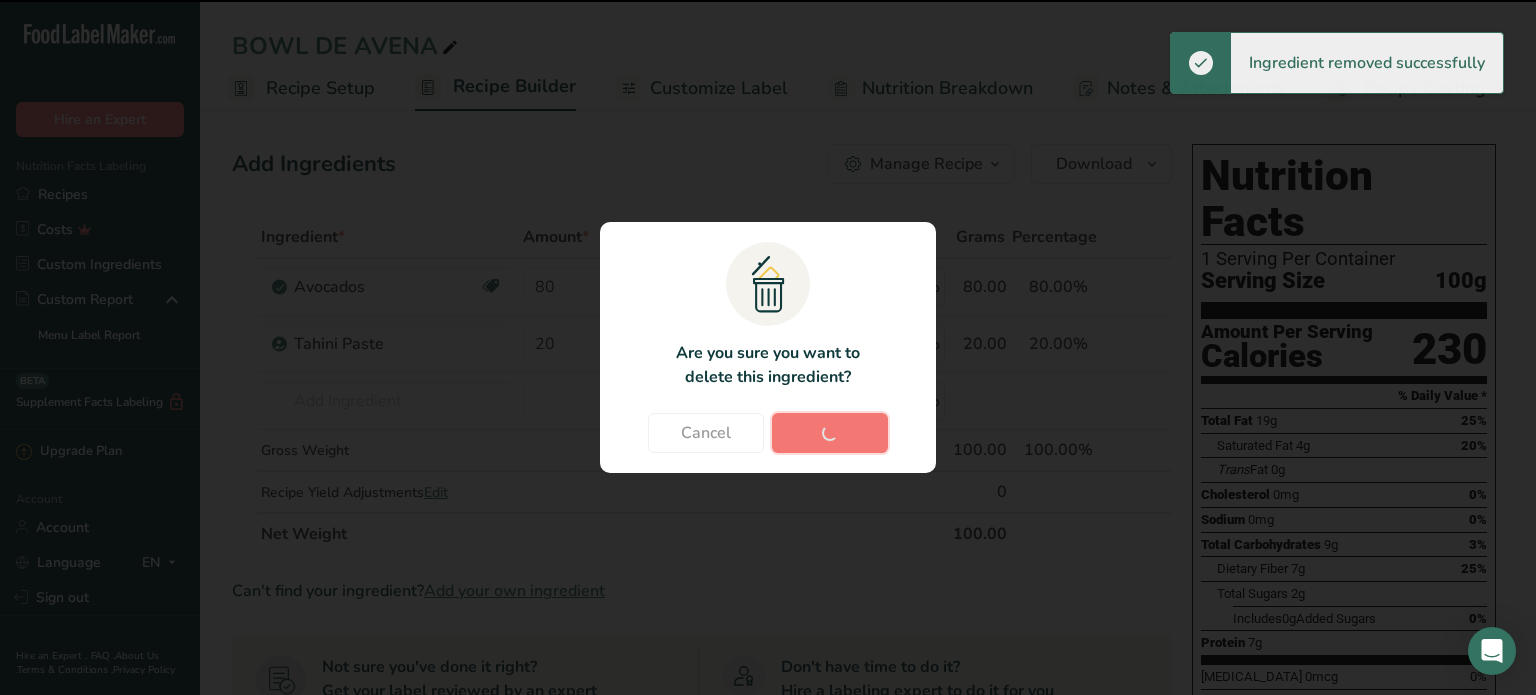 type on "20" 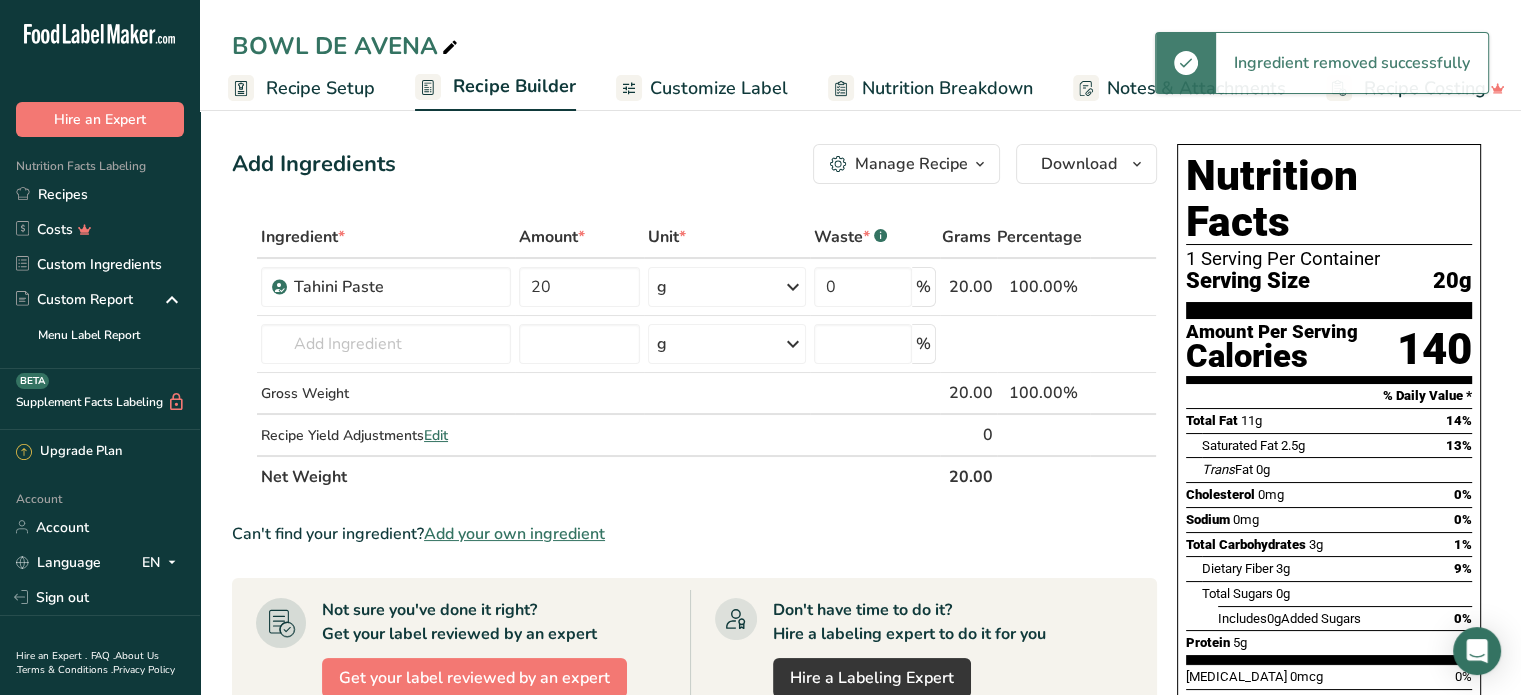 drag, startPoint x: 1134, startPoint y: 289, endPoint x: 1112, endPoint y: 304, distance: 26.627054 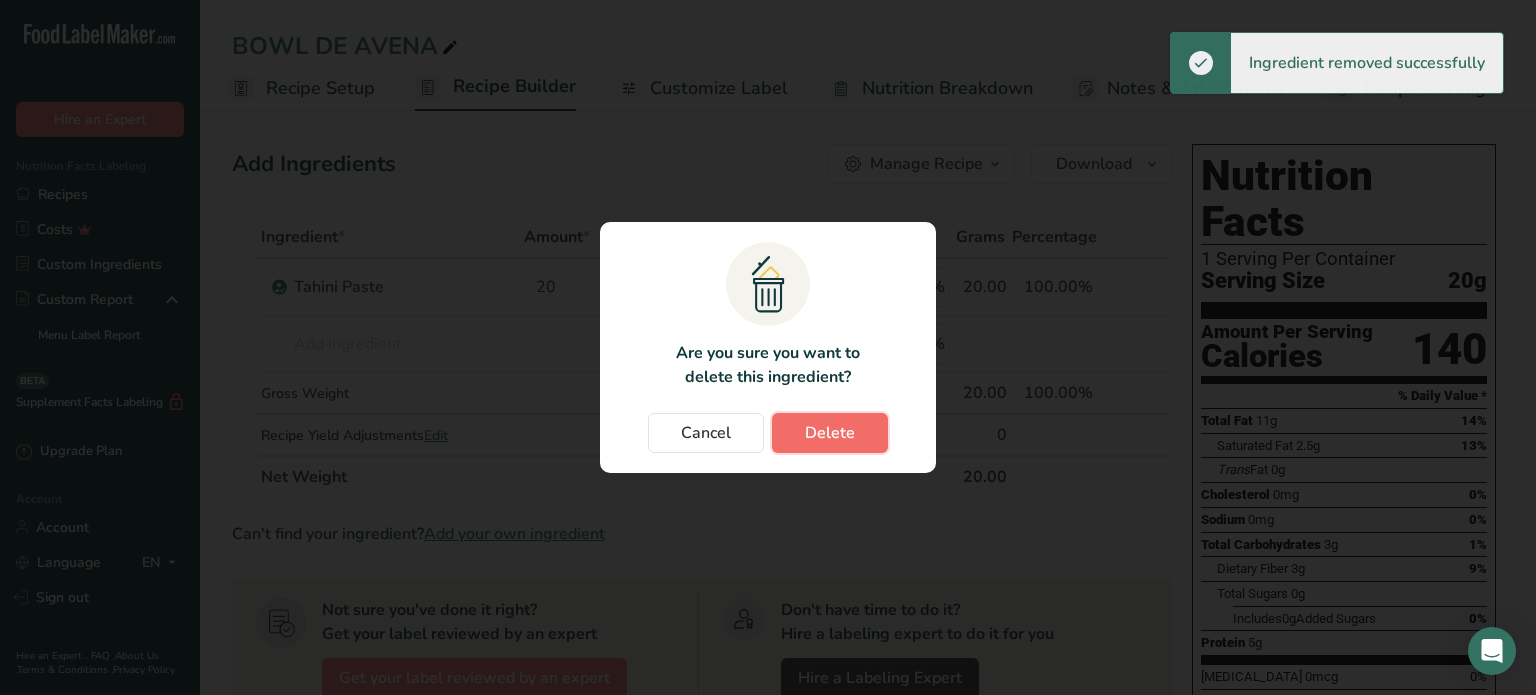 click on "Delete" at bounding box center [830, 433] 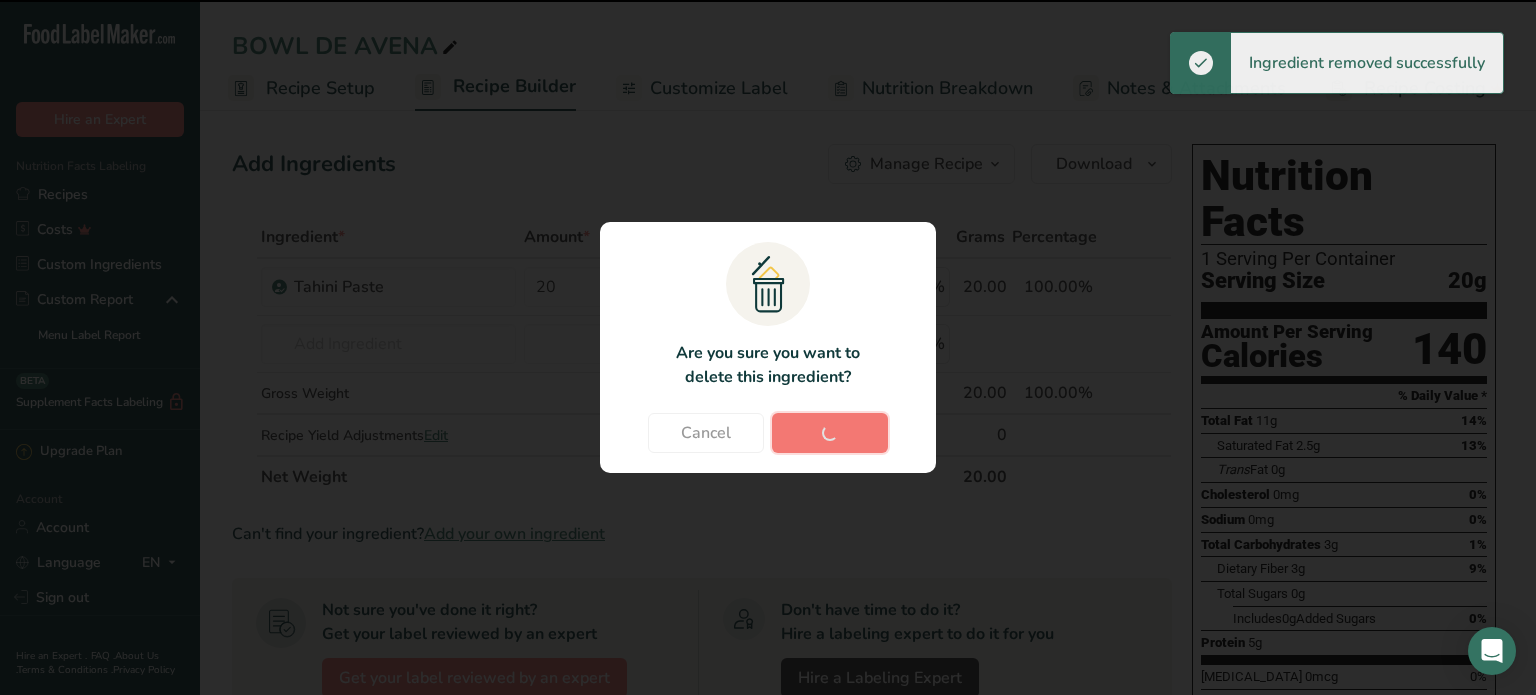 type 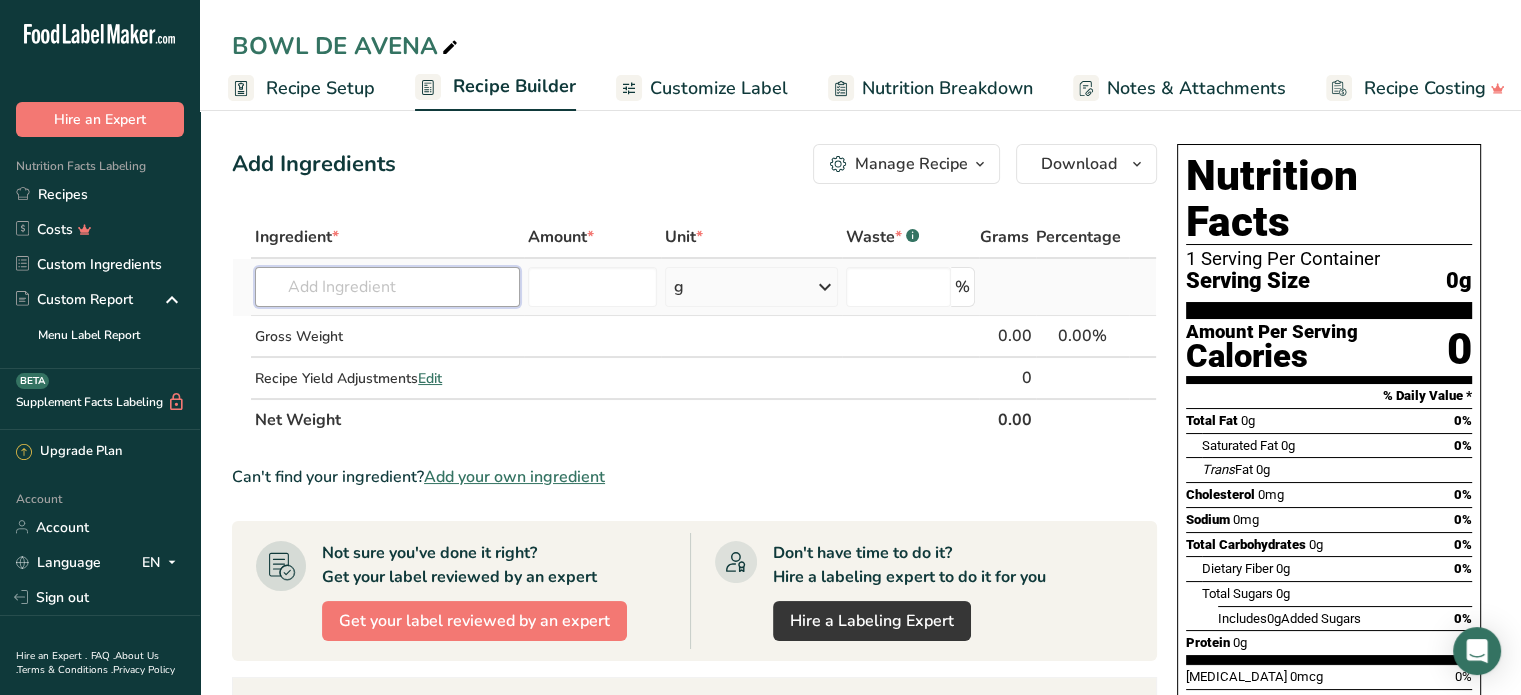 click at bounding box center [387, 287] 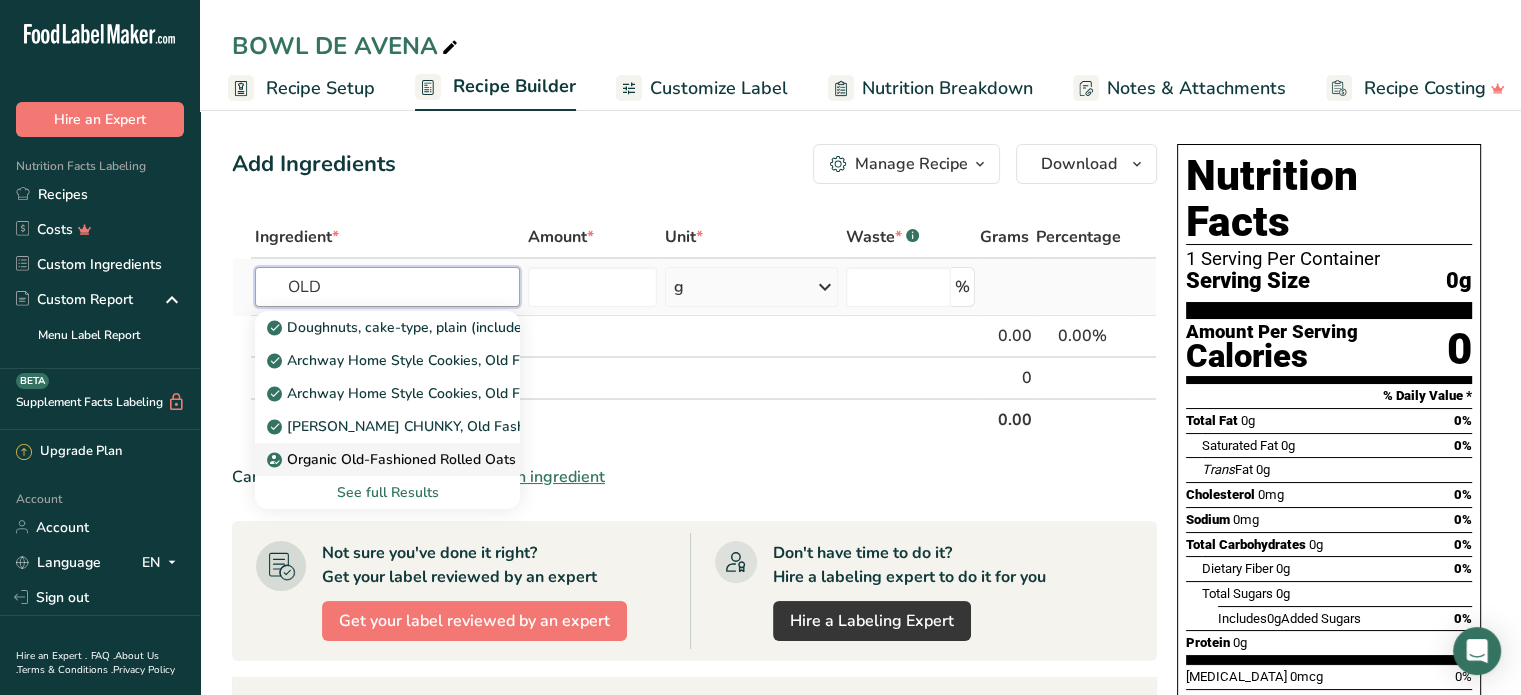 type on "OLD" 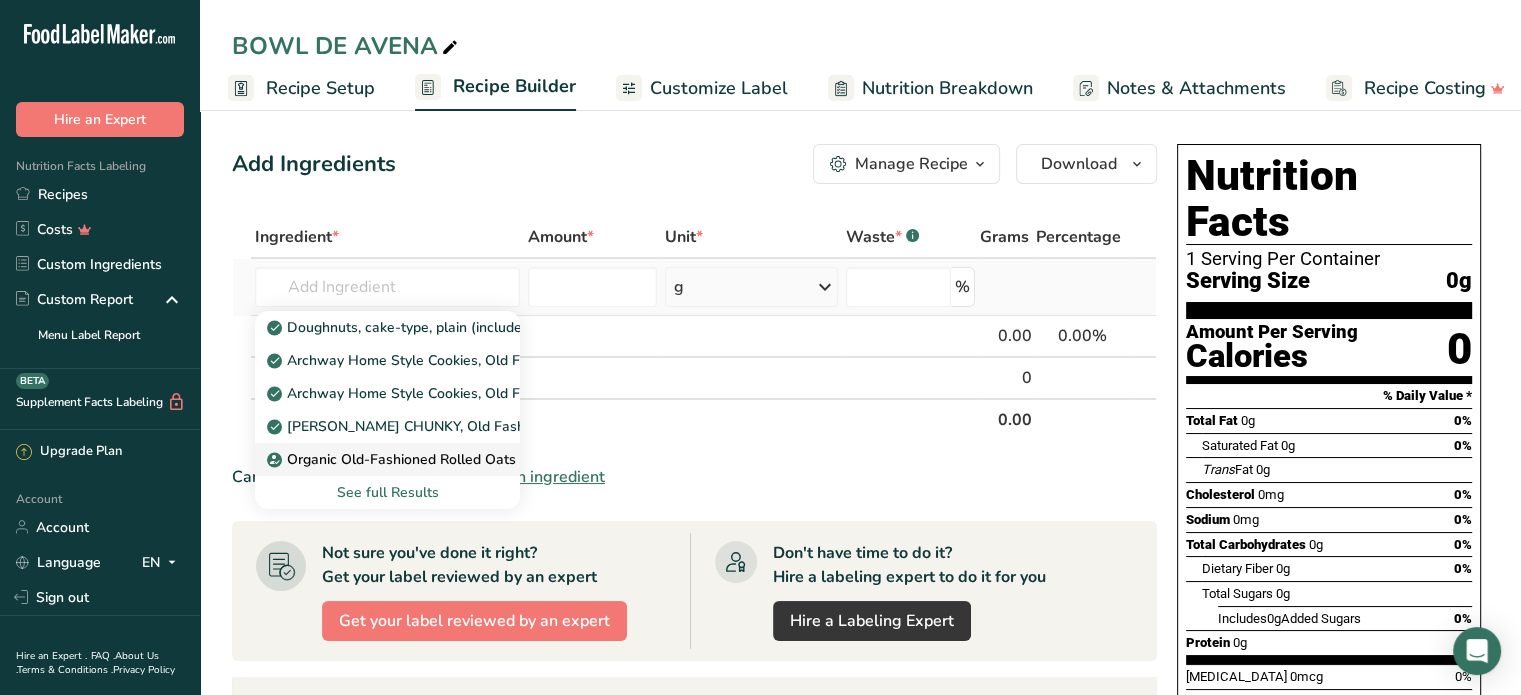click on "Organic Old-Fashioned Rolled Oats" at bounding box center (393, 459) 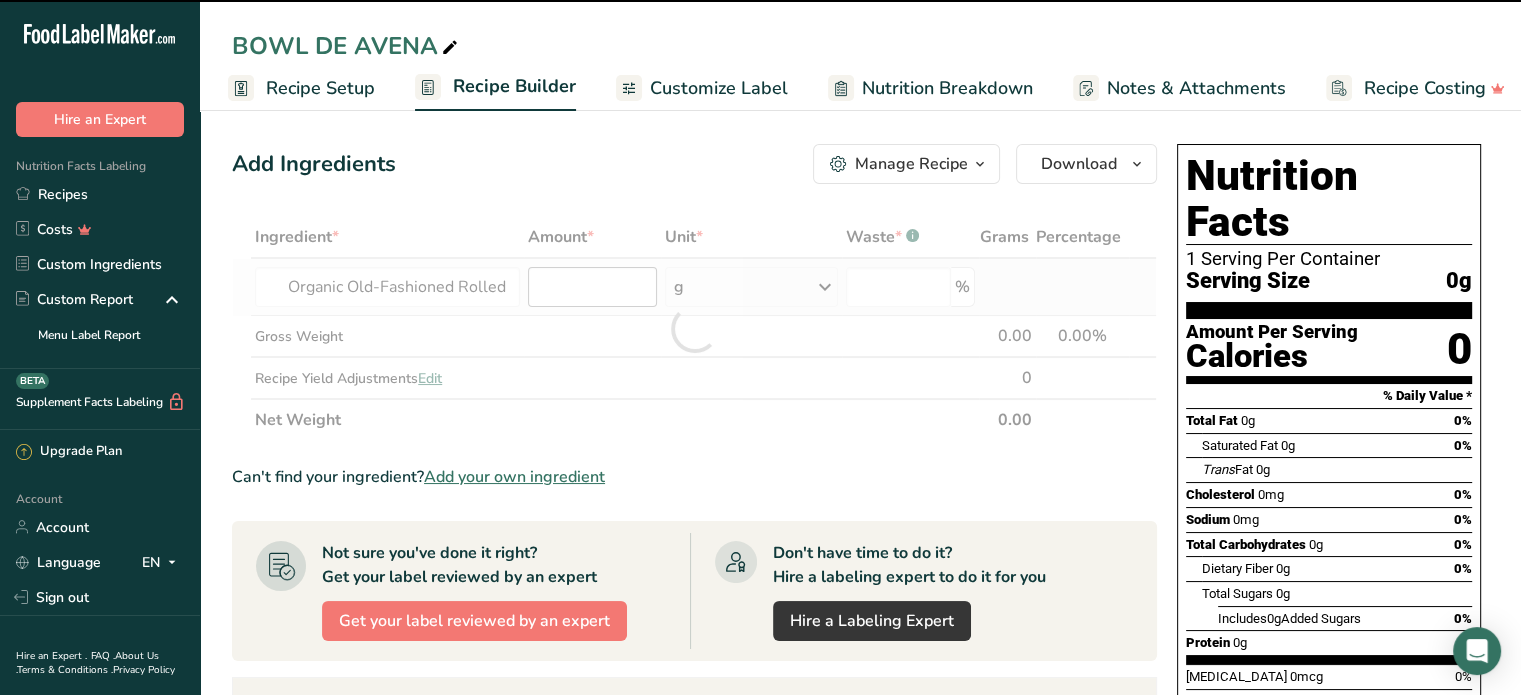 type on "0" 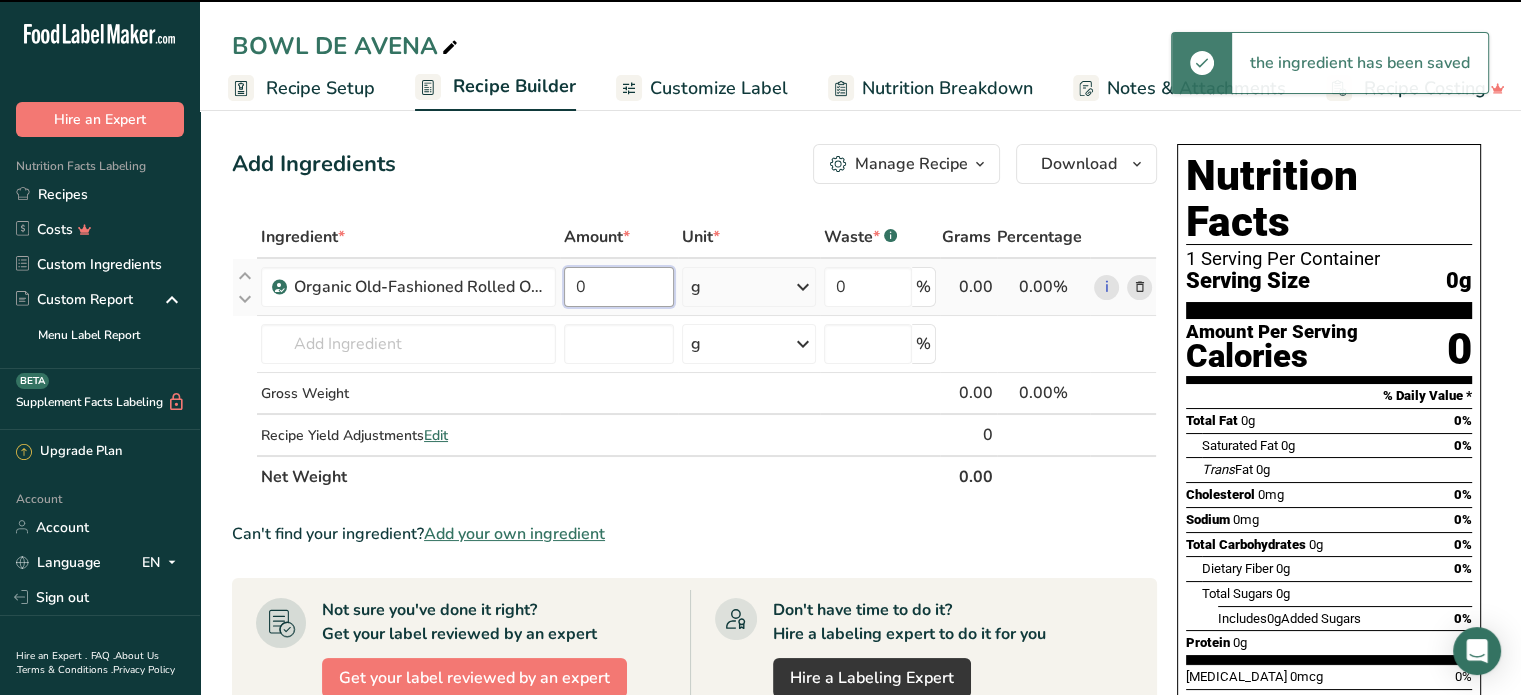 click on "0" at bounding box center [619, 287] 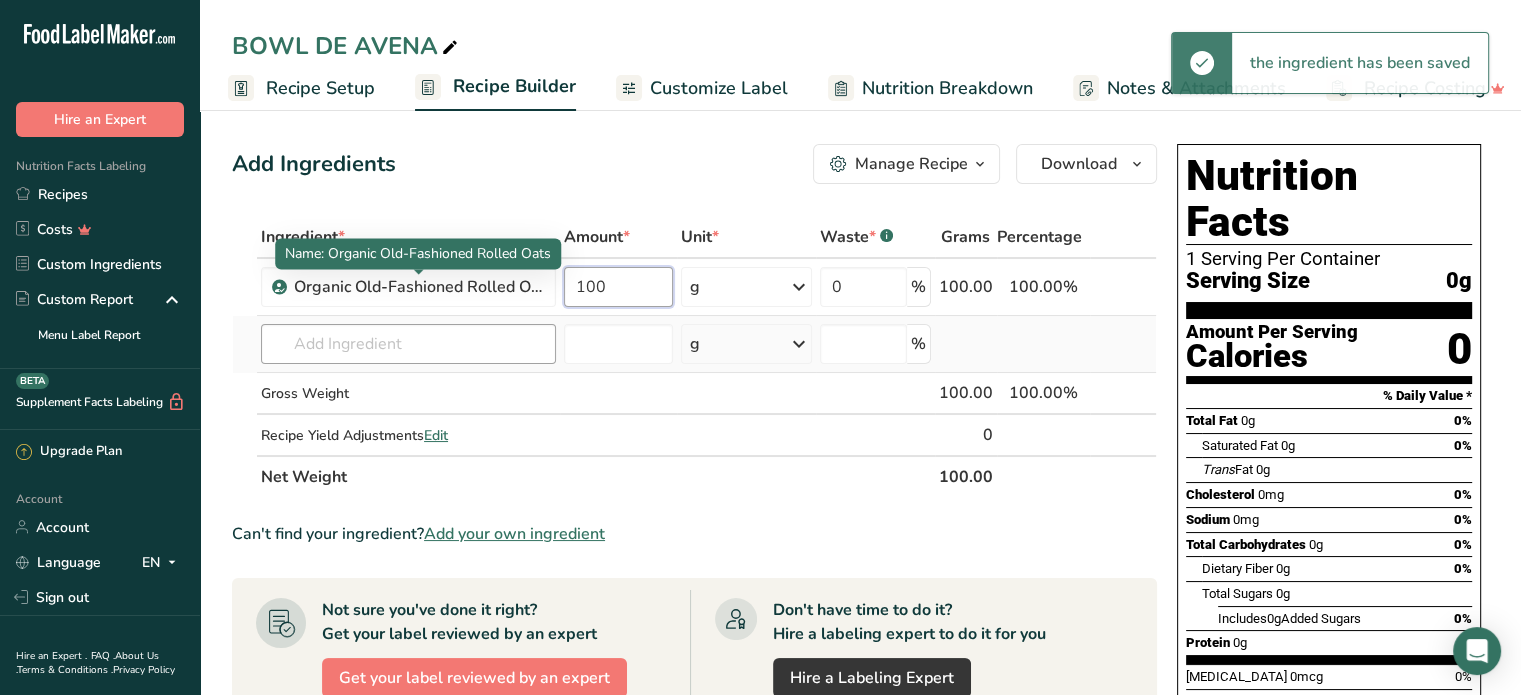 type on "100" 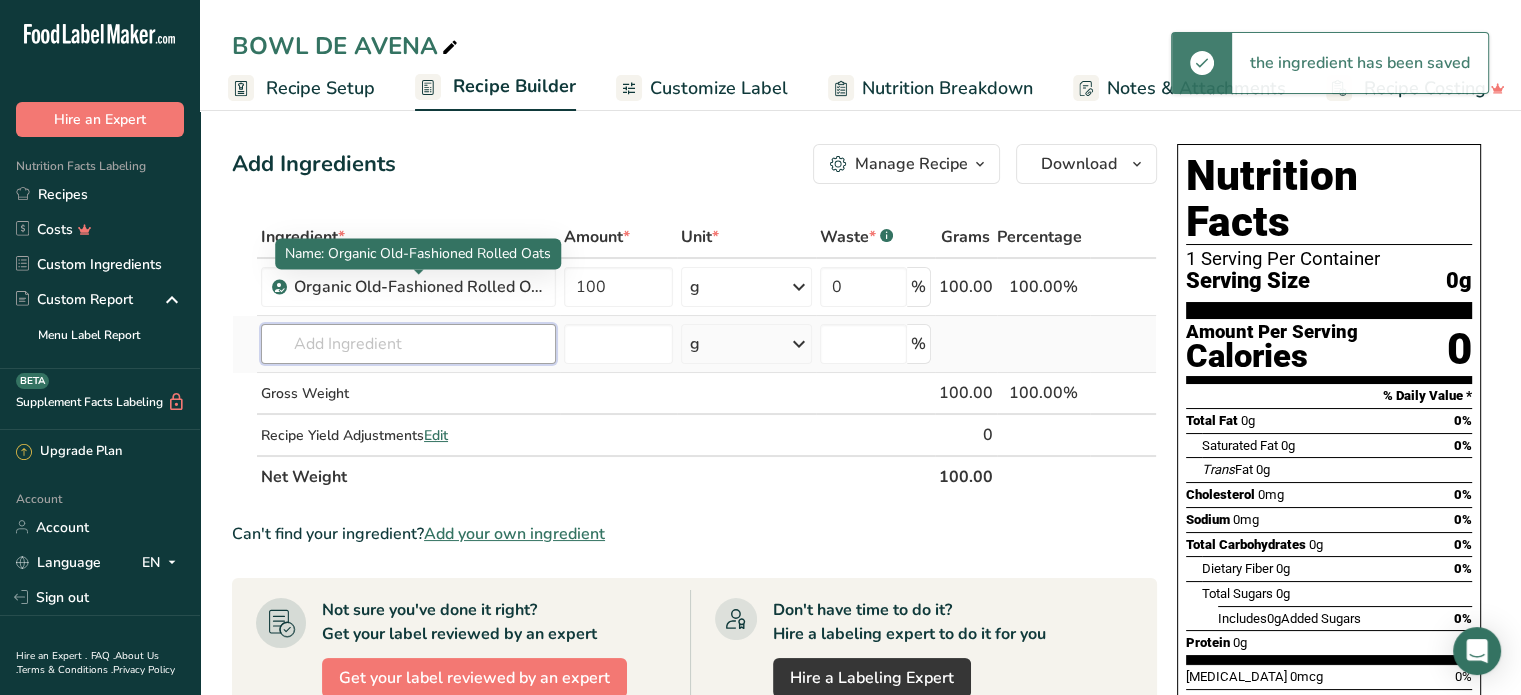 click on "Ingredient *
Amount *
Unit *
Waste *   .a-a{fill:#347362;}.b-a{fill:#fff;}          Grams
Percentage
Organic Old-Fashioned Rolled Oats
100
g
Weight Units
g
kg
mg
See more
Volume Units
l
Volume units require a density conversion. If you know your ingredient's density enter it below. Otherwise, click on "RIA" our AI Regulatory bot - she will be able to help you
lb/ft3
g/cm3
Confirm
mL
Volume units require a density conversion. If you know your ingredient's density enter it below. Otherwise, click on "RIA" our AI Regulatory bot - she will be able to help you
fl oz" at bounding box center (694, 357) 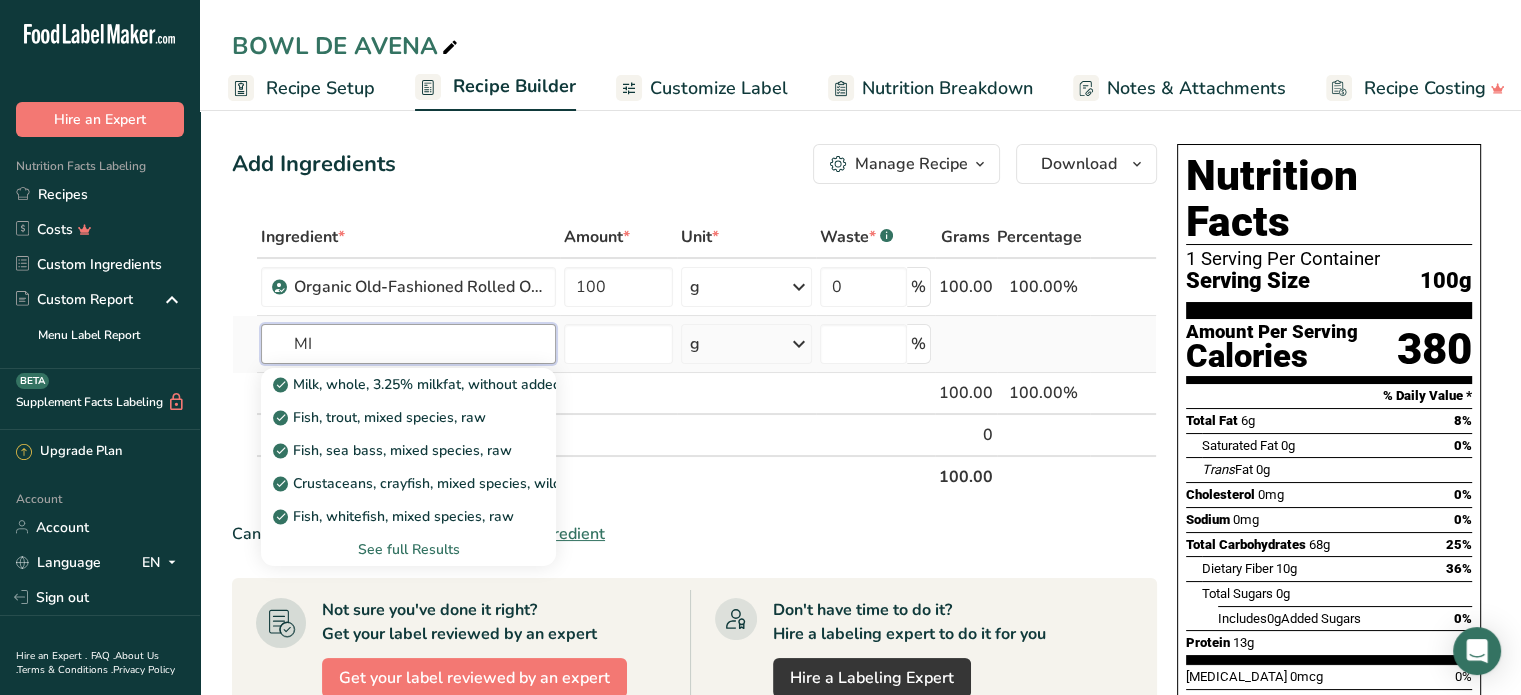 type on "M" 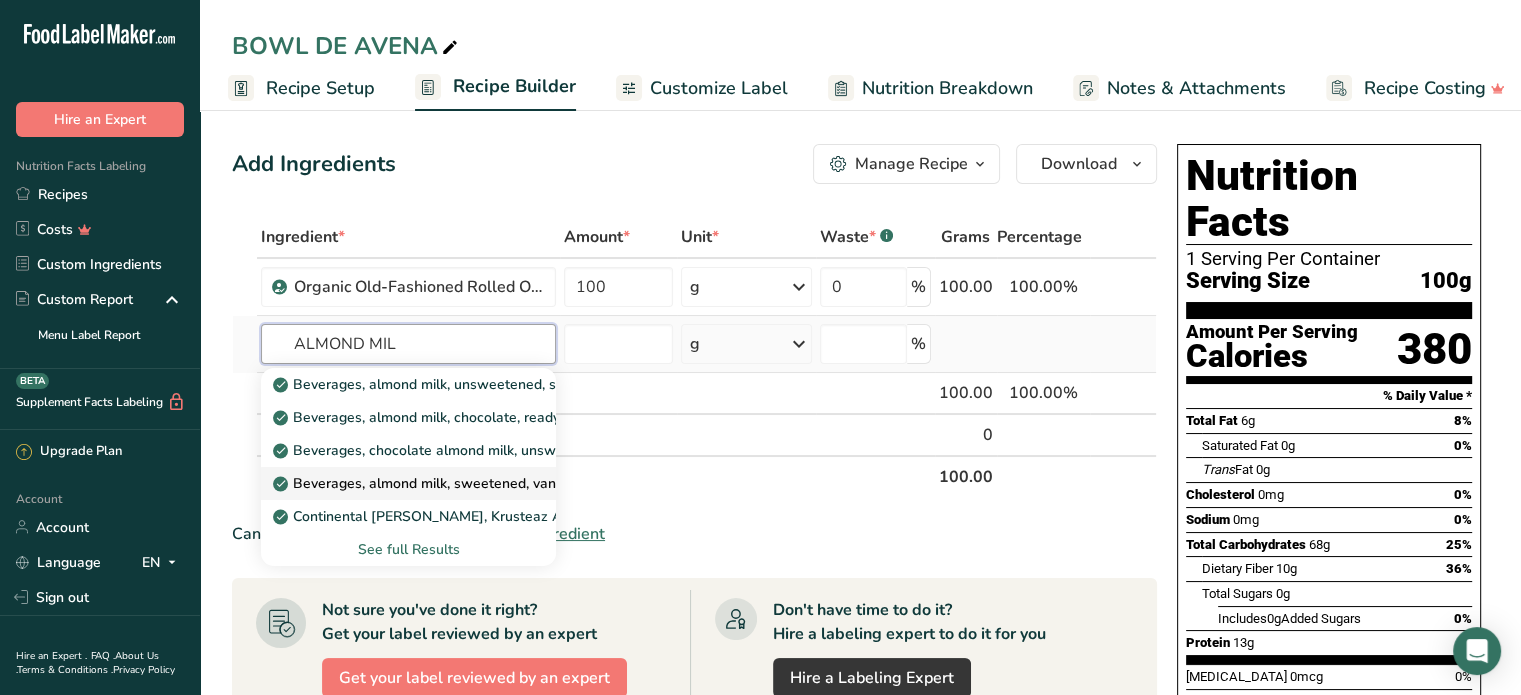 type on "ALMOND MIL" 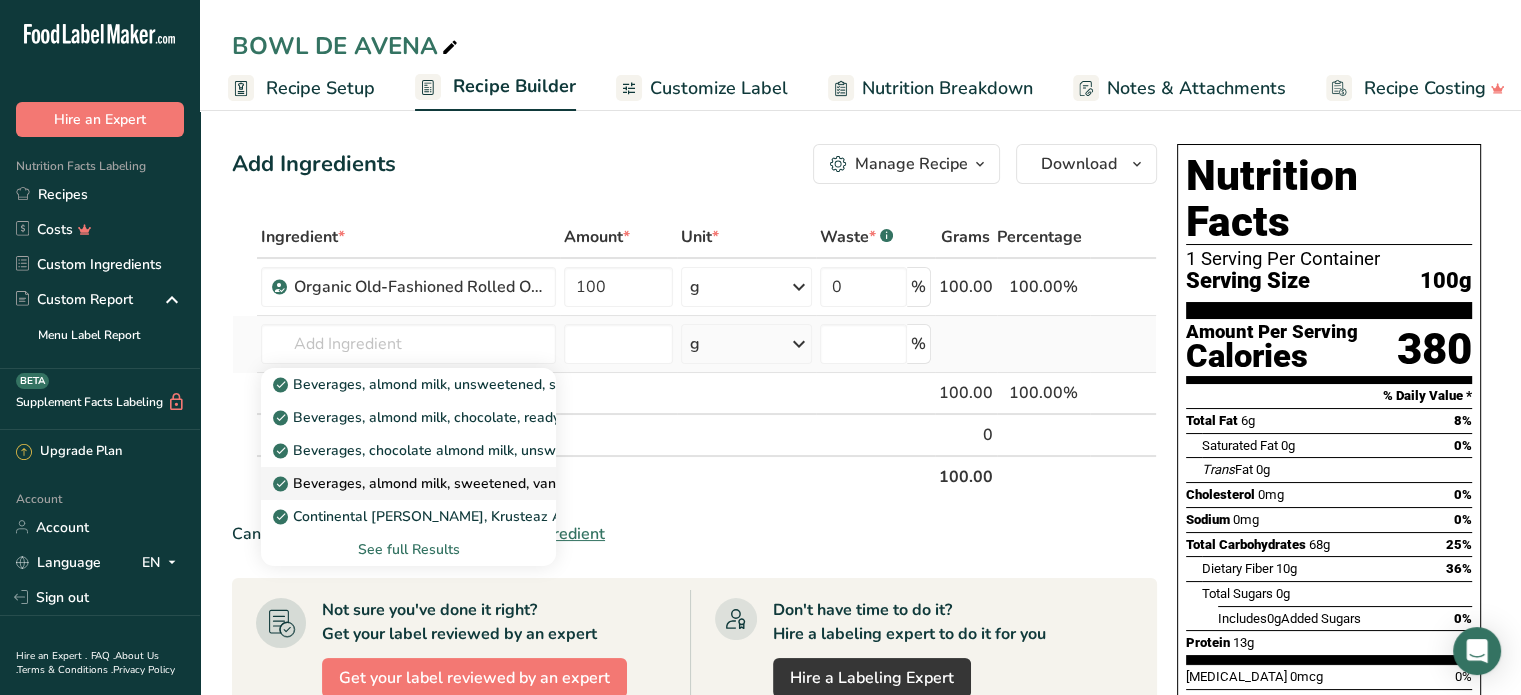 click on "Beverages, almond milk, sweetened, vanilla flavor, ready-to-drink" at bounding box center (496, 483) 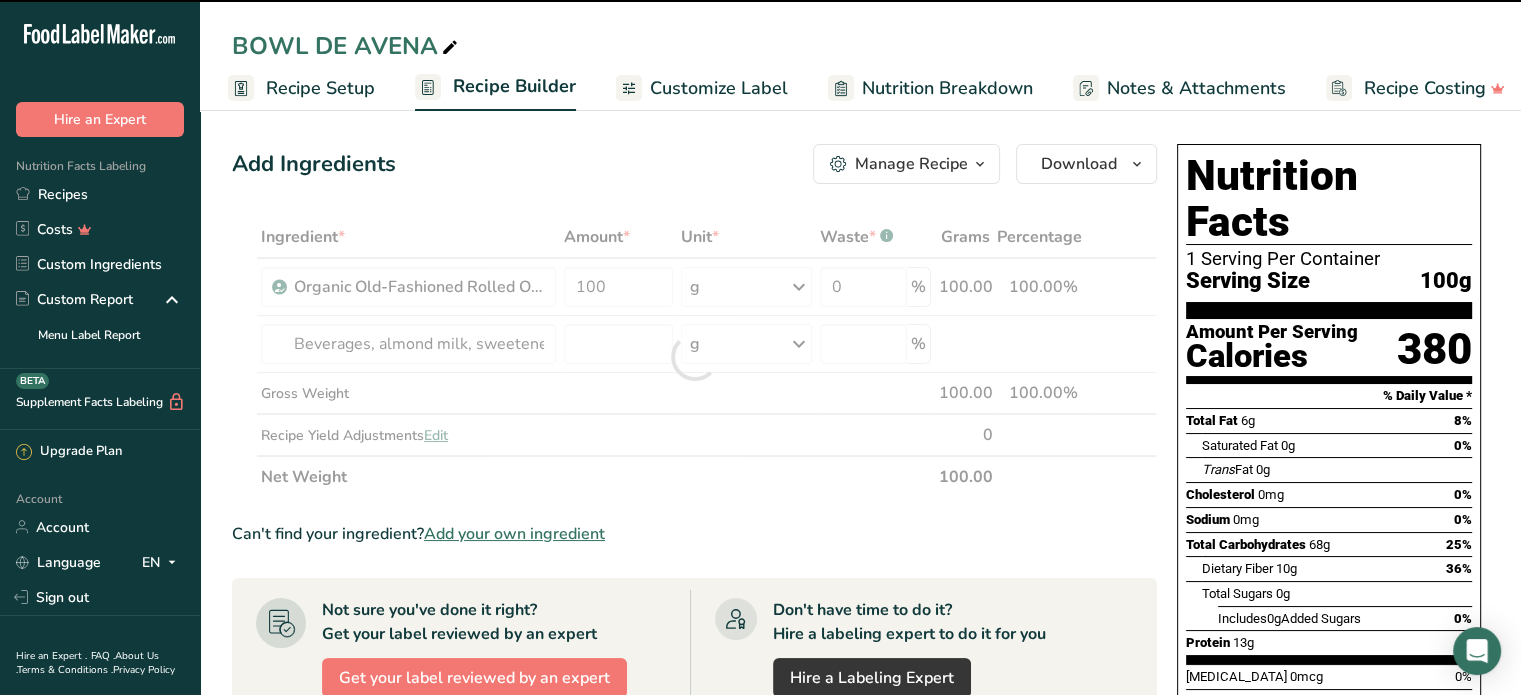 type on "0" 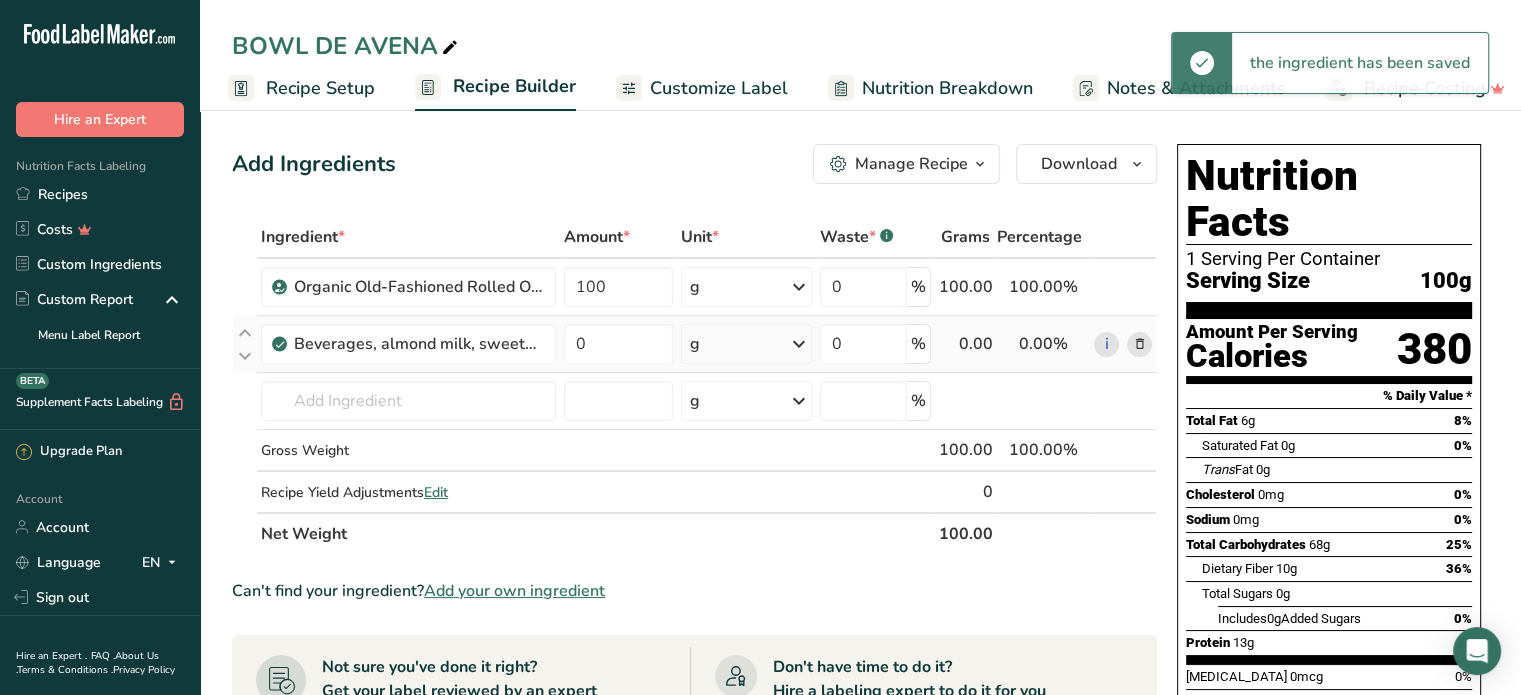 click at bounding box center (1139, 344) 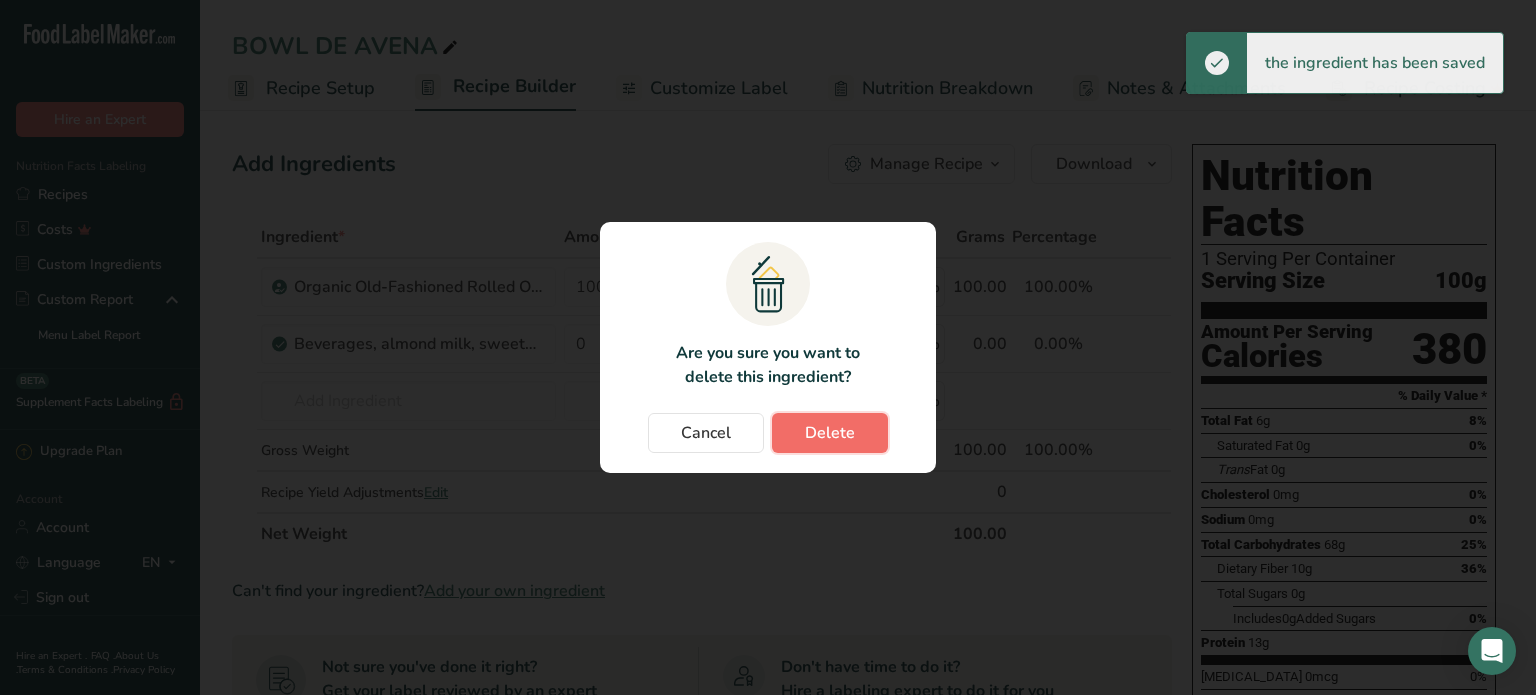 click on "Delete" at bounding box center (830, 433) 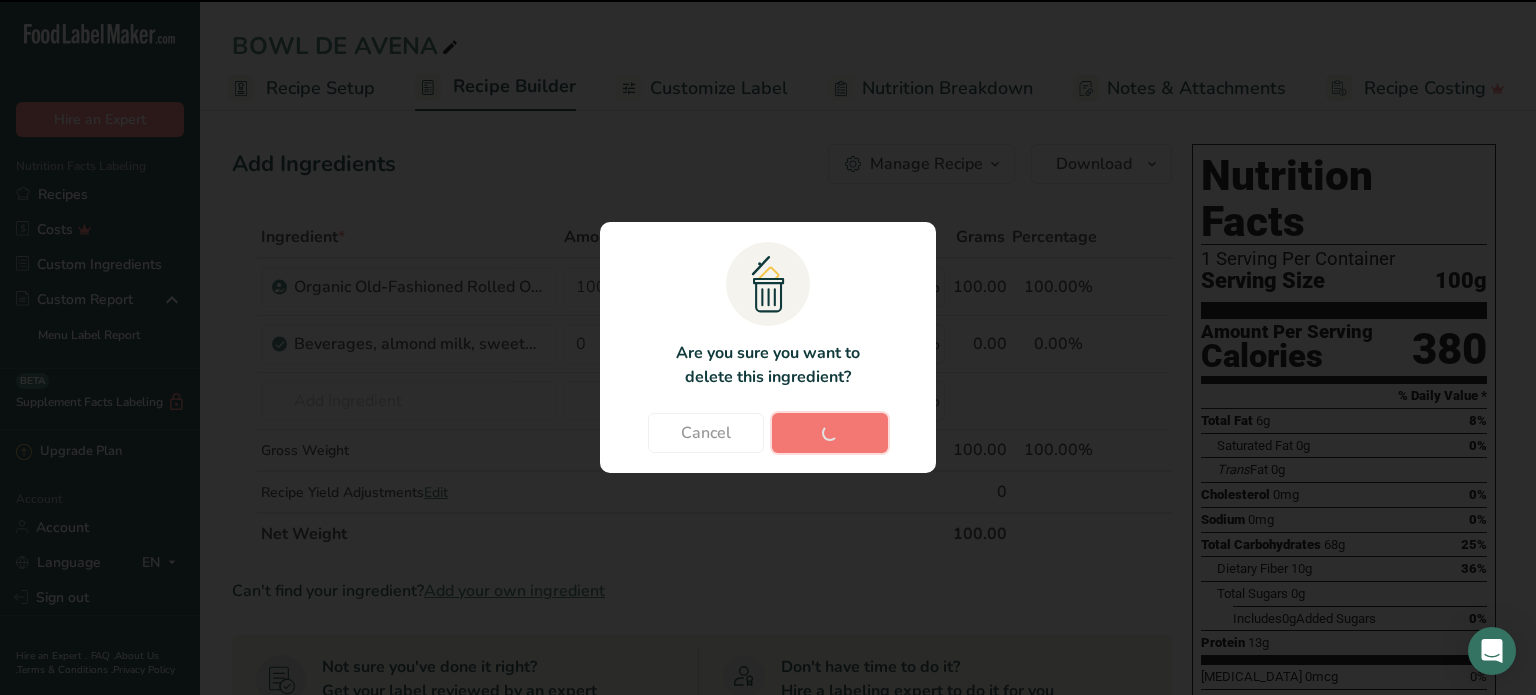 type 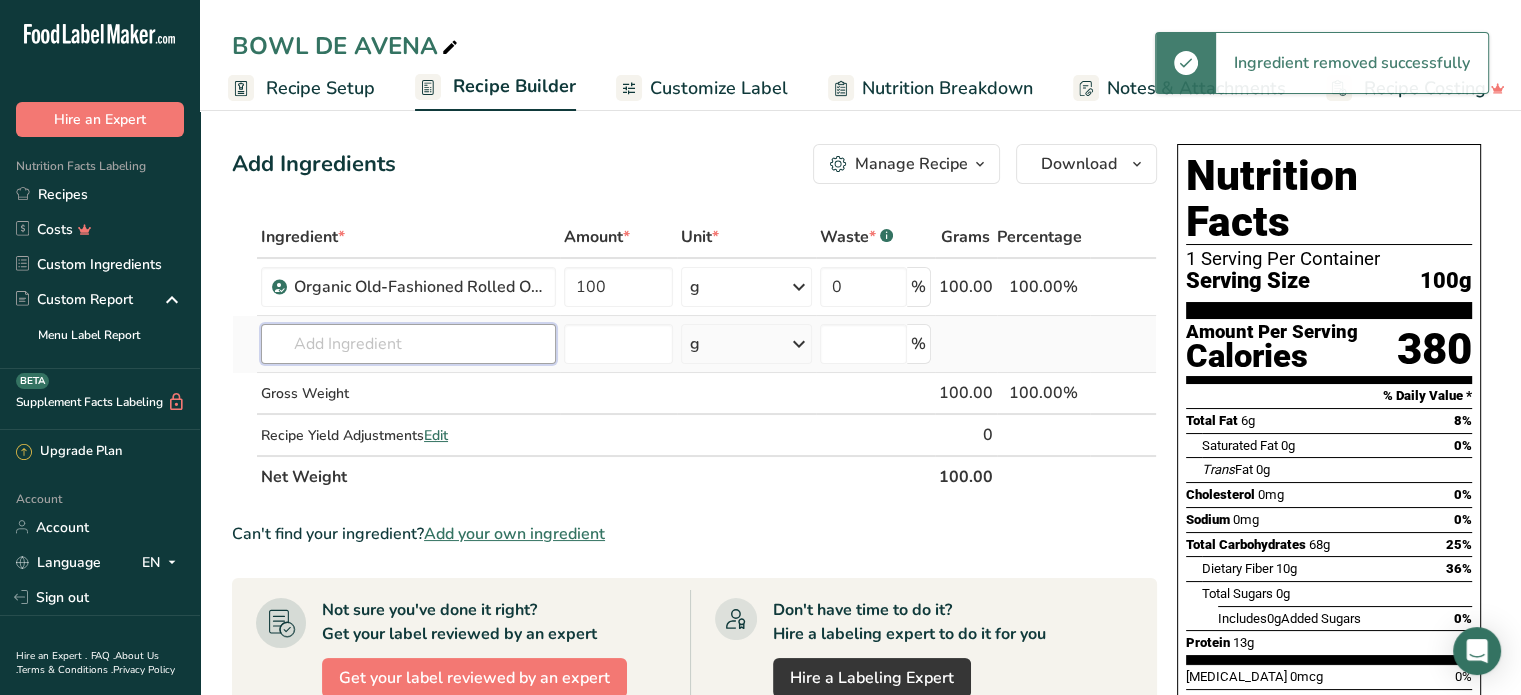 click at bounding box center (408, 344) 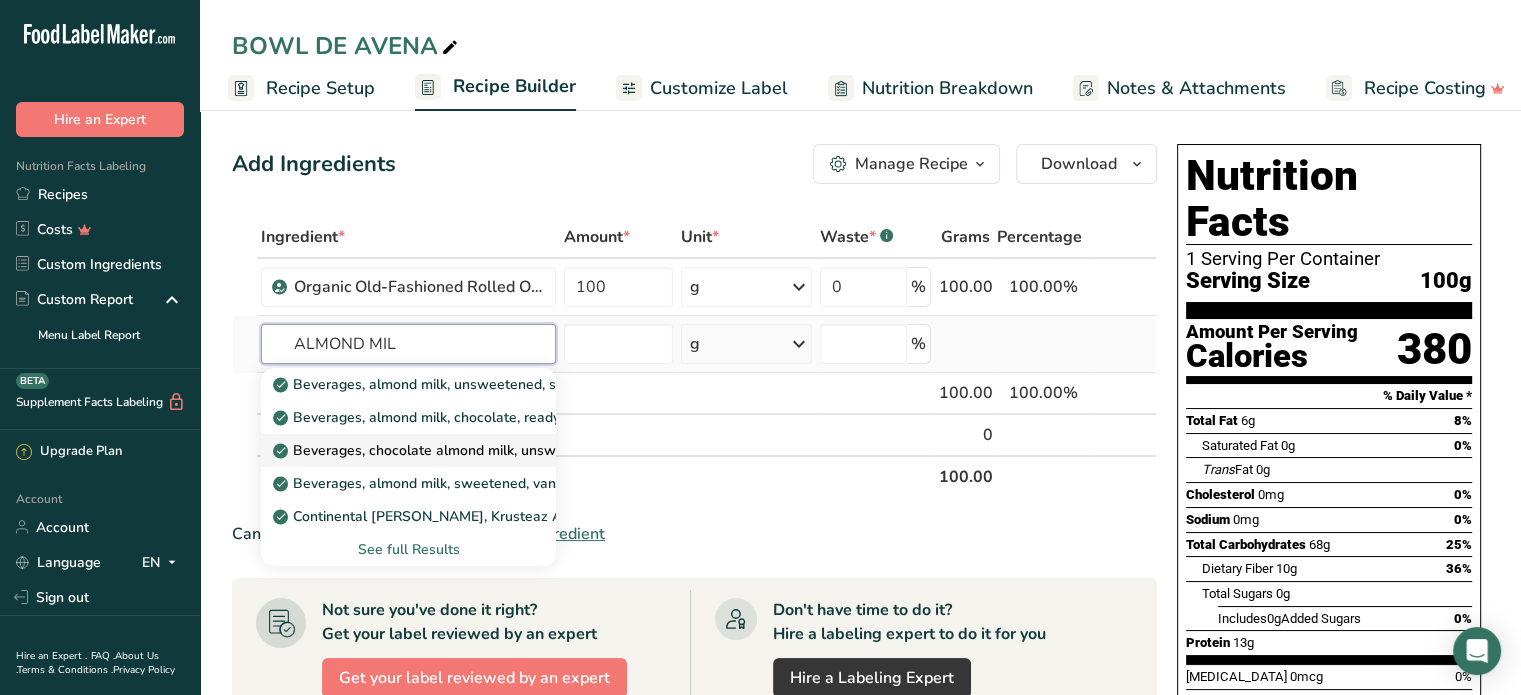 type on "ALMOND MIL" 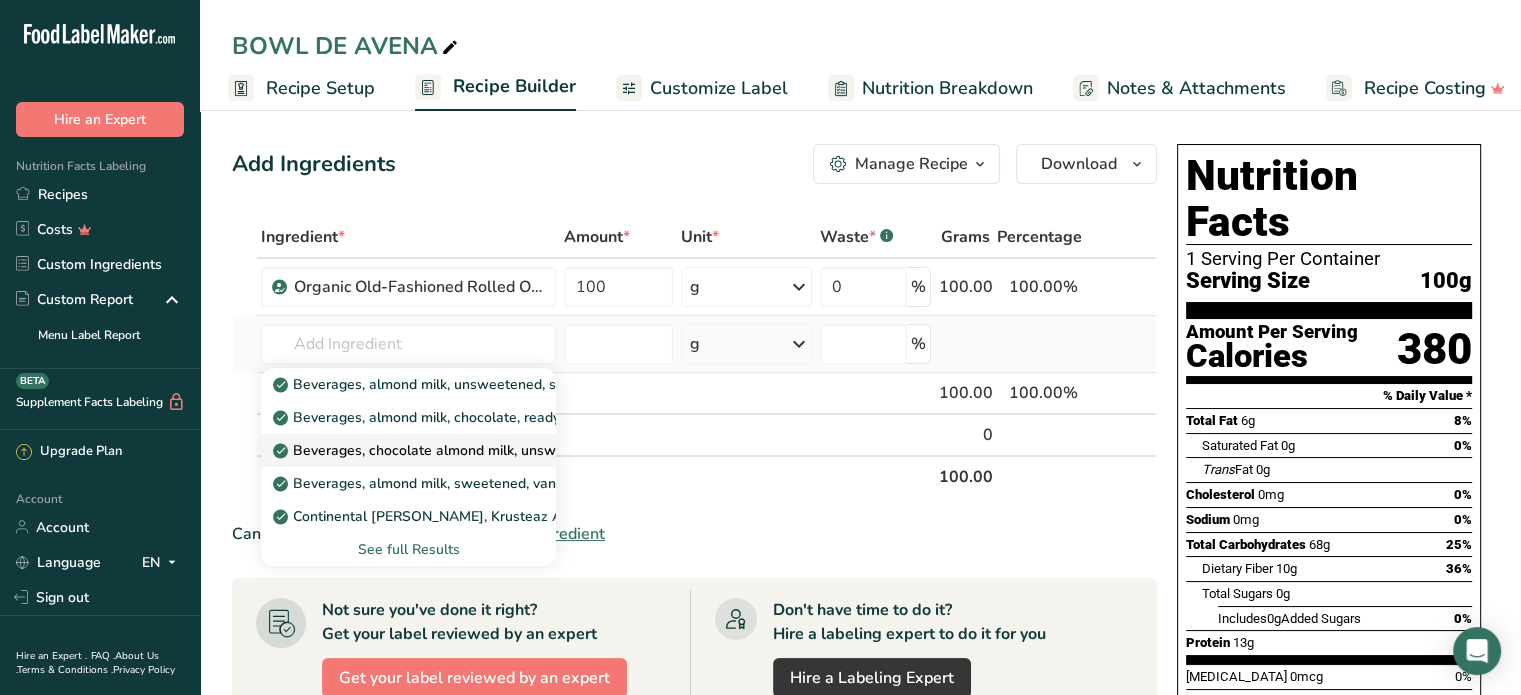 click on "Beverages, chocolate almond milk, unsweetened, shelf-stable, fortified with vitamin D2 and E" at bounding box center (610, 450) 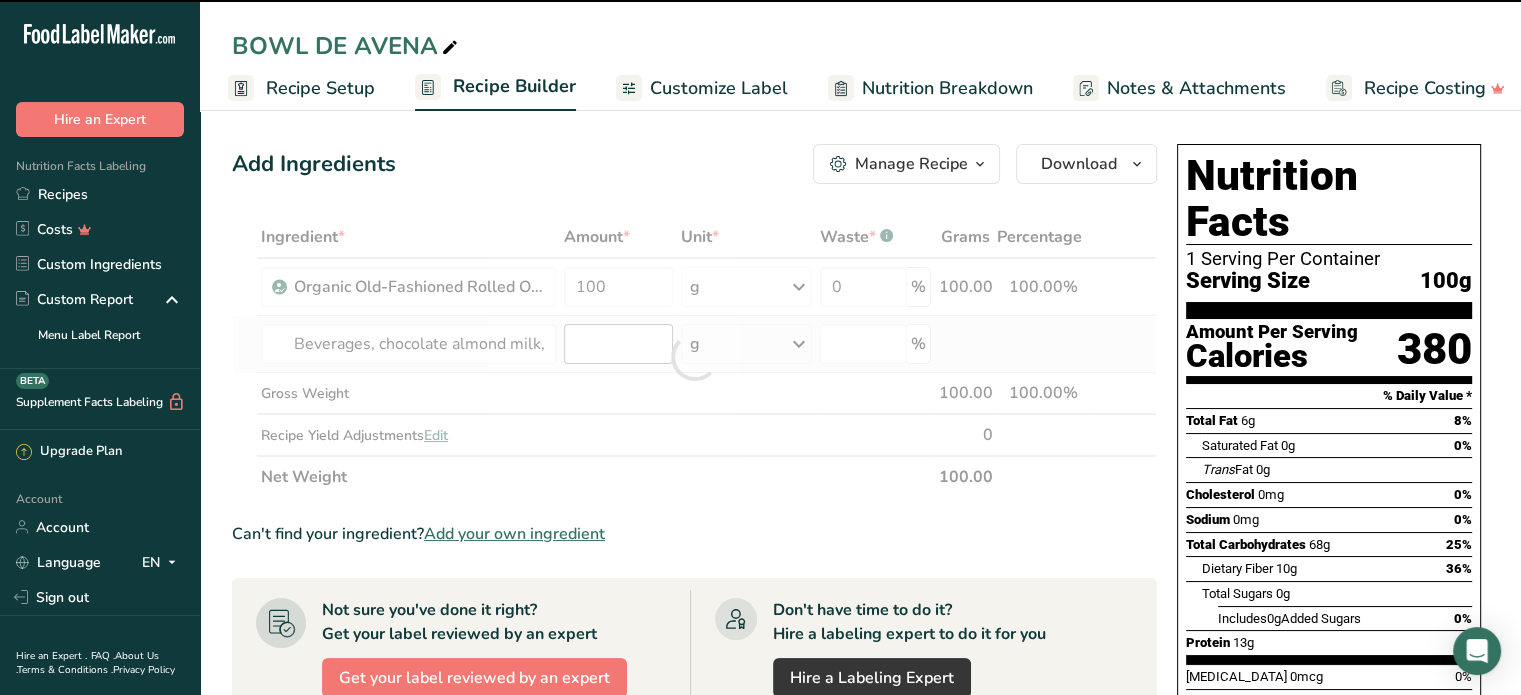 type on "0" 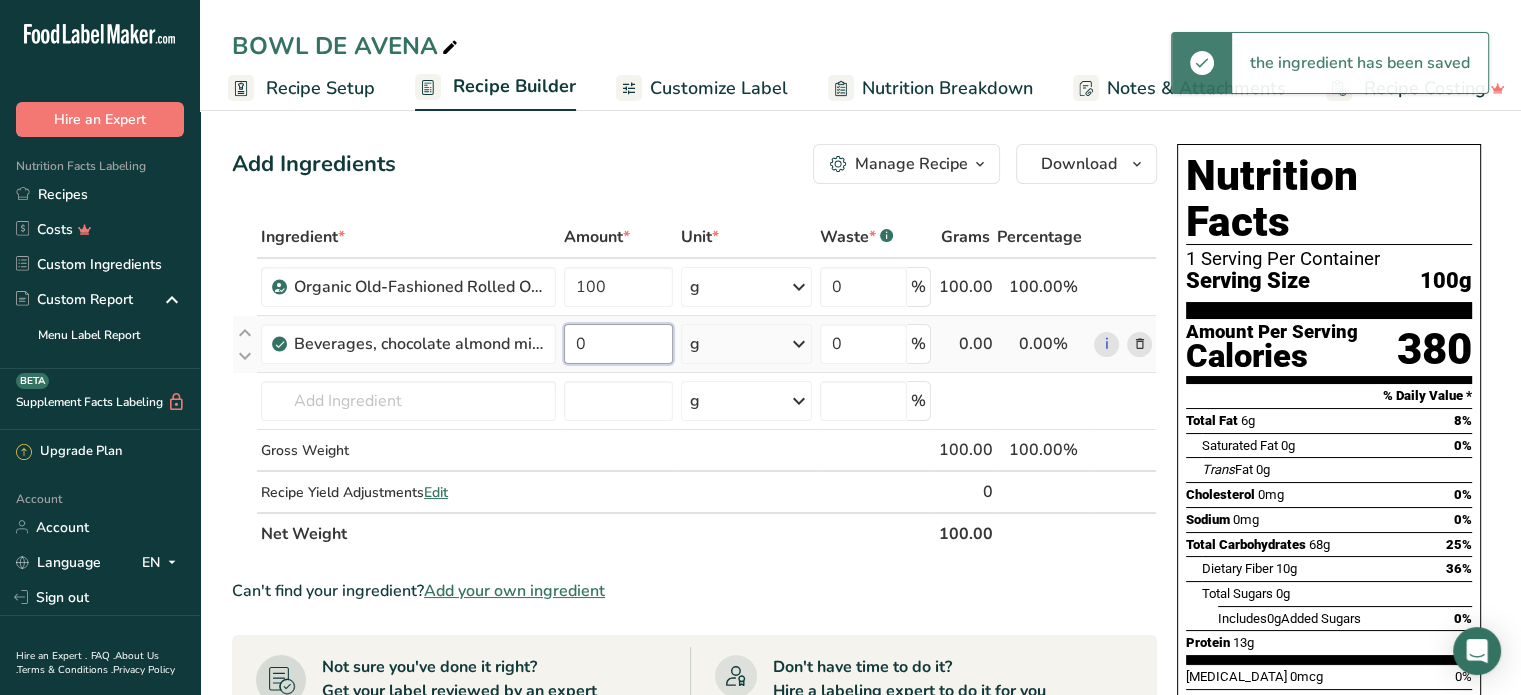 click on "0" at bounding box center [618, 344] 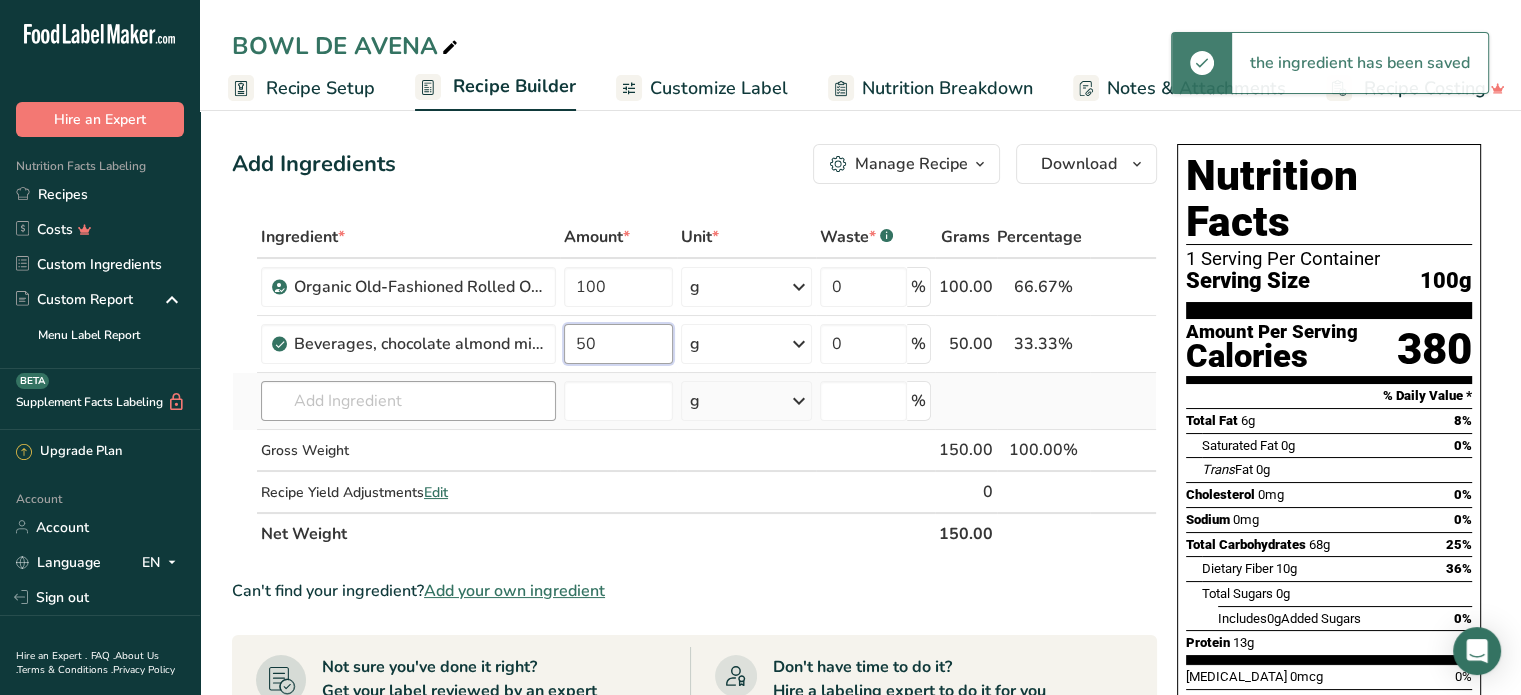 type on "50" 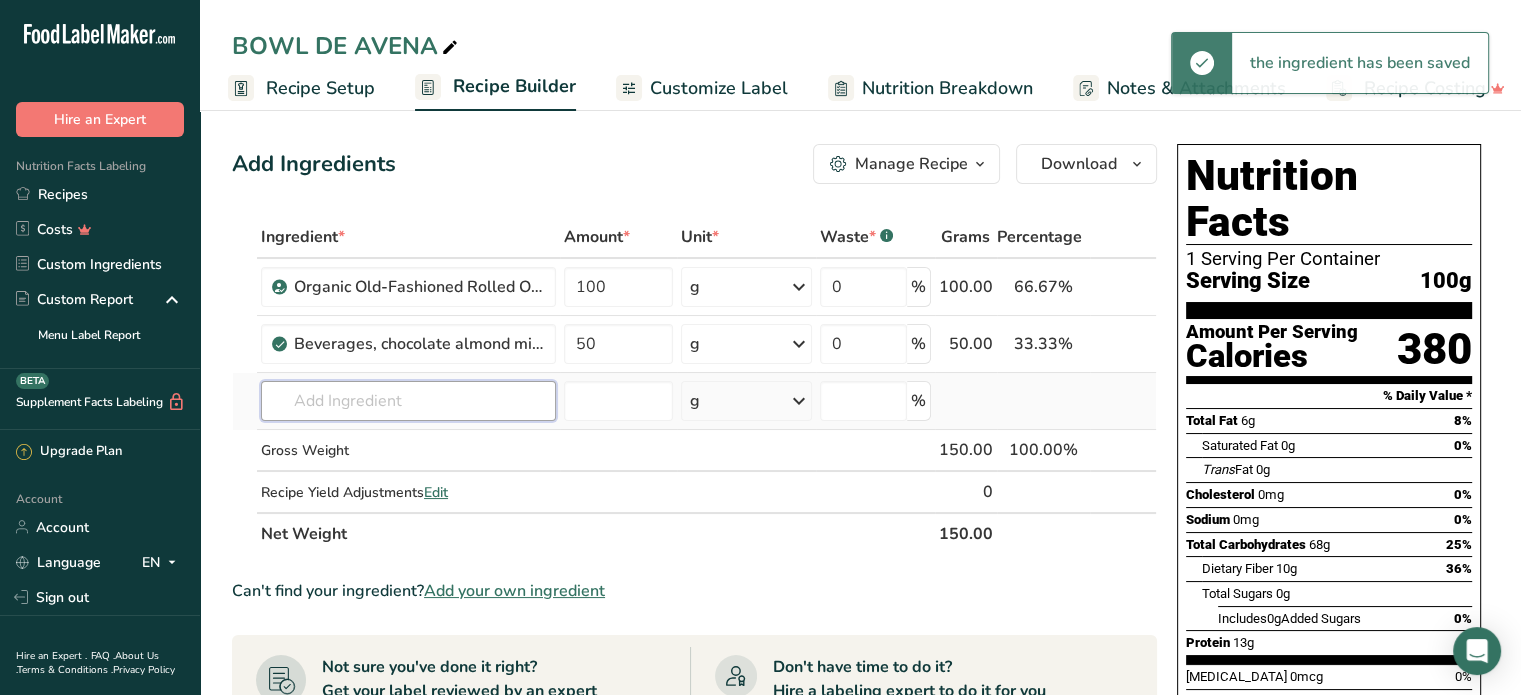 click on "Ingredient *
Amount *
Unit *
Waste *   .a-a{fill:#347362;}.b-a{fill:#fff;}          Grams
Percentage
Organic Old-Fashioned Rolled Oats
100
g
Weight Units
g
kg
mg
See more
Volume Units
l
Volume units require a density conversion. If you know your ingredient's density enter it below. Otherwise, click on "RIA" our AI Regulatory bot - she will be able to help you
lb/ft3
g/cm3
Confirm
mL
Volume units require a density conversion. If you know your ingredient's density enter it below. Otherwise, click on "RIA" our AI Regulatory bot - she will be able to help you
fl oz" at bounding box center (694, 385) 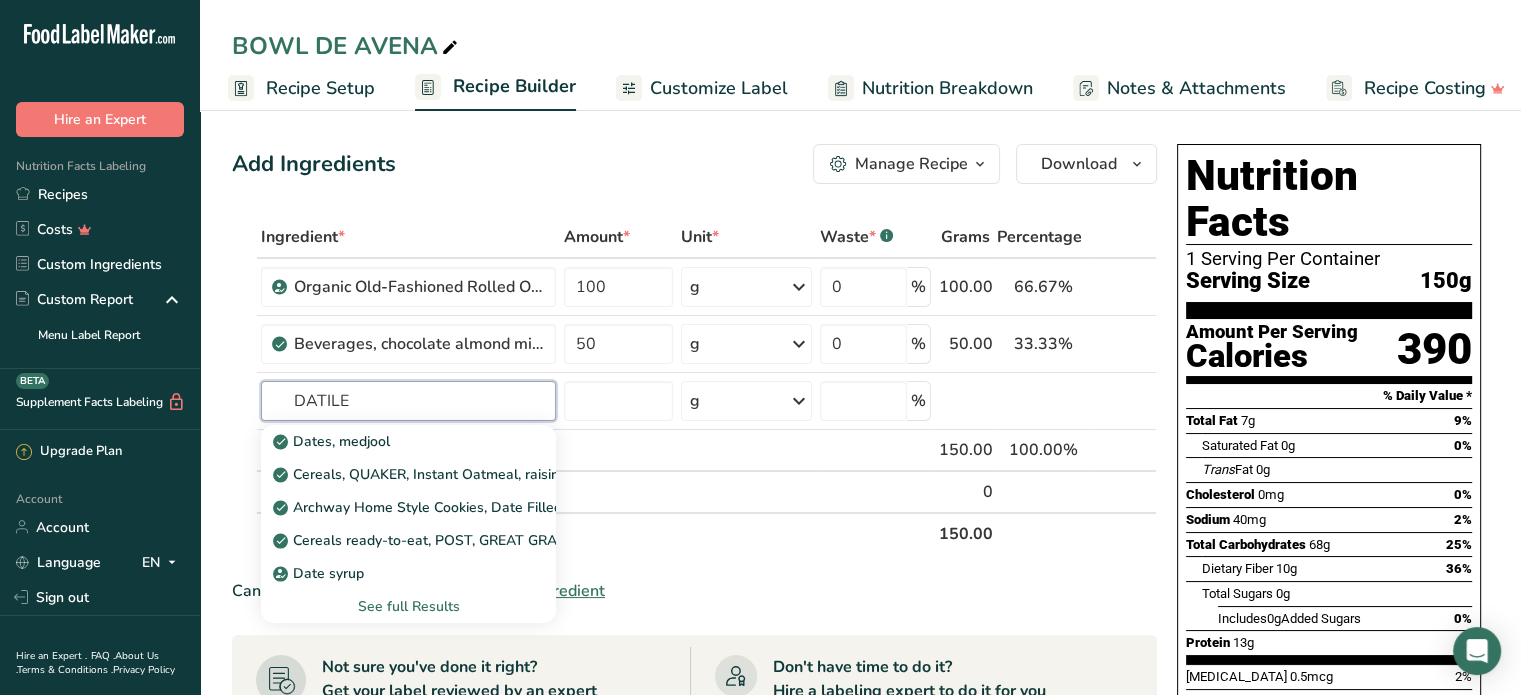 type on "DATILE" 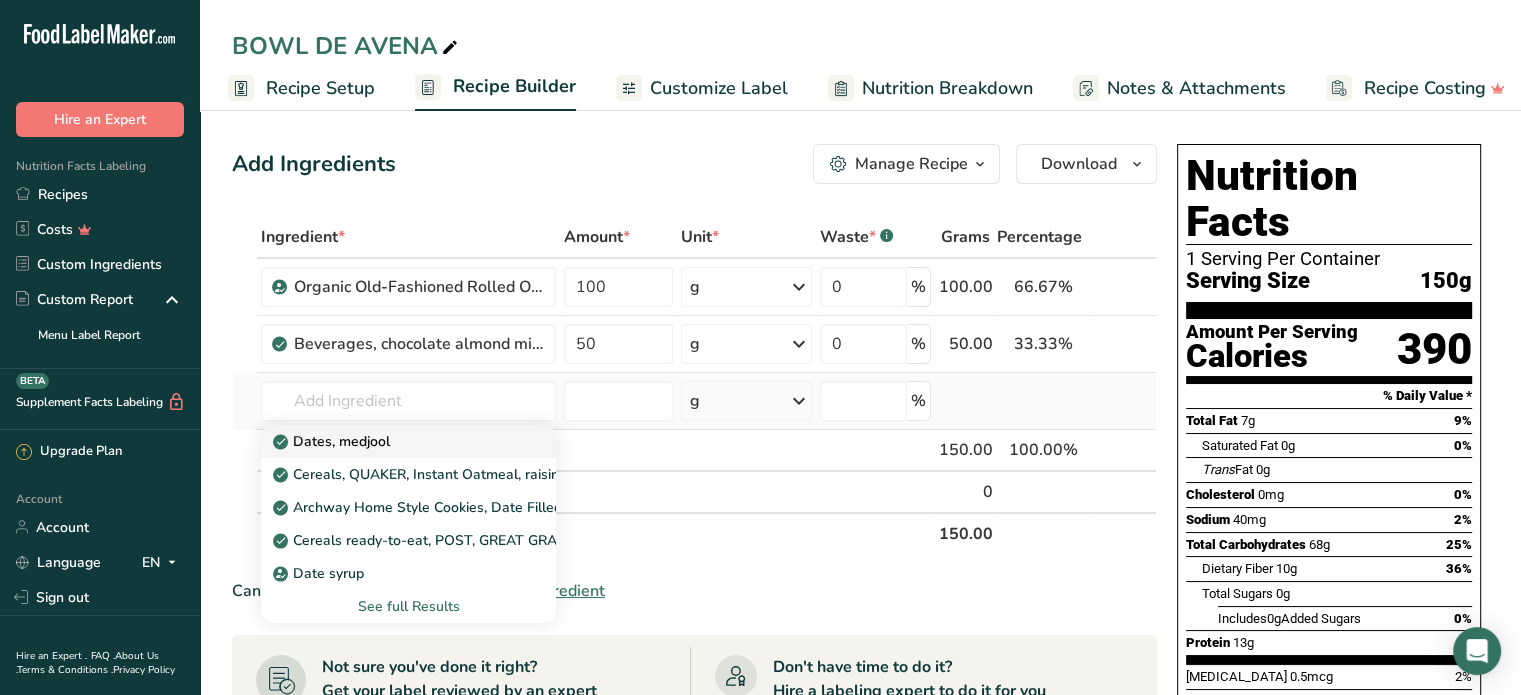 click on "Dates, medjool" at bounding box center (333, 441) 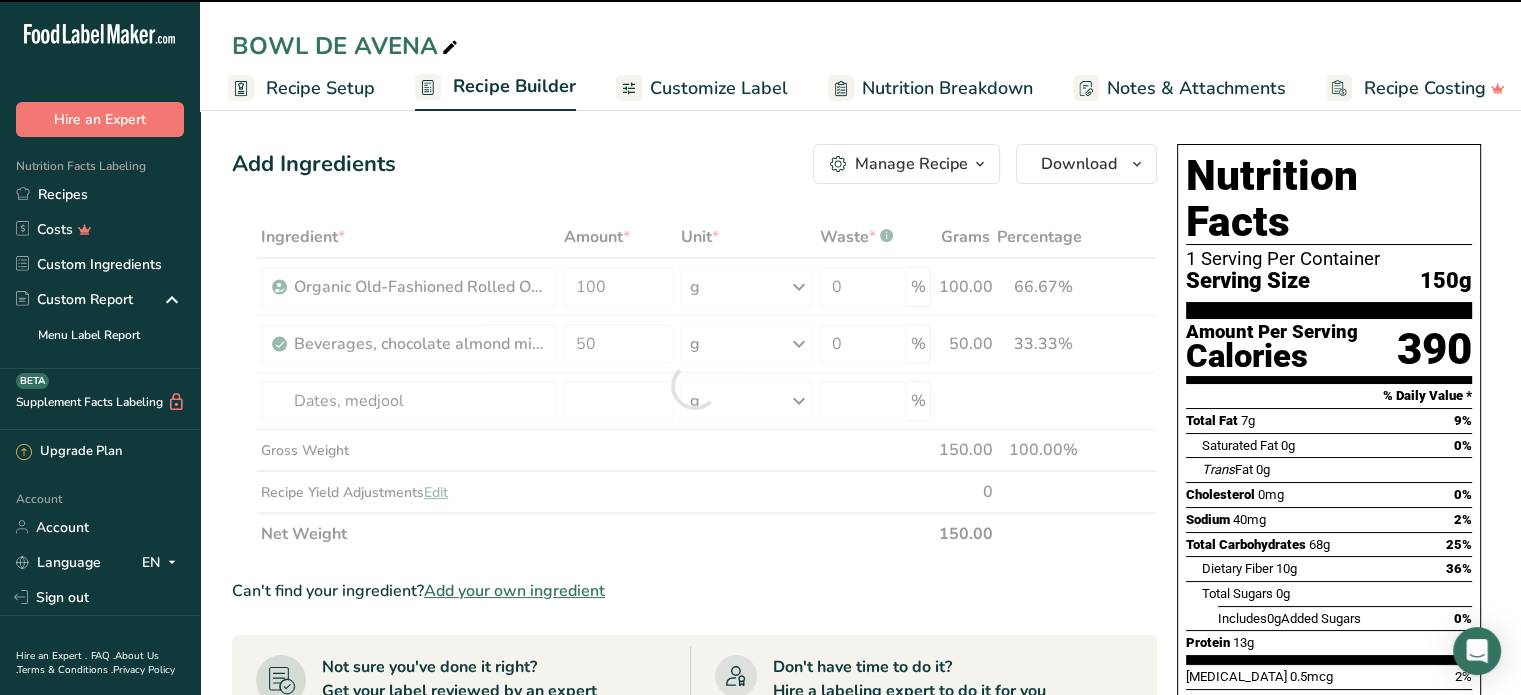 type on "0" 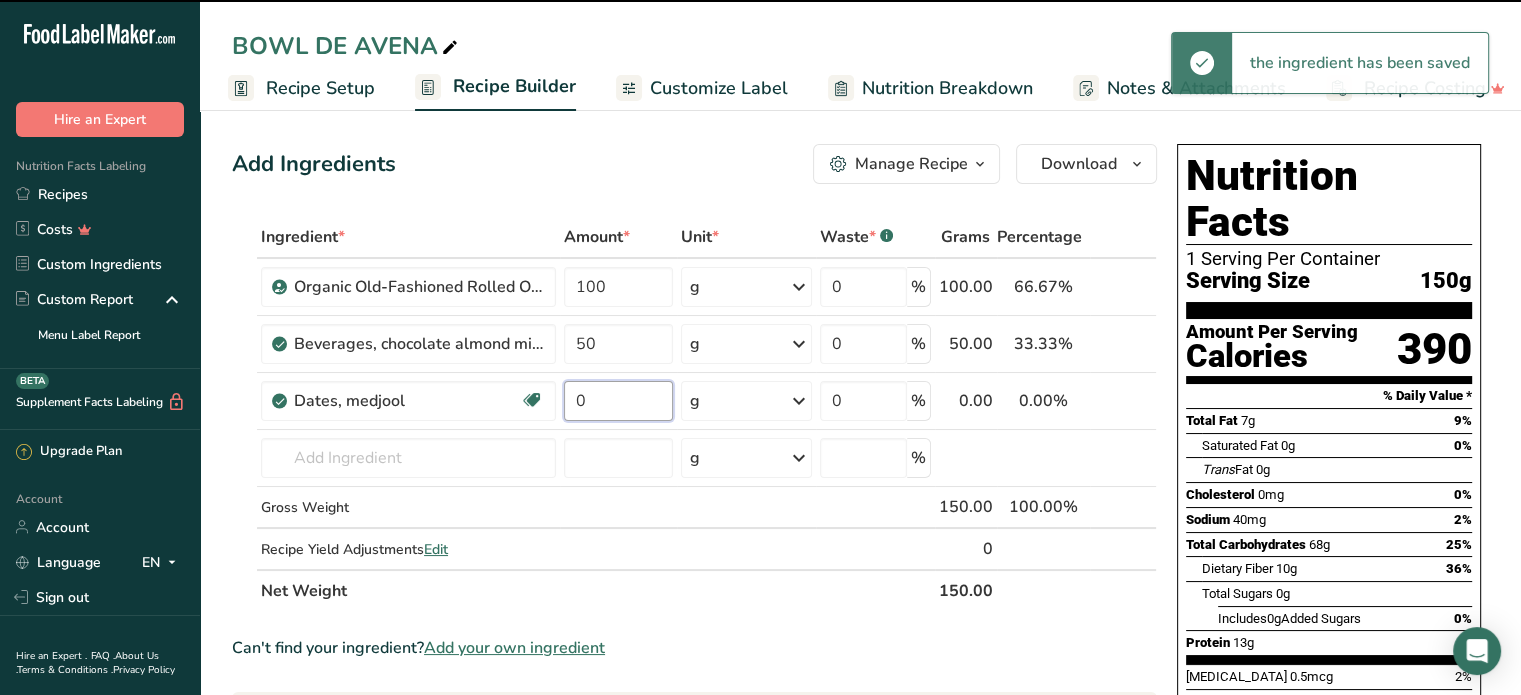 click on "0" at bounding box center [618, 401] 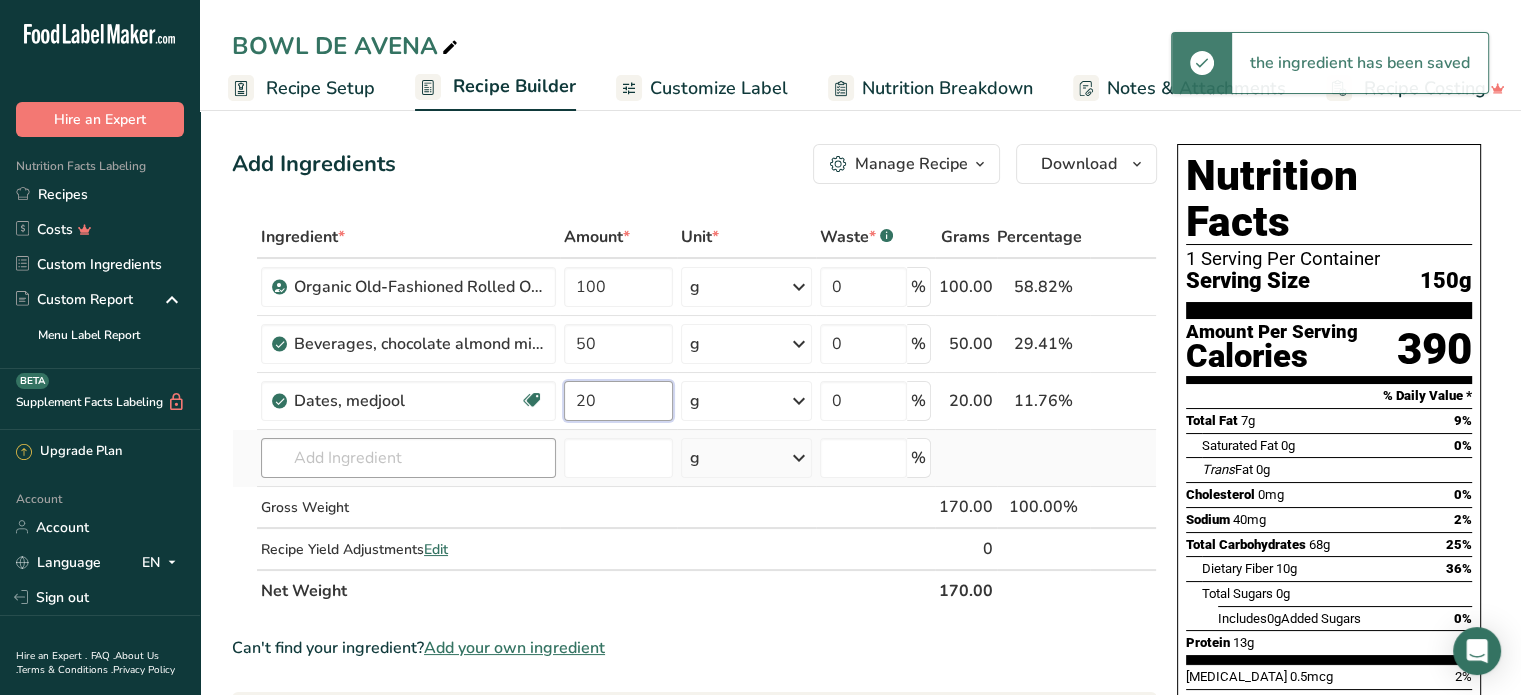type on "20" 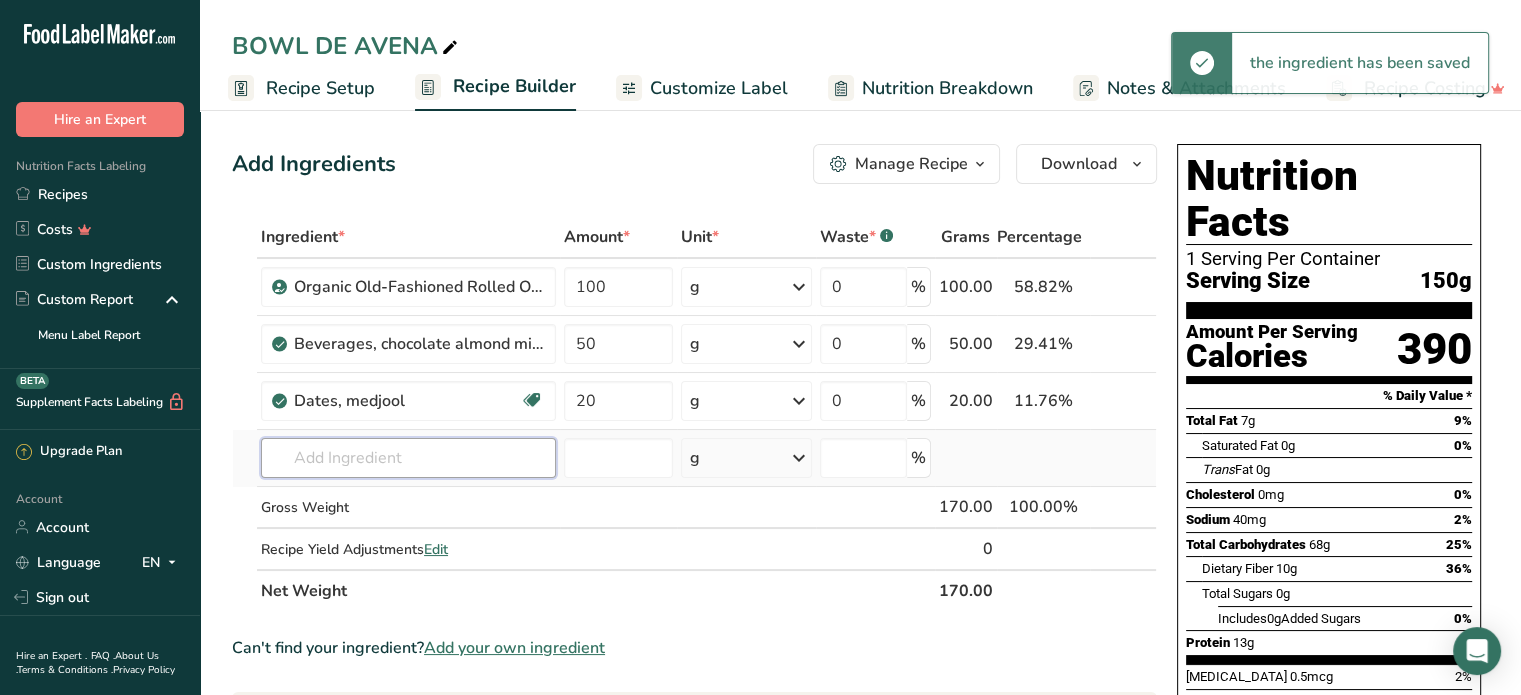 click on "Ingredient *
Amount *
Unit *
Waste *   .a-a{fill:#347362;}.b-a{fill:#fff;}          Grams
Percentage
Organic Old-Fashioned Rolled Oats
100
g
Weight Units
g
kg
mg
See more
Volume Units
l
Volume units require a density conversion. If you know your ingredient's density enter it below. Otherwise, click on "RIA" our AI Regulatory bot - she will be able to help you
lb/ft3
g/cm3
Confirm
mL
Volume units require a density conversion. If you know your ingredient's density enter it below. Otherwise, click on "RIA" our AI Regulatory bot - she will be able to help you
fl oz" at bounding box center [694, 414] 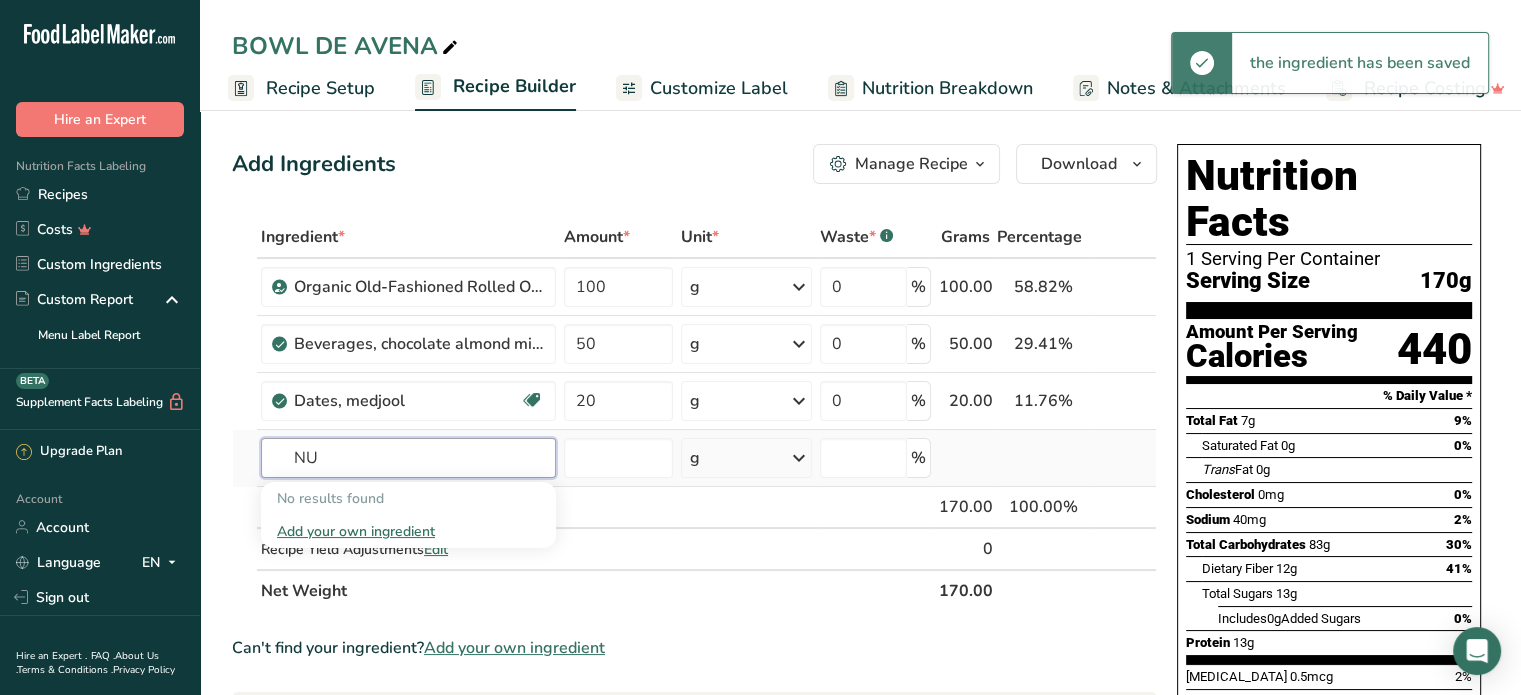 type on "N" 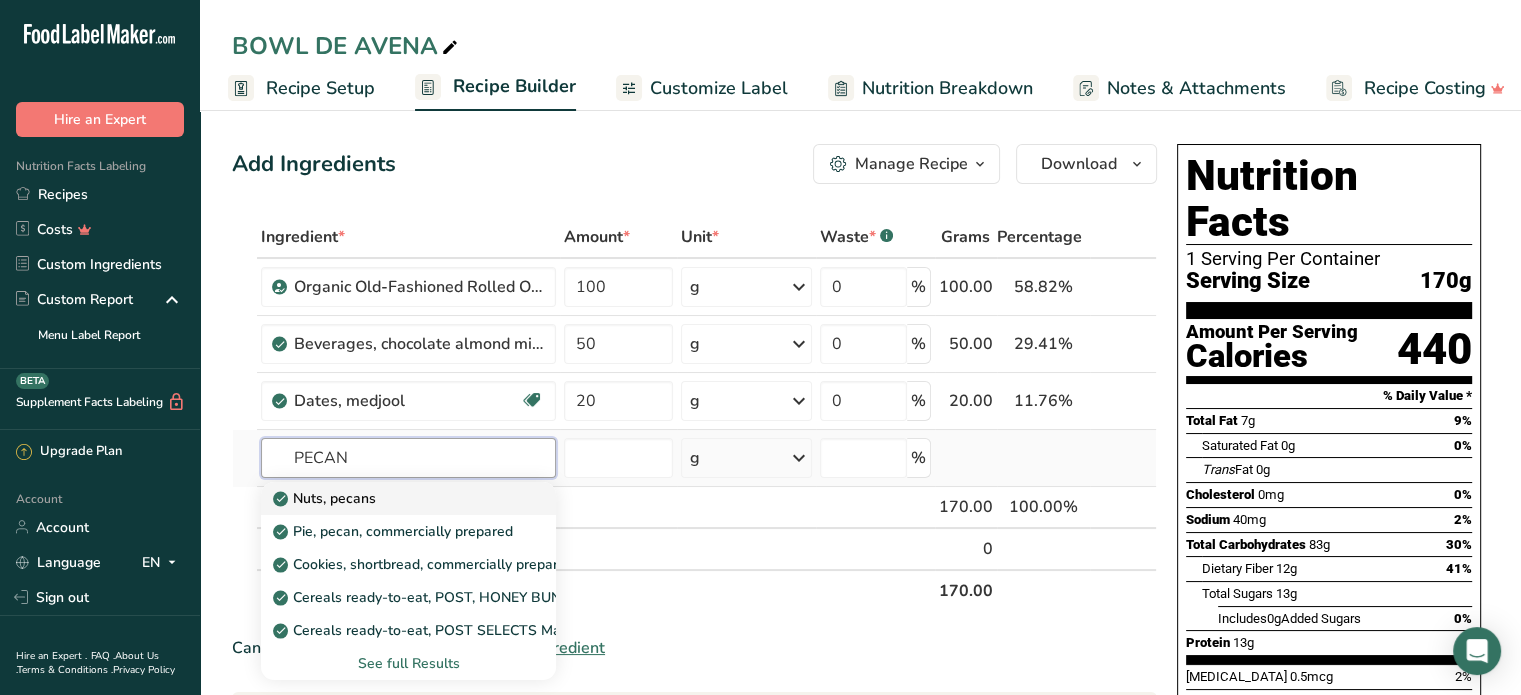 type on "PECAN" 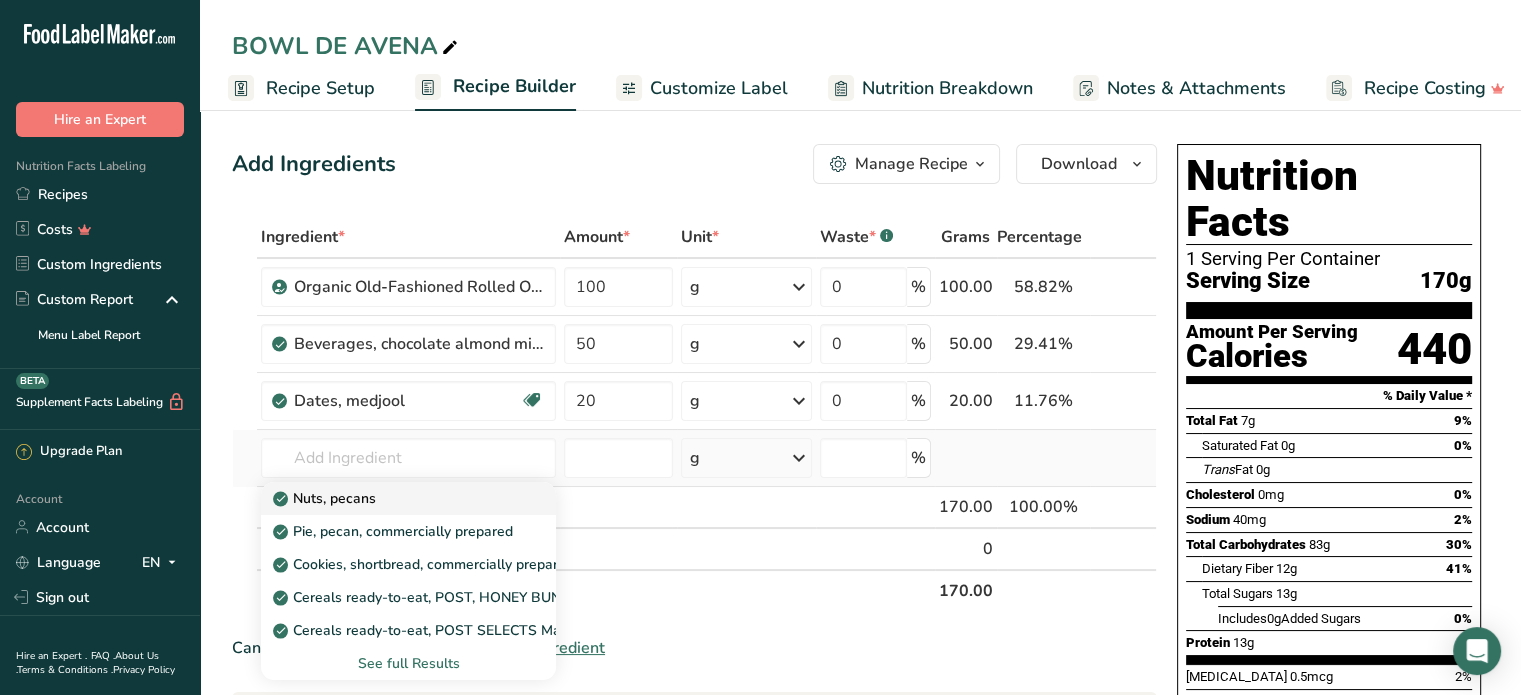 click on "Nuts, pecans" at bounding box center (326, 498) 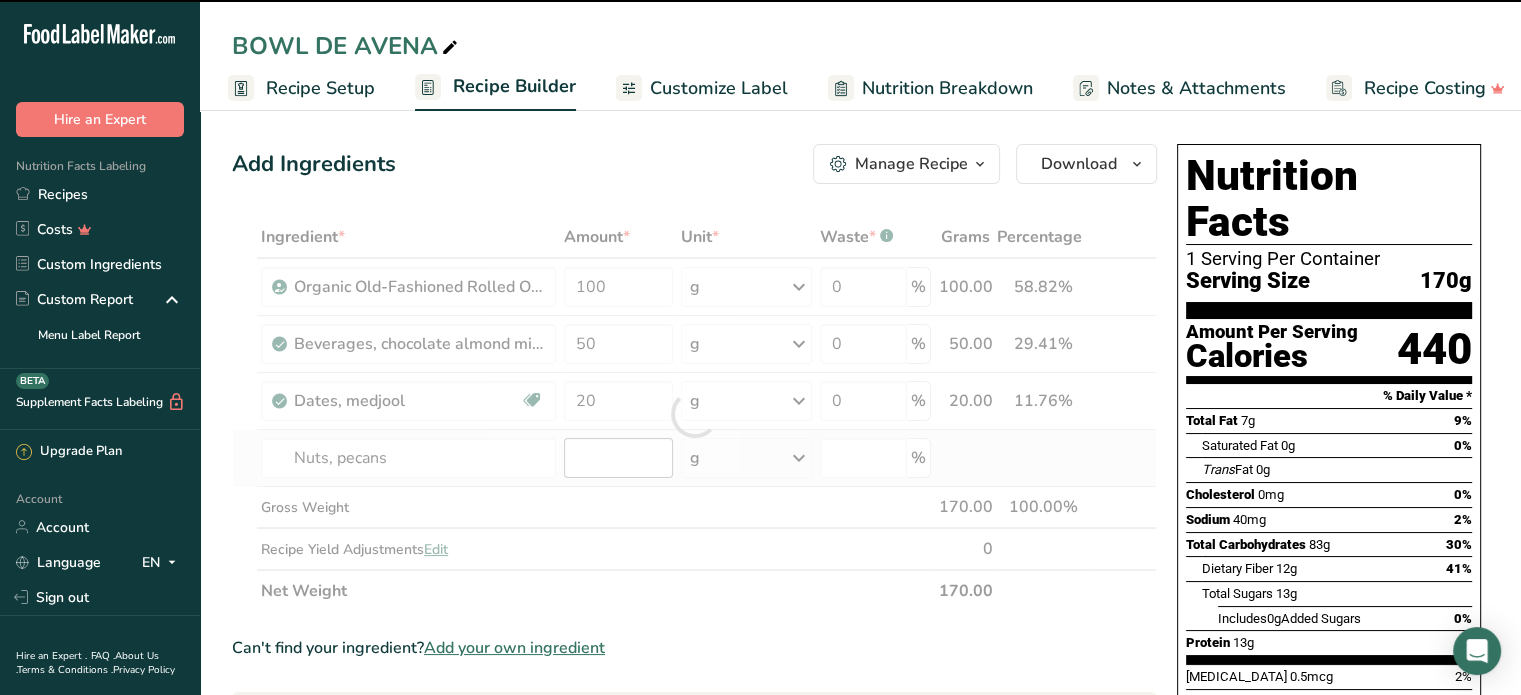 type on "0" 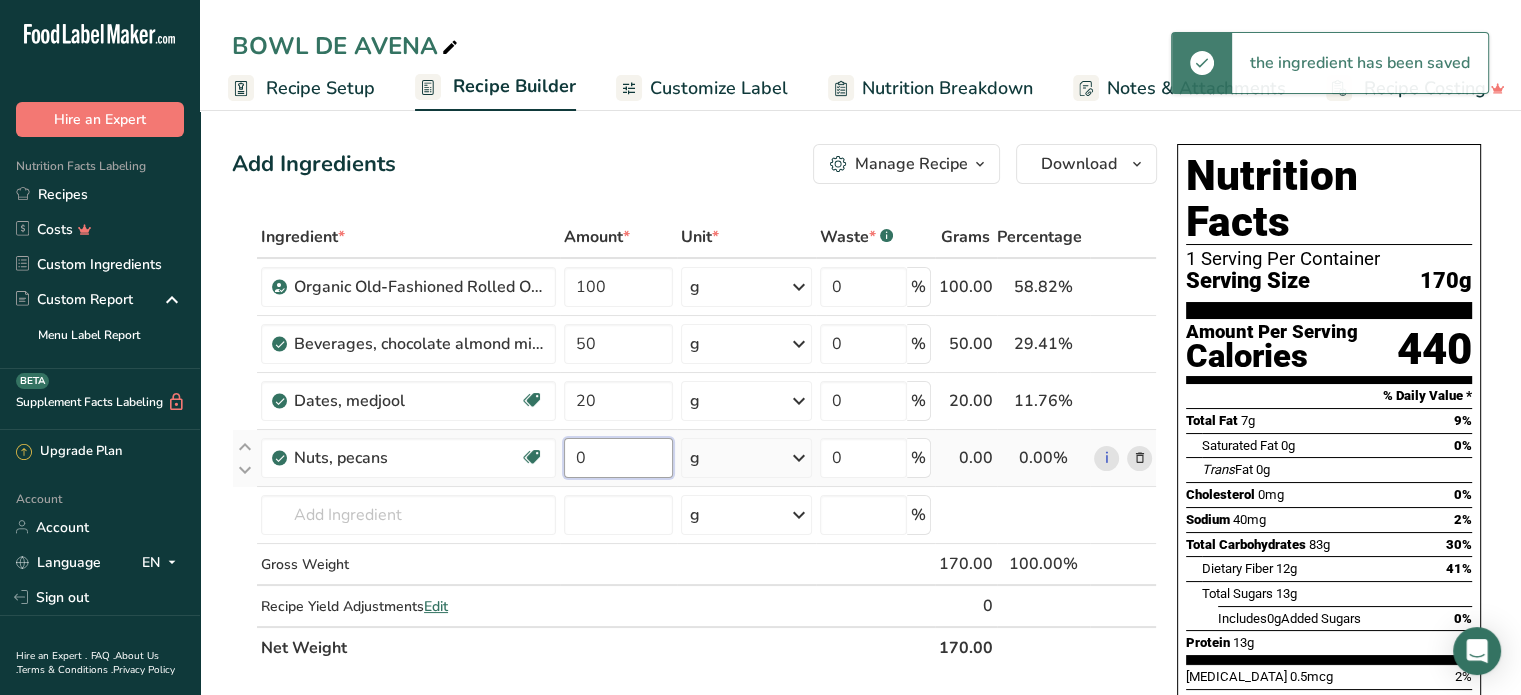 click on "0" at bounding box center [618, 458] 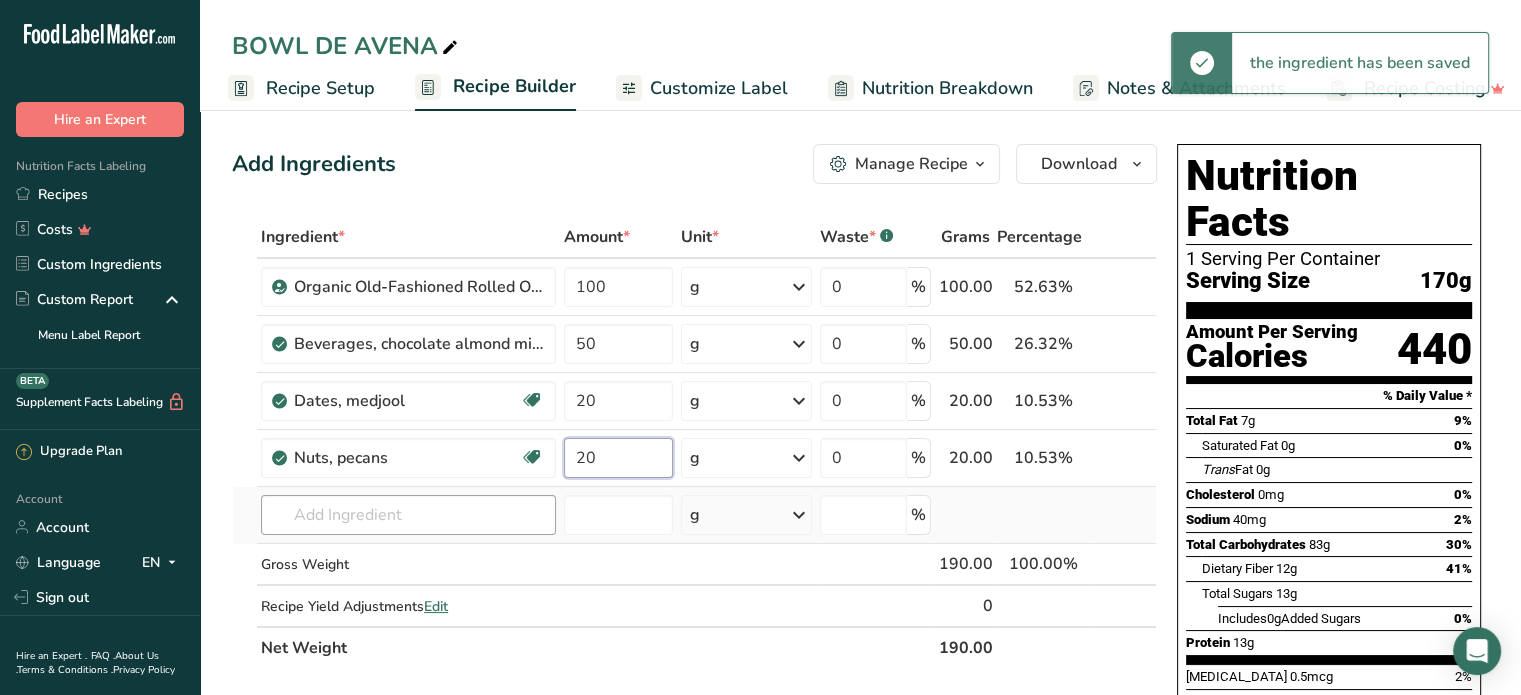 type on "20" 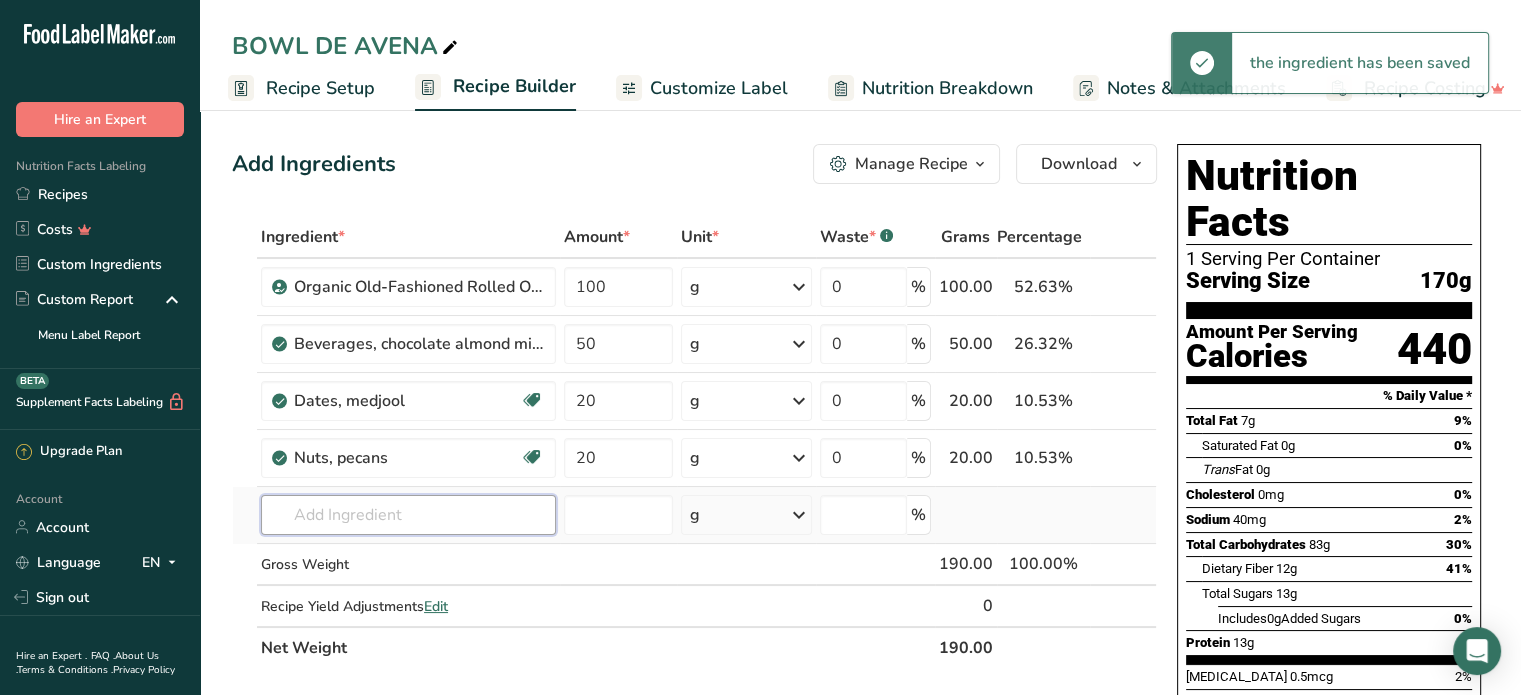 click on "Ingredient *
Amount *
Unit *
Waste *   .a-a{fill:#347362;}.b-a{fill:#fff;}          Grams
Percentage
Organic Old-Fashioned Rolled Oats
100
g
Weight Units
g
kg
mg
See more
Volume Units
l
Volume units require a density conversion. If you know your ingredient's density enter it below. Otherwise, click on "RIA" our AI Regulatory bot - she will be able to help you
lb/ft3
g/cm3
Confirm
mL
Volume units require a density conversion. If you know your ingredient's density enter it below. Otherwise, click on "RIA" our AI Regulatory bot - she will be able to help you
fl oz" at bounding box center (694, 442) 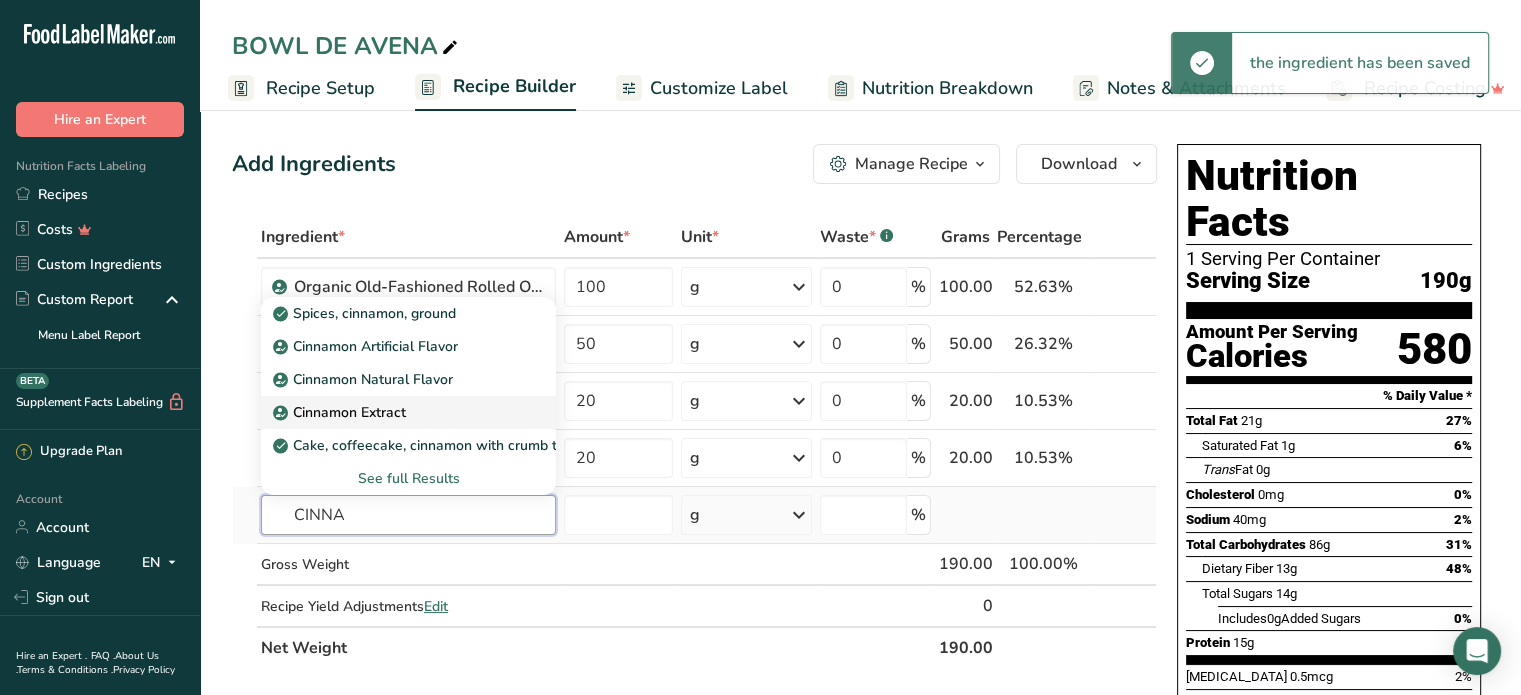 type on "CINNA" 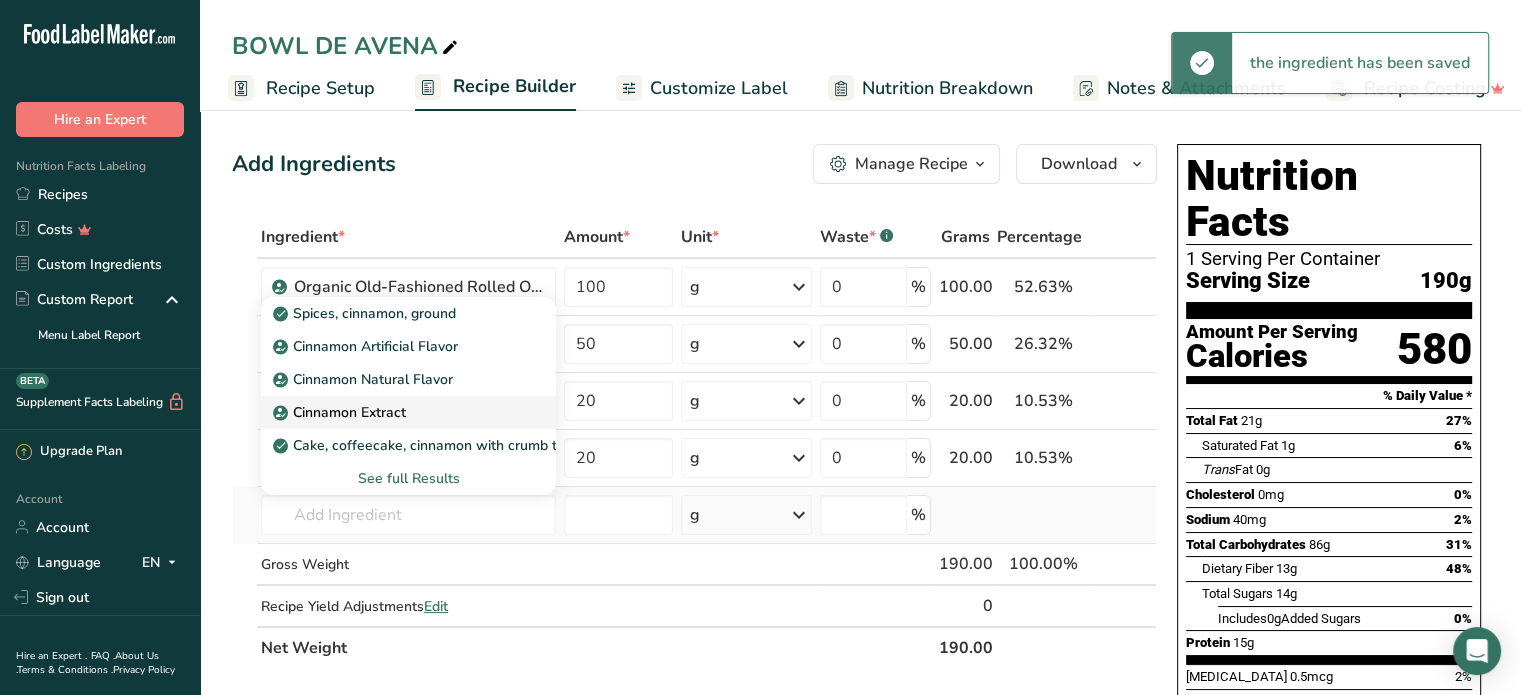 click on "Cinnamon Extract" at bounding box center (341, 412) 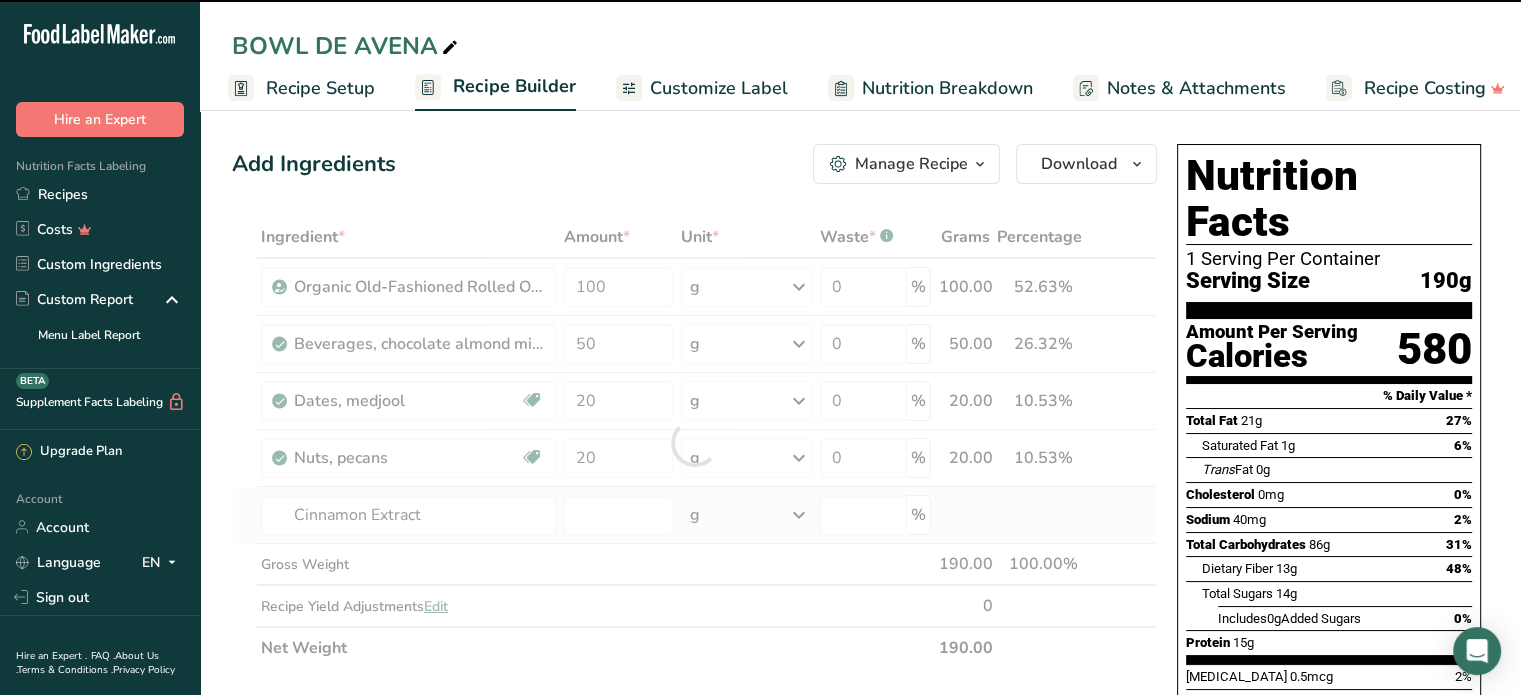 type on "0" 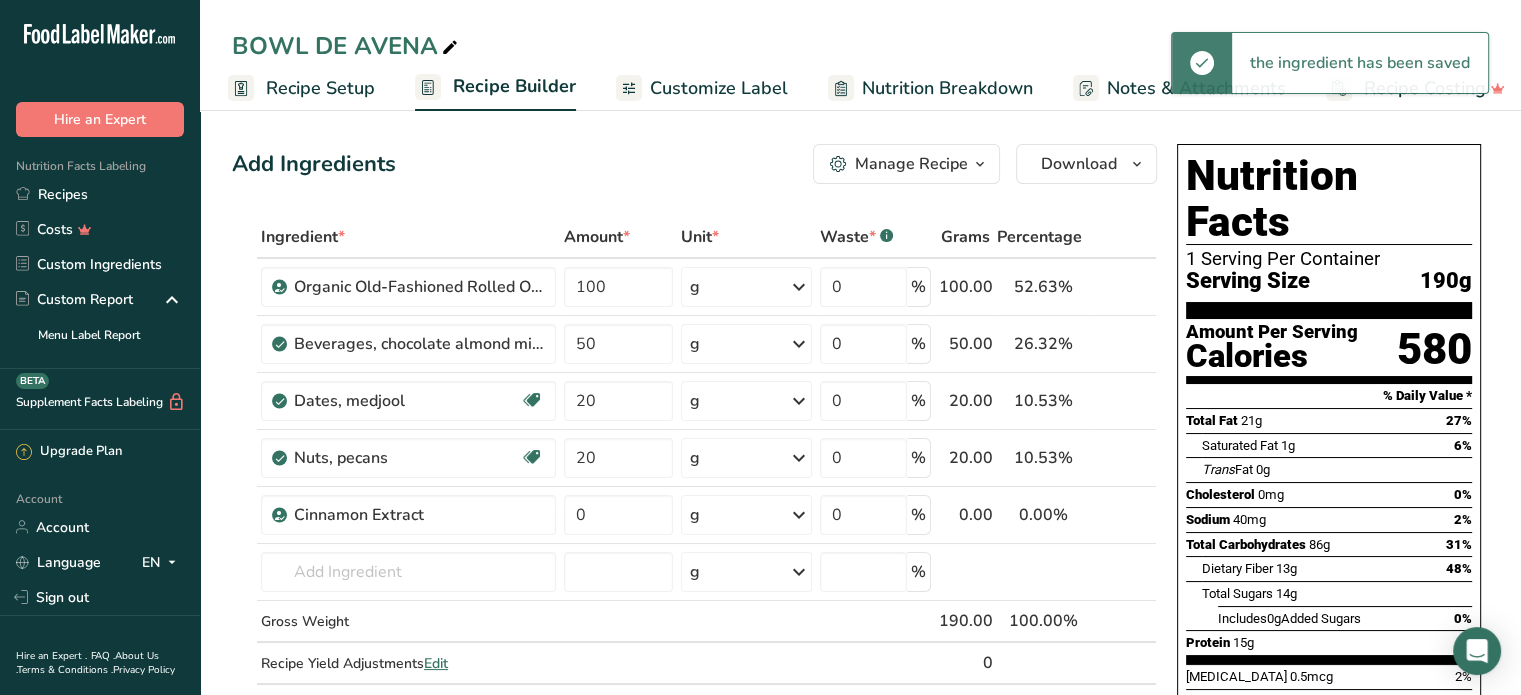 click at bounding box center [1139, 515] 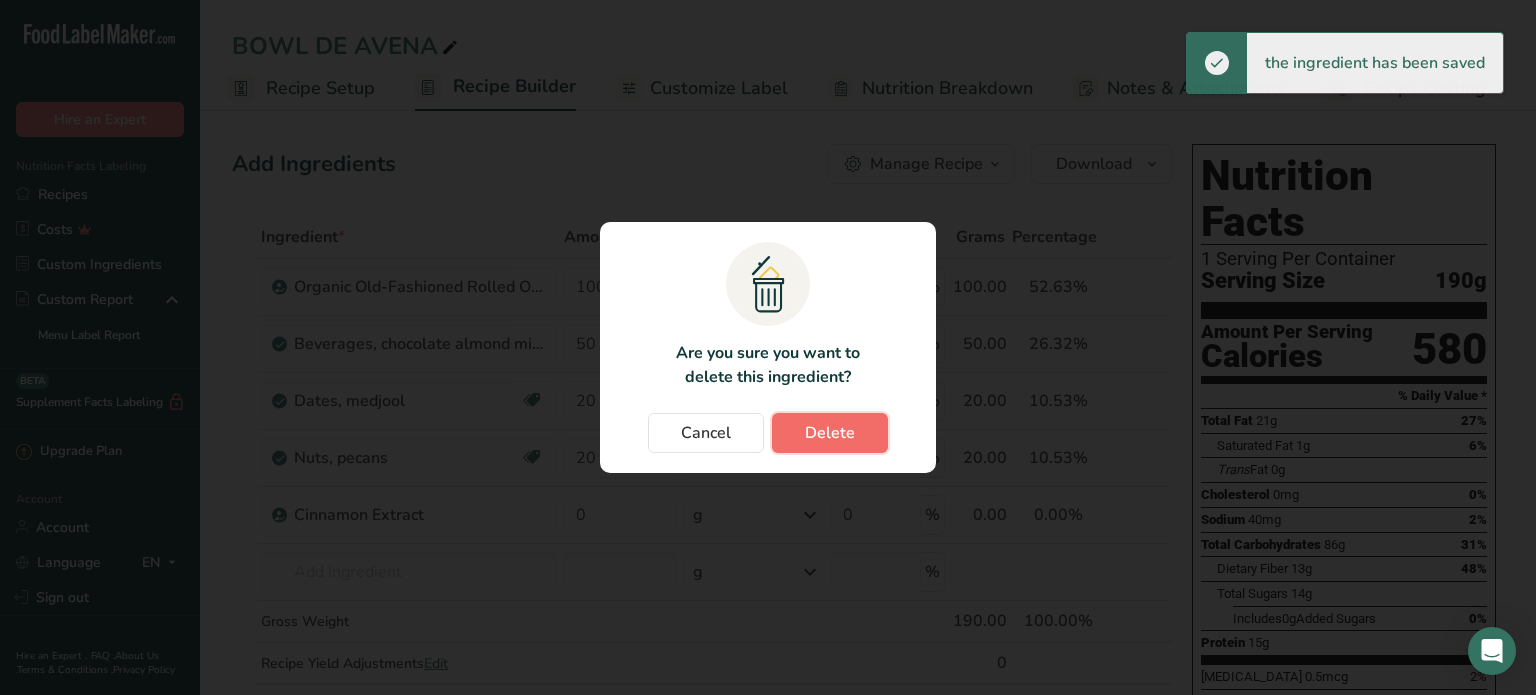 click on "Delete" at bounding box center (830, 433) 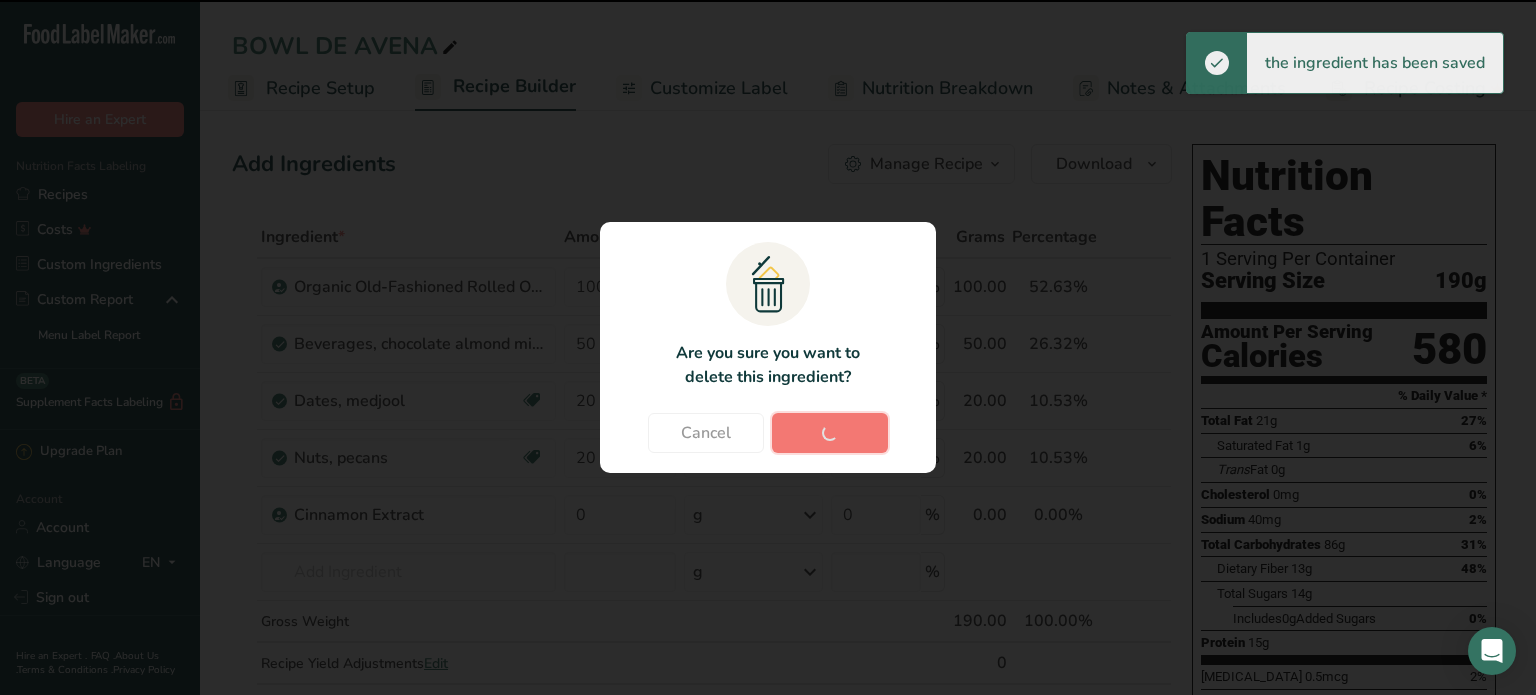 type 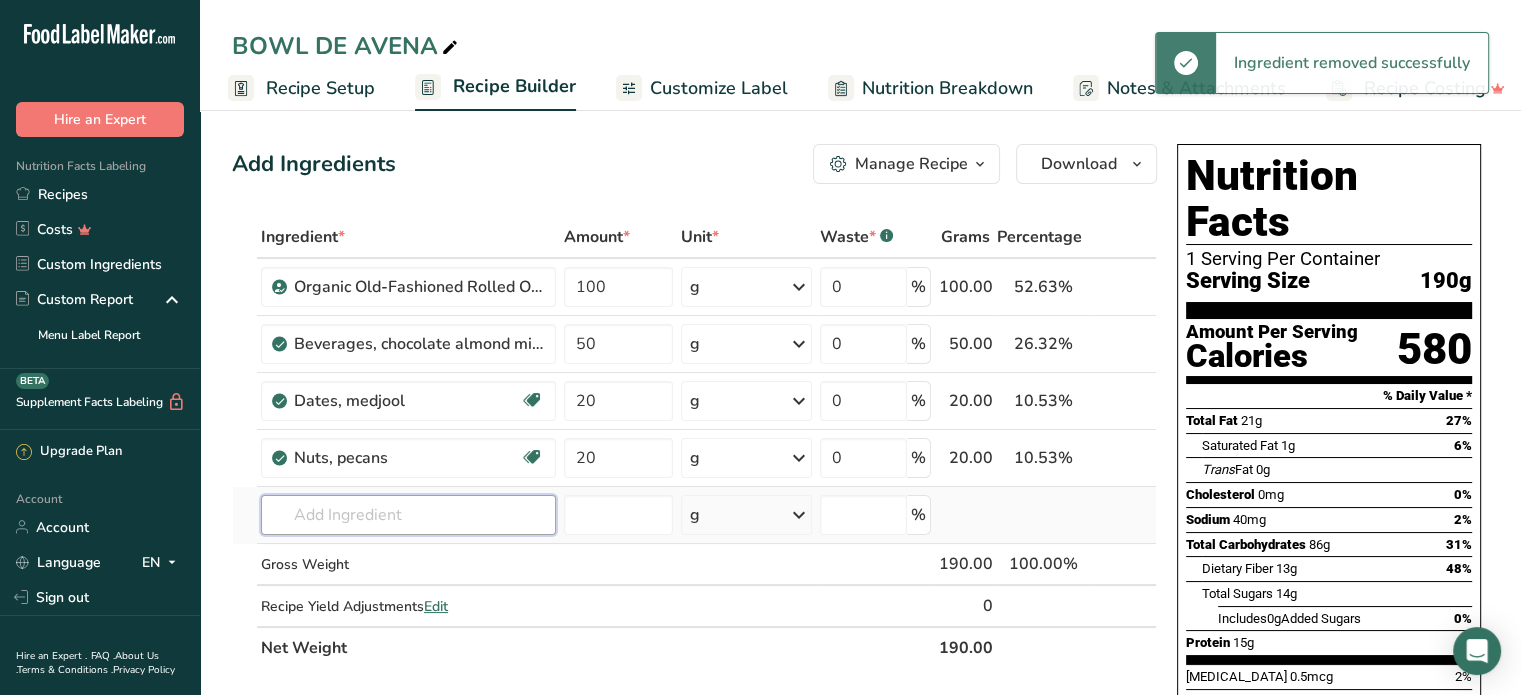 click at bounding box center (408, 515) 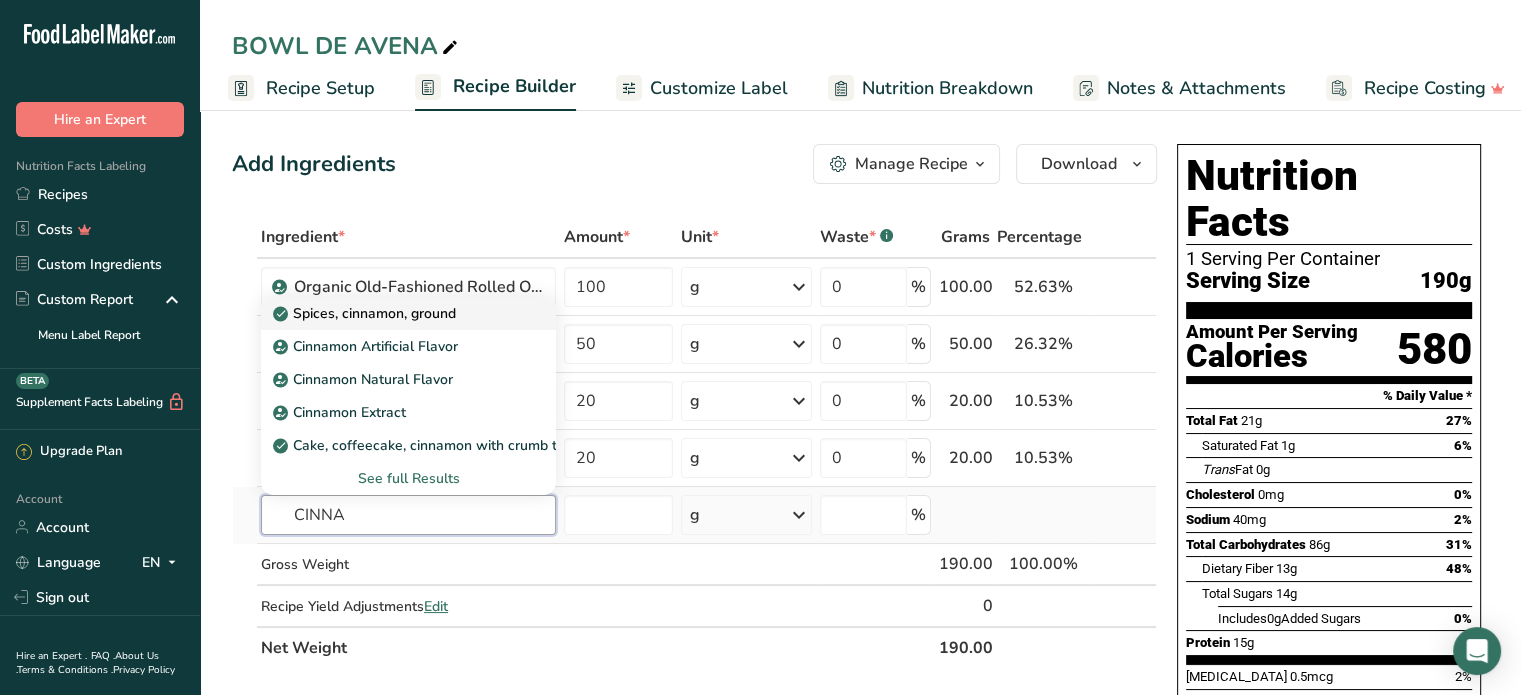 type on "CINNA" 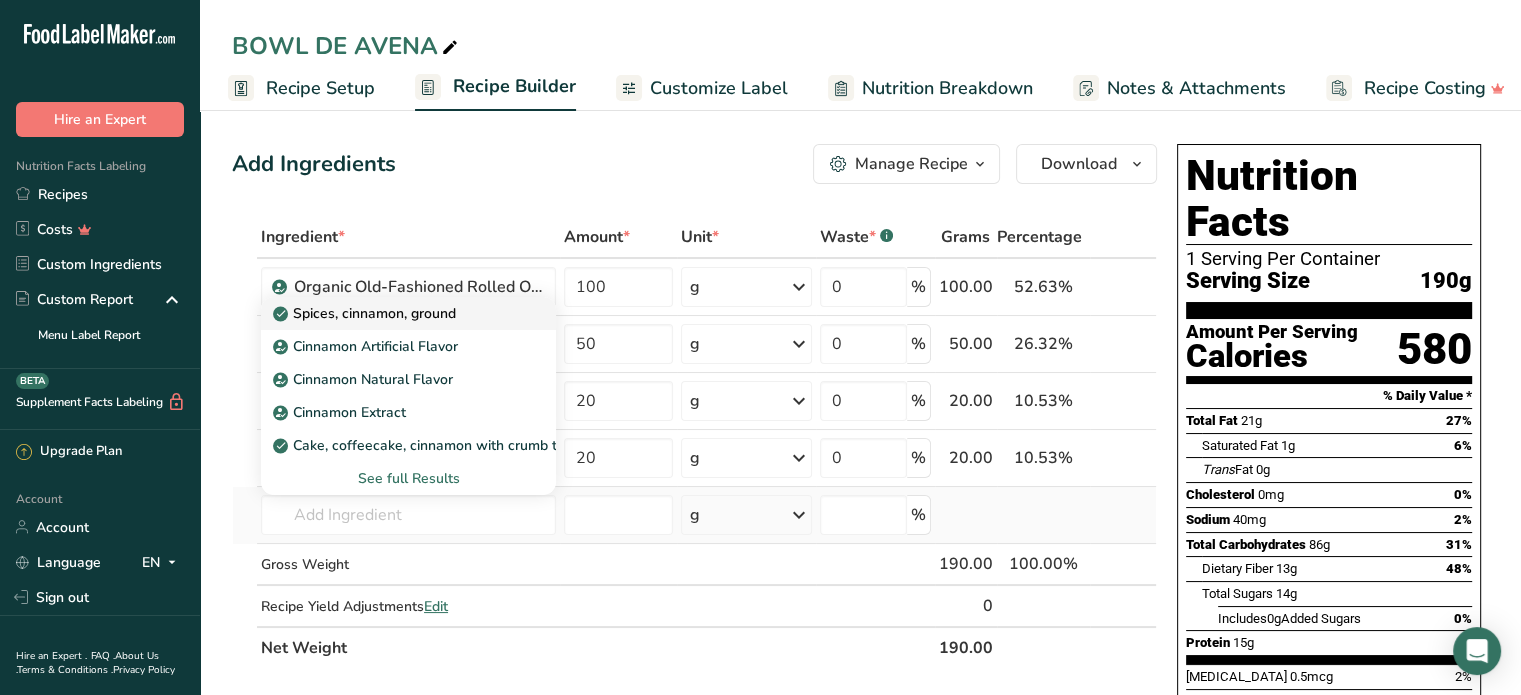 click on "Spices, cinnamon, ground" at bounding box center [366, 313] 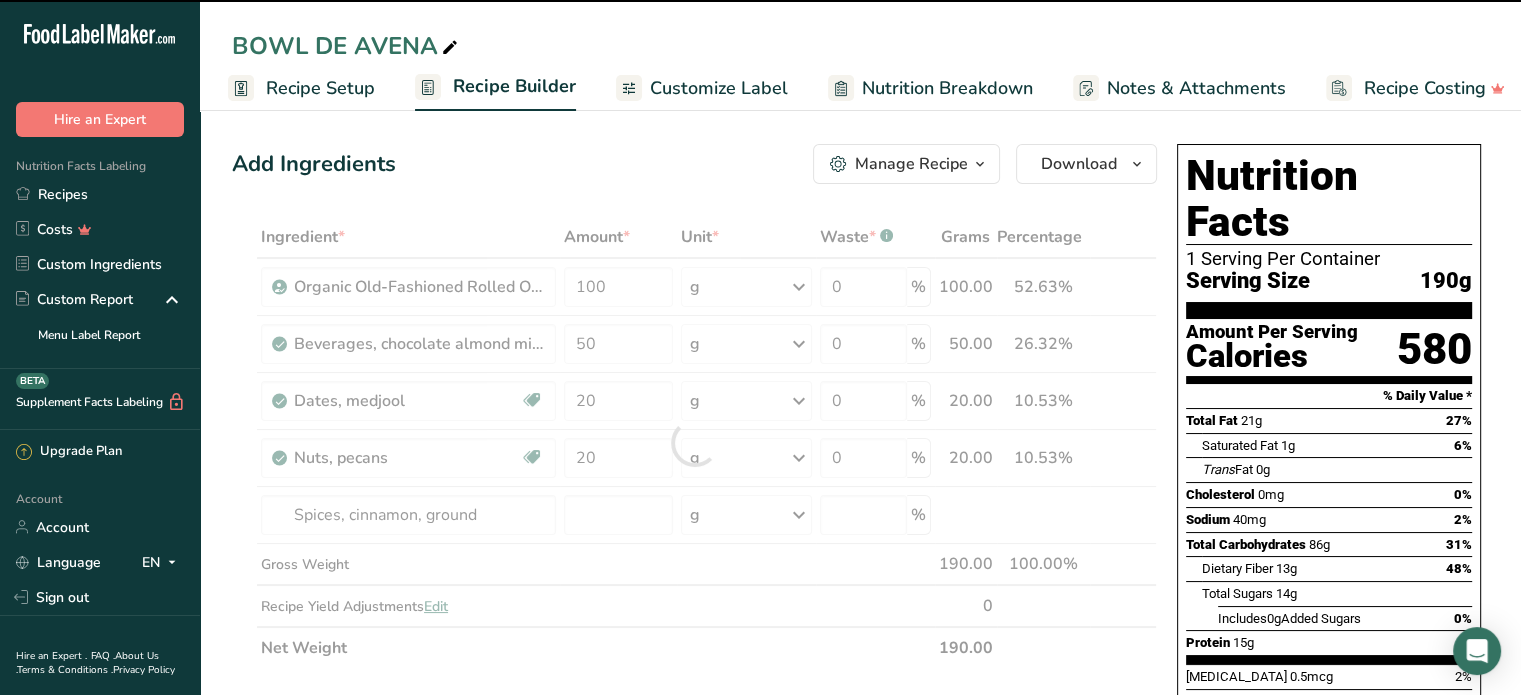 type on "0" 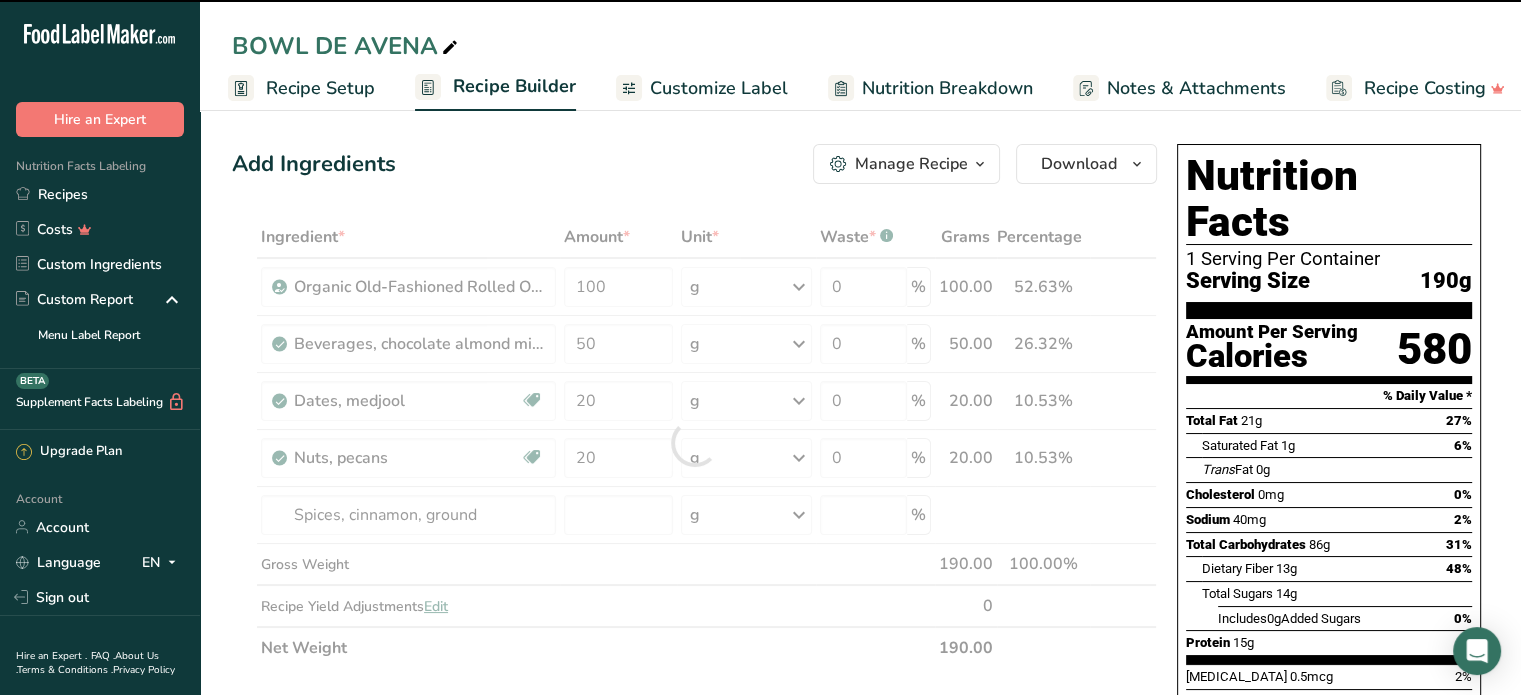 type on "0" 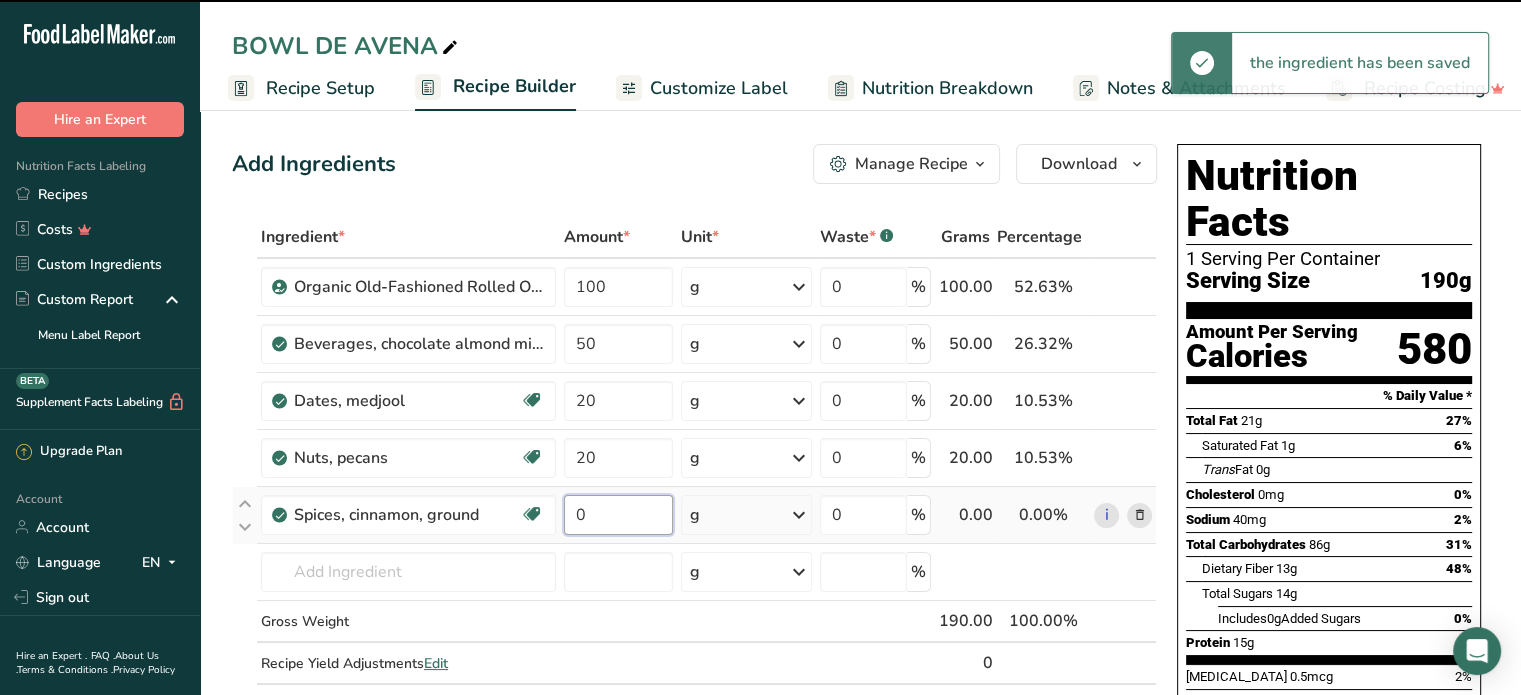 click on "0" at bounding box center [618, 515] 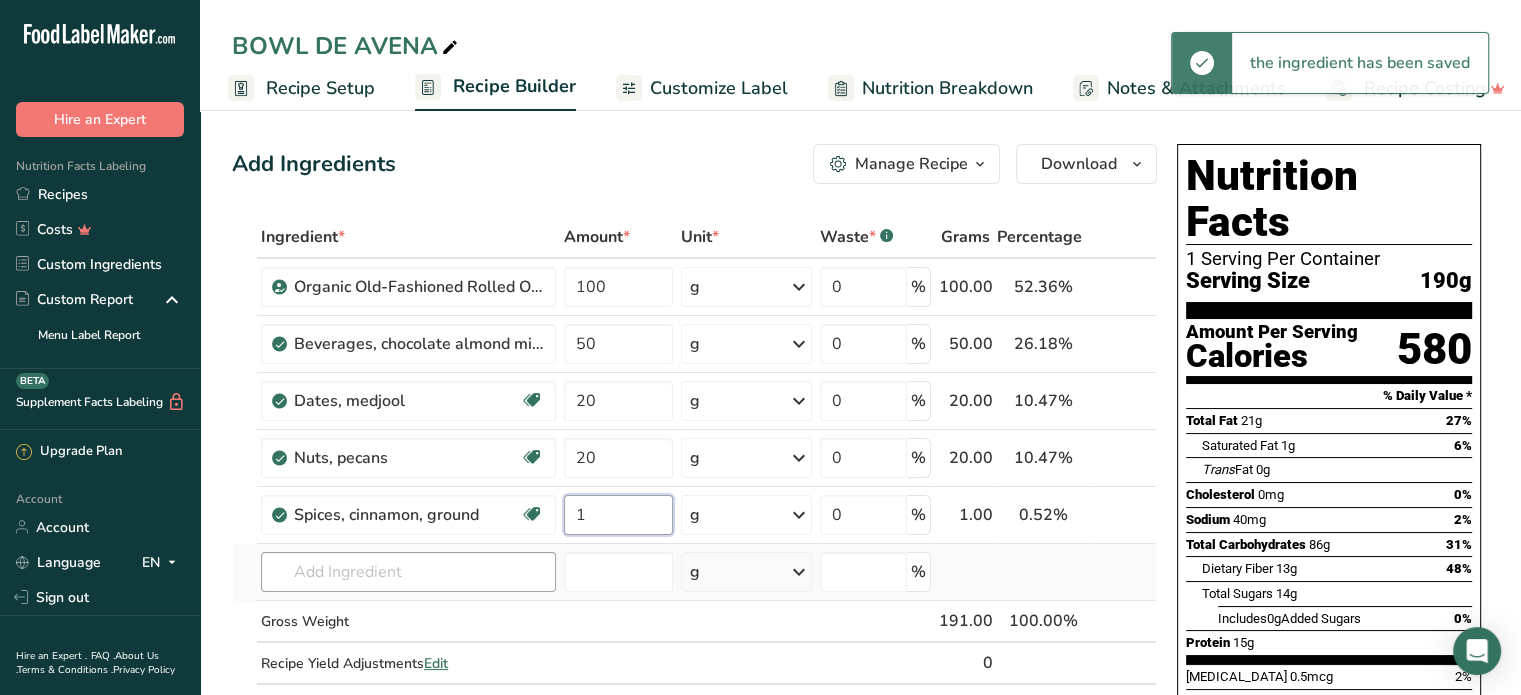 type on "1" 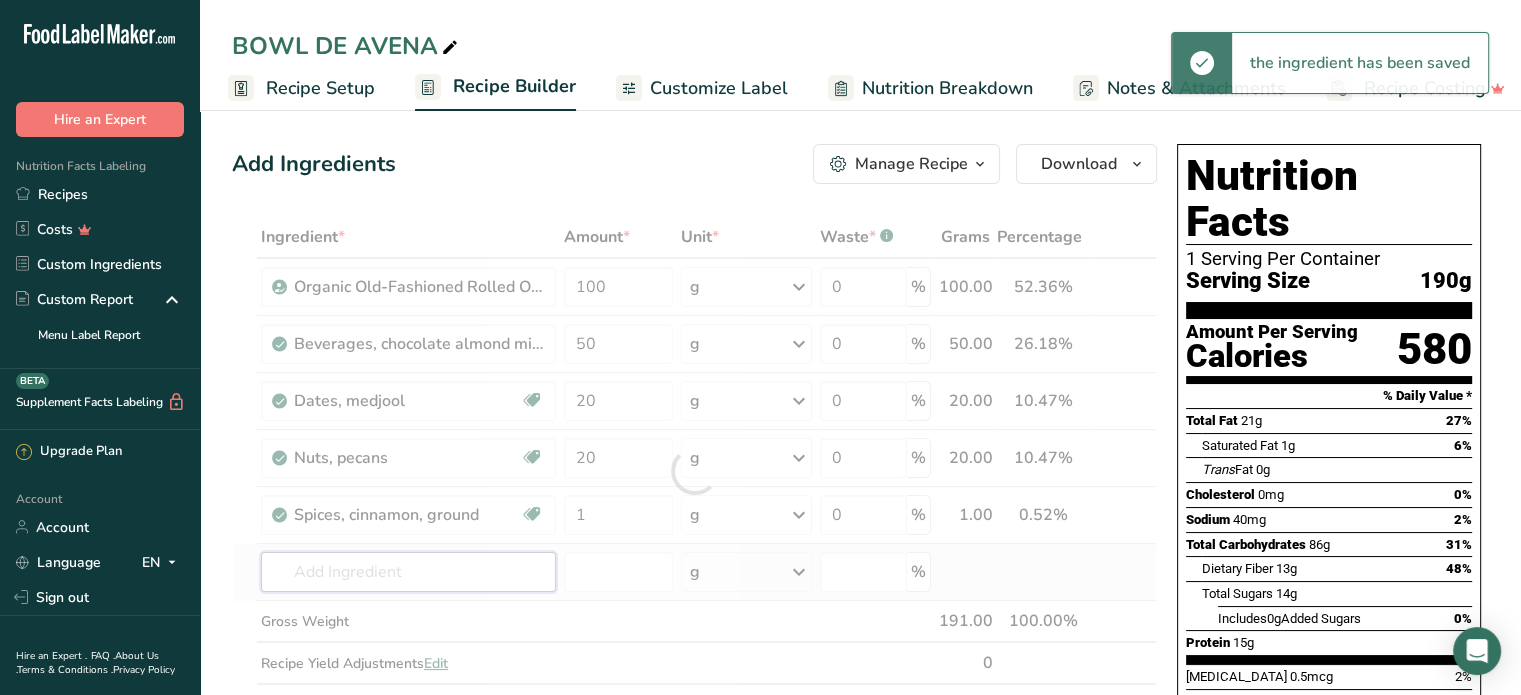 click on "Ingredient *
Amount *
Unit *
Waste *   .a-a{fill:#347362;}.b-a{fill:#fff;}          Grams
Percentage
Organic Old-Fashioned Rolled Oats
100
g
Weight Units
g
kg
mg
See more
Volume Units
l
Volume units require a density conversion. If you know your ingredient's density enter it below. Otherwise, click on "RIA" our AI Regulatory bot - she will be able to help you
lb/ft3
g/cm3
Confirm
mL
Volume units require a density conversion. If you know your ingredient's density enter it below. Otherwise, click on "RIA" our AI Regulatory bot - she will be able to help you
fl oz" at bounding box center [694, 471] 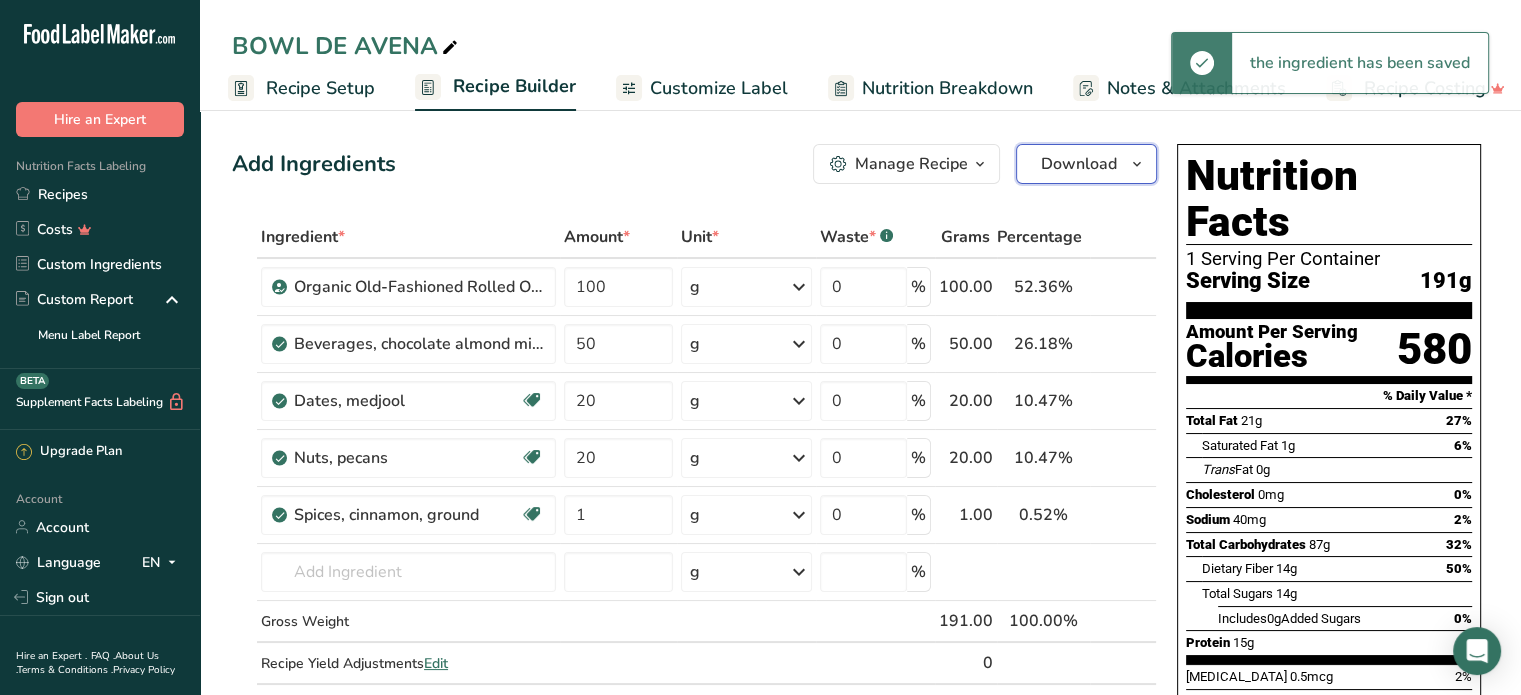 click on "Download" at bounding box center (1079, 164) 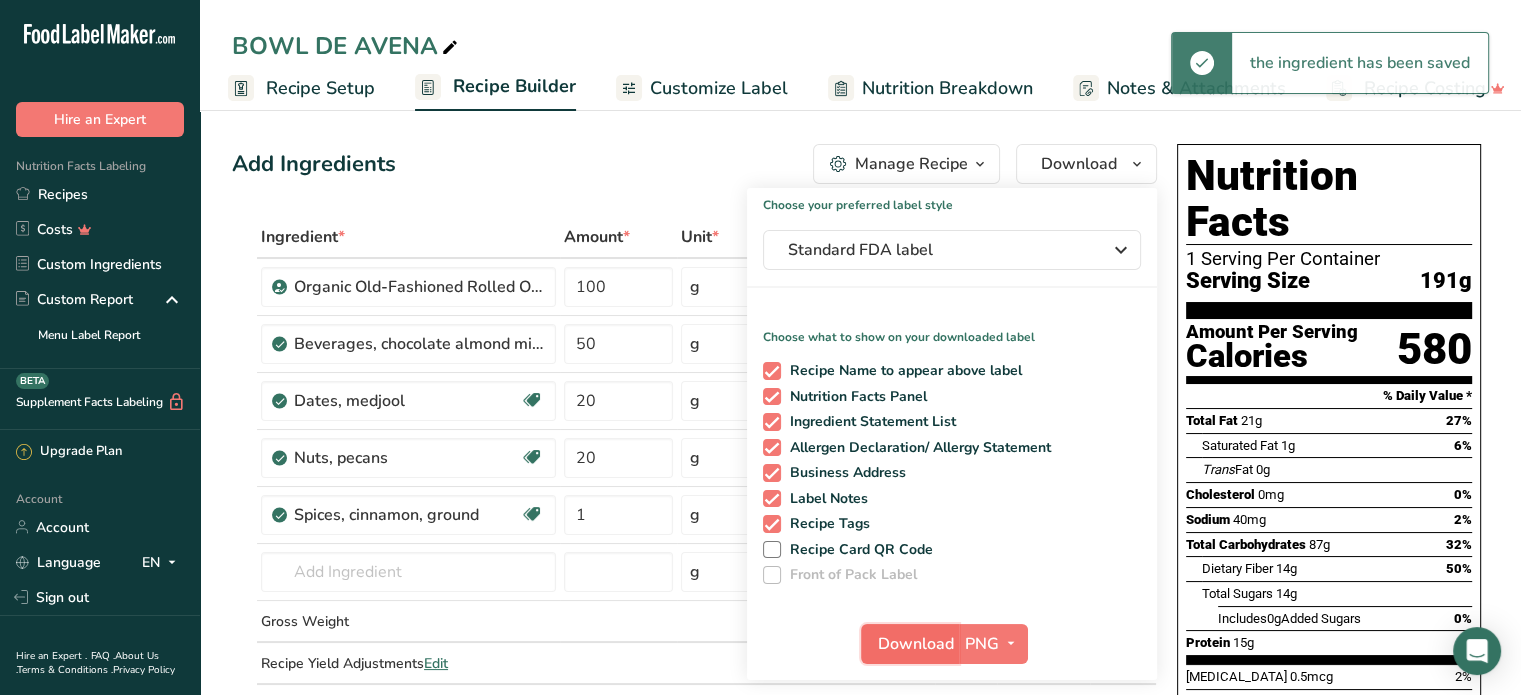 click on "Download" at bounding box center [916, 644] 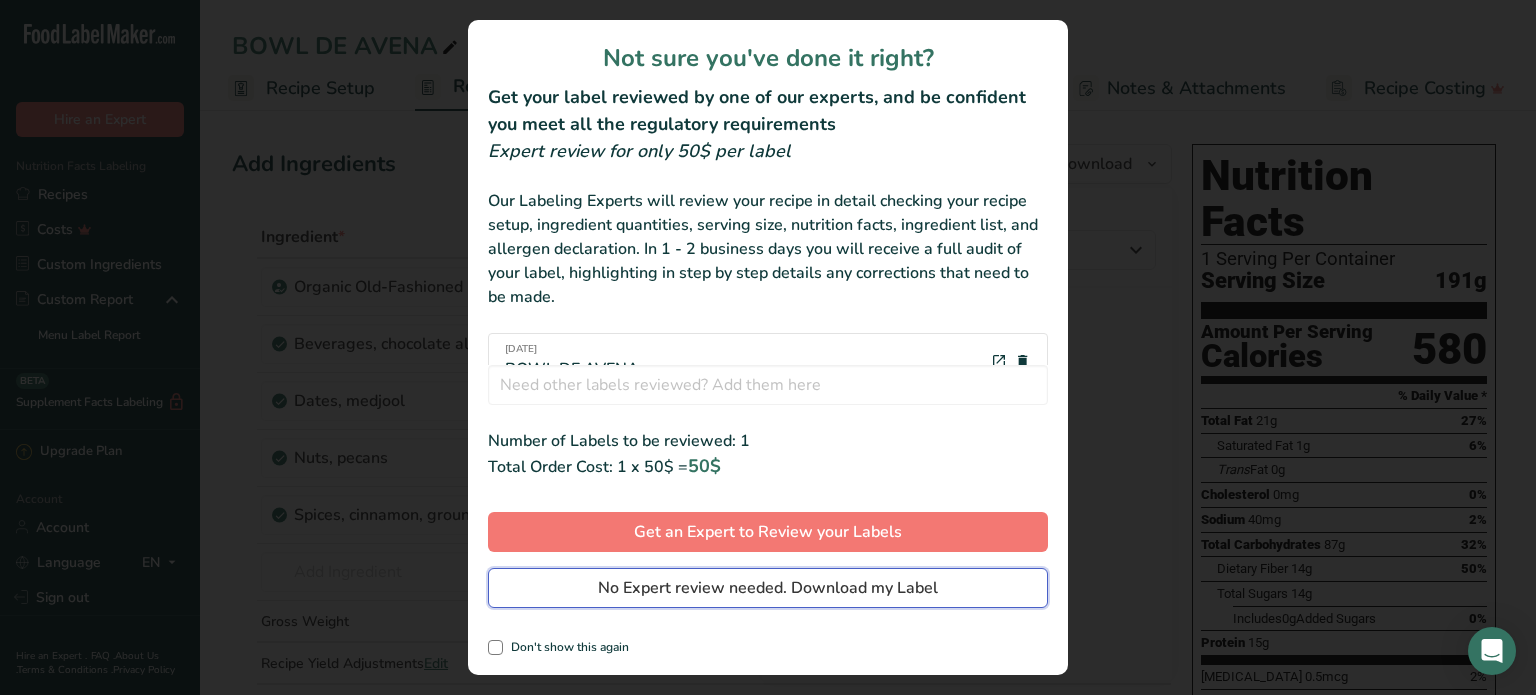 click on "No Expert review needed. Download my Label" at bounding box center (768, 588) 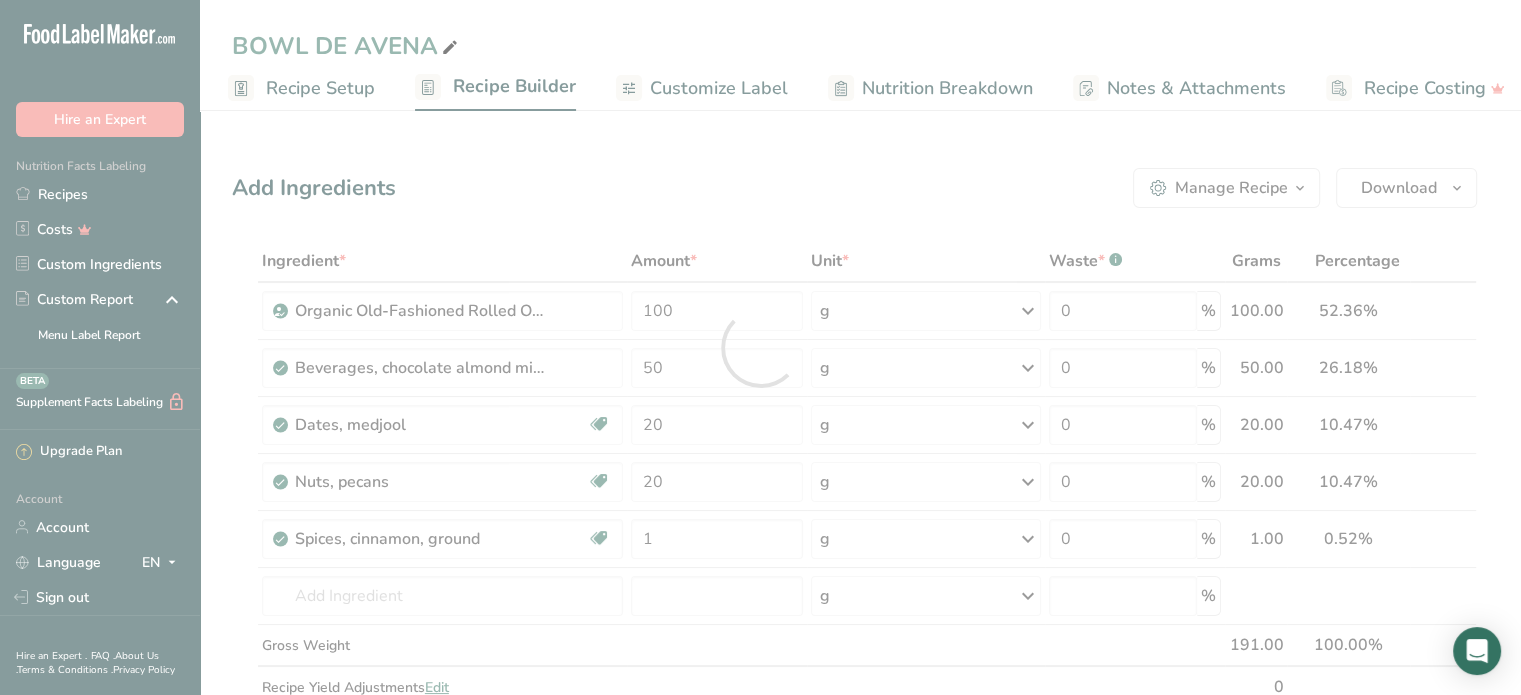 scroll, scrollTop: 0, scrollLeft: 0, axis: both 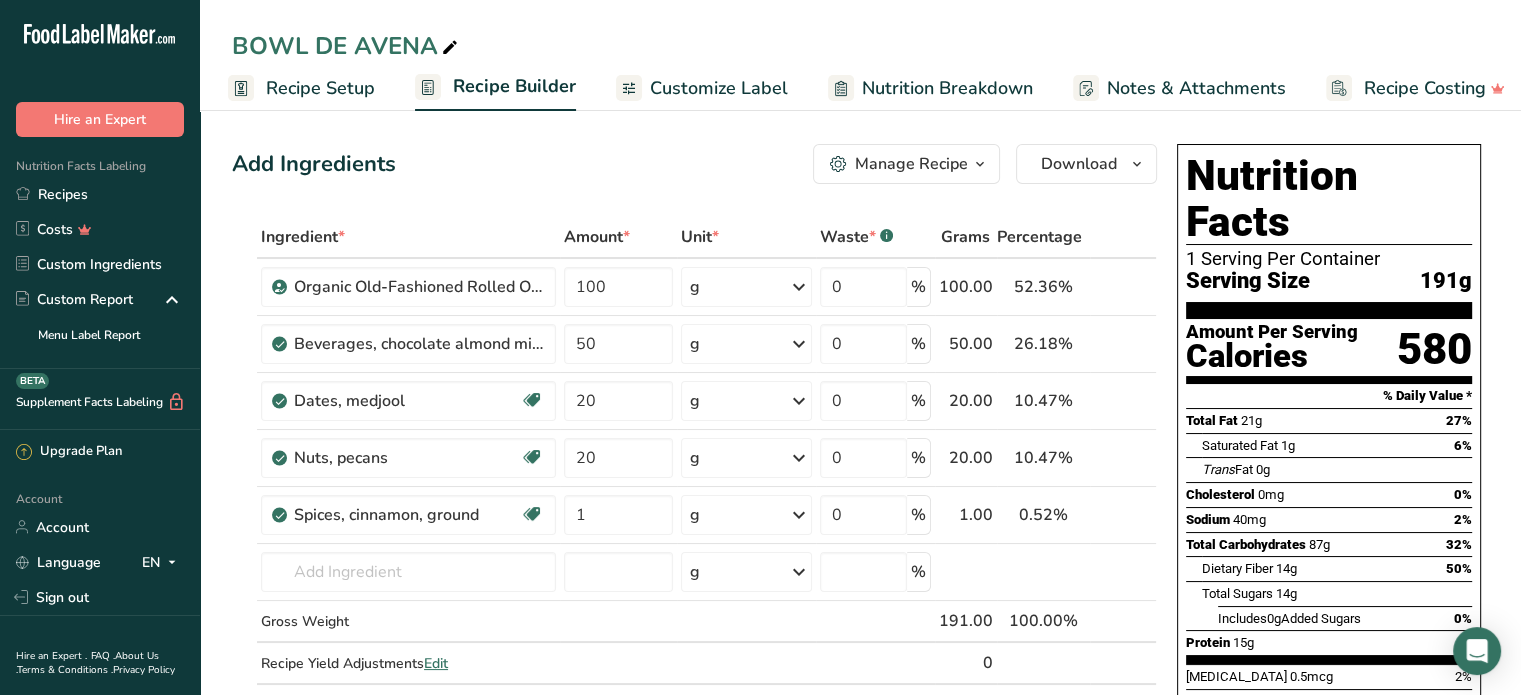 click at bounding box center (450, 48) 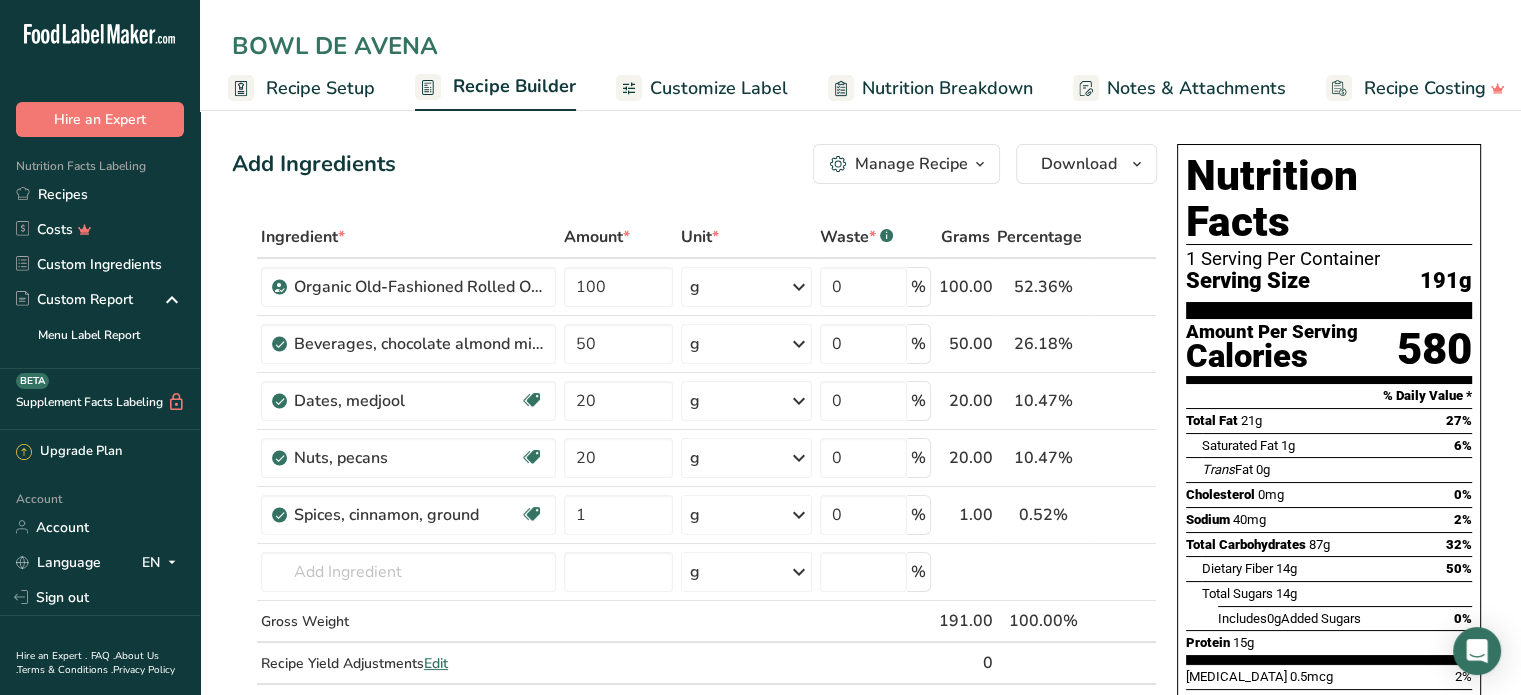 drag, startPoint x: 434, startPoint y: 43, endPoint x: 264, endPoint y: 32, distance: 170.35551 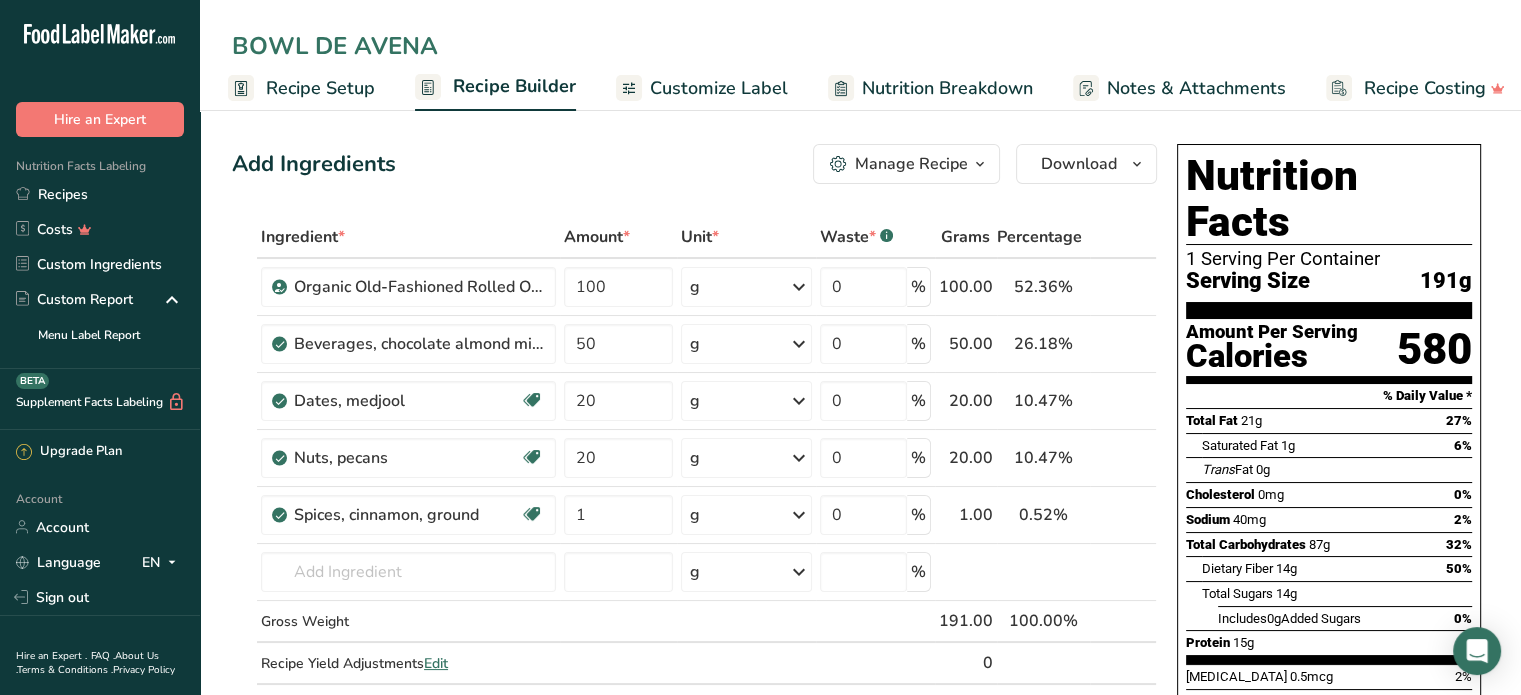 click on "BOWL DE AVENA" at bounding box center [860, 46] 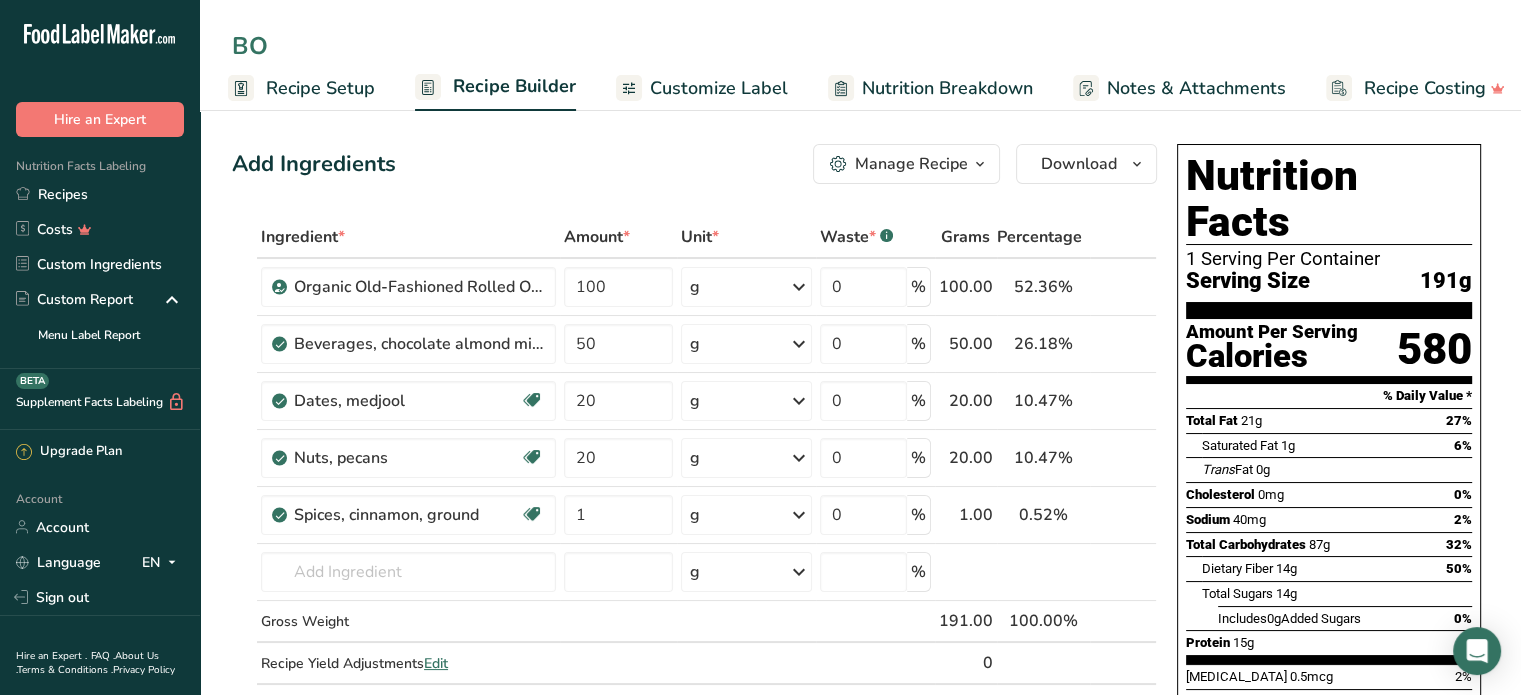 type on "B" 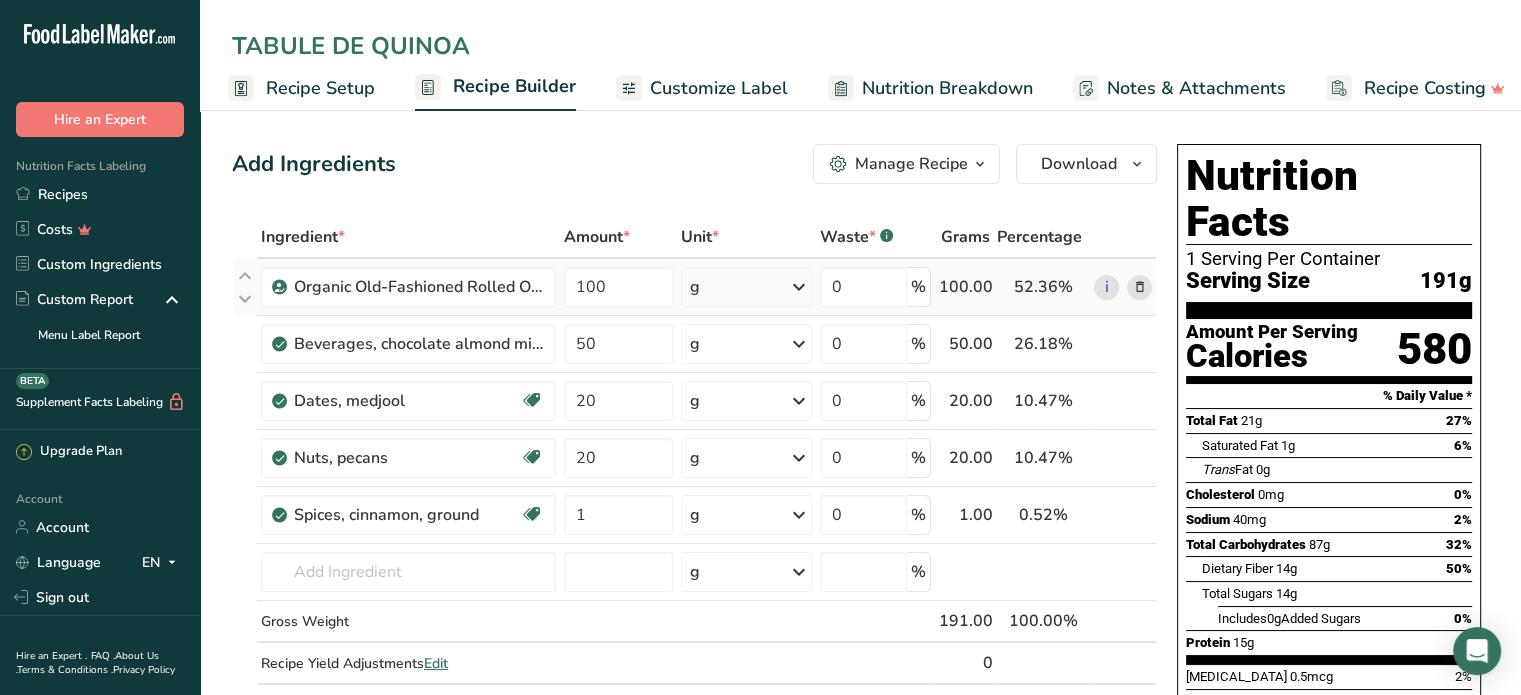 type on "TABULE DE QUINOA" 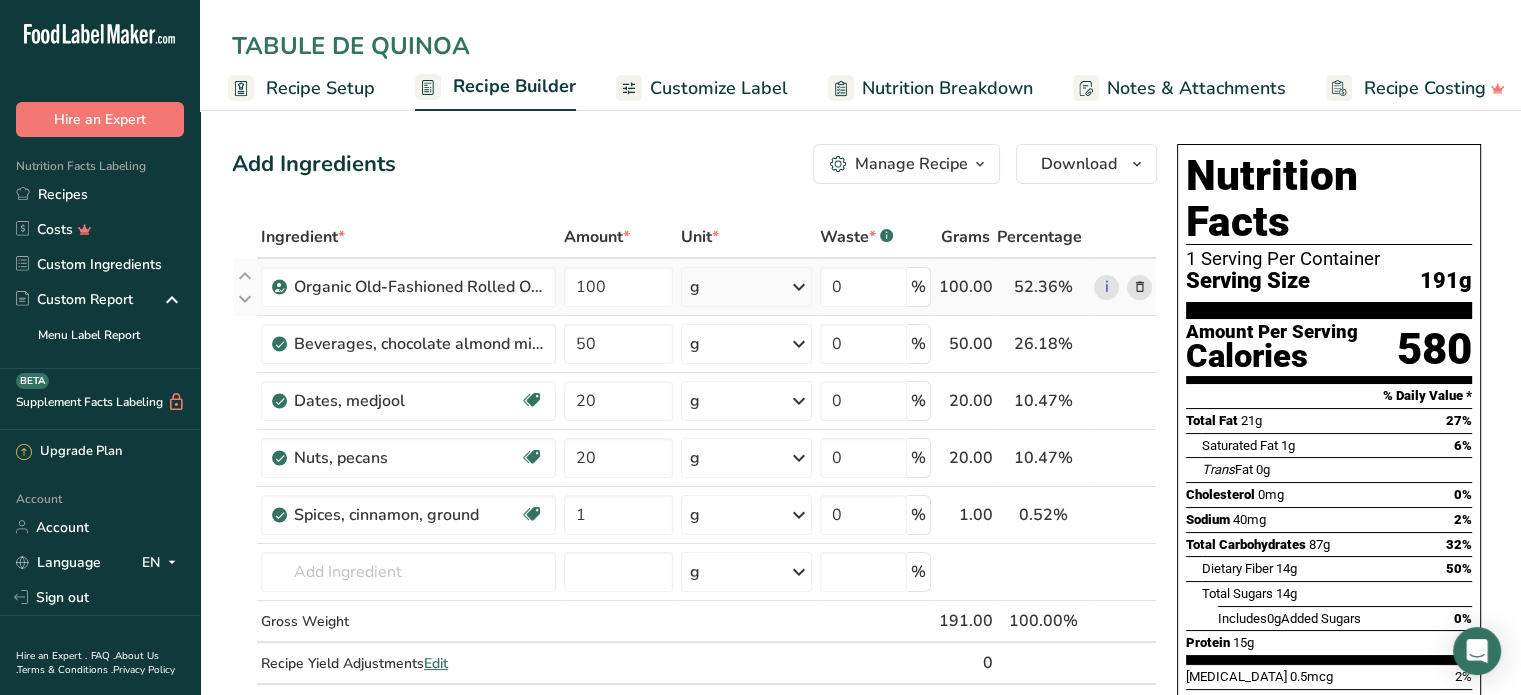 click at bounding box center (1139, 287) 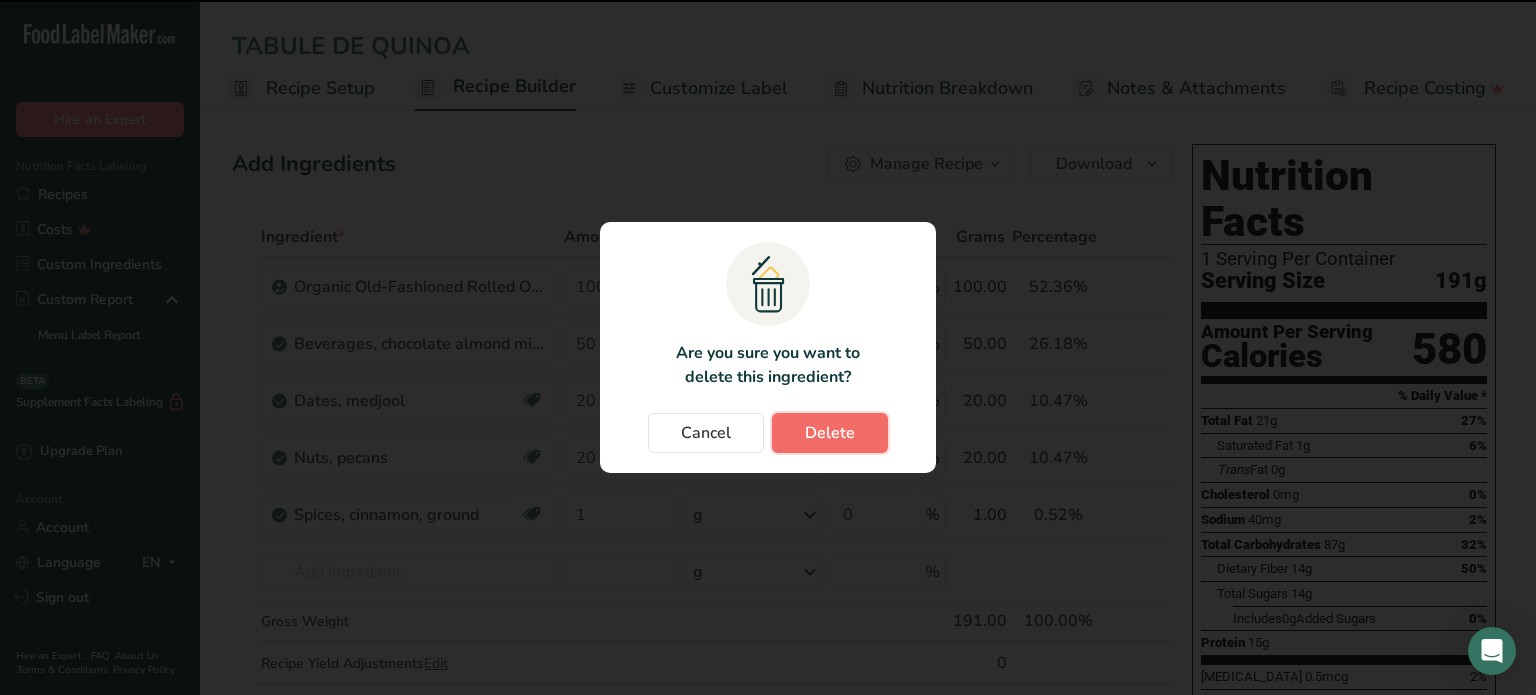 click on "Delete" at bounding box center (830, 433) 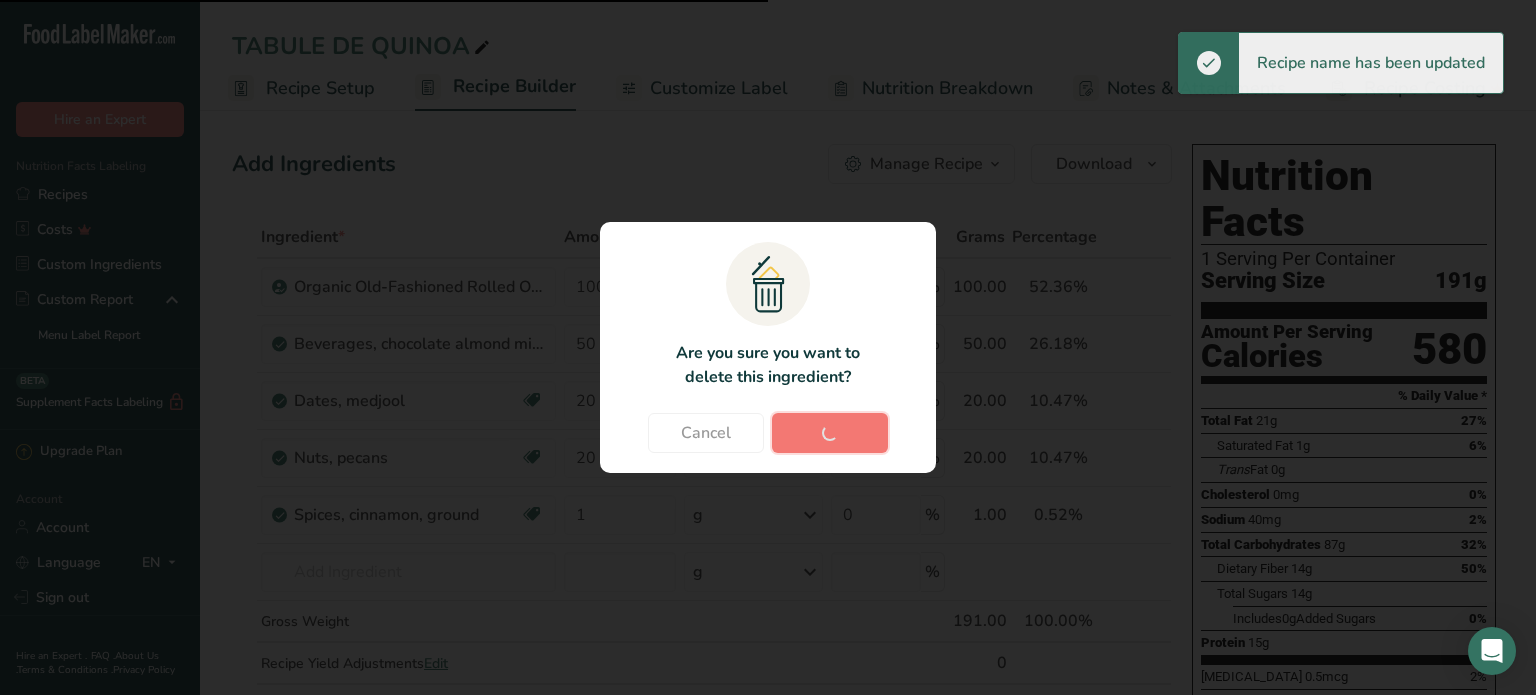 type on "50" 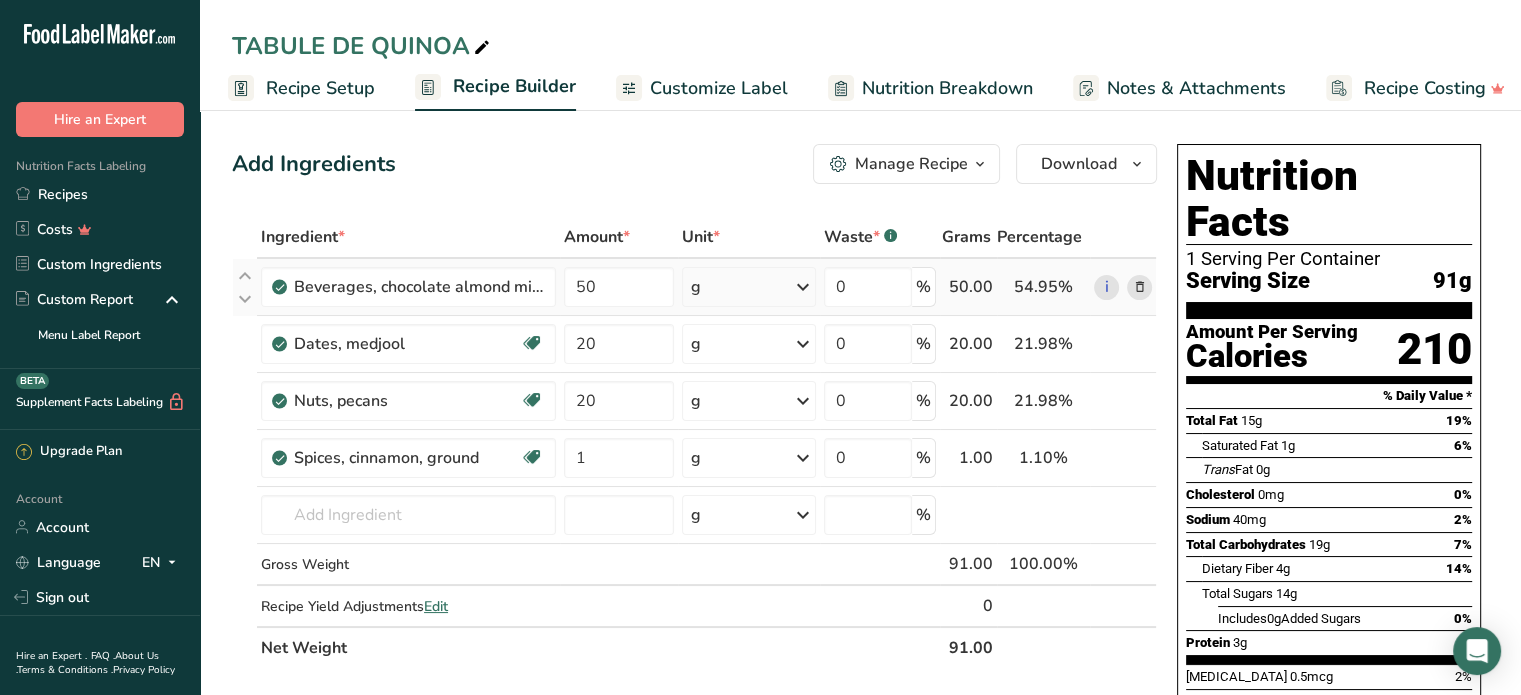 click at bounding box center (1139, 287) 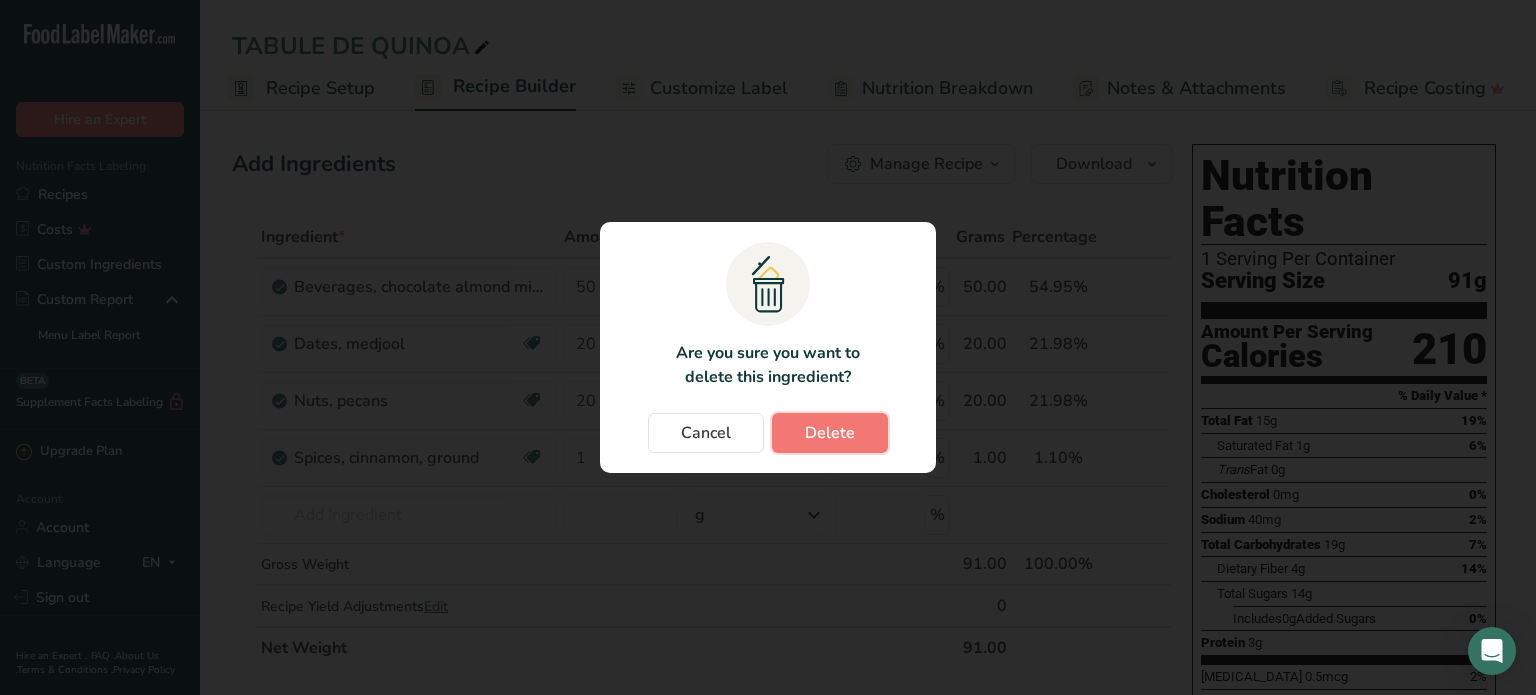 click on "Delete" at bounding box center (830, 433) 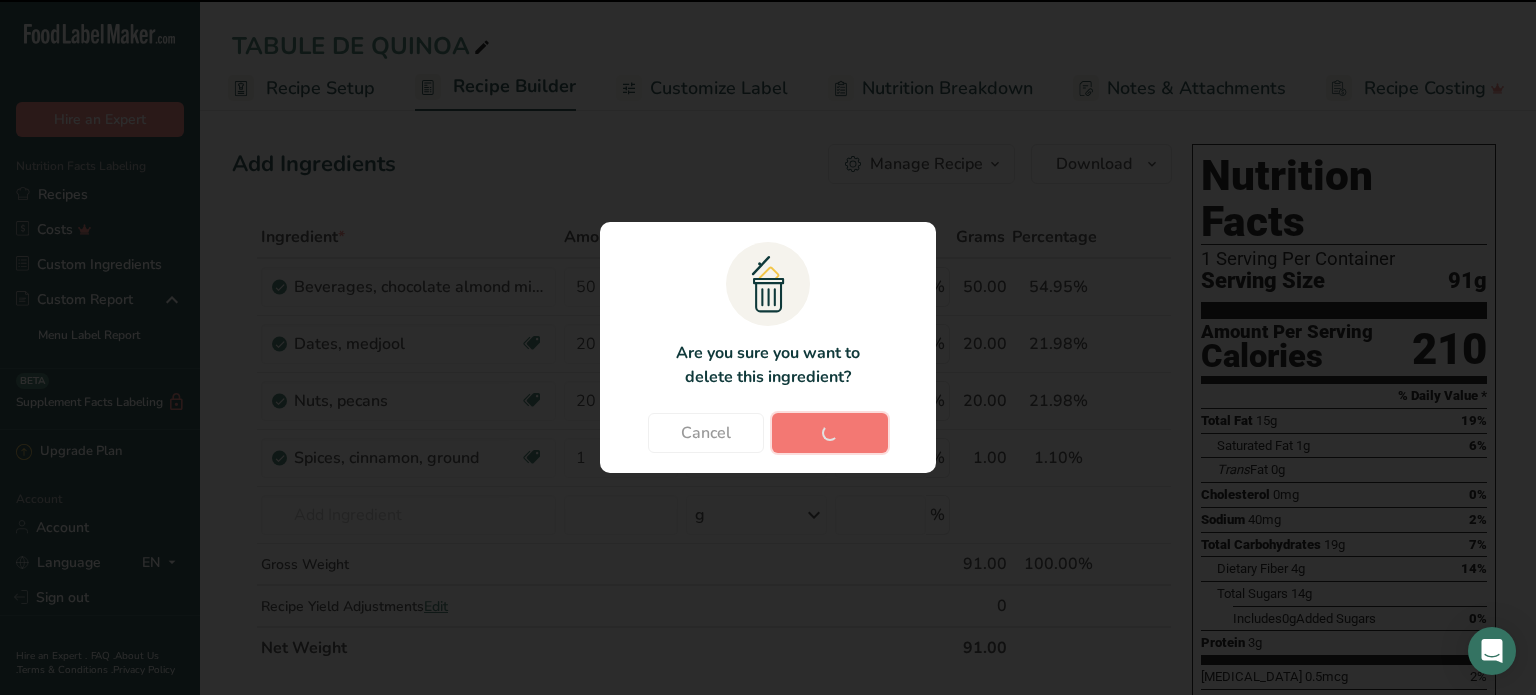 type on "20" 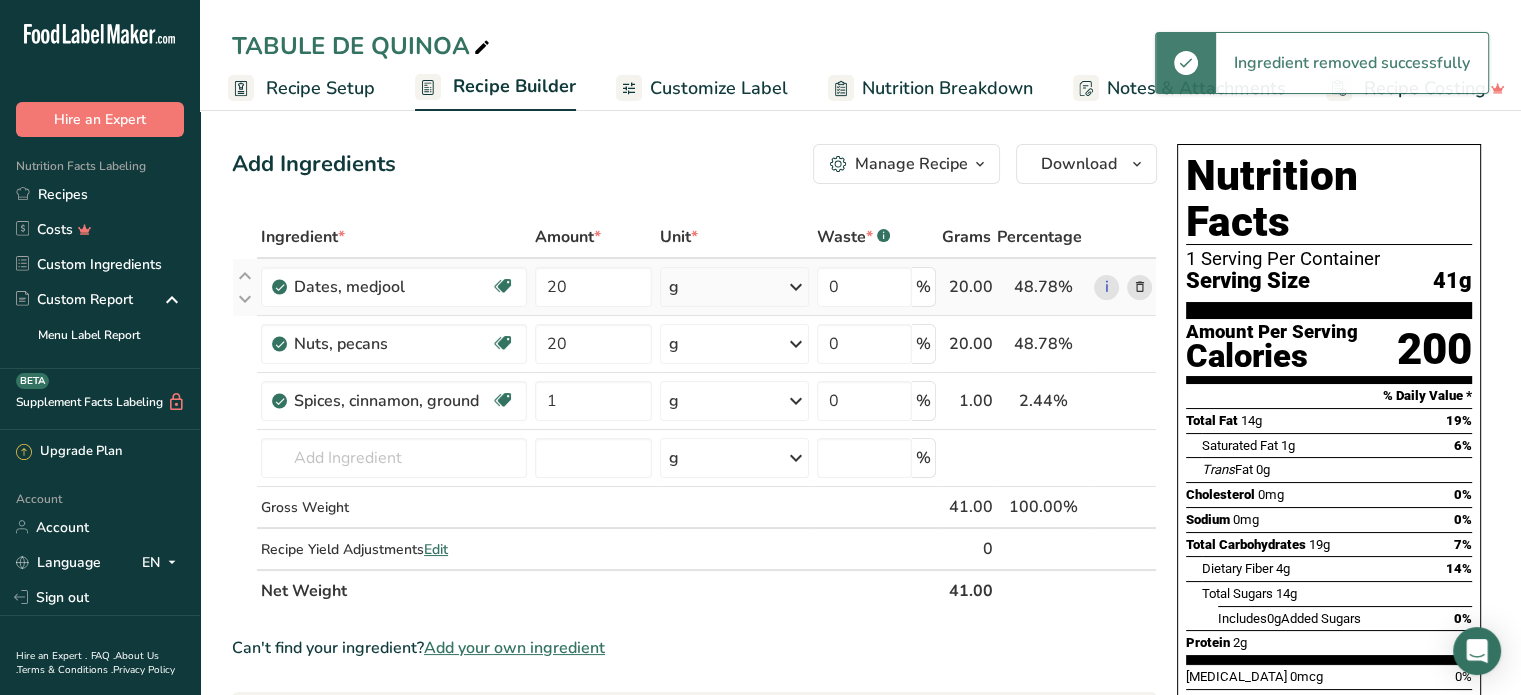 click at bounding box center [1139, 287] 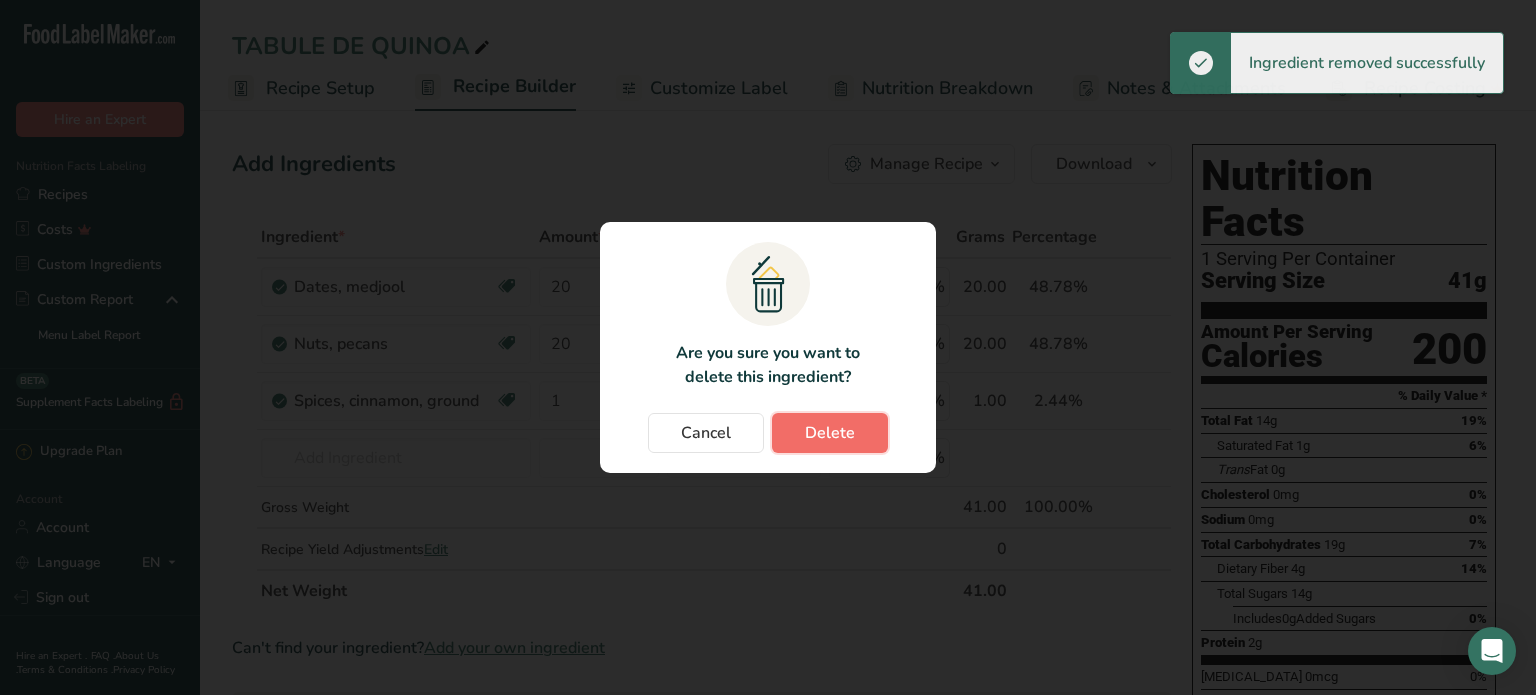 click on "Delete" at bounding box center [830, 433] 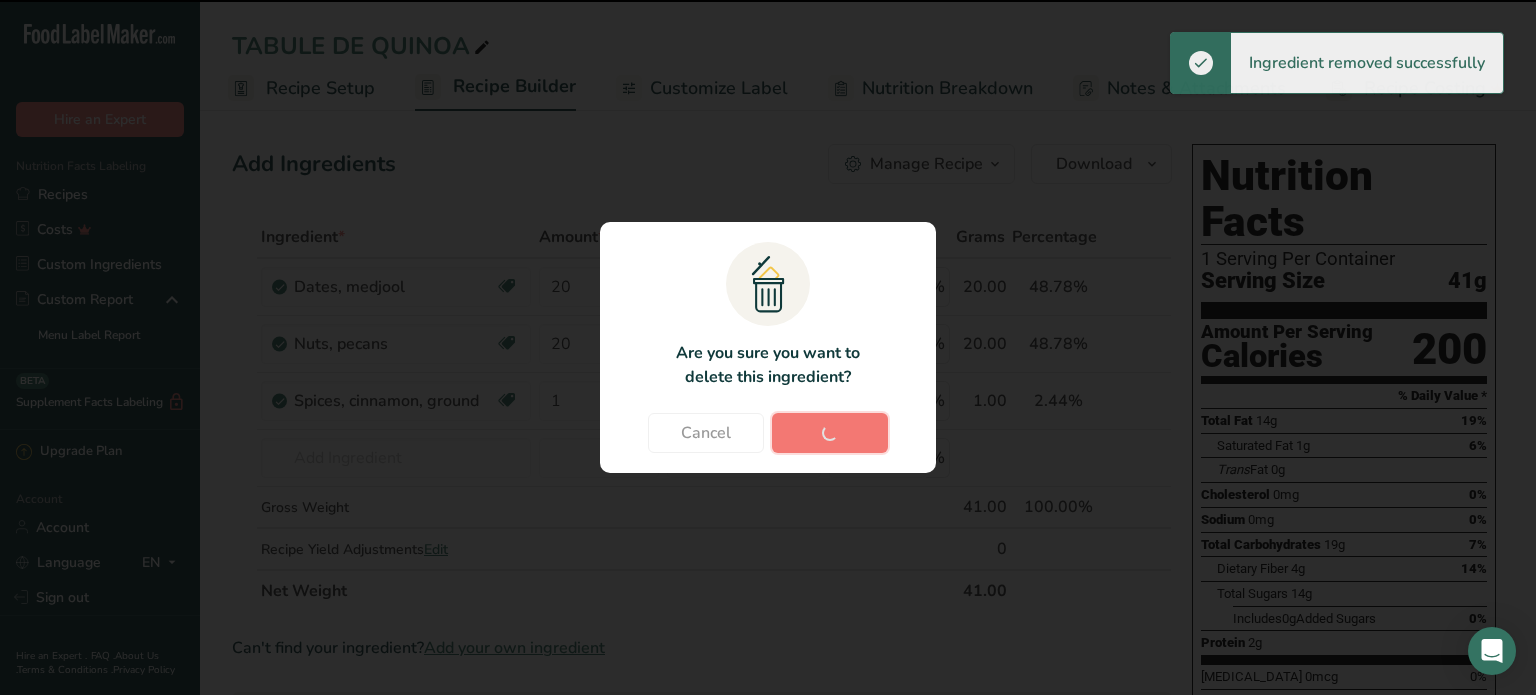 type on "1" 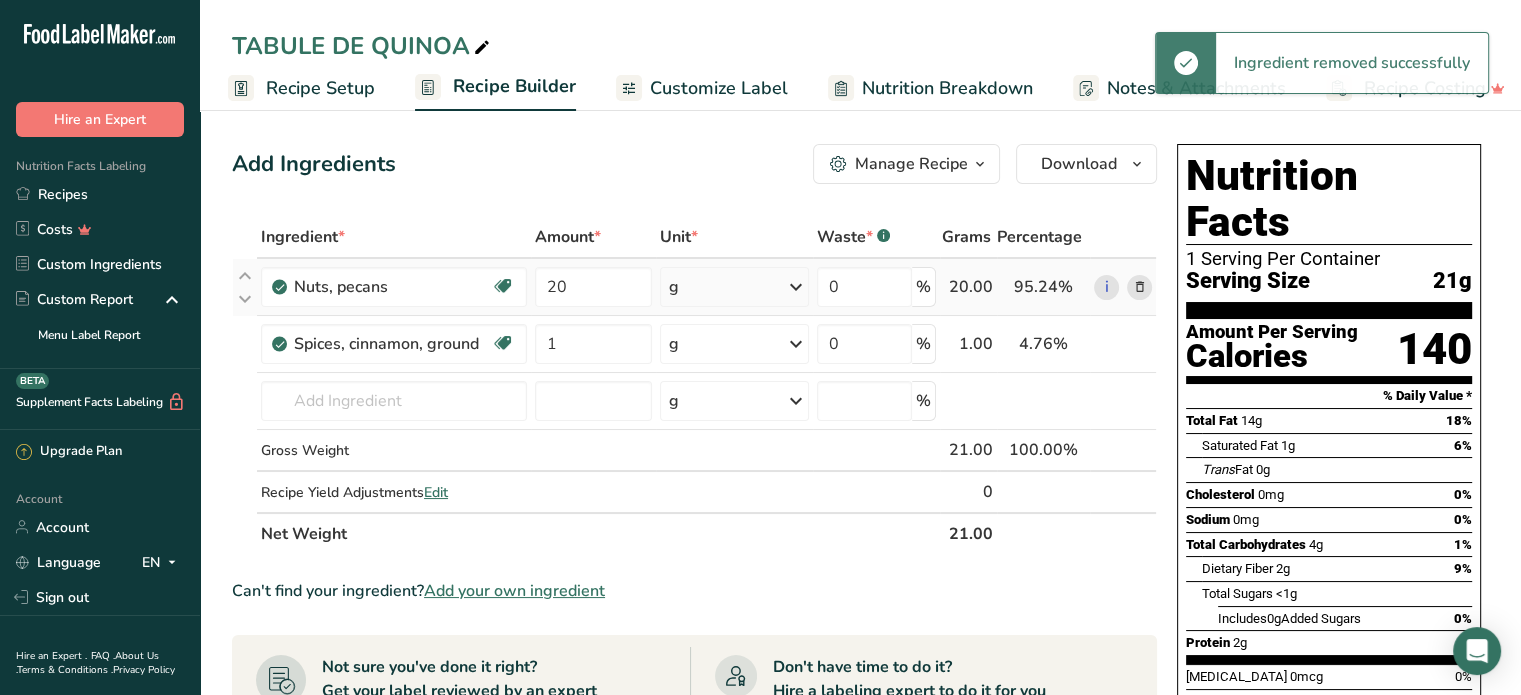 click at bounding box center (1139, 287) 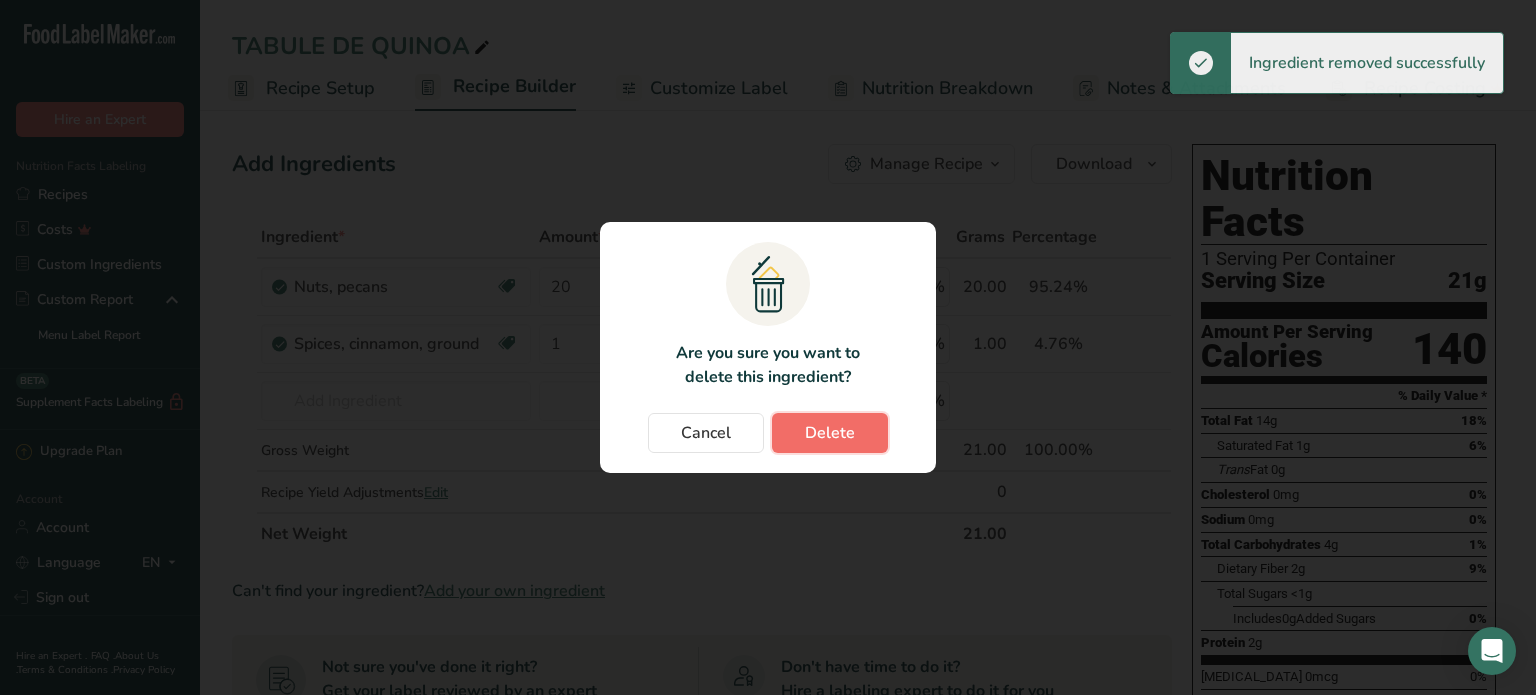 click on "Delete" at bounding box center (830, 433) 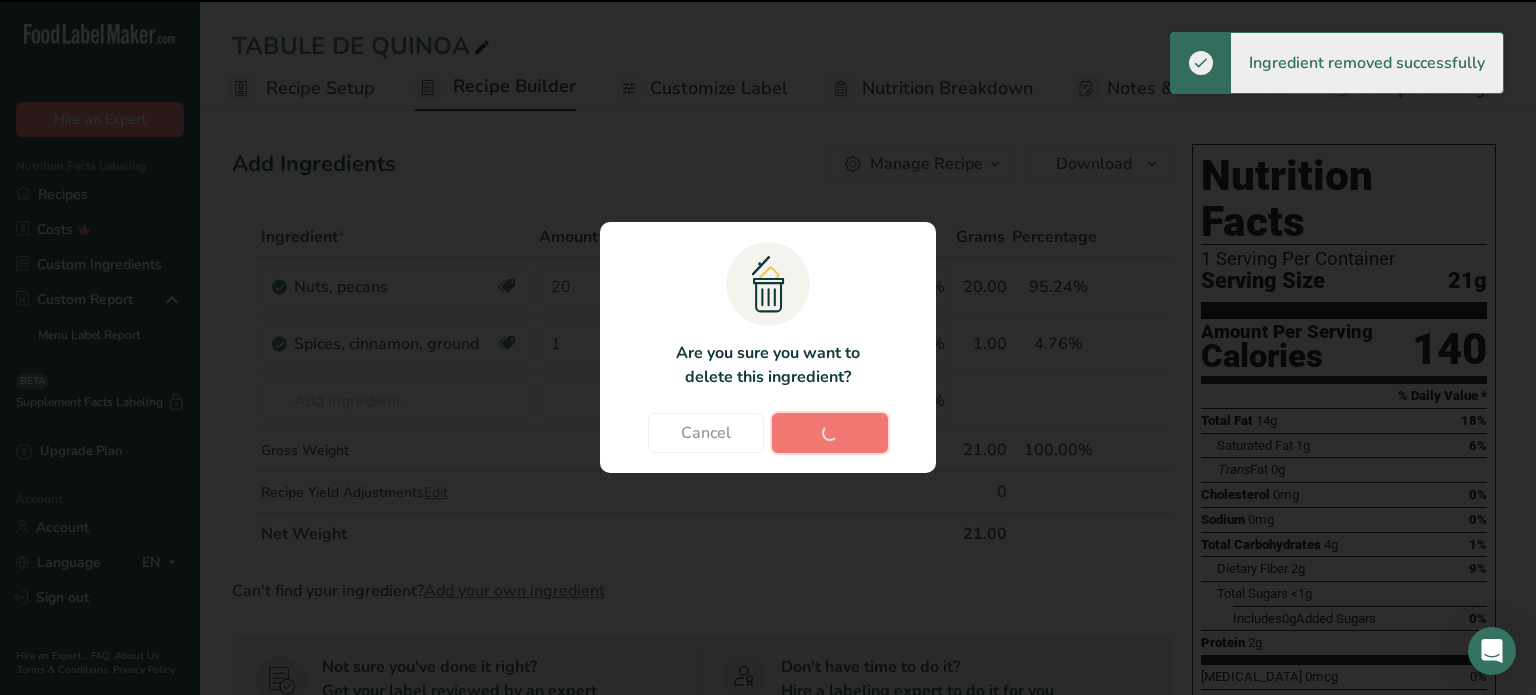 type on "1" 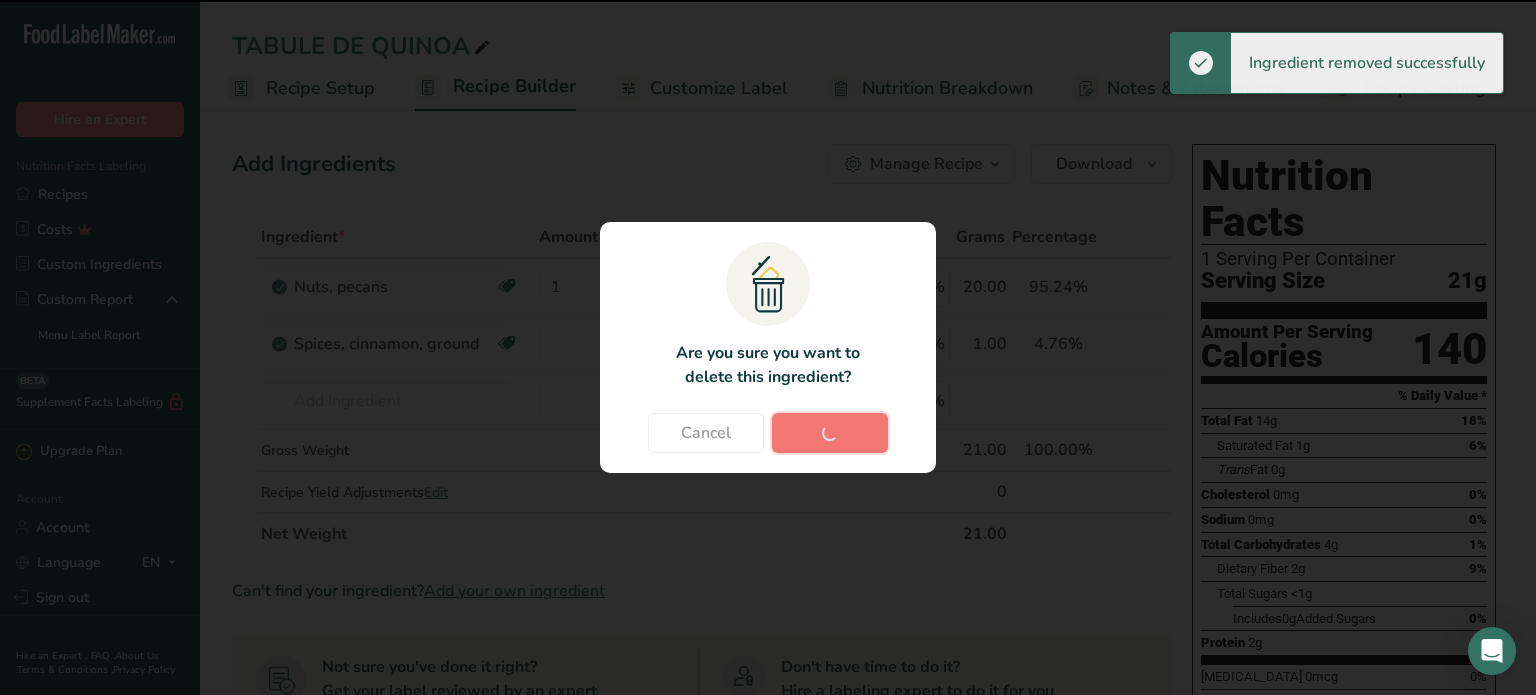 type 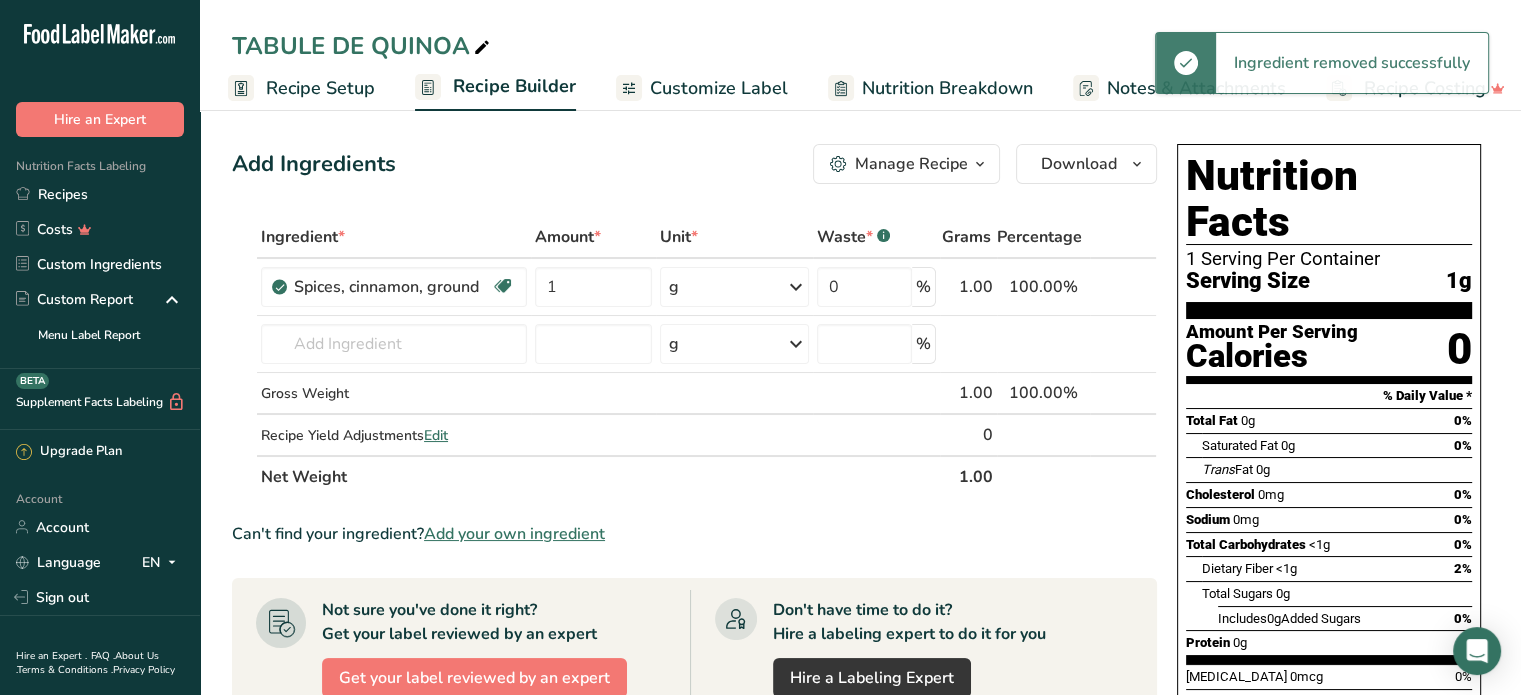 click at bounding box center [1139, 287] 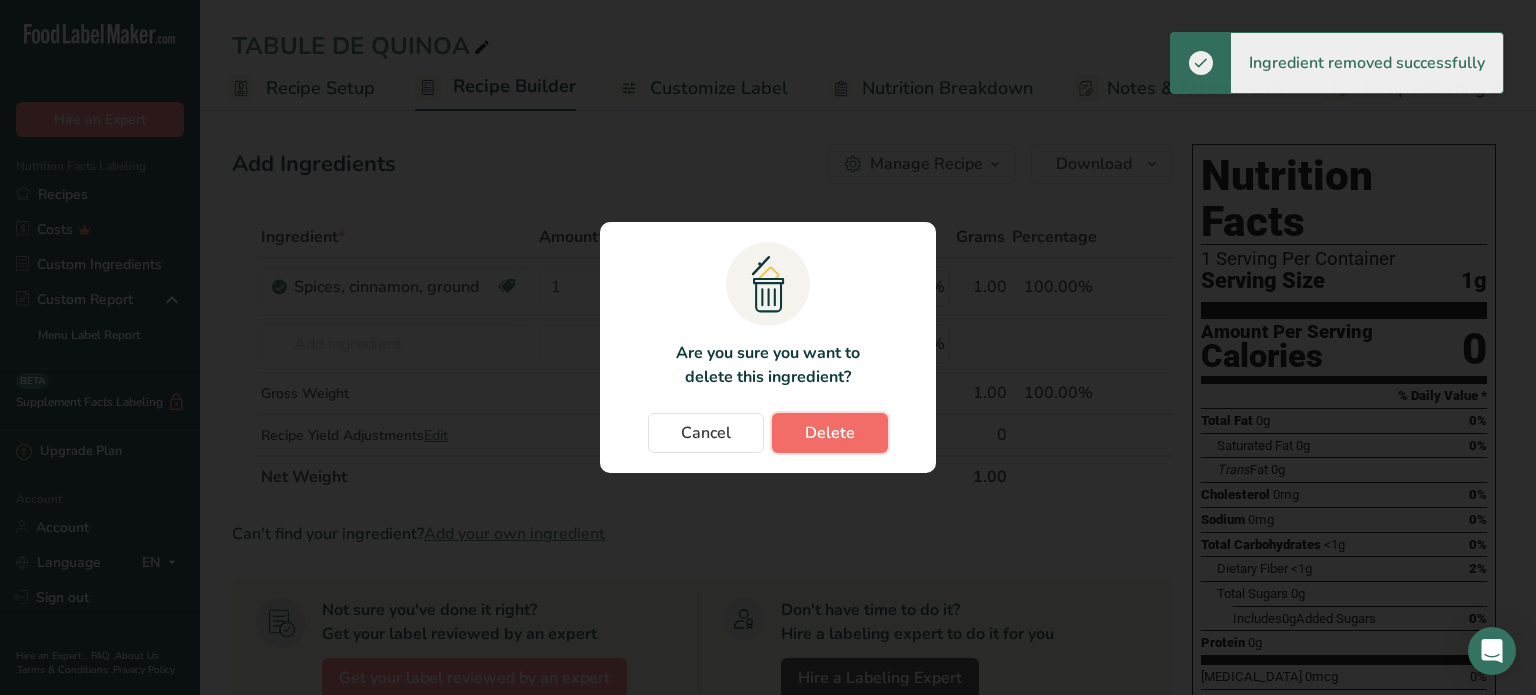 click on "Delete" at bounding box center (830, 433) 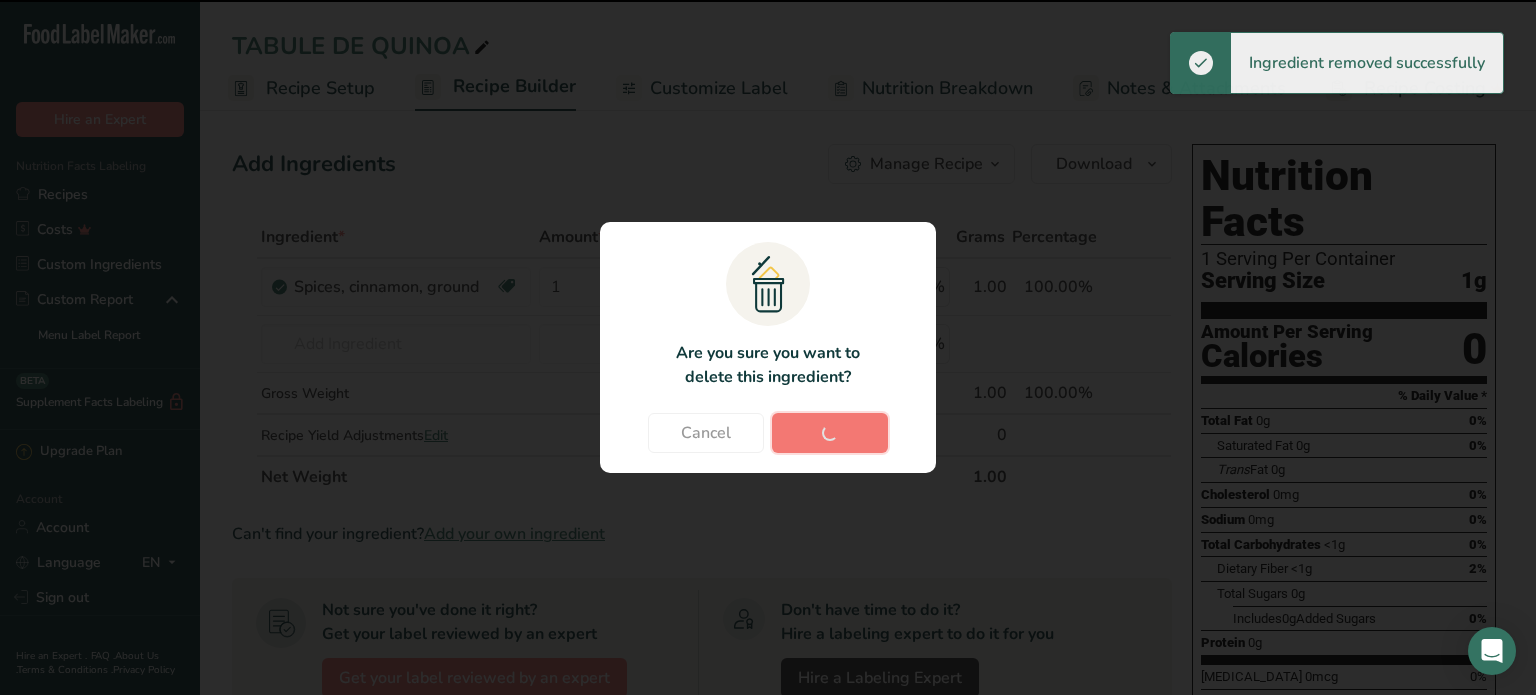 type 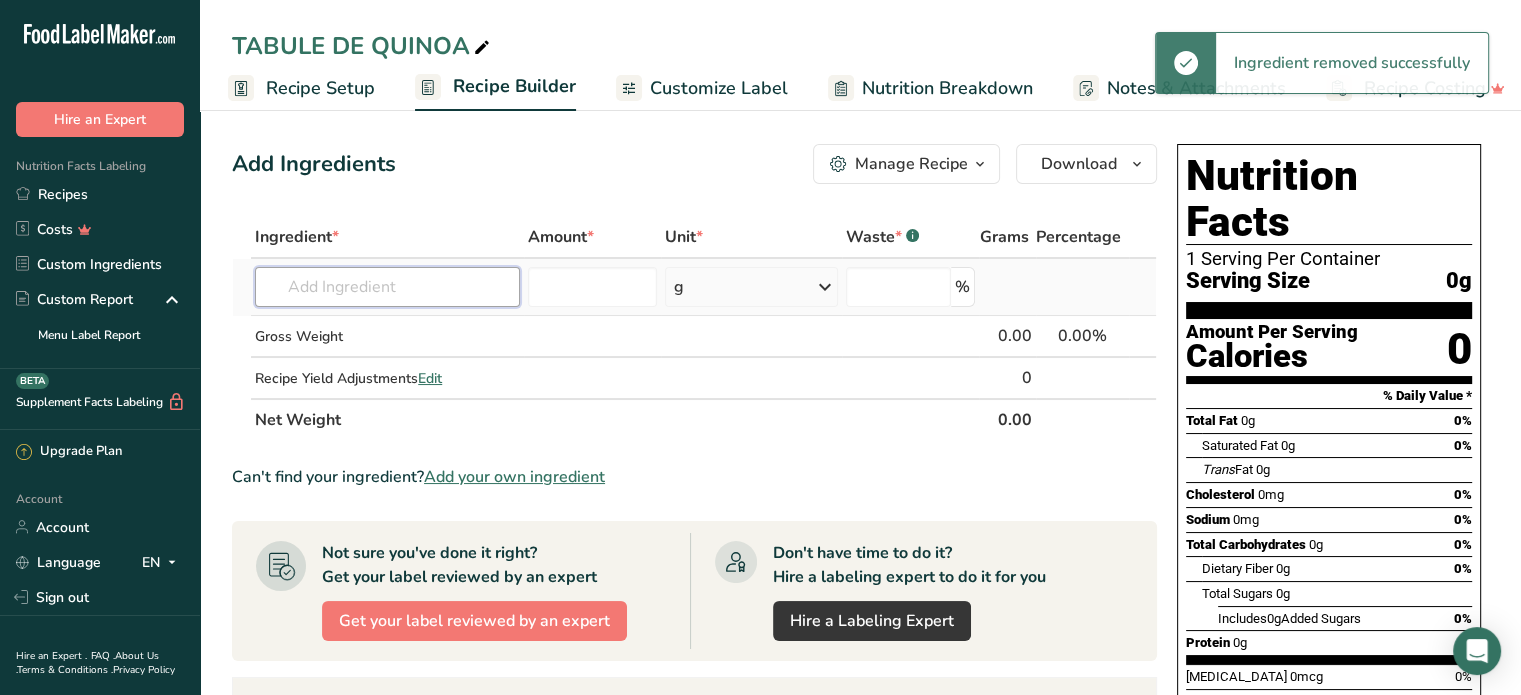 click at bounding box center [387, 287] 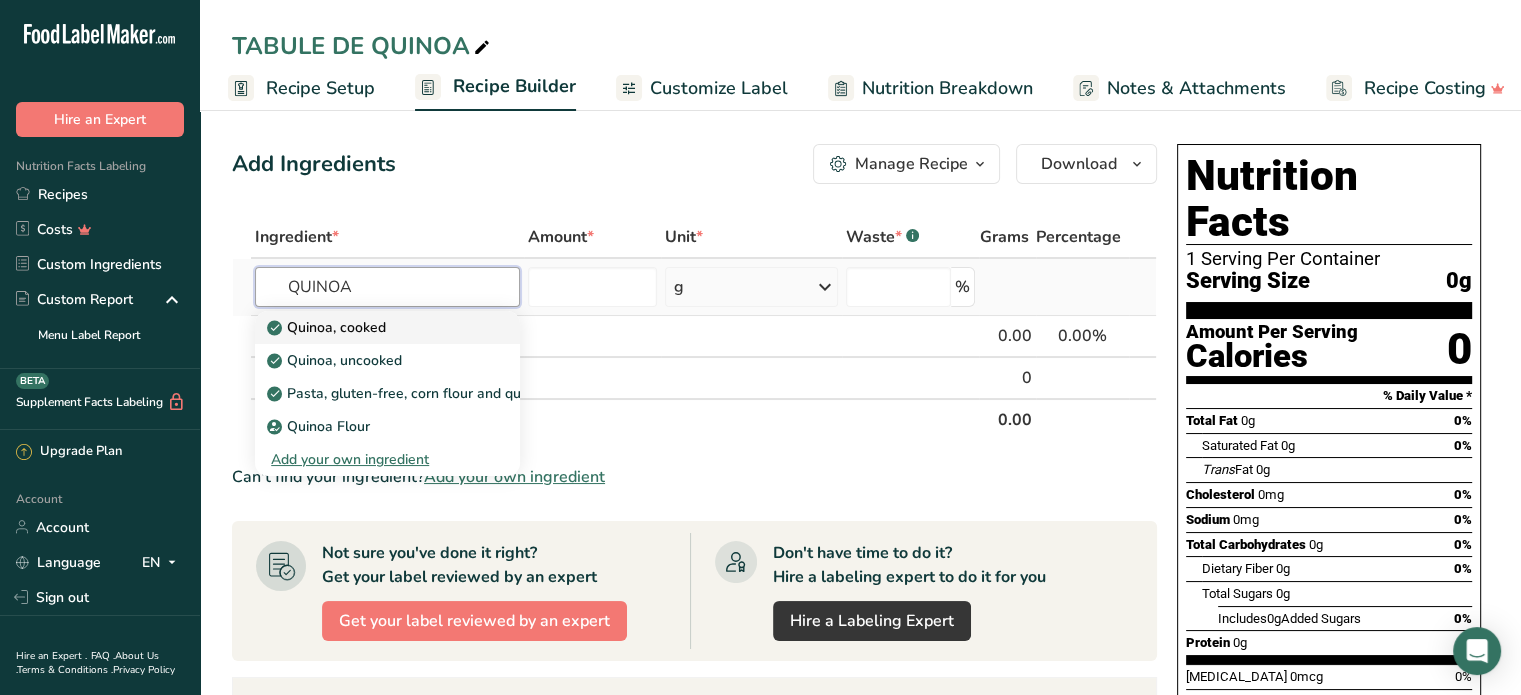 type on "QUINOA" 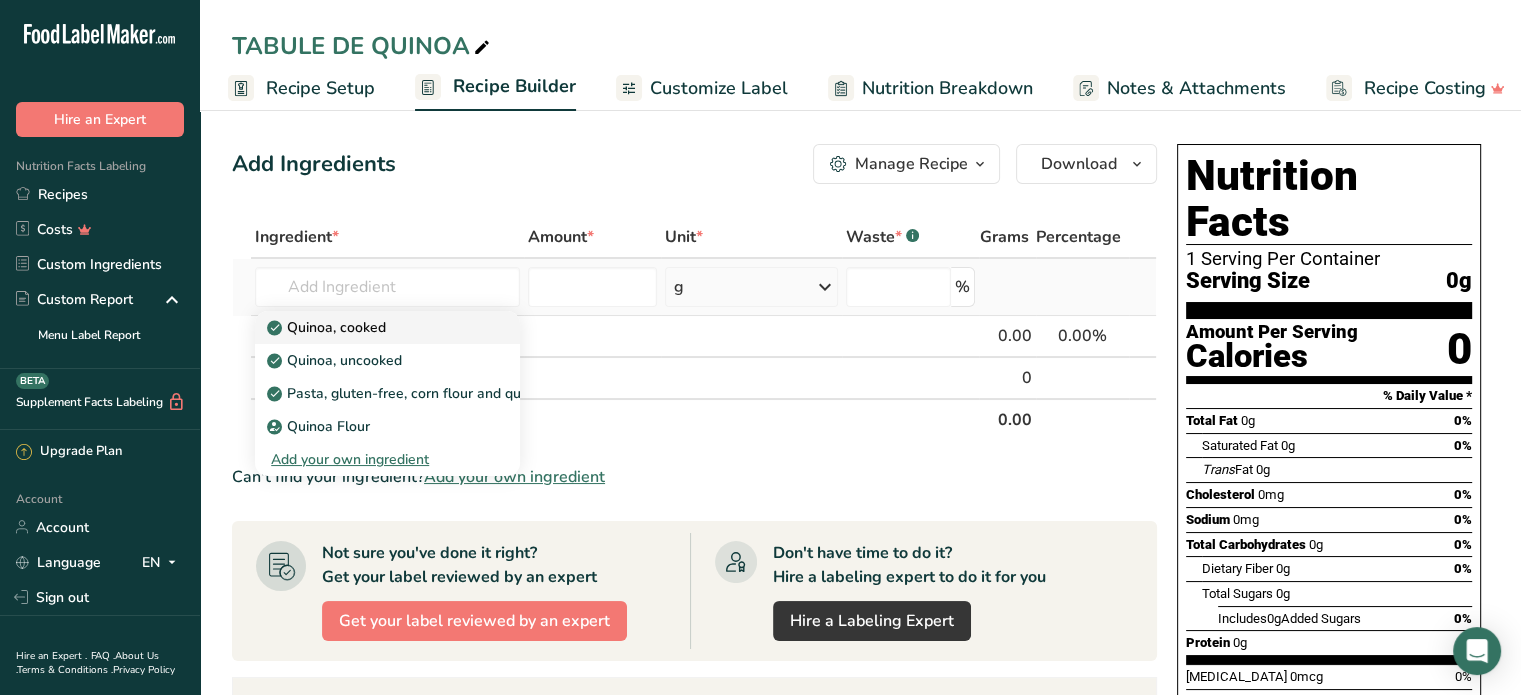 click on "Quinoa, cooked" at bounding box center (328, 327) 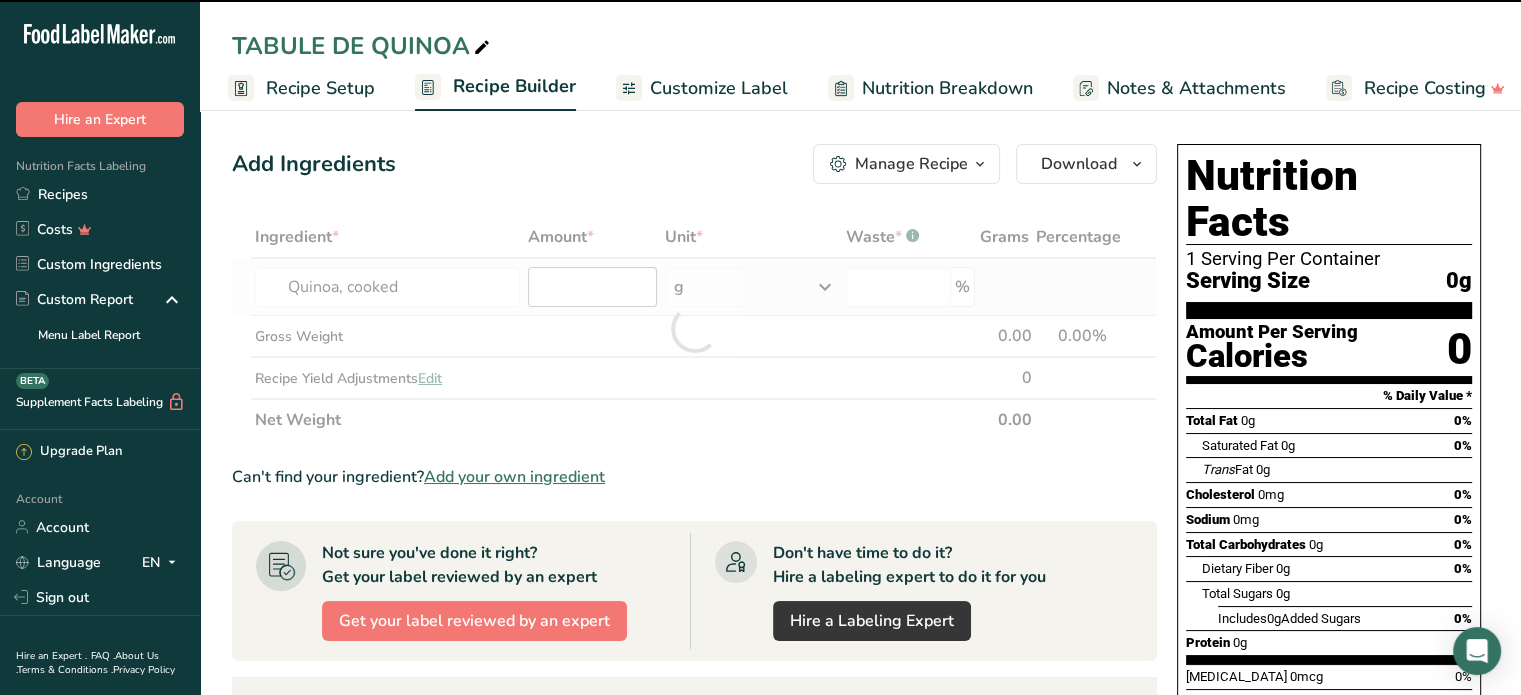 type on "0" 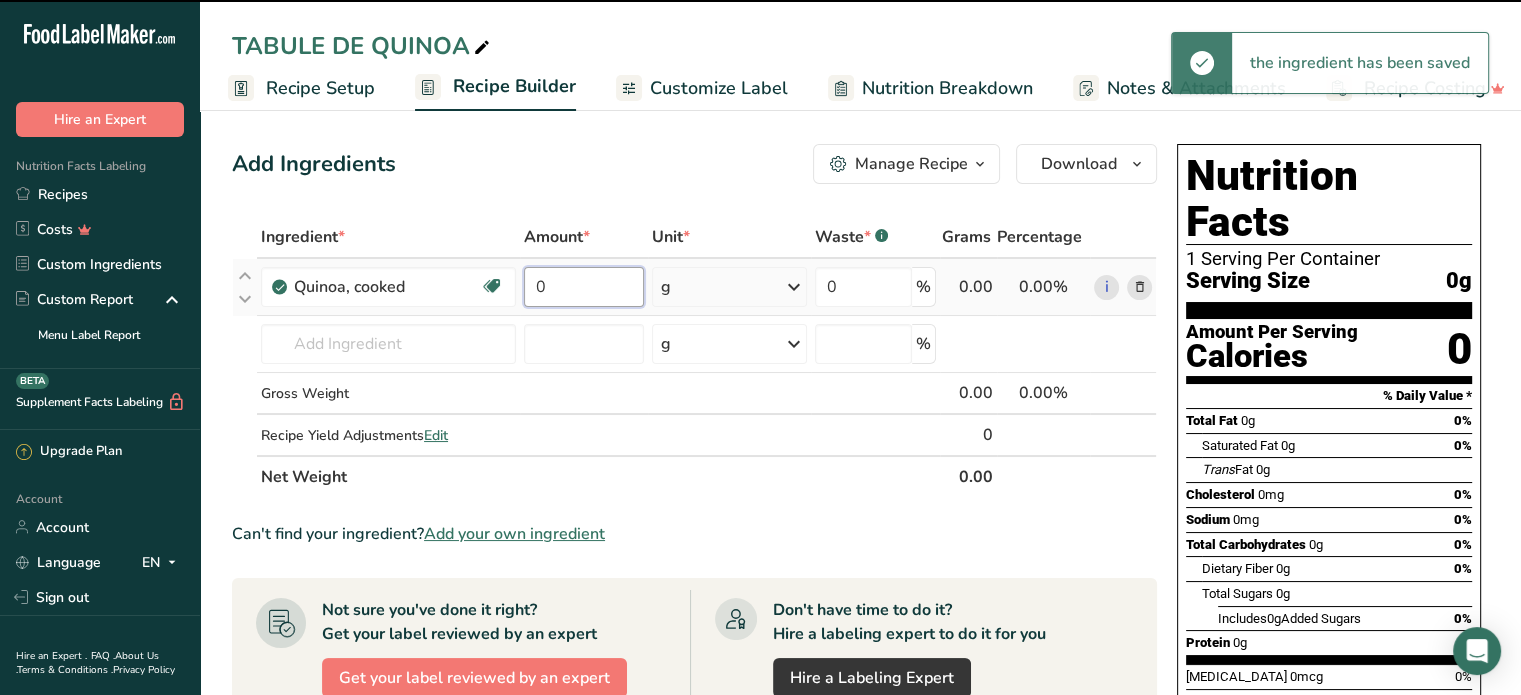 click on "0" at bounding box center [584, 287] 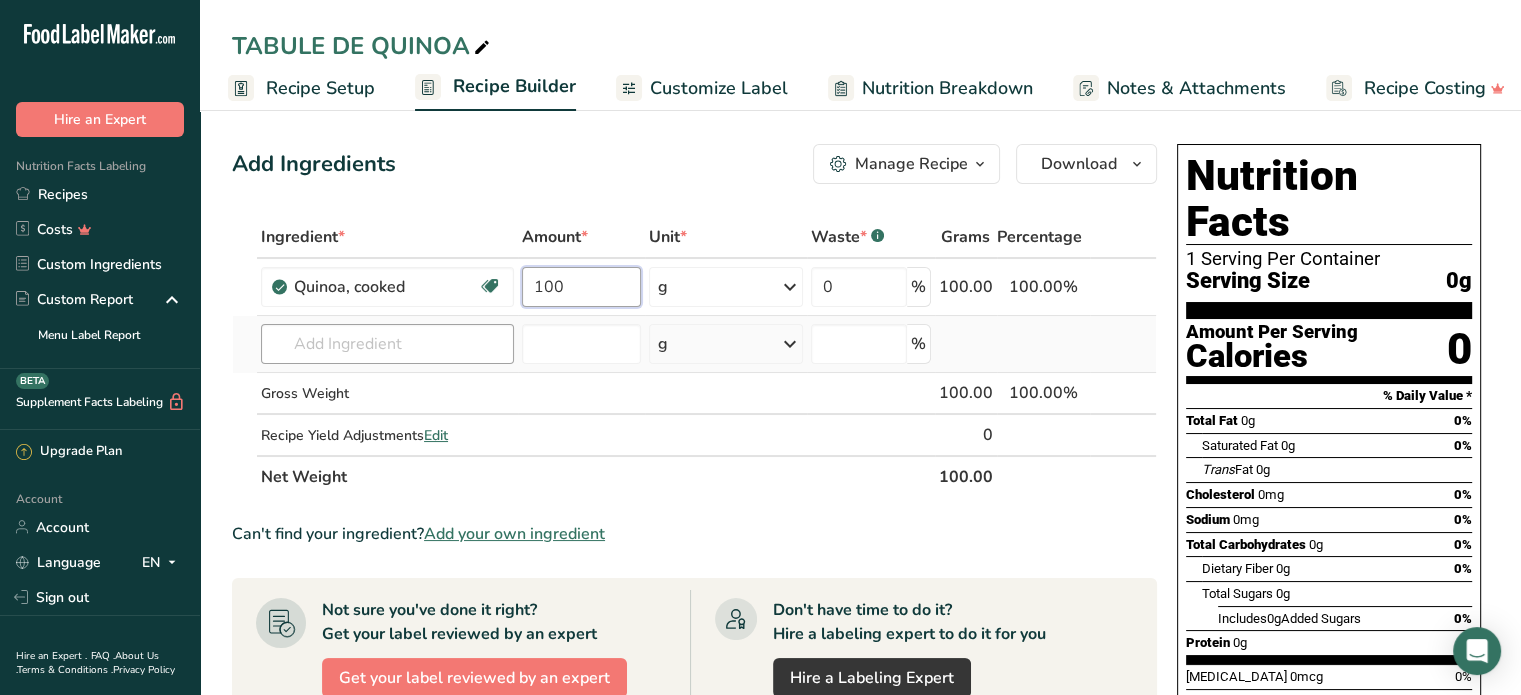 type on "100" 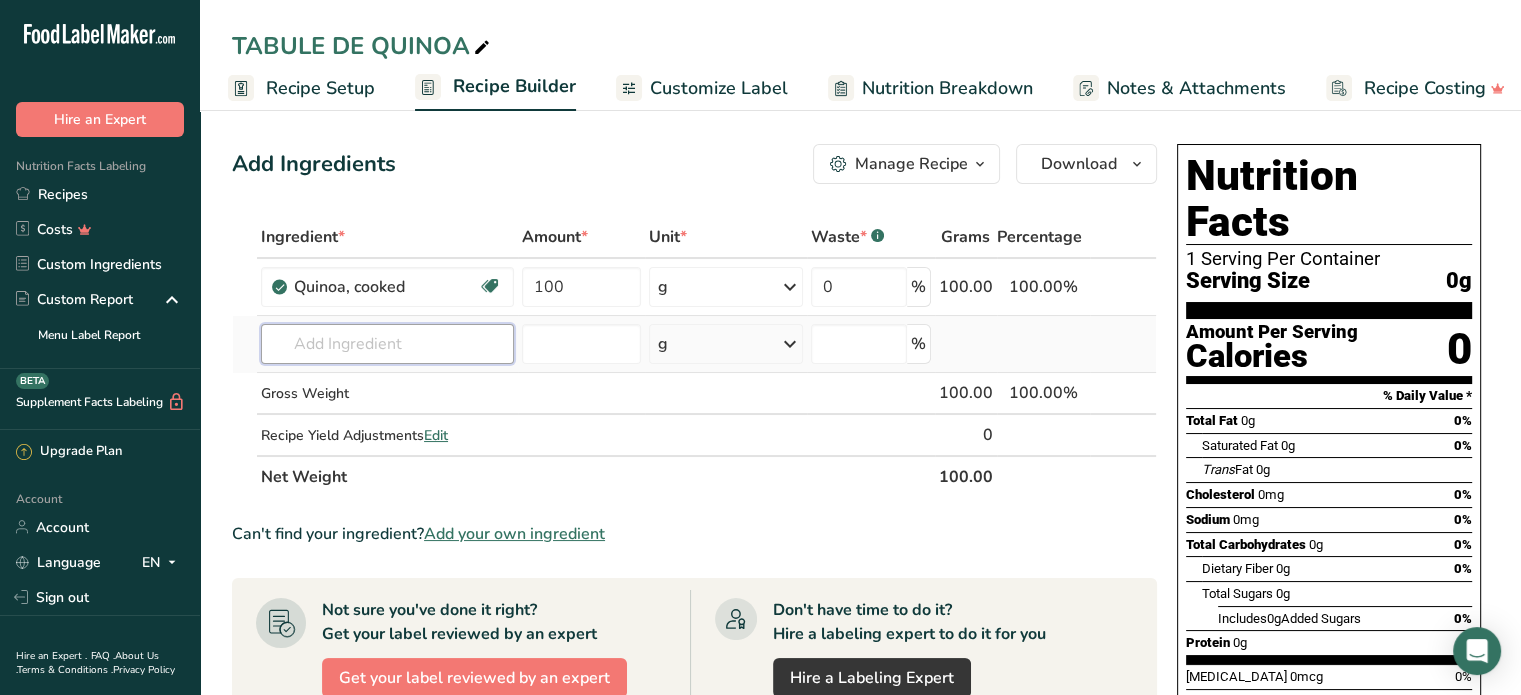 click on "Ingredient *
Amount *
Unit *
Waste *   .a-a{fill:#347362;}.b-a{fill:#fff;}          Grams
Percentage
Quinoa, cooked
Plant-based Protein
Dairy free
Gluten free
Vegan
Vegetarian
Soy free
100
g
Portions
1 cup
Weight Units
g
kg
mg
See more
Volume Units
l
Volume units require a density conversion. If you know your ingredient's density enter it below. Otherwise, click on "RIA" our AI Regulatory bot - she will be able to help you
lb/ft3
g/cm3
Confirm
mL
lb/ft3" at bounding box center (694, 357) 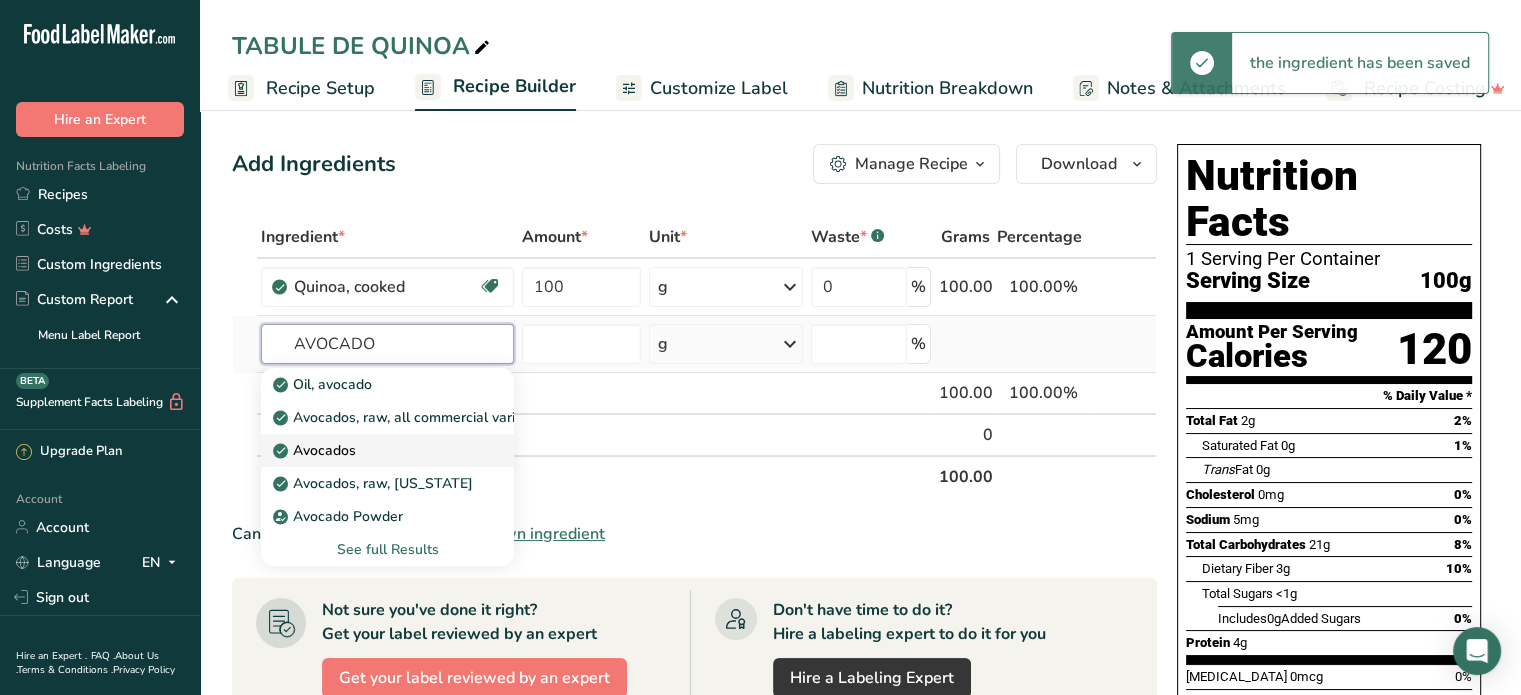 type on "AVOCADO" 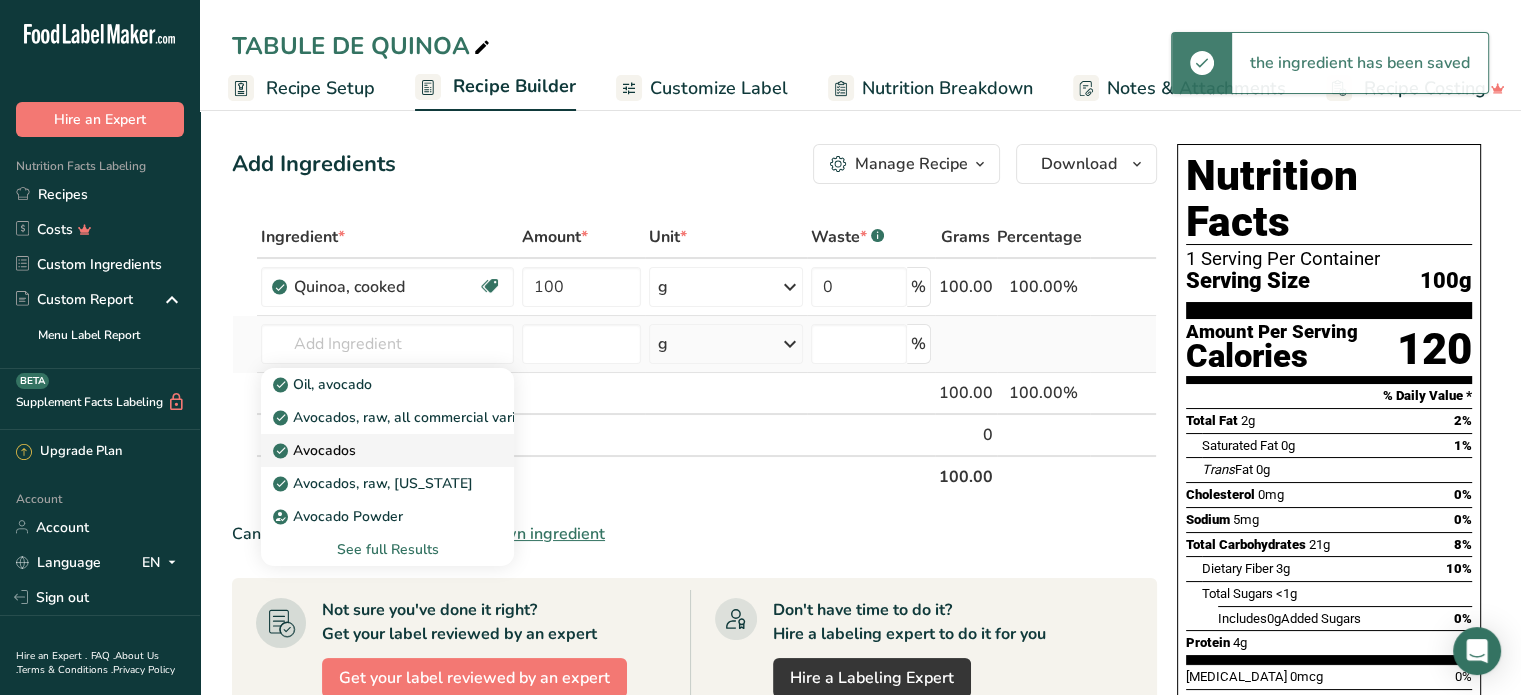 click on "Avocados" at bounding box center (316, 450) 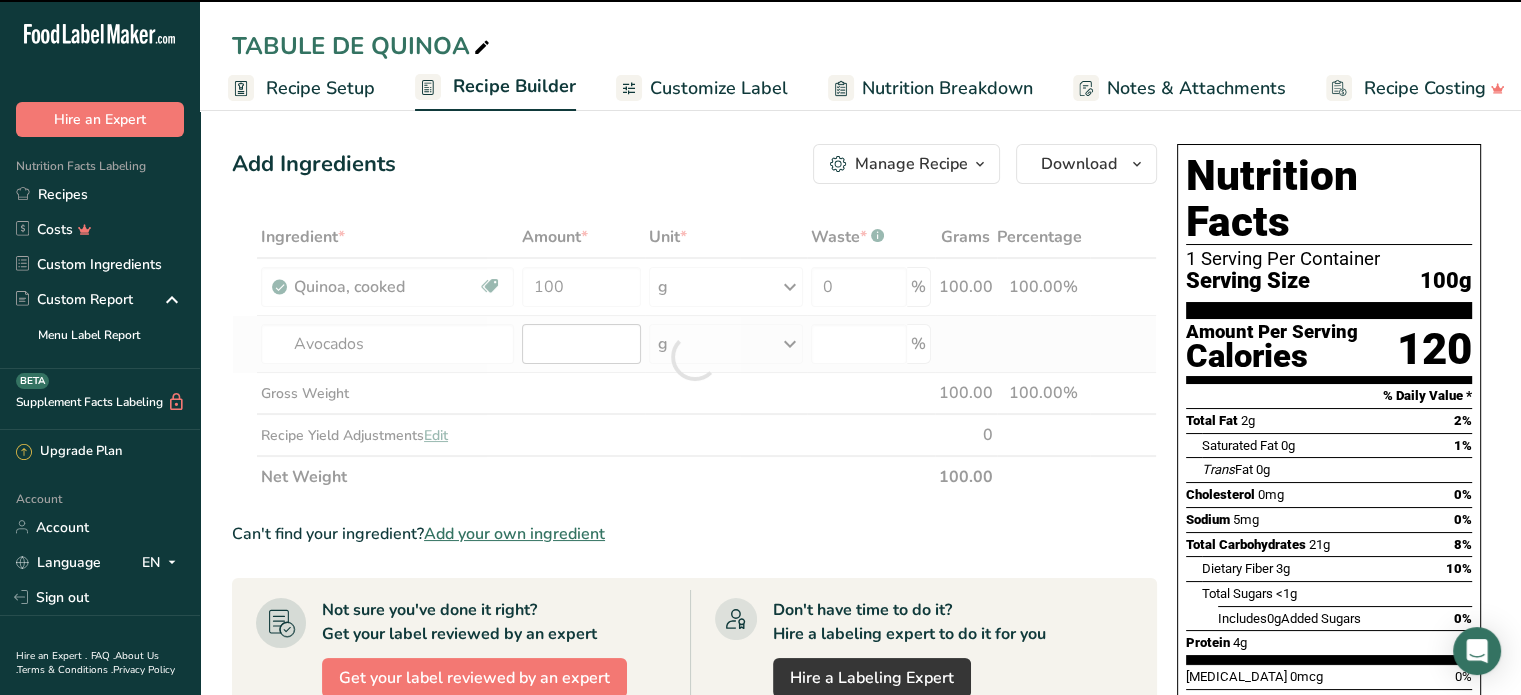 type on "0" 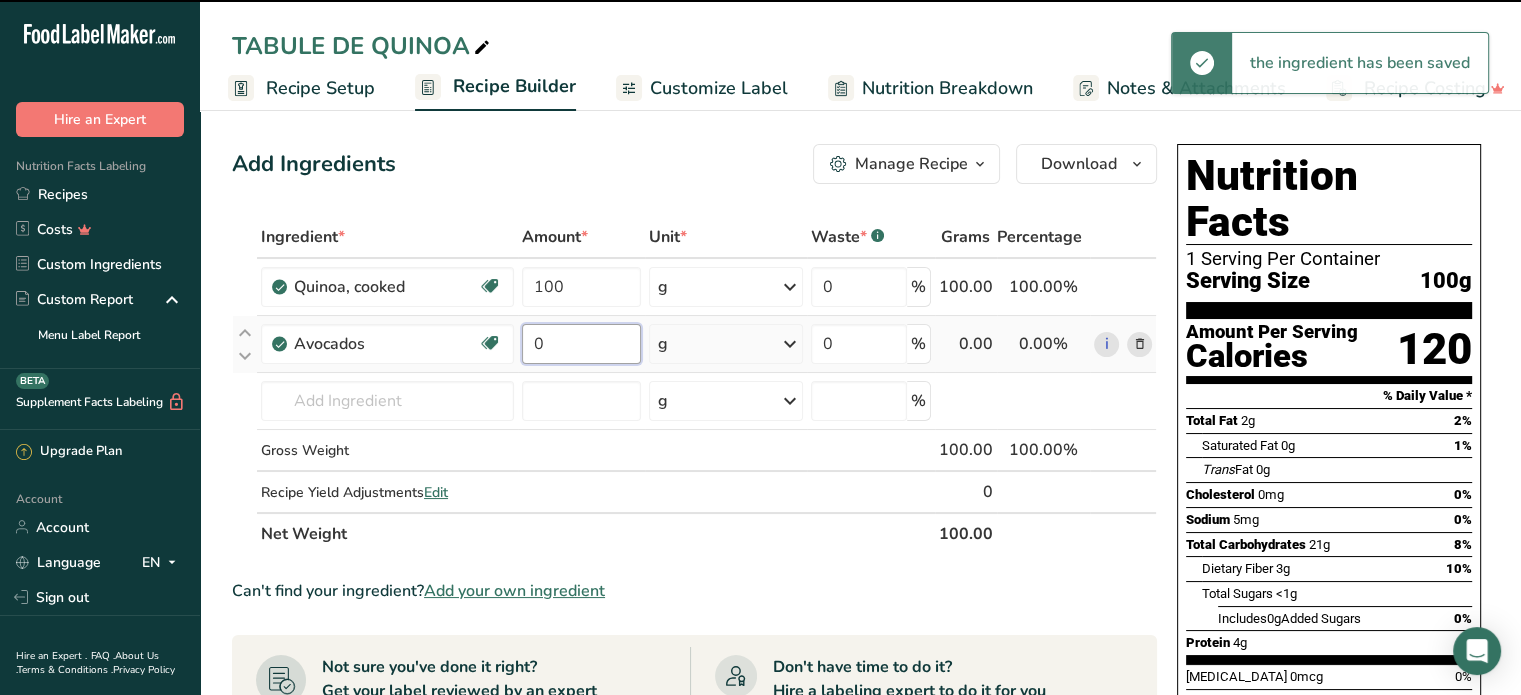click on "0" at bounding box center [581, 344] 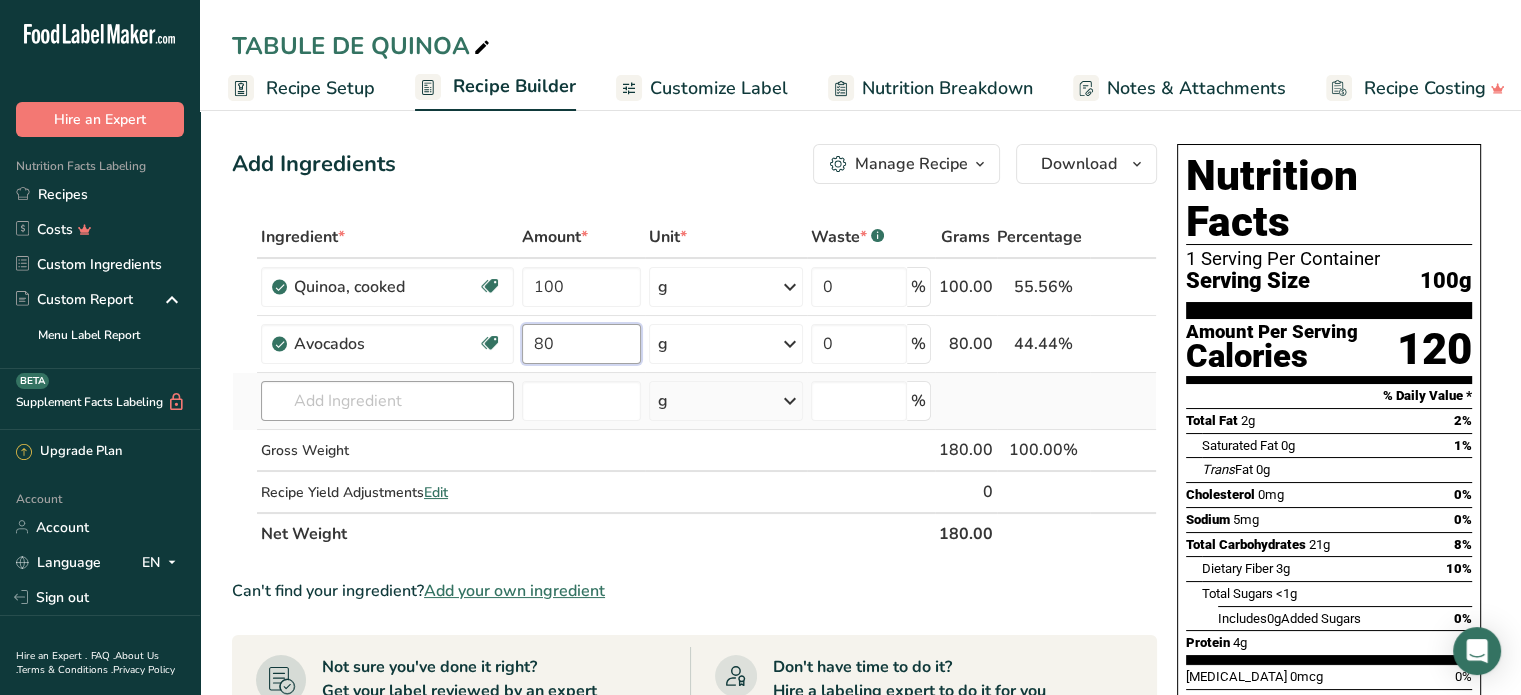 type on "80" 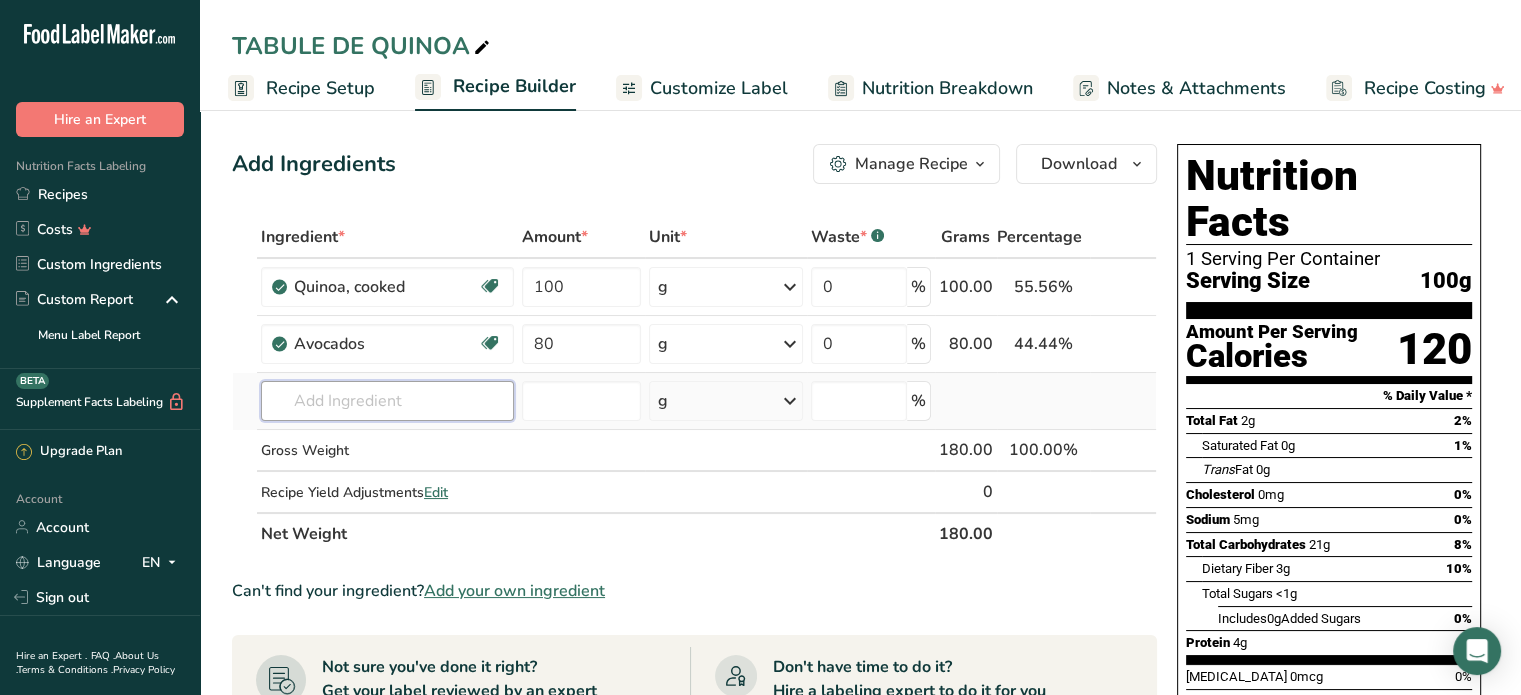 click on "Ingredient *
Amount *
Unit *
Waste *   .a-a{fill:#347362;}.b-a{fill:#fff;}          Grams
Percentage
Quinoa, cooked
Plant-based Protein
Dairy free
Gluten free
Vegan
Vegetarian
Soy free
100
g
Portions
1 cup
Weight Units
g
kg
mg
See more
Volume Units
l
Volume units require a density conversion. If you know your ingredient's density enter it below. Otherwise, click on "RIA" our AI Regulatory bot - she will be able to help you
lb/ft3
g/cm3
Confirm
mL
lb/ft3" at bounding box center (694, 385) 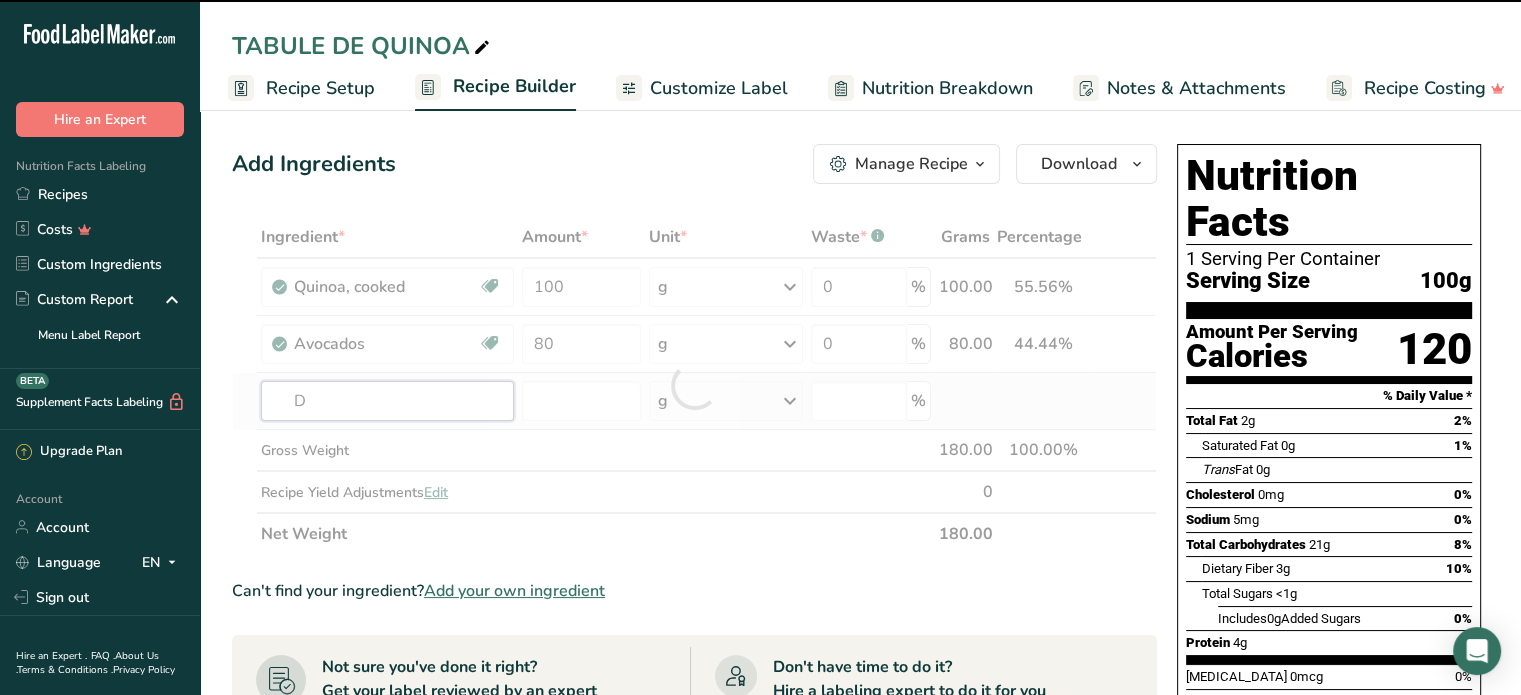 type on "DA" 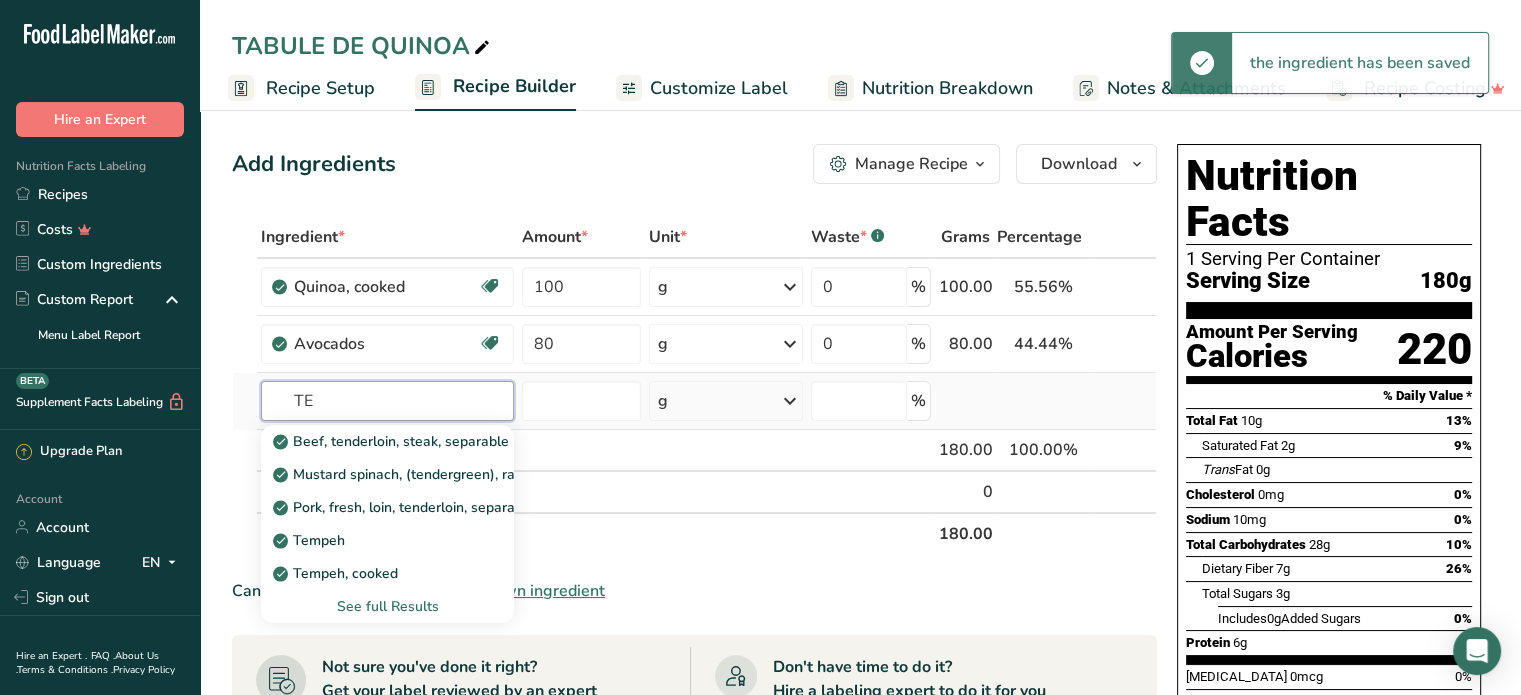 type on "T" 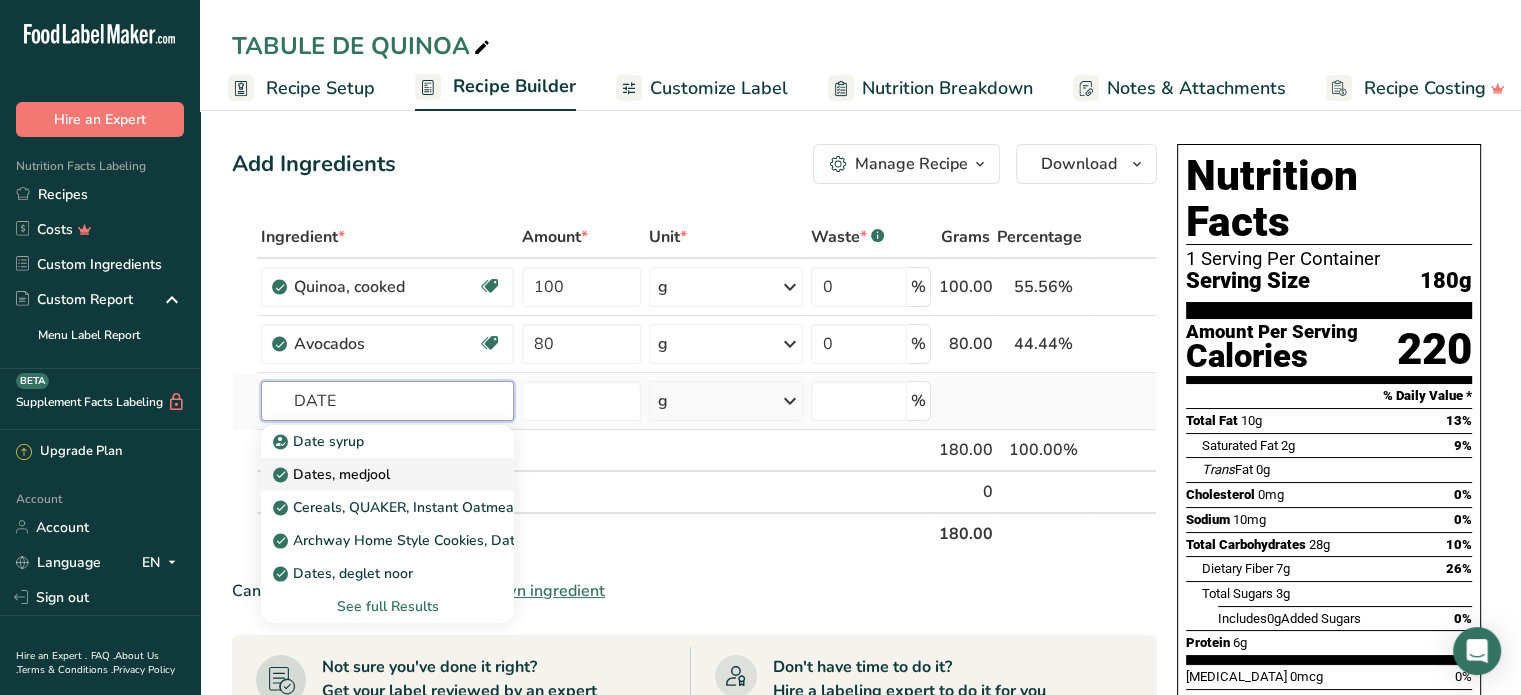 type on "DATE" 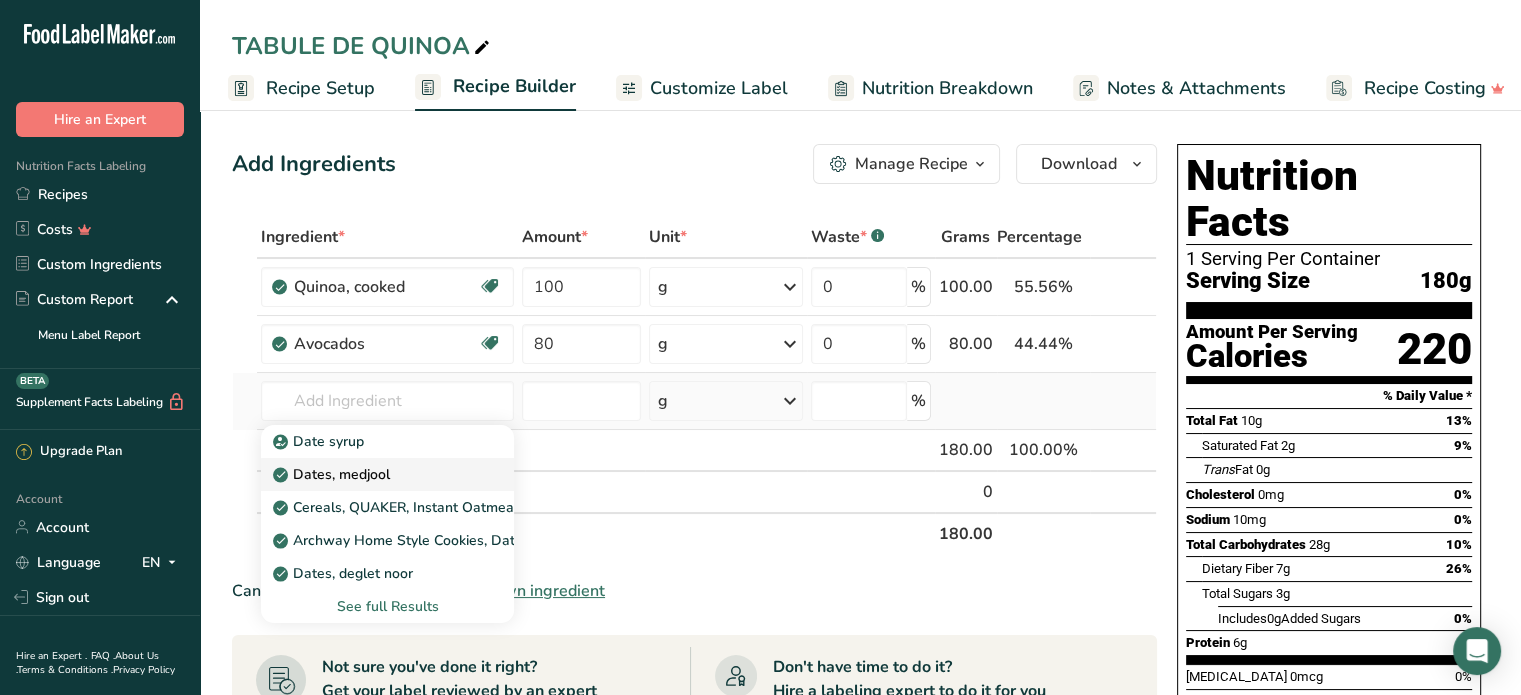 click on "Dates, medjool" at bounding box center (333, 474) 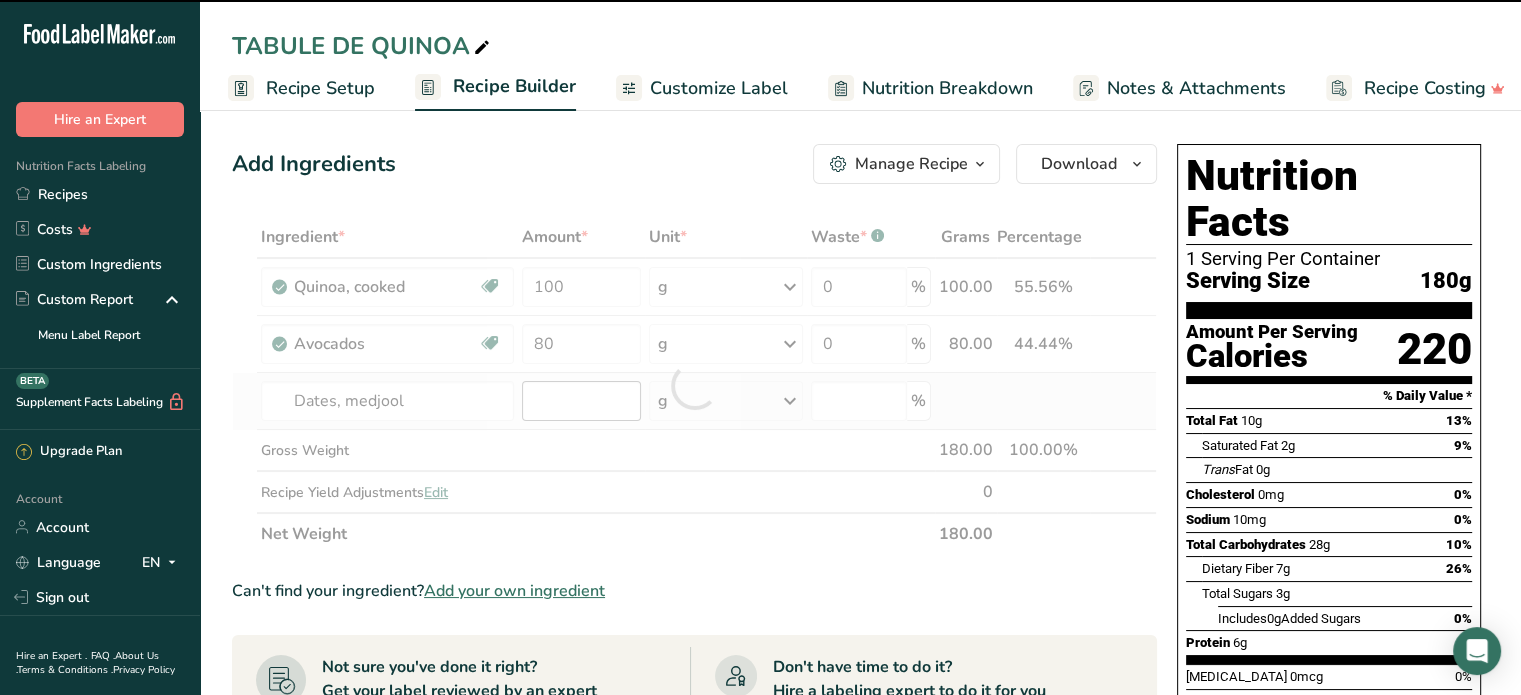 type on "0" 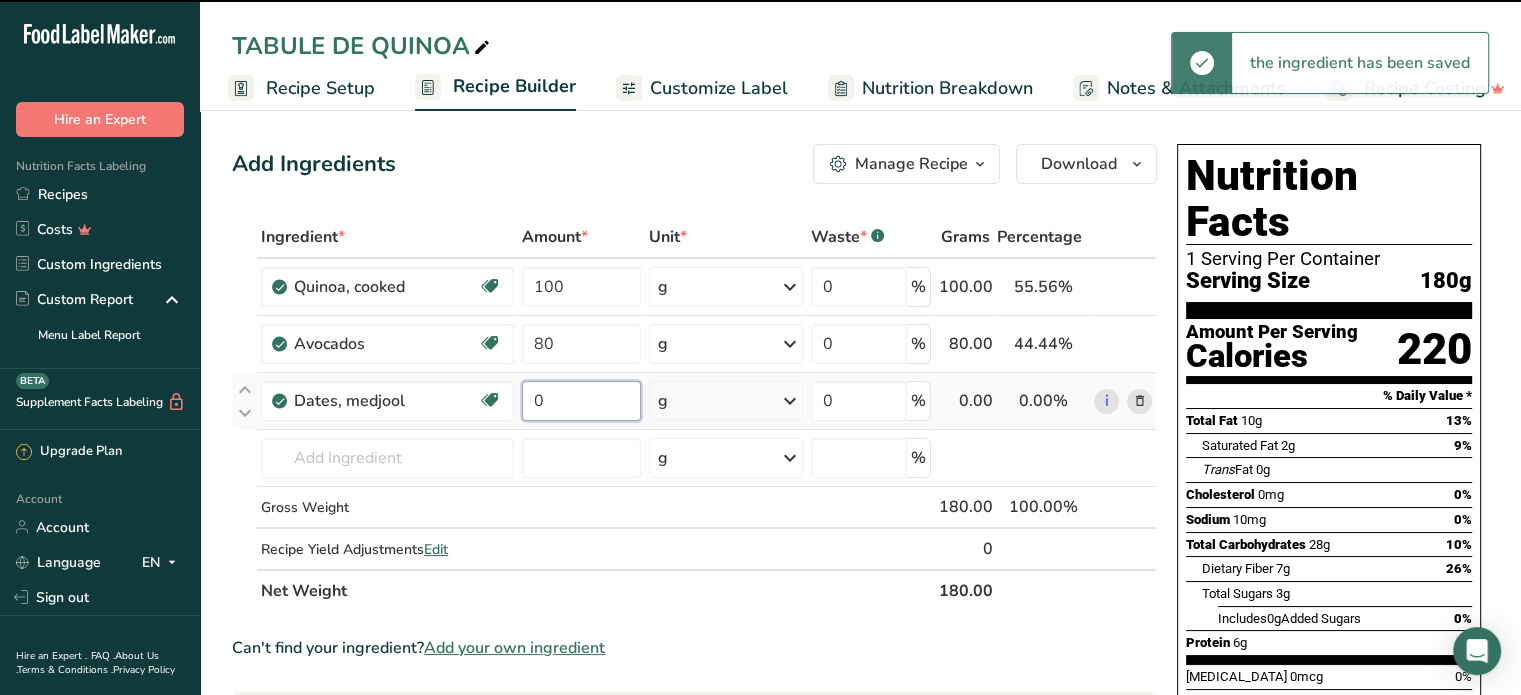 click on "0" at bounding box center (581, 401) 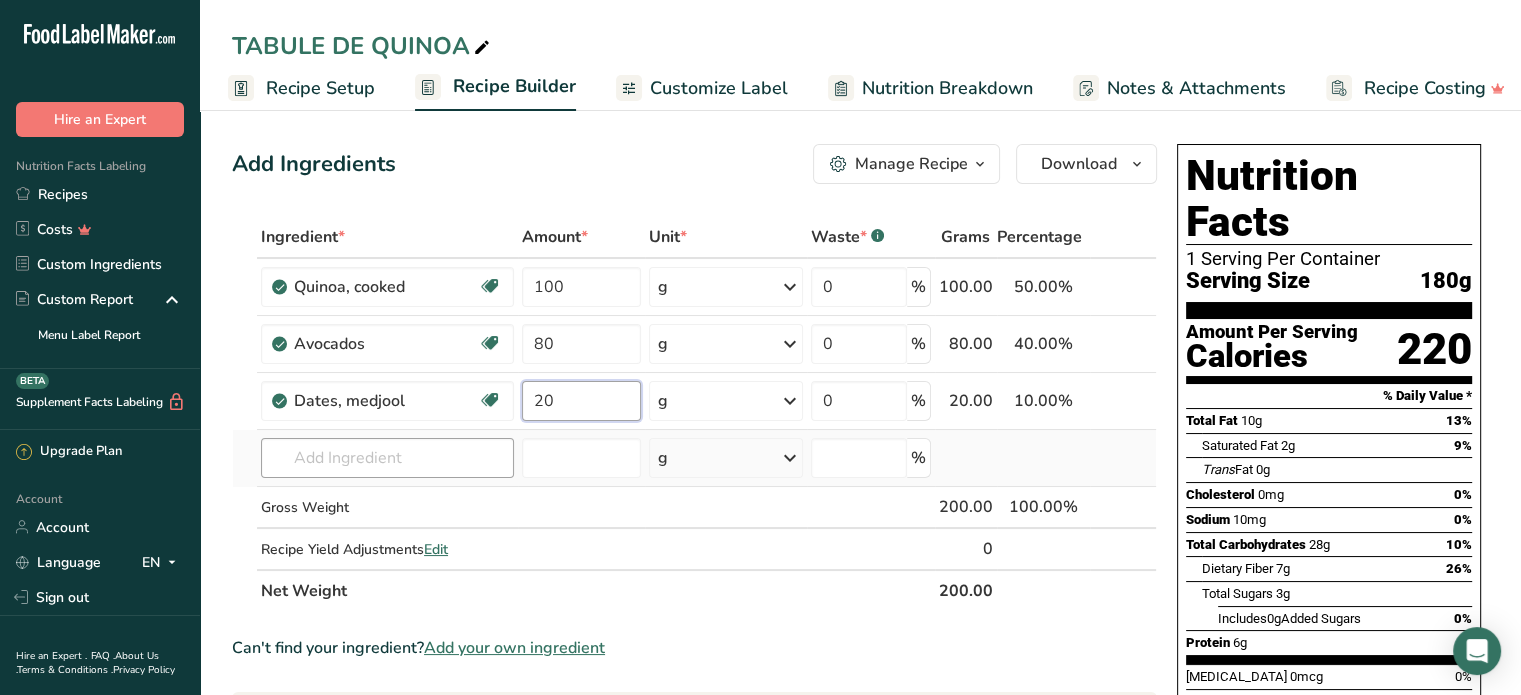 type on "20" 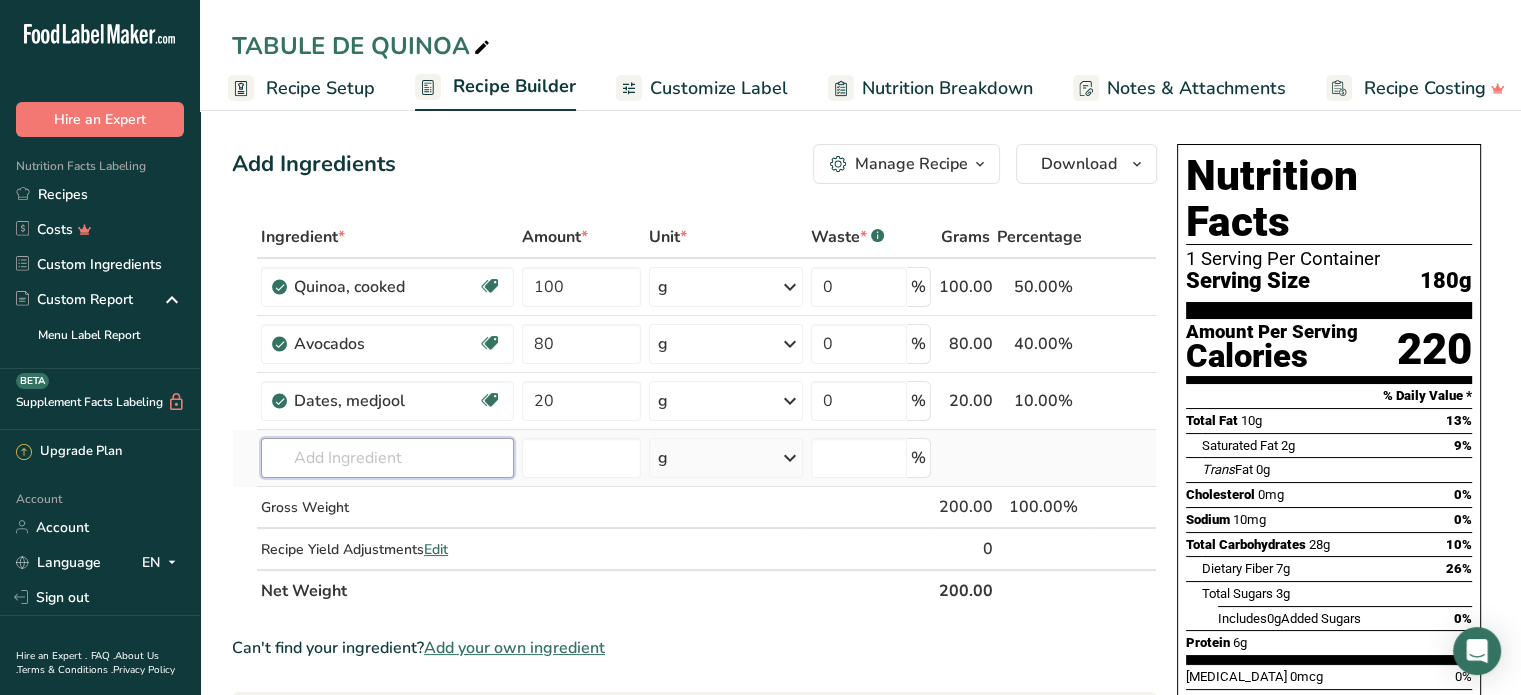 click on "Ingredient *
Amount *
Unit *
Waste *   .a-a{fill:#347362;}.b-a{fill:#fff;}          Grams
Percentage
Quinoa, cooked
Plant-based Protein
Dairy free
Gluten free
Vegan
Vegetarian
Soy free
100
g
Portions
1 cup
Weight Units
g
kg
mg
See more
Volume Units
l
Volume units require a density conversion. If you know your ingredient's density enter it below. Otherwise, click on "RIA" our AI Regulatory bot - she will be able to help you
lb/ft3
g/cm3
Confirm
mL
lb/ft3" at bounding box center (694, 414) 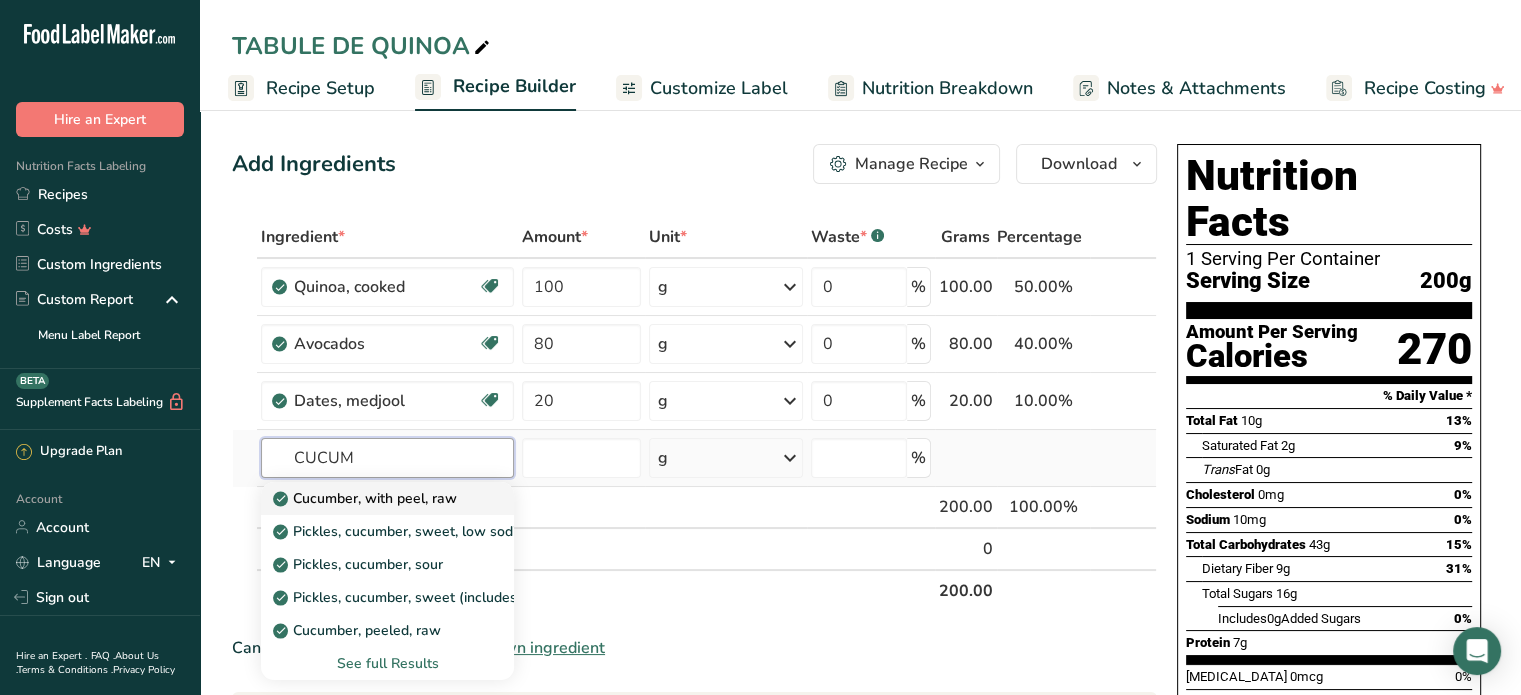 type on "CUCUM" 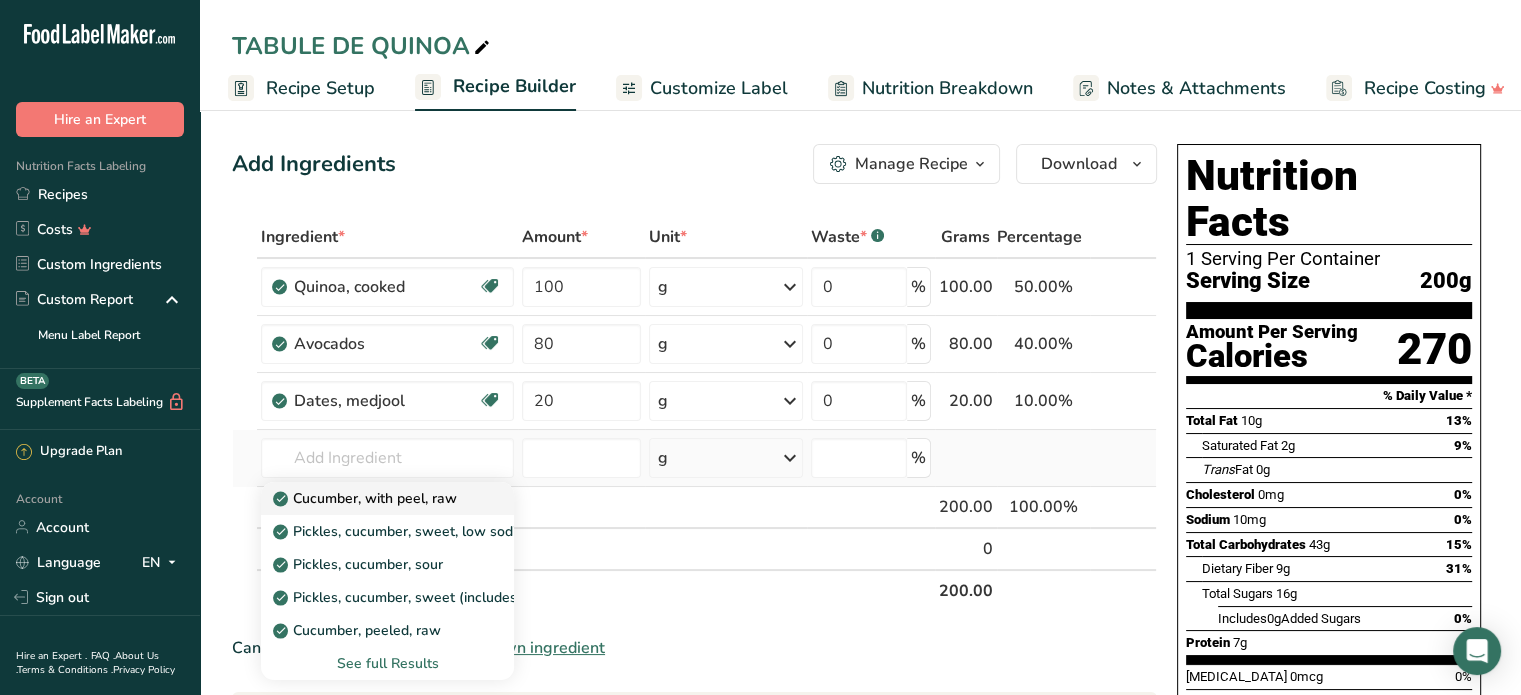 click on "Cucumber, with peel, raw" at bounding box center (367, 498) 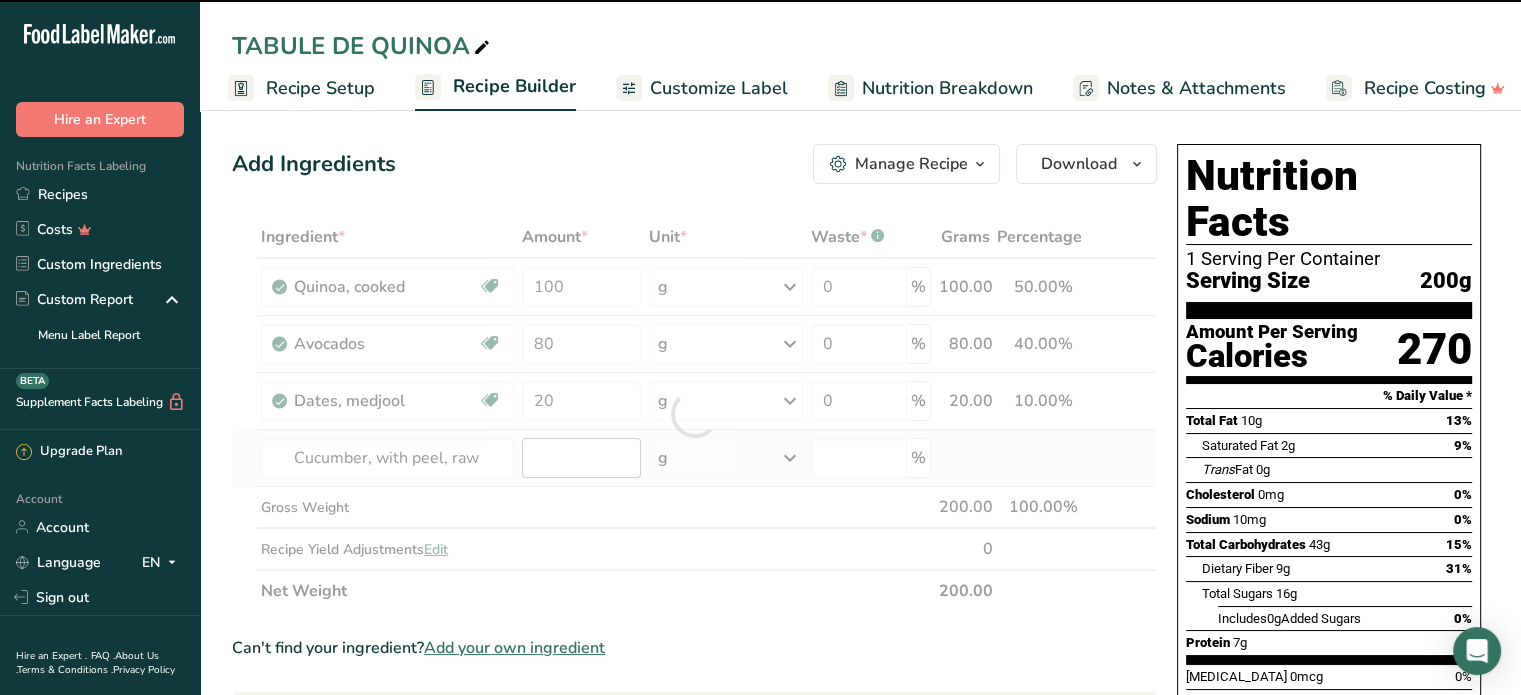 type on "0" 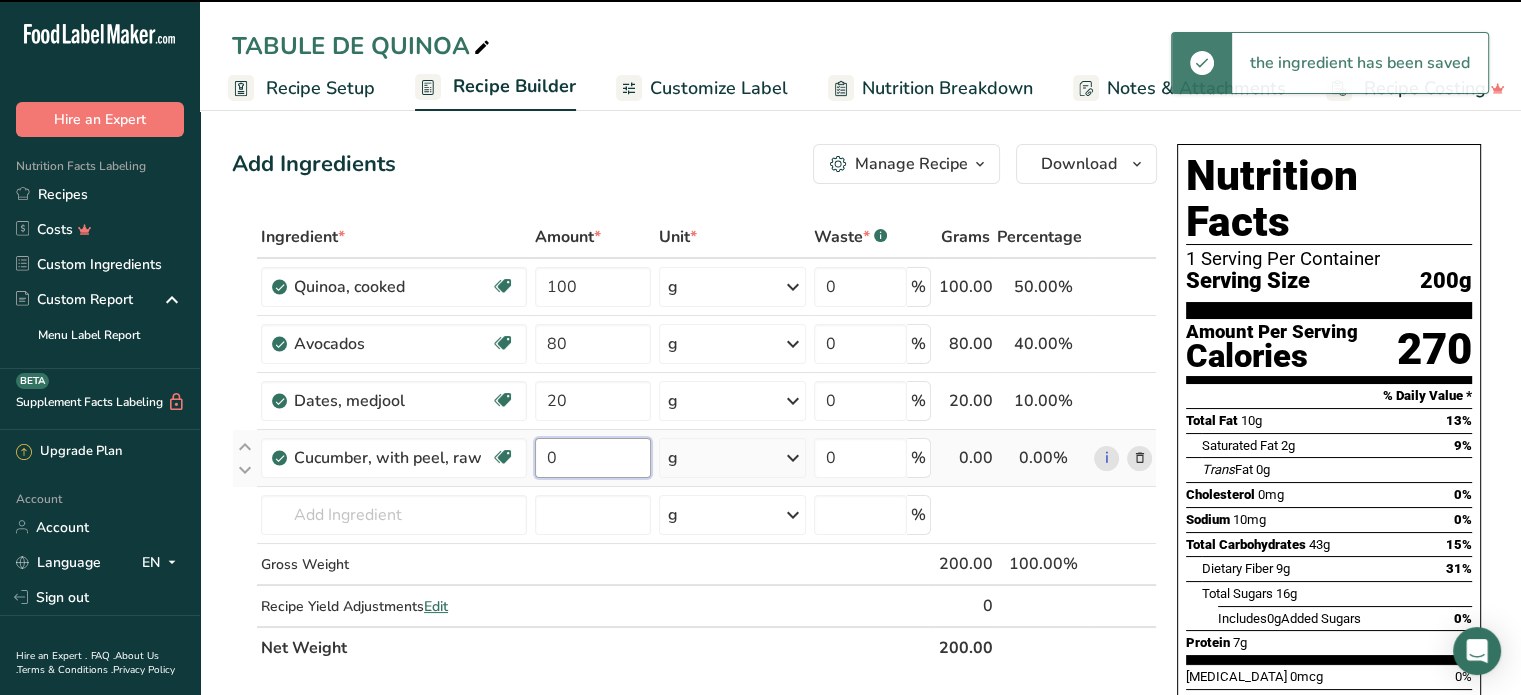 click on "0" at bounding box center [593, 458] 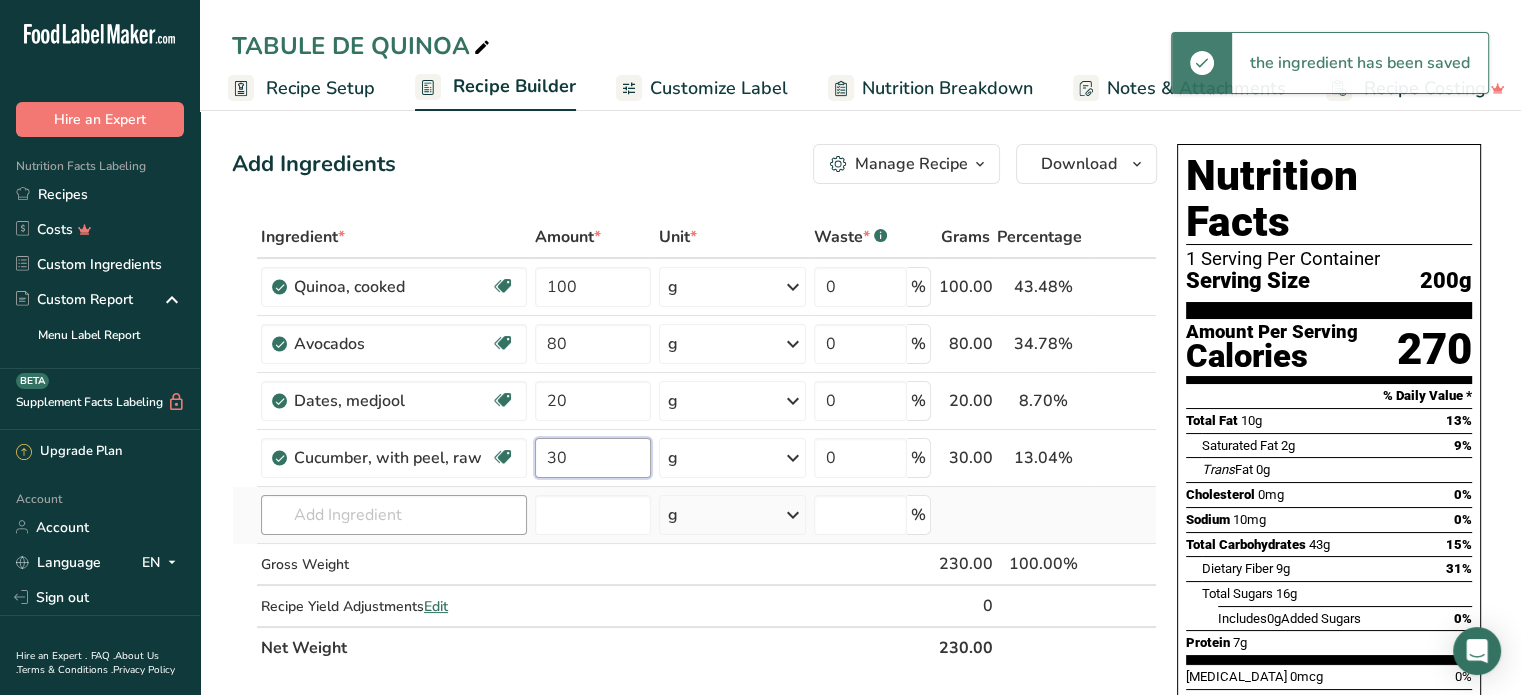 type on "30" 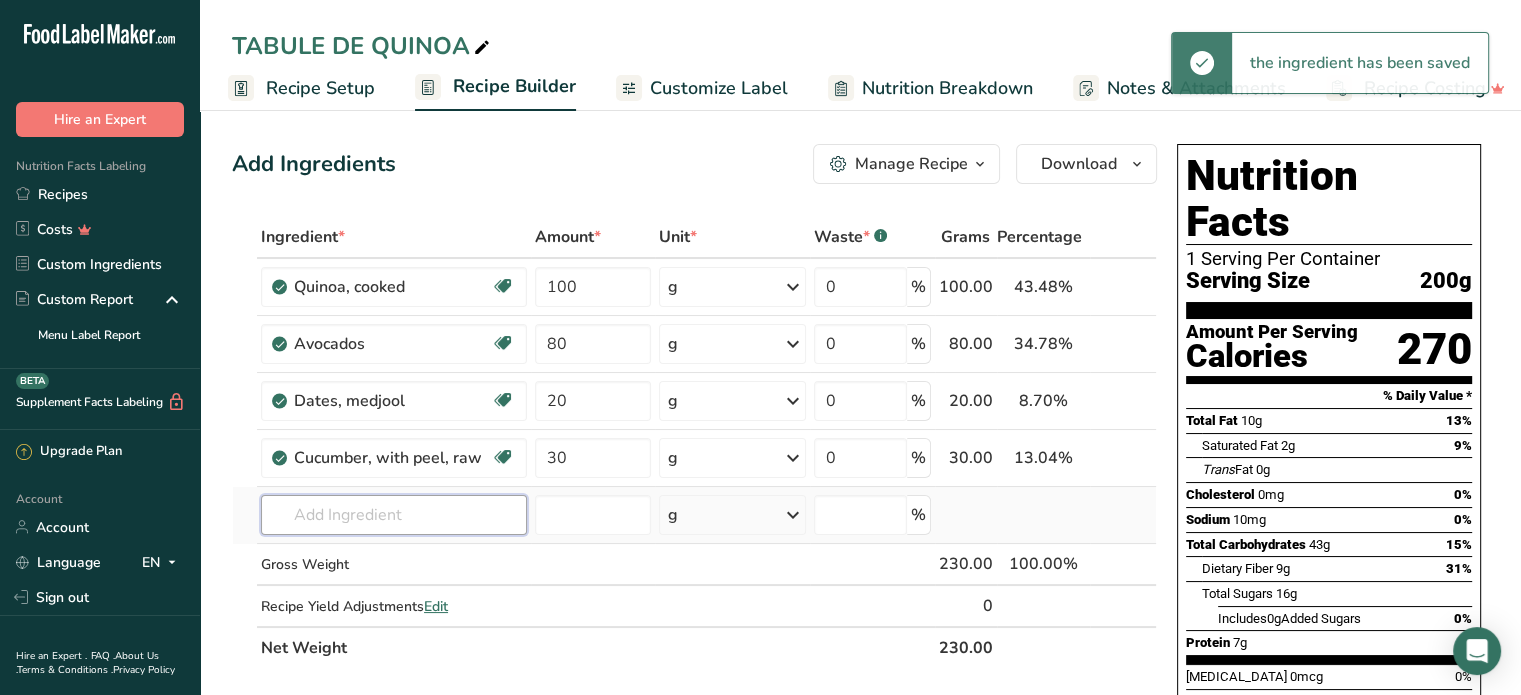 click on "Ingredient *
Amount *
Unit *
Waste *   .a-a{fill:#347362;}.b-a{fill:#fff;}          Grams
Percentage
Quinoa, cooked
Plant-based Protein
Dairy free
Gluten free
Vegan
Vegetarian
Soy free
100
g
Portions
1 cup
Weight Units
g
kg
mg
See more
Volume Units
l
Volume units require a density conversion. If you know your ingredient's density enter it below. Otherwise, click on "RIA" our AI Regulatory bot - she will be able to help you
lb/ft3
g/cm3
Confirm
mL
lb/ft3" at bounding box center (694, 442) 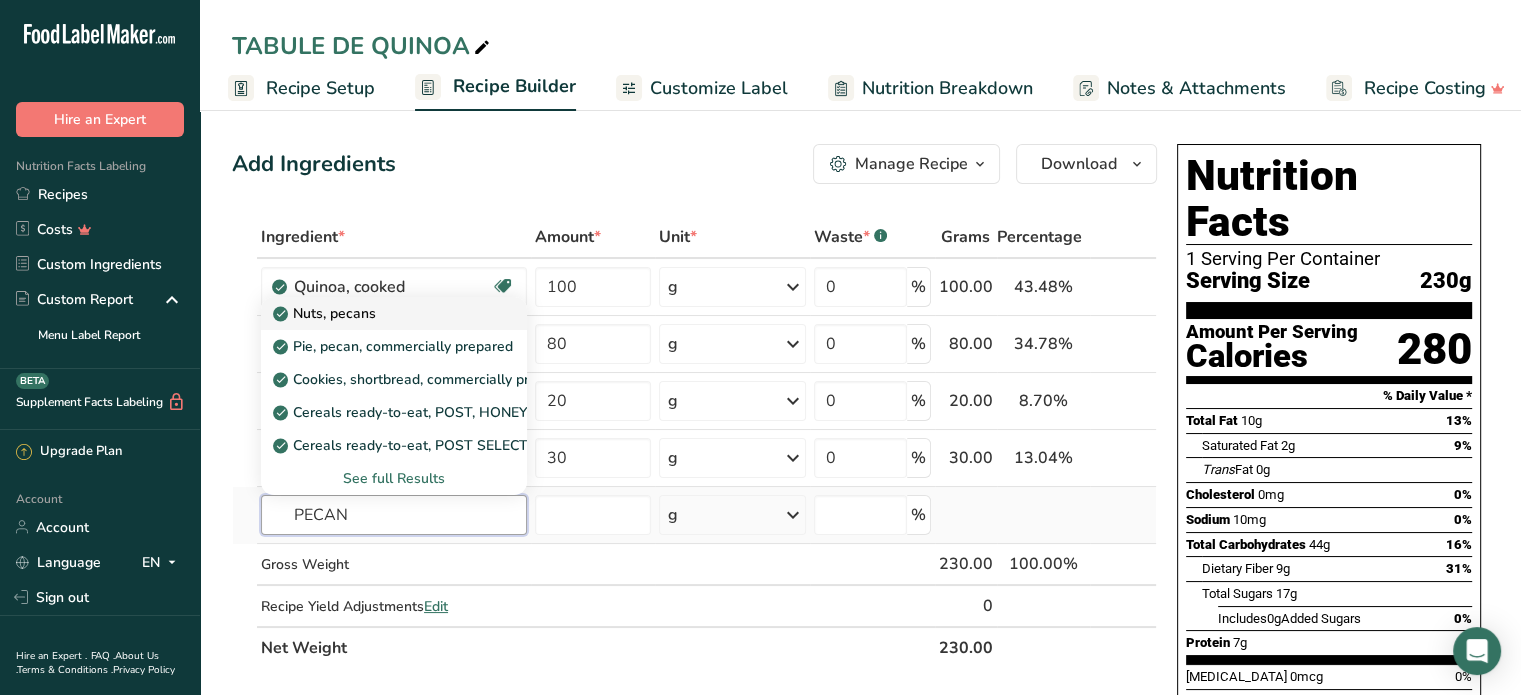 type on "PECAN" 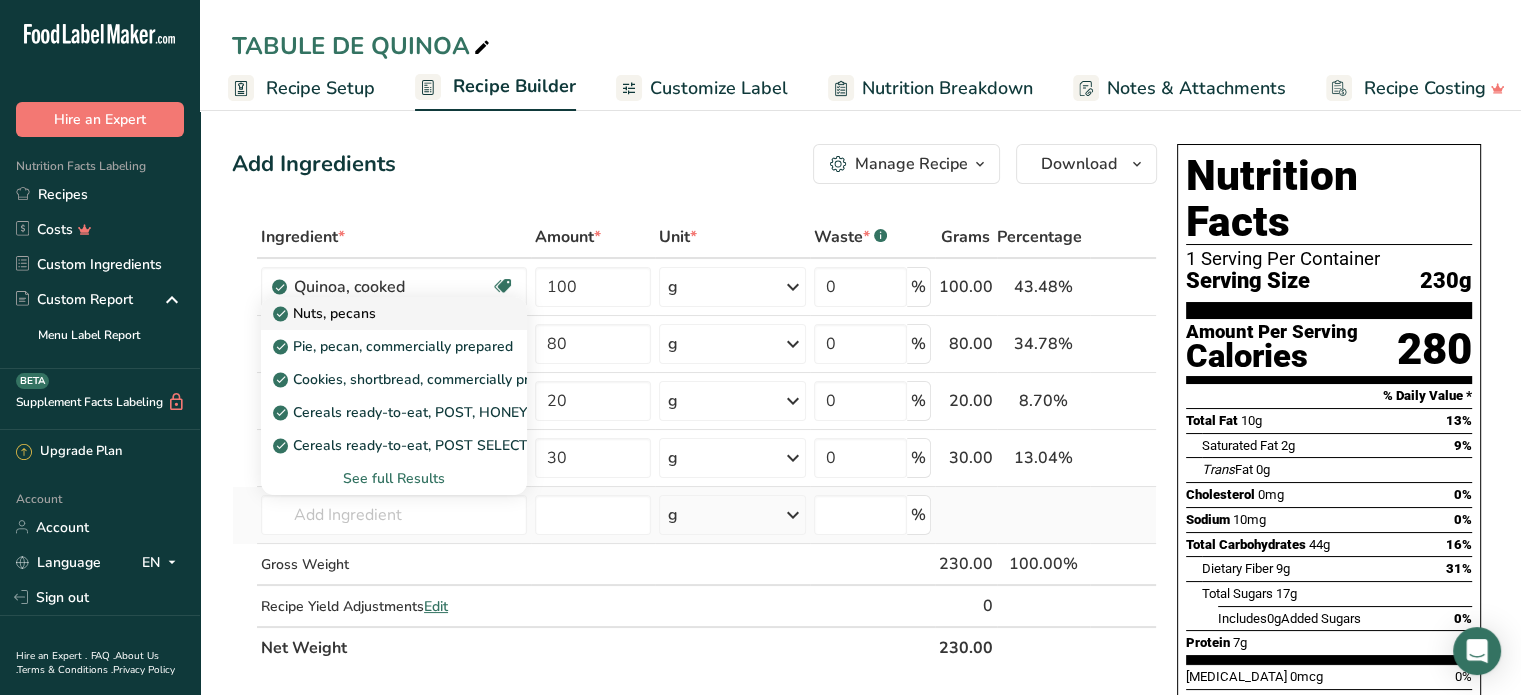 click on "Nuts, pecans" at bounding box center [326, 313] 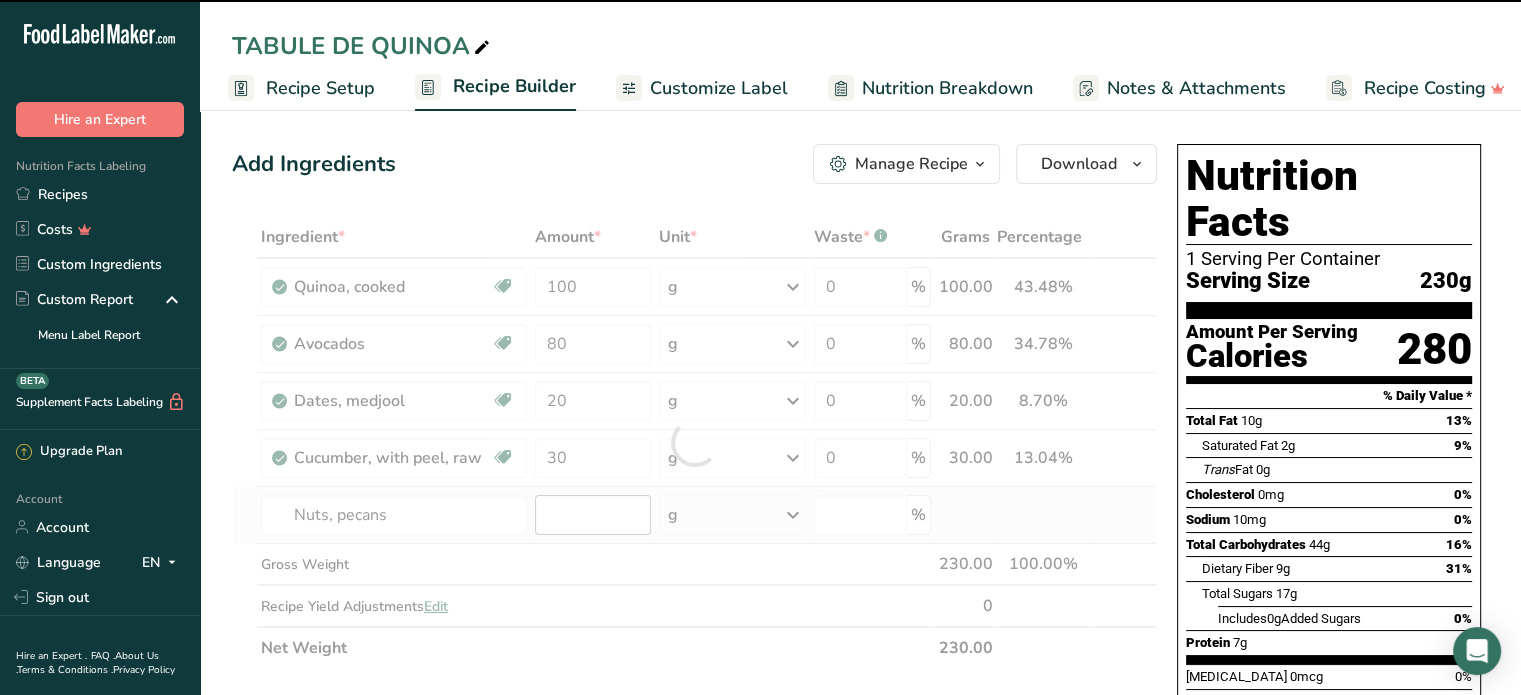 type on "0" 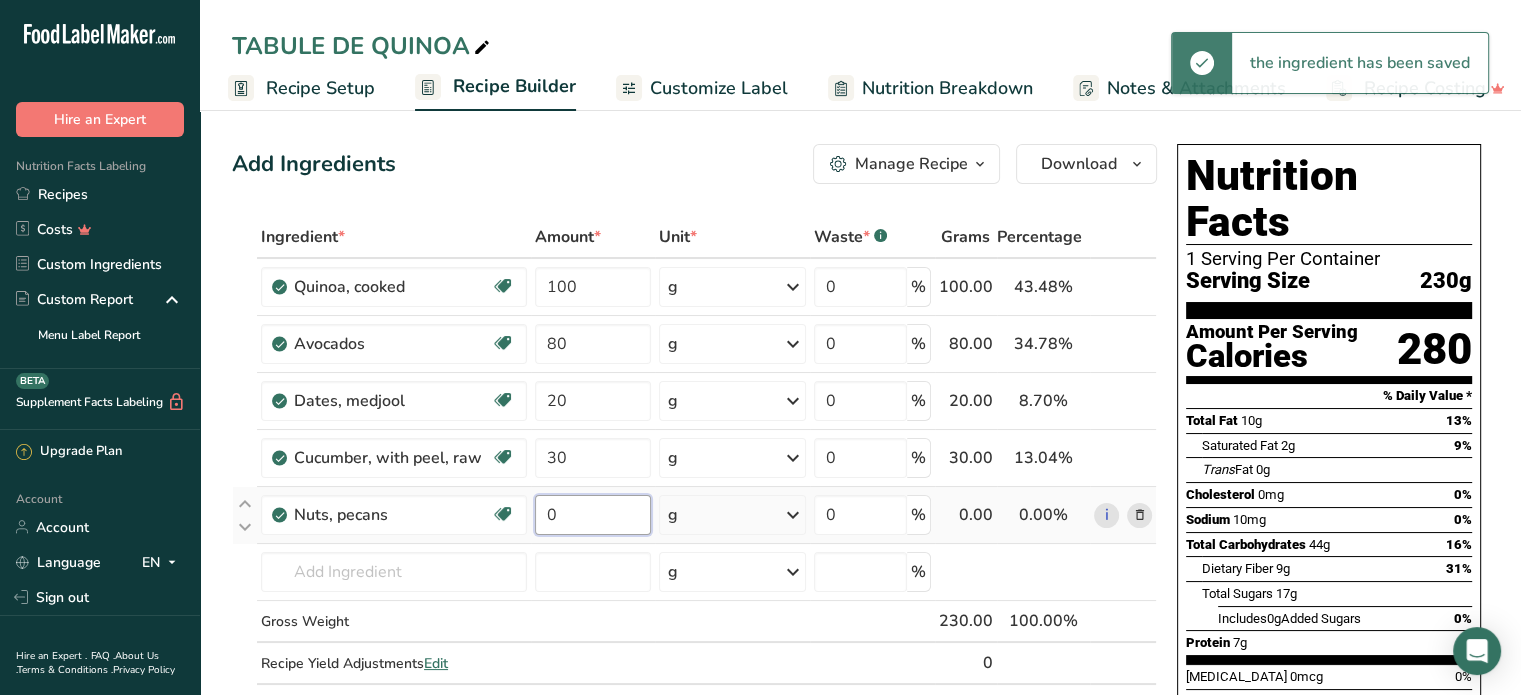 click on "0" at bounding box center [593, 515] 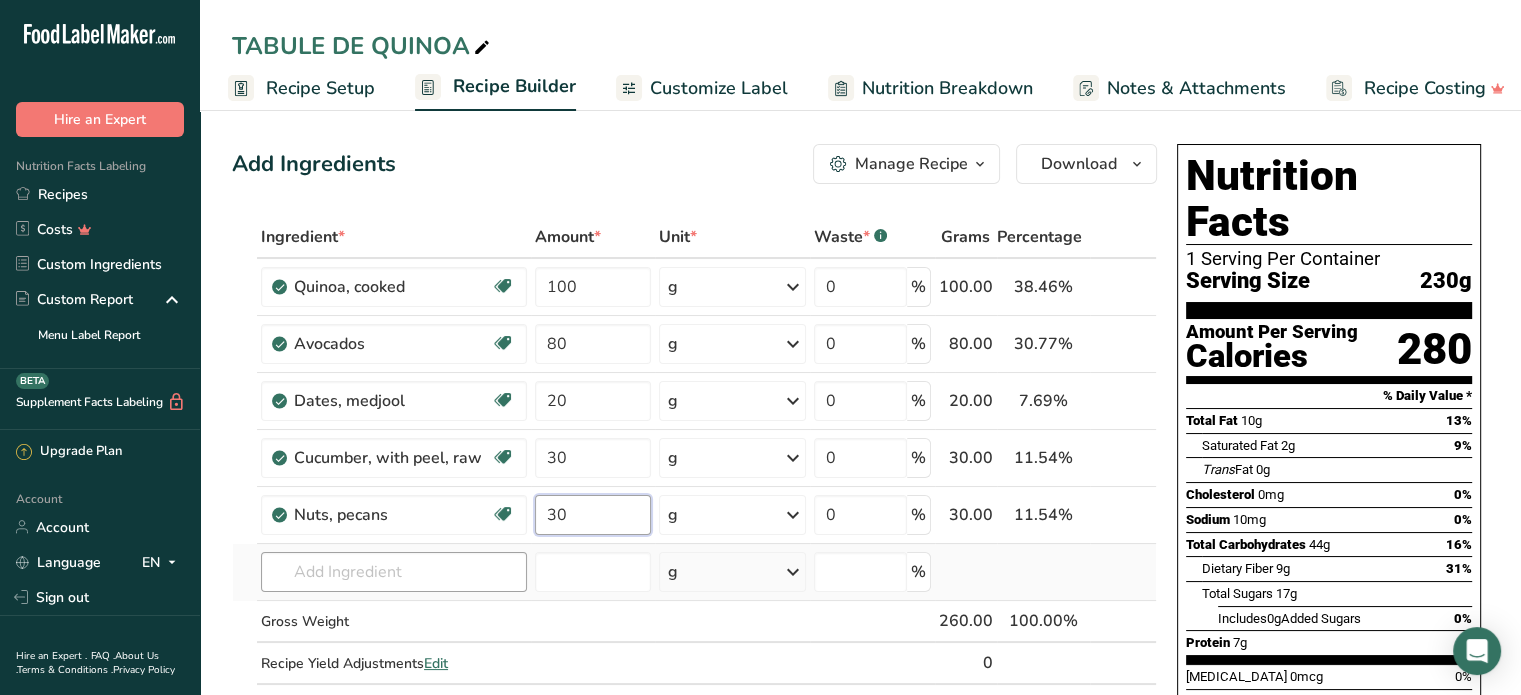 type on "30" 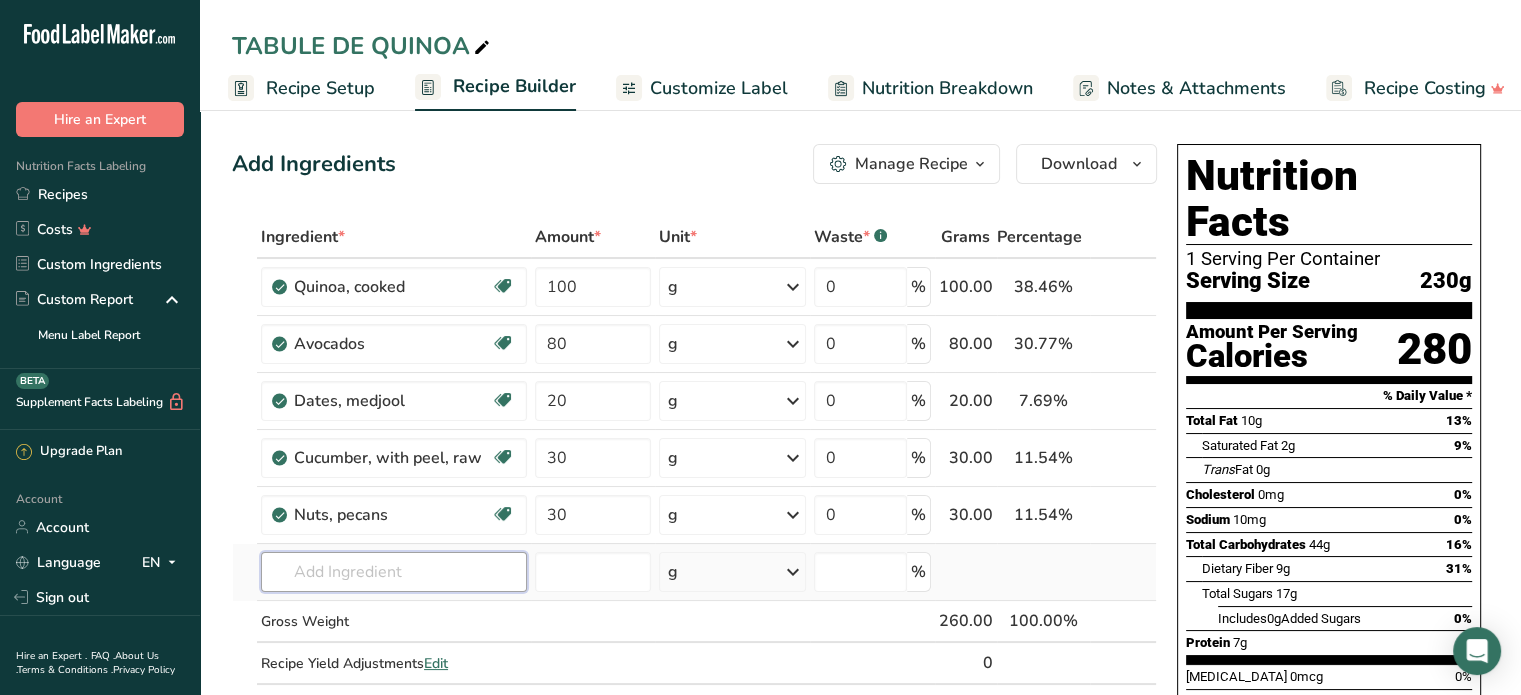 click on "Ingredient *
Amount *
Unit *
Waste *   .a-a{fill:#347362;}.b-a{fill:#fff;}          Grams
Percentage
Quinoa, cooked
Plant-based Protein
Dairy free
Gluten free
Vegan
Vegetarian
Soy free
100
g
Portions
1 cup
Weight Units
g
kg
mg
See more
Volume Units
l
Volume units require a density conversion. If you know your ingredient's density enter it below. Otherwise, click on "RIA" our AI Regulatory bot - she will be able to help you
lb/ft3
g/cm3
Confirm
mL
lb/ft3" at bounding box center (694, 471) 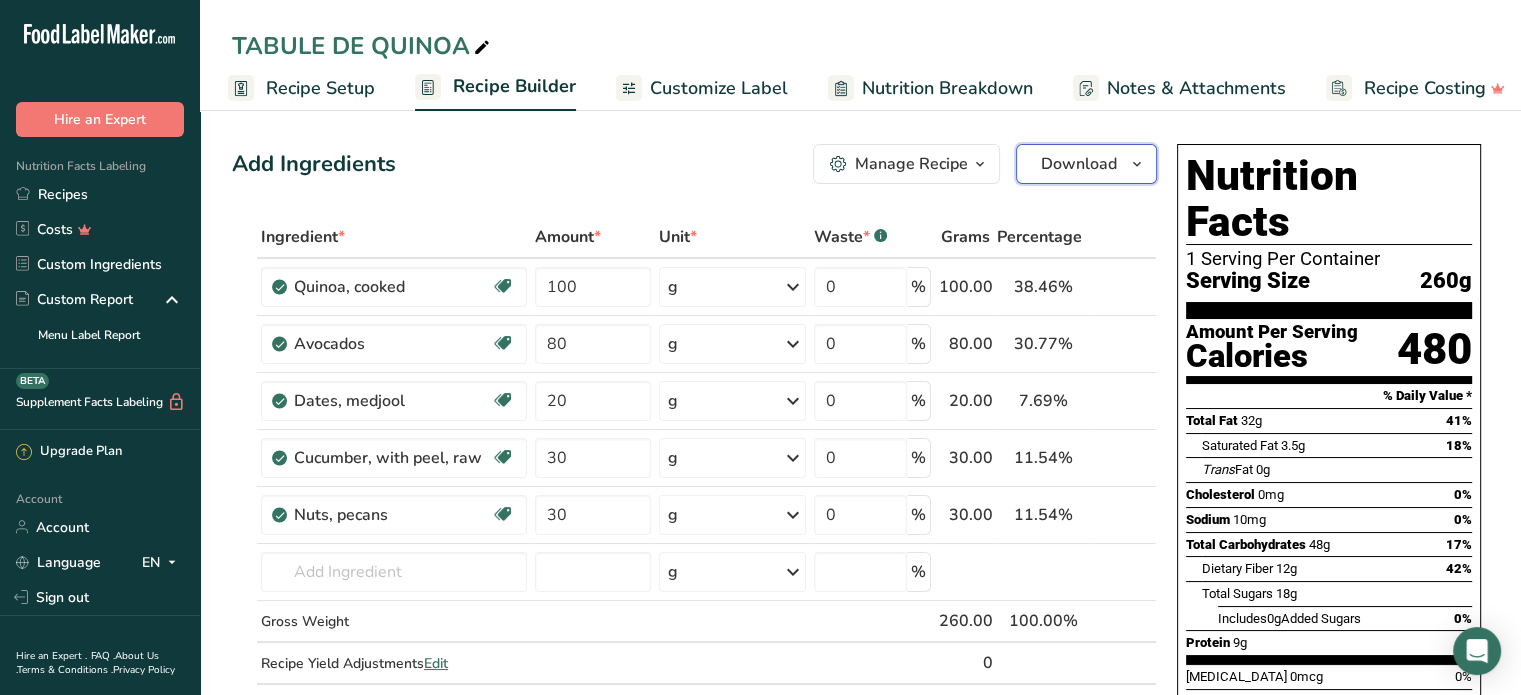 click on "Download" at bounding box center [1079, 164] 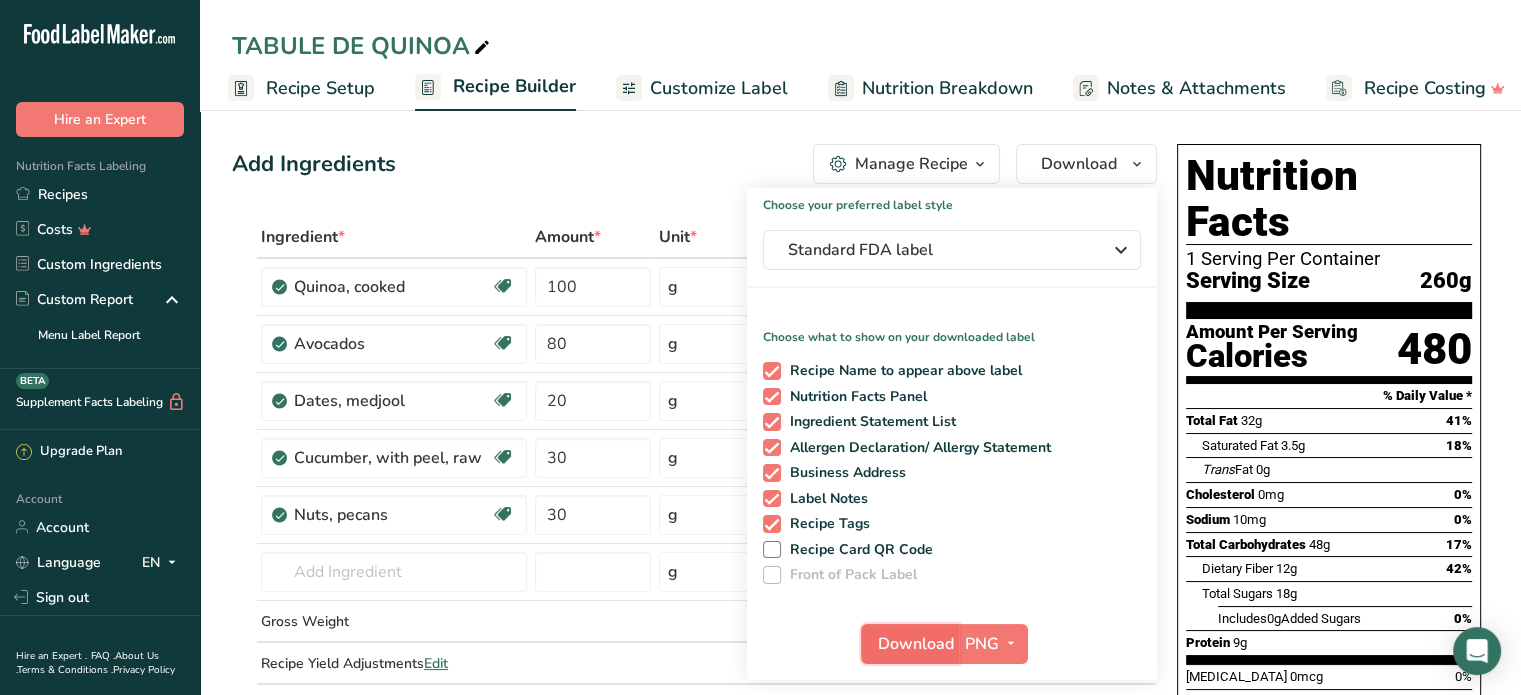 click on "Download" at bounding box center (916, 644) 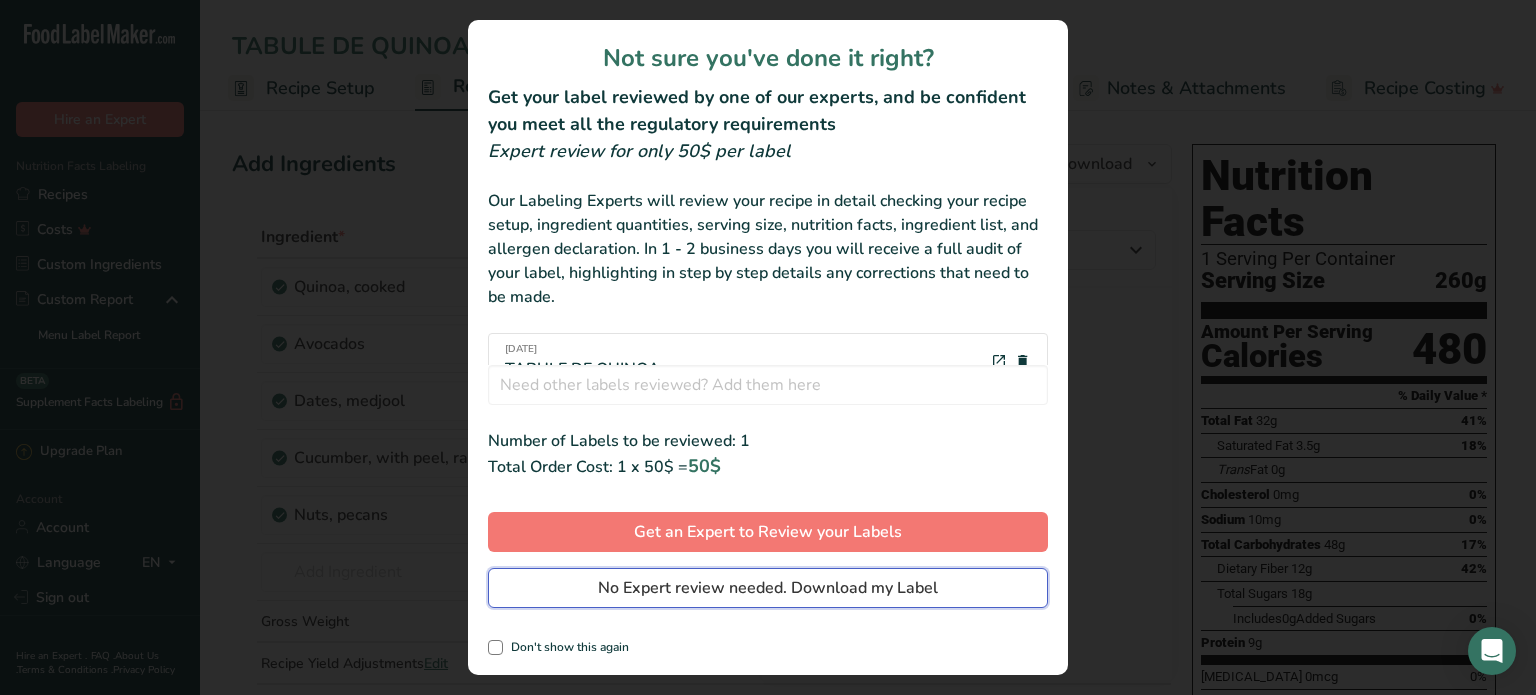 click on "No Expert review needed. Download my Label" at bounding box center [768, 588] 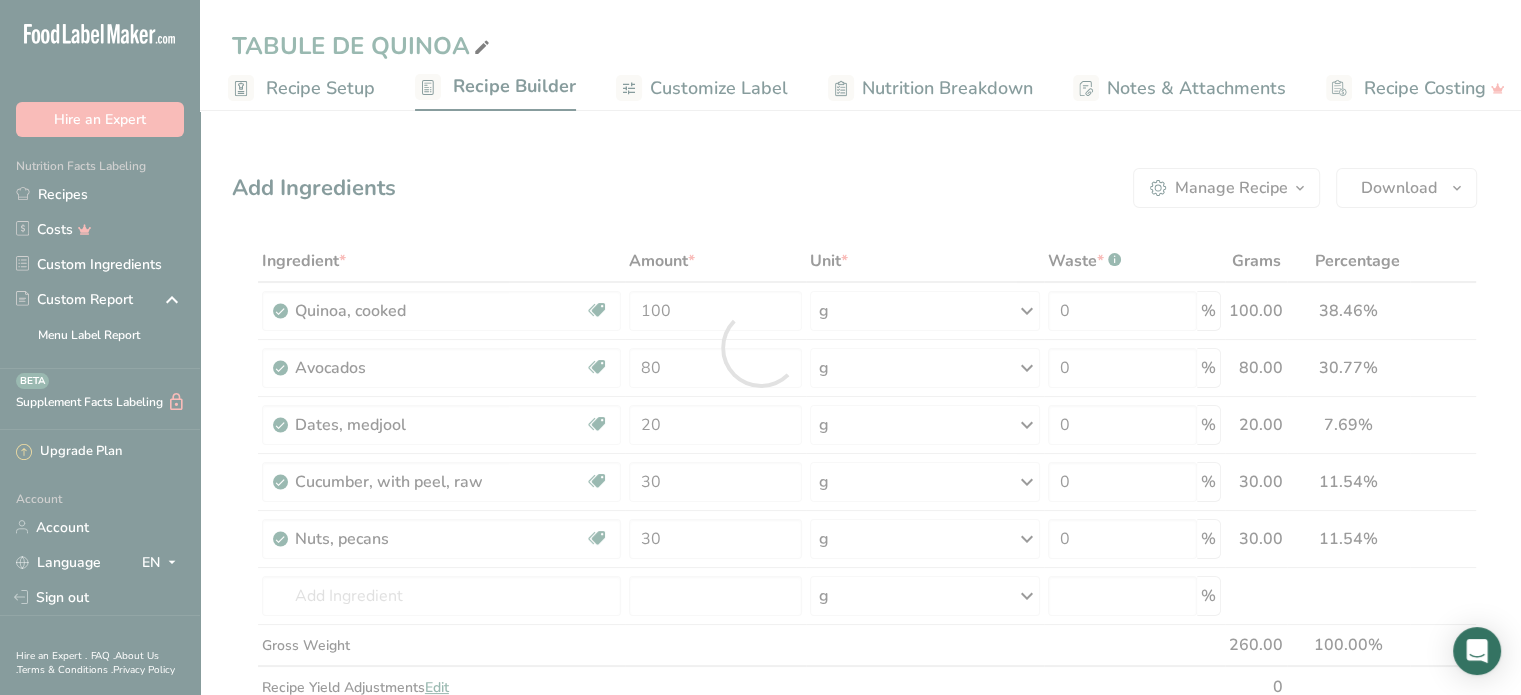 scroll, scrollTop: 0, scrollLeft: 0, axis: both 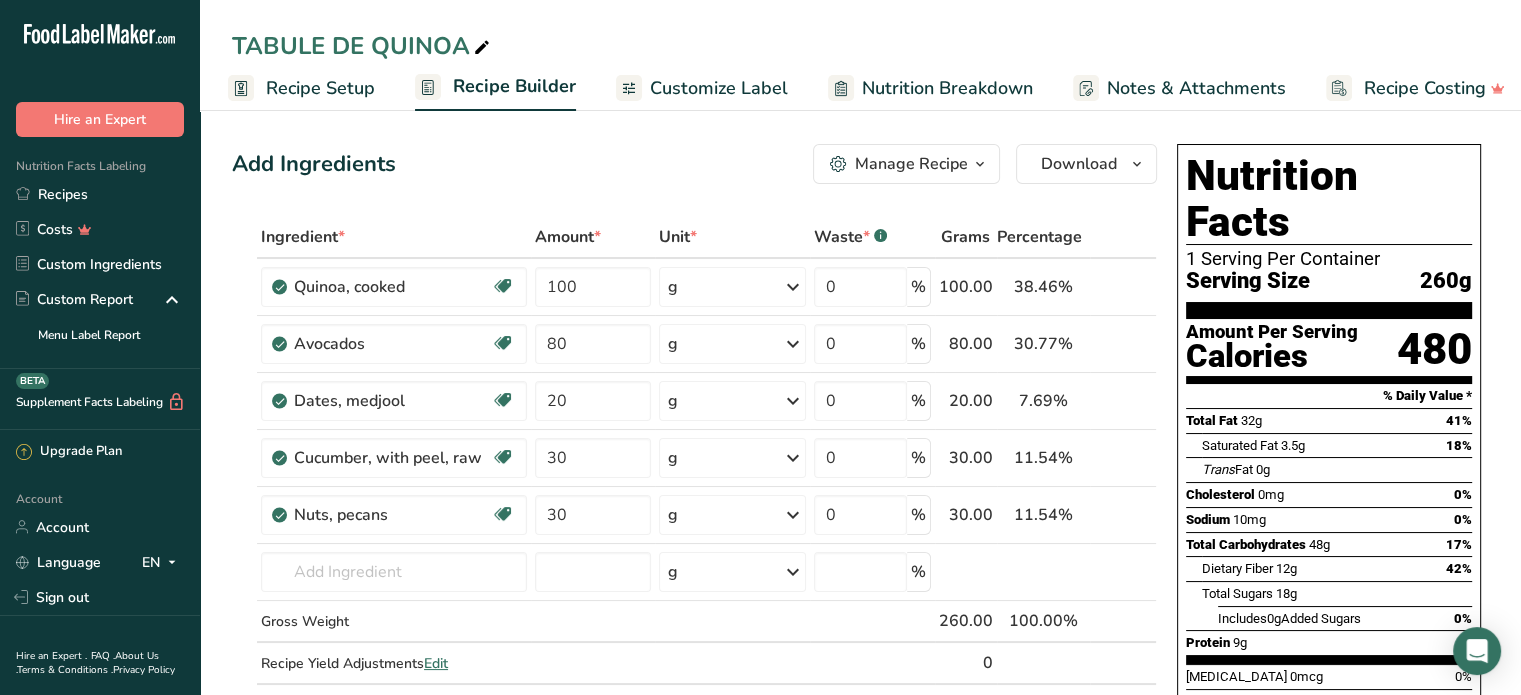 click at bounding box center (482, 48) 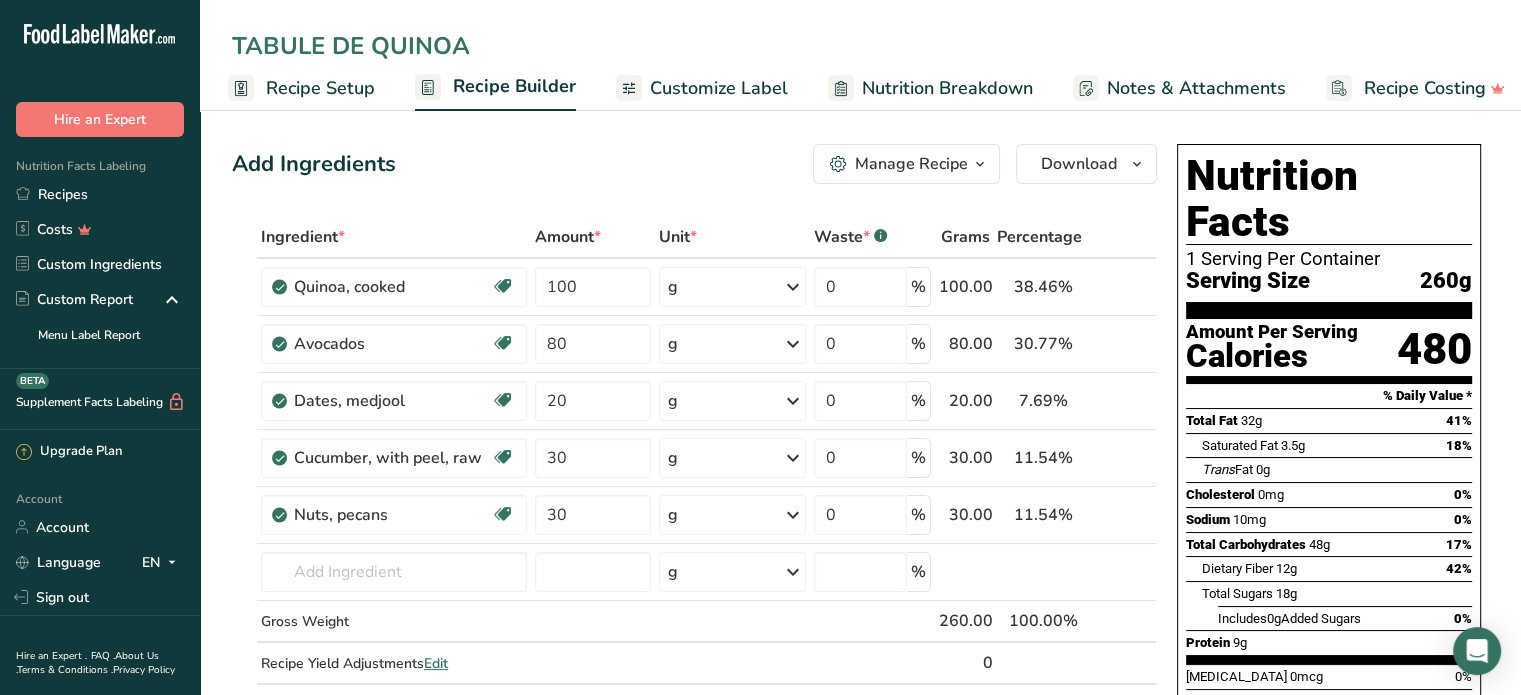 drag, startPoint x: 476, startPoint y: 43, endPoint x: 239, endPoint y: 35, distance: 237.13498 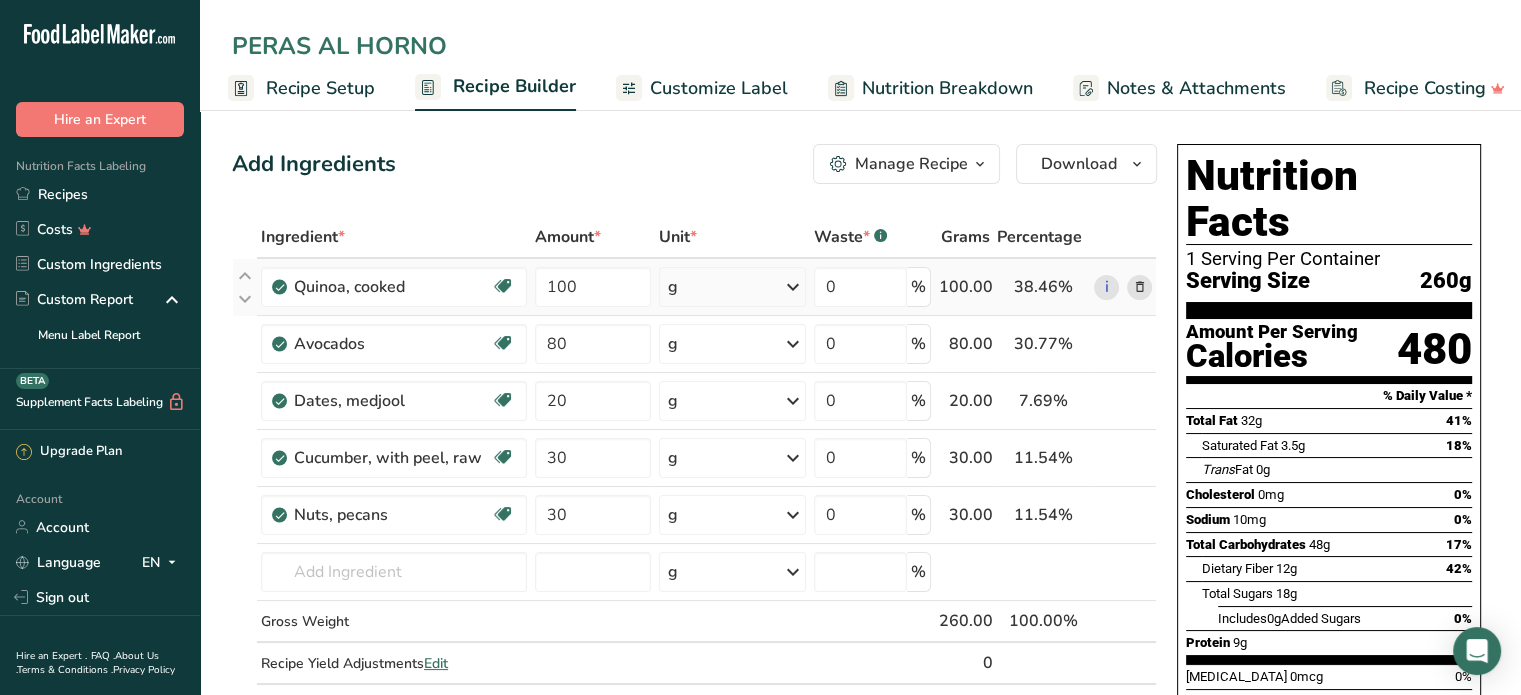 type on "PERAS AL HORNO" 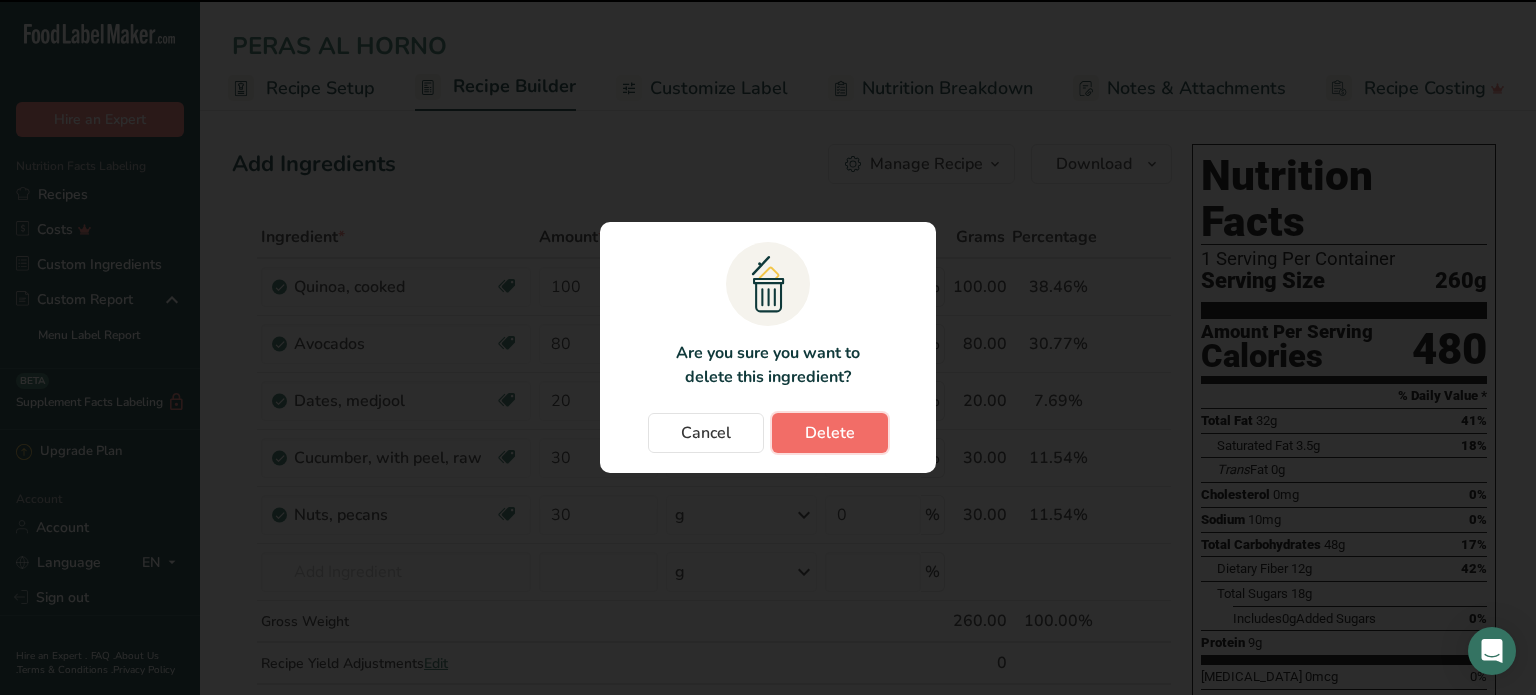 click on "Delete" at bounding box center (830, 433) 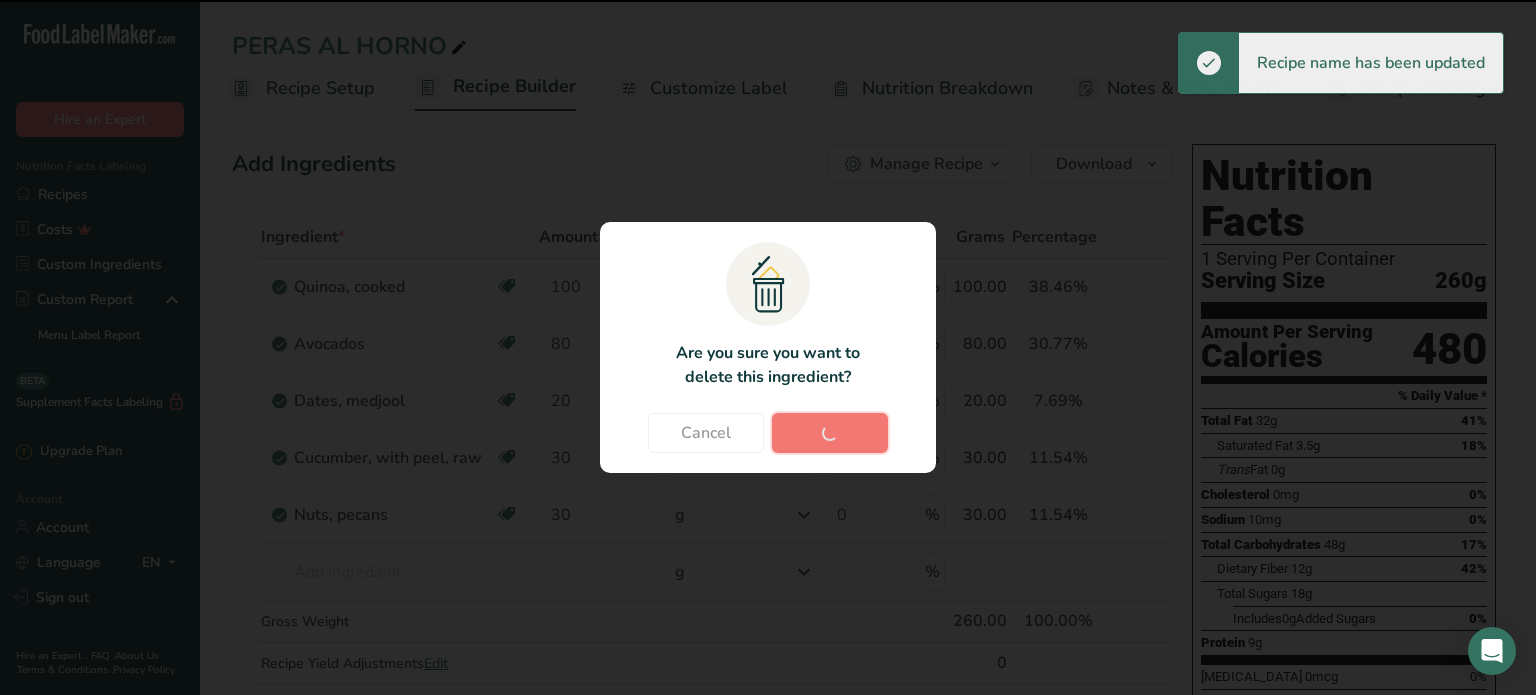 type on "80" 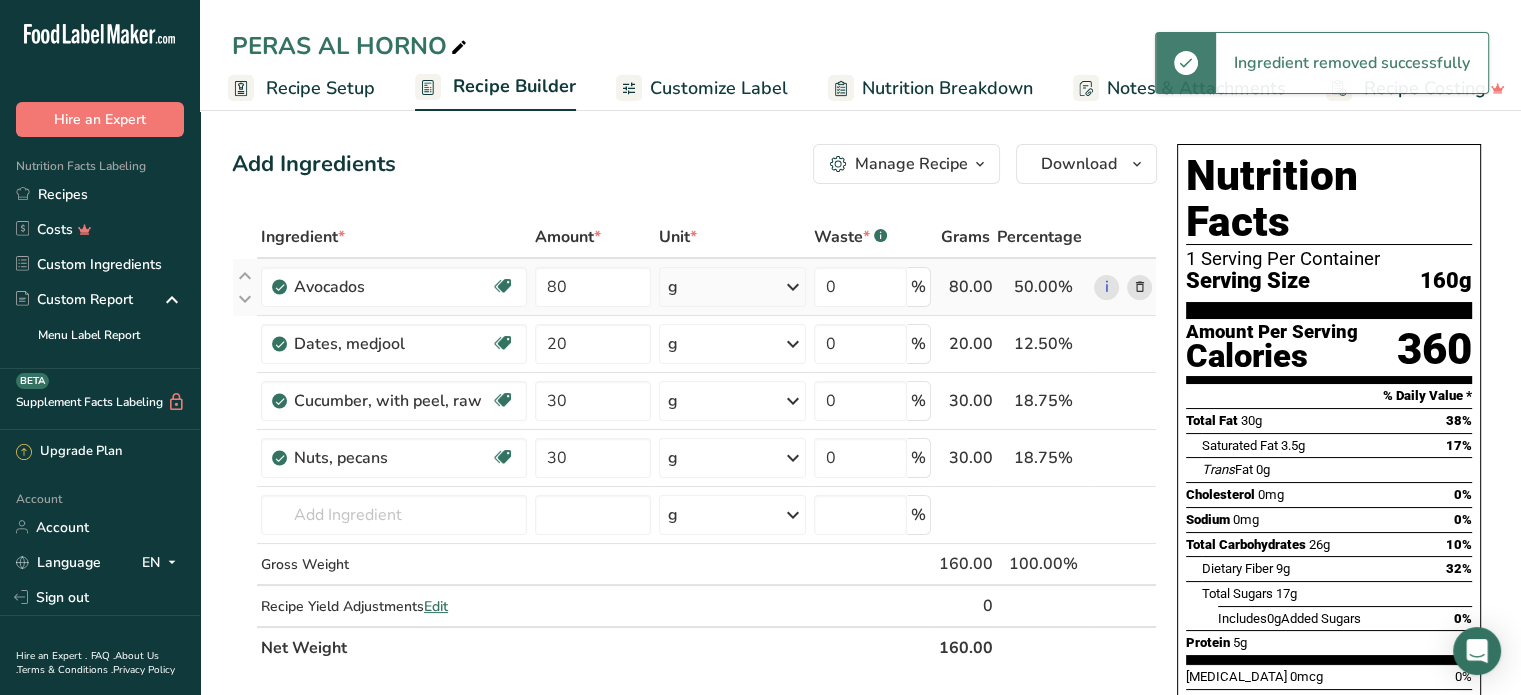 click at bounding box center (1139, 287) 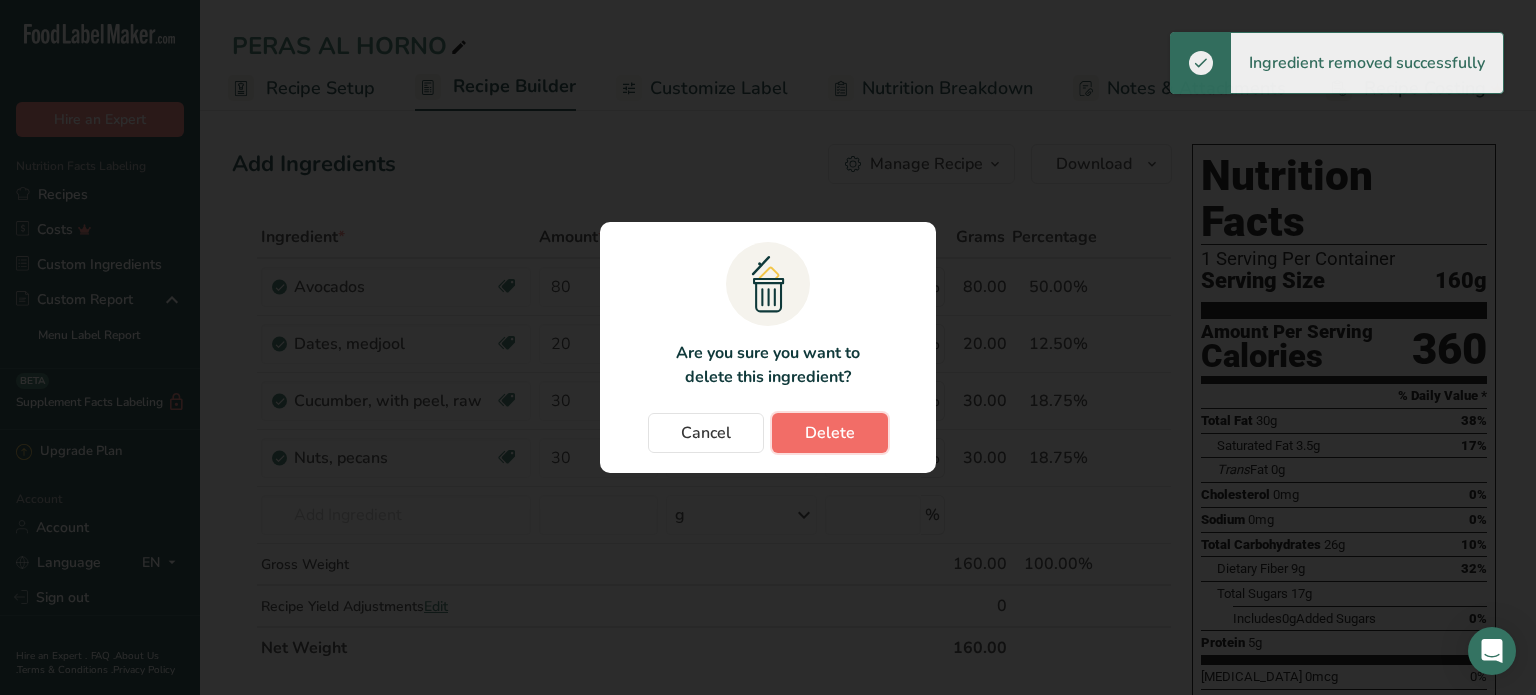 click on "Delete" at bounding box center (830, 433) 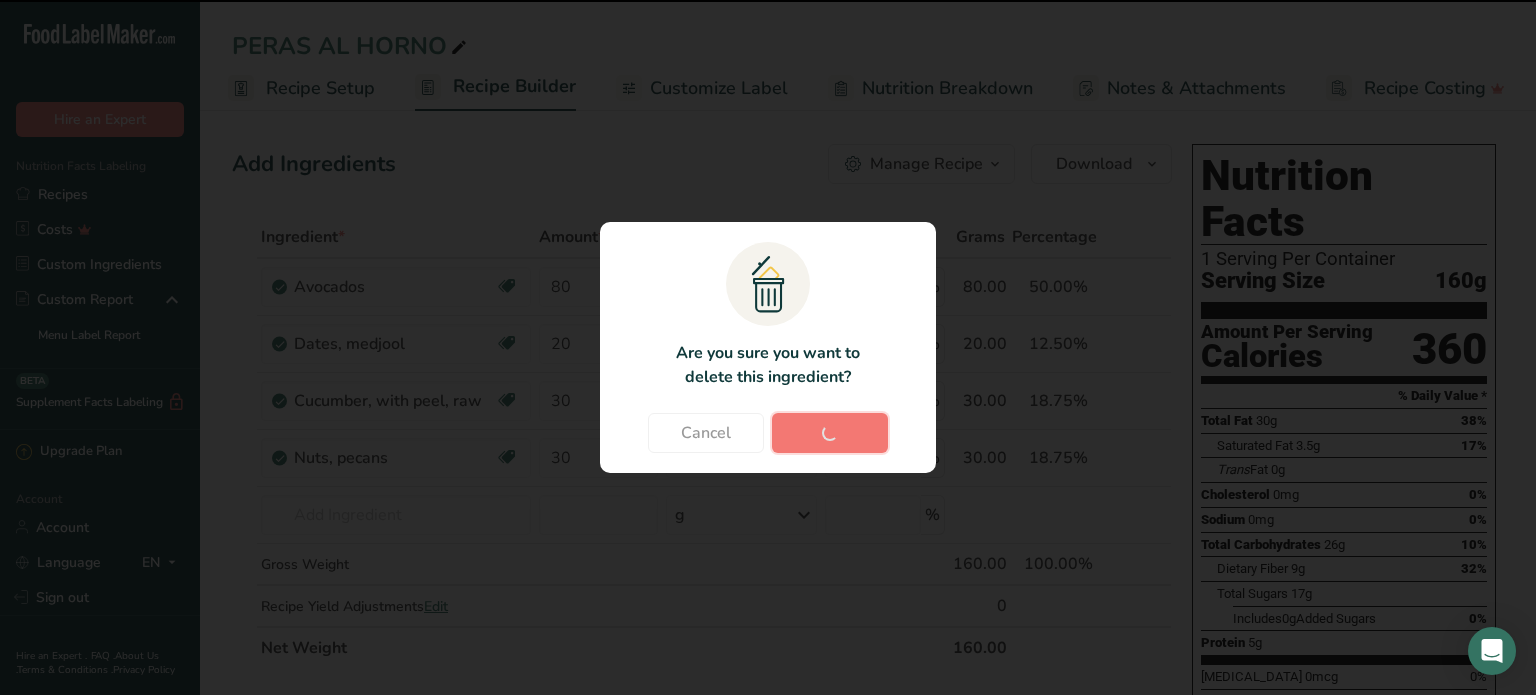 type on "20" 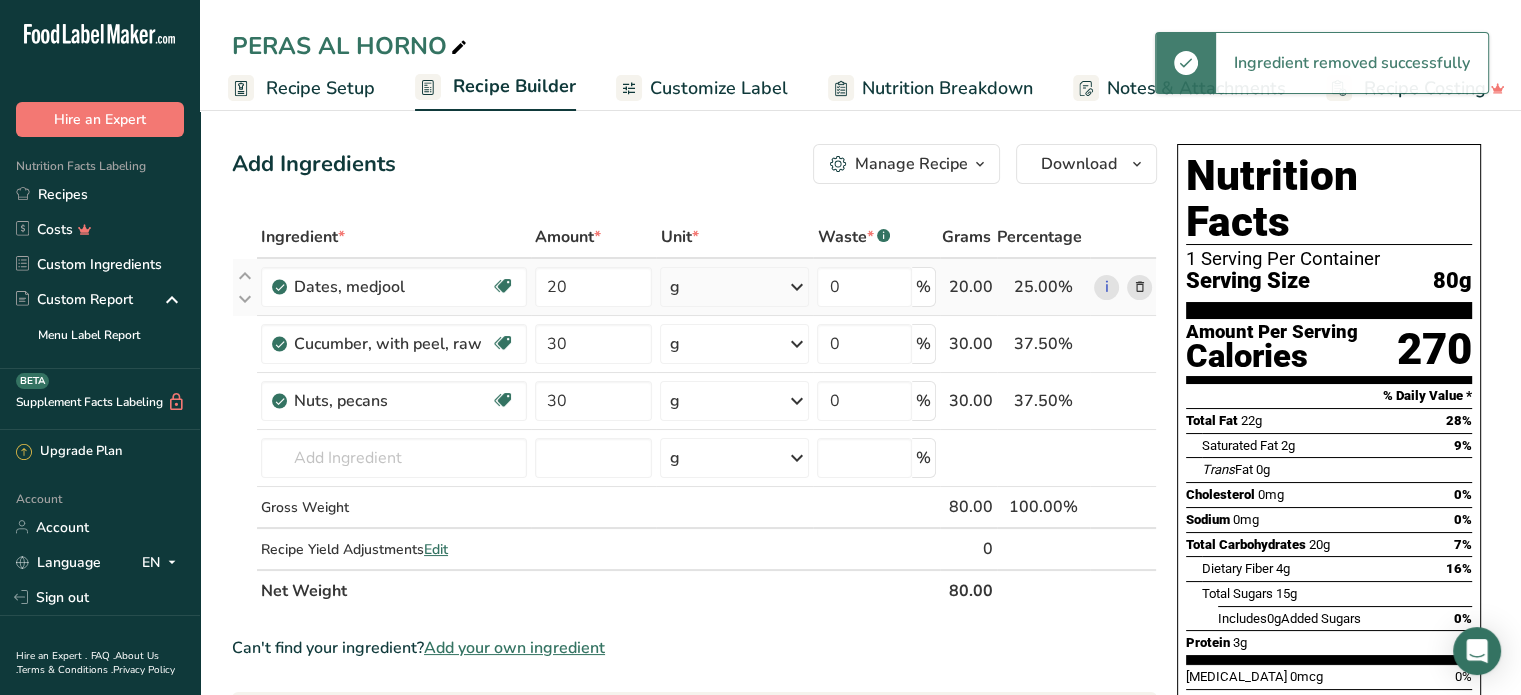 click at bounding box center (1139, 287) 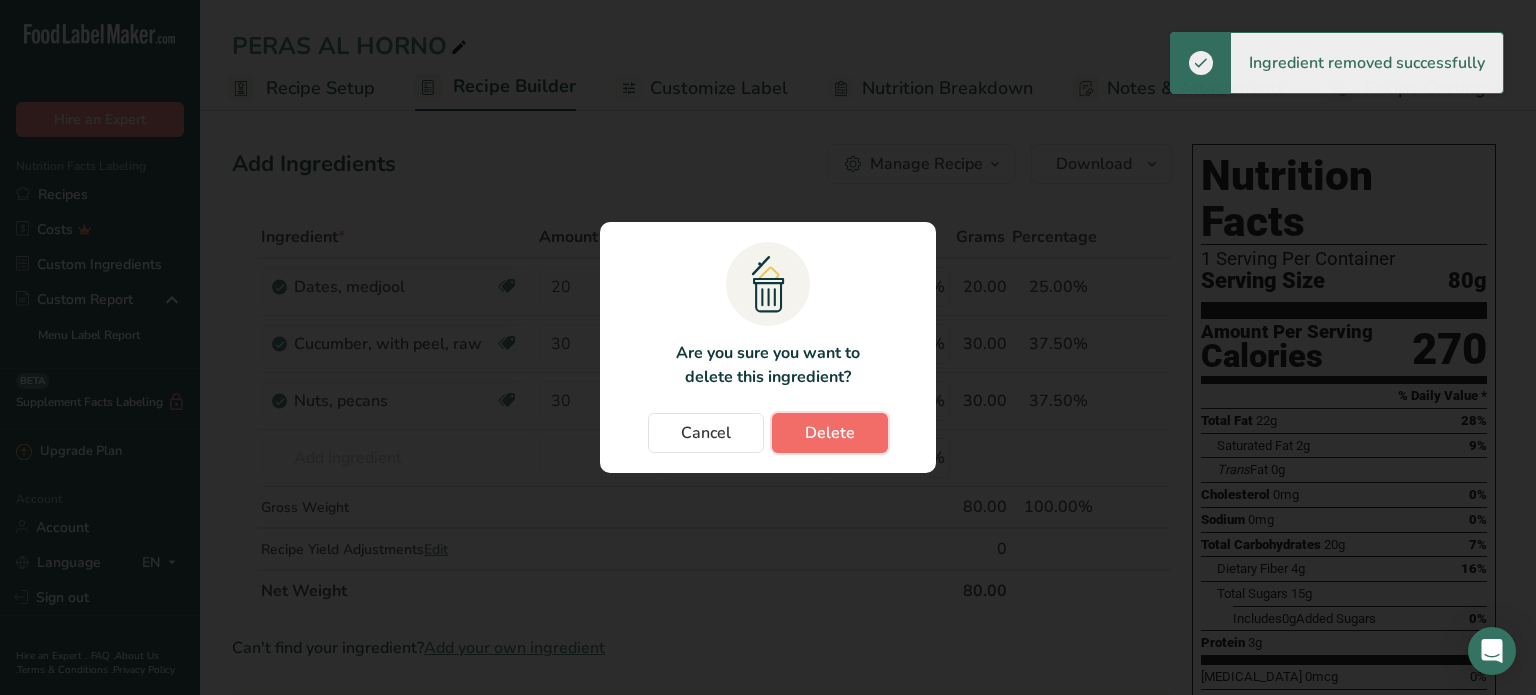 click on "Delete" at bounding box center (830, 433) 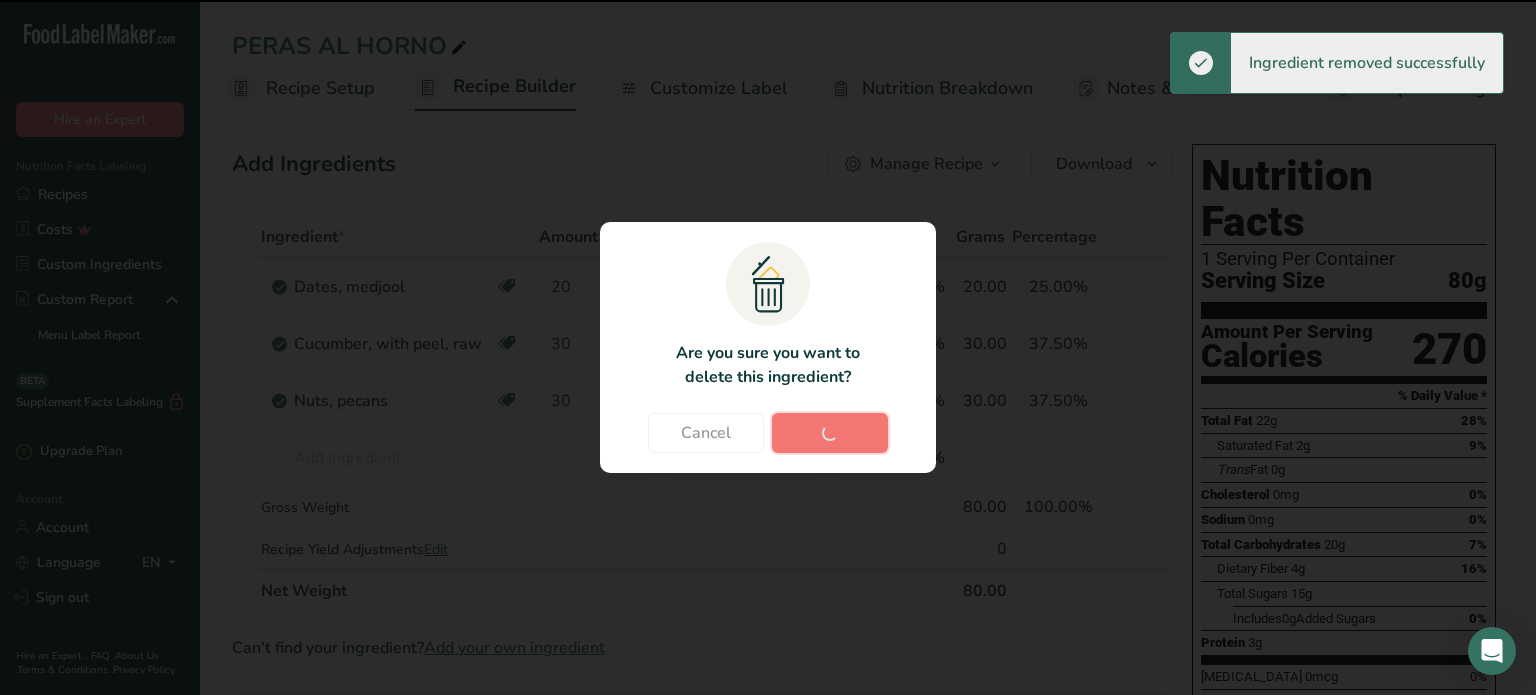type on "30" 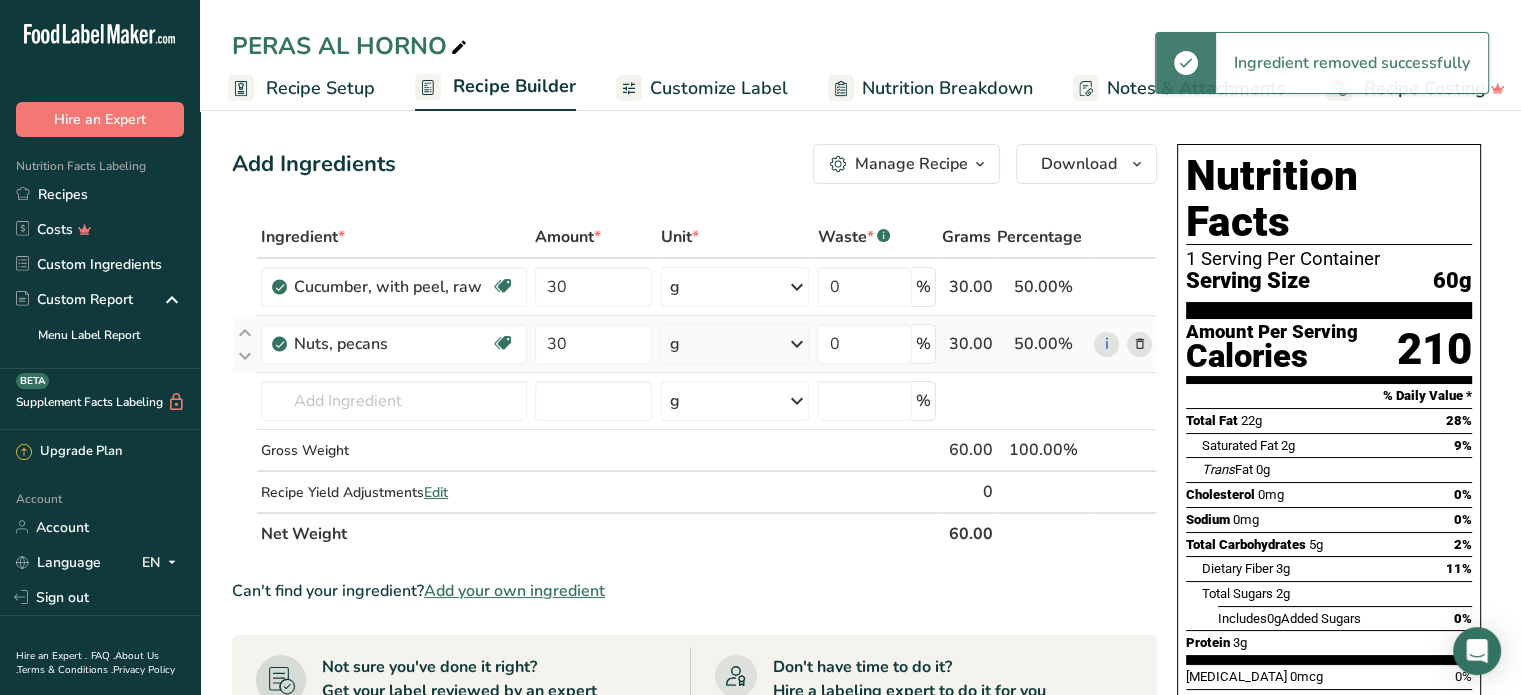 click at bounding box center [1139, 344] 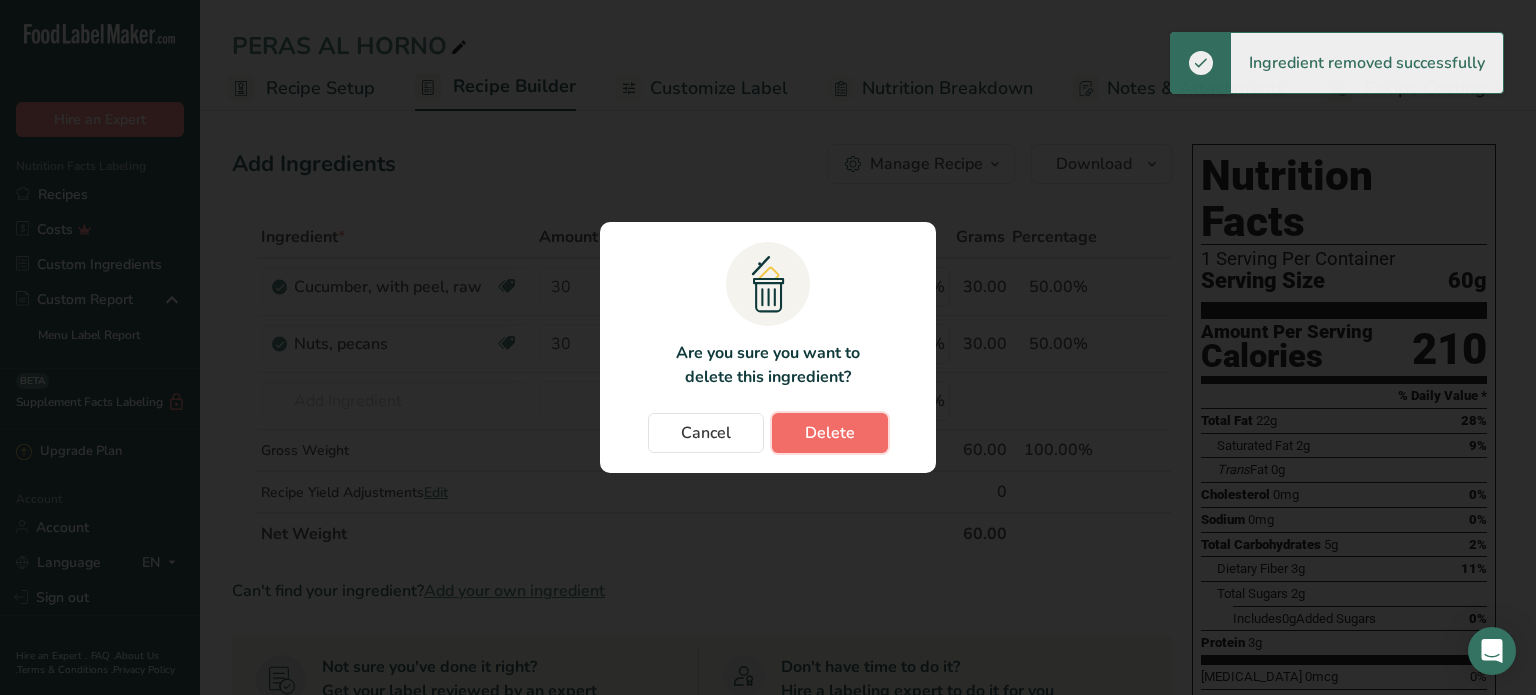 click on "Delete" at bounding box center (830, 433) 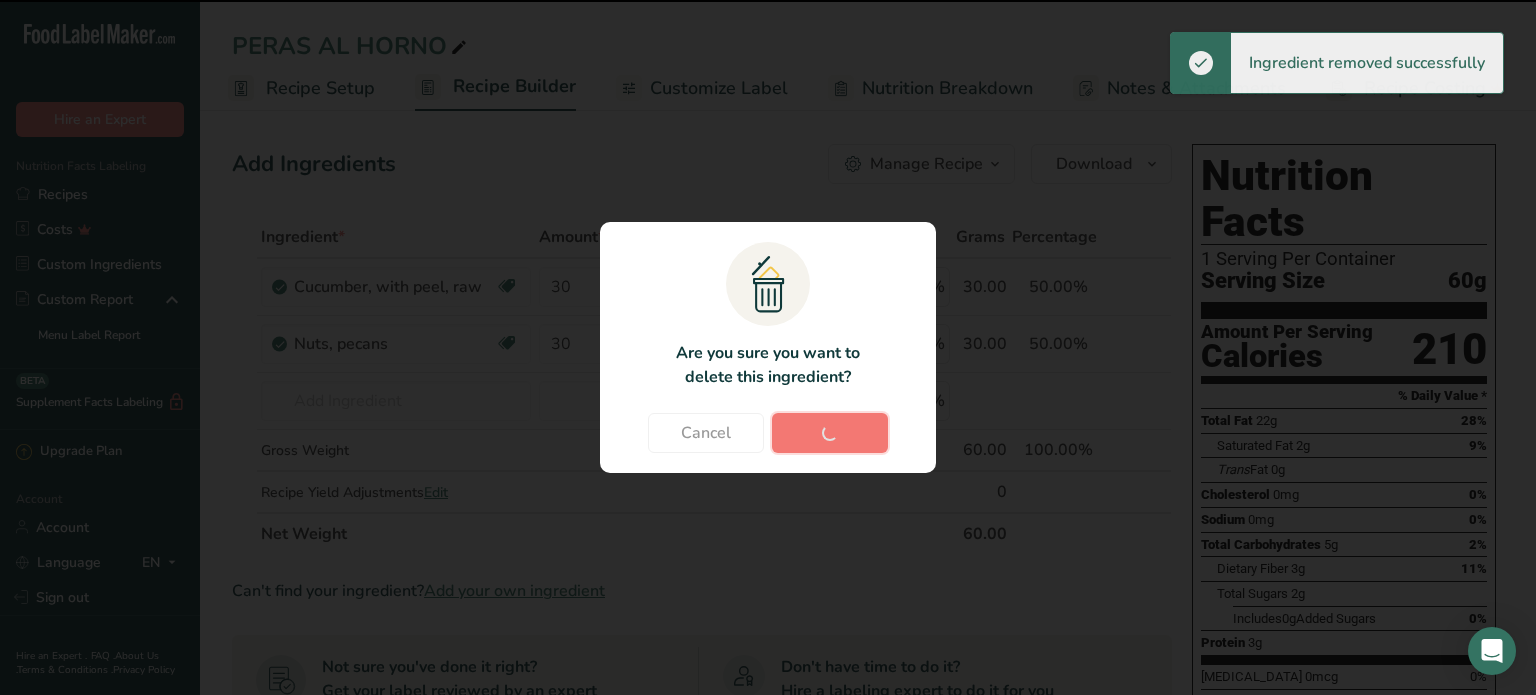 type 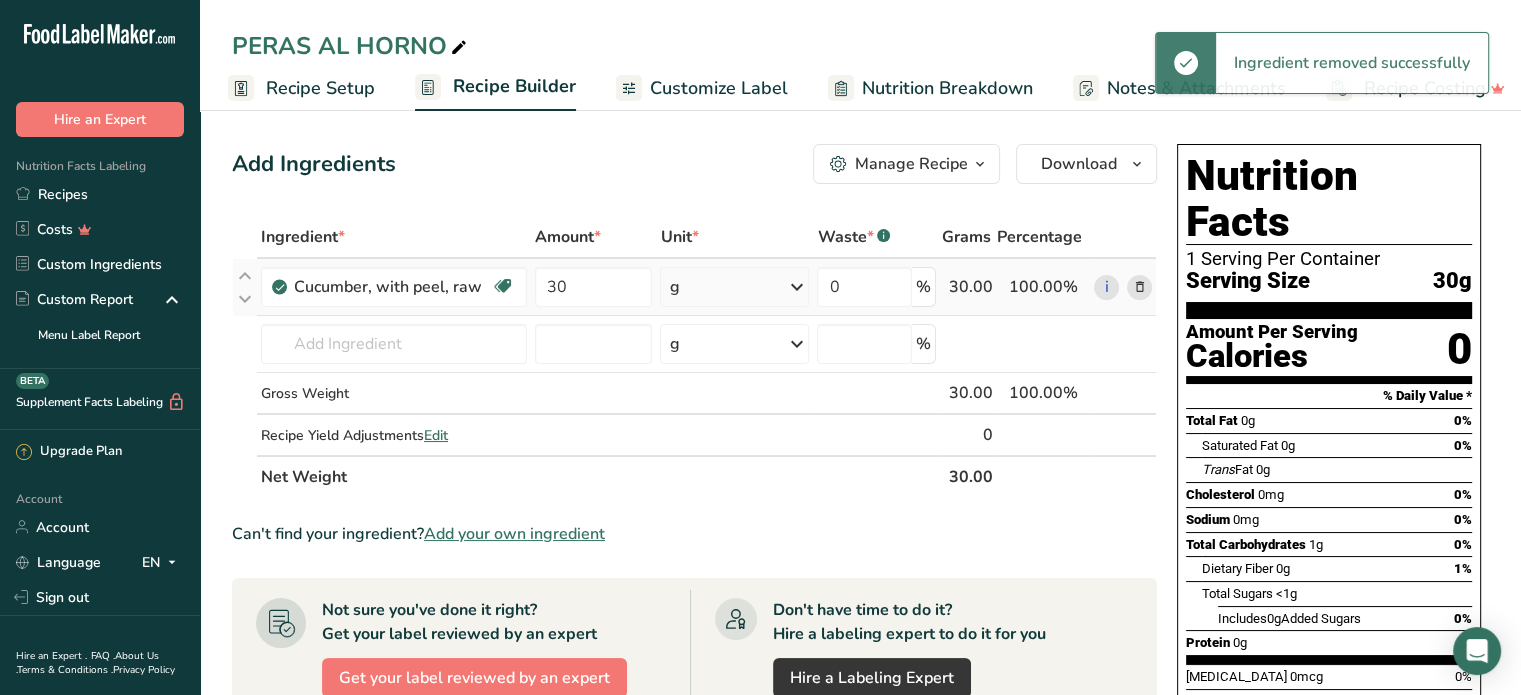 click at bounding box center (1139, 287) 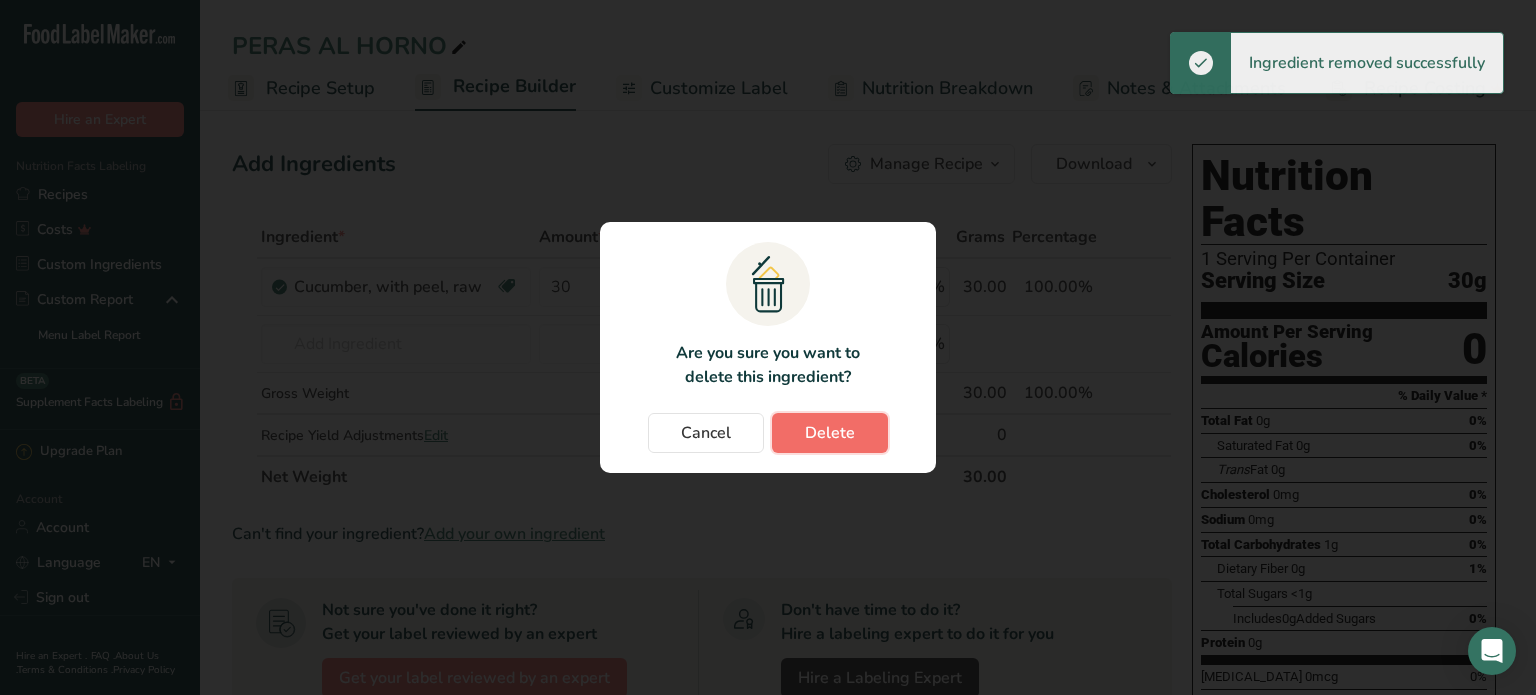 click on "Delete" at bounding box center [830, 433] 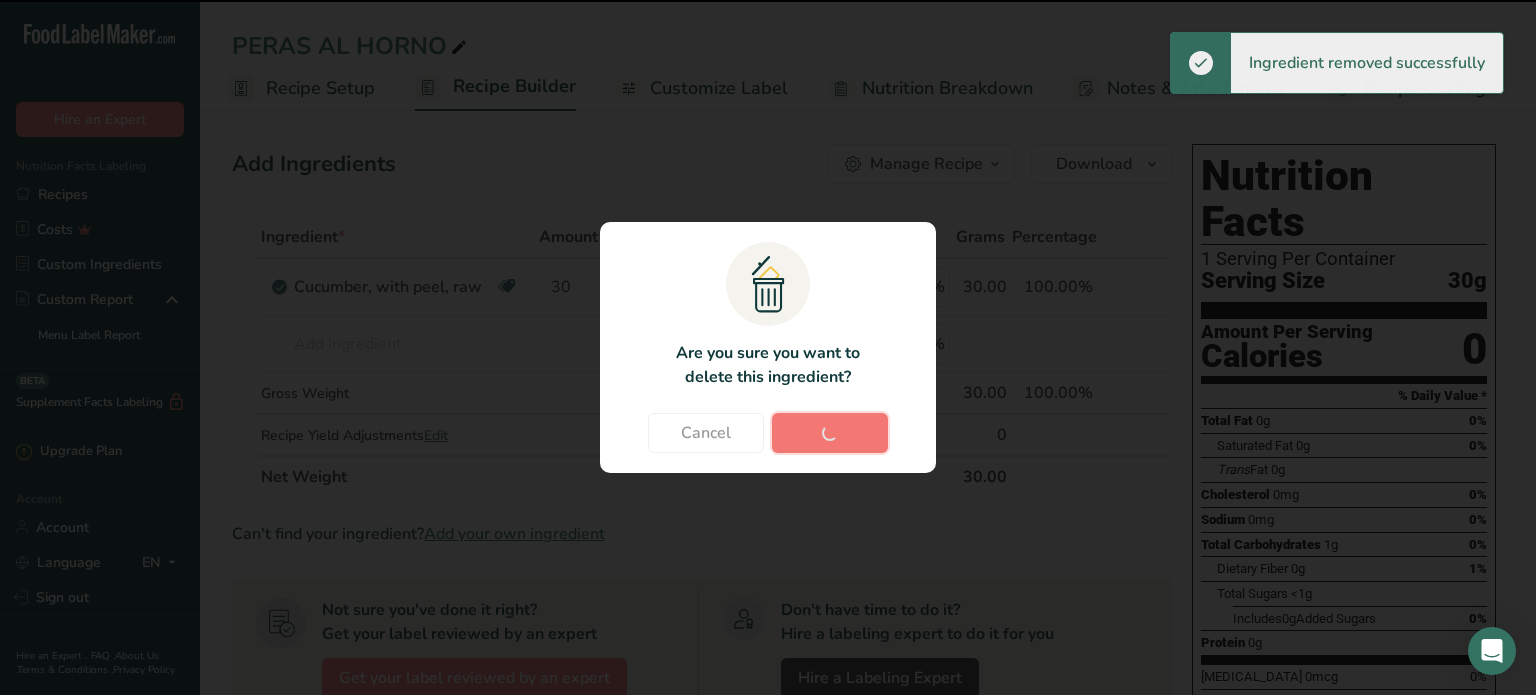 type 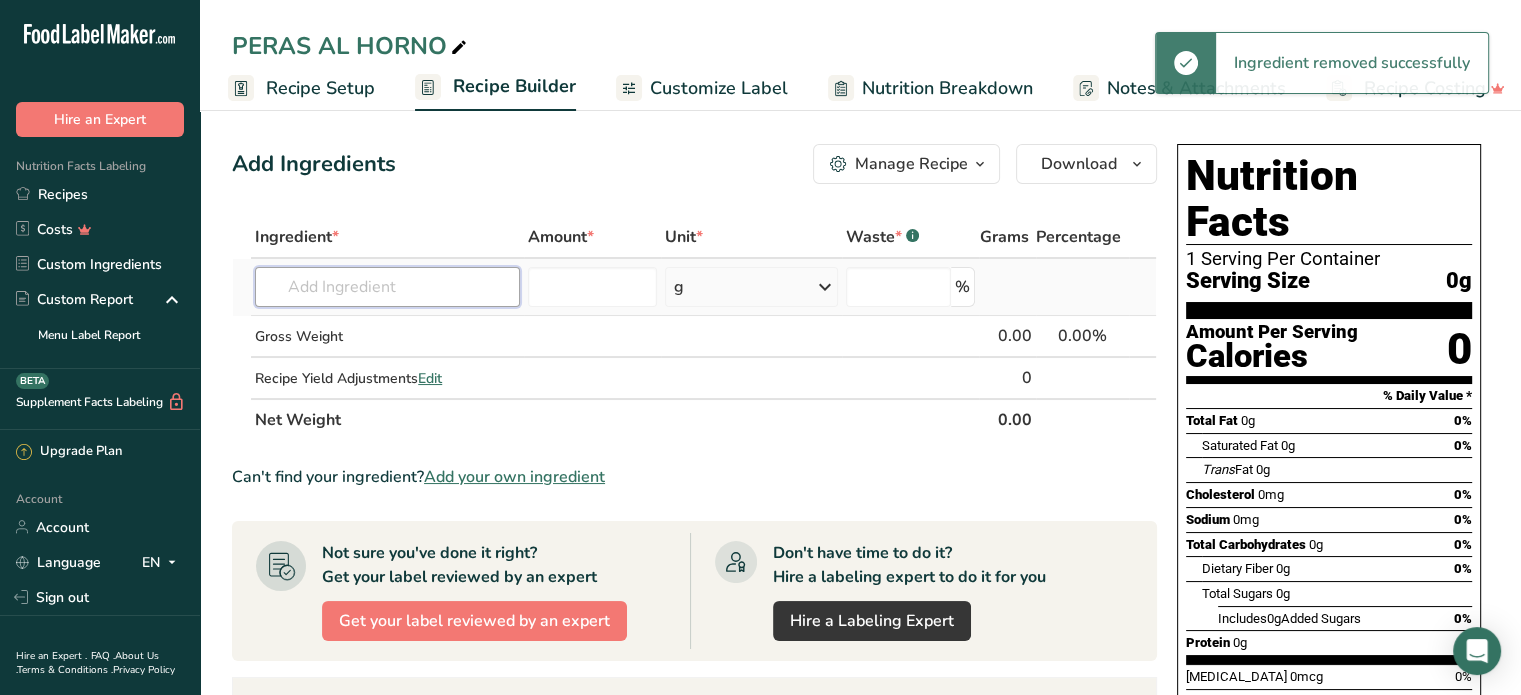 click at bounding box center [387, 287] 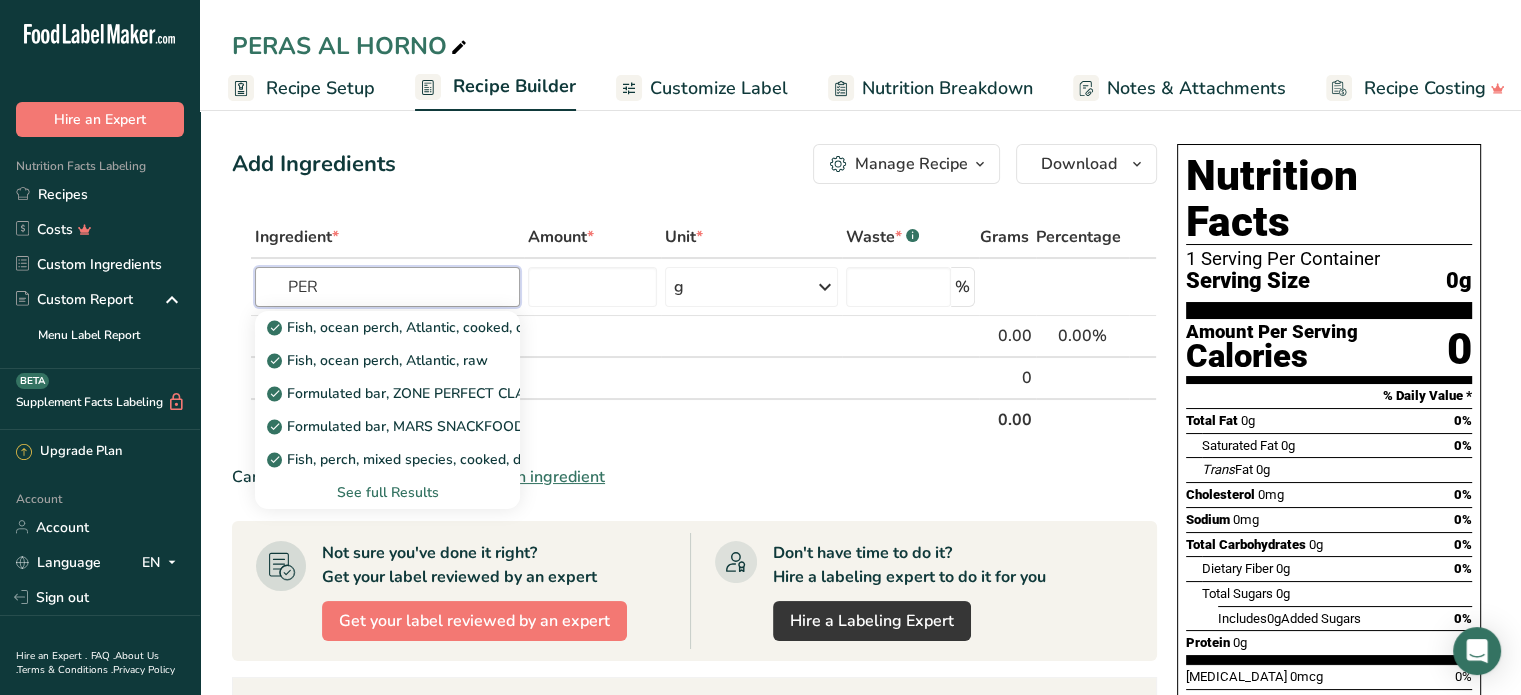 type on "PER" 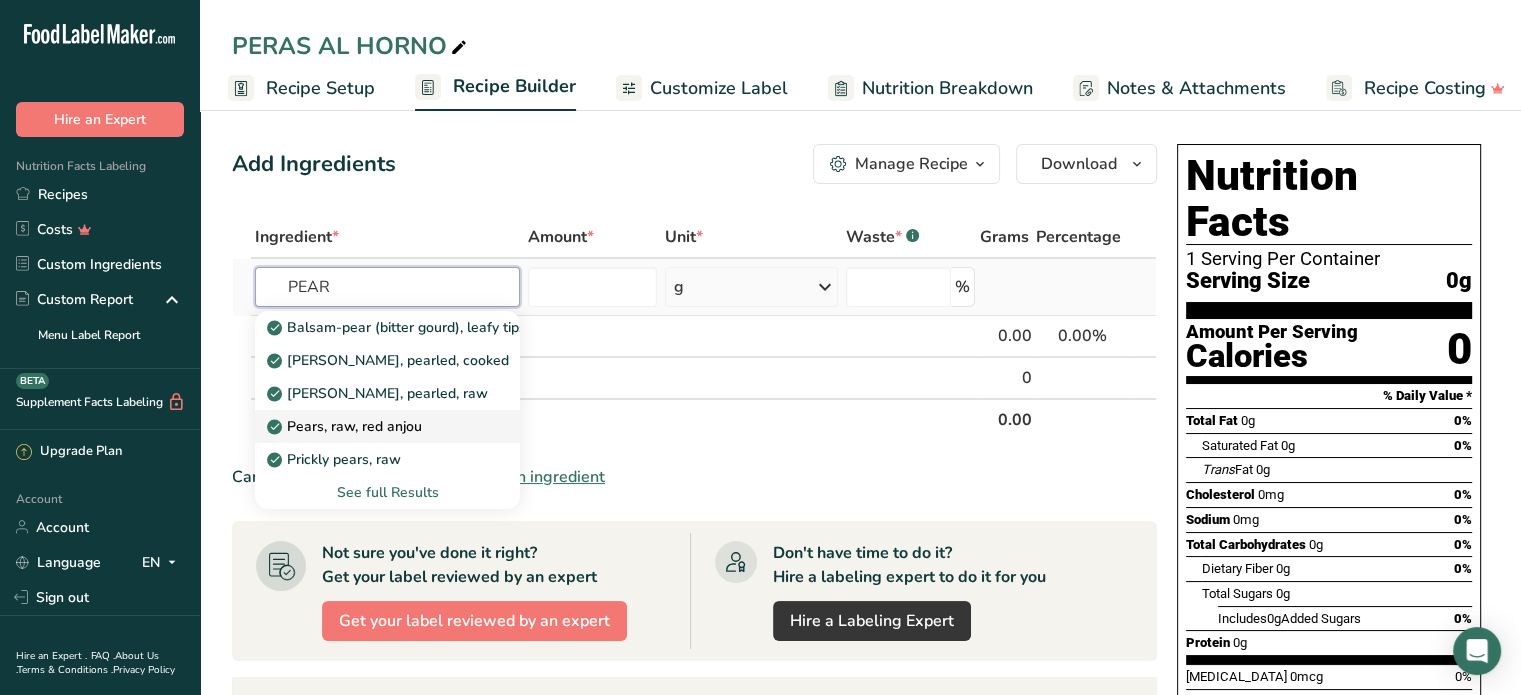 type on "PEAR" 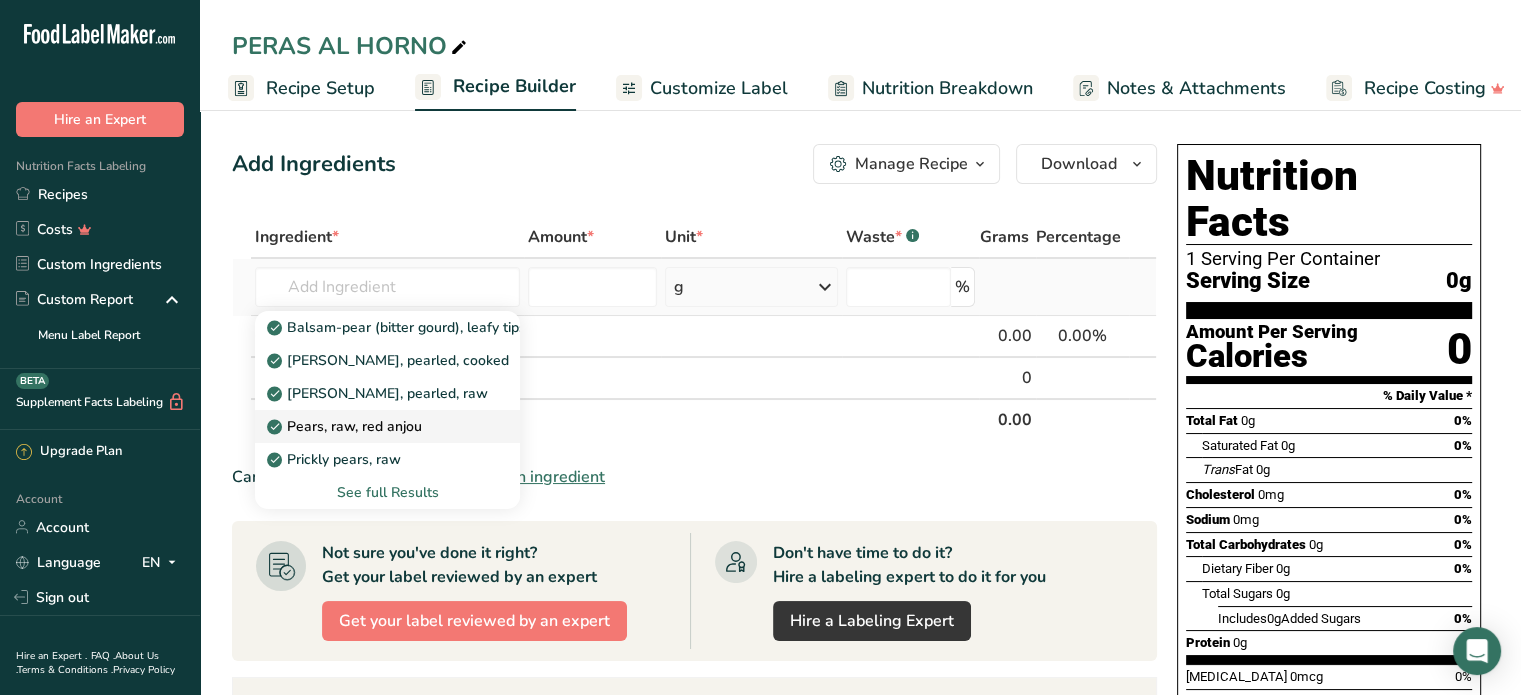 click on "Pears, raw, red anjou" at bounding box center (346, 426) 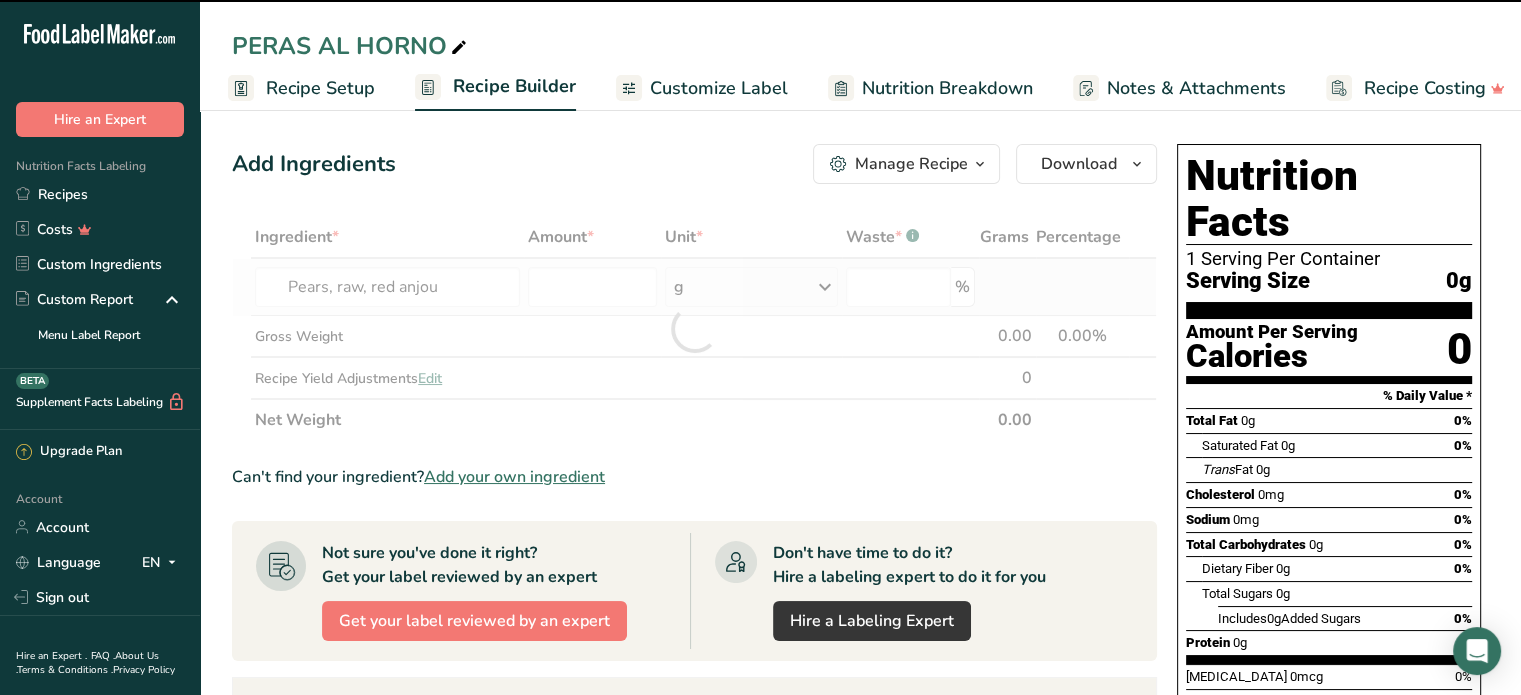 type on "0" 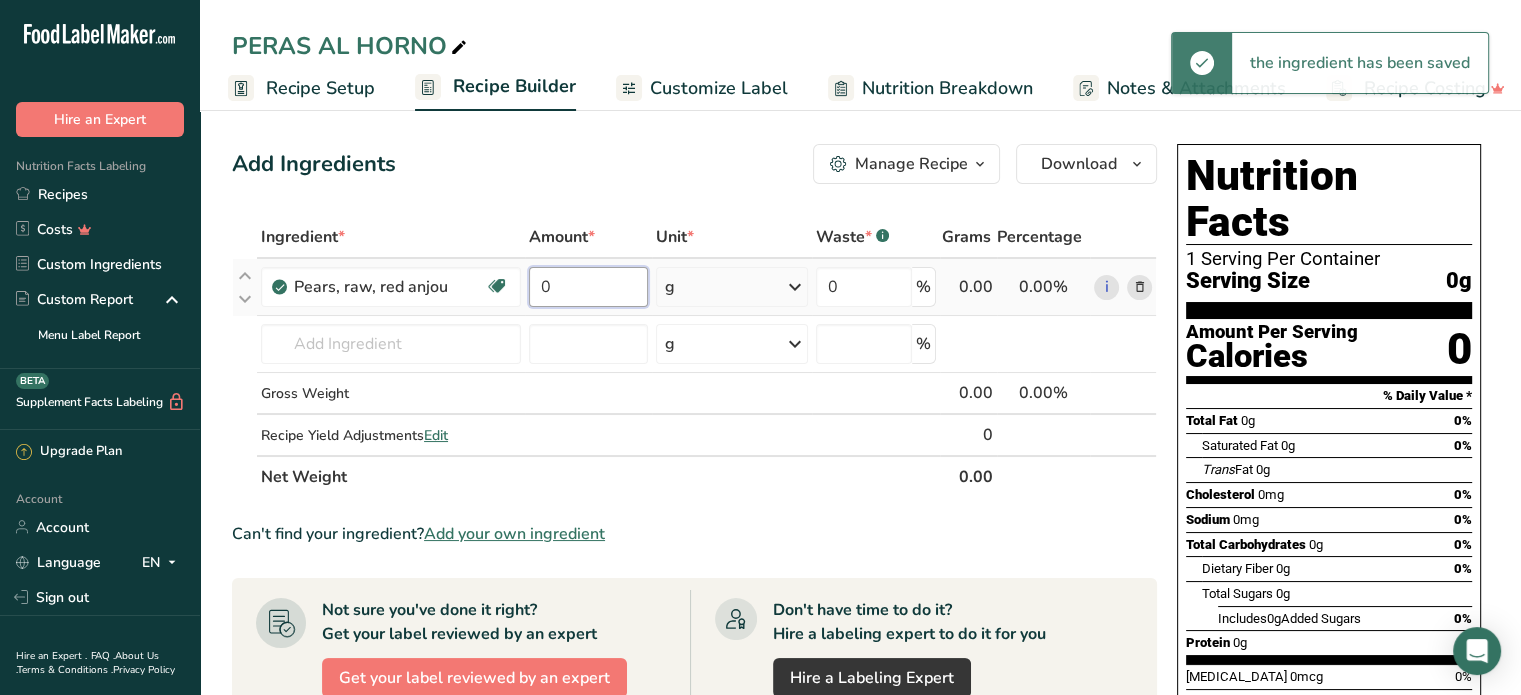 click on "0" at bounding box center [588, 287] 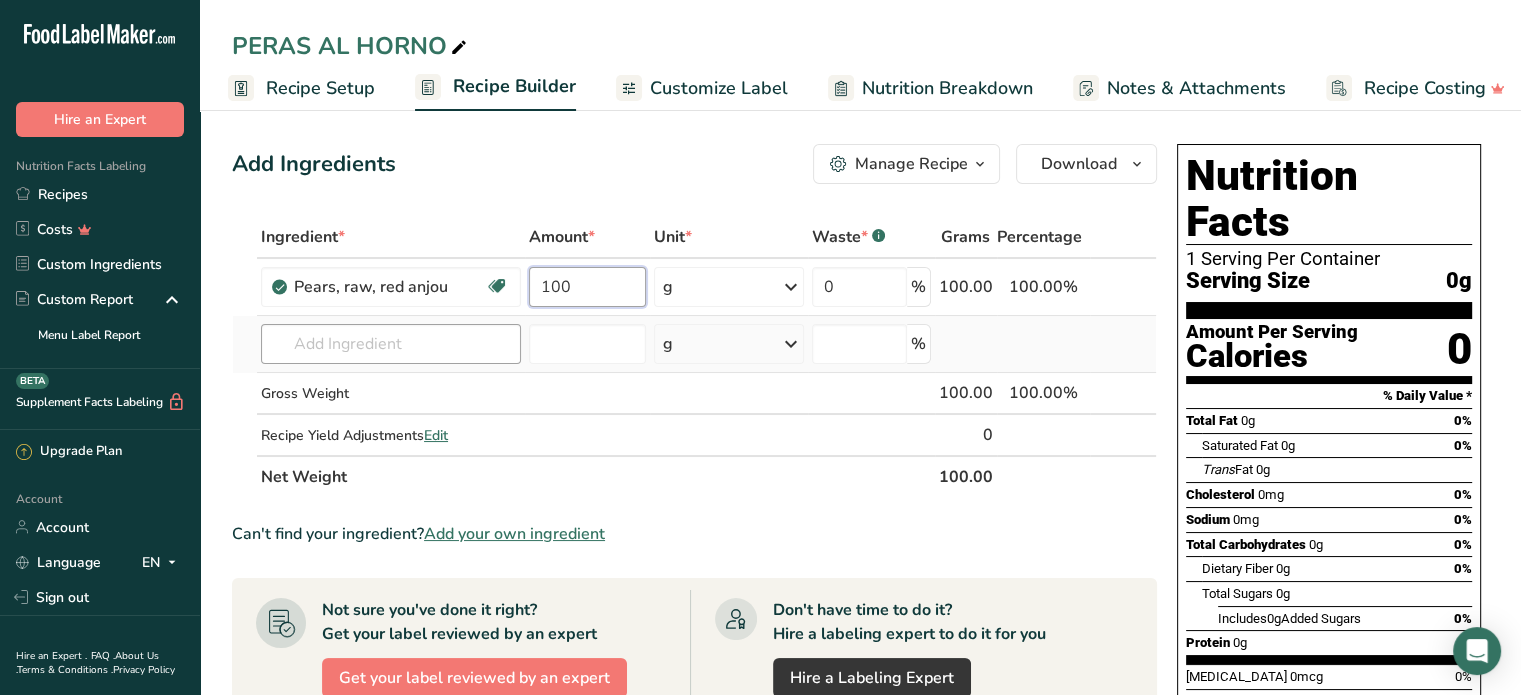 type on "100" 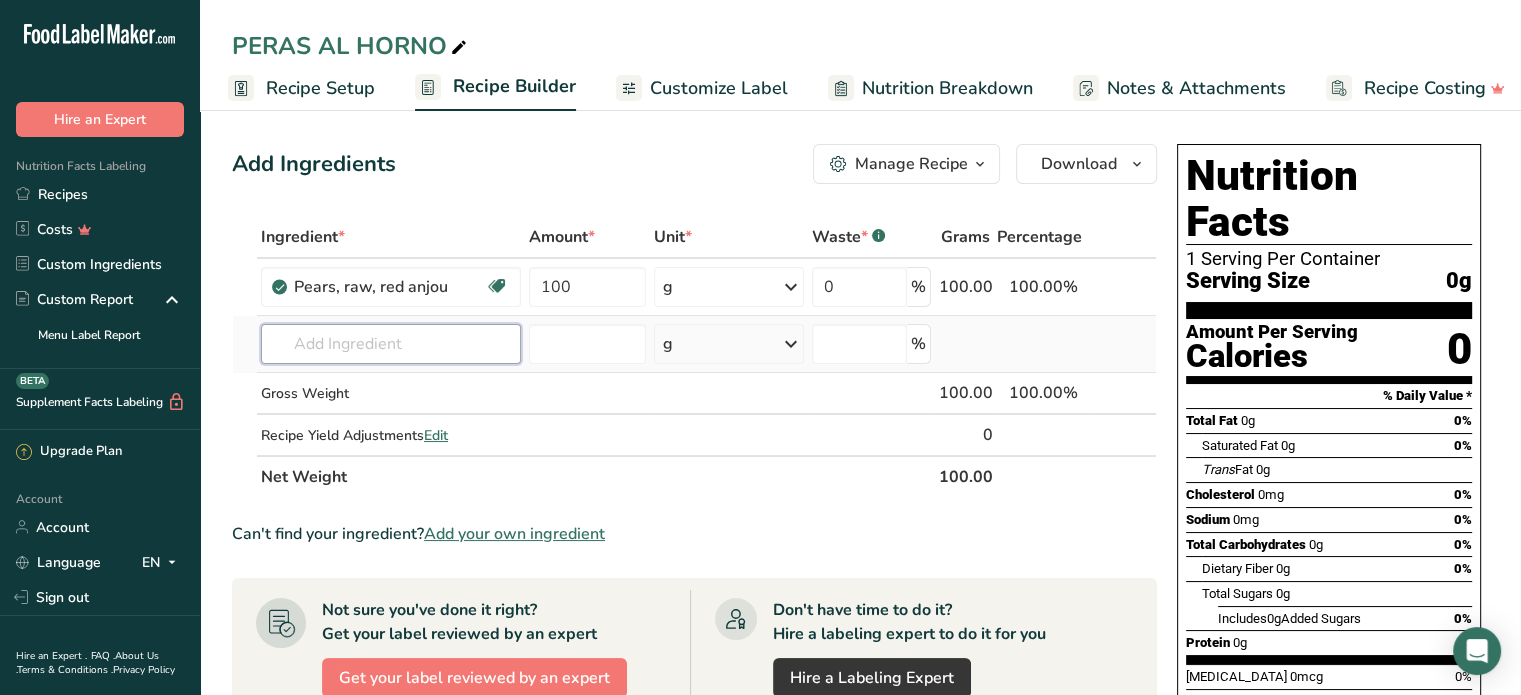 click on "Ingredient *
Amount *
Unit *
Waste *   .a-a{fill:#347362;}.b-a{fill:#fff;}          Grams
Percentage
Pears, raw, red anjou
Source of Antioxidants
Prebiotic Effect
Dairy free
Gluten free
Vegan
Vegetarian
Soy free
100
g
Portions
1 small
1 medium
1 large
See more
Weight Units
g
kg
mg
See more
Volume Units
l
Volume units require a density conversion. If you know your ingredient's density enter it below. Otherwise, click on "RIA" our AI Regulatory bot - she will be able to help you
lb/ft3
g/cm3" at bounding box center [694, 357] 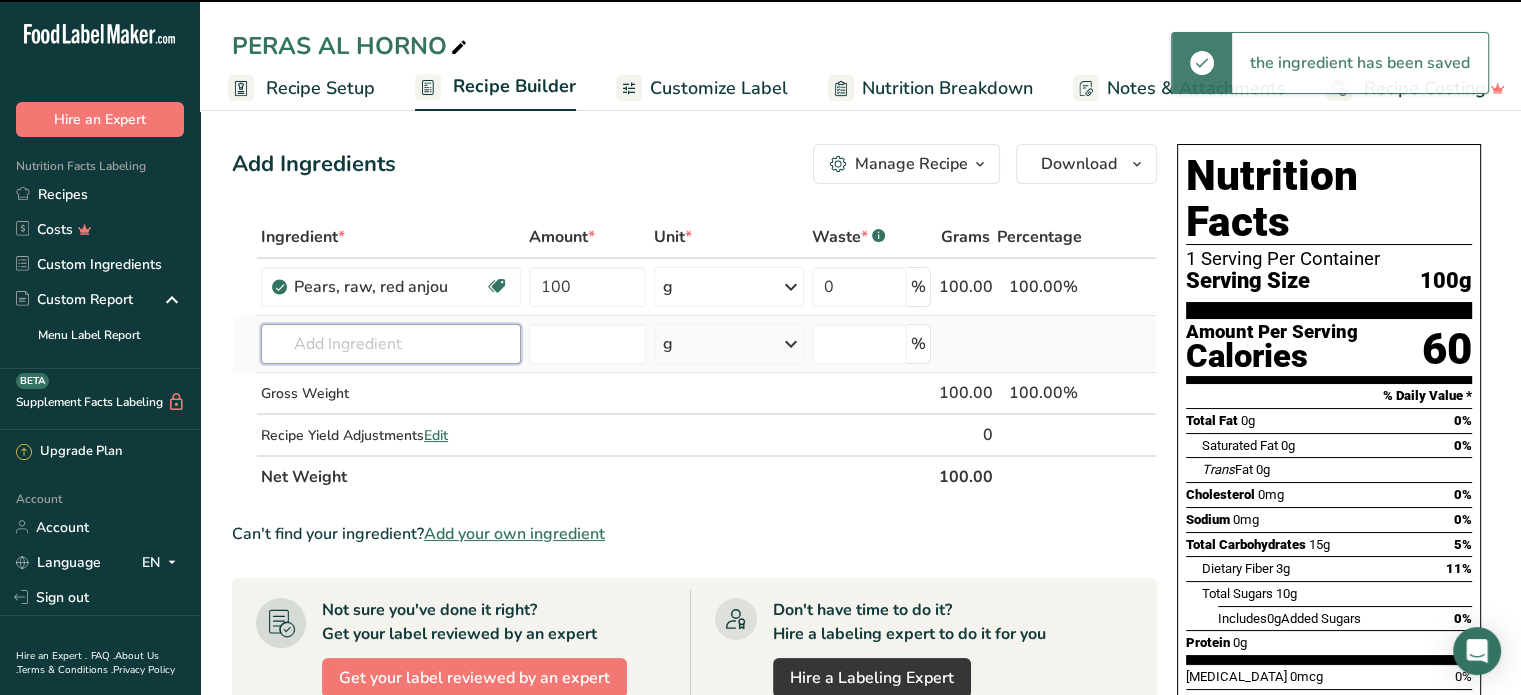 click at bounding box center [391, 344] 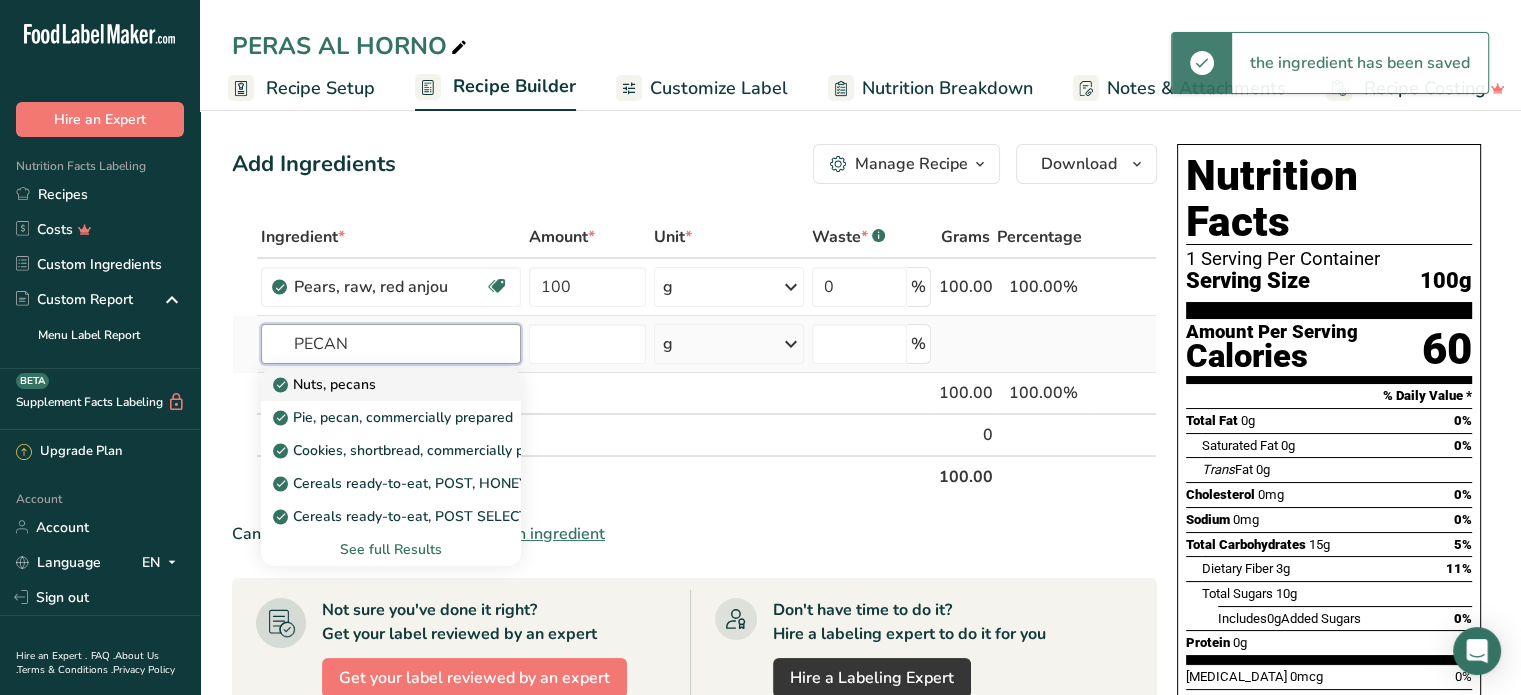 type on "PECAN" 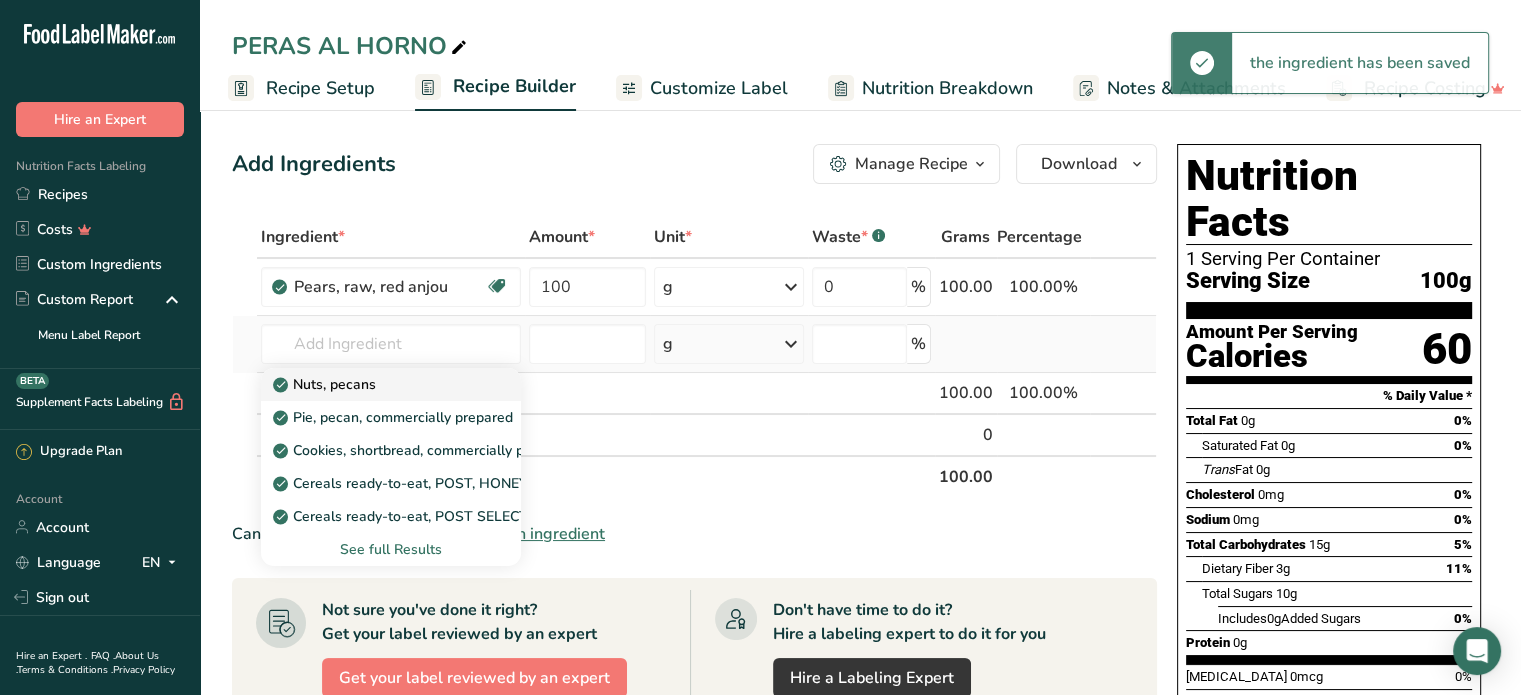 click on "Nuts, pecans" at bounding box center [326, 384] 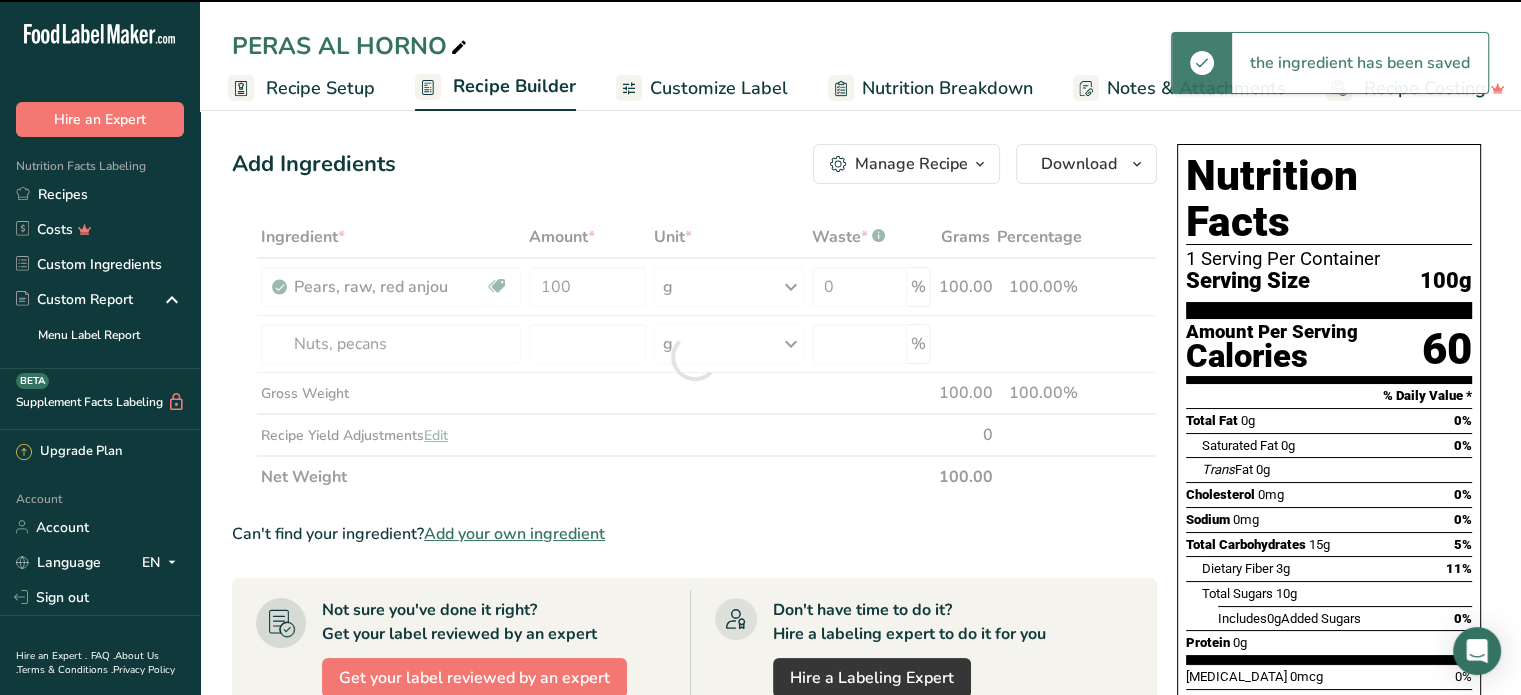type on "0" 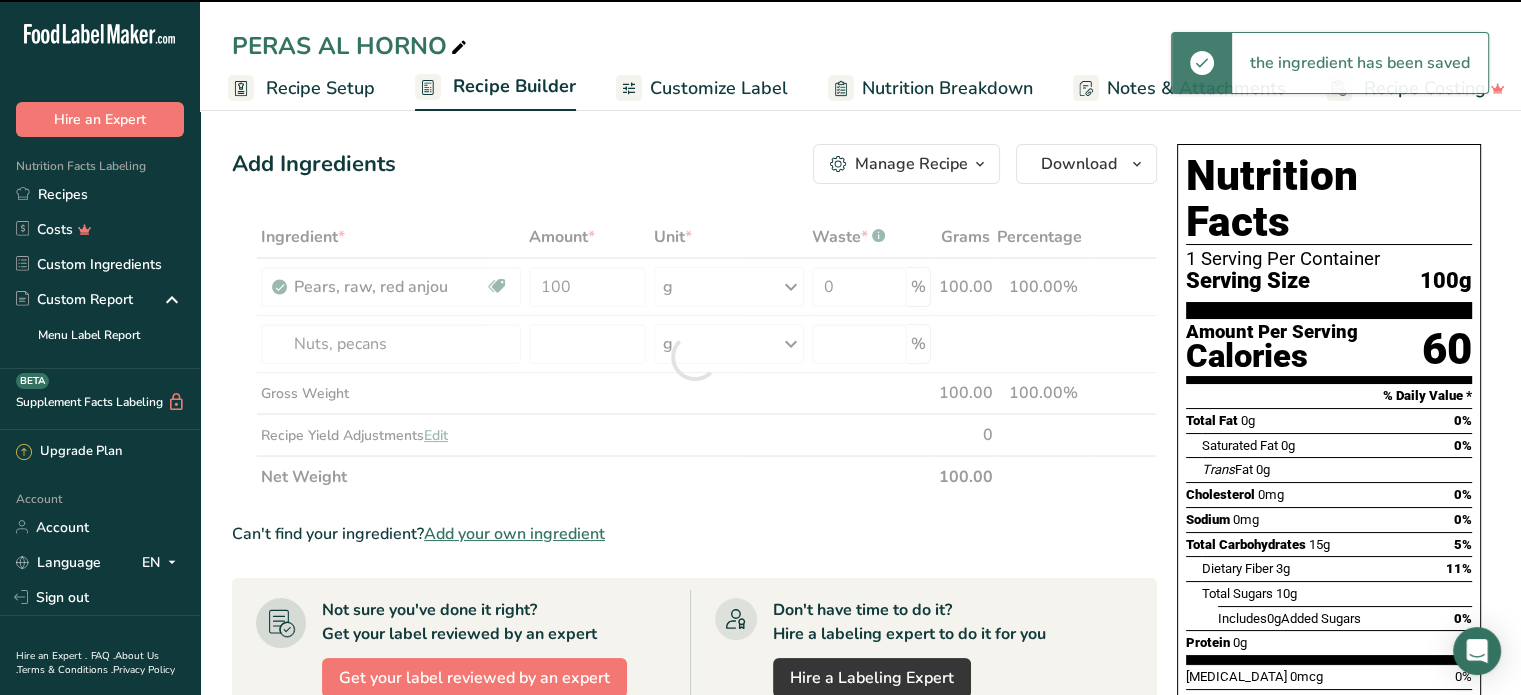 type on "0" 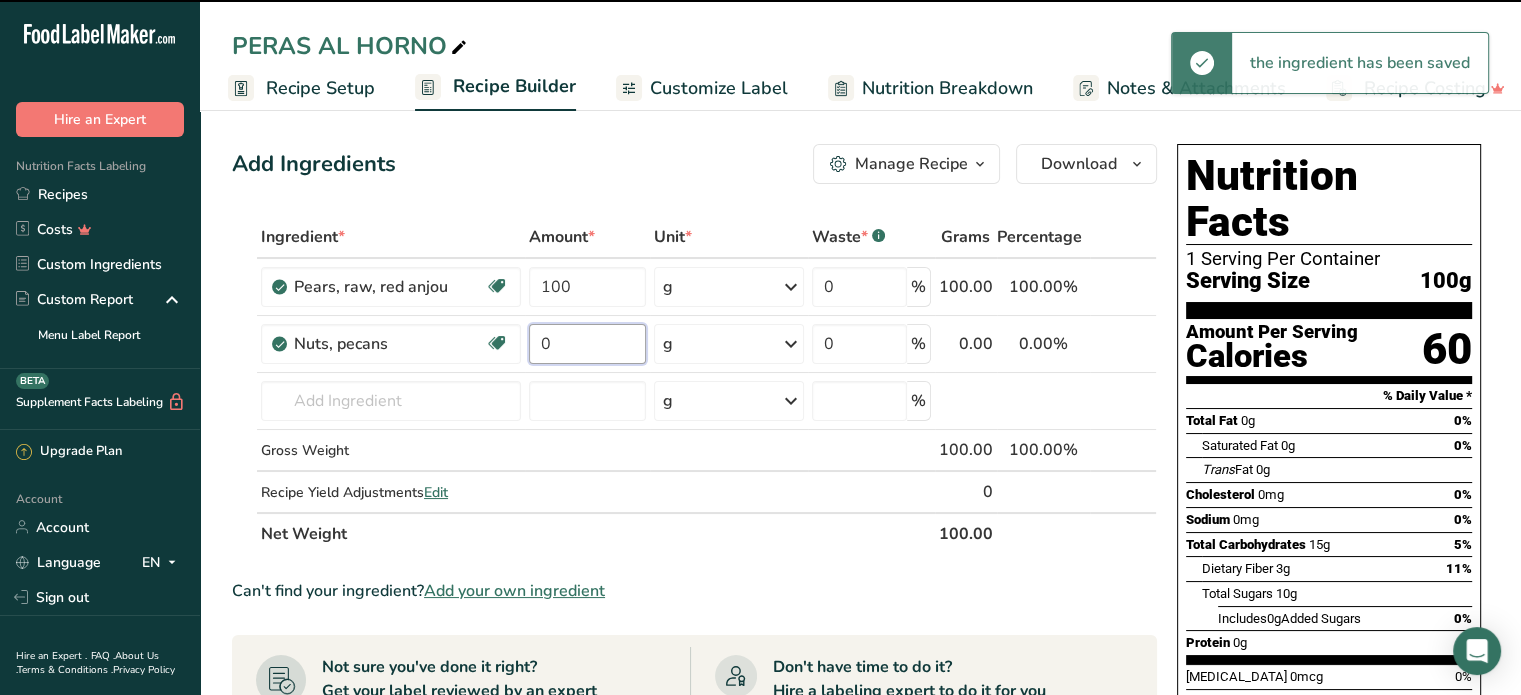 click on "0" at bounding box center (587, 344) 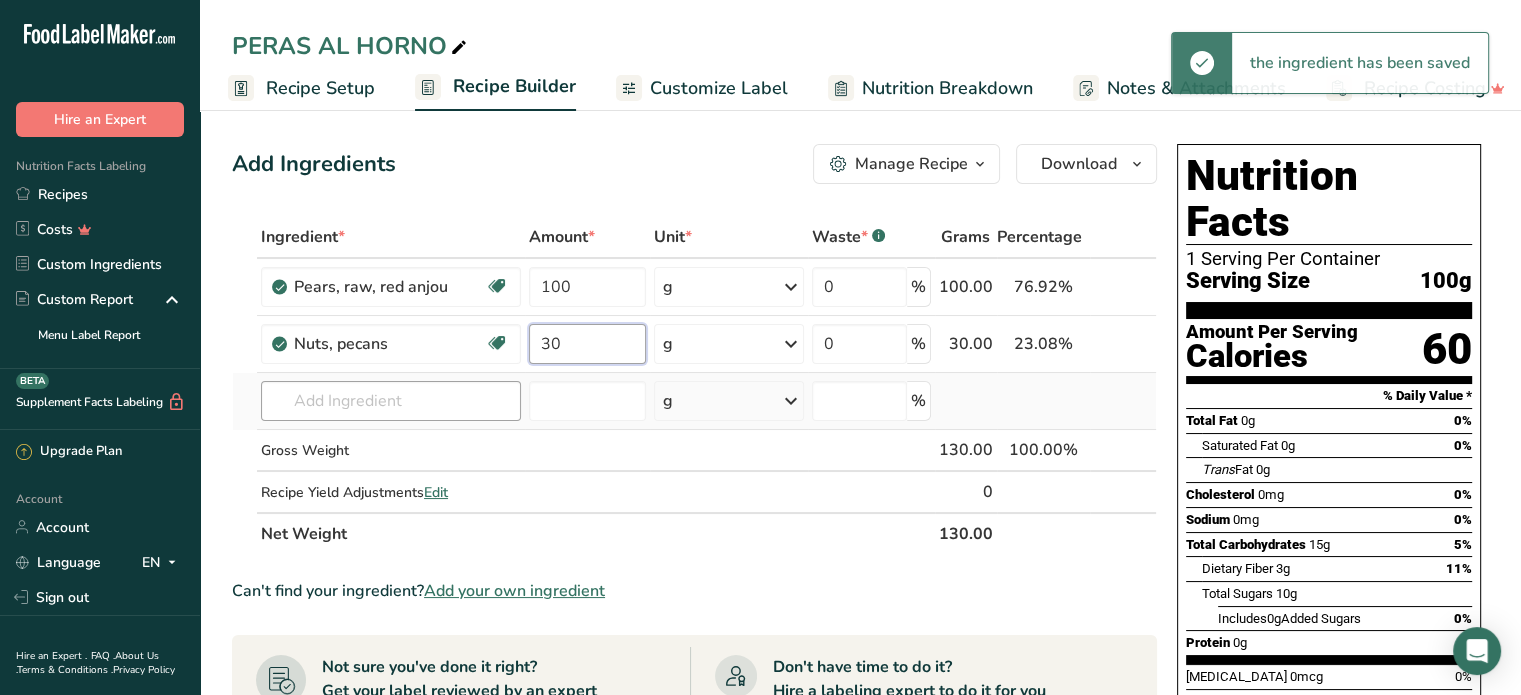 type on "30" 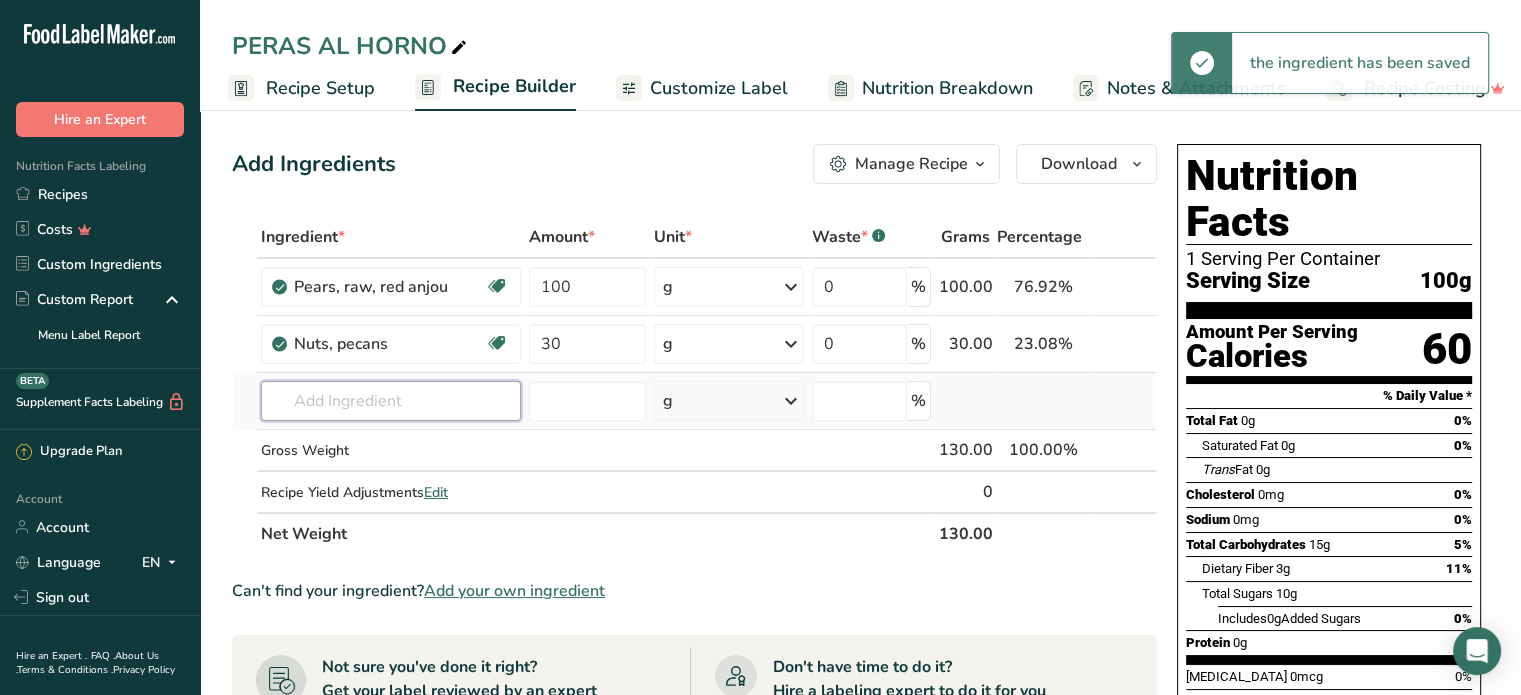 click on "Ingredient *
Amount *
Unit *
Waste *   .a-a{fill:#347362;}.b-a{fill:#fff;}          Grams
Percentage
Pears, raw, red anjou
Source of Antioxidants
Prebiotic Effect
Dairy free
Gluten free
Vegan
Vegetarian
Soy free
100
g
Portions
1 small
1 medium
1 large
See more
Weight Units
g
kg
mg
See more
Volume Units
l
Volume units require a density conversion. If you know your ingredient's density enter it below. Otherwise, click on "RIA" our AI Regulatory bot - she will be able to help you
lb/ft3
g/cm3" at bounding box center [694, 385] 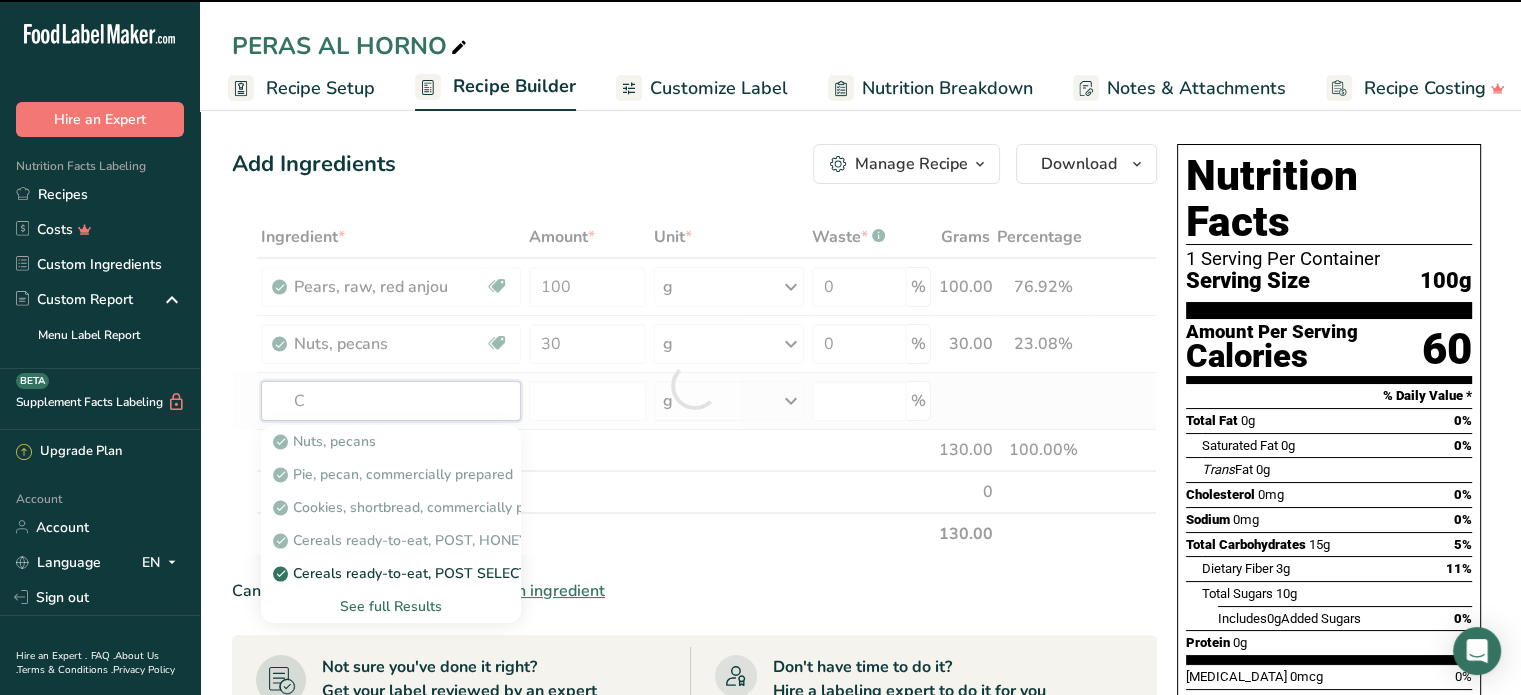 type on "CI" 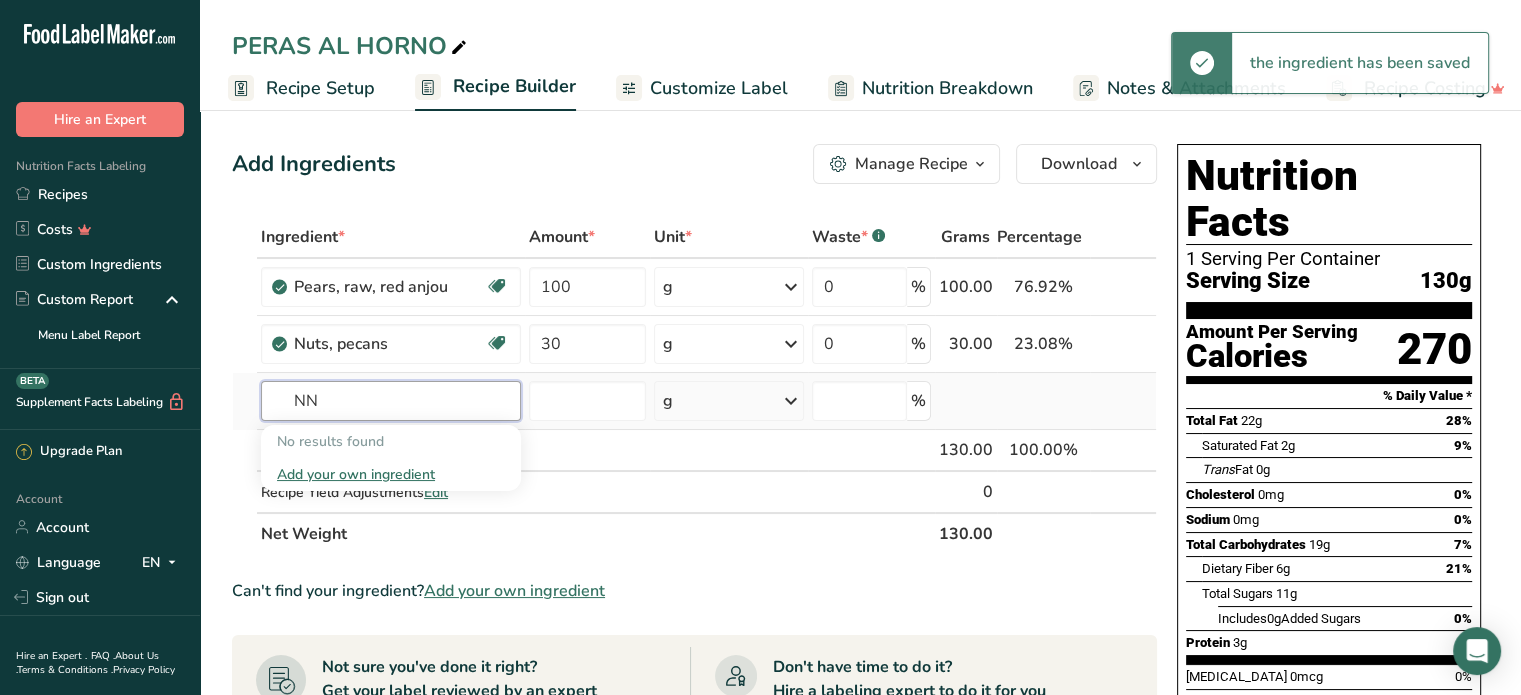 type on "N" 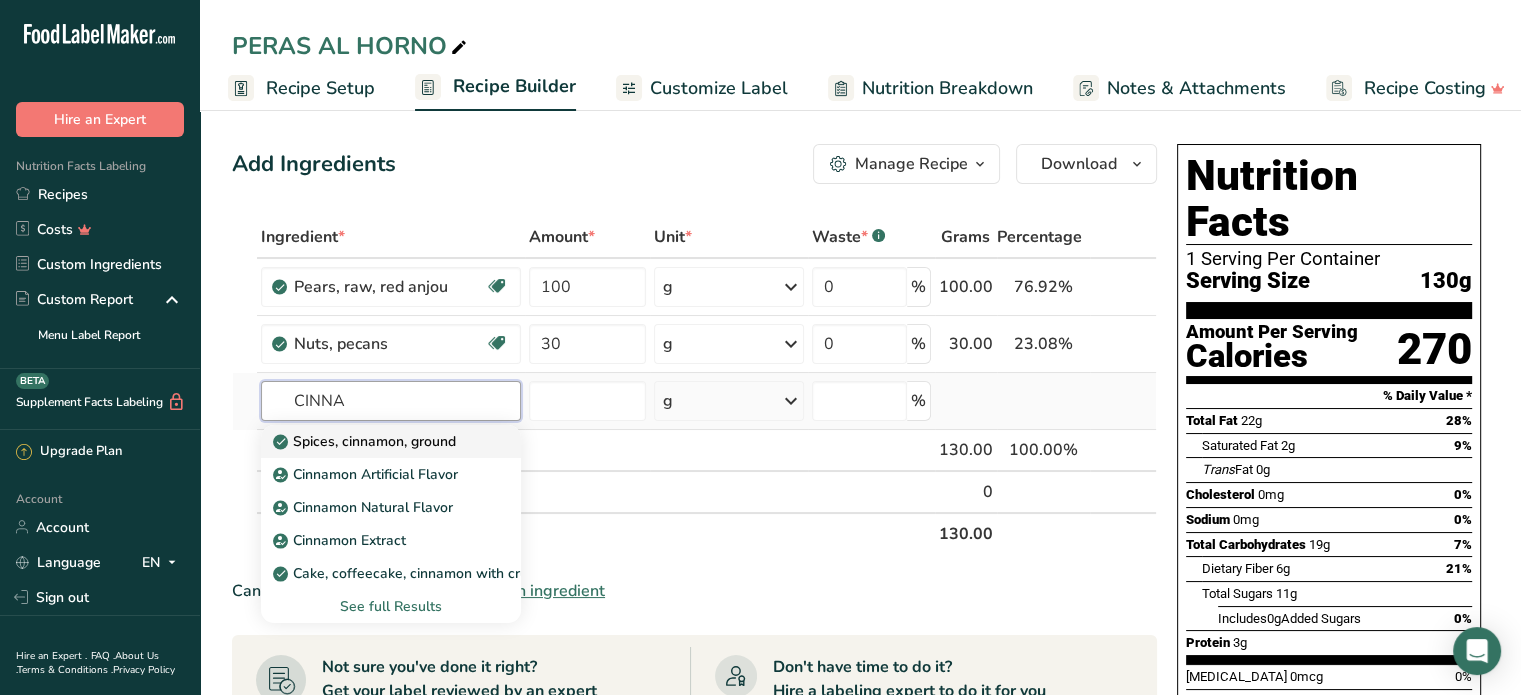 type on "CINNA" 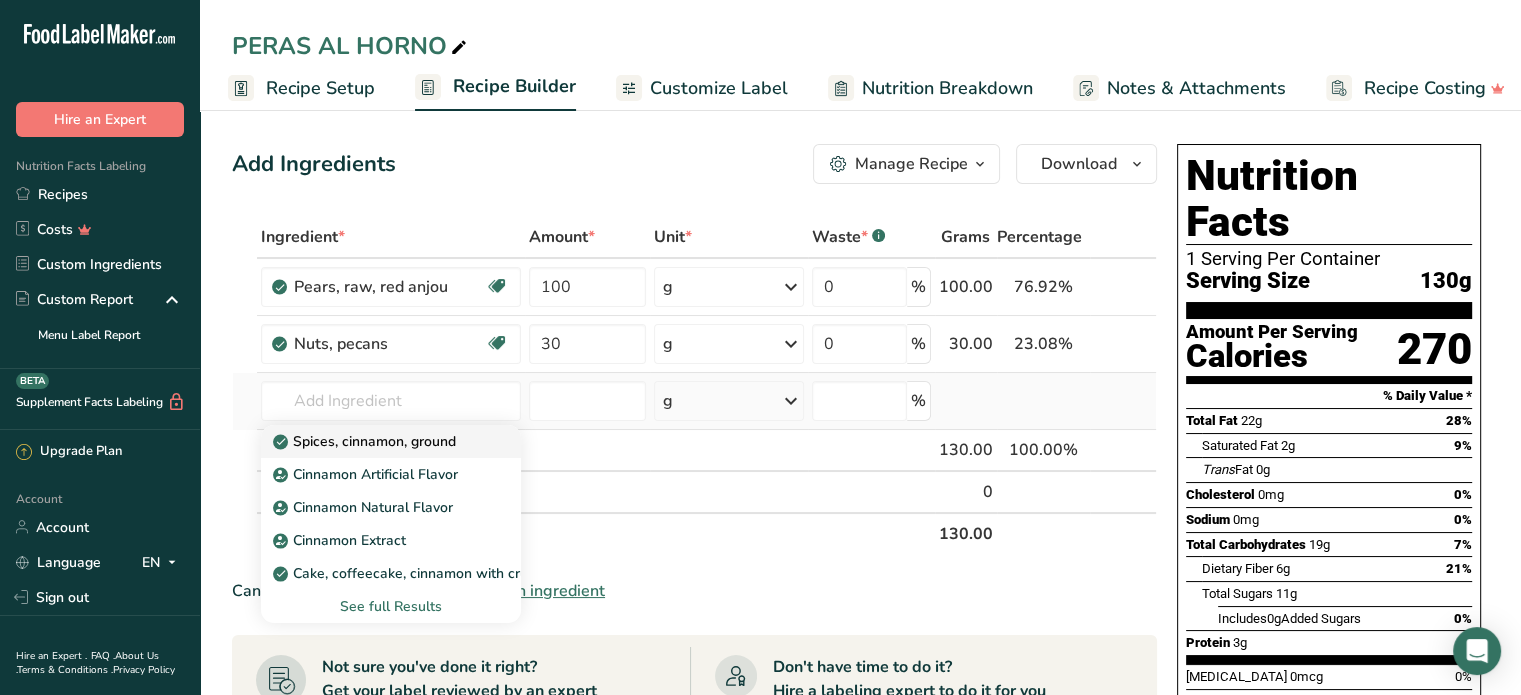 click on "Spices, cinnamon, ground" at bounding box center [366, 441] 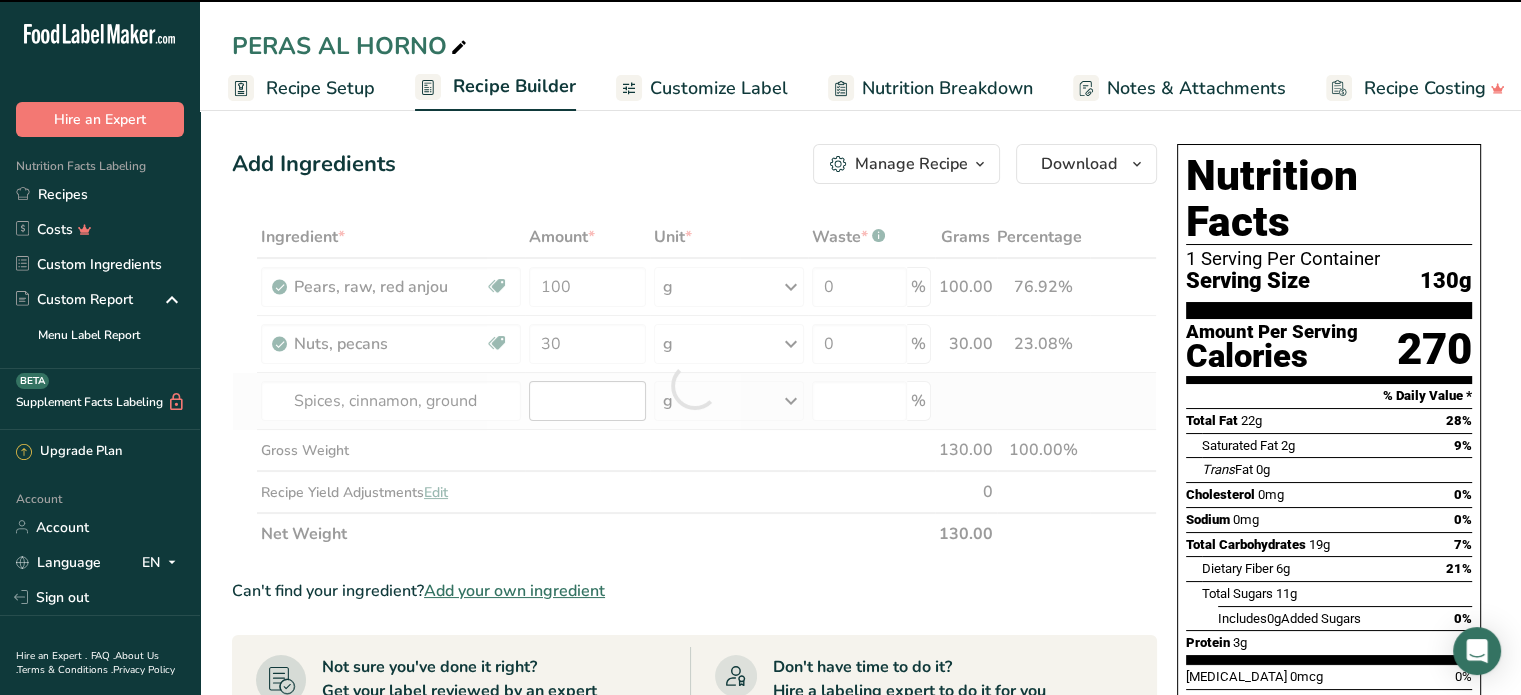 type on "0" 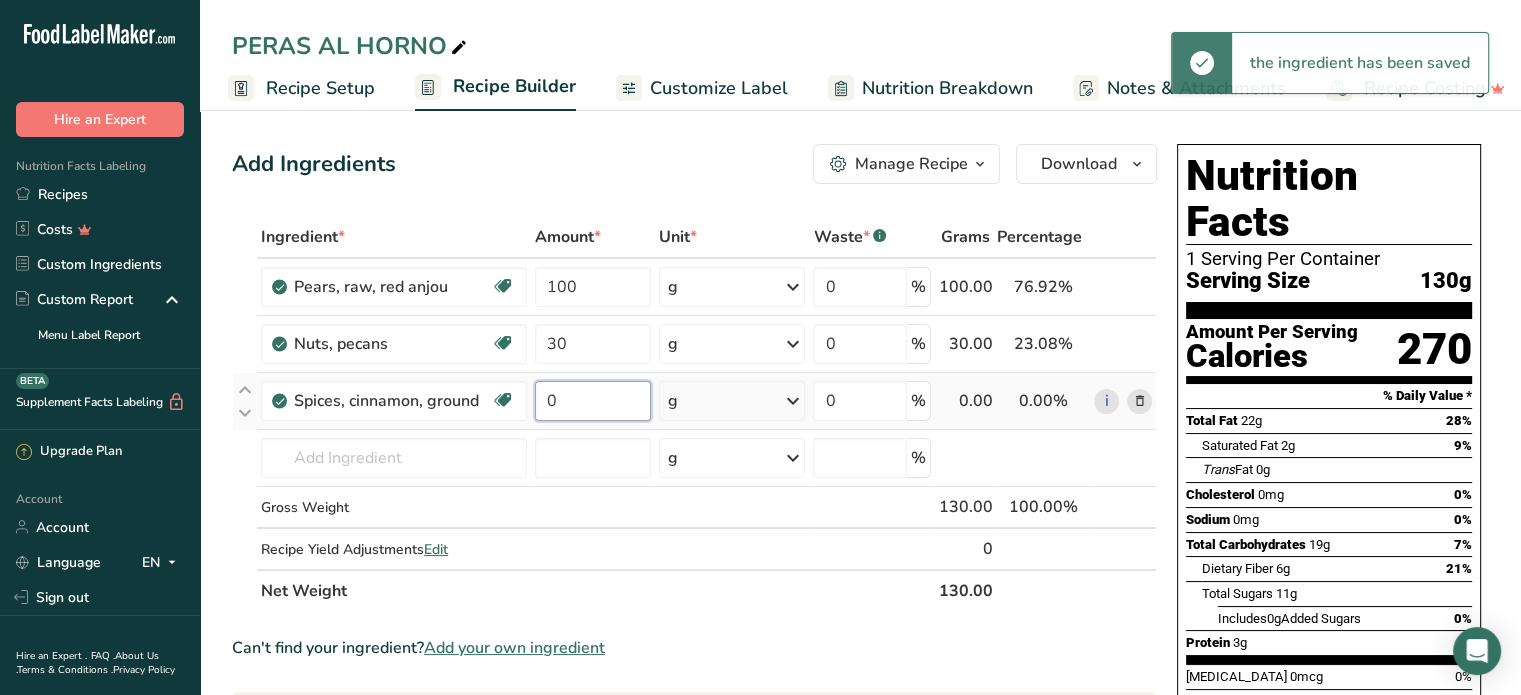 click on "0" at bounding box center [593, 401] 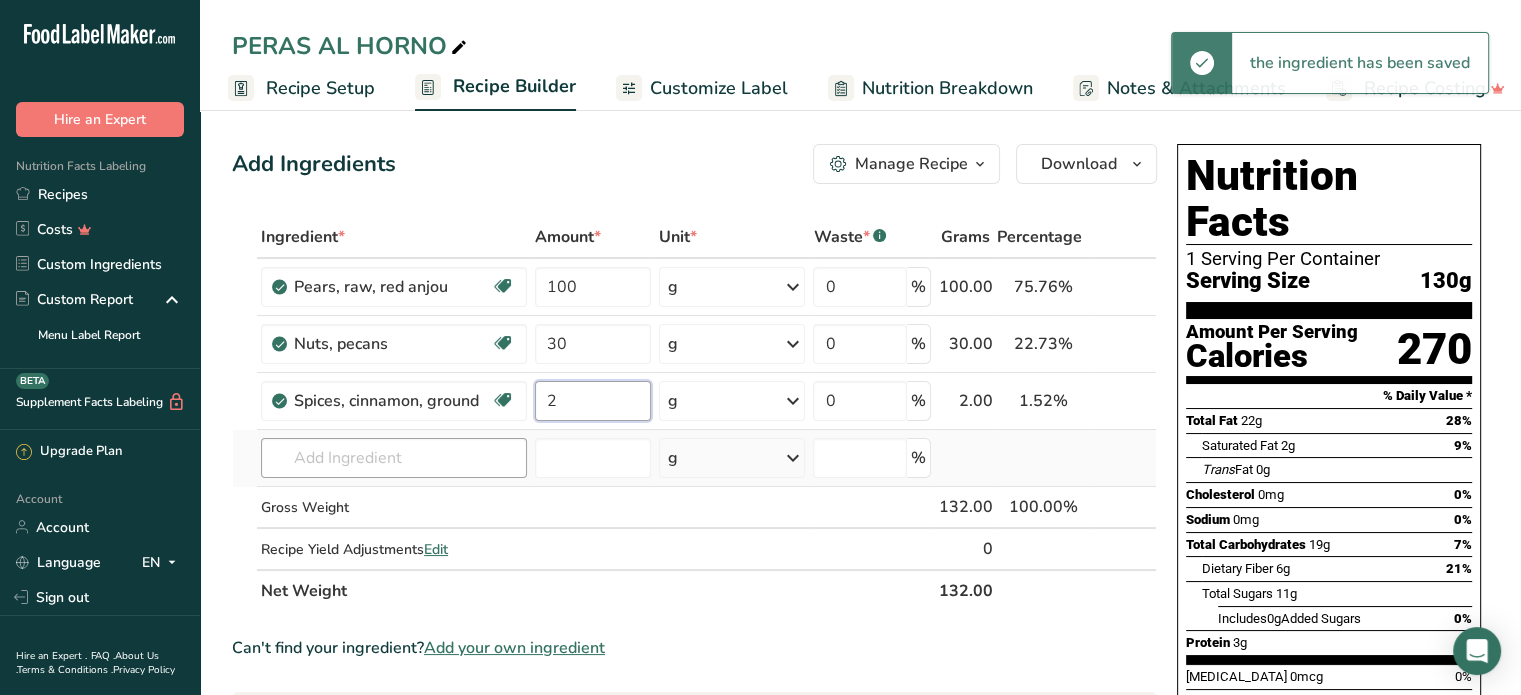 type on "2" 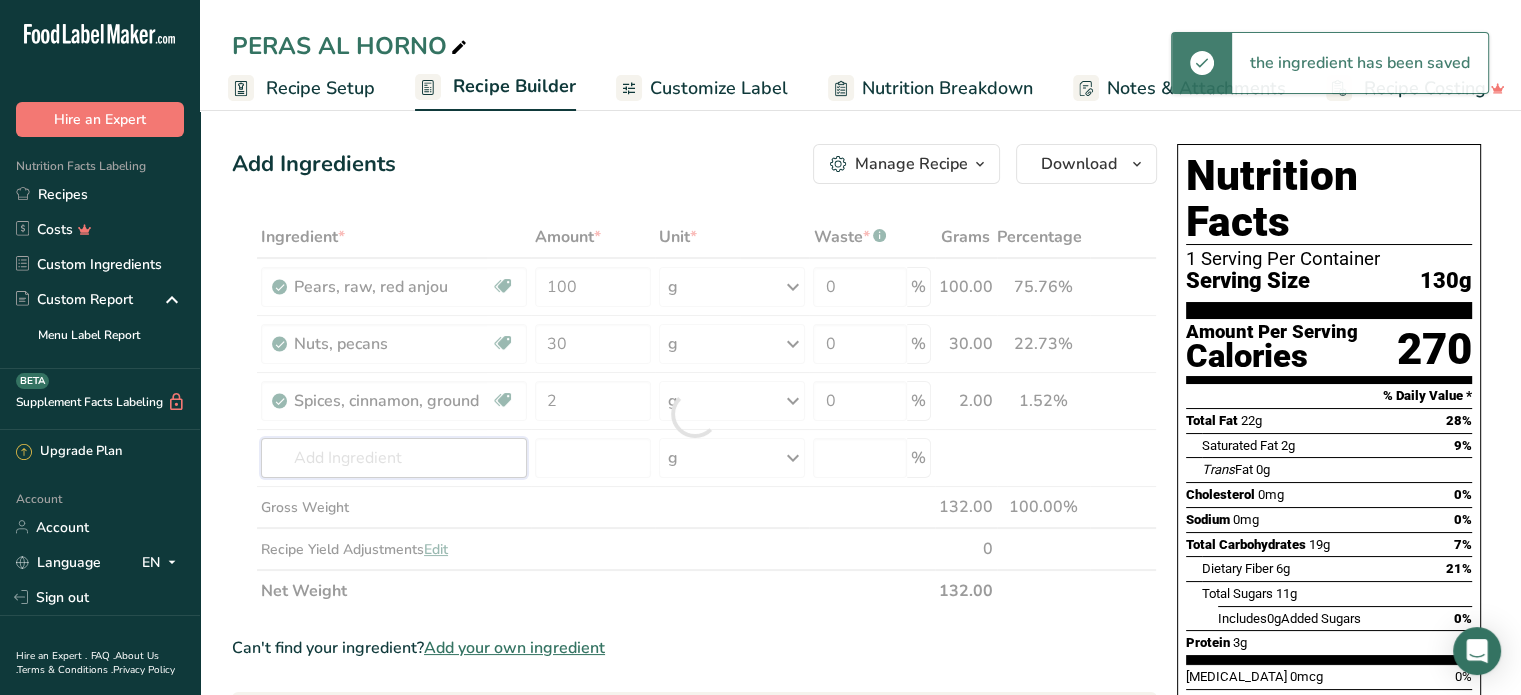 click on "Ingredient *
Amount *
Unit *
Waste *   .a-a{fill:#347362;}.b-a{fill:#fff;}          Grams
Percentage
Pears, raw, red anjou
Source of Antioxidants
Prebiotic Effect
Dairy free
Gluten free
Vegan
Vegetarian
Soy free
100
g
Portions
1 small
1 medium
1 large
See more
Weight Units
g
kg
mg
See more
Volume Units
l
Volume units require a density conversion. If you know your ingredient's density enter it below. Otherwise, click on "RIA" our AI Regulatory bot - she will be able to help you
lb/ft3
g/cm3" at bounding box center [694, 414] 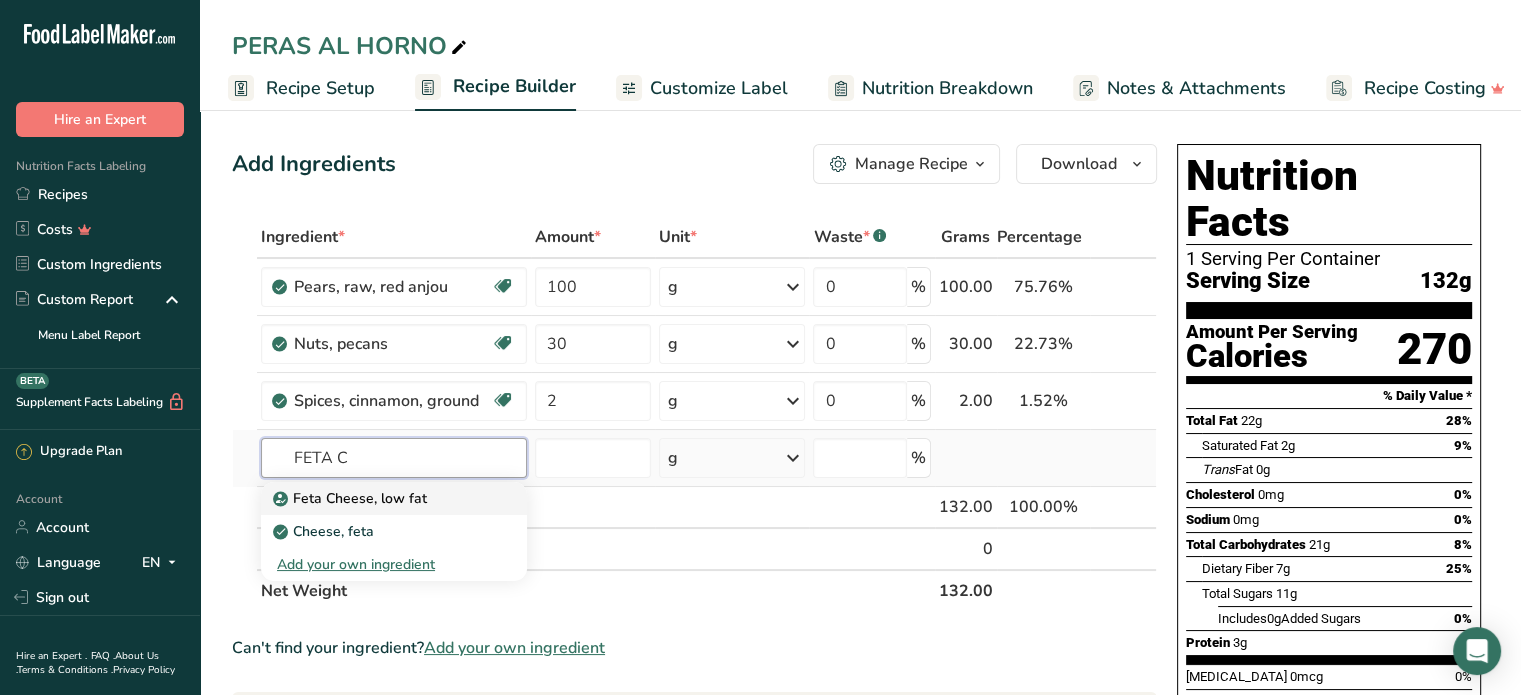 type on "FETA C" 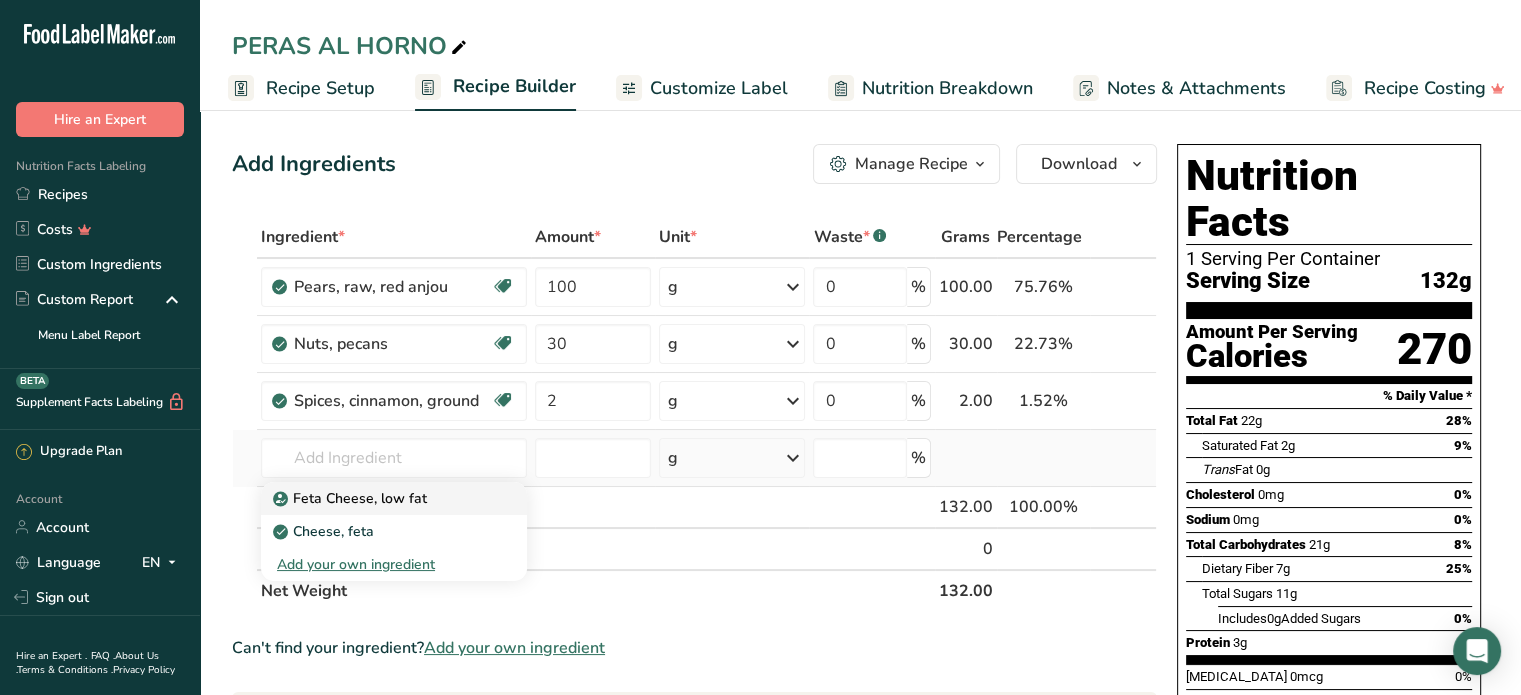 click on "Feta Cheese, low fat" at bounding box center (352, 498) 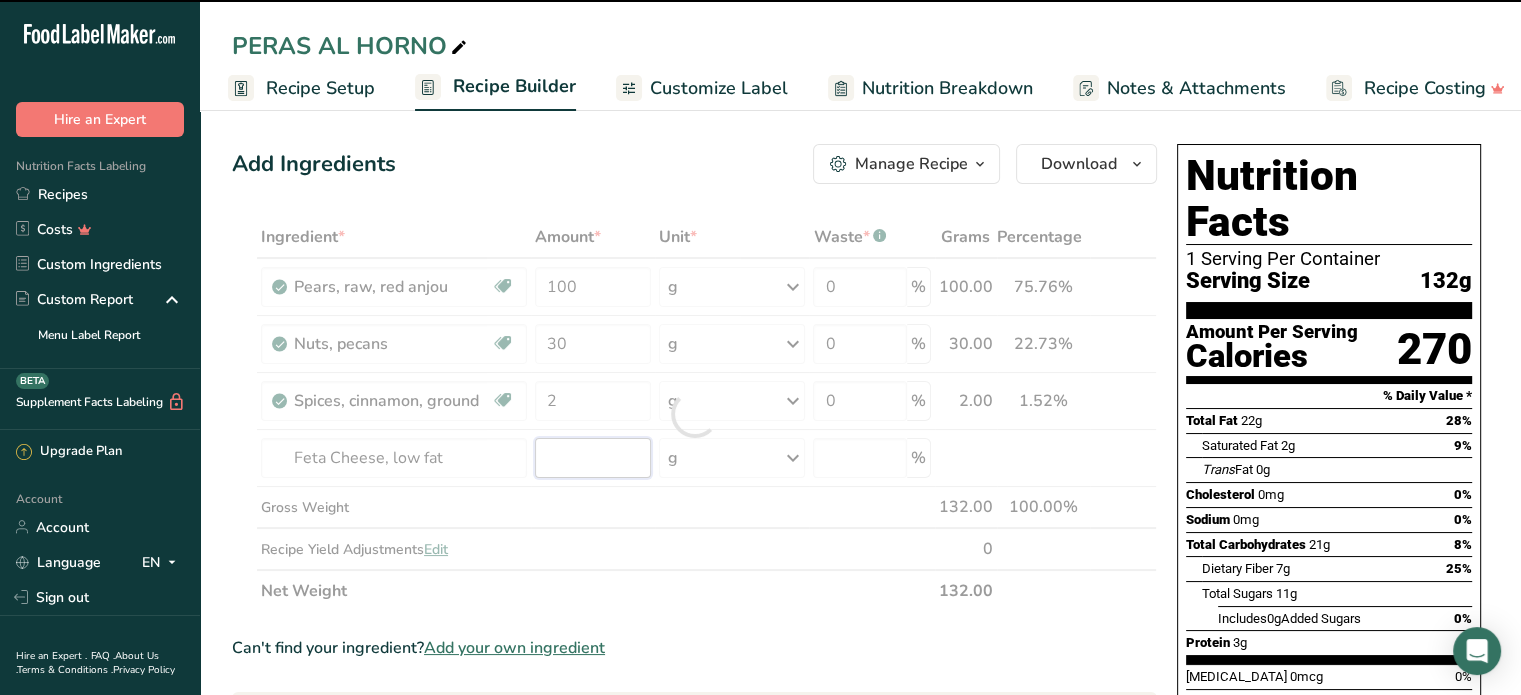 type on "0" 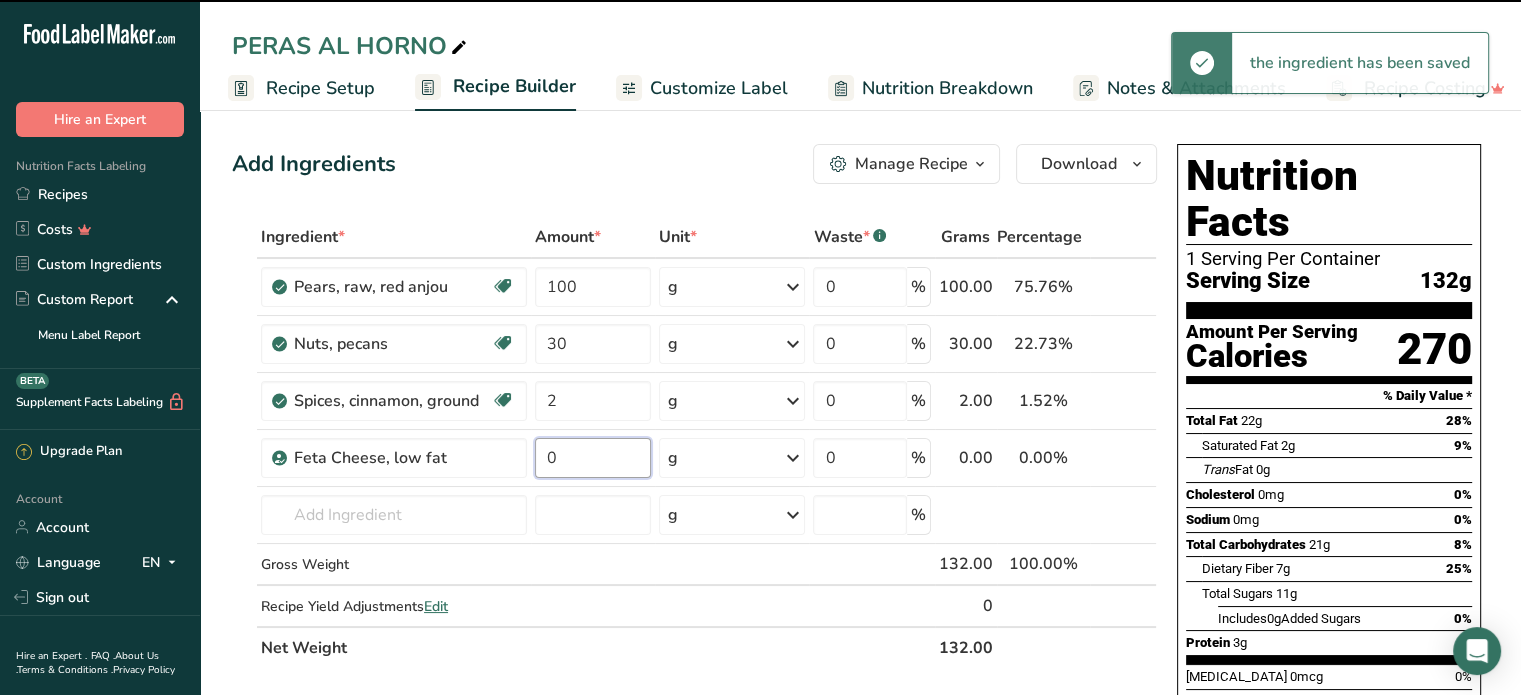 click on "0" at bounding box center (593, 458) 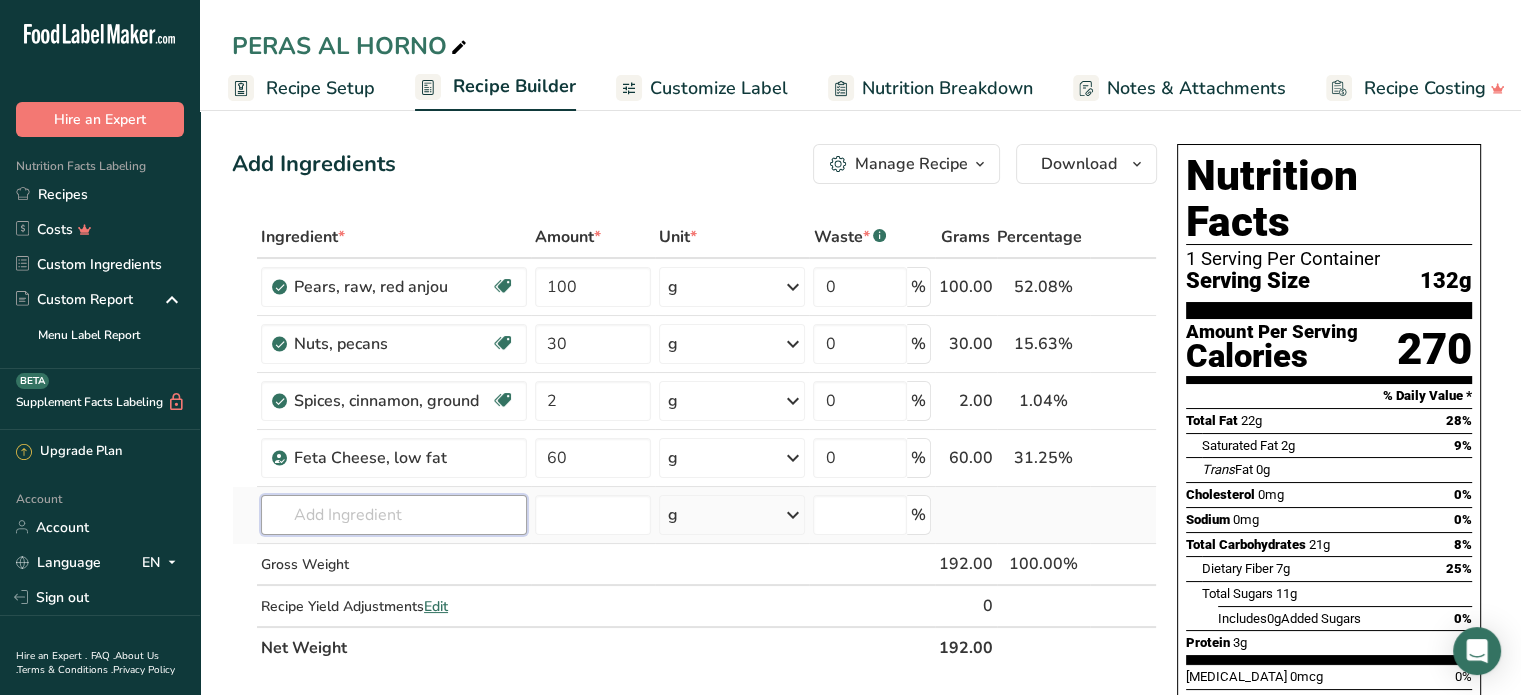click on "Ingredient *
Amount *
Unit *
Waste *   .a-a{fill:#347362;}.b-a{fill:#fff;}          Grams
Percentage
Pears, raw, red anjou
Source of Antioxidants
Prebiotic Effect
Dairy free
Gluten free
Vegan
Vegetarian
Soy free
100
g
Portions
1 small
1 medium
1 large
See more
Weight Units
g
kg
mg
See more
Volume Units
l
Volume units require a density conversion. If you know your ingredient's density enter it below. Otherwise, click on "RIA" our AI Regulatory bot - she will be able to help you
lb/ft3
g/cm3" at bounding box center (694, 442) 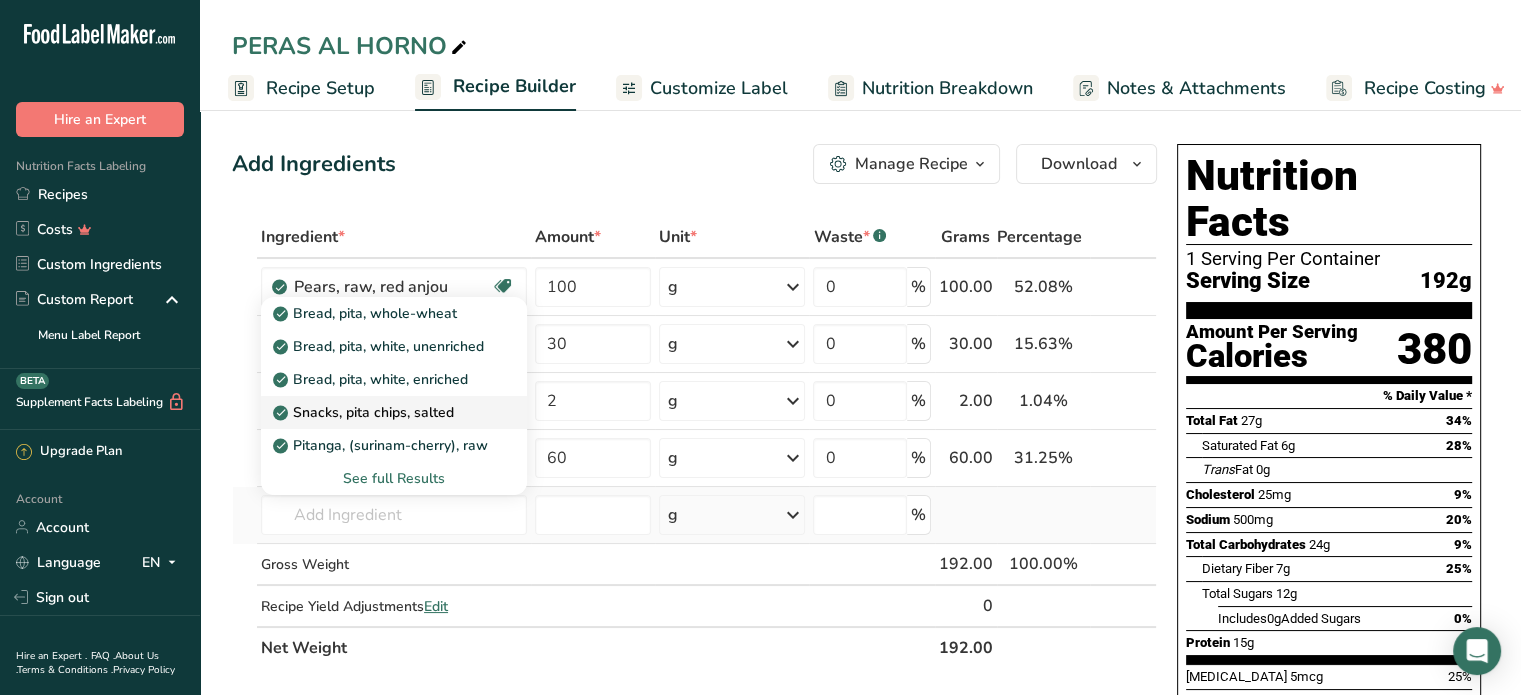 click on "Snacks, pita chips, salted" at bounding box center [365, 412] 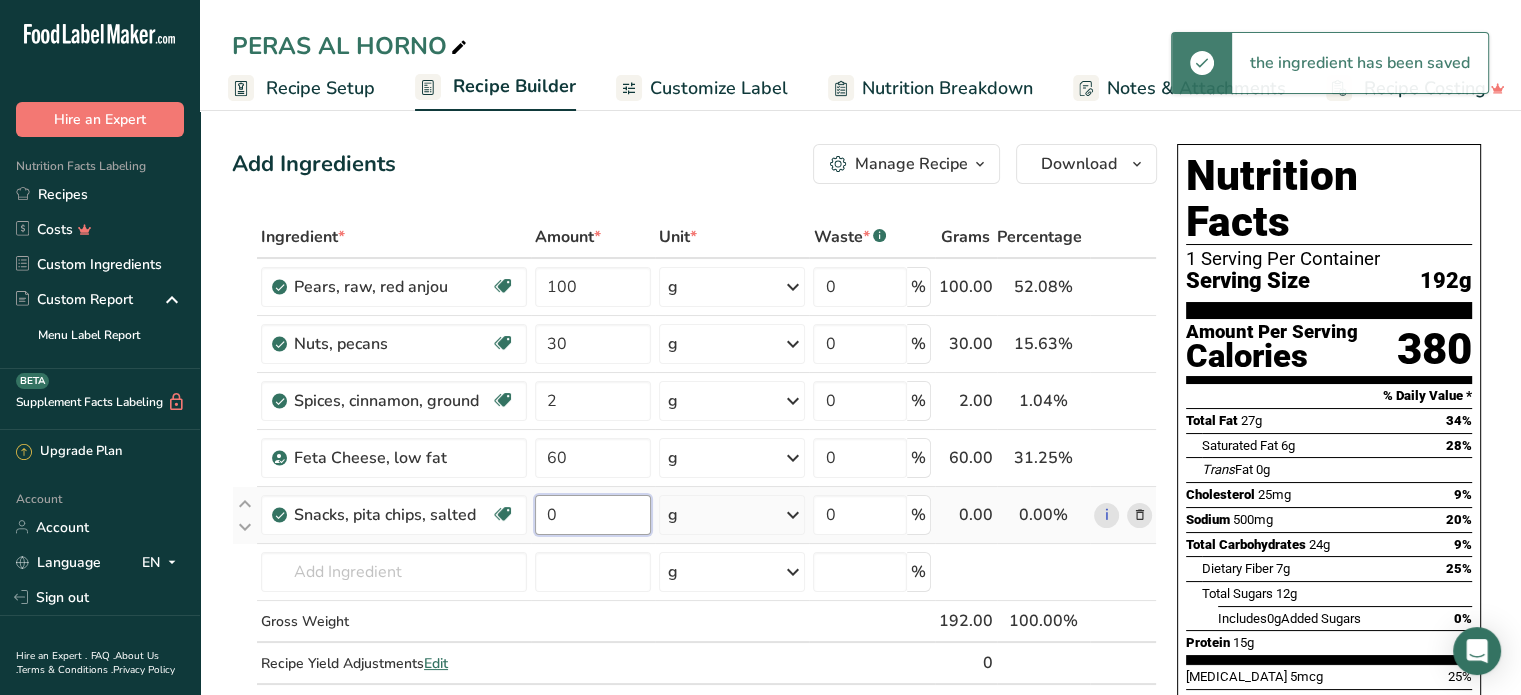 click on "0" at bounding box center [593, 515] 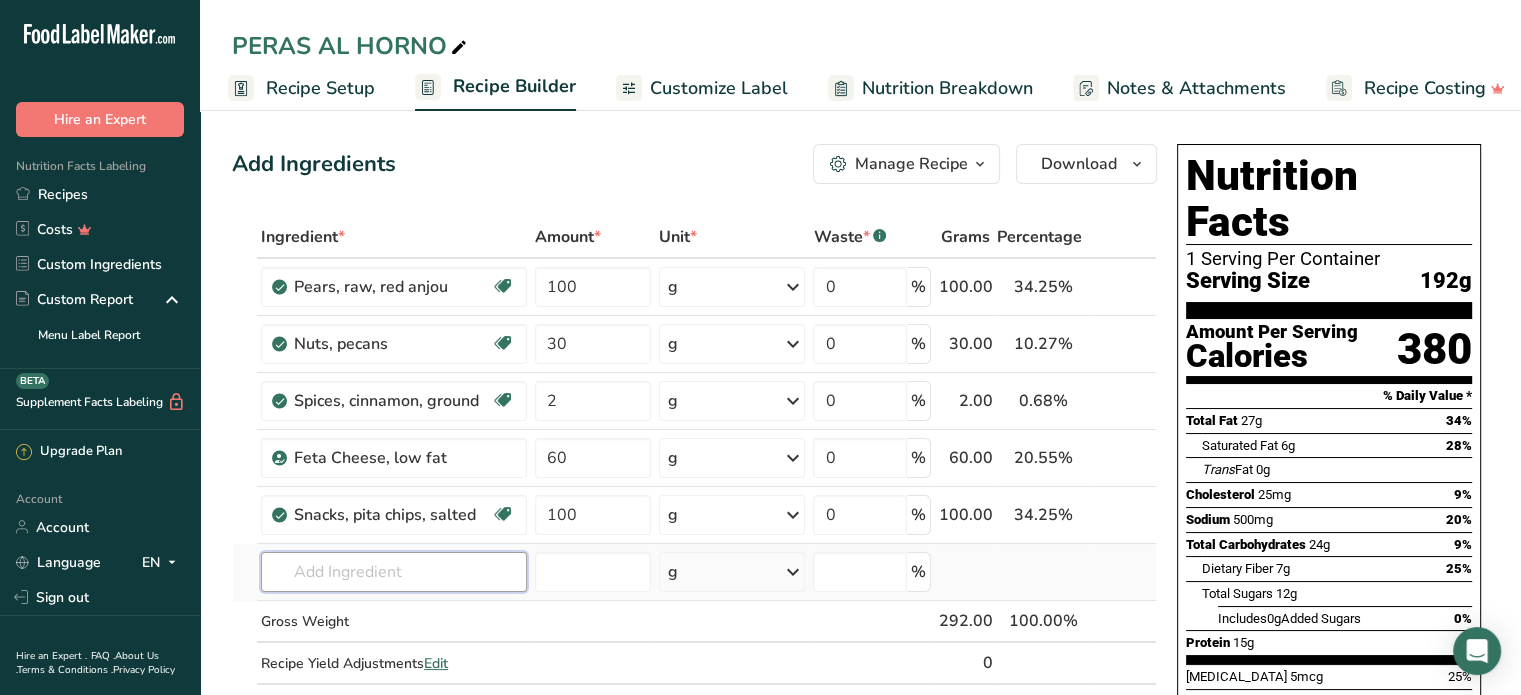 click on "Ingredient *
Amount *
Unit *
Waste *   .a-a{fill:#347362;}.b-a{fill:#fff;}          Grams
Percentage
Pears, raw, red anjou
Source of Antioxidants
Prebiotic Effect
Dairy free
Gluten free
Vegan
Vegetarian
Soy free
100
g
Portions
1 small
1 medium
1 large
See more
Weight Units
g
kg
mg
See more
Volume Units
l
Volume units require a density conversion. If you know your ingredient's density enter it below. Otherwise, click on "RIA" our AI Regulatory bot - she will be able to help you
lb/ft3
g/cm3" at bounding box center (694, 471) 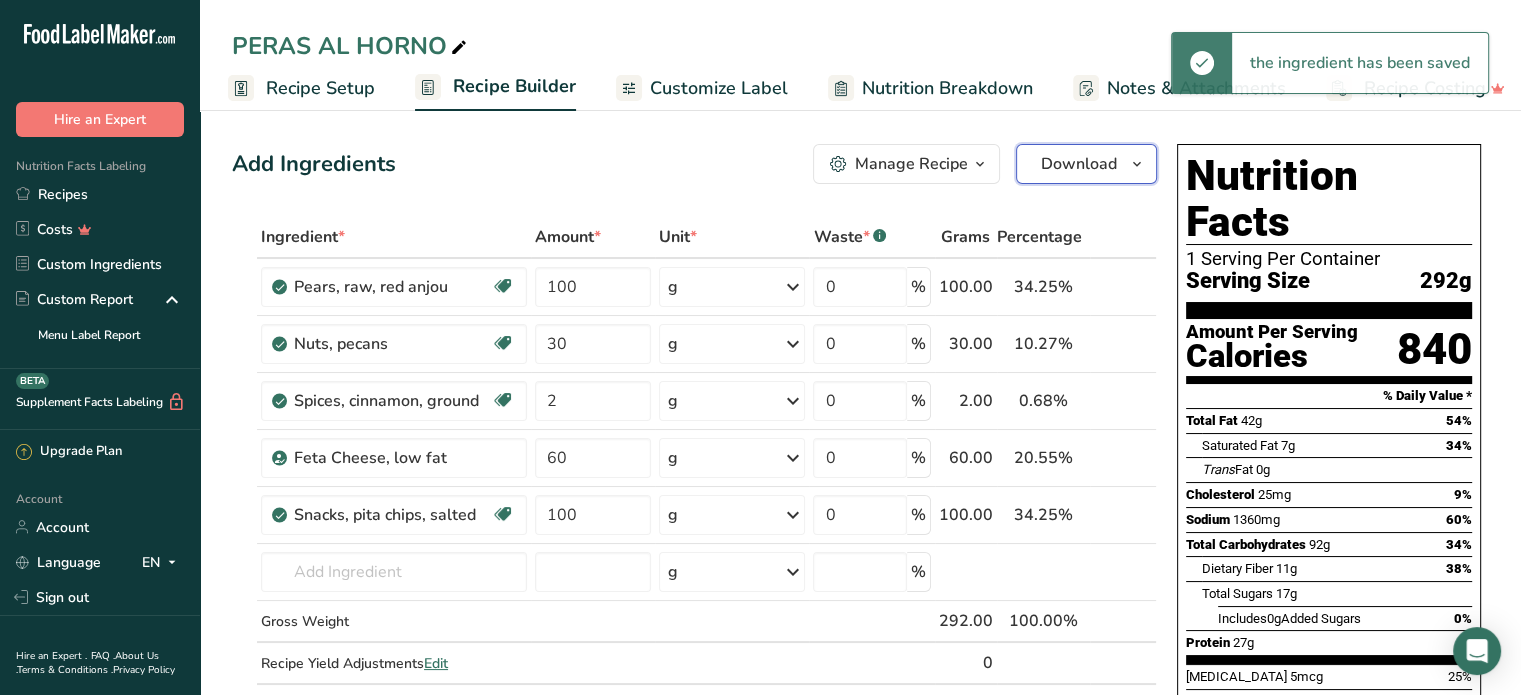 click on "Download" at bounding box center [1079, 164] 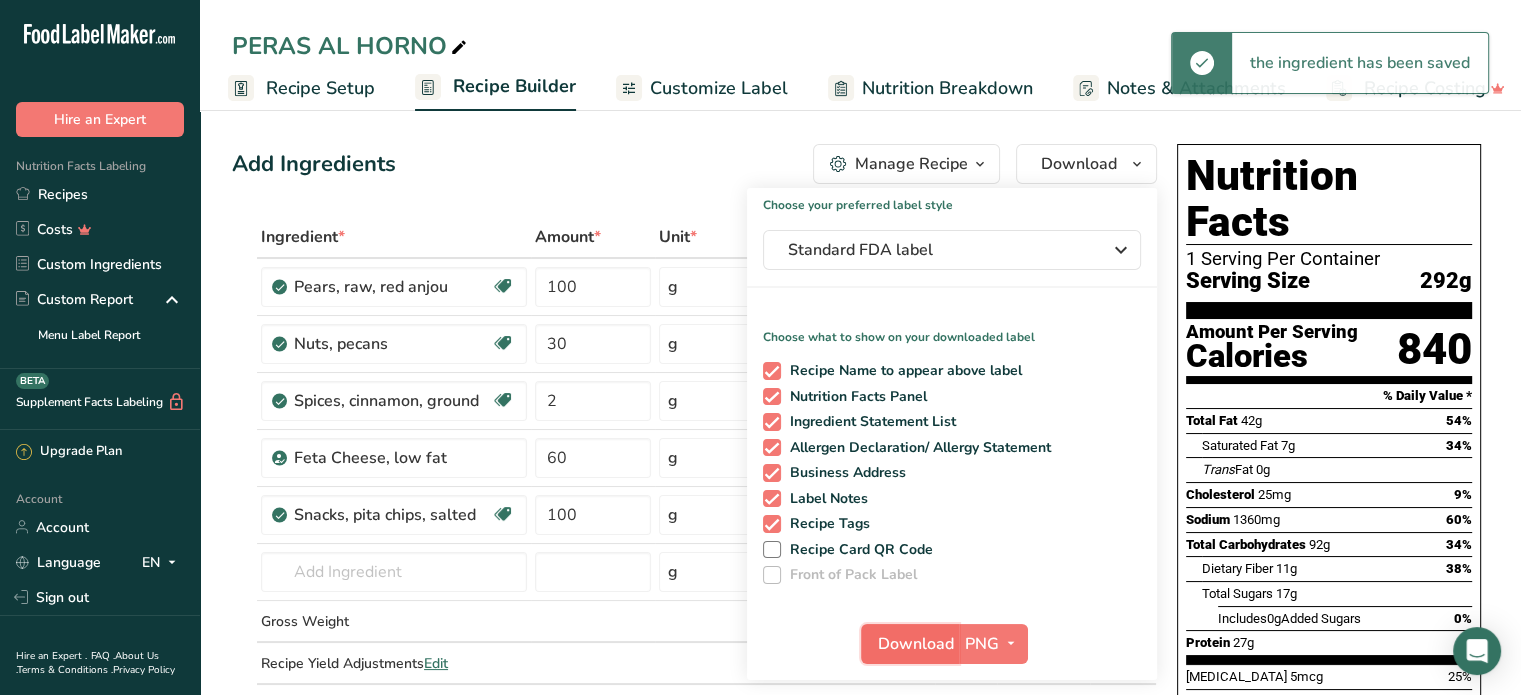 click on "Download" at bounding box center [916, 644] 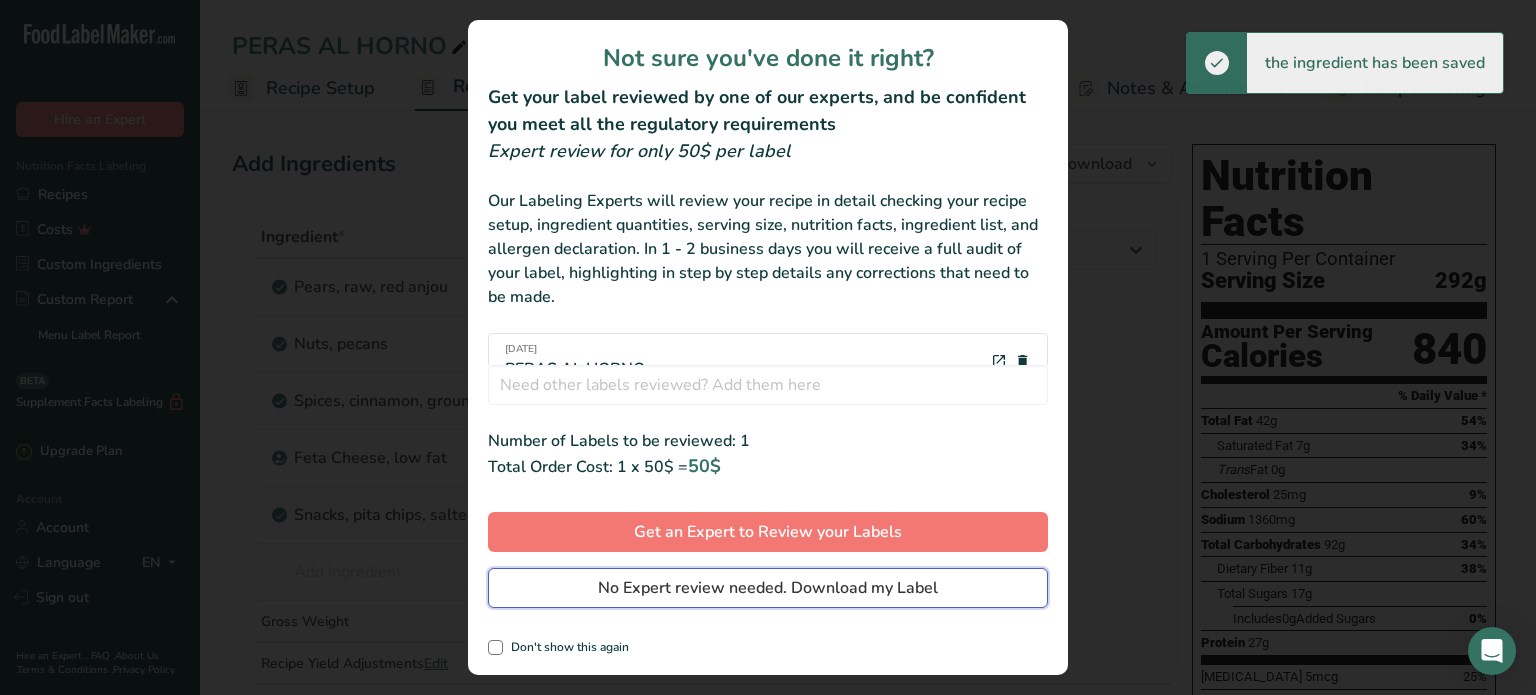 click on "No Expert review needed. Download my Label" at bounding box center [768, 588] 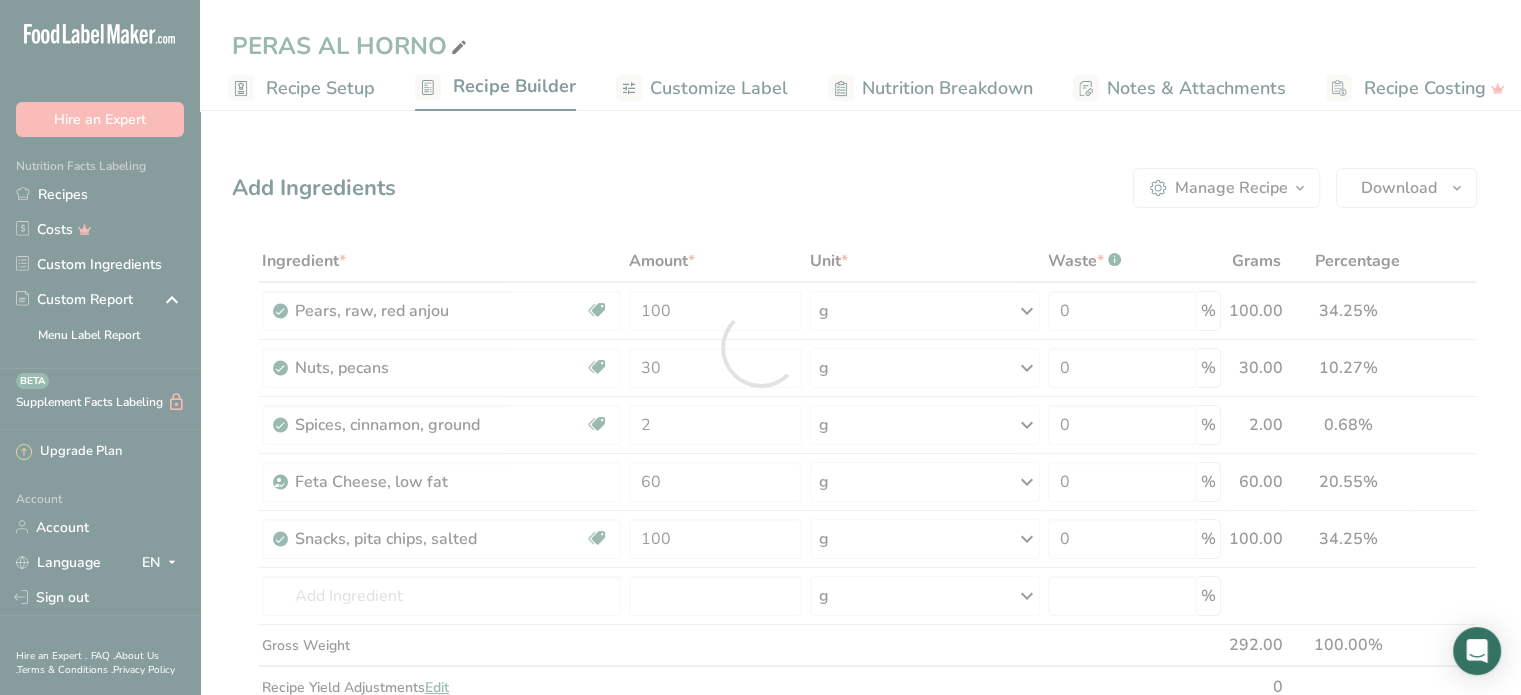 scroll, scrollTop: 0, scrollLeft: 0, axis: both 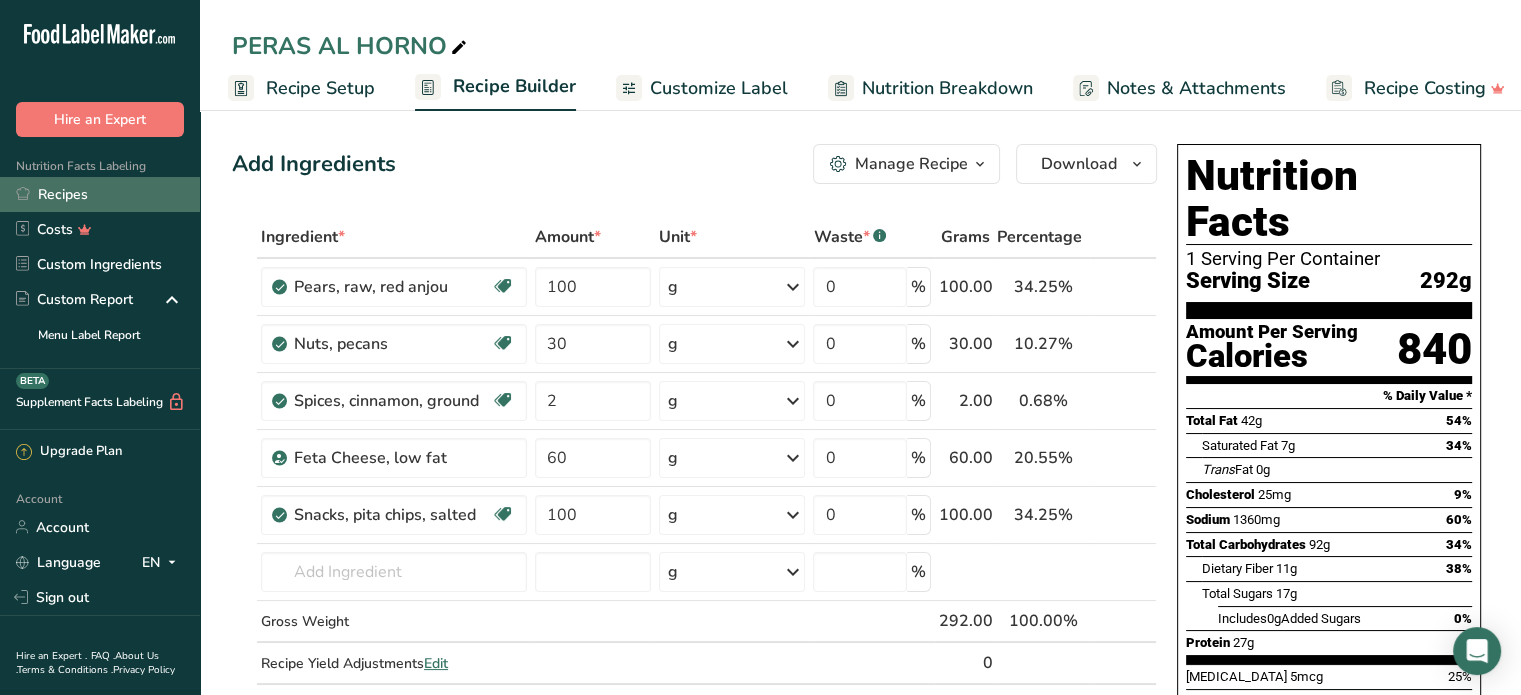 click on "Recipes" at bounding box center (100, 194) 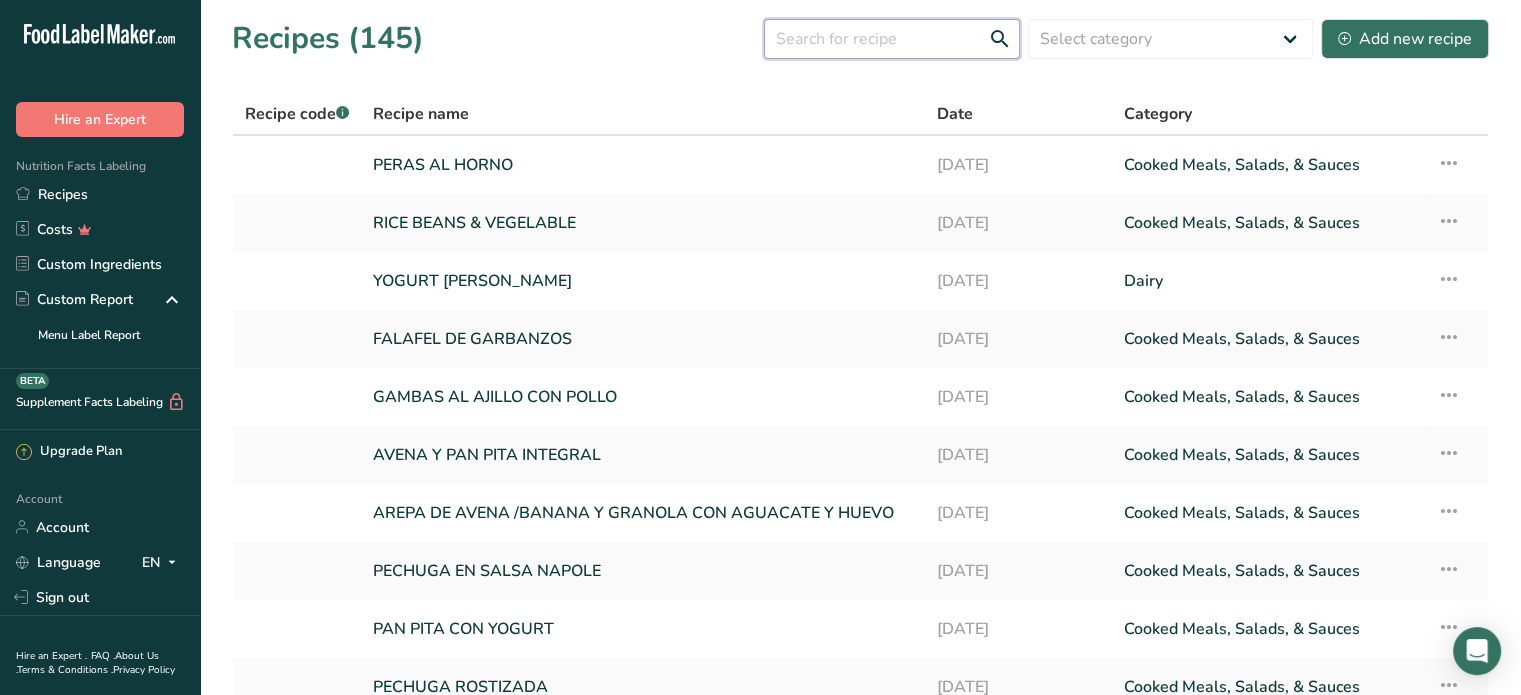 click at bounding box center [892, 39] 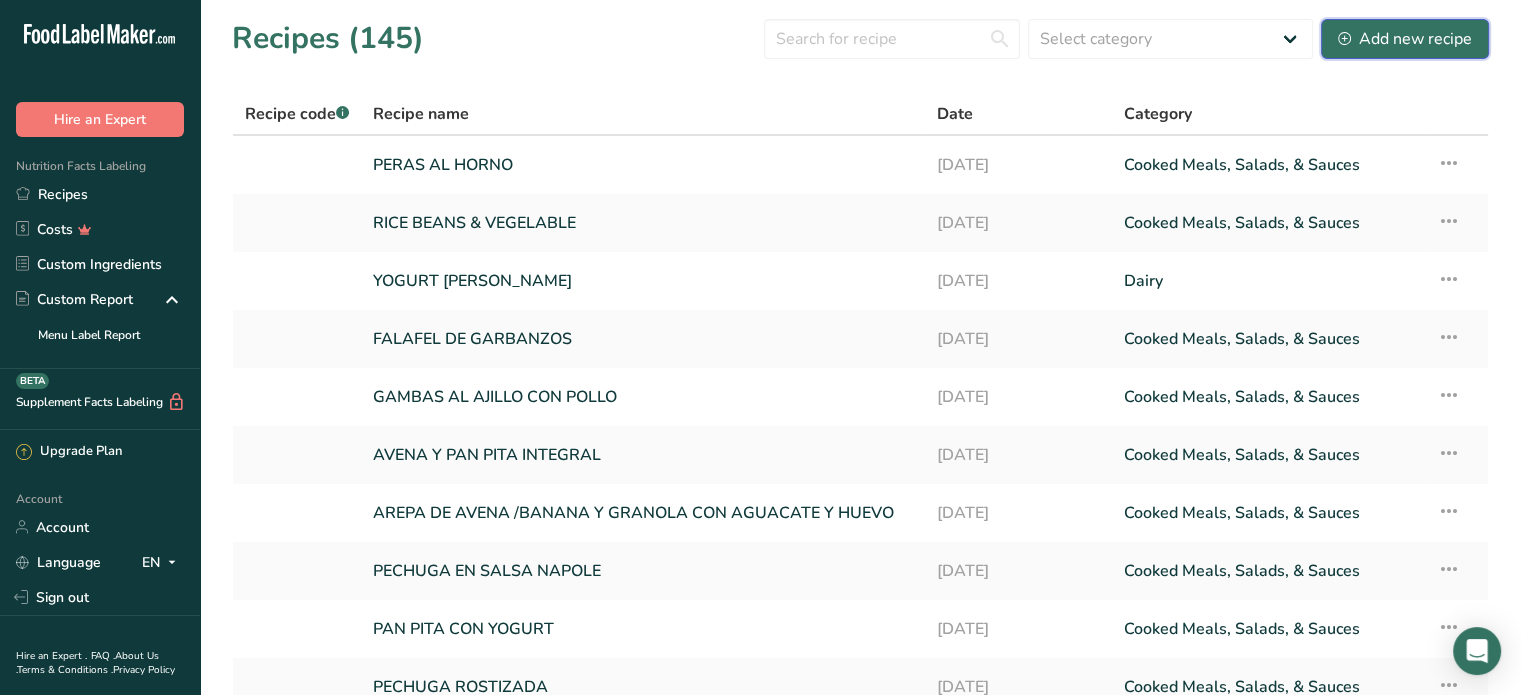 click on "Add new recipe" at bounding box center (1405, 39) 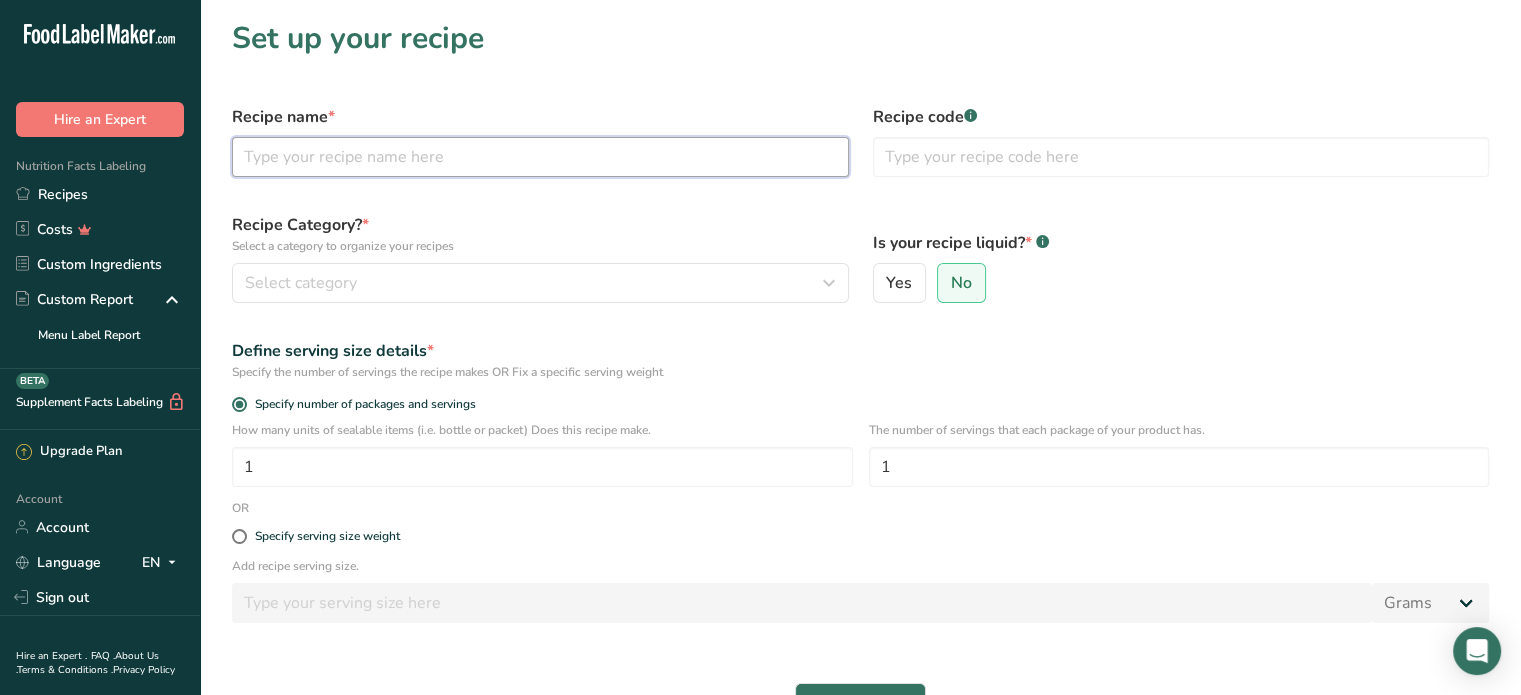 click at bounding box center (540, 157) 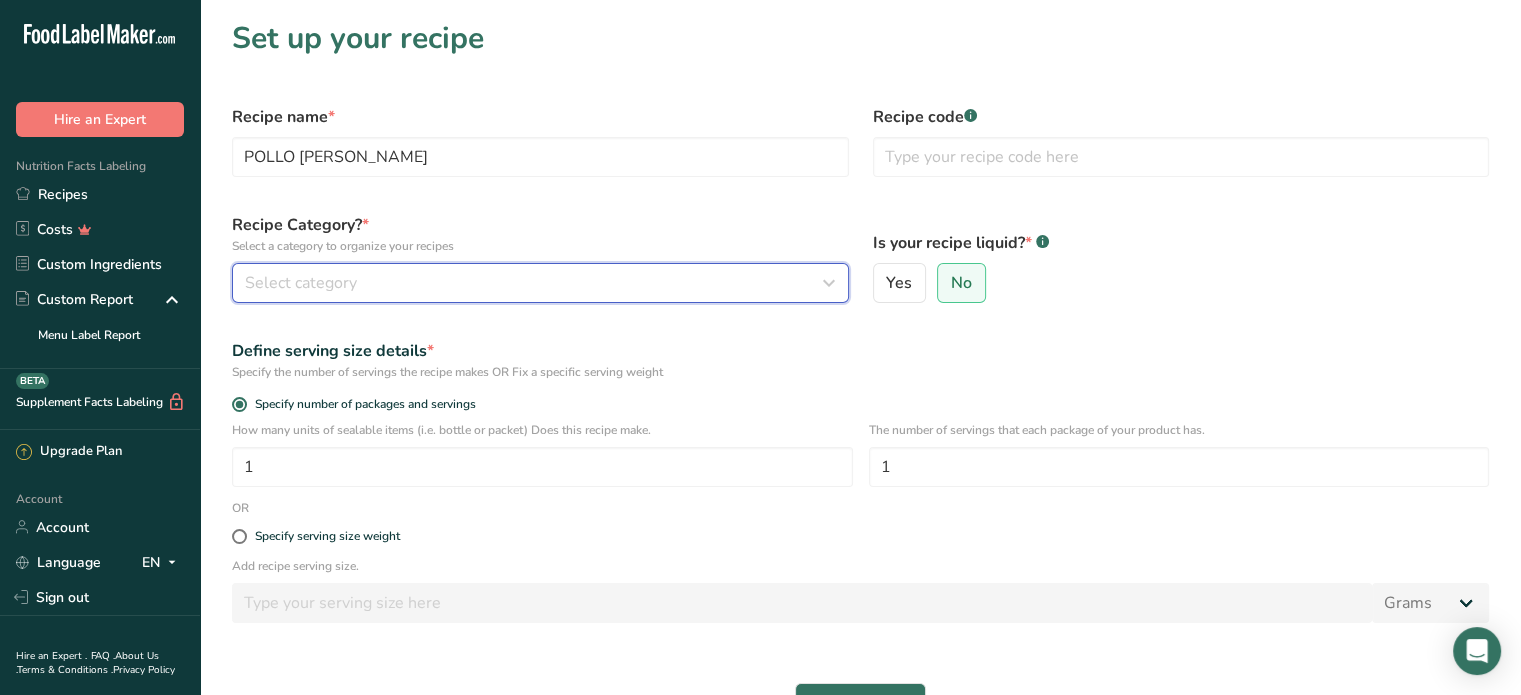 click on "Select category" at bounding box center [534, 283] 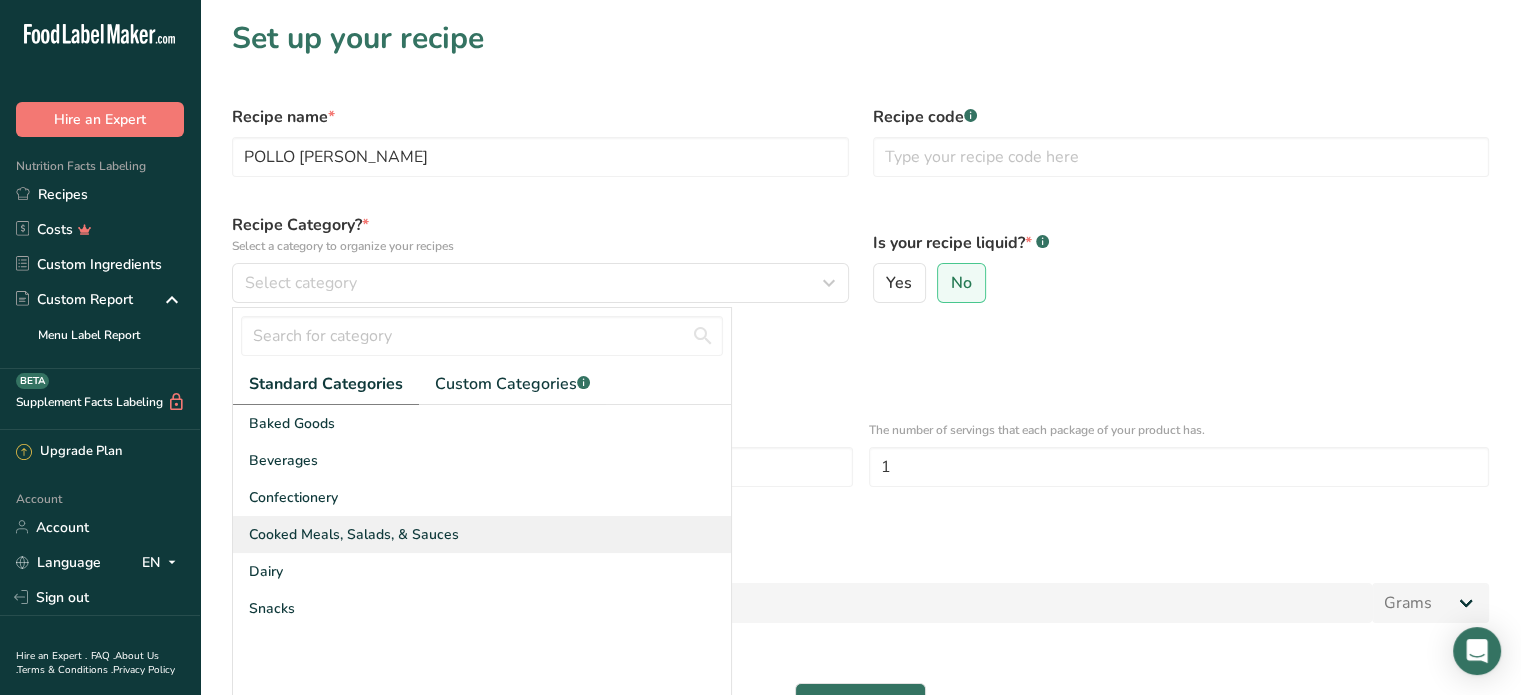 click on "Cooked Meals, Salads, & Sauces" at bounding box center [354, 534] 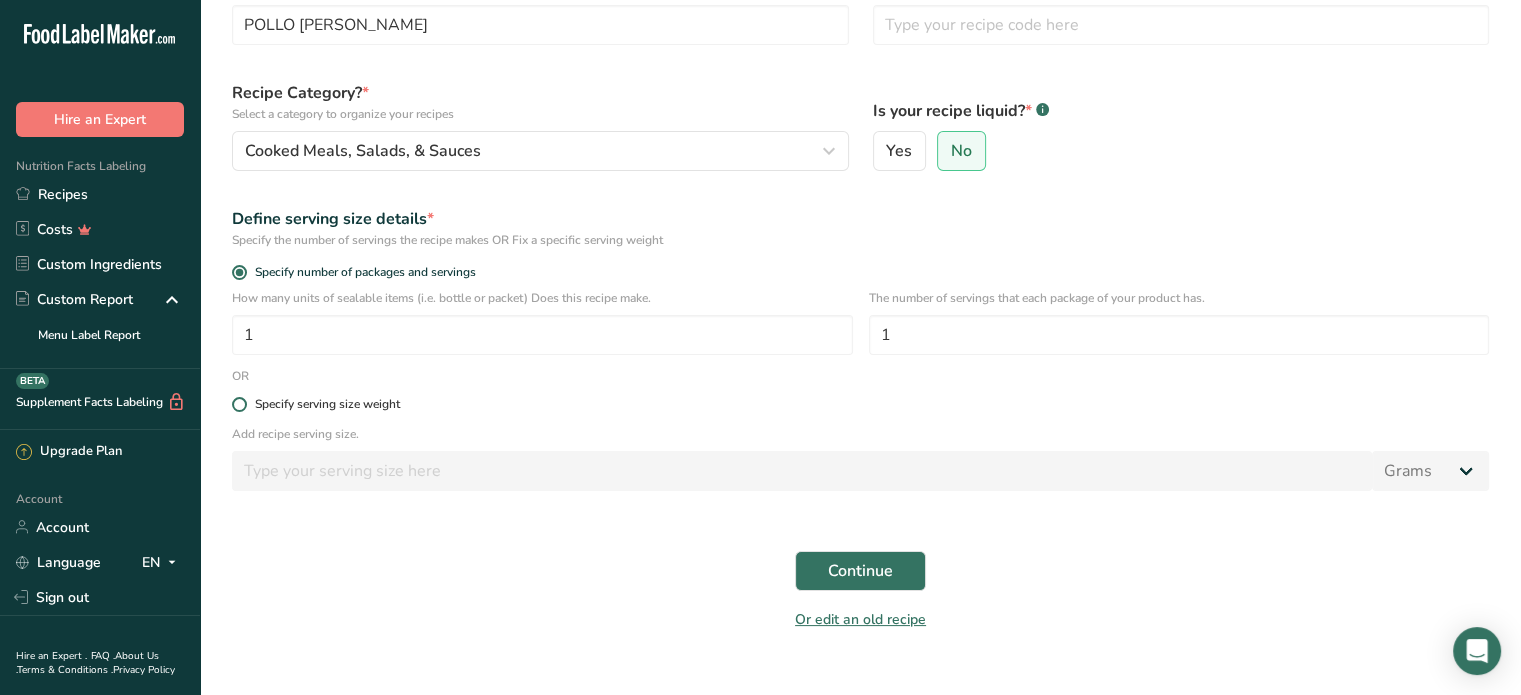 scroll, scrollTop: 164, scrollLeft: 0, axis: vertical 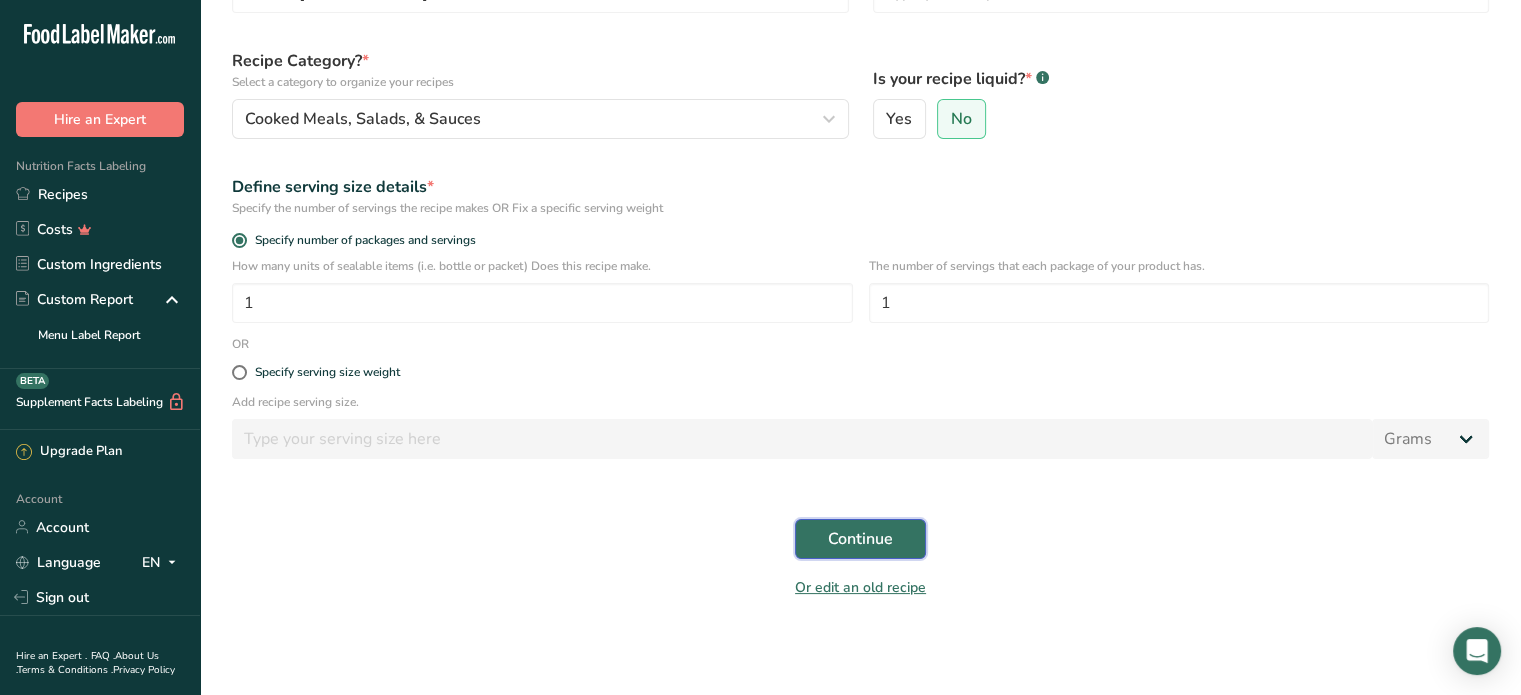 click on "Continue" at bounding box center [860, 539] 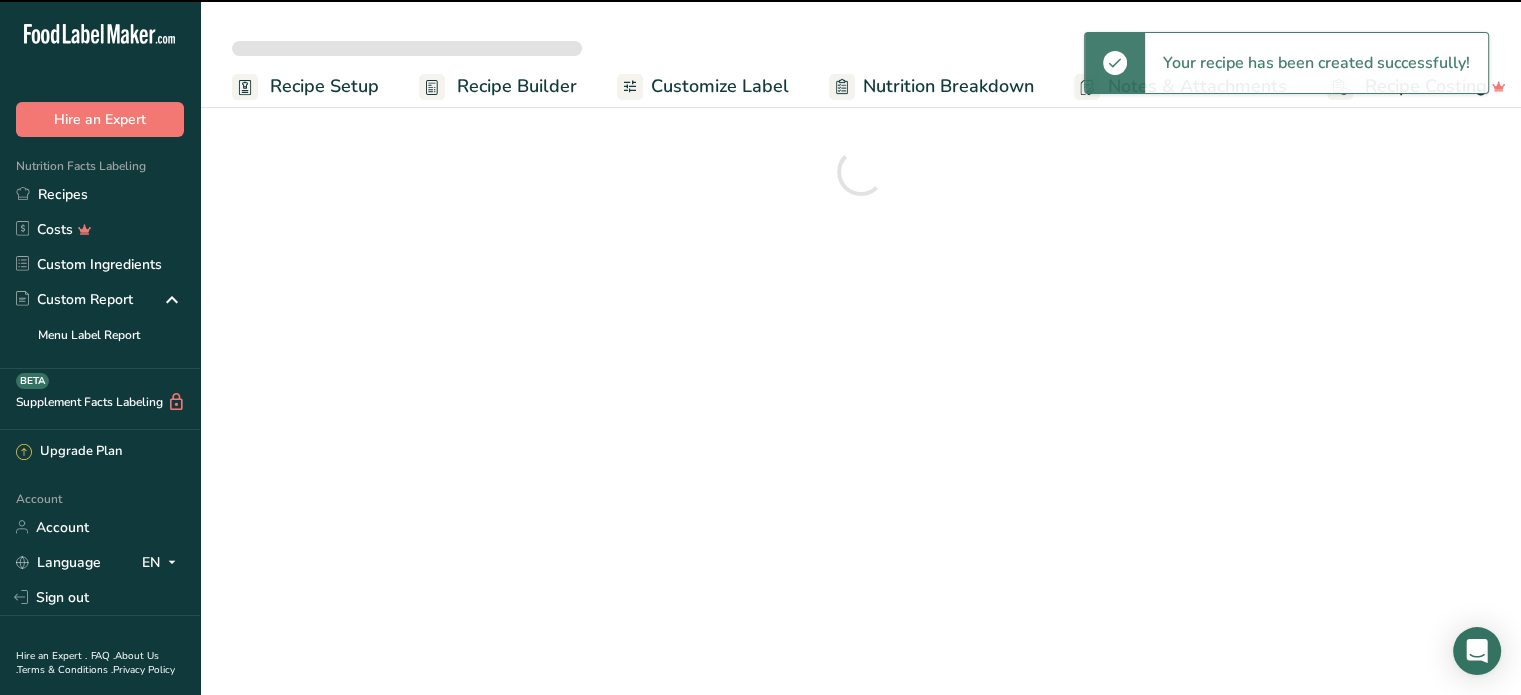 scroll, scrollTop: 0, scrollLeft: 0, axis: both 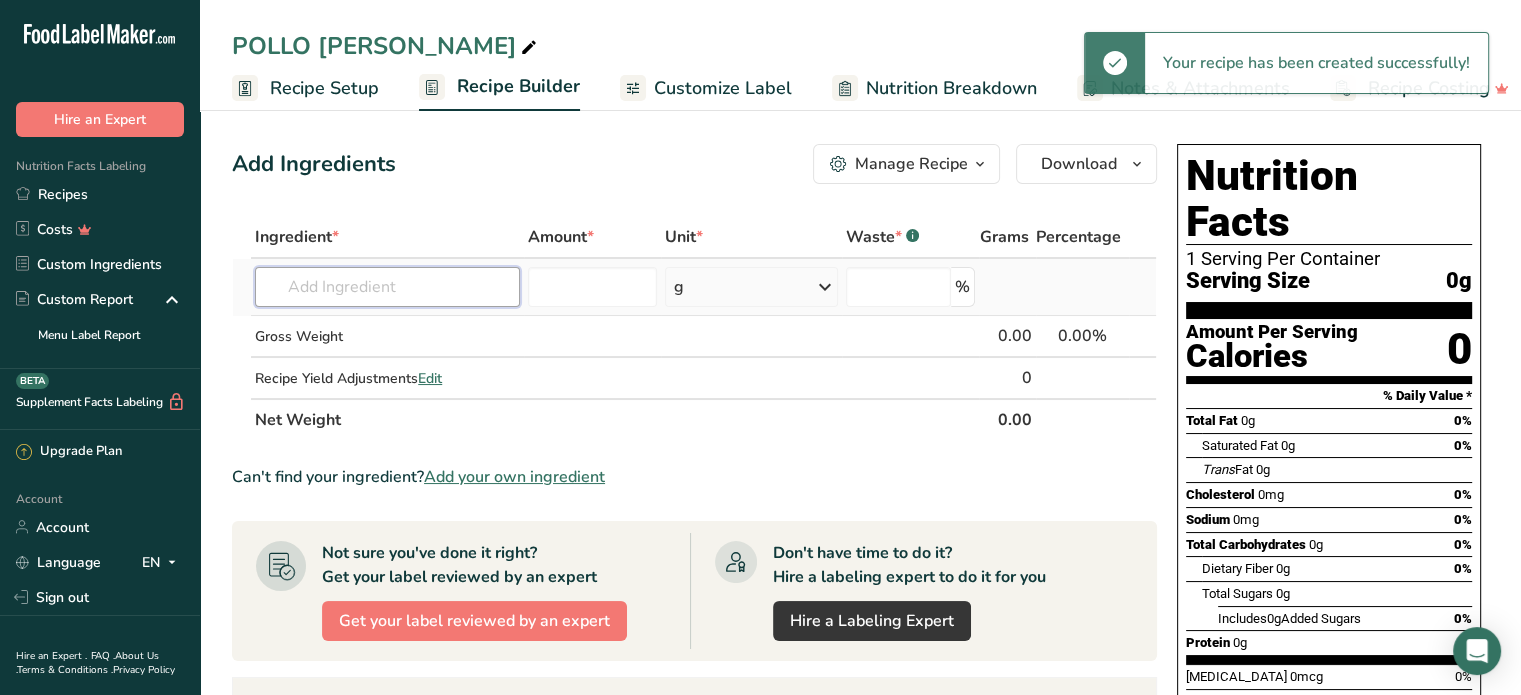 click at bounding box center [387, 287] 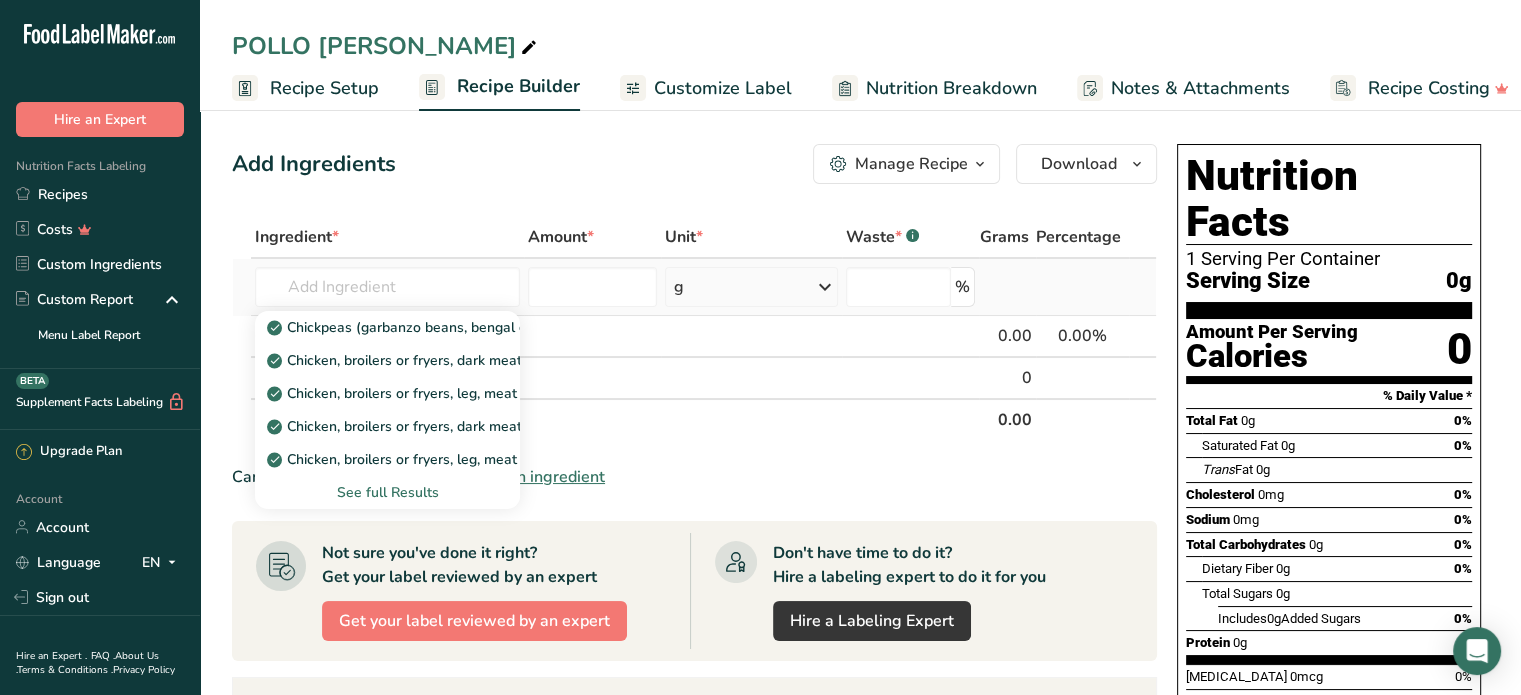 click on "See full Results" at bounding box center [387, 492] 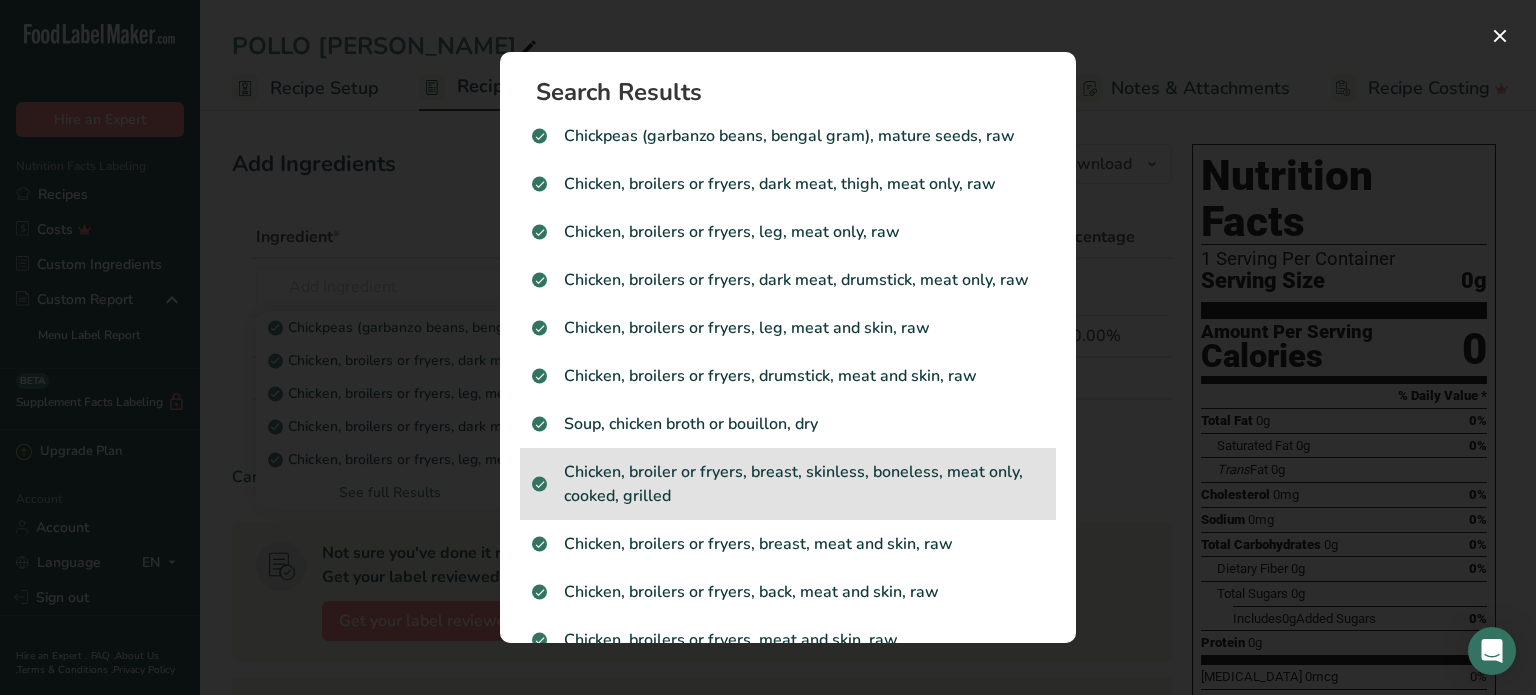 click on "Chicken, broiler or fryers, breast, skinless, boneless, meat only, cooked, grilled" at bounding box center (788, 484) 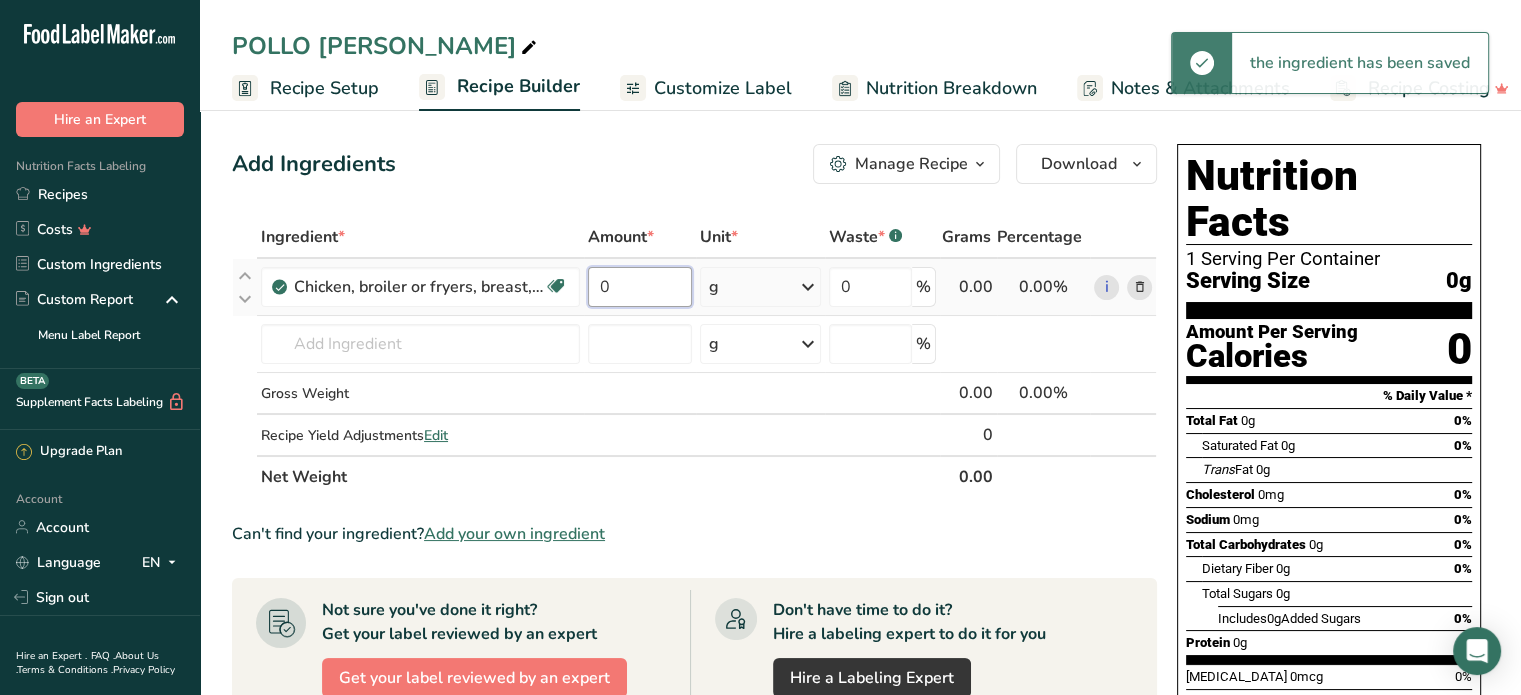 click on "0" at bounding box center [640, 287] 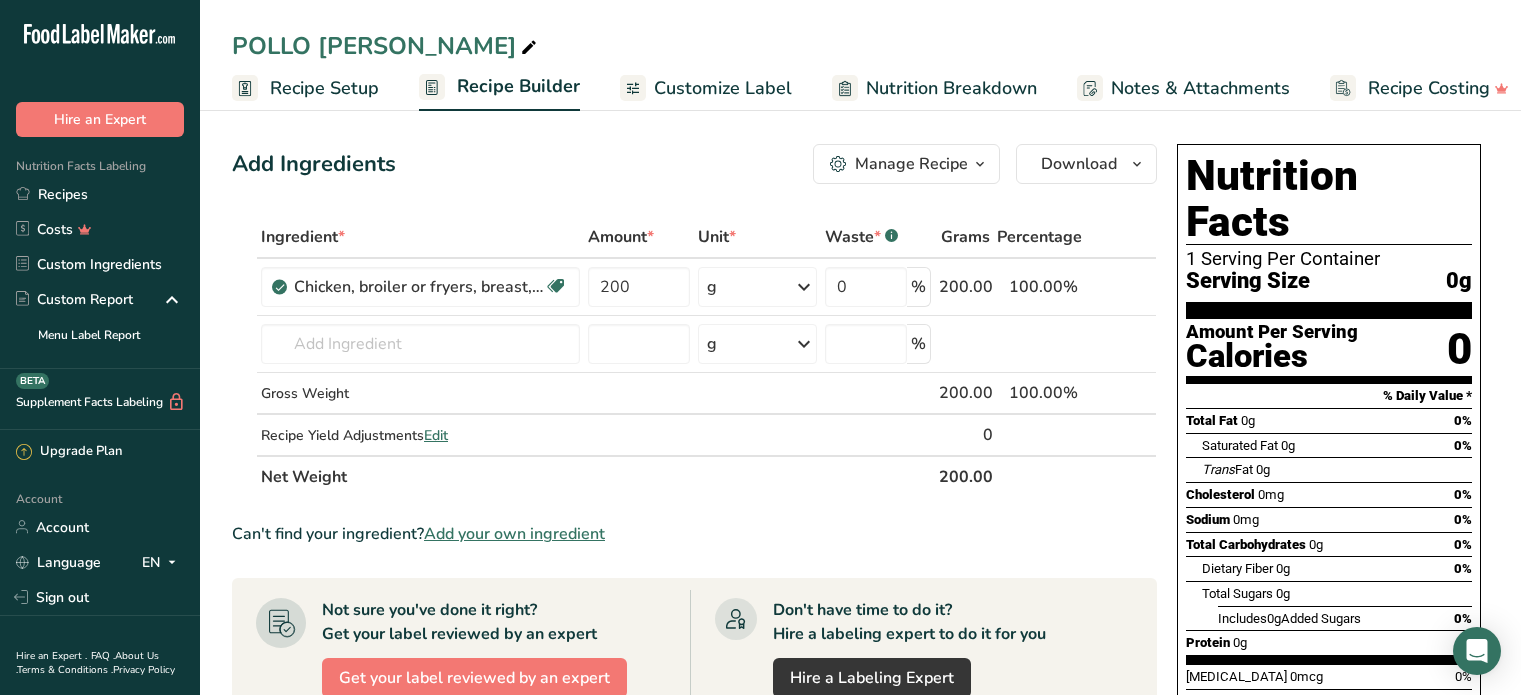 scroll, scrollTop: 0, scrollLeft: 0, axis: both 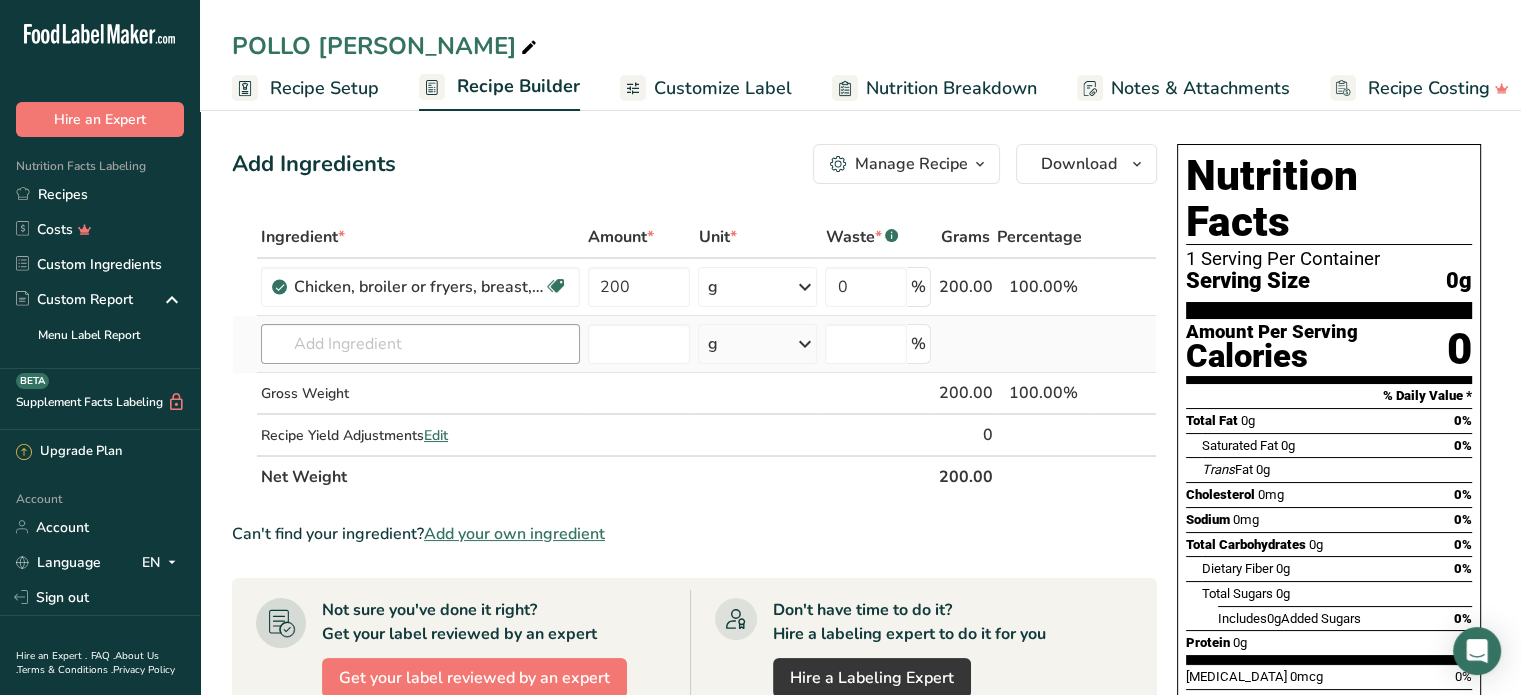 type on "200" 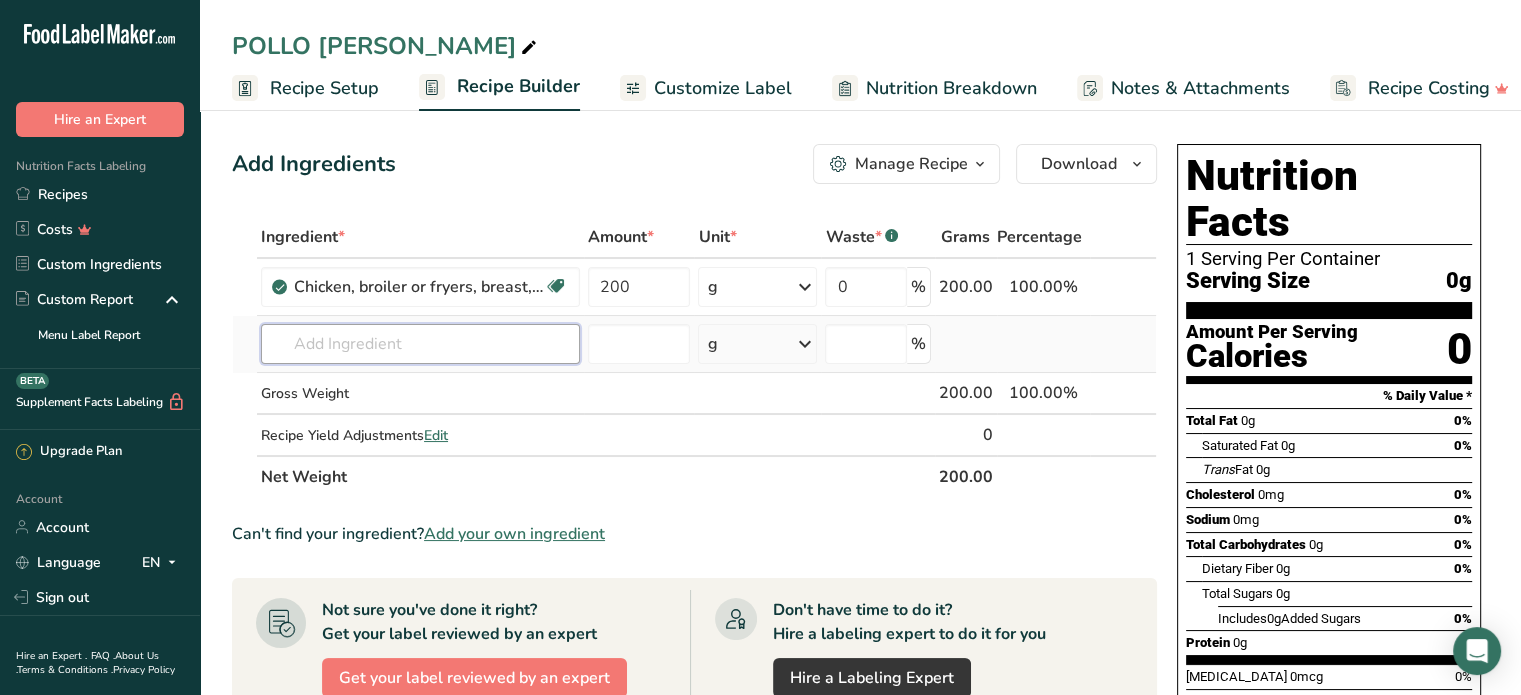 click on "Ingredient *
Amount *
Unit *
Waste *   .a-a{fill:#347362;}.b-a{fill:#fff;}          Grams
Percentage
Chicken, broiler or fryers, breast, skinless, boneless, meat only, cooked, grilled
Dairy free
Gluten free
Soy free
200
g
Portions
3 oz
1 piece
Weight Units
g
kg
mg
See more
Volume Units
l
Volume units require a density conversion. If you know your ingredient's density enter it below. Otherwise, click on "RIA" our AI Regulatory bot - she will be able to help you
lb/ft3
g/cm3
Confirm
mL
lb/ft3" at bounding box center (694, 357) 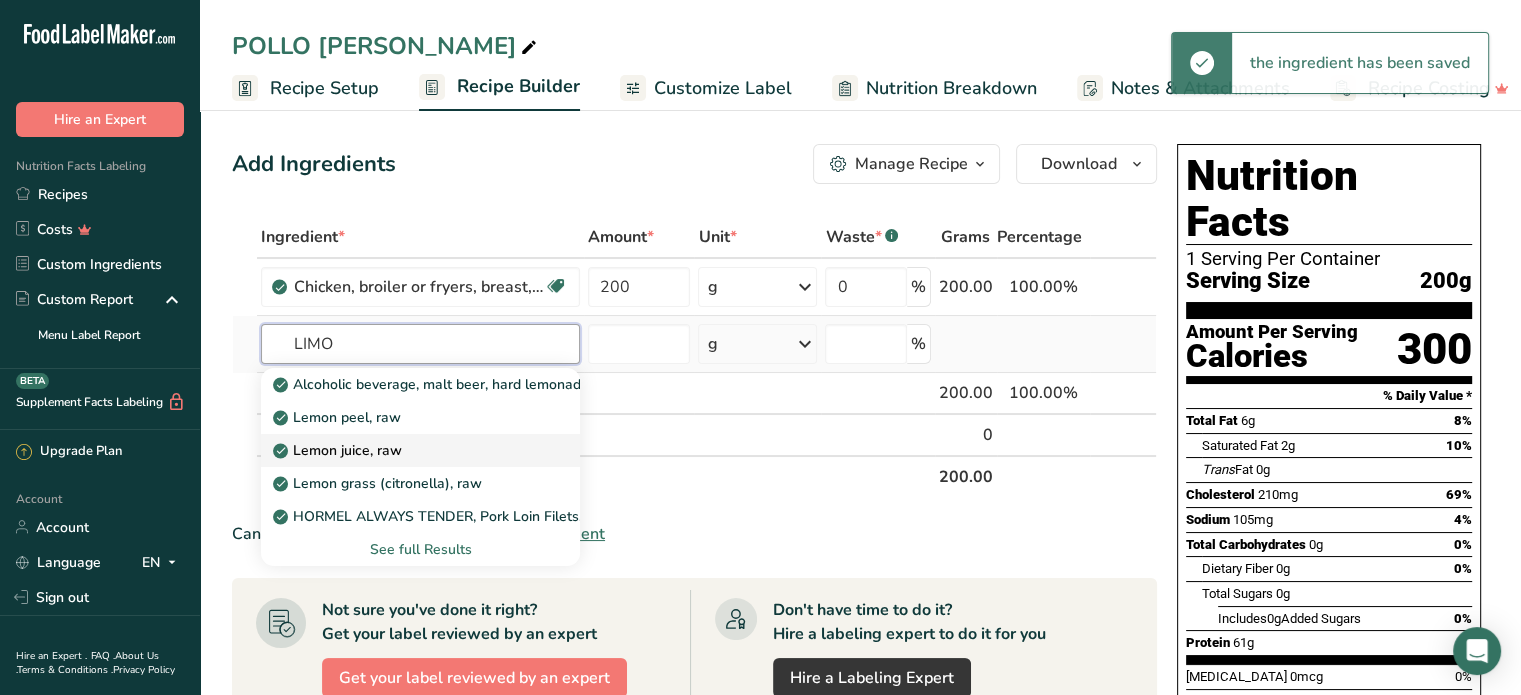 type on "LIMO" 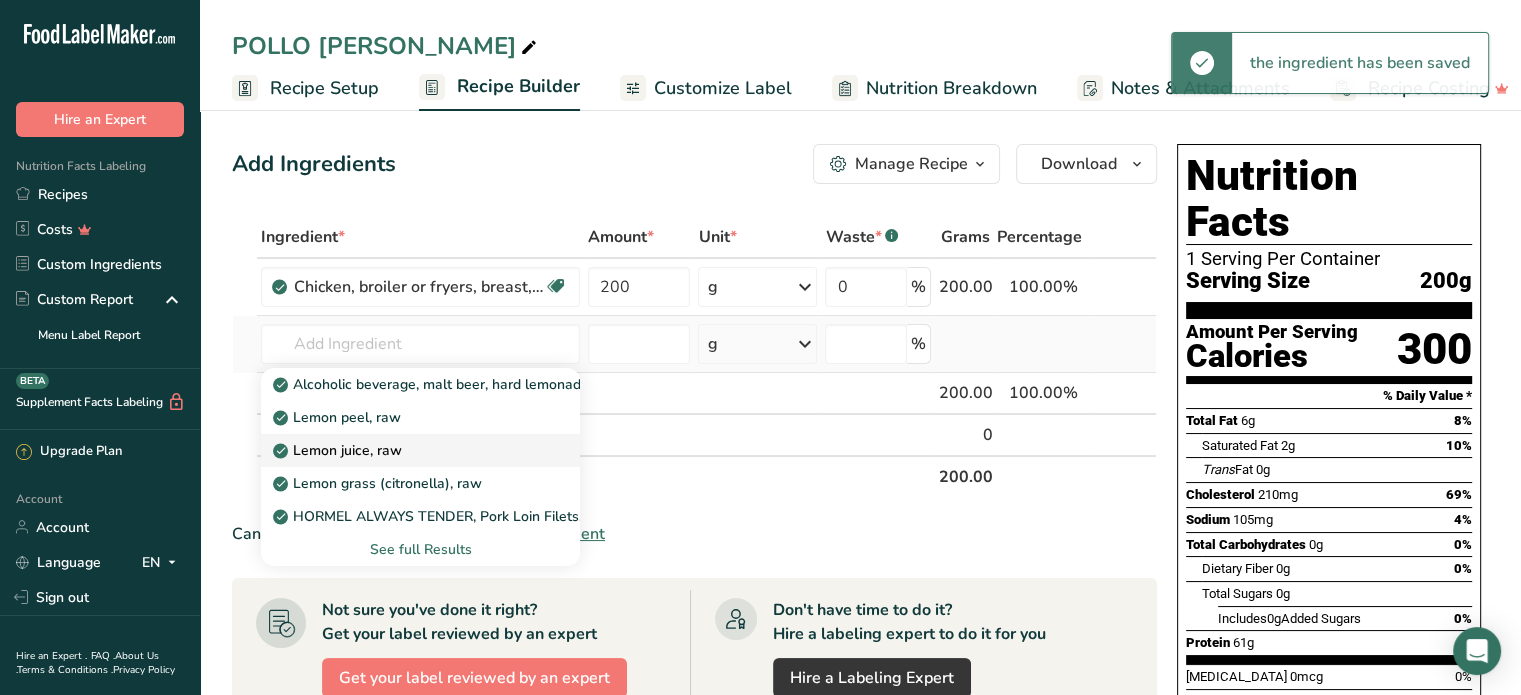 click on "Lemon juice, raw" at bounding box center [339, 450] 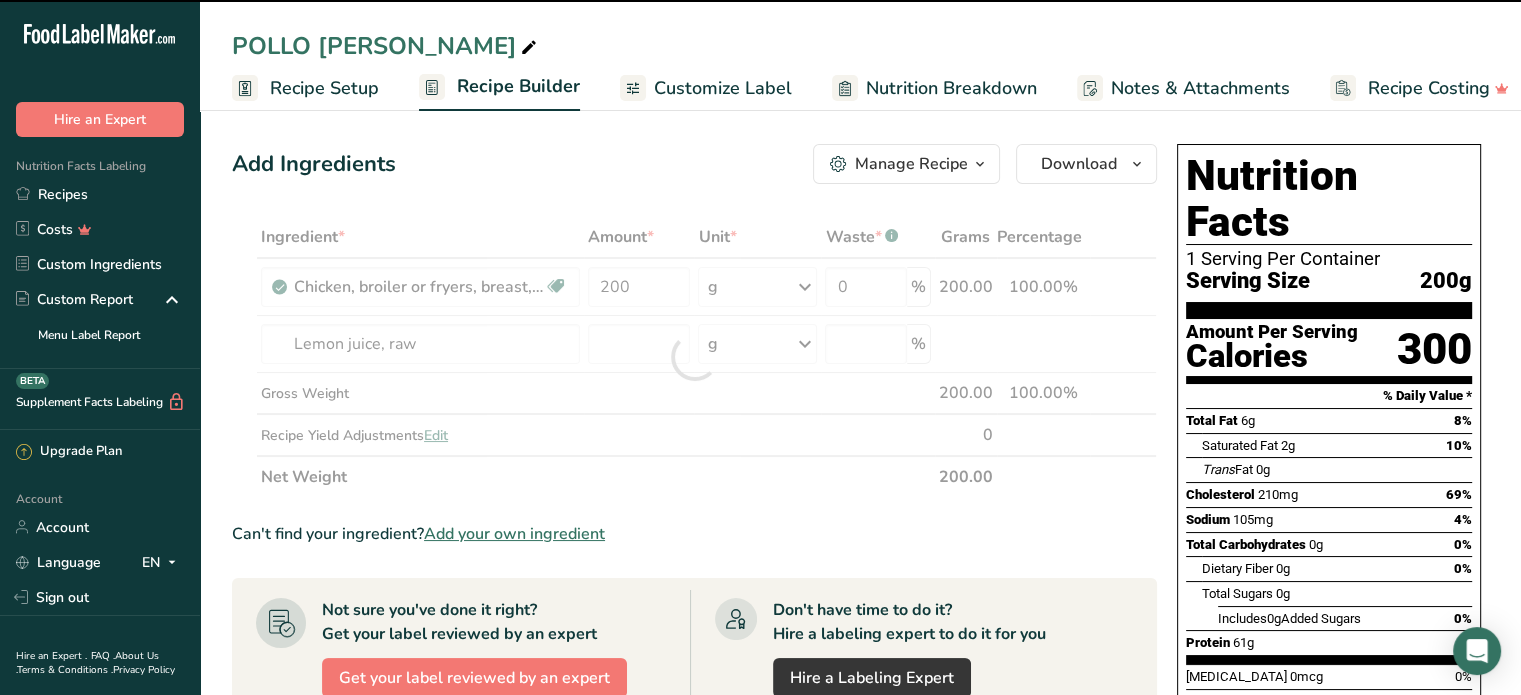 type on "0" 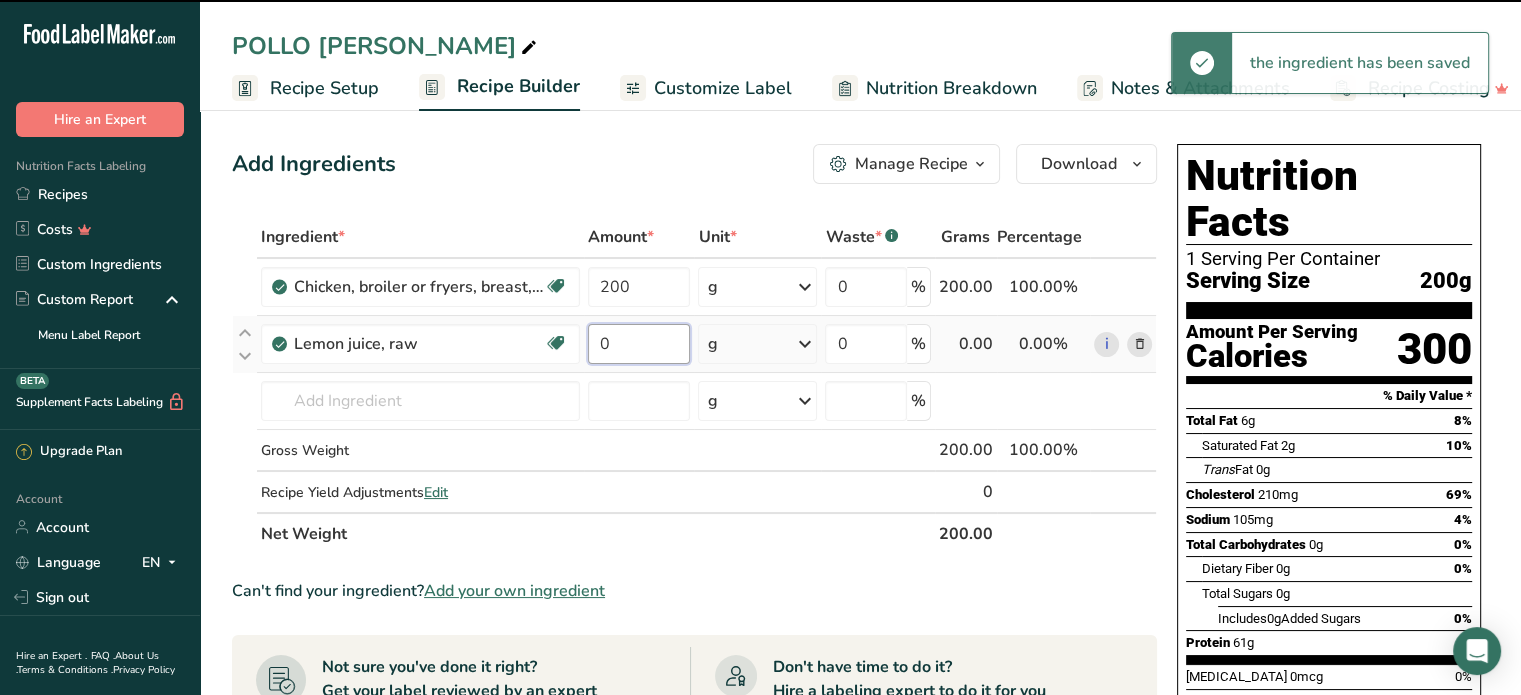click on "0" at bounding box center [639, 344] 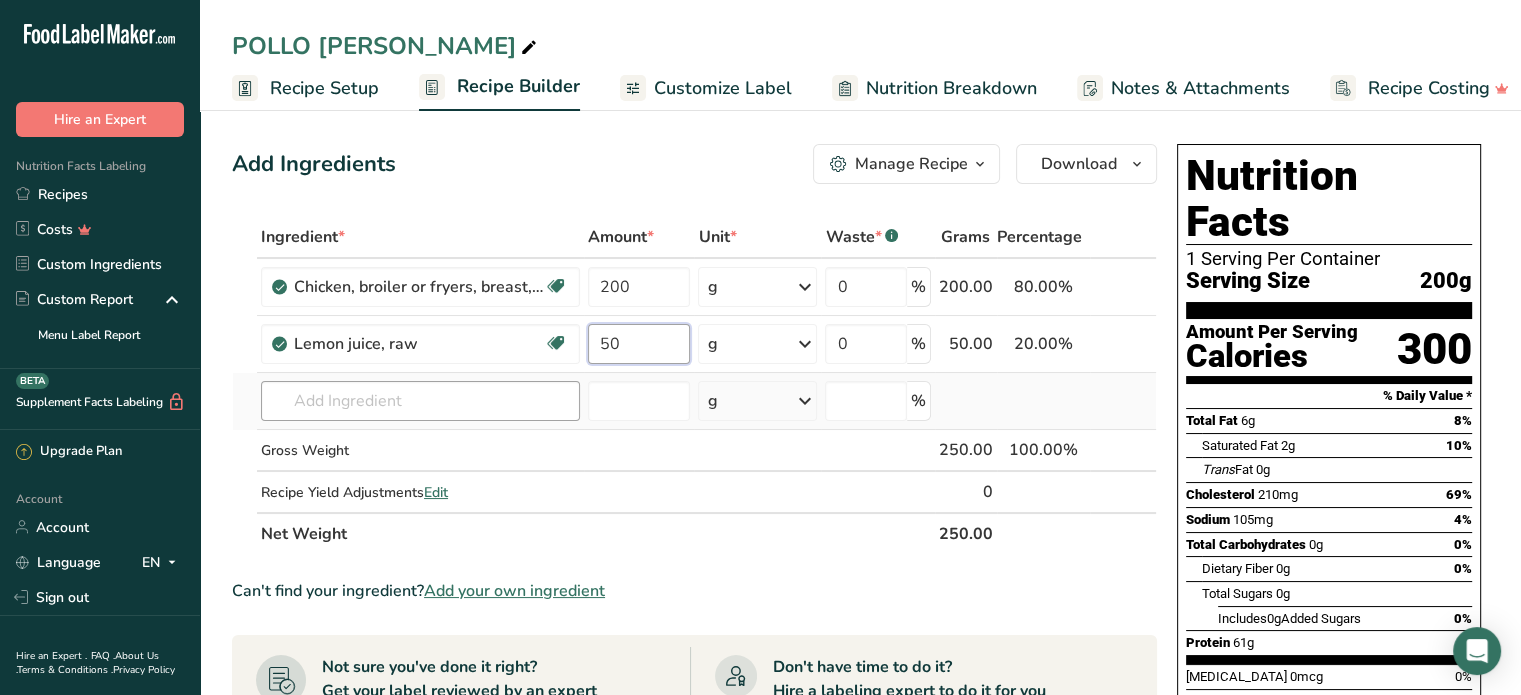 type on "50" 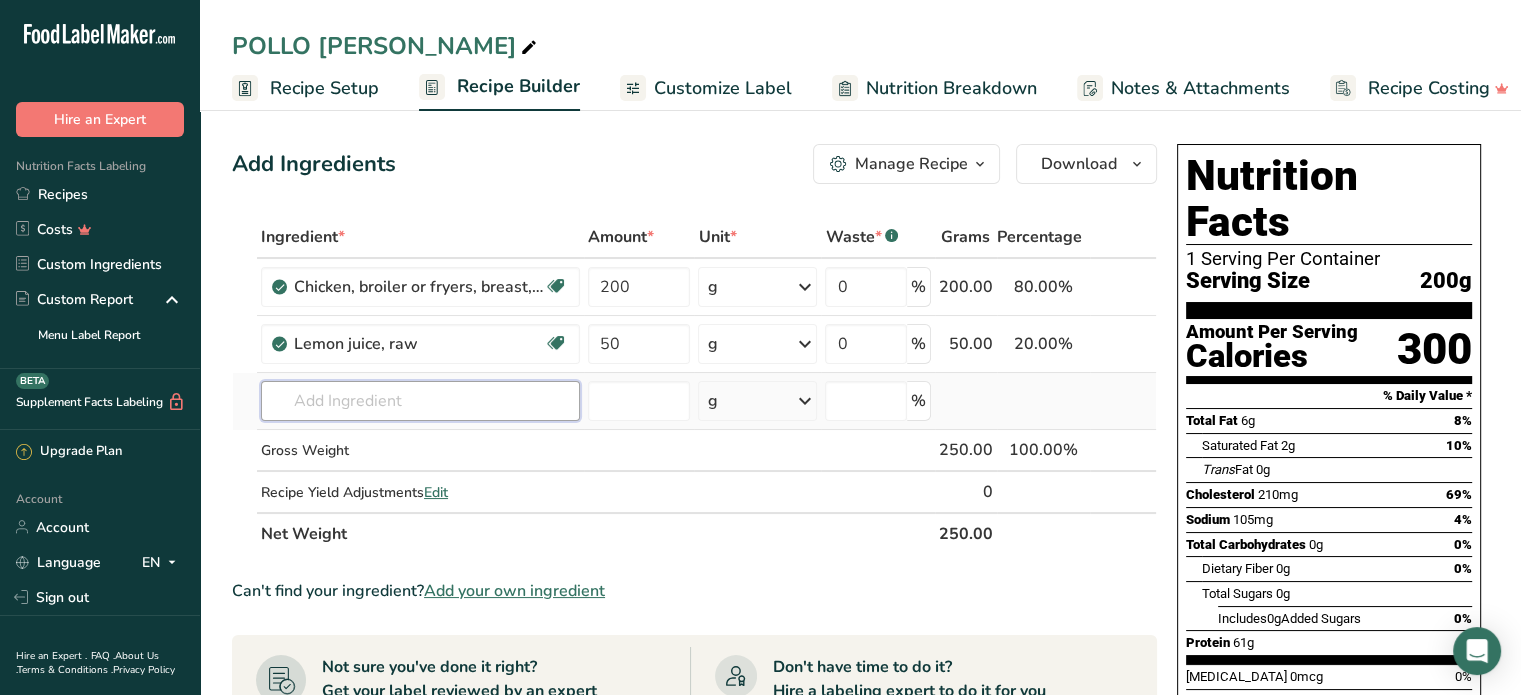 click on "Ingredient *
Amount *
Unit *
Waste *   .a-a{fill:#347362;}.b-a{fill:#fff;}          Grams
Percentage
Chicken, broiler or fryers, breast, skinless, boneless, meat only, cooked, grilled
Dairy free
Gluten free
Soy free
200
g
Portions
3 oz
1 piece
Weight Units
g
kg
mg
See more
Volume Units
l
Volume units require a density conversion. If you know your ingredient's density enter it below. Otherwise, click on "RIA" our AI Regulatory bot - she will be able to help you
lb/ft3
g/cm3
Confirm
mL
lb/ft3" at bounding box center (694, 385) 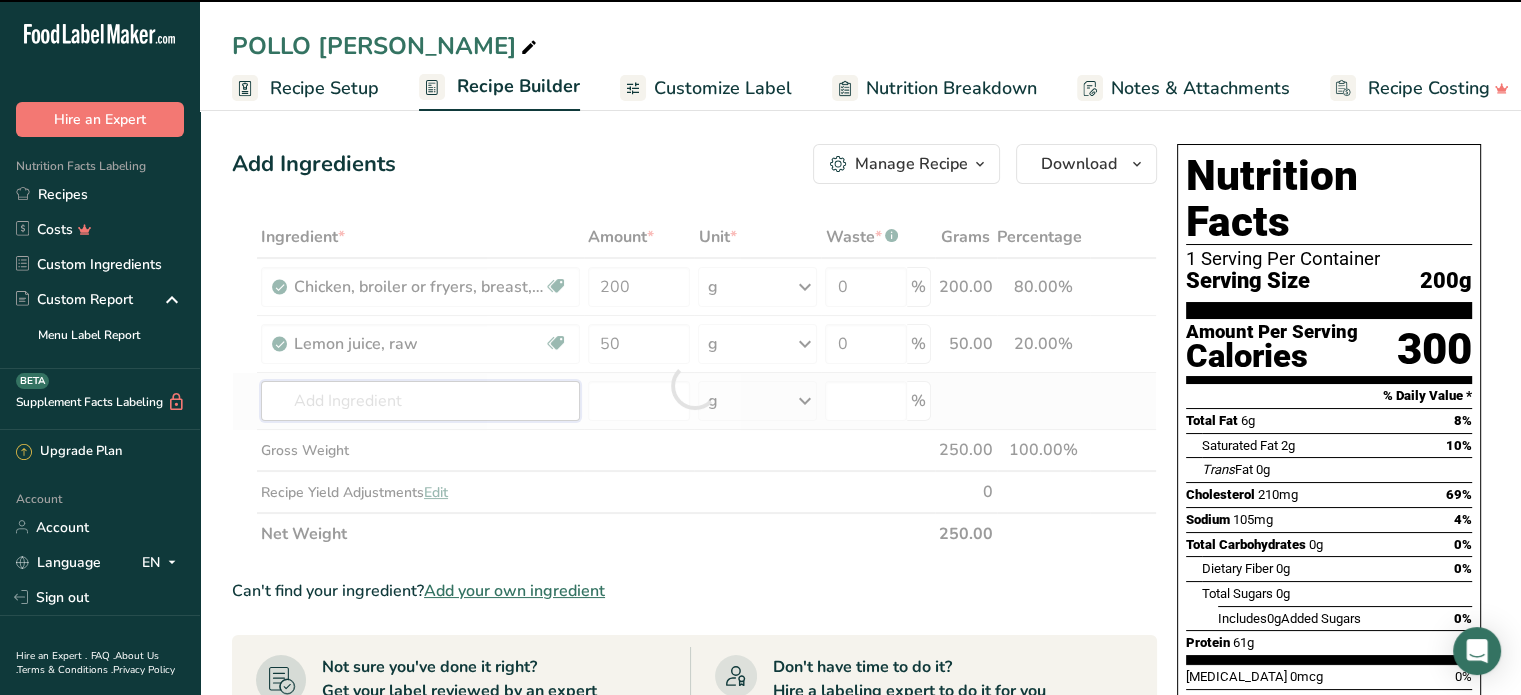 type on "S" 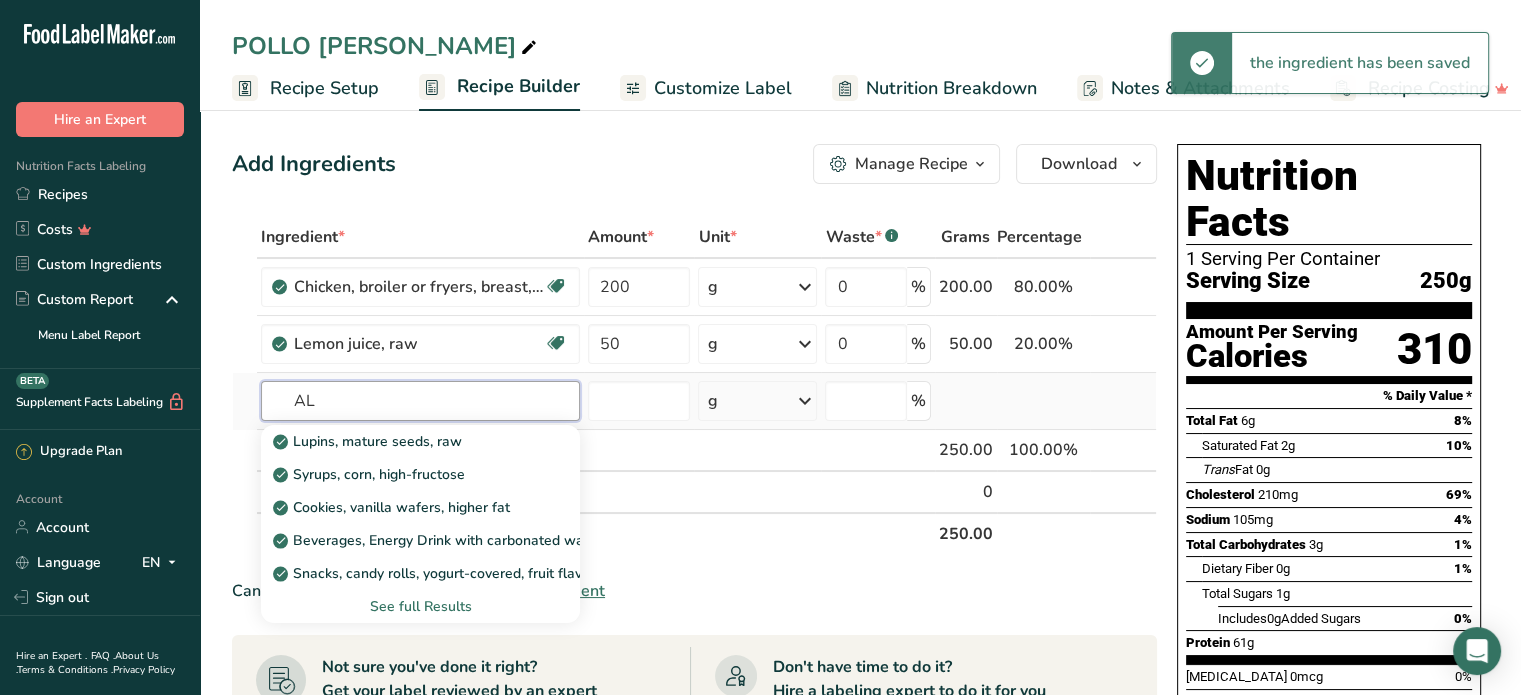 type on "A" 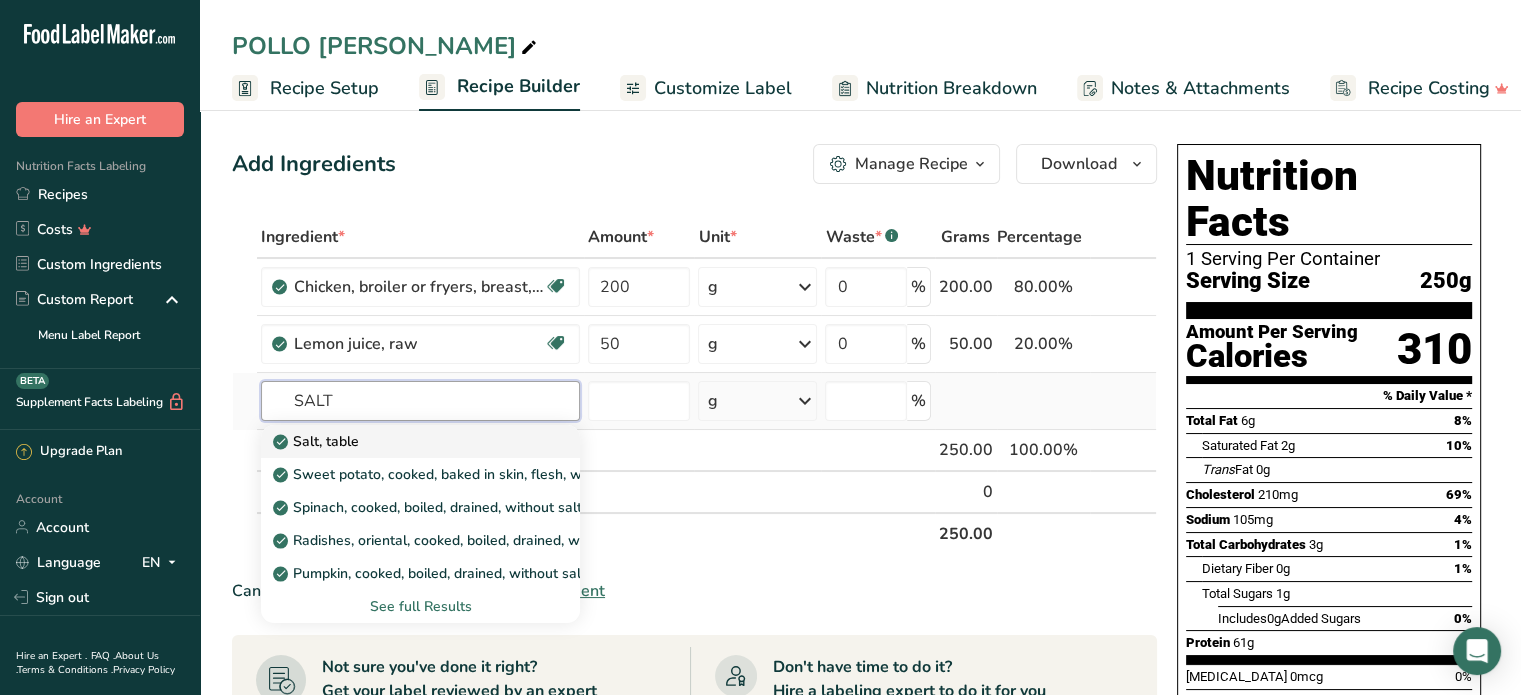 type on "SALT" 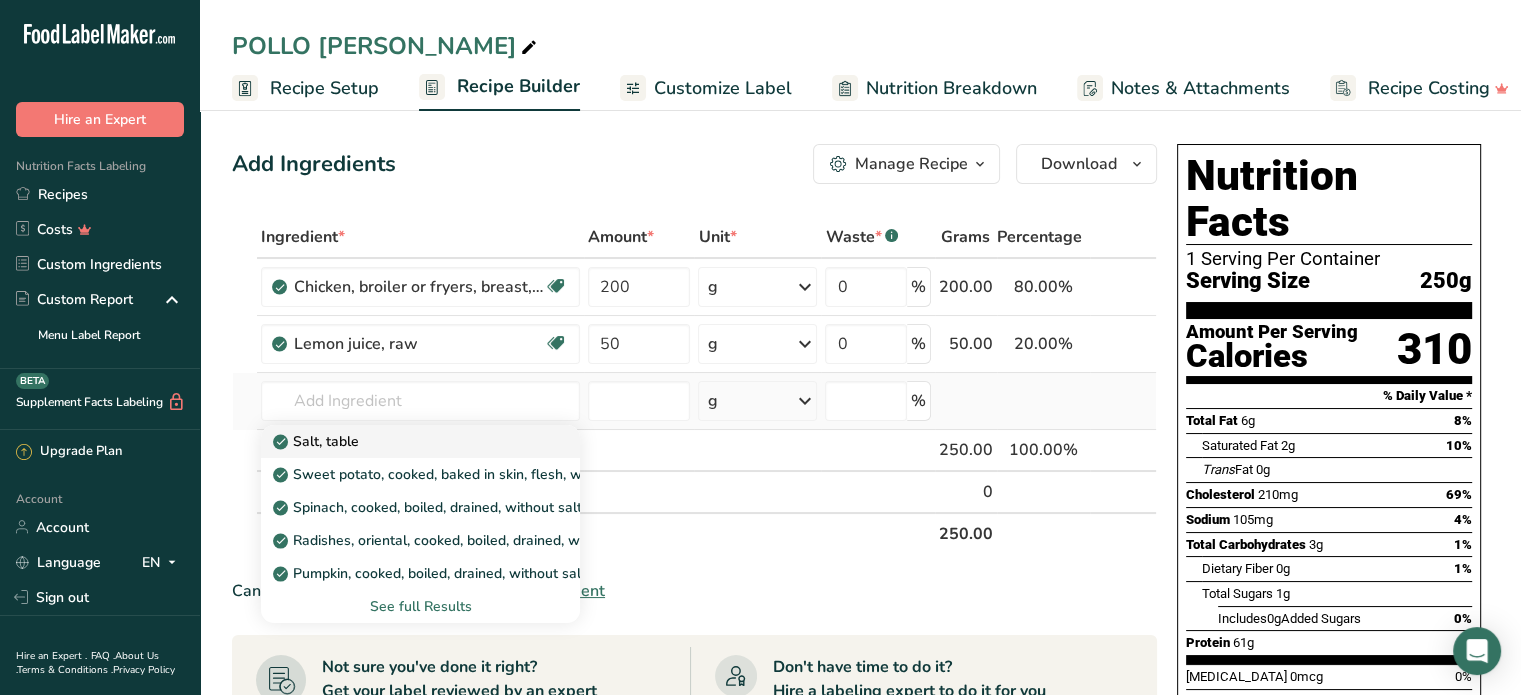 click on "Salt, table" at bounding box center [318, 441] 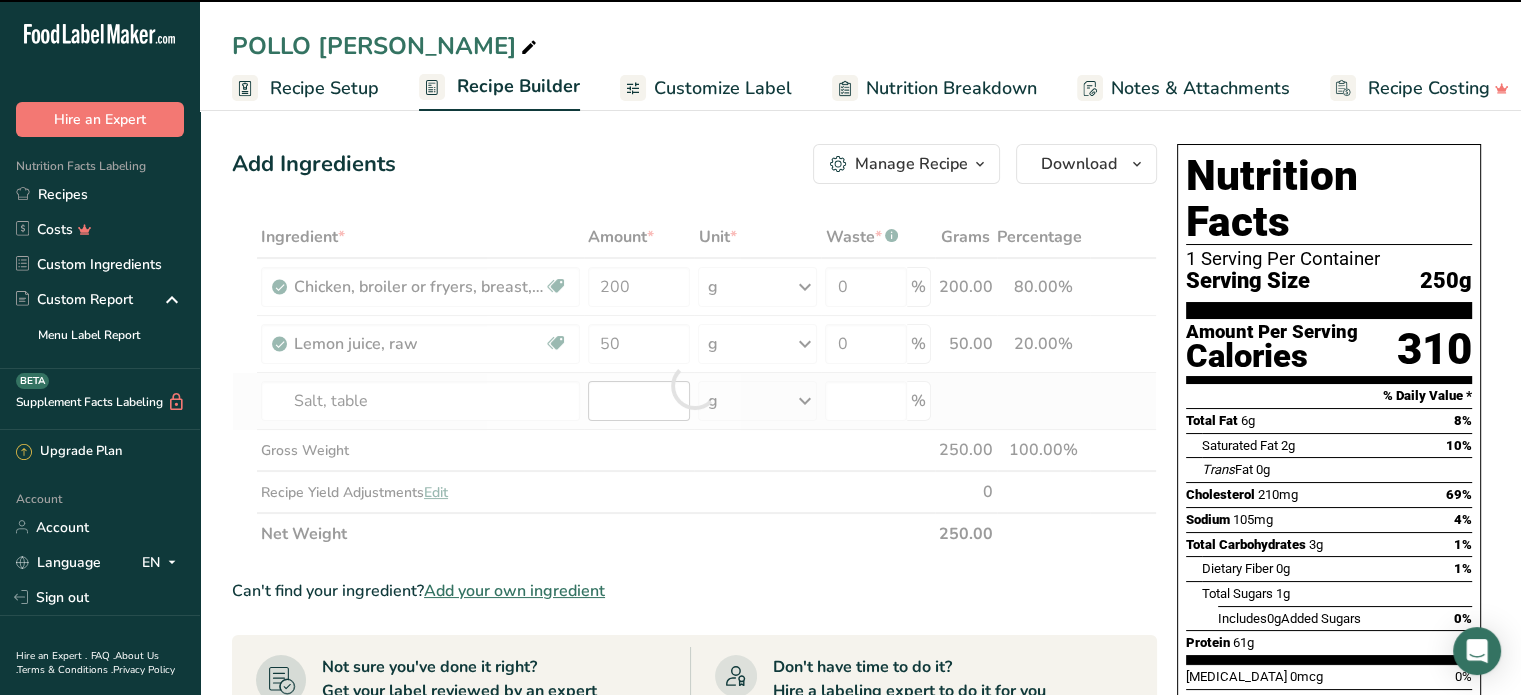 type on "0" 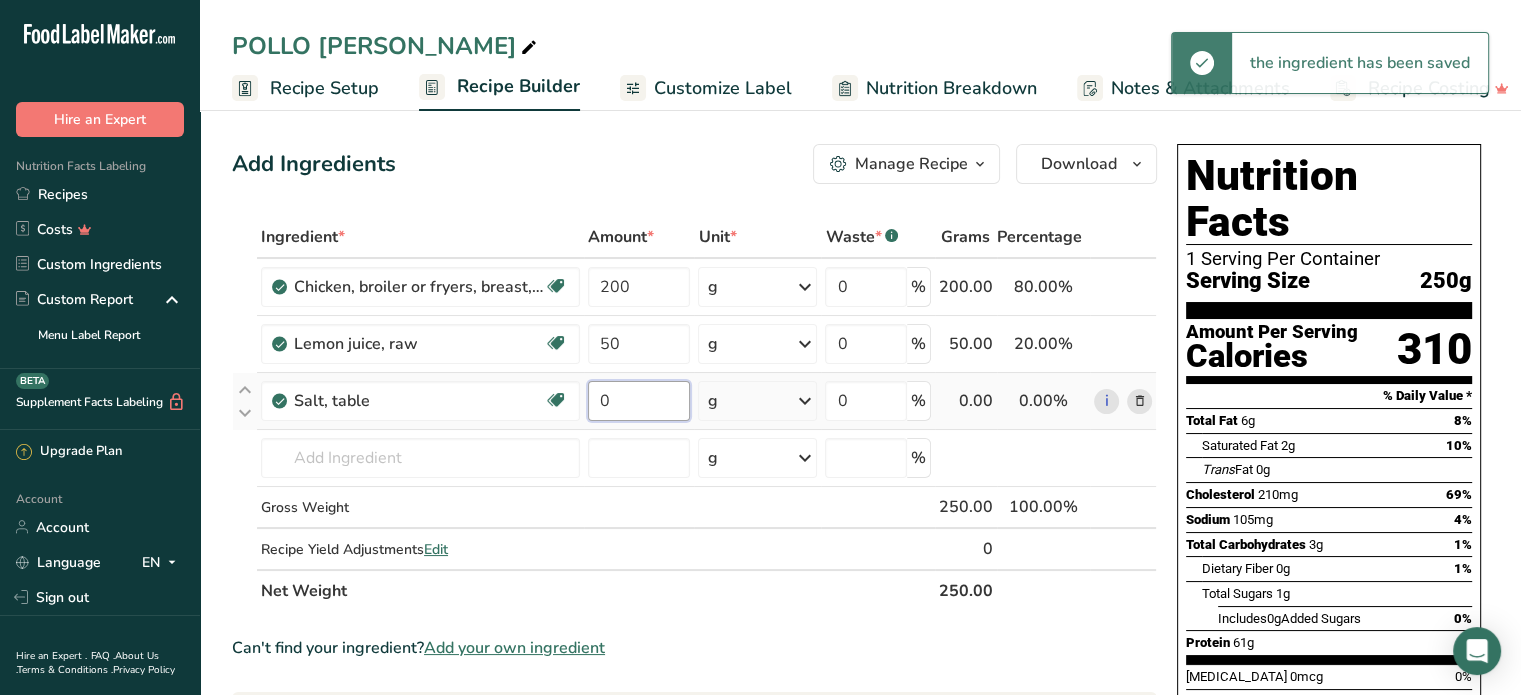 click on "0" at bounding box center (639, 401) 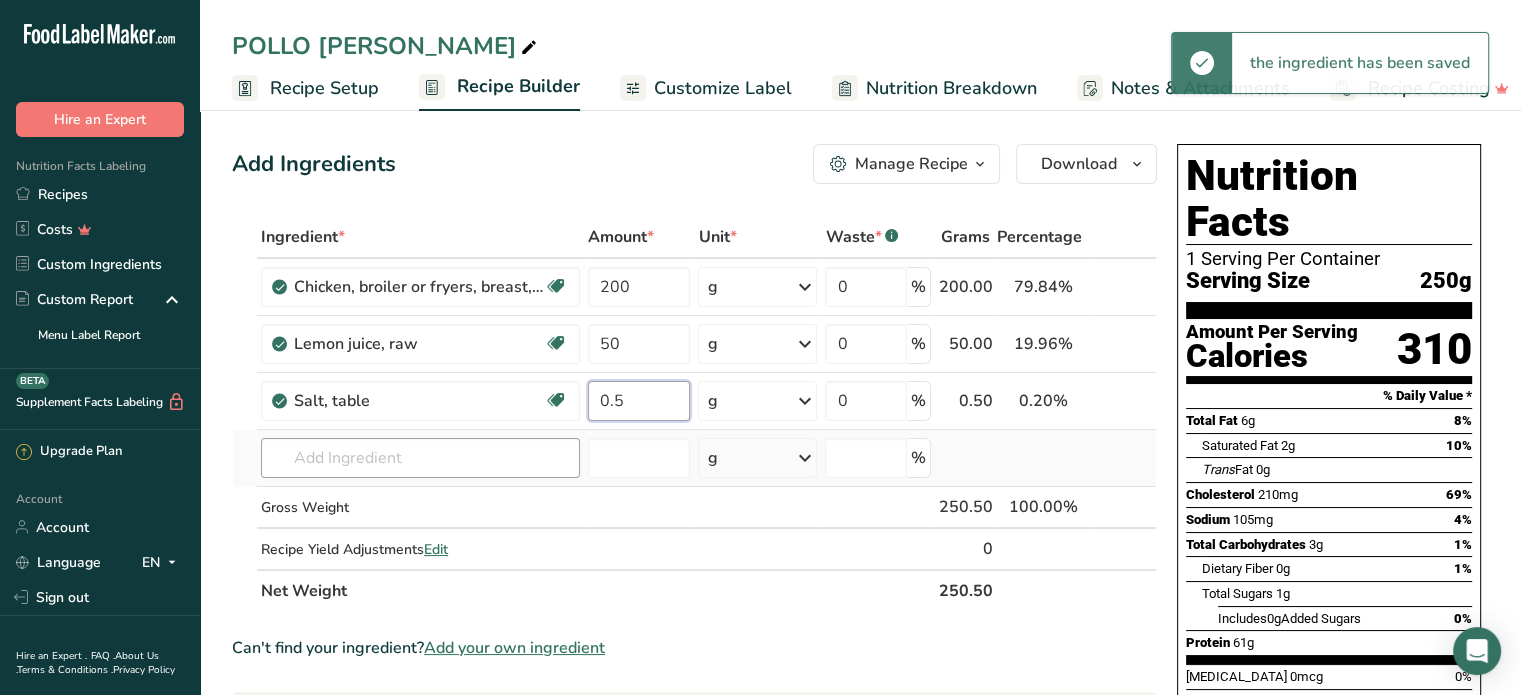 type on "0.5" 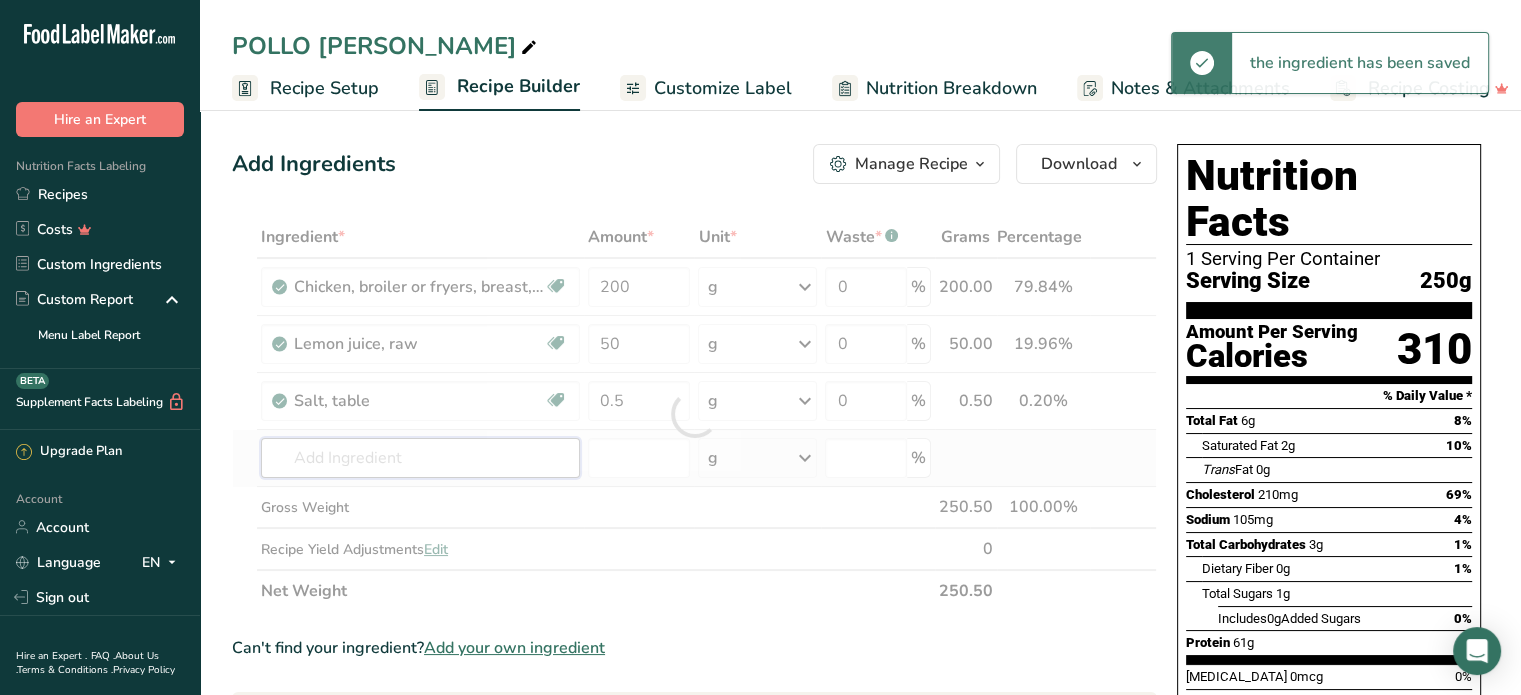 click on "Ingredient *
Amount *
Unit *
Waste *   .a-a{fill:#347362;}.b-a{fill:#fff;}          Grams
Percentage
Chicken, broiler or fryers, breast, skinless, boneless, meat only, cooked, grilled
Dairy free
Gluten free
Soy free
200
g
Portions
3 oz
1 piece
Weight Units
g
kg
mg
See more
Volume Units
l
Volume units require a density conversion. If you know your ingredient's density enter it below. Otherwise, click on "RIA" our AI Regulatory bot - she will be able to help you
lb/ft3
g/cm3
Confirm
mL
lb/ft3" at bounding box center [694, 414] 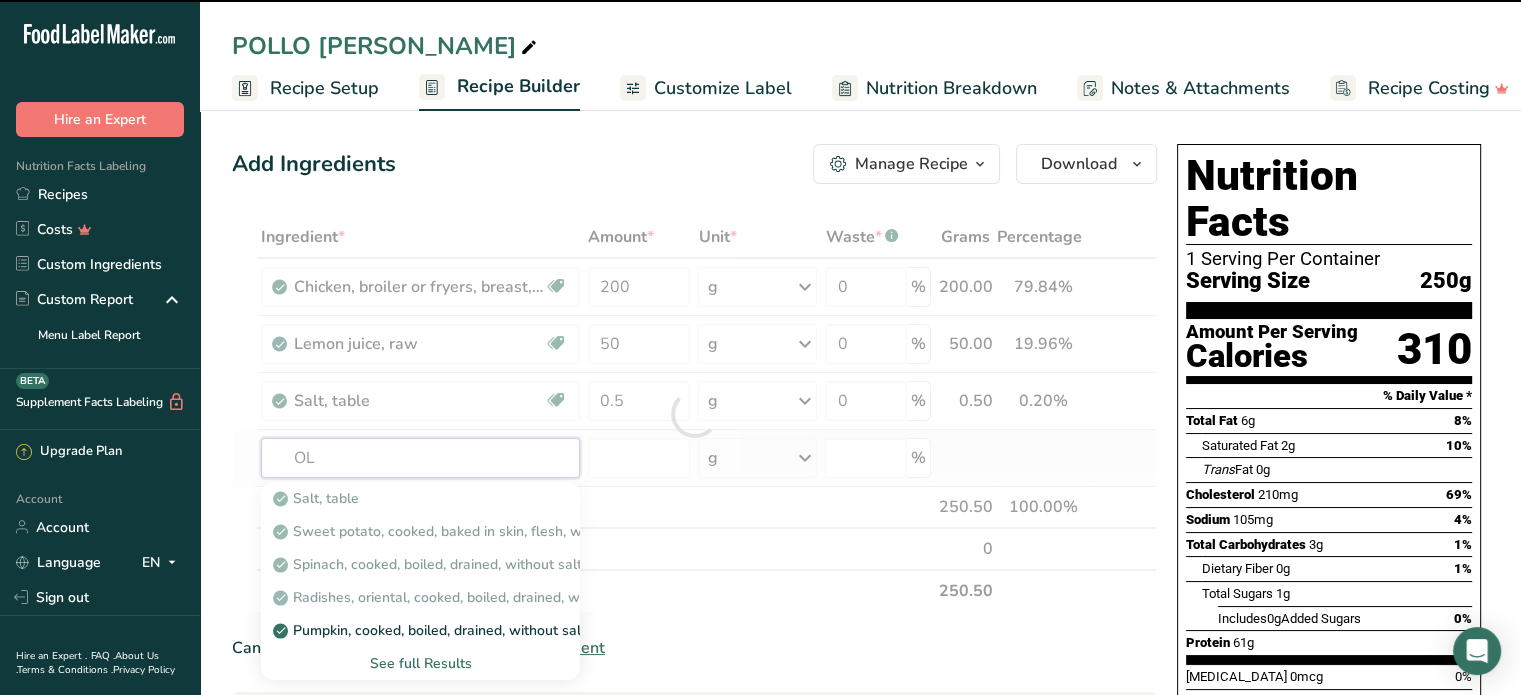 type on "OLI" 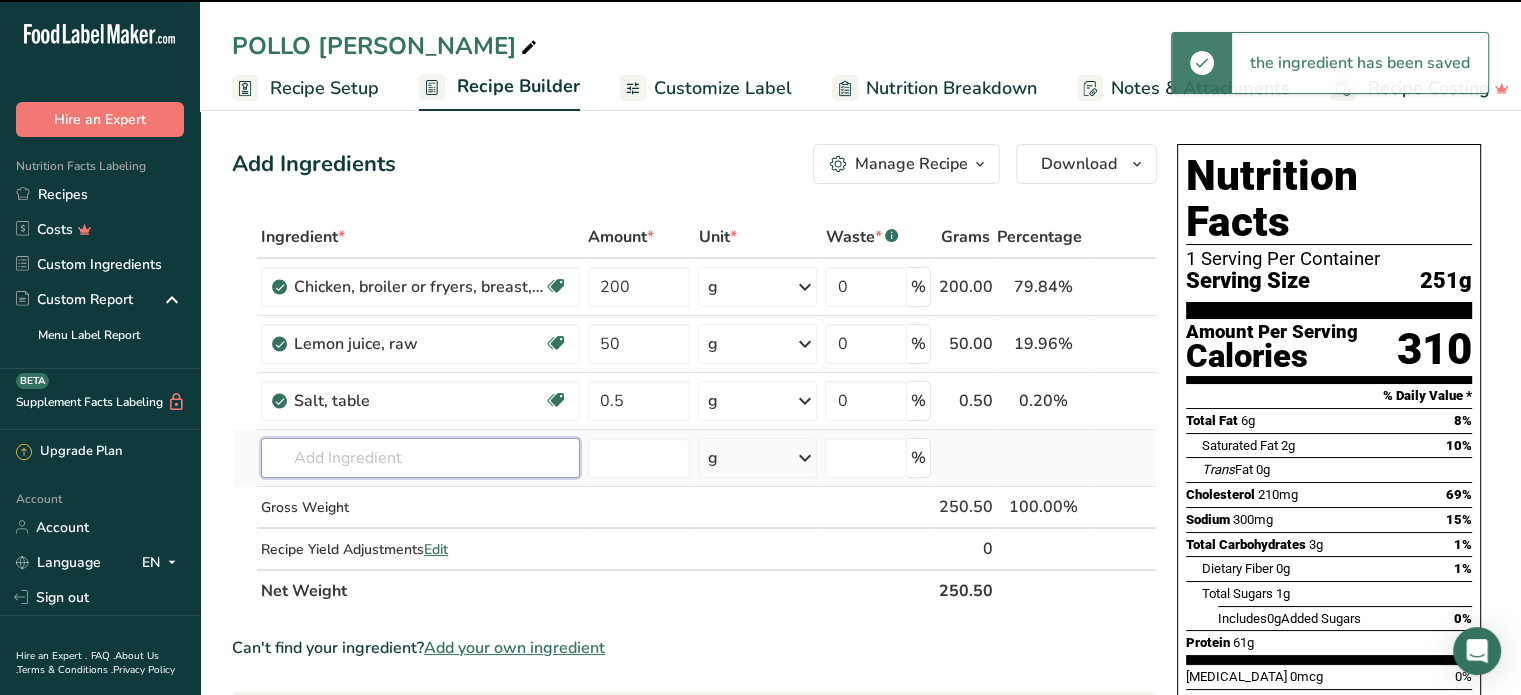 type on "V" 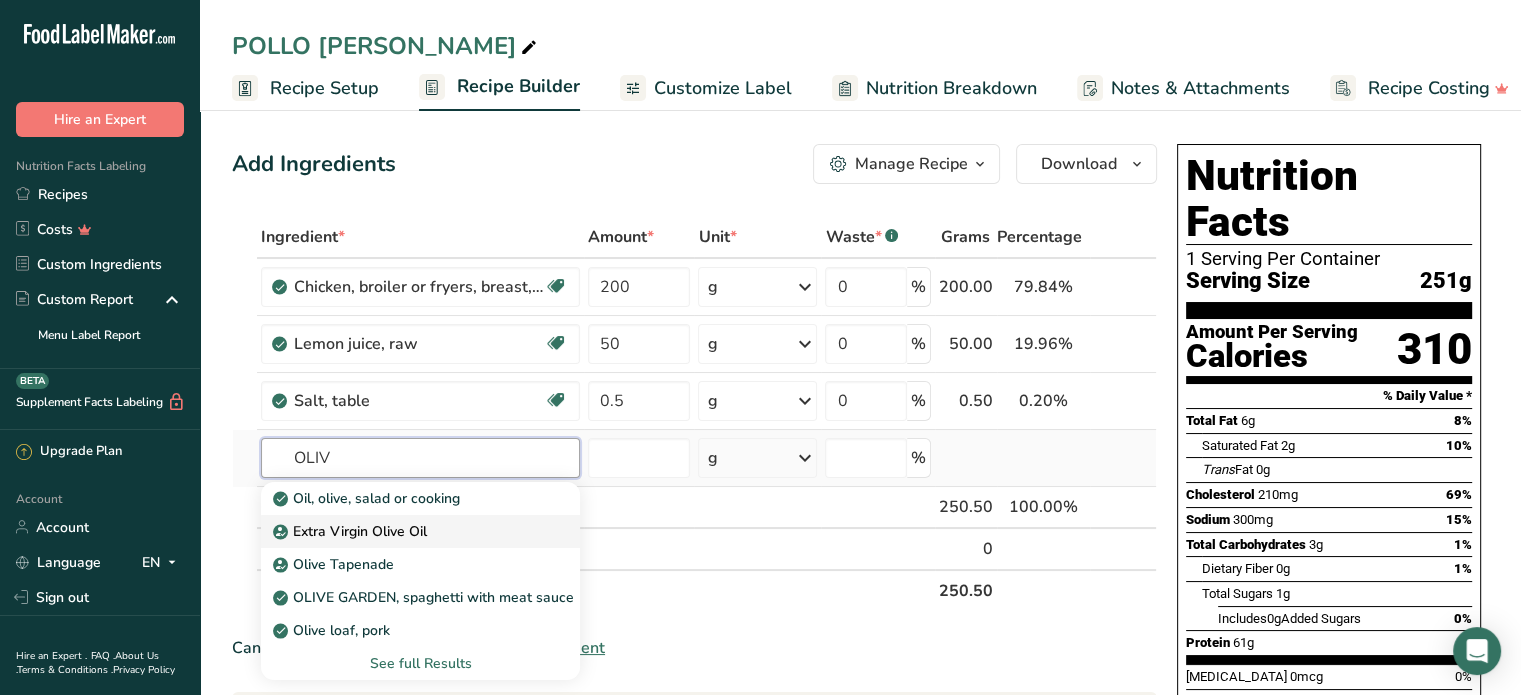 type on "OLIV" 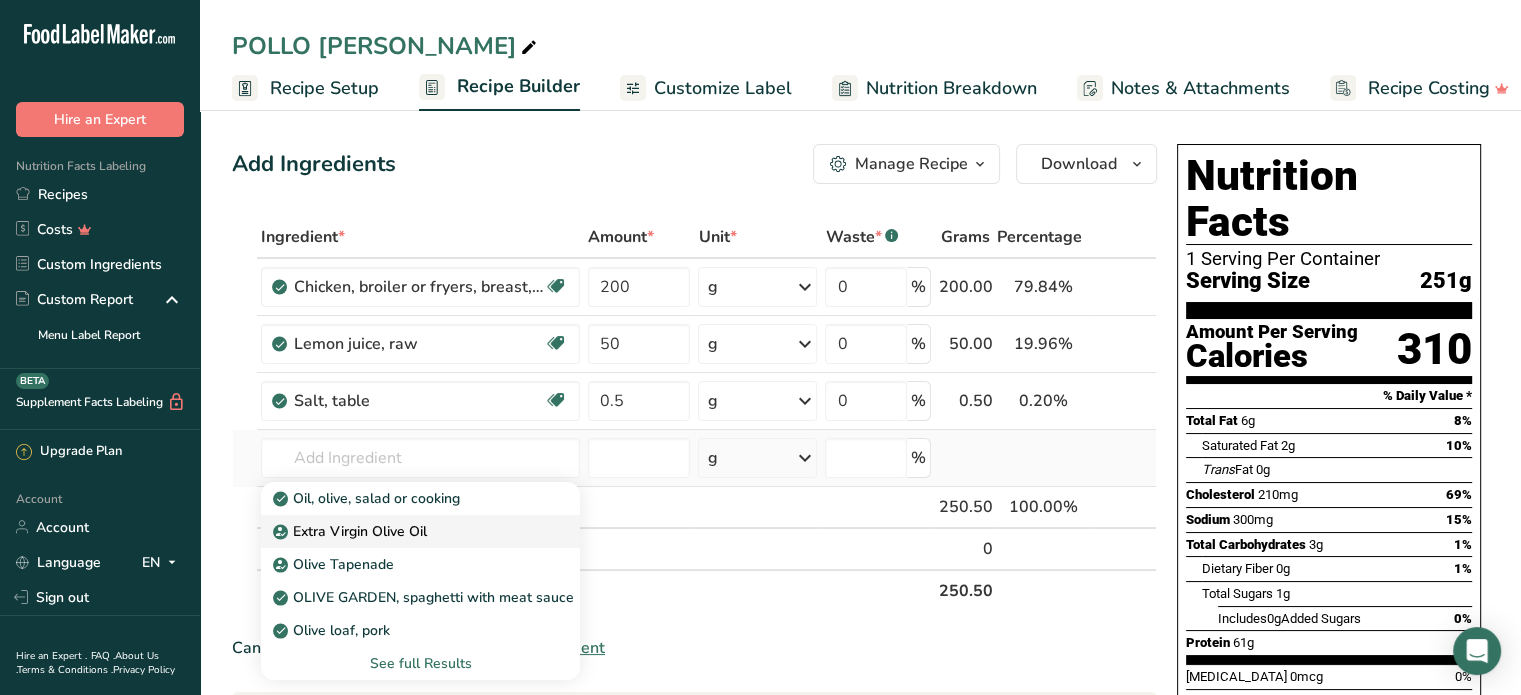 click on "Extra Virgin Olive Oil" at bounding box center [352, 531] 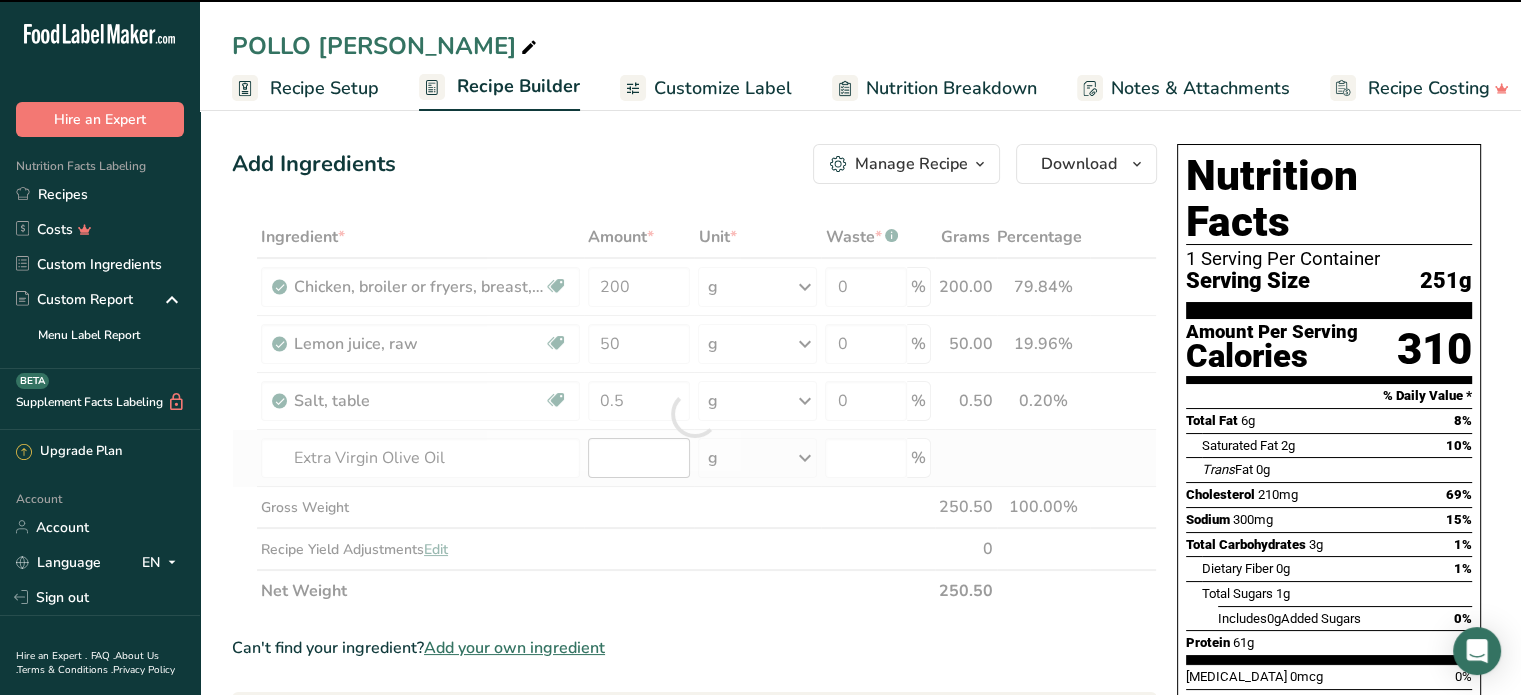 type on "0" 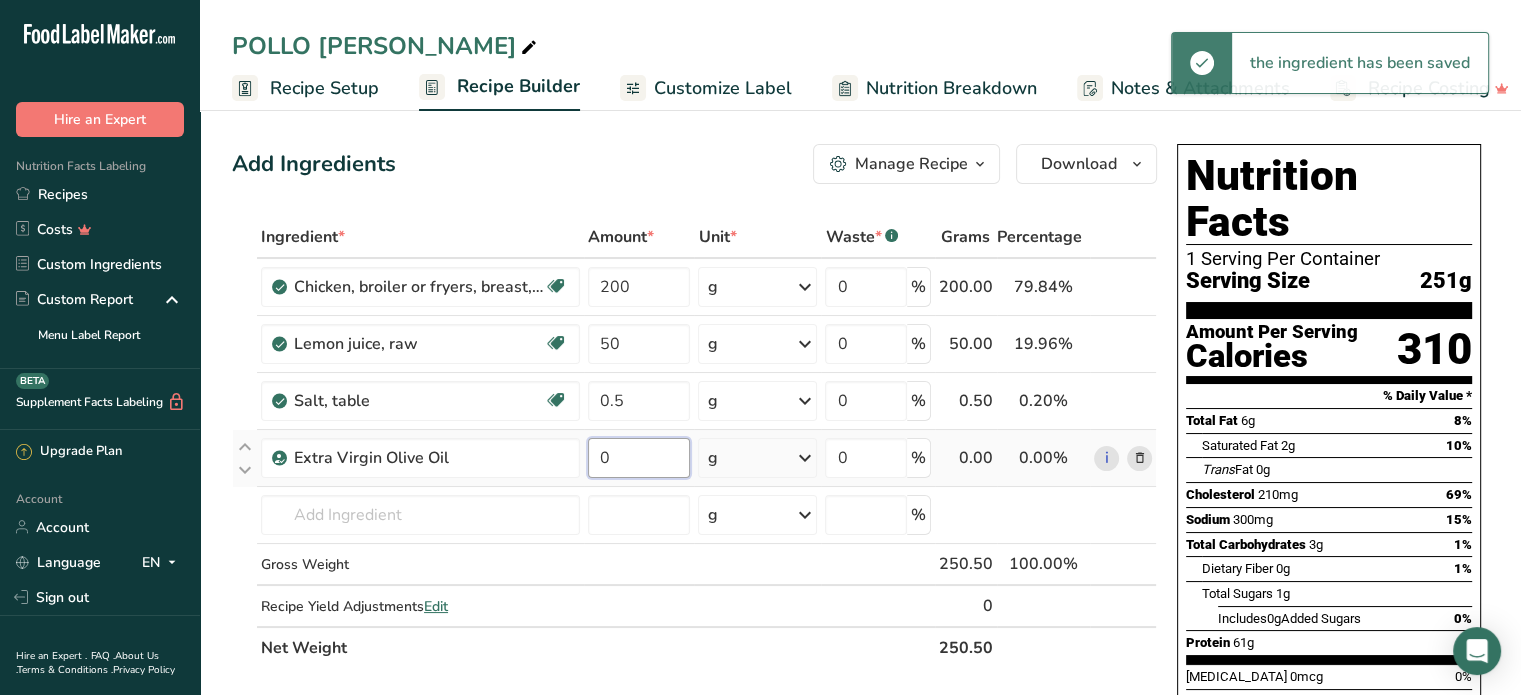 click on "0" at bounding box center (639, 458) 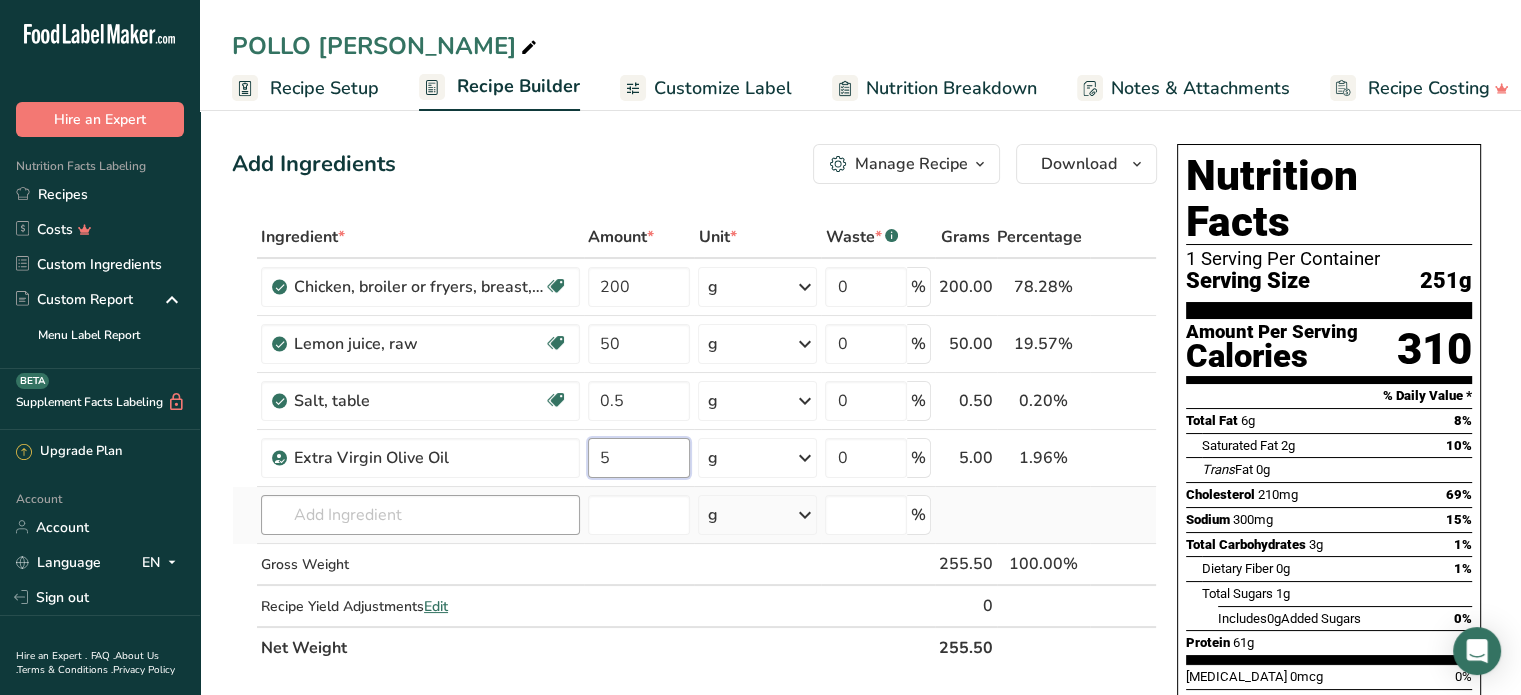 type on "5" 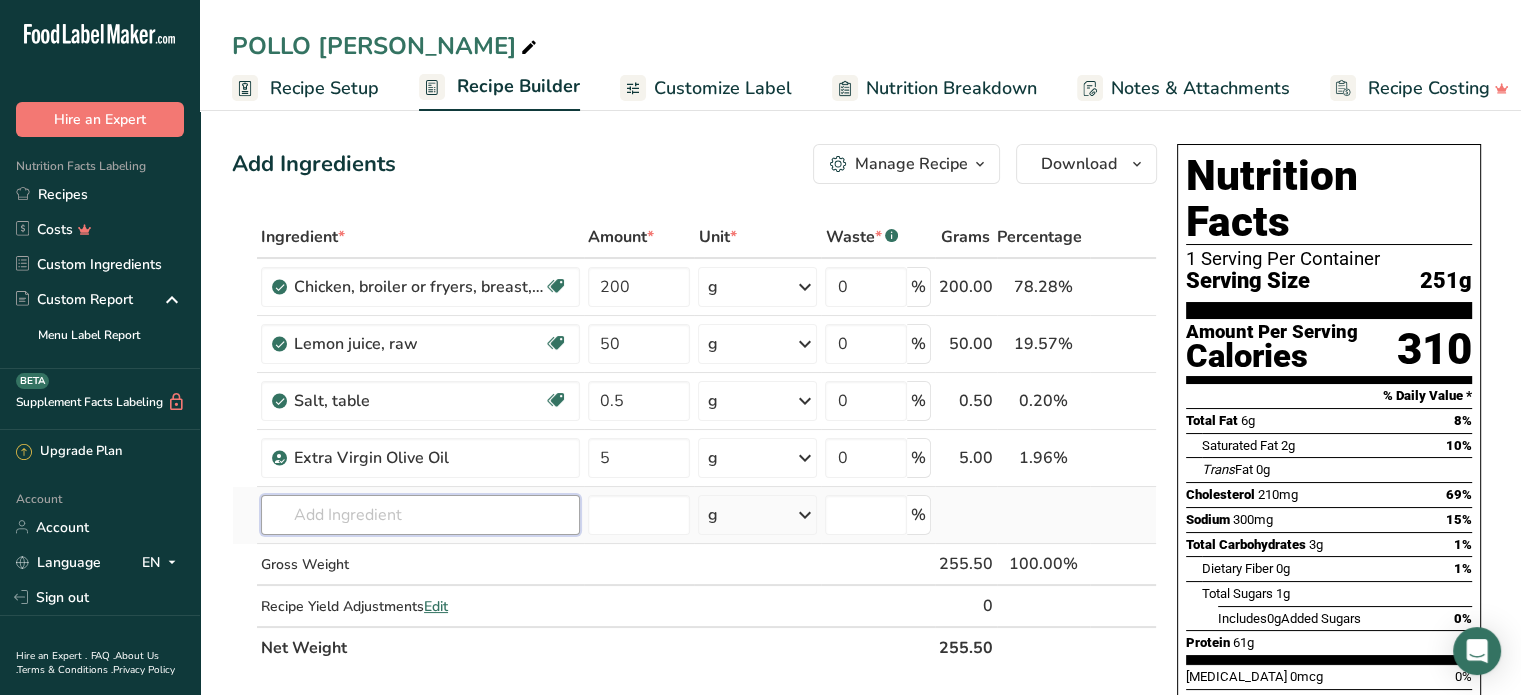 click on "Ingredient *
Amount *
Unit *
Waste *   .a-a{fill:#347362;}.b-a{fill:#fff;}          Grams
Percentage
Chicken, broiler or fryers, breast, skinless, boneless, meat only, cooked, grilled
Dairy free
Gluten free
Soy free
200
g
Portions
3 oz
1 piece
Weight Units
g
kg
mg
See more
Volume Units
l
Volume units require a density conversion. If you know your ingredient's density enter it below. Otherwise, click on "RIA" our AI Regulatory bot - she will be able to help you
lb/ft3
g/cm3
Confirm
mL
lb/ft3" at bounding box center [694, 442] 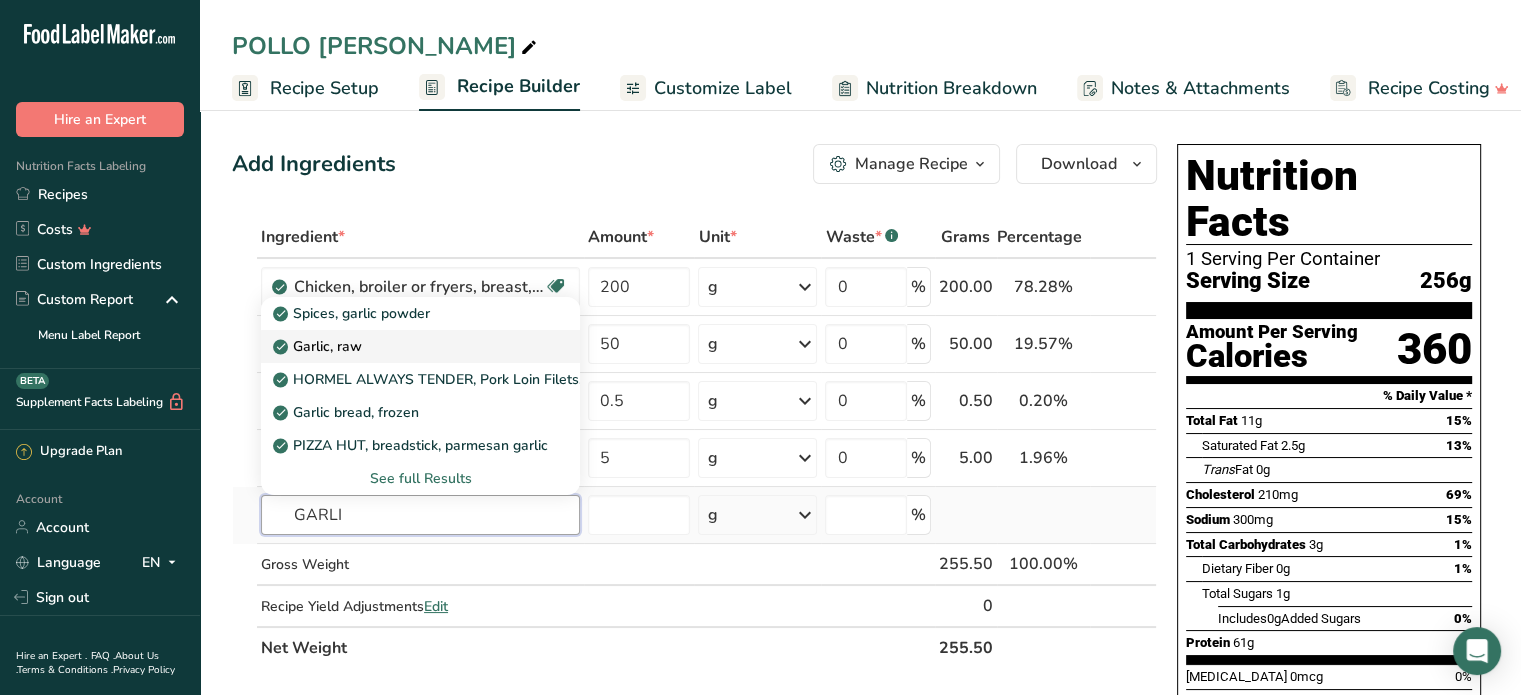 type on "GARLI" 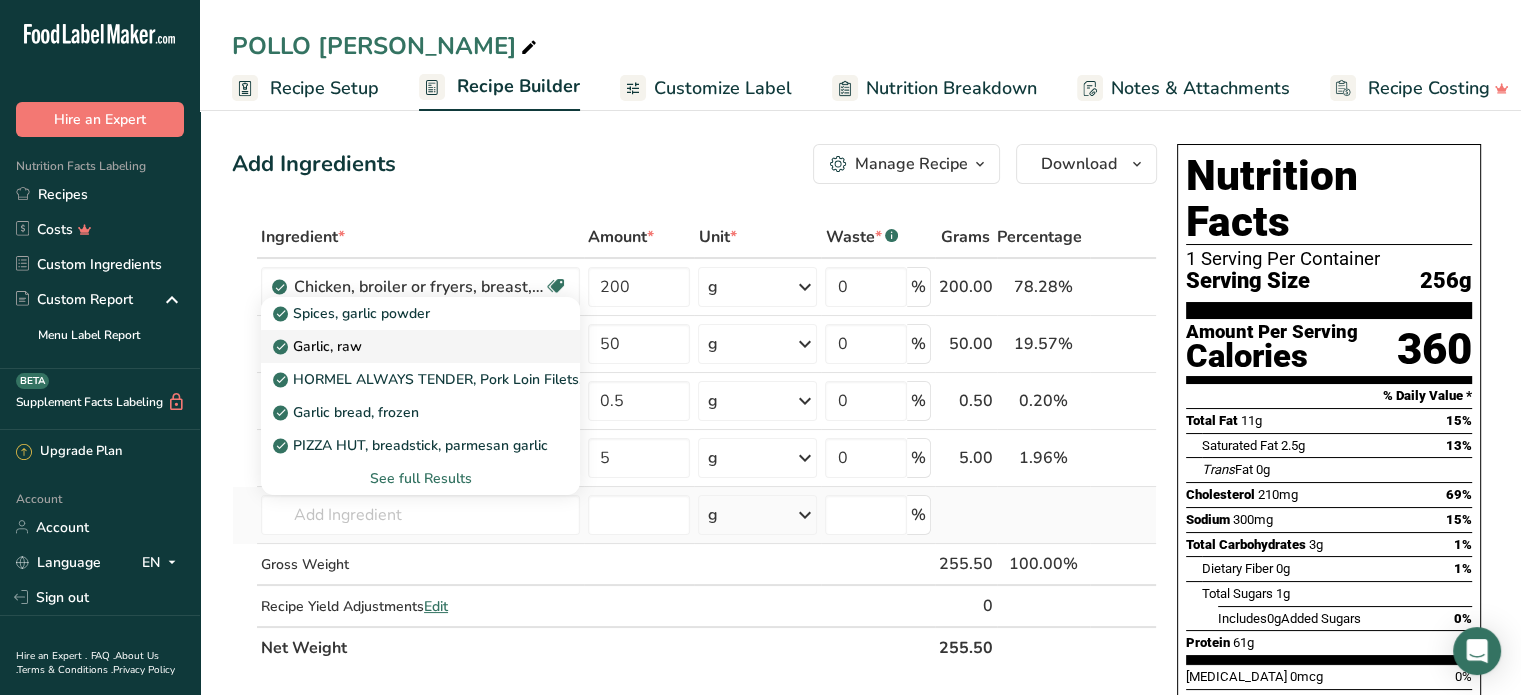 click on "Garlic, raw" at bounding box center (319, 346) 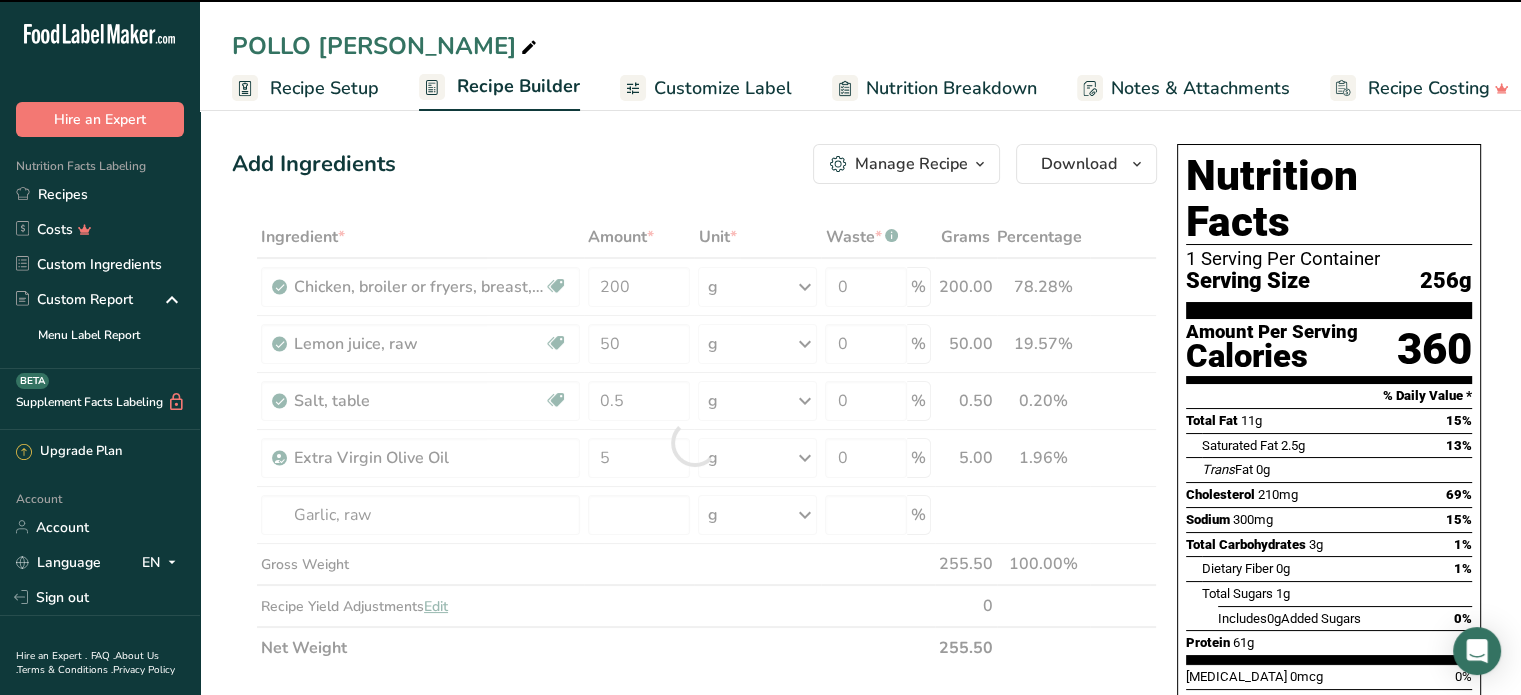 type on "0" 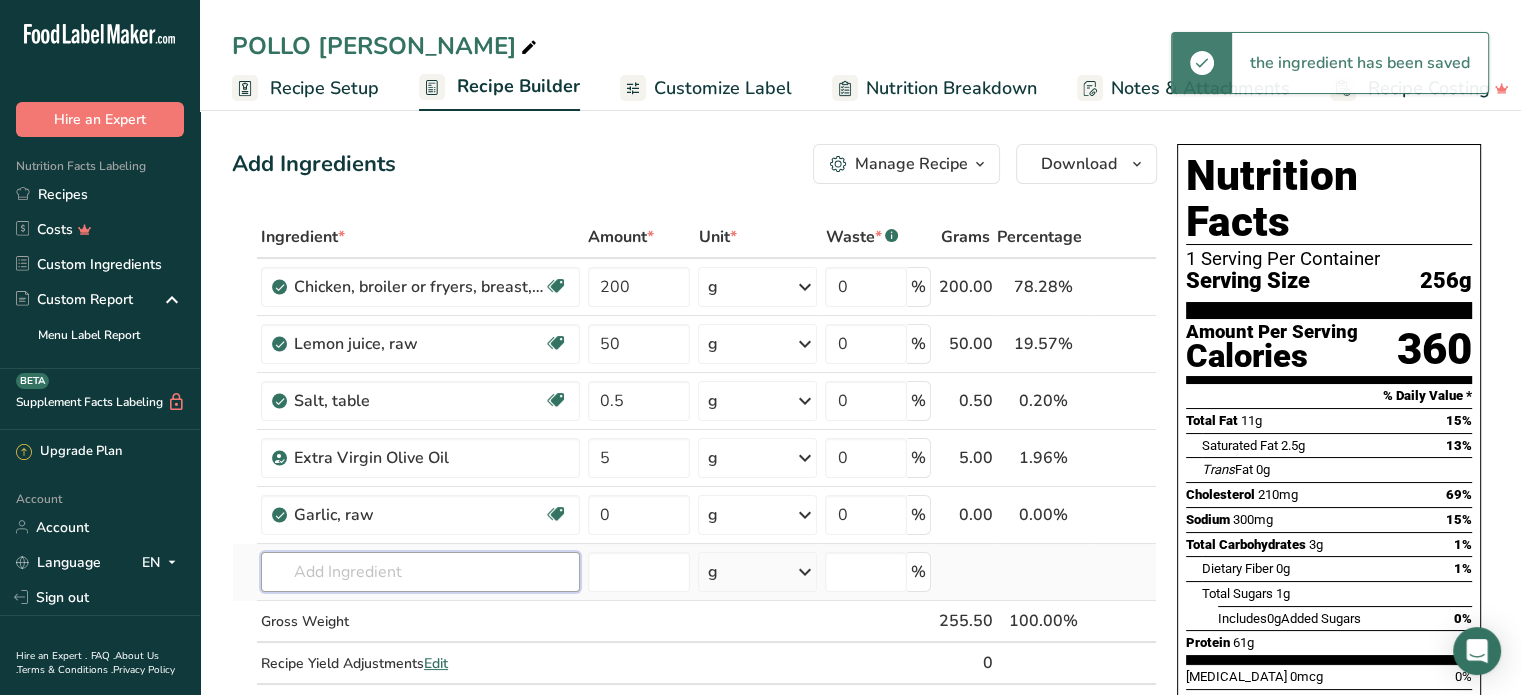 click at bounding box center [420, 572] 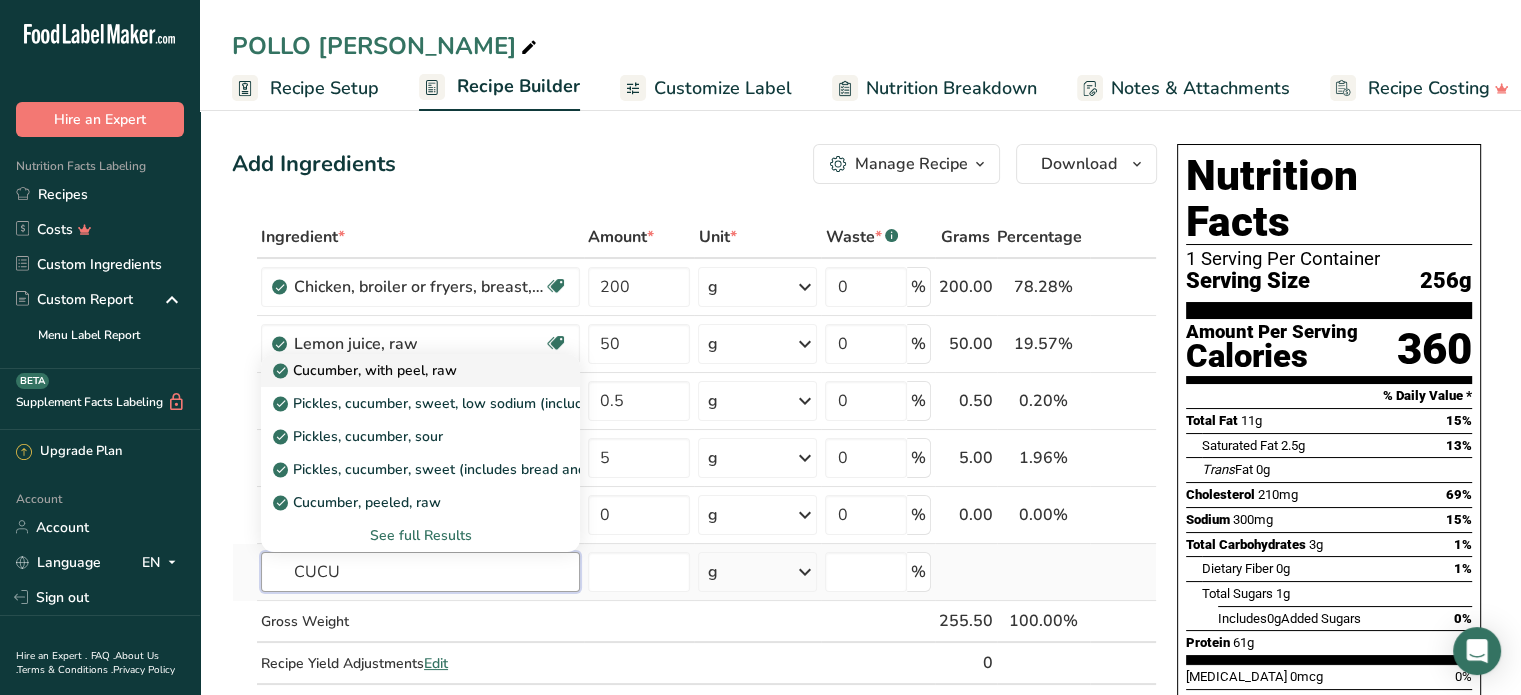 type on "CUCU" 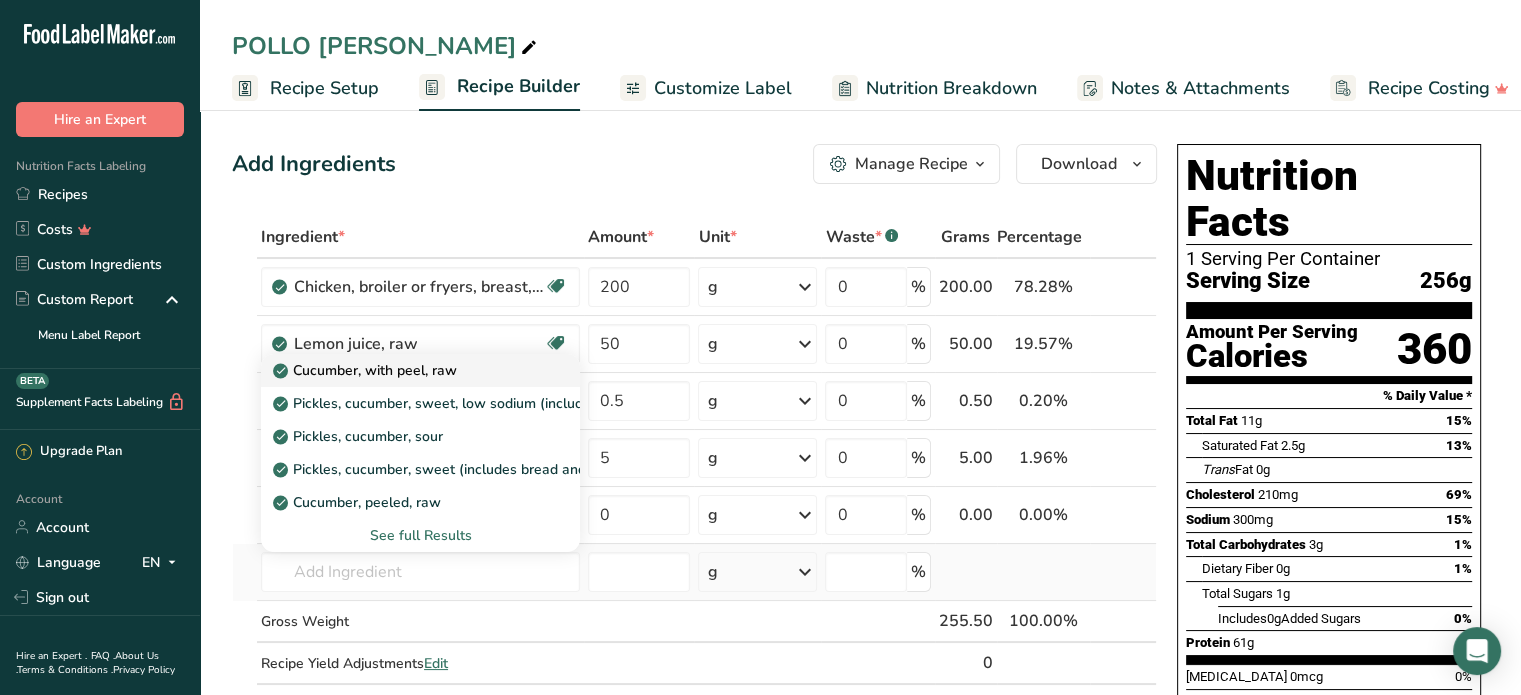 click on "Cucumber, with peel, raw" at bounding box center (367, 370) 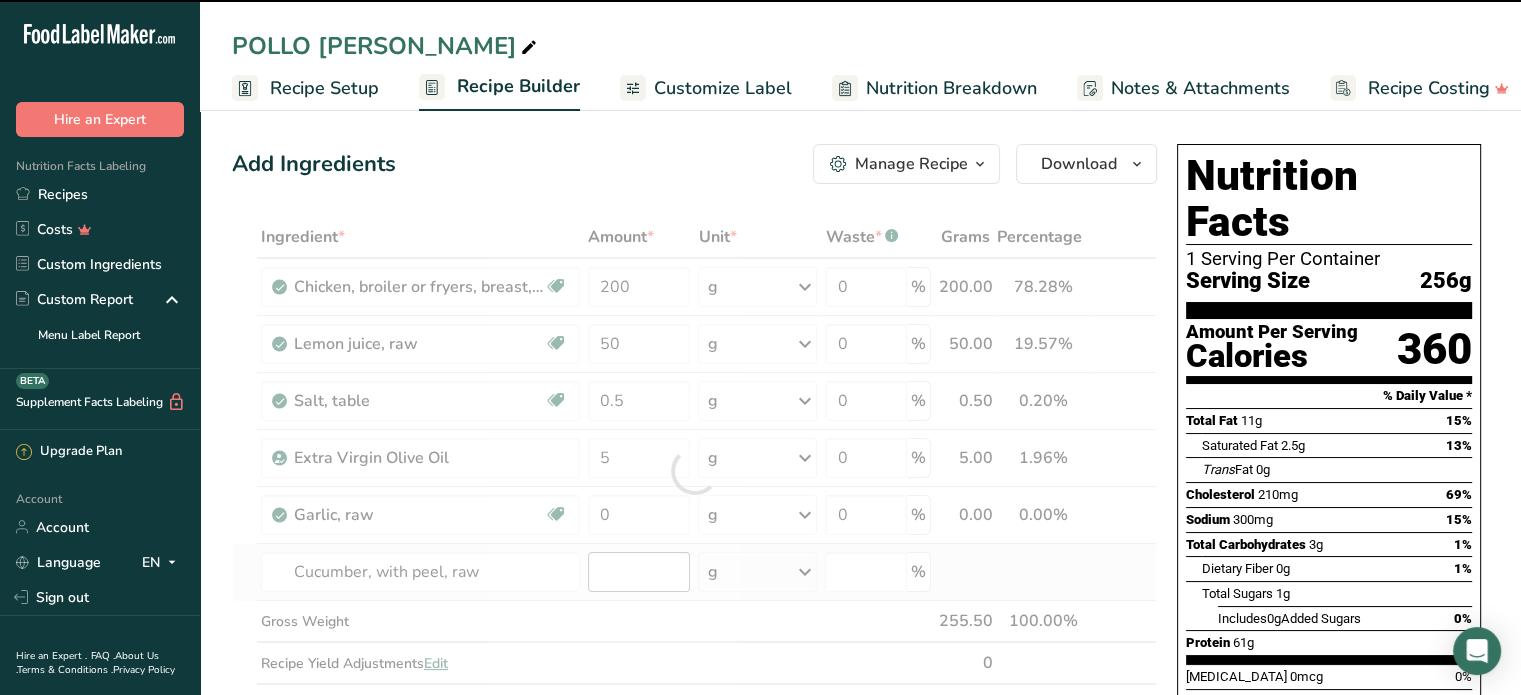 type on "0" 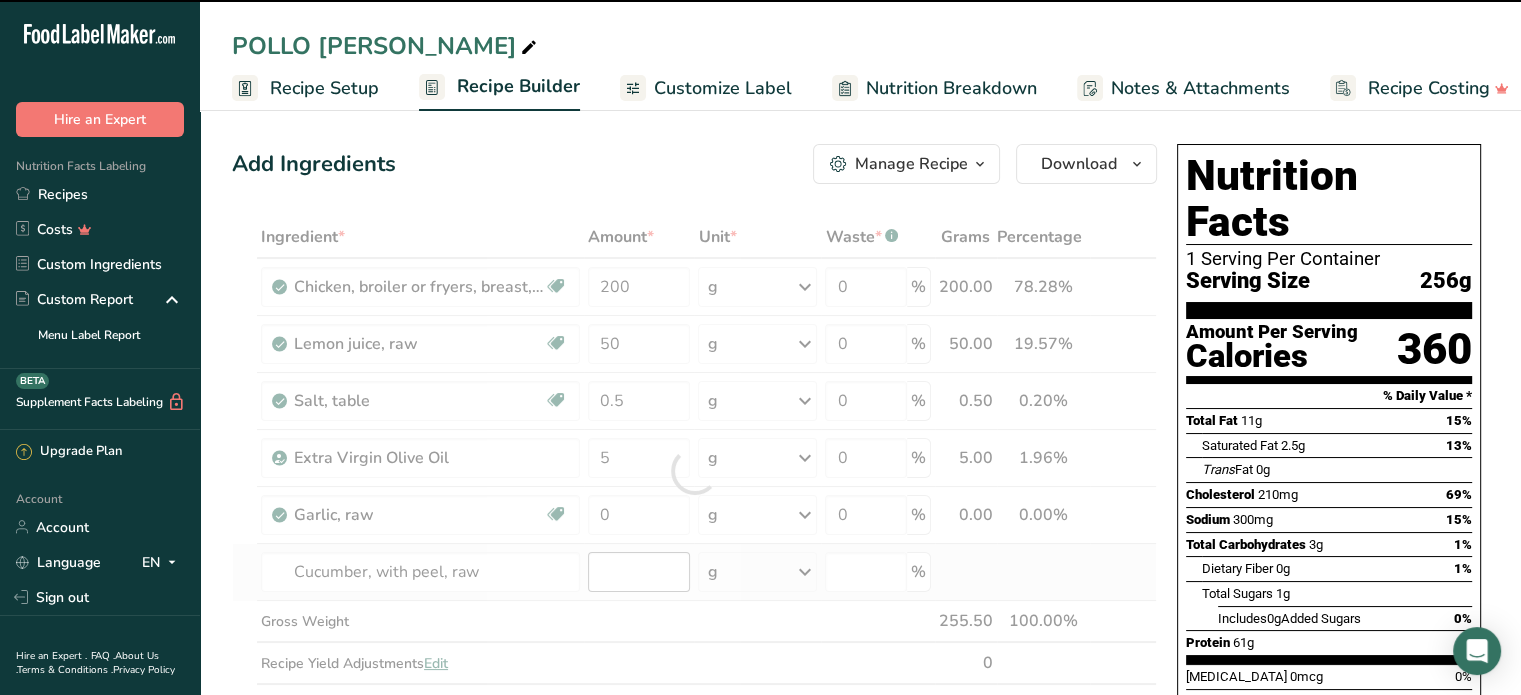 type on "0" 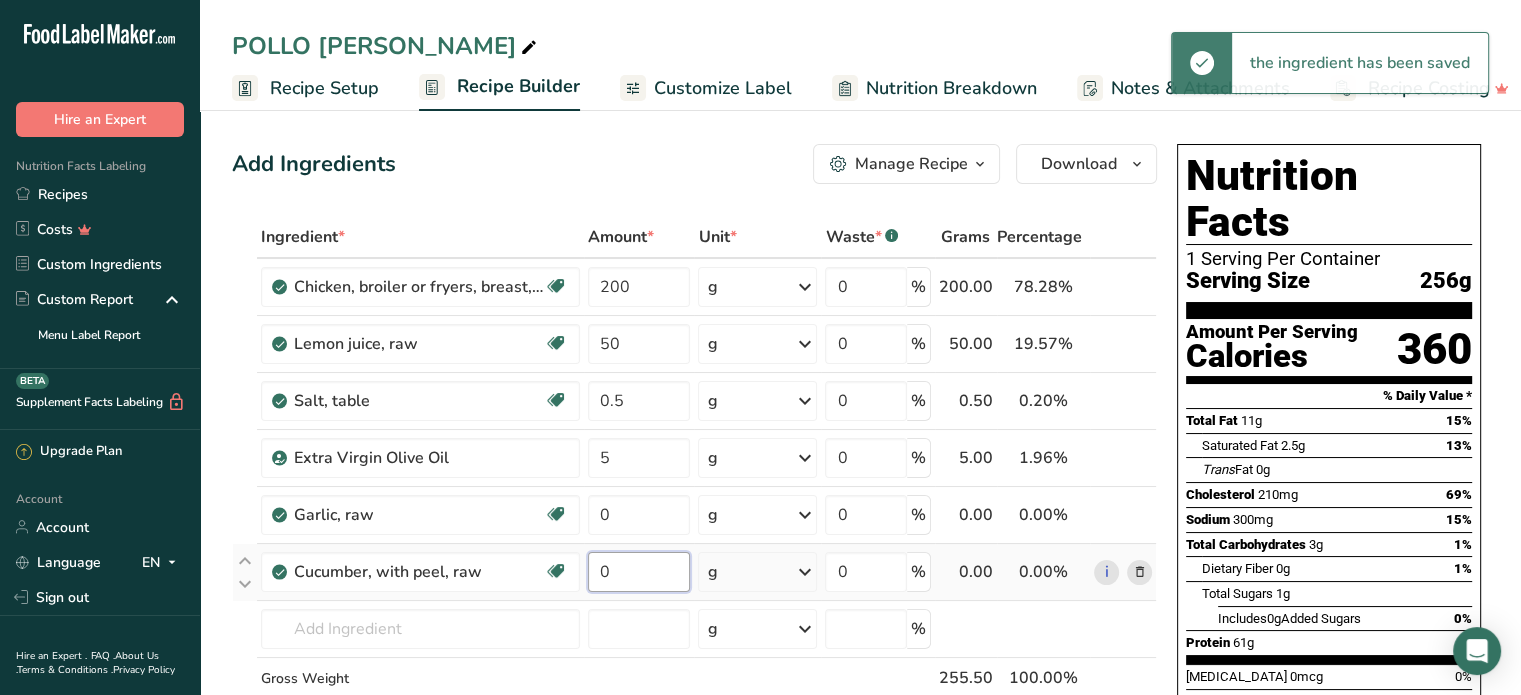 click on "0" at bounding box center (639, 572) 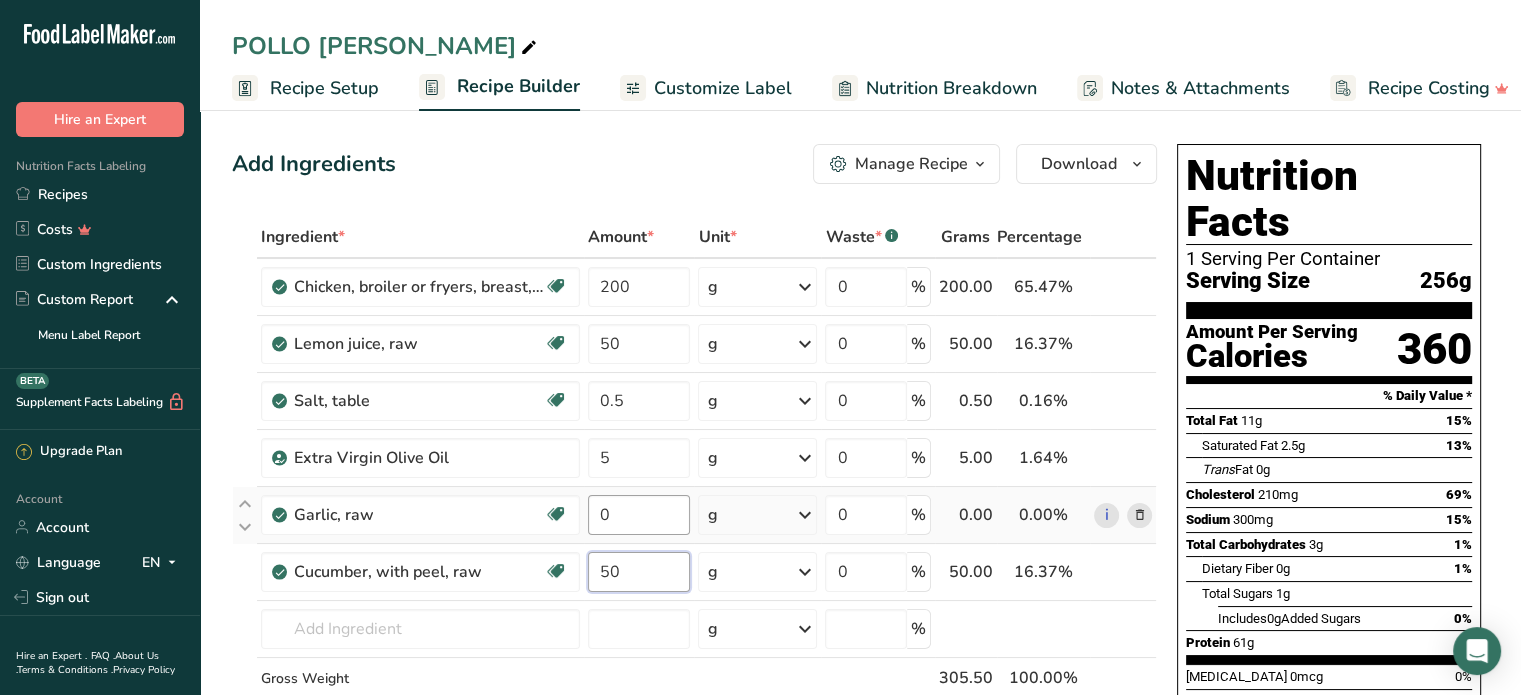 type on "50" 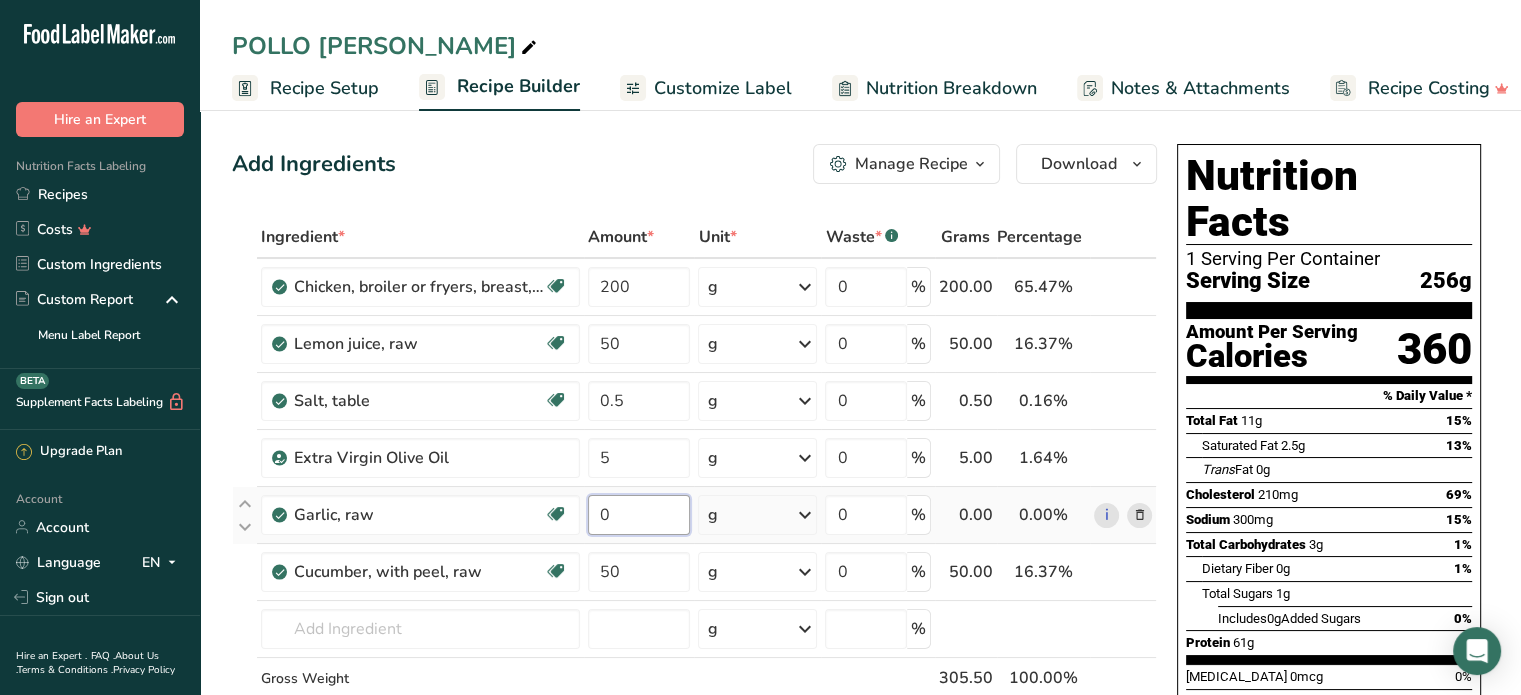 click on "Ingredient *
Amount *
Unit *
Waste *   .a-a{fill:#347362;}.b-a{fill:#fff;}          Grams
Percentage
Chicken, broiler or fryers, breast, skinless, boneless, meat only, cooked, grilled
Dairy free
Gluten free
Soy free
200
g
Portions
3 oz
1 piece
Weight Units
g
kg
mg
See more
Volume Units
l
Volume units require a density conversion. If you know your ingredient's density enter it below. Otherwise, click on "RIA" our AI Regulatory bot - she will be able to help you
lb/ft3
g/cm3
Confirm
mL
lb/ft3" at bounding box center [694, 499] 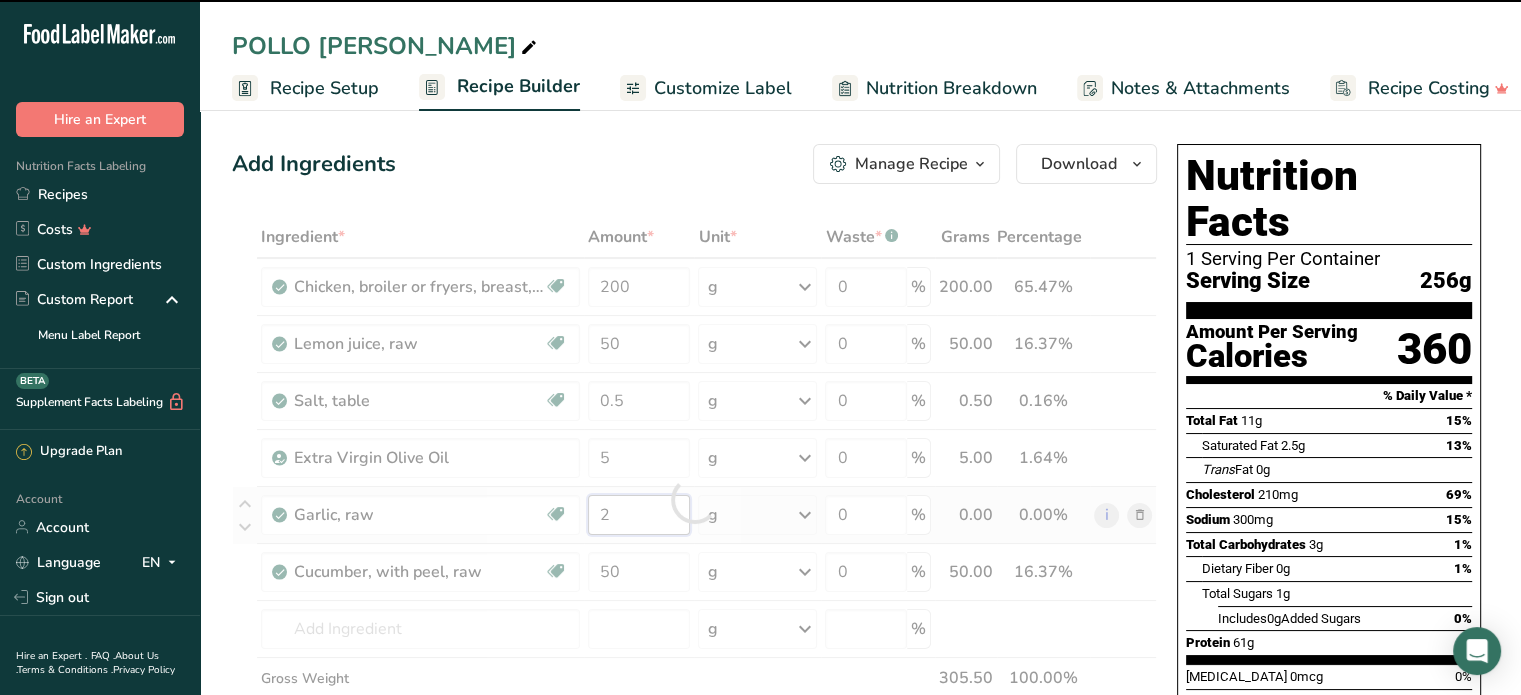type on "0" 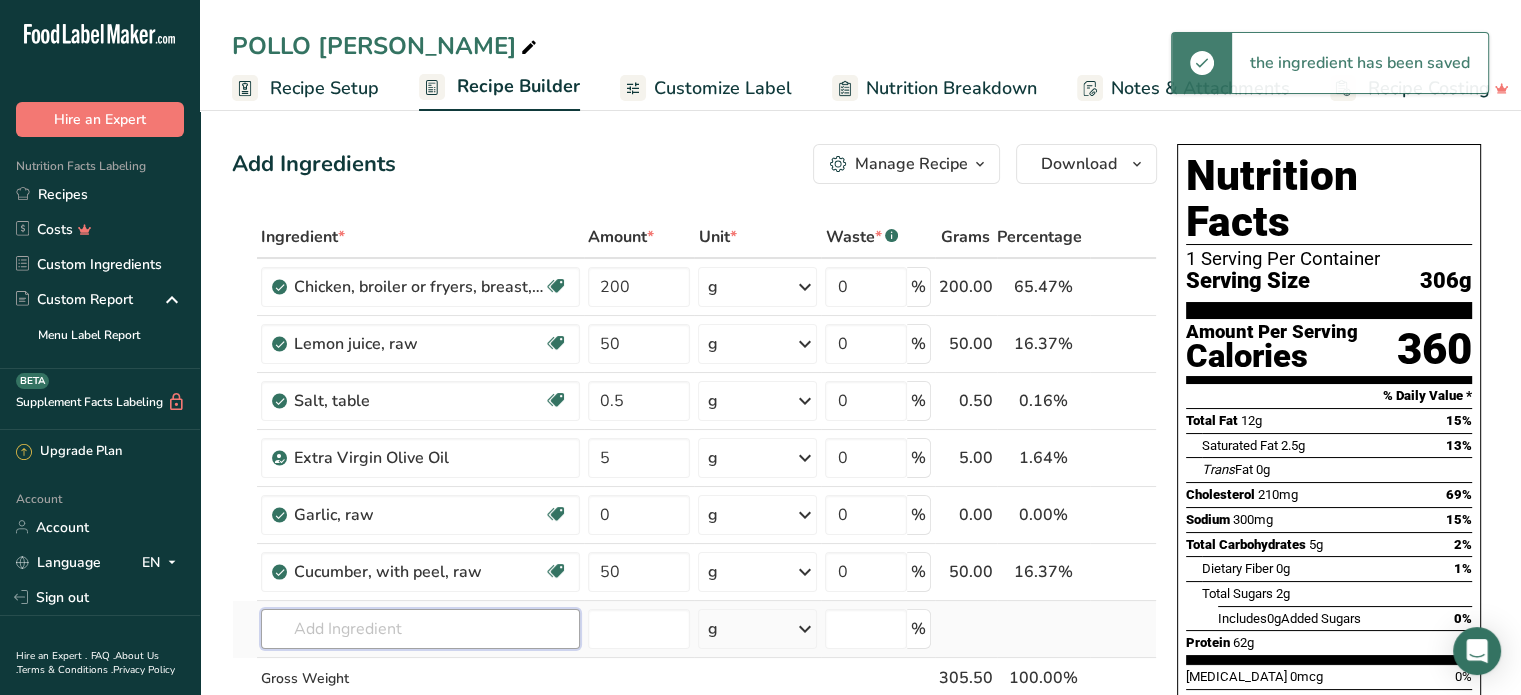 click on "Ingredient *
Amount *
Unit *
Waste *   .a-a{fill:#347362;}.b-a{fill:#fff;}          Grams
Percentage
Chicken, broiler or fryers, breast, skinless, boneless, meat only, cooked, grilled
Dairy free
Gluten free
Soy free
200
g
Portions
3 oz
1 piece
Weight Units
g
kg
mg
See more
Volume Units
l
Volume units require a density conversion. If you know your ingredient's density enter it below. Otherwise, click on "RIA" our AI Regulatory bot - she will be able to help you
lb/ft3
g/cm3
Confirm
mL
lb/ft3" at bounding box center [694, 499] 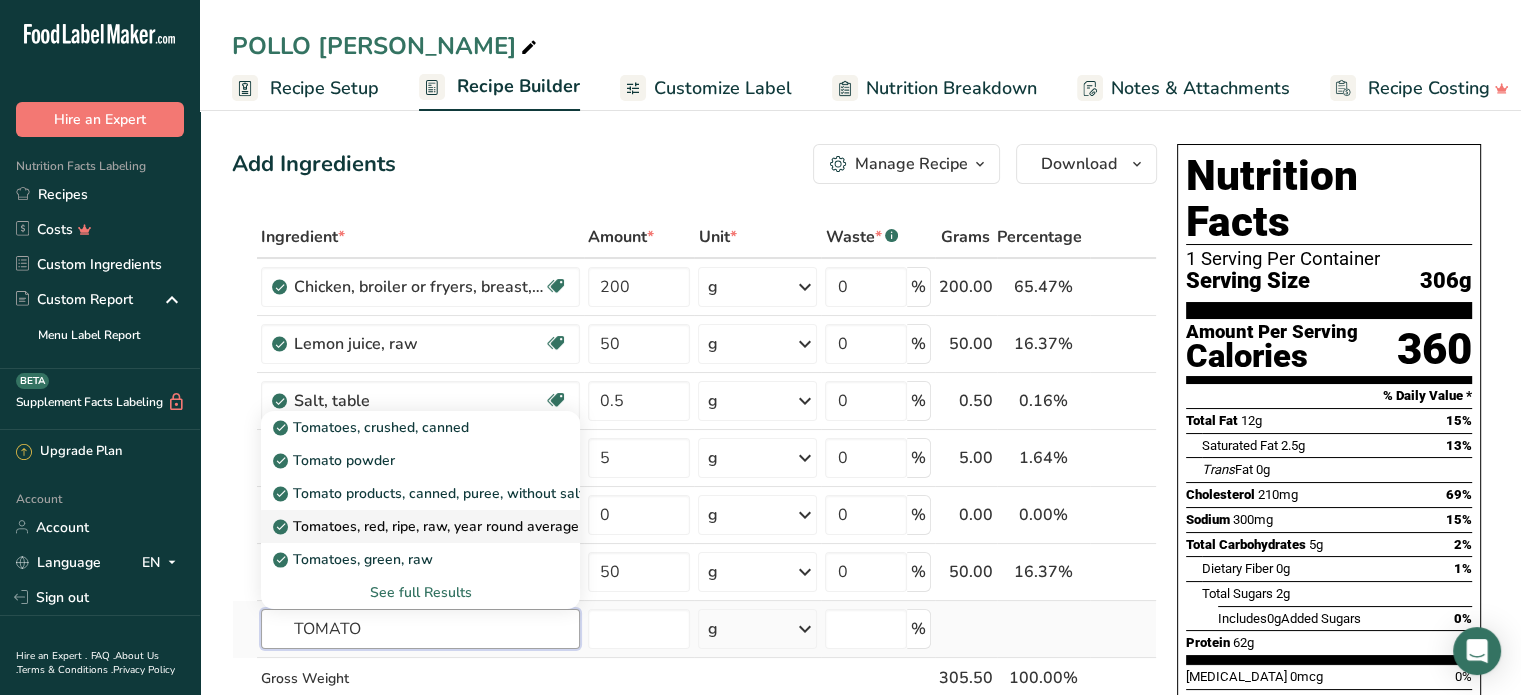 type on "TOMATO" 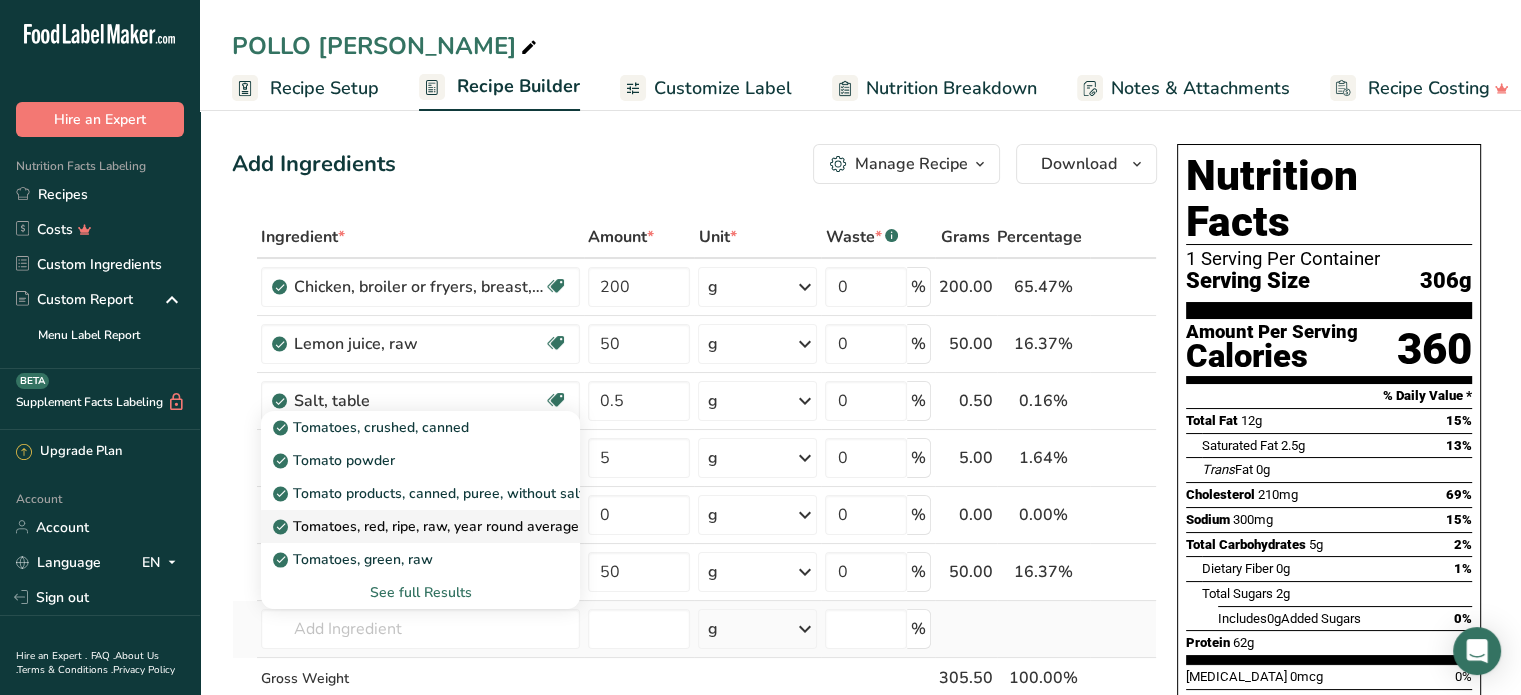 click on "Tomatoes, red, ripe, raw, year round average" at bounding box center (428, 526) 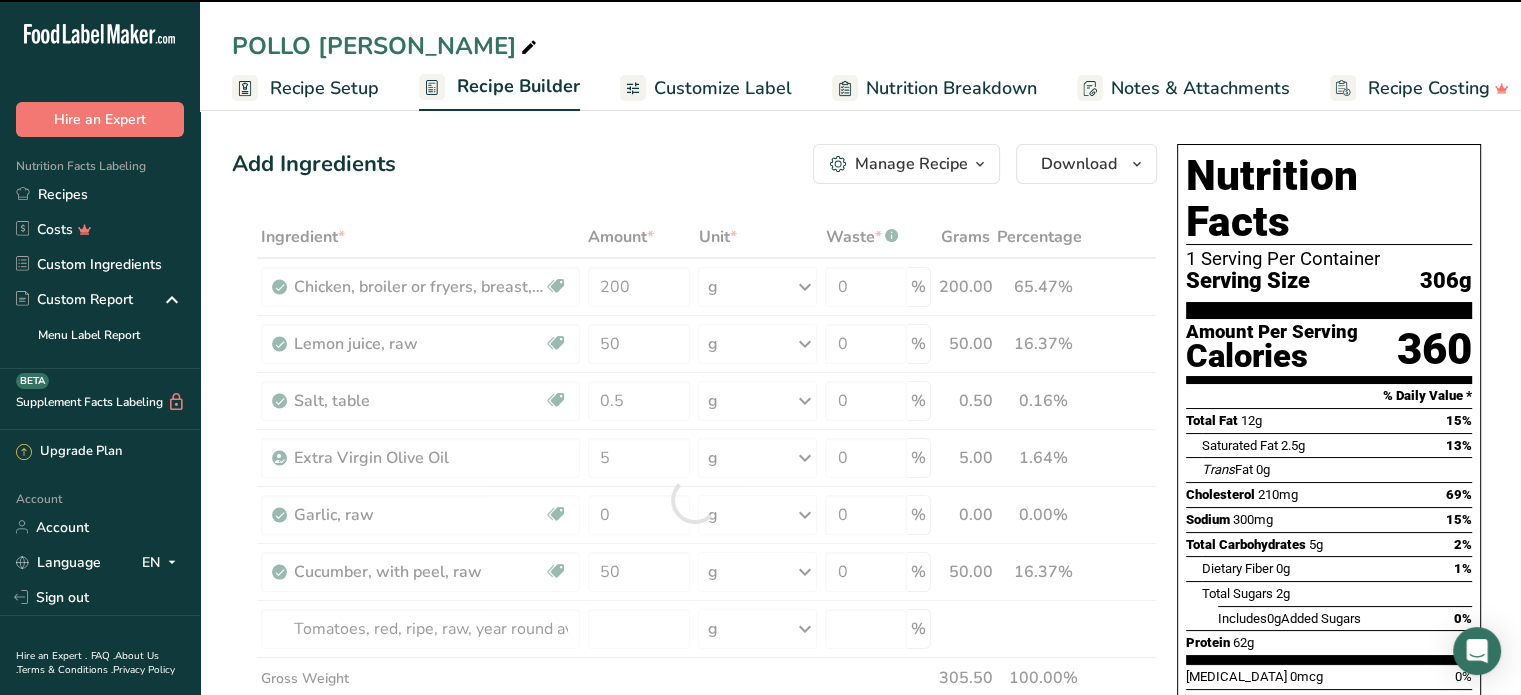 click at bounding box center (694, 499) 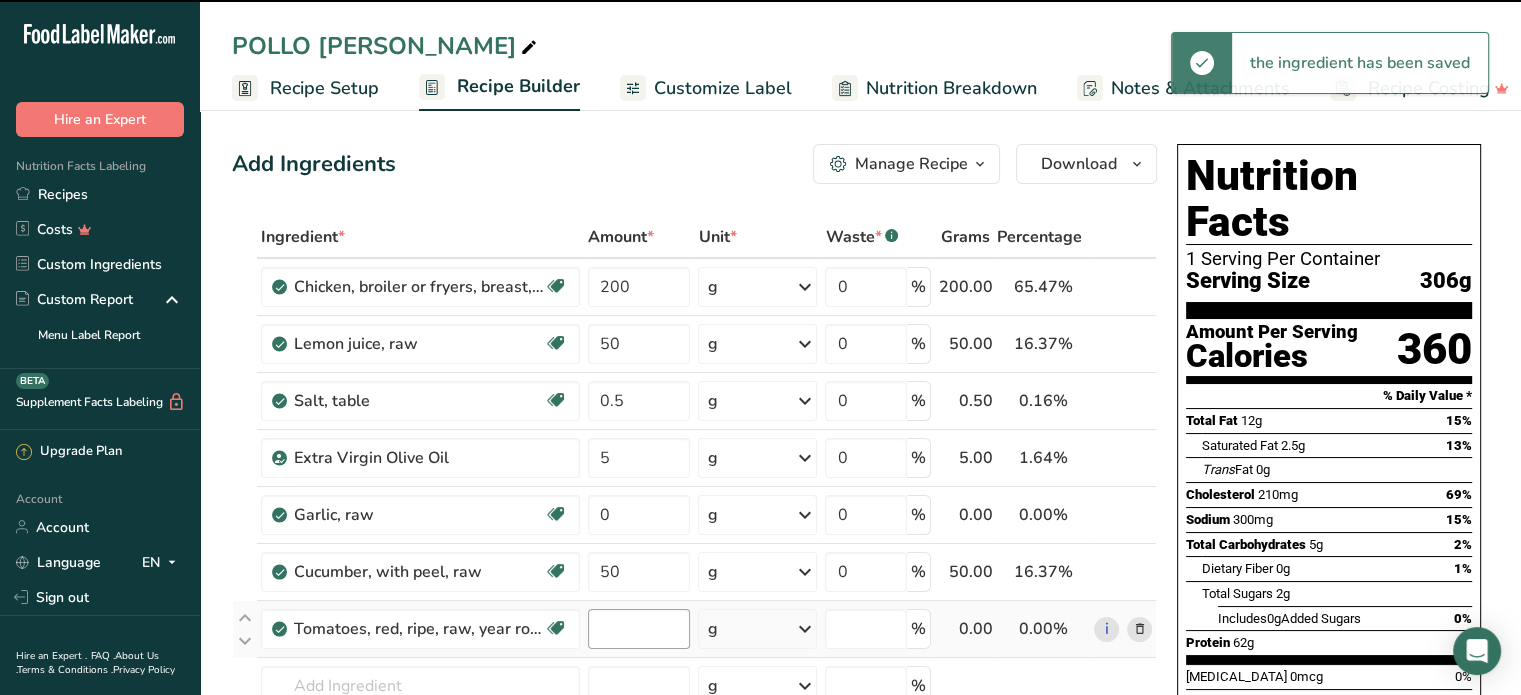 type on "0" 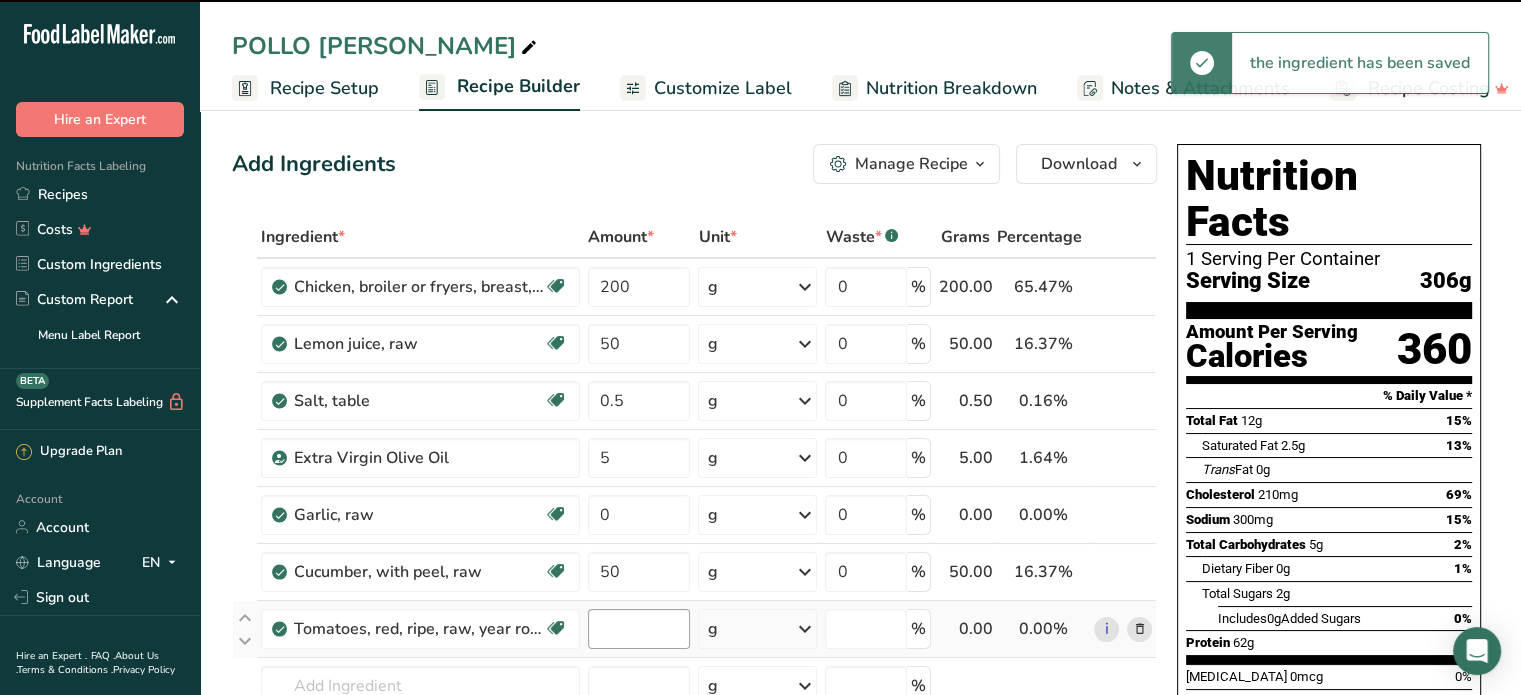 type on "0" 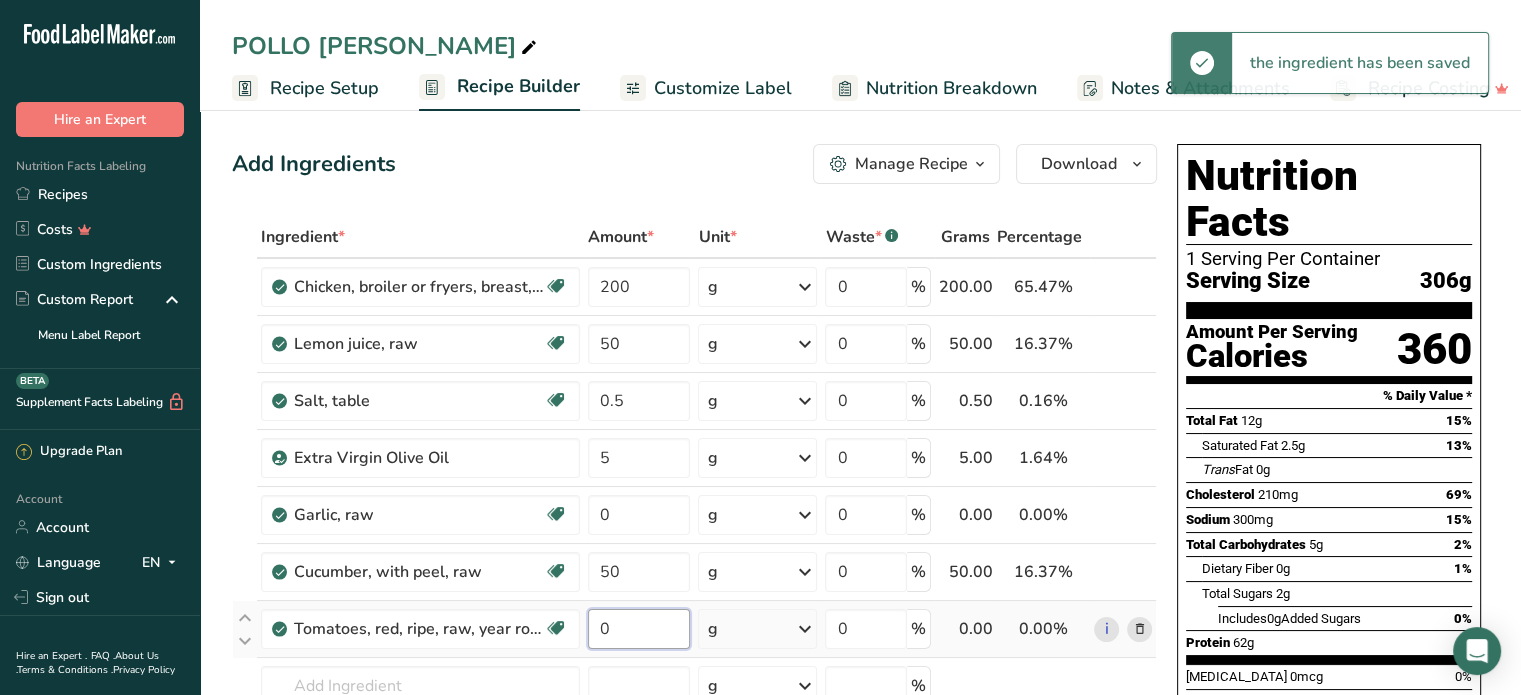 click on "0" at bounding box center (639, 629) 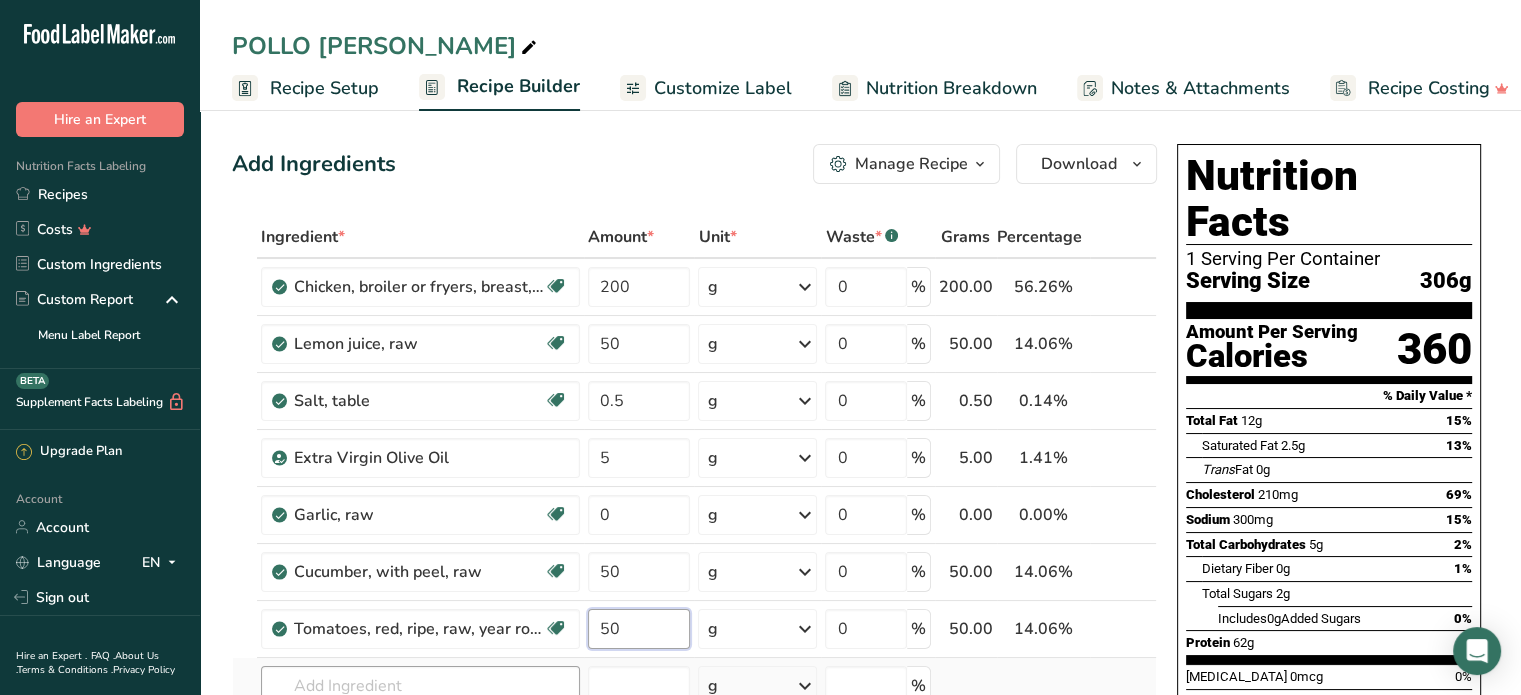 type on "50" 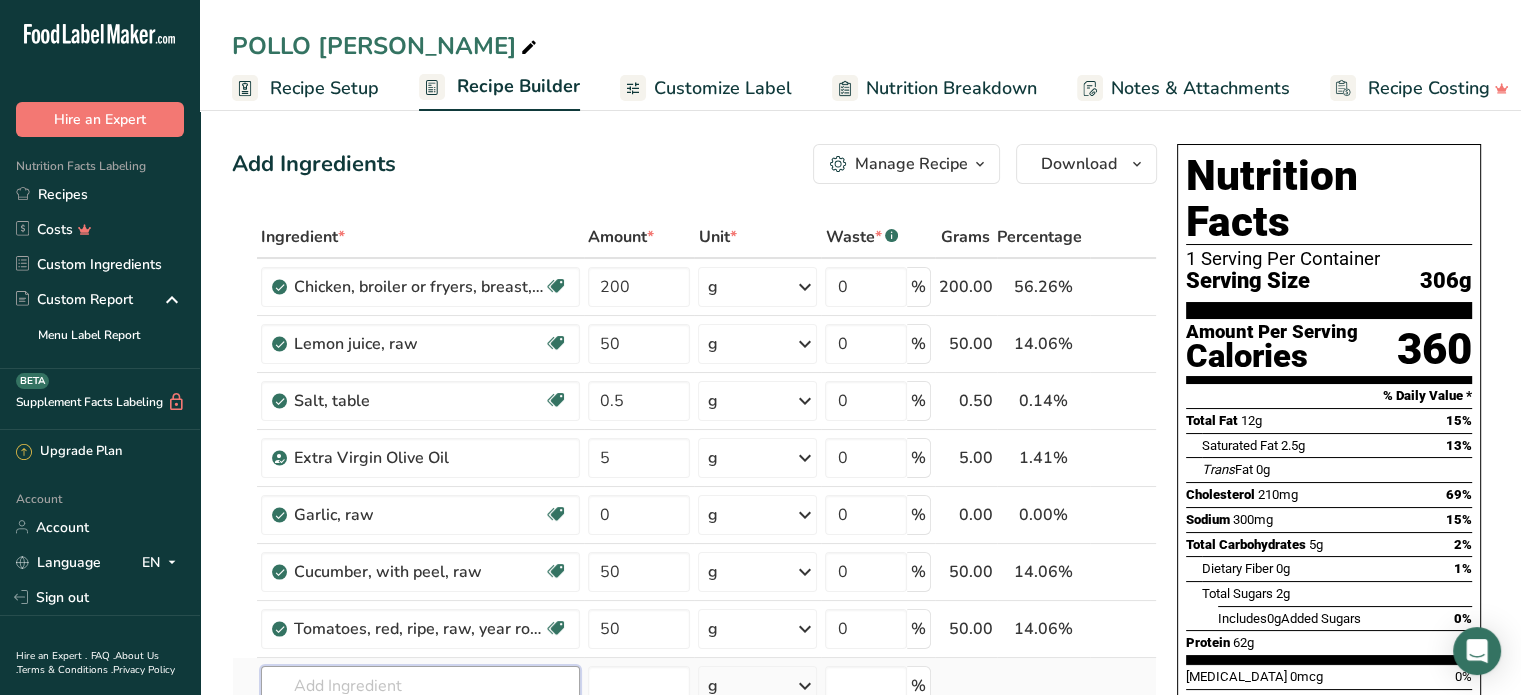 click on "Ingredient *
Amount *
Unit *
Waste *   .a-a{fill:#347362;}.b-a{fill:#fff;}          Grams
Percentage
Chicken, broiler or fryers, breast, skinless, boneless, meat only, cooked, grilled
Dairy free
Gluten free
Soy free
200
g
Portions
3 oz
1 piece
Weight Units
g
kg
mg
See more
Volume Units
l
Volume units require a density conversion. If you know your ingredient's density enter it below. Otherwise, click on "RIA" our AI Regulatory bot - she will be able to help you
lb/ft3
g/cm3
Confirm
mL
lb/ft3" at bounding box center (694, 528) 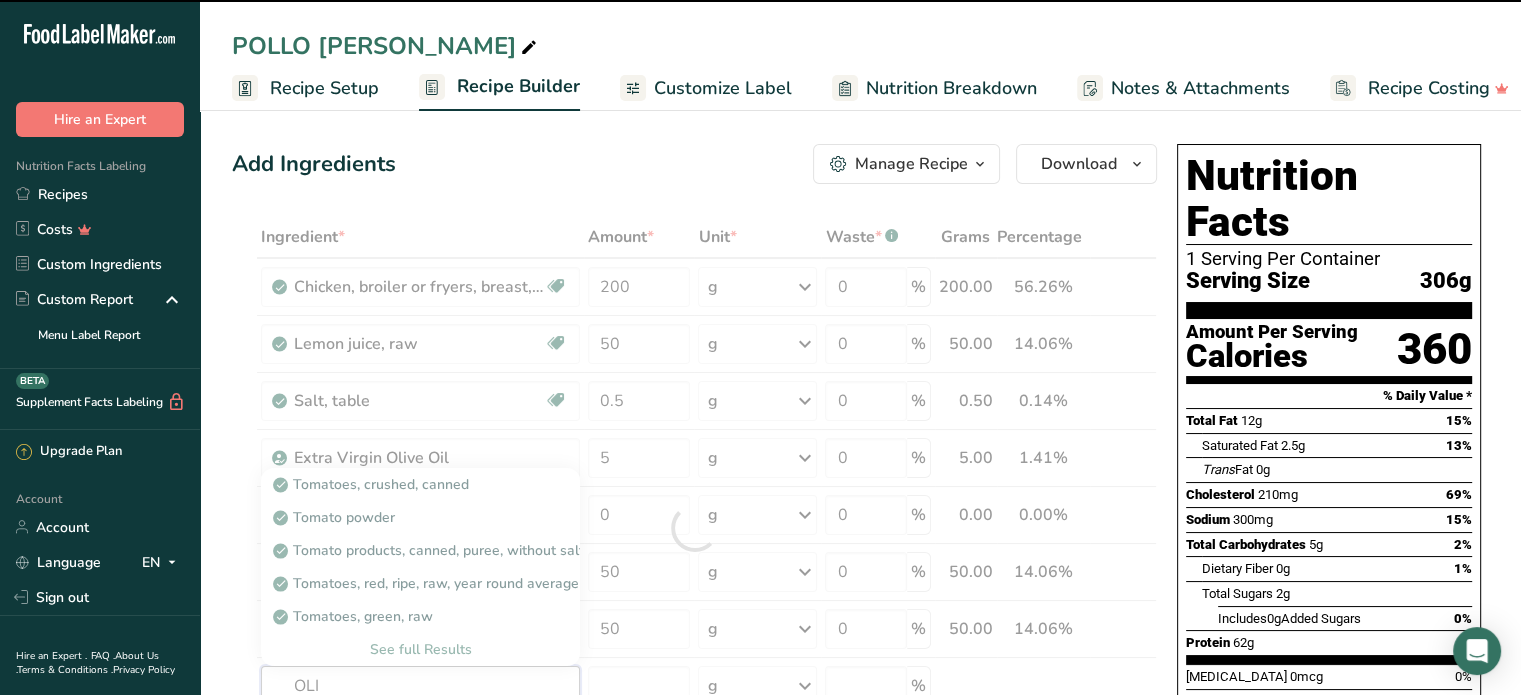 type on "OLIV" 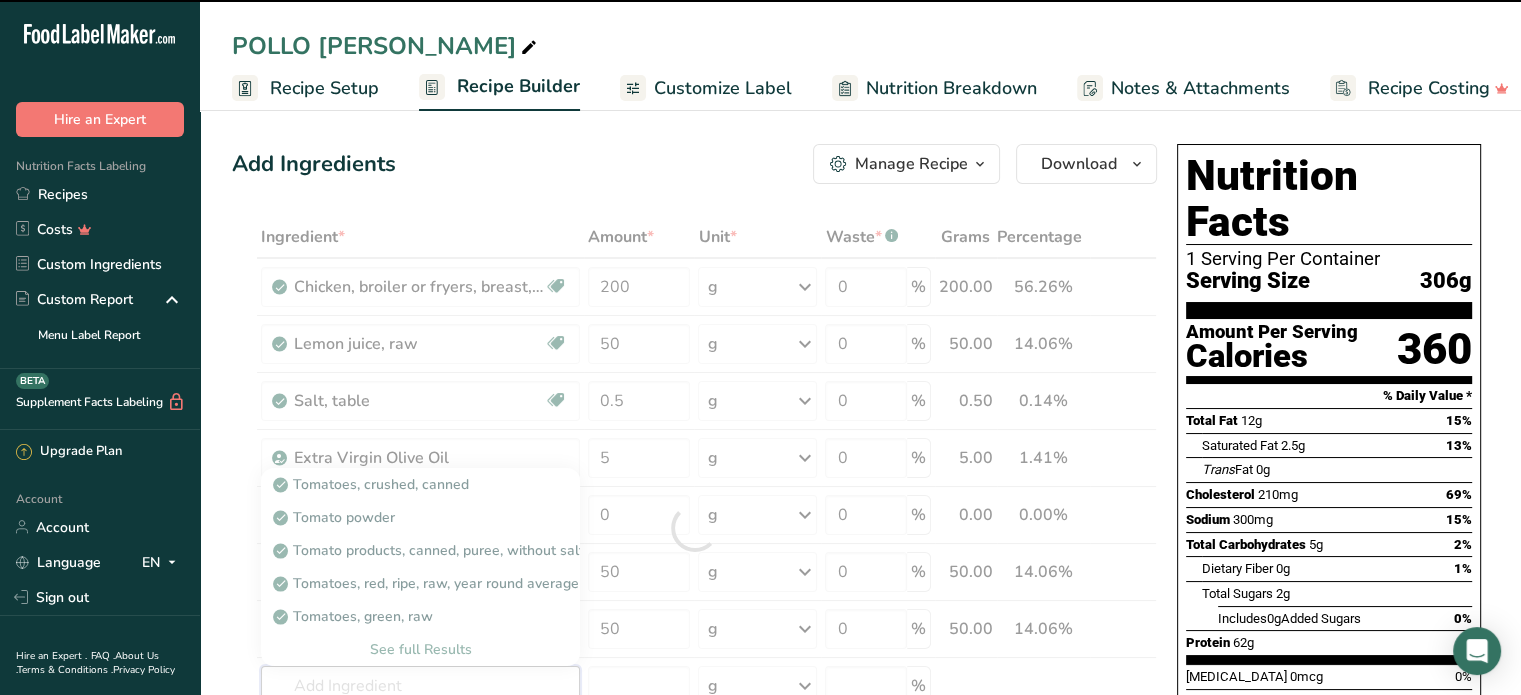 type on "E" 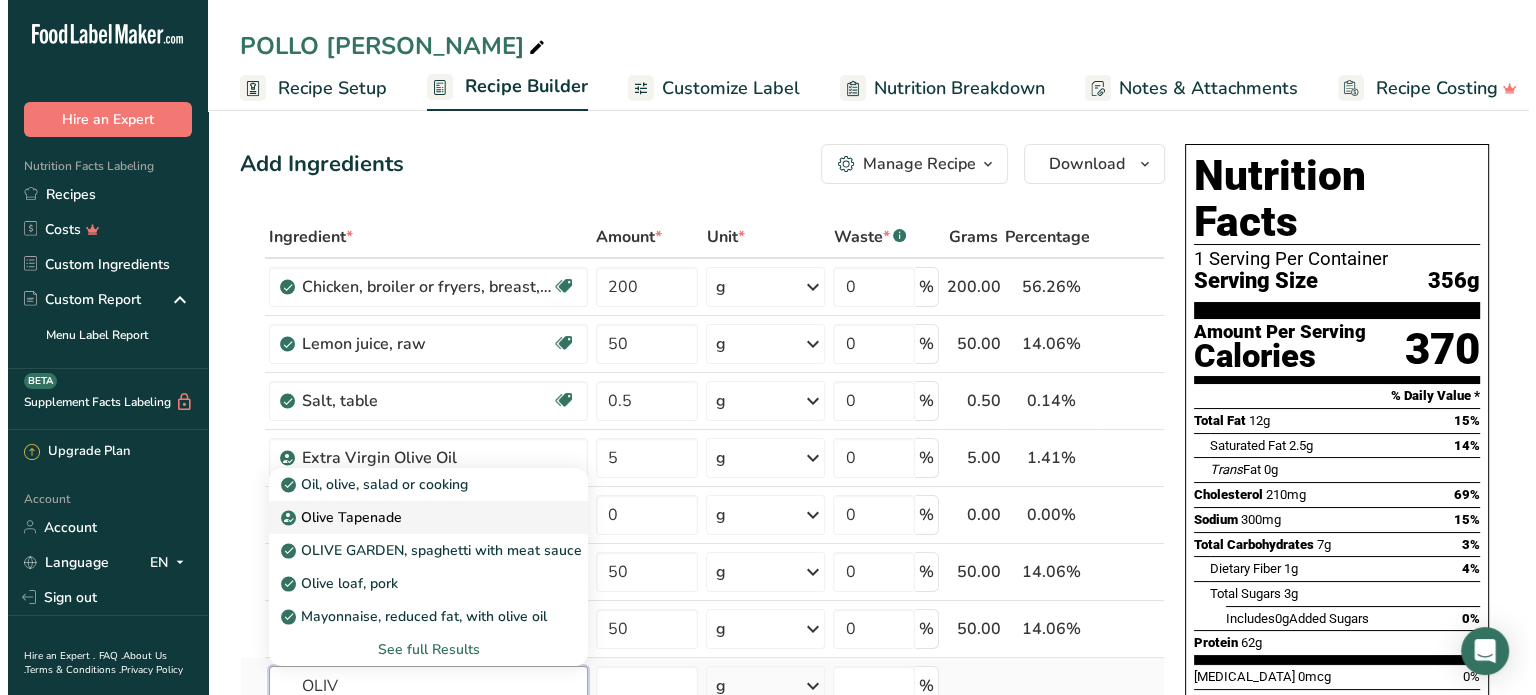 scroll, scrollTop: 100, scrollLeft: 0, axis: vertical 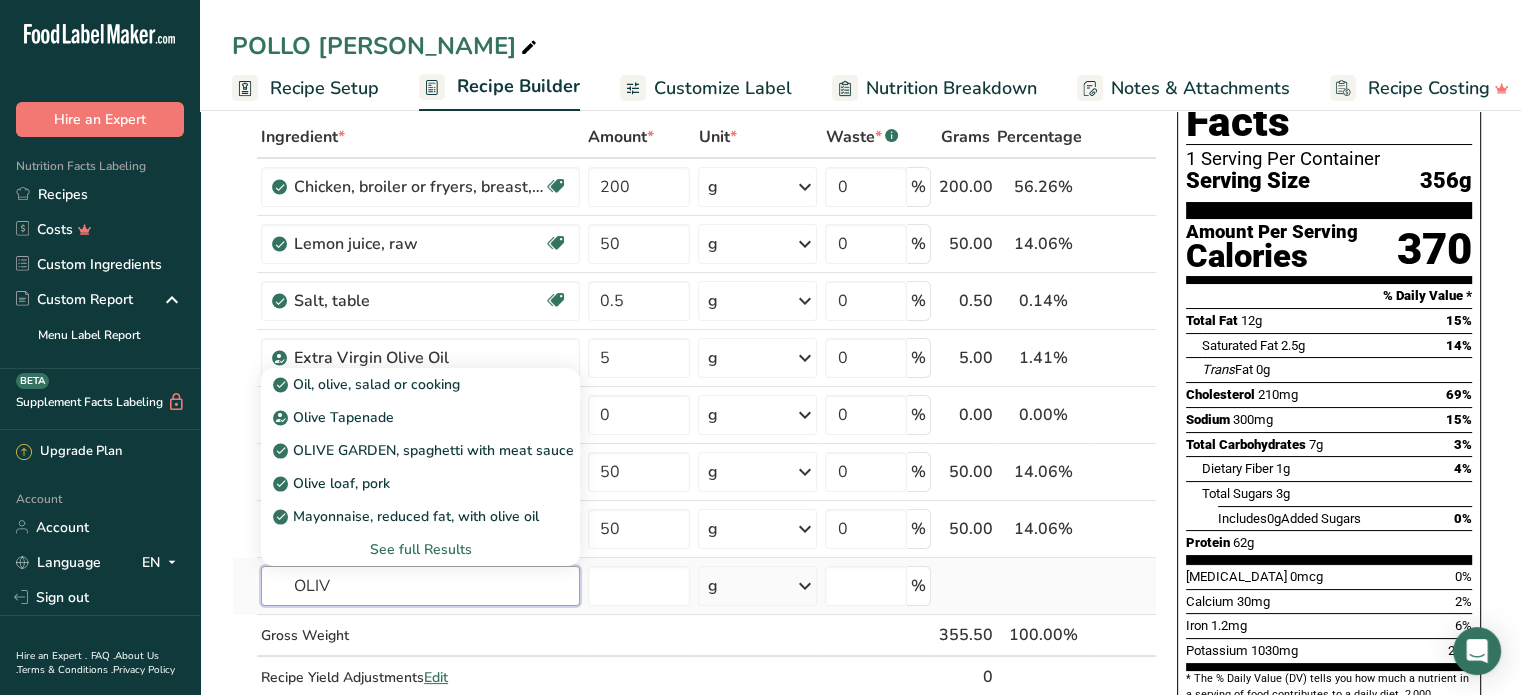 type on "OLIV" 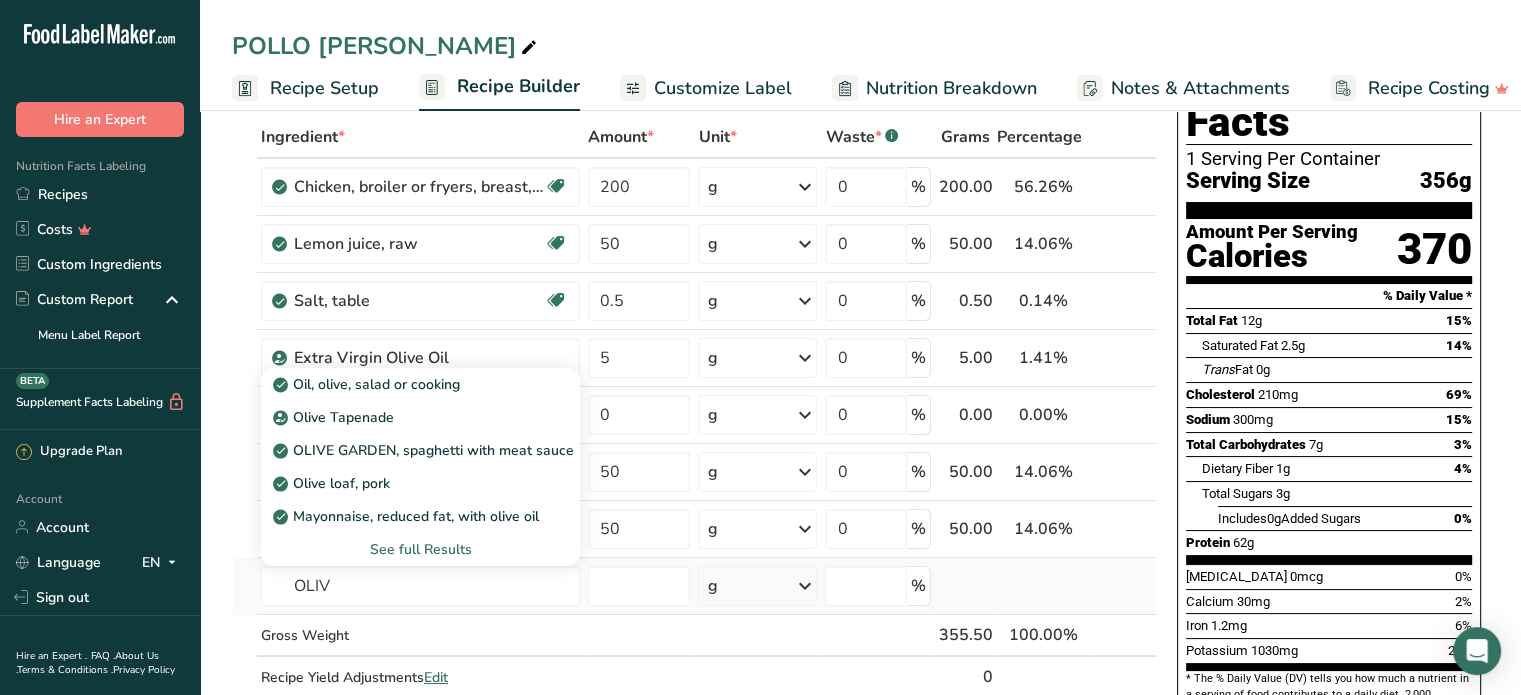 type 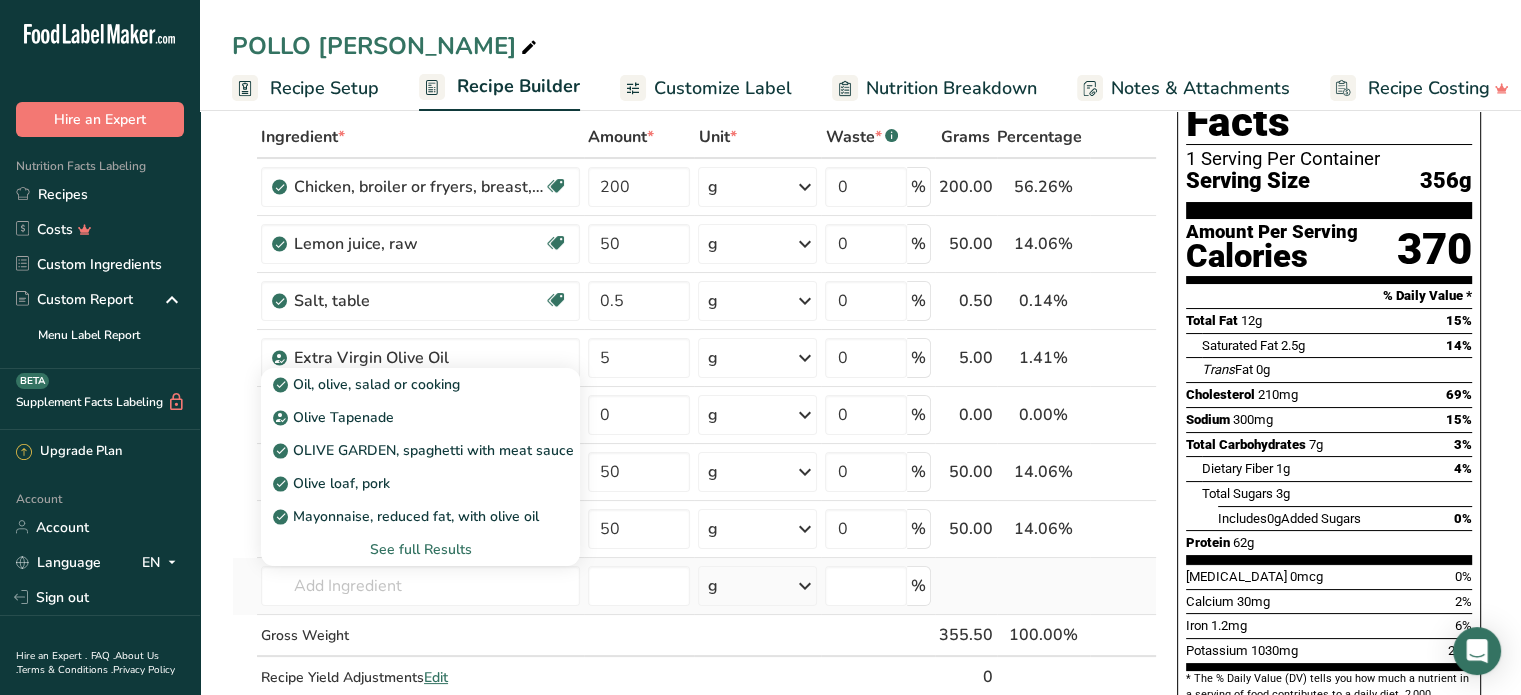 click on "See full Results" at bounding box center (420, 549) 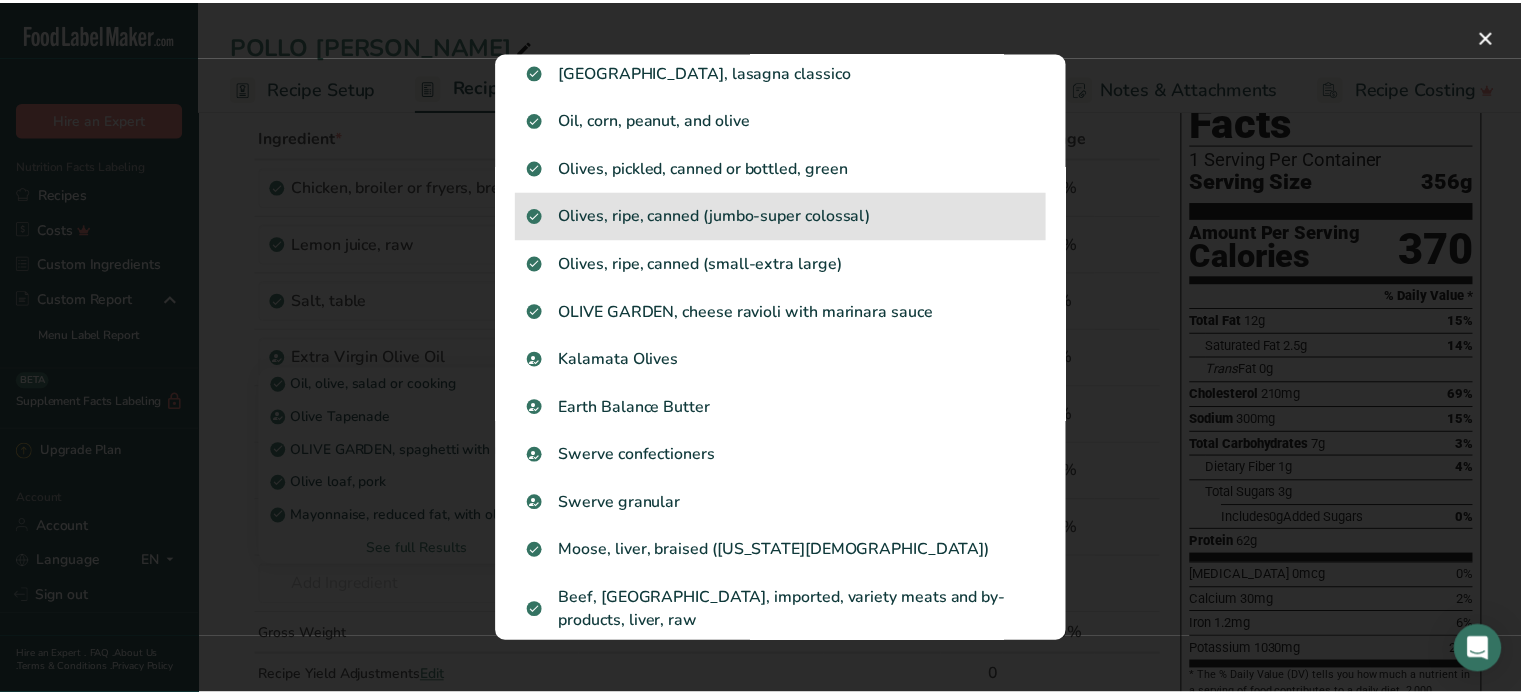 scroll, scrollTop: 0, scrollLeft: 0, axis: both 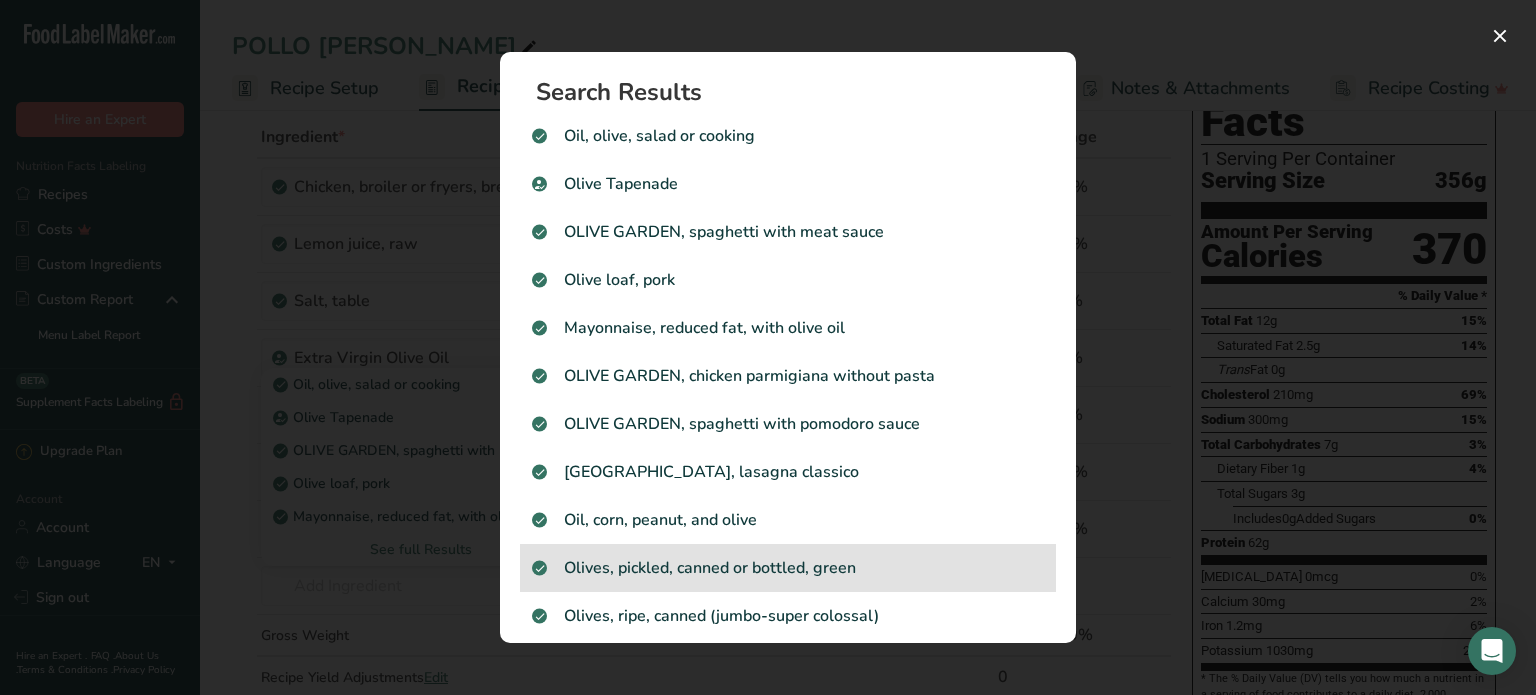 click on "Olives, pickled, canned or bottled, green" at bounding box center (788, 568) 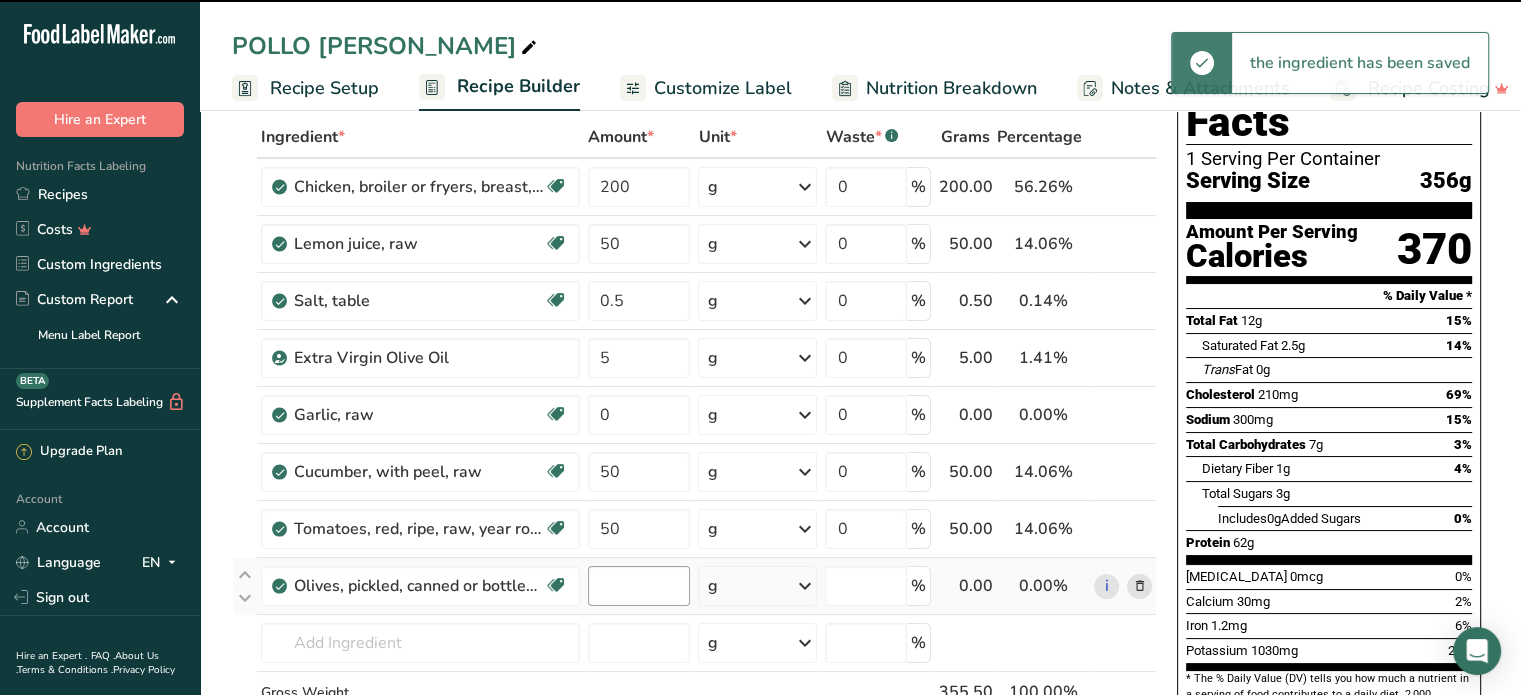 type on "0" 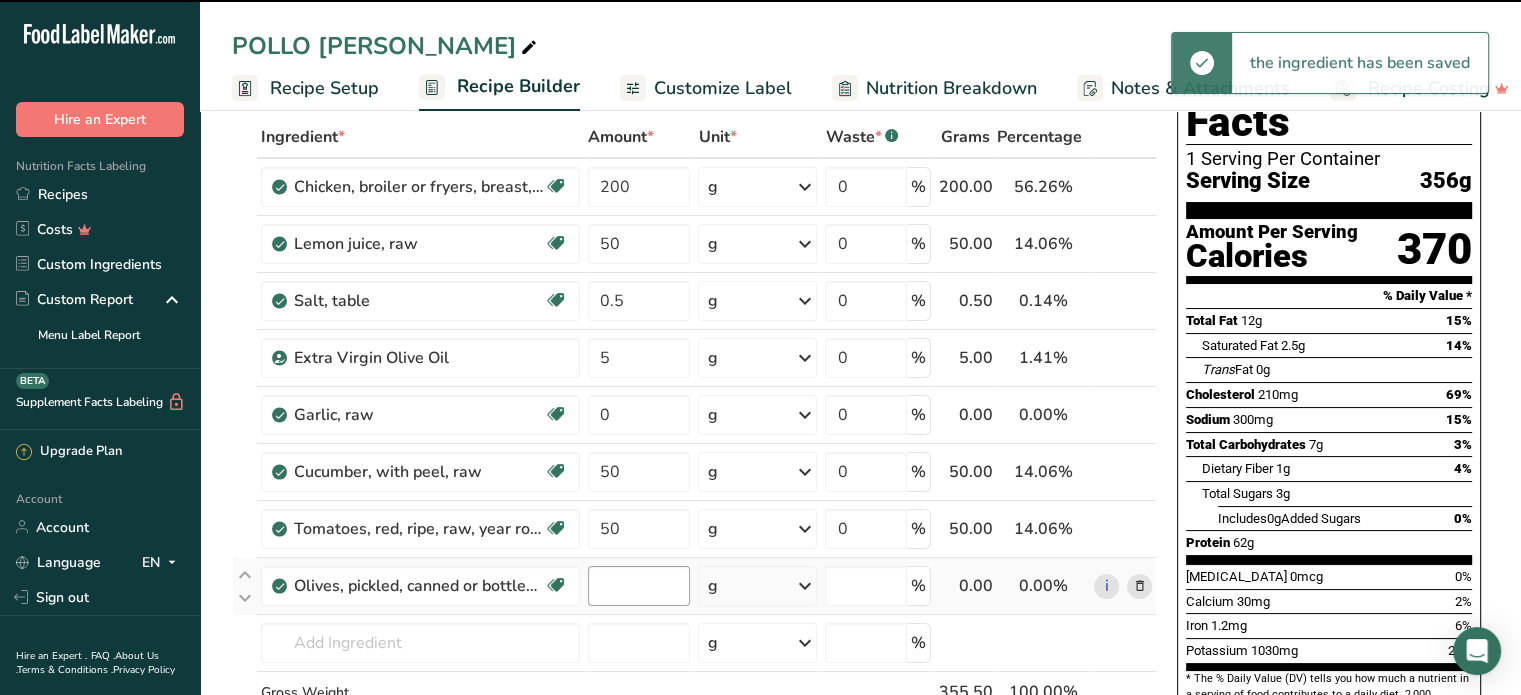 type on "0" 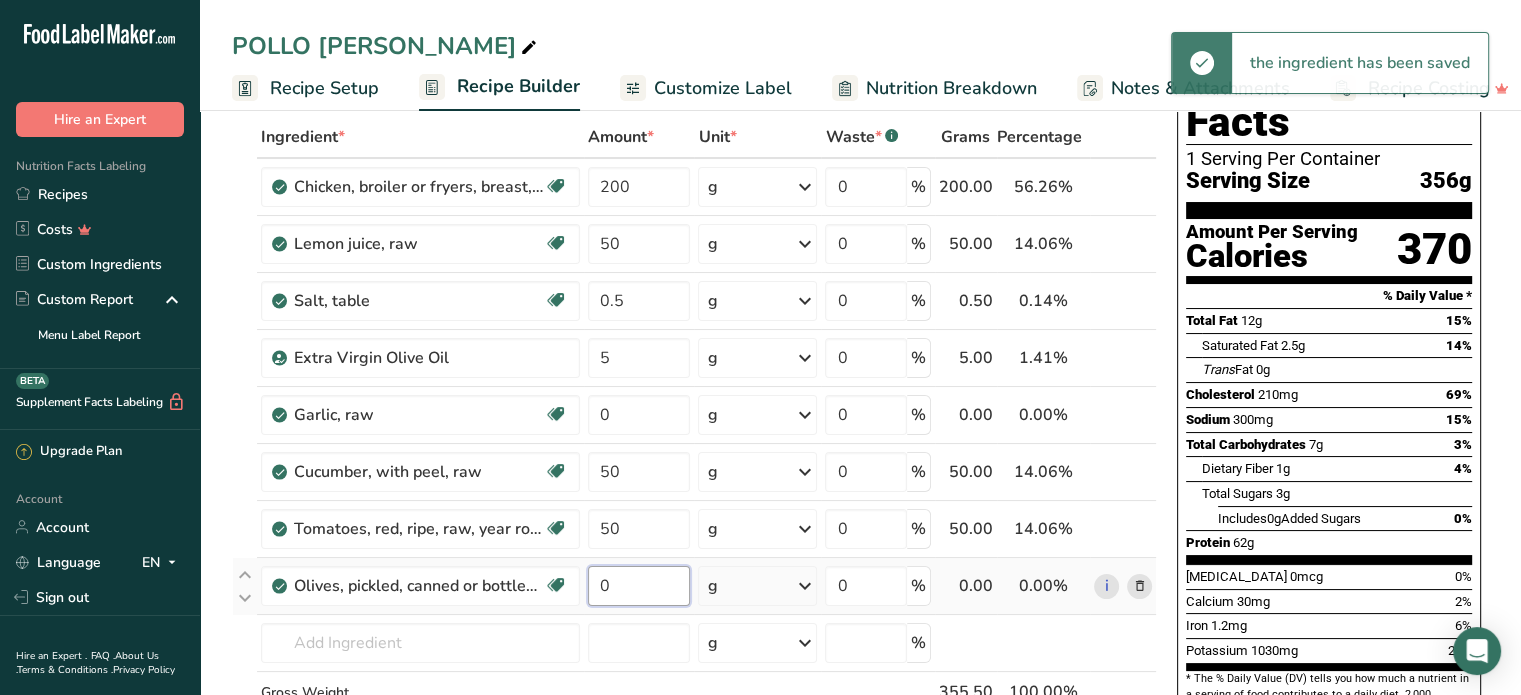 click on "0" at bounding box center [639, 586] 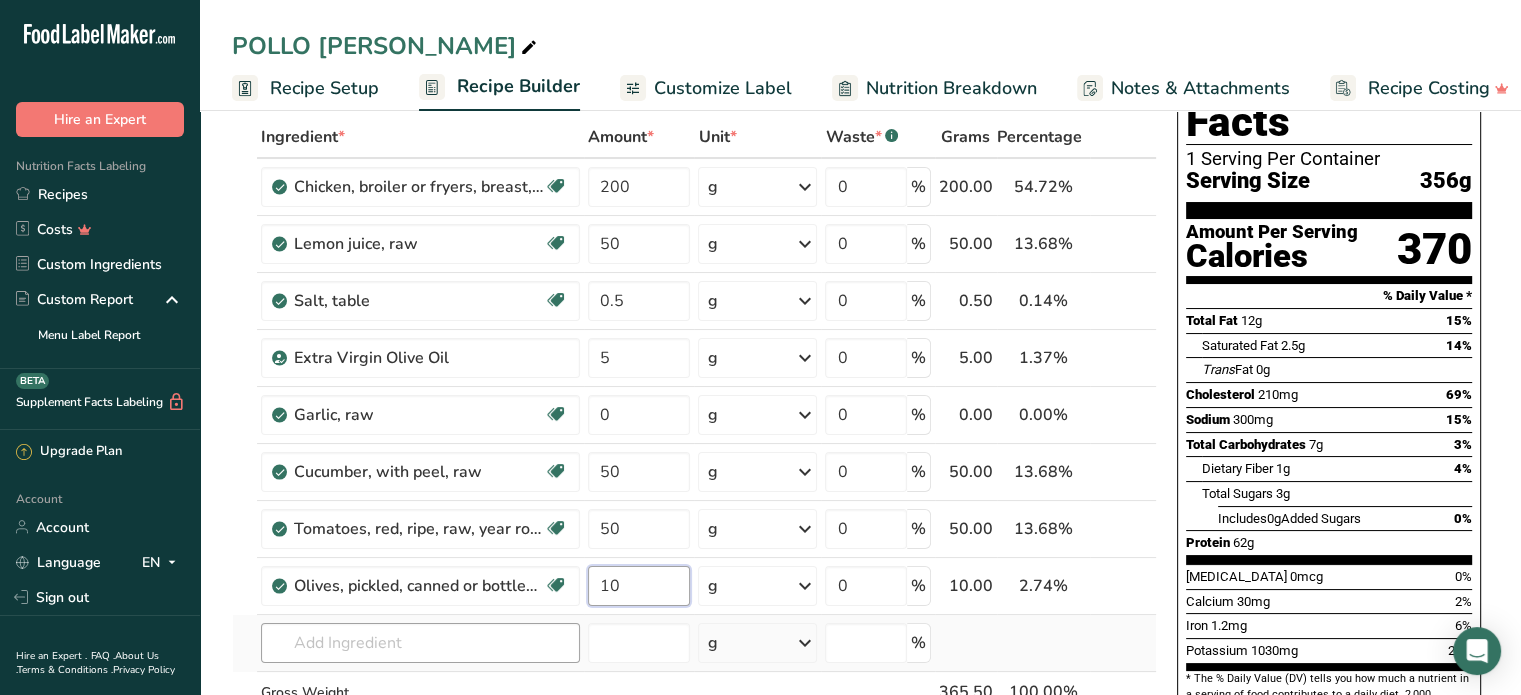 type on "10" 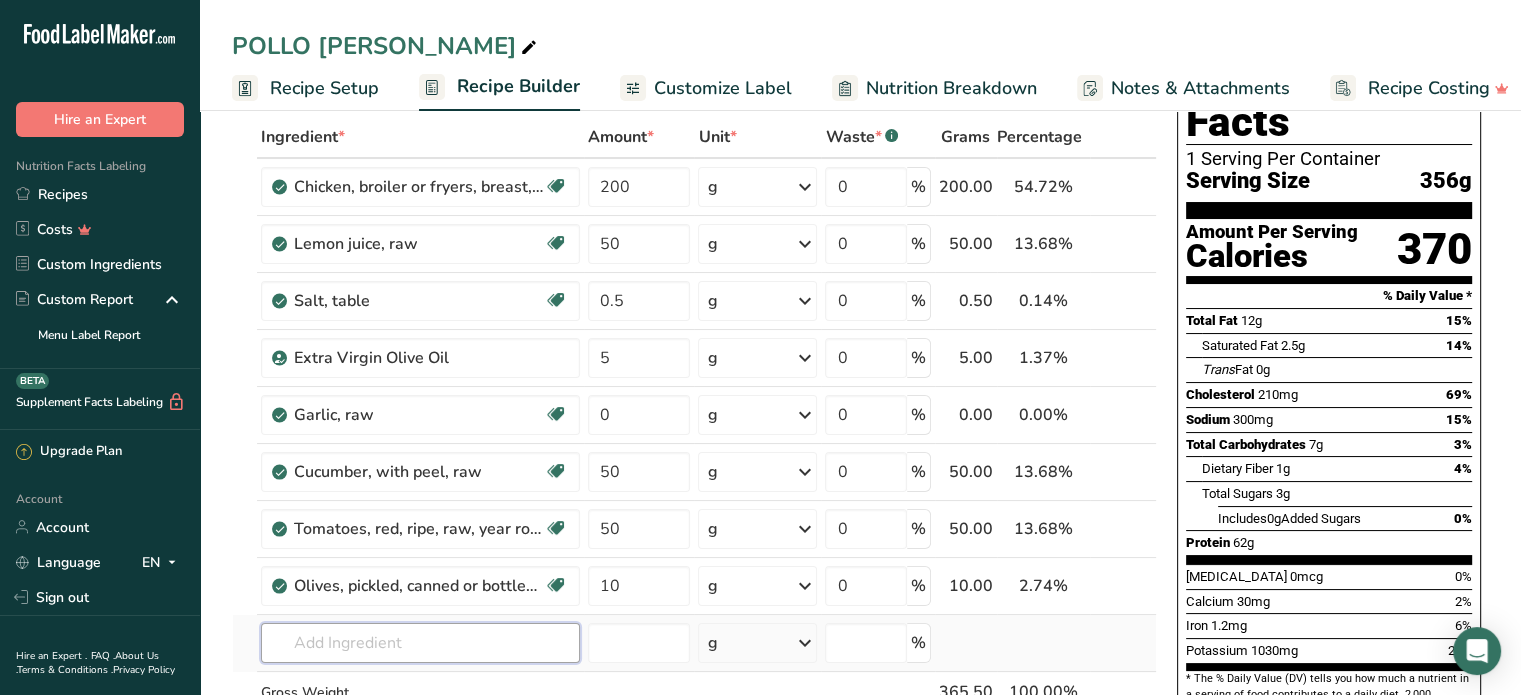 click on "Ingredient *
Amount *
Unit *
Waste *   .a-a{fill:#347362;}.b-a{fill:#fff;}          Grams
Percentage
Chicken, broiler or fryers, breast, skinless, boneless, meat only, cooked, grilled
Dairy free
Gluten free
Soy free
200
g
Portions
3 oz
1 piece
Weight Units
g
kg
mg
See more
Volume Units
l
Volume units require a density conversion. If you know your ingredient's density enter it below. Otherwise, click on "RIA" our AI Regulatory bot - she will be able to help you
lb/ft3
g/cm3
Confirm
mL
lb/ft3" at bounding box center (694, 456) 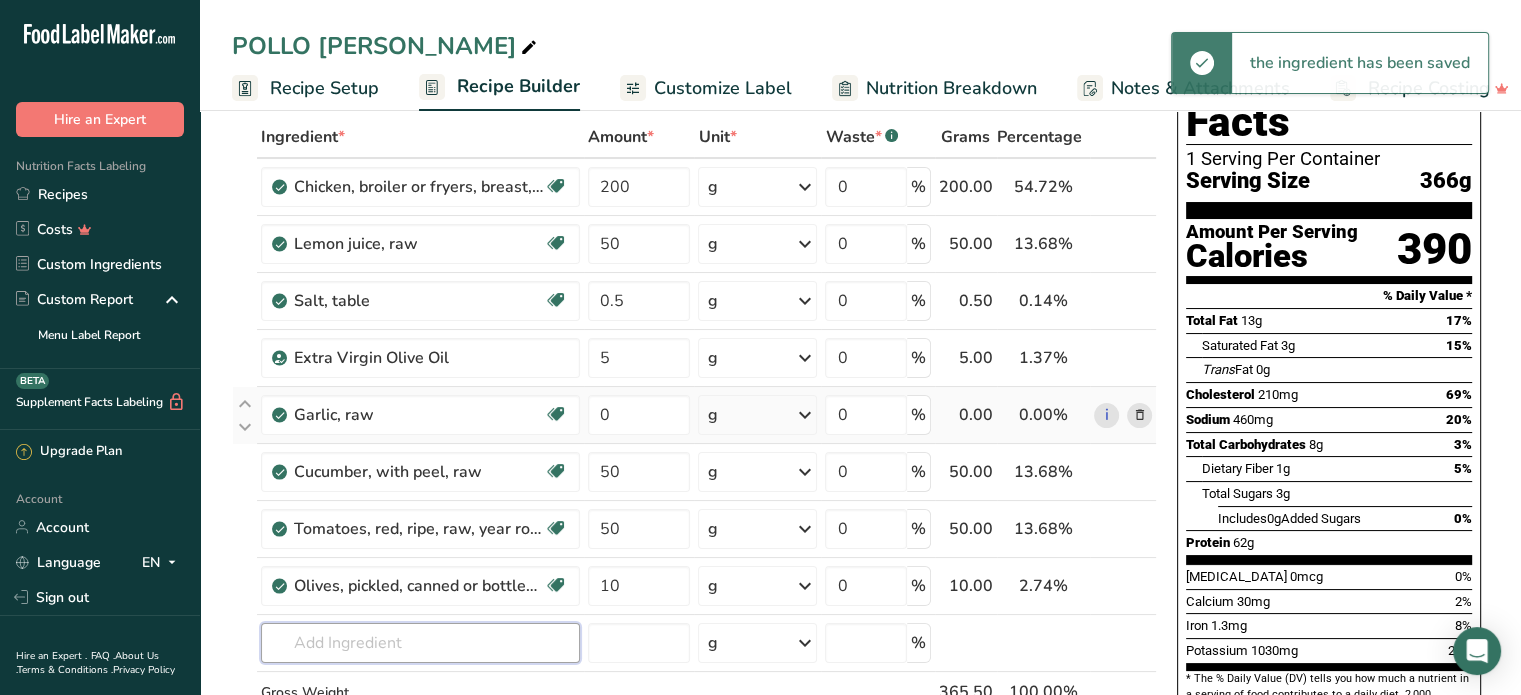 scroll, scrollTop: 0, scrollLeft: 0, axis: both 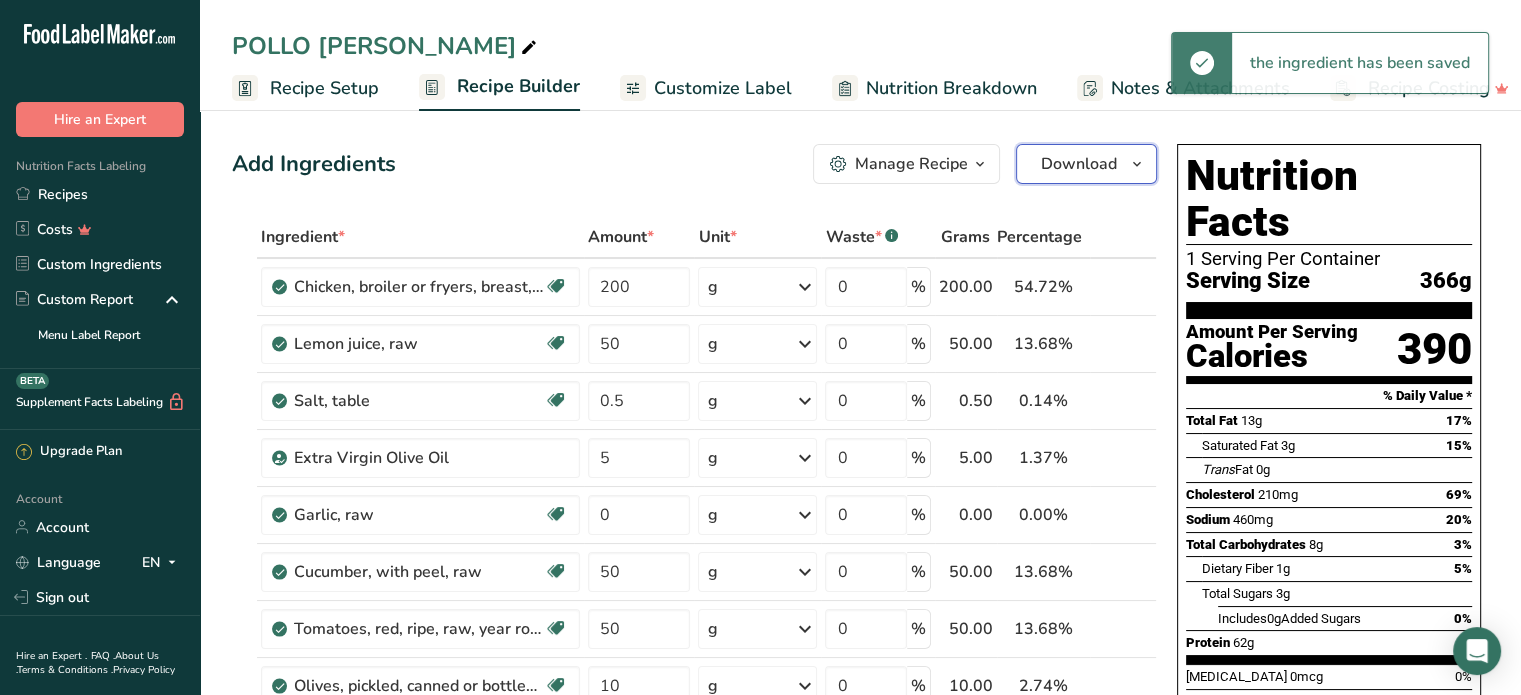 click on "Download" at bounding box center (1079, 164) 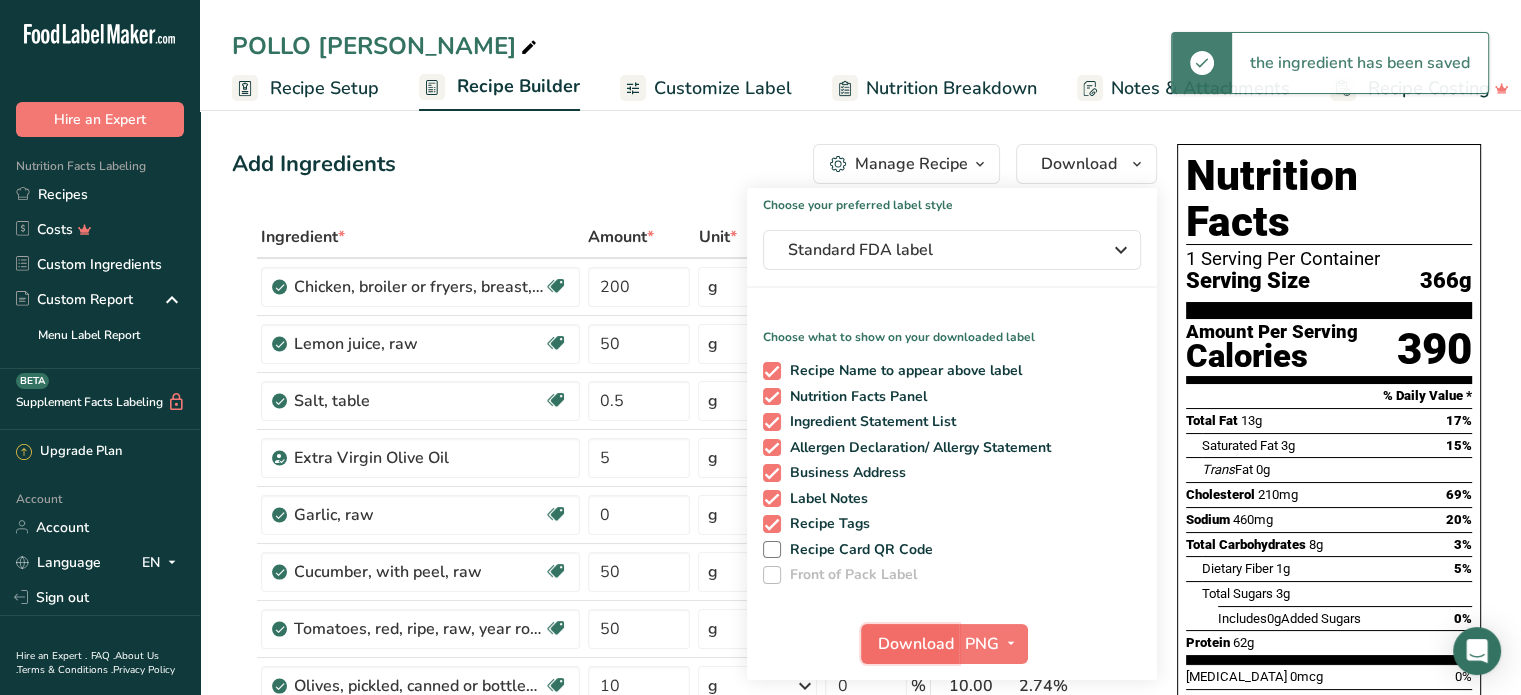 click on "Download" at bounding box center [916, 644] 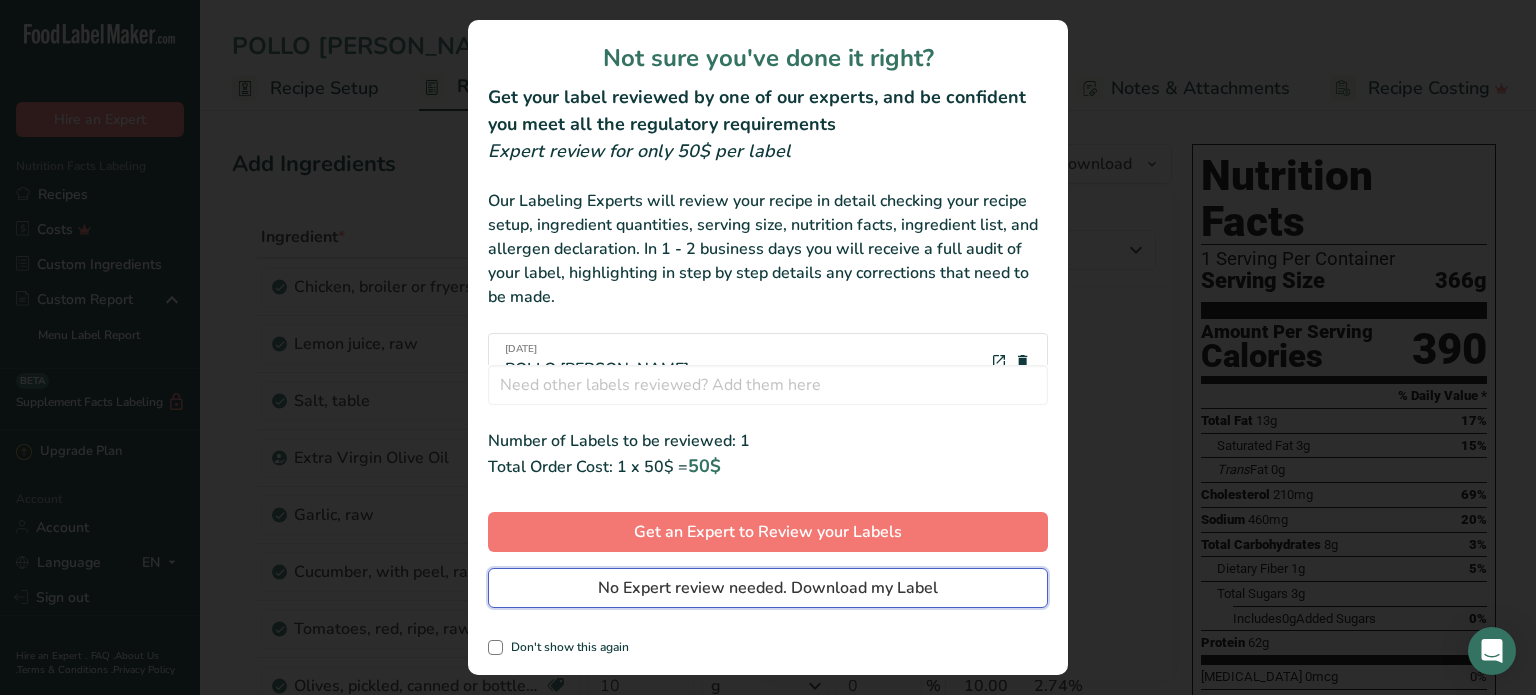 click on "No Expert review needed. Download my Label" at bounding box center (768, 588) 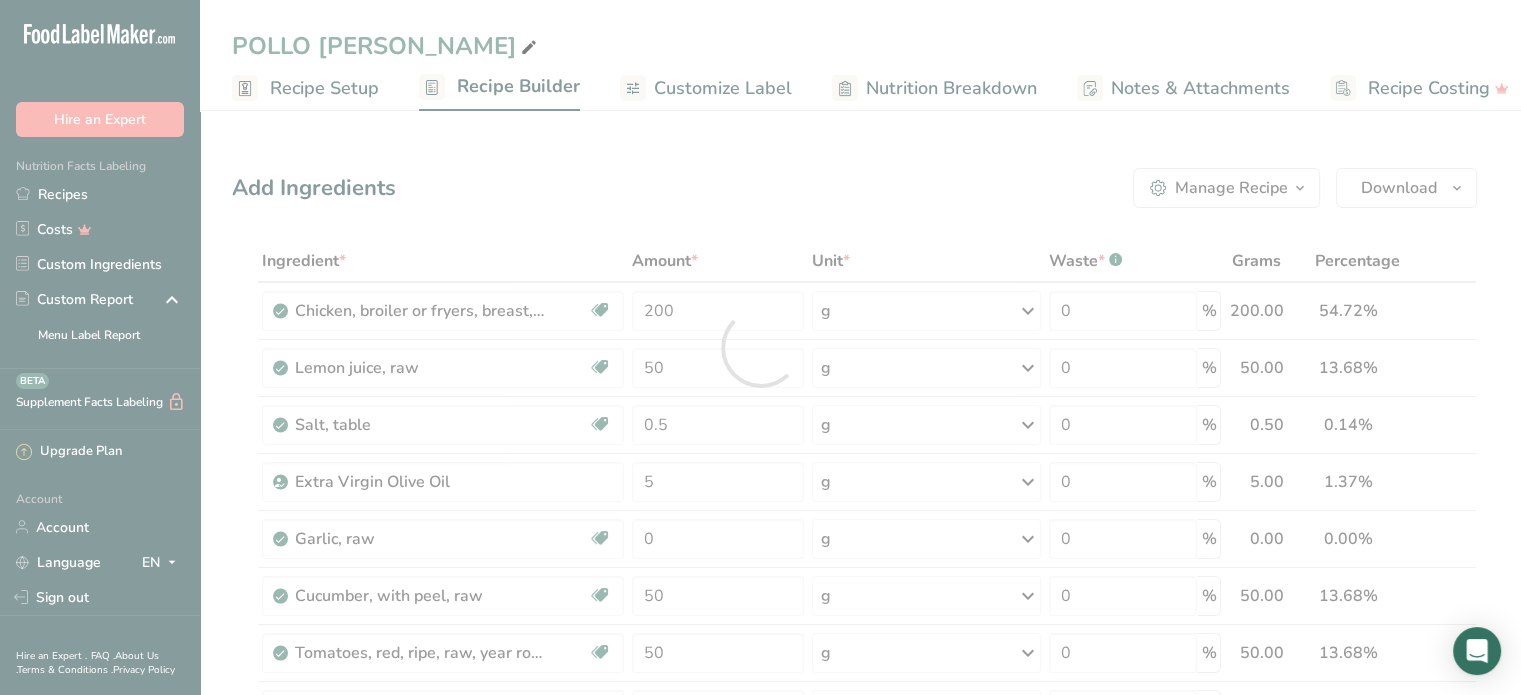 scroll, scrollTop: 0, scrollLeft: 0, axis: both 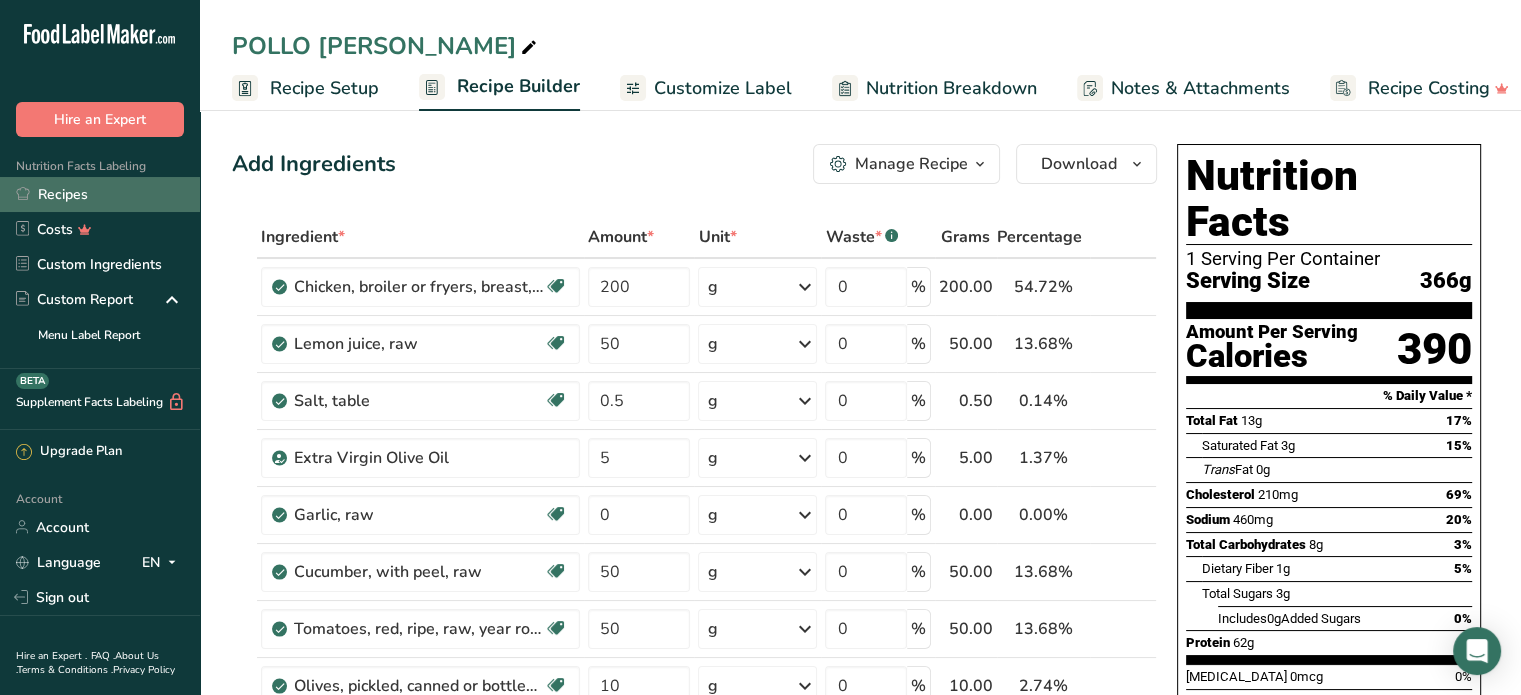 click on "Recipes" at bounding box center (100, 194) 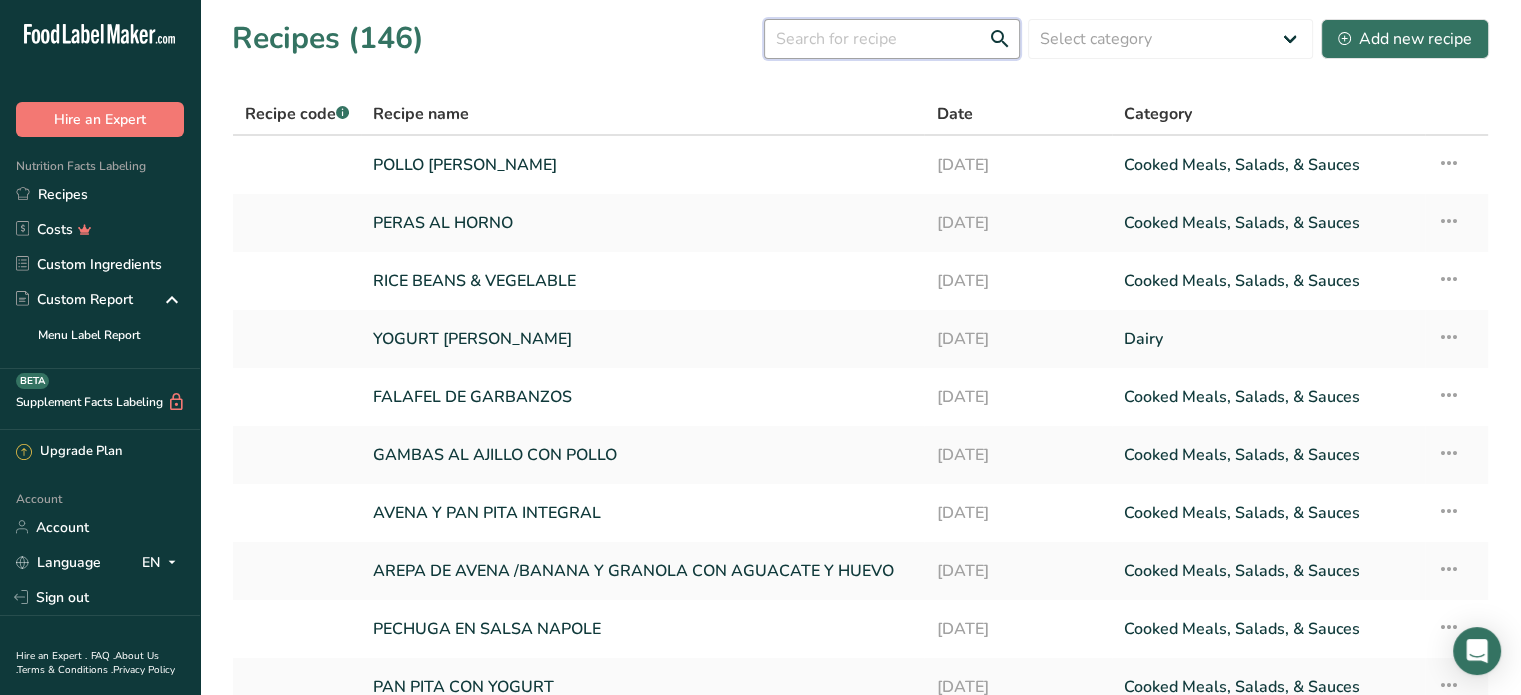 click at bounding box center [892, 39] 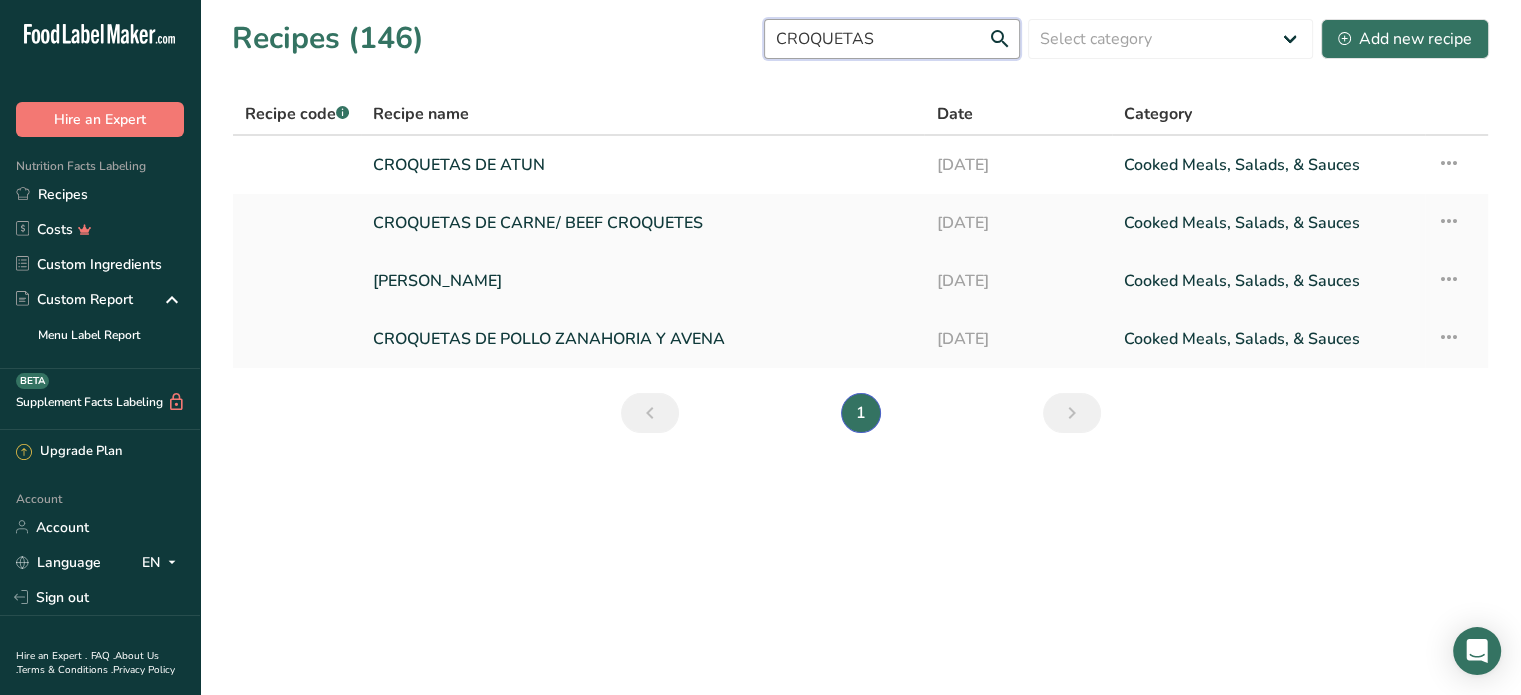 type on "CROQUETAS" 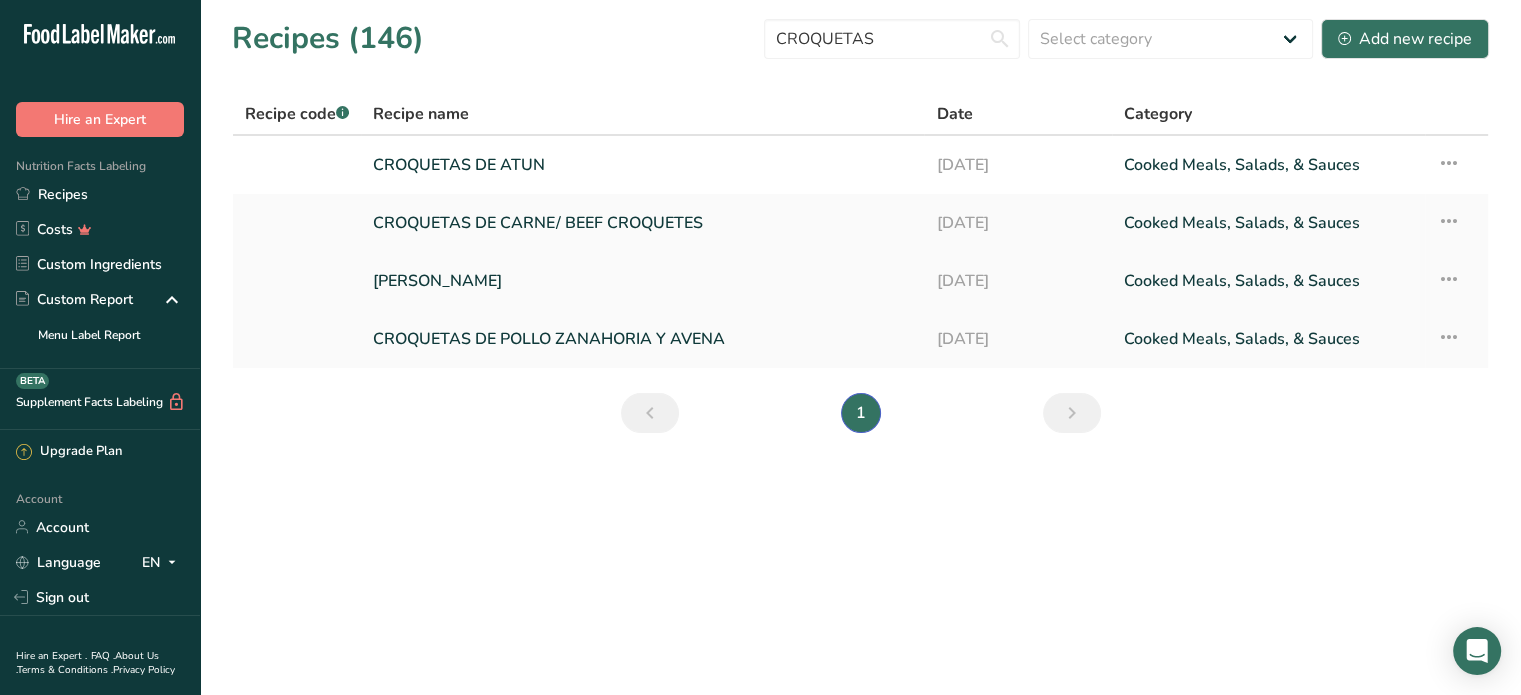 click on "MAHI MAHI CROQUETAS" at bounding box center (642, 281) 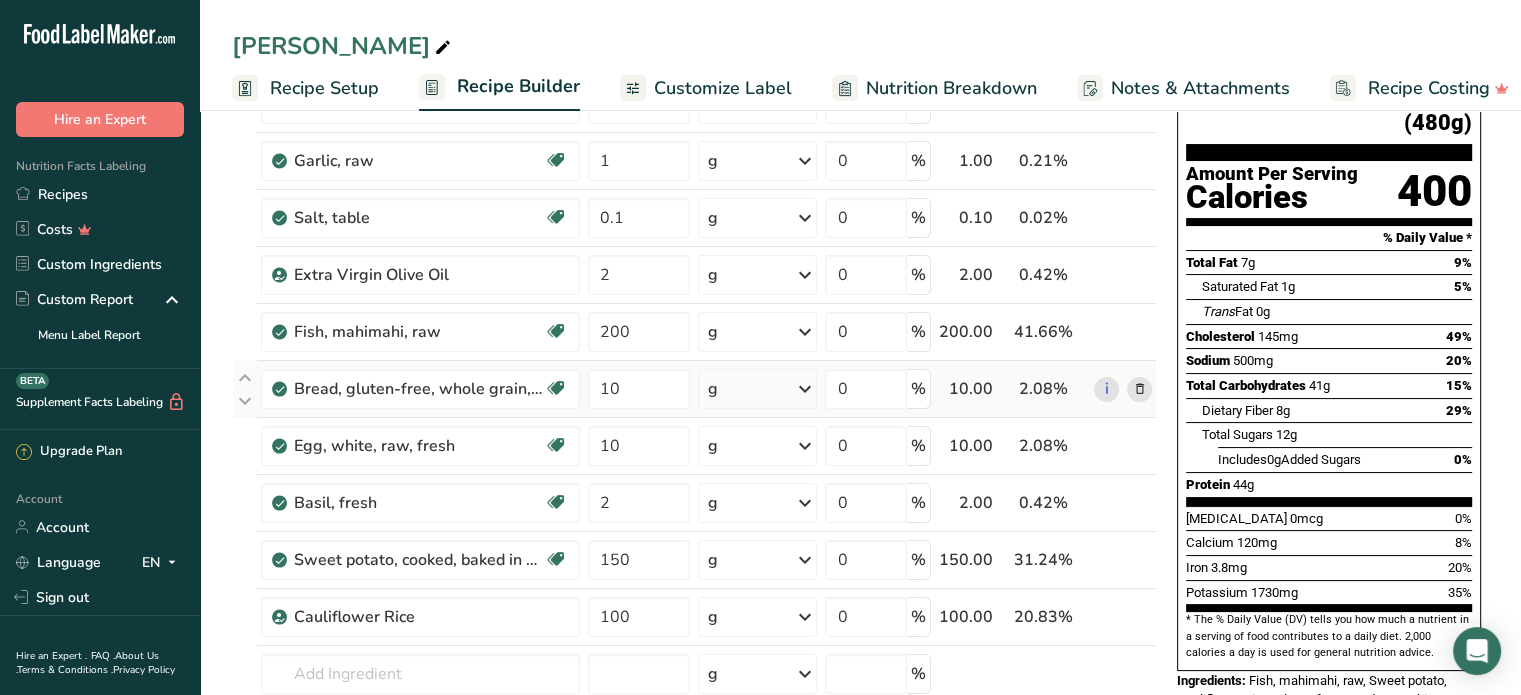 scroll, scrollTop: 200, scrollLeft: 0, axis: vertical 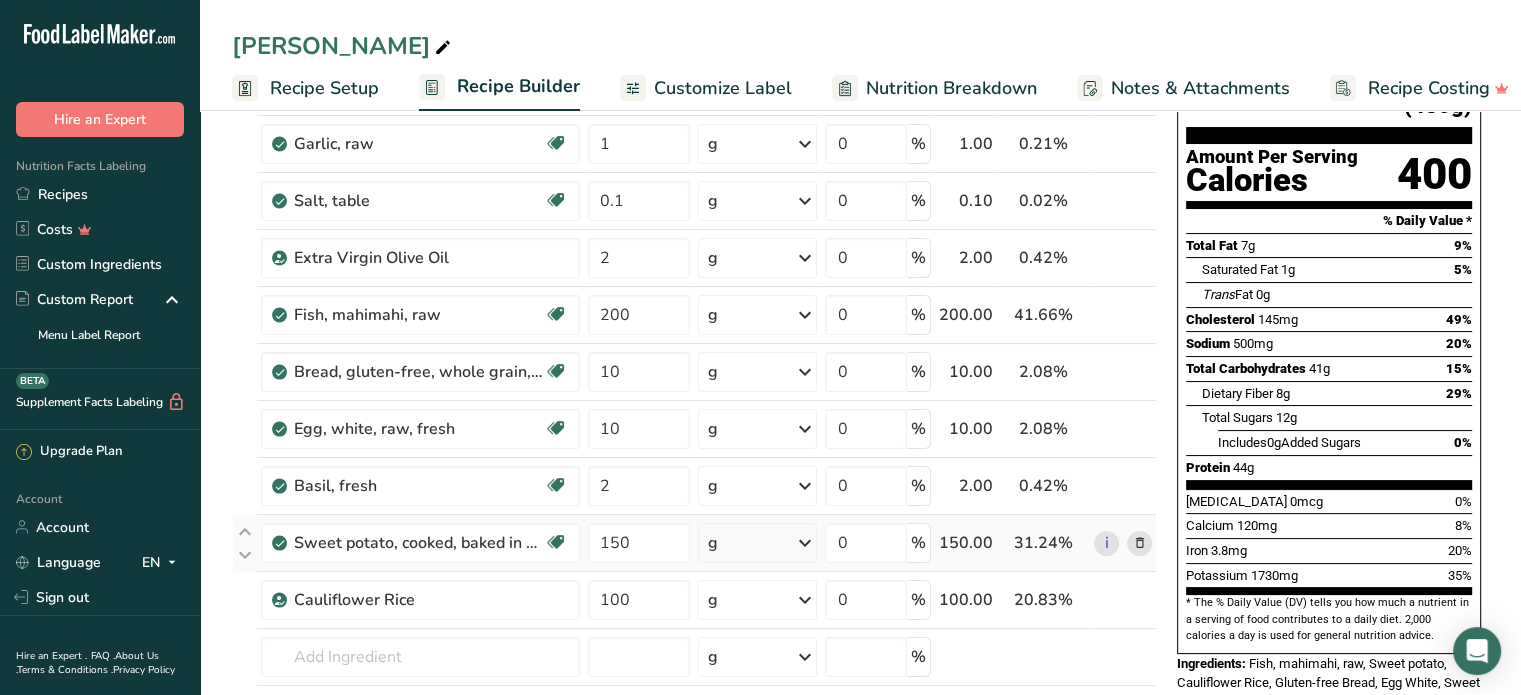 click at bounding box center [1139, 543] 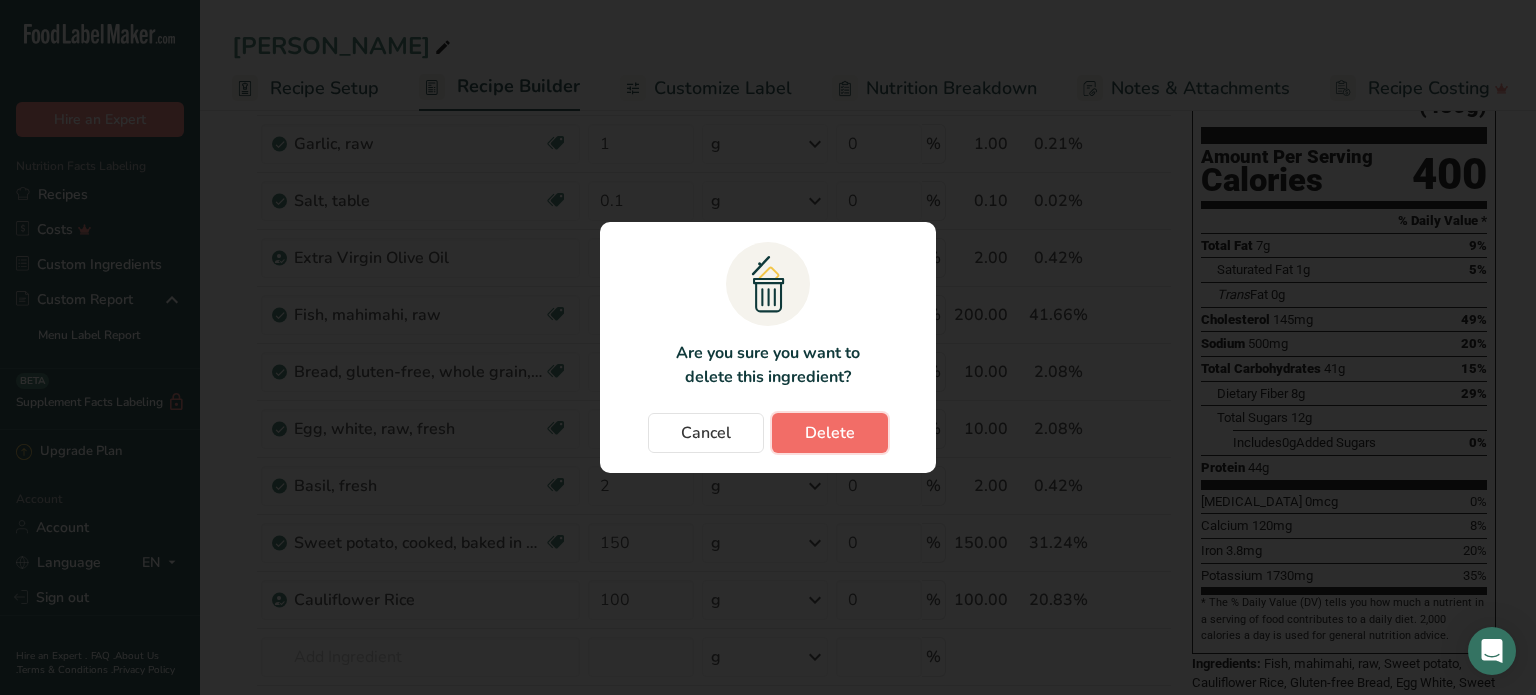 drag, startPoint x: 853, startPoint y: 442, endPoint x: 865, endPoint y: 455, distance: 17.691807 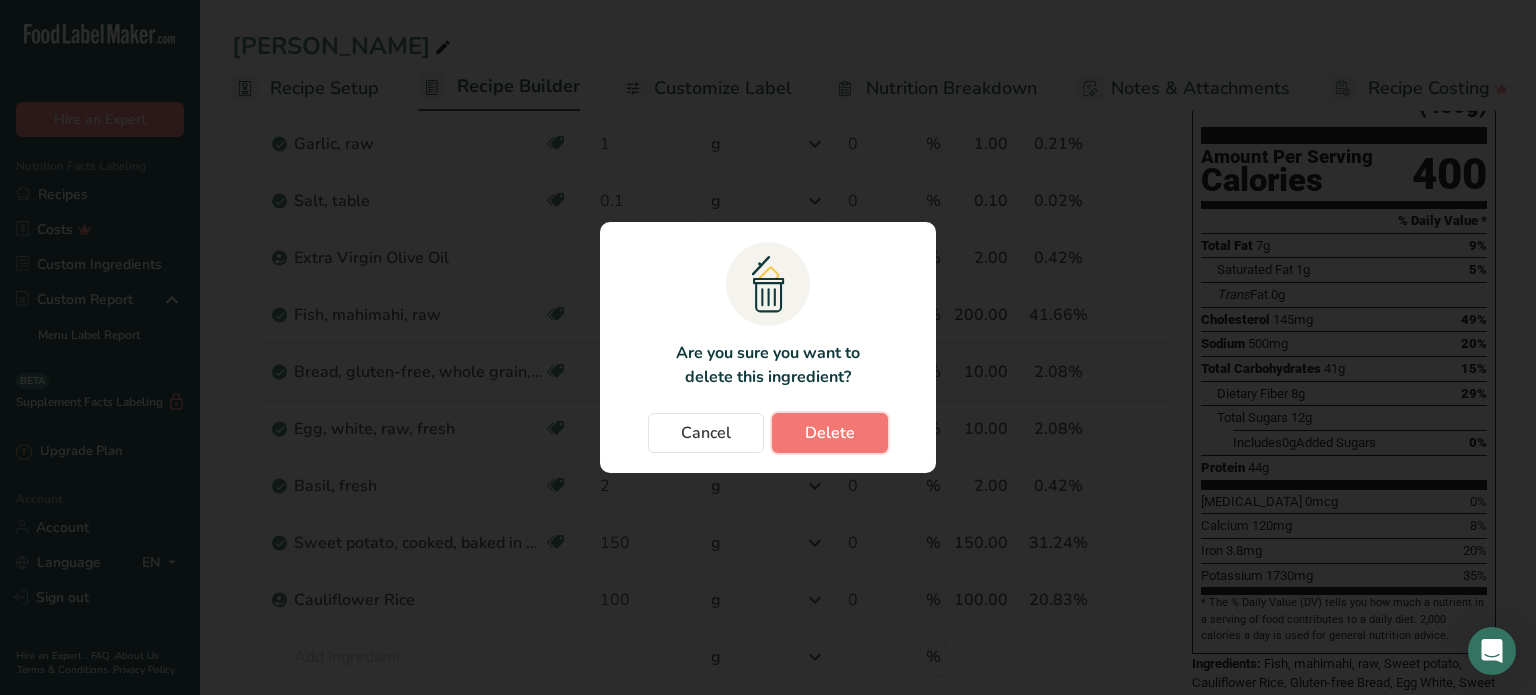 click on "Delete" at bounding box center [830, 433] 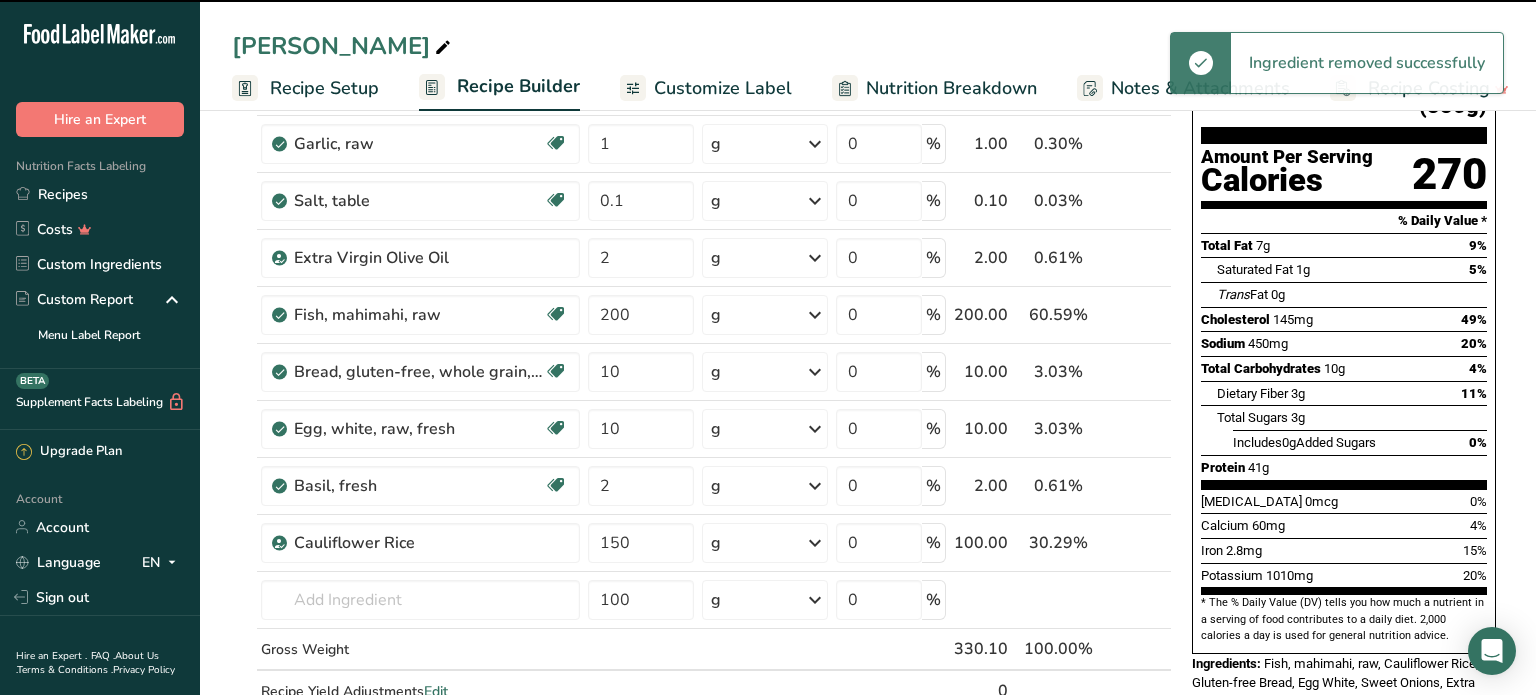 type on "100" 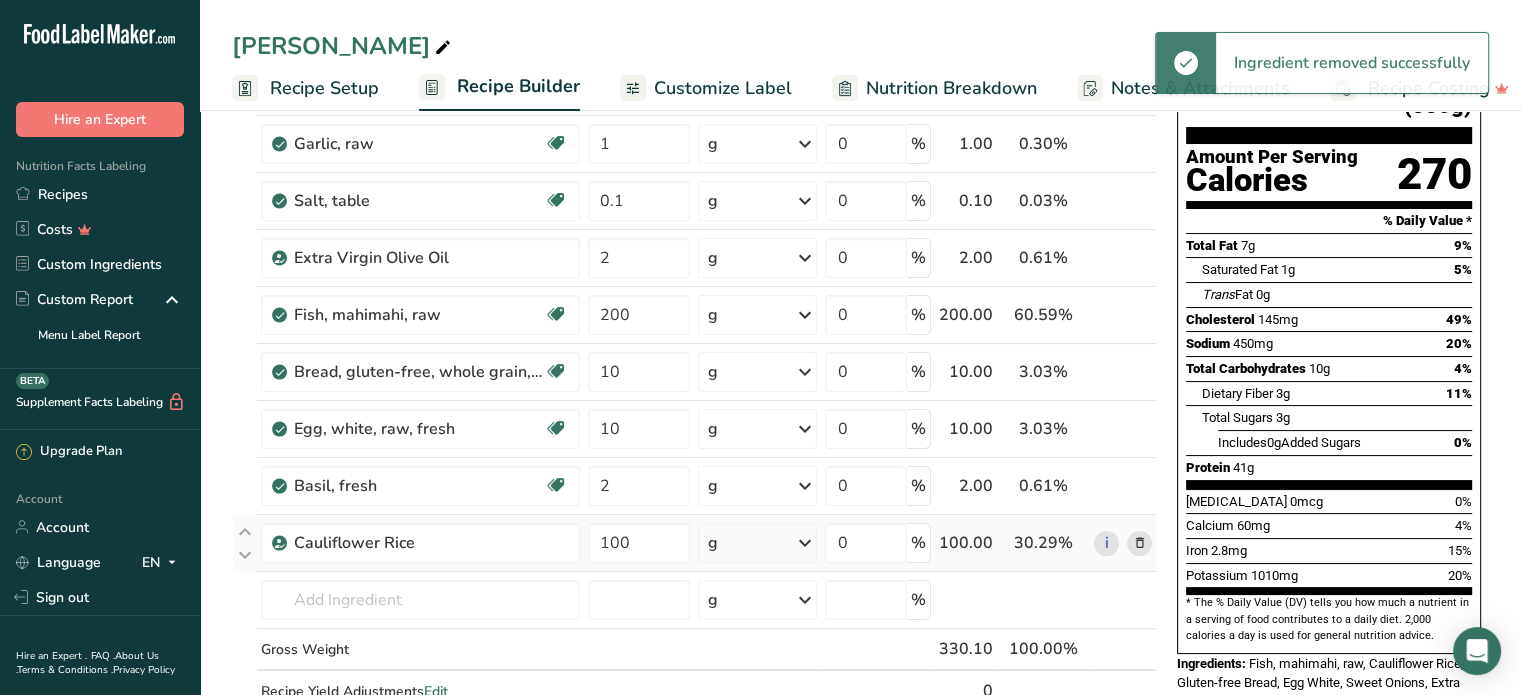 click at bounding box center (1139, 543) 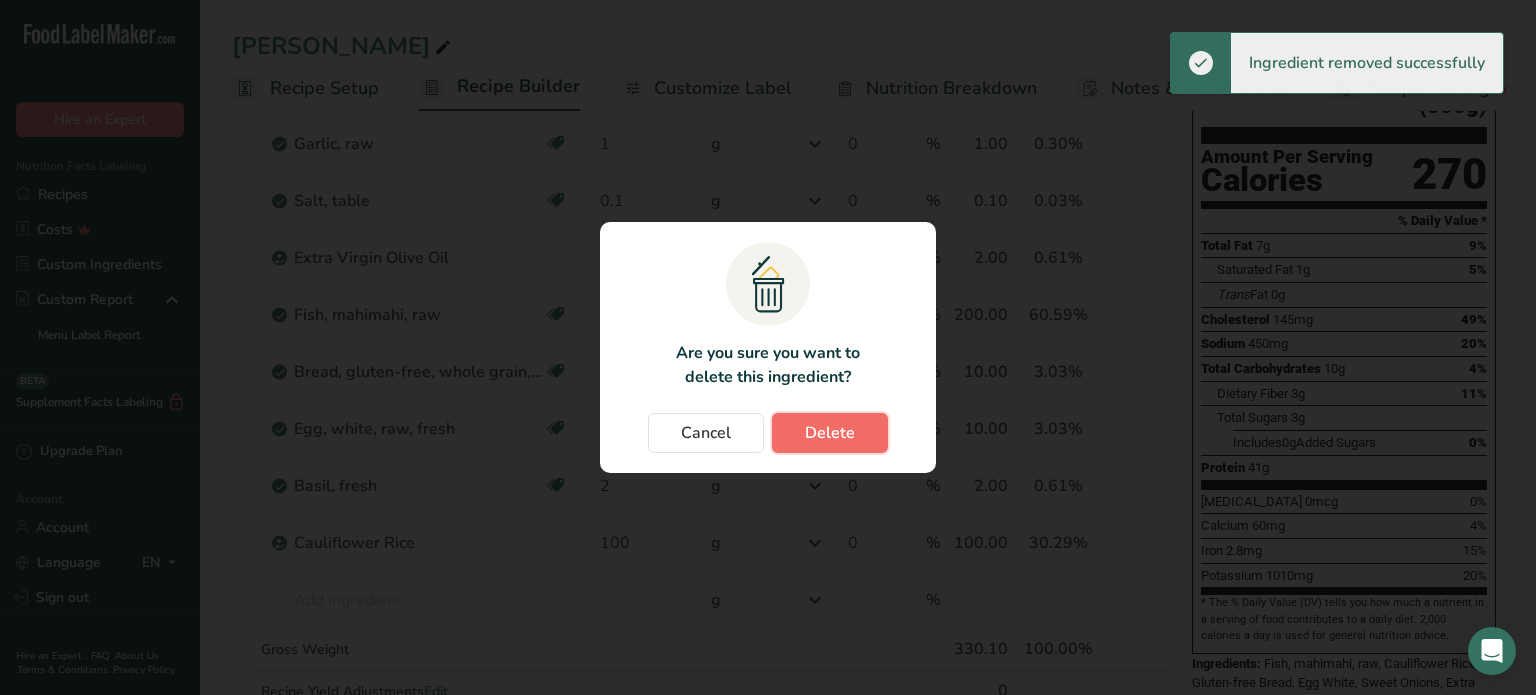 click on "Delete" at bounding box center [830, 433] 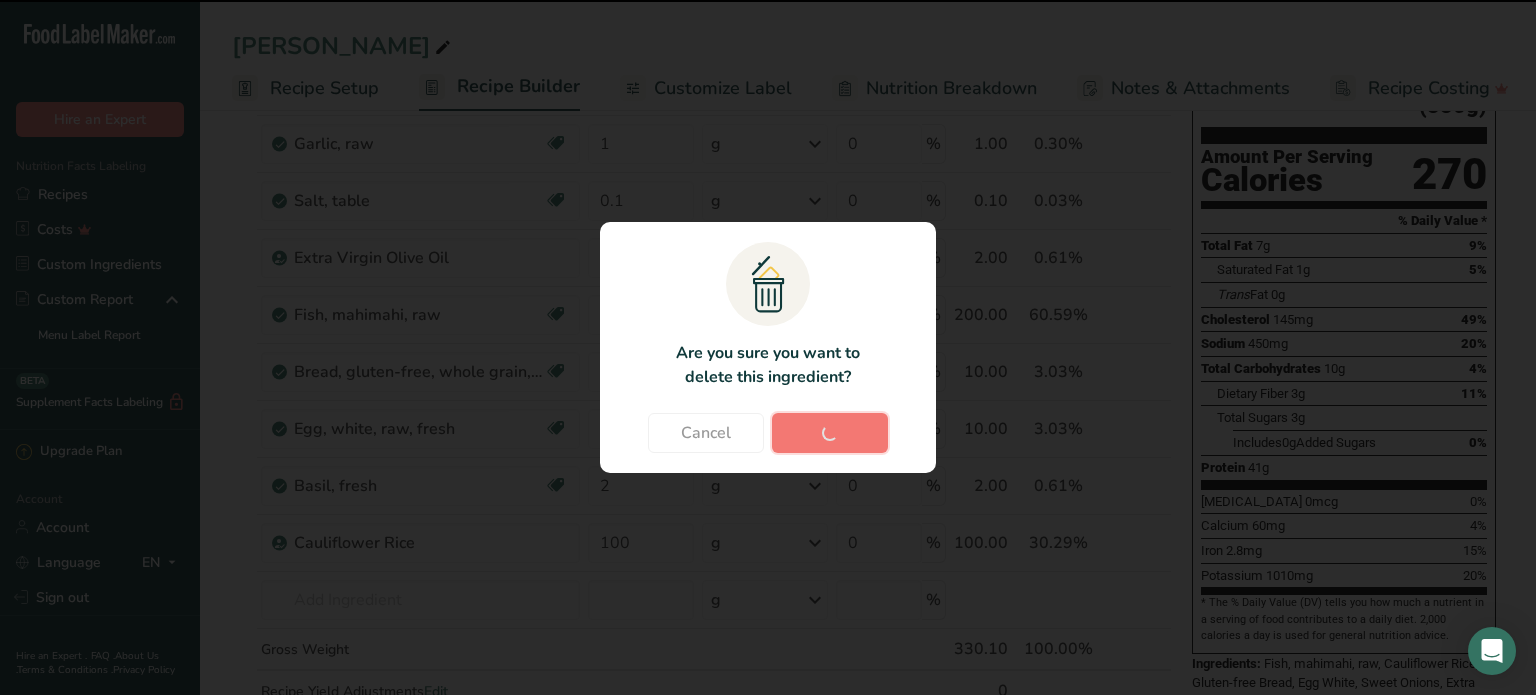 type 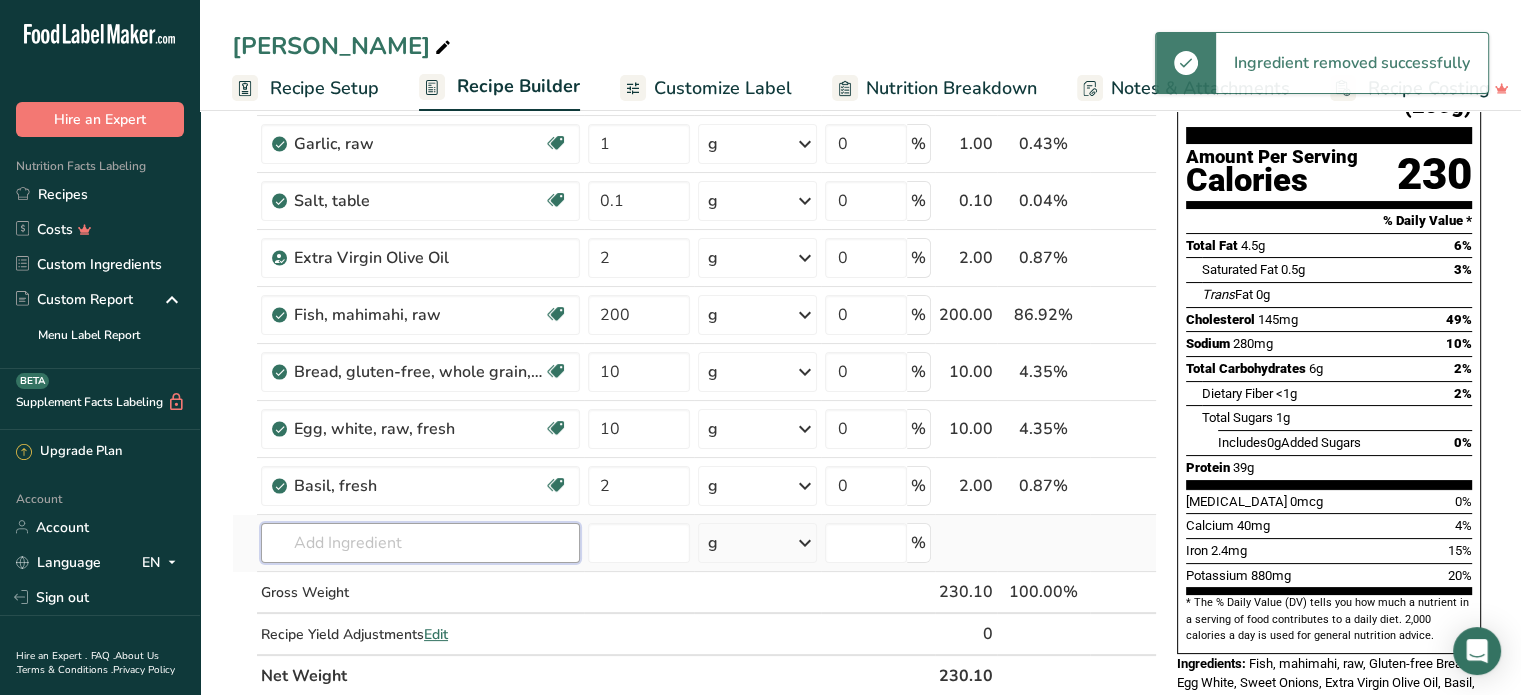 click at bounding box center [420, 543] 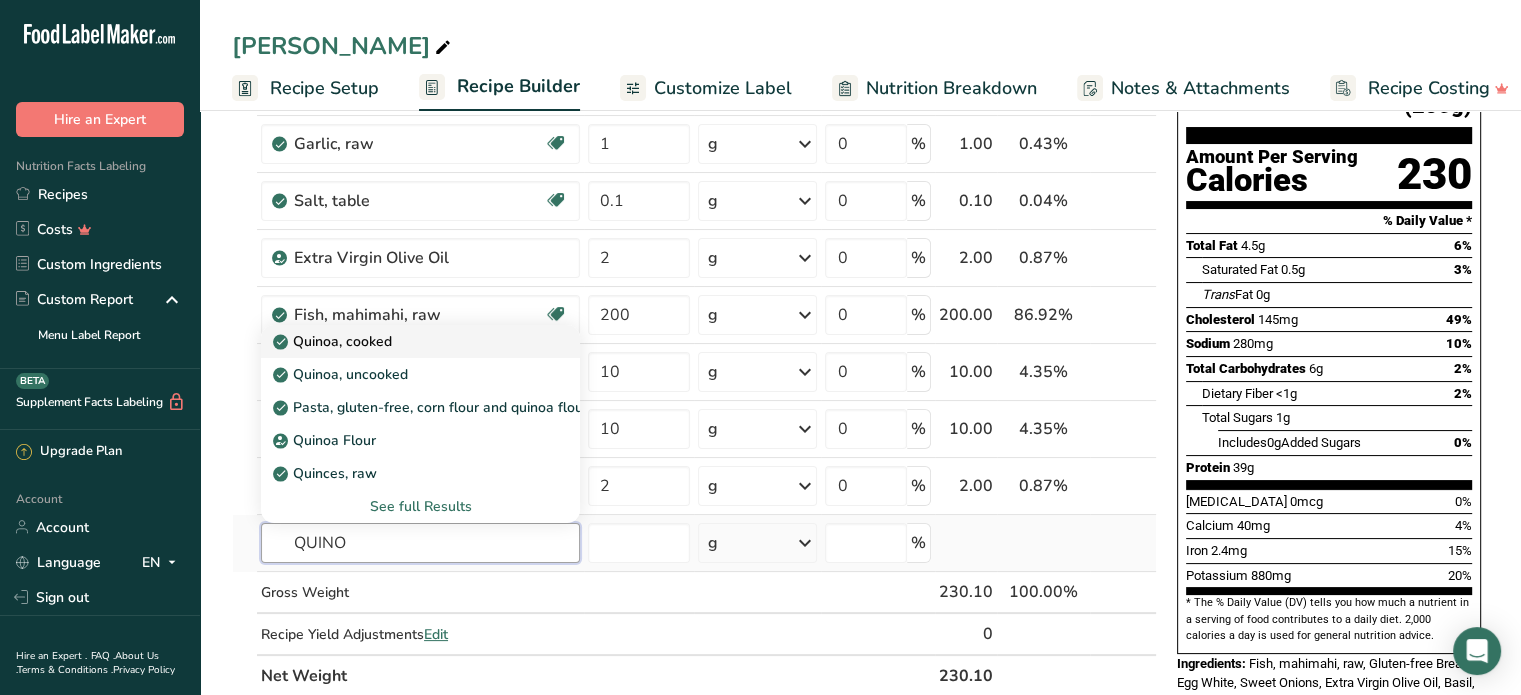 type on "QUINO" 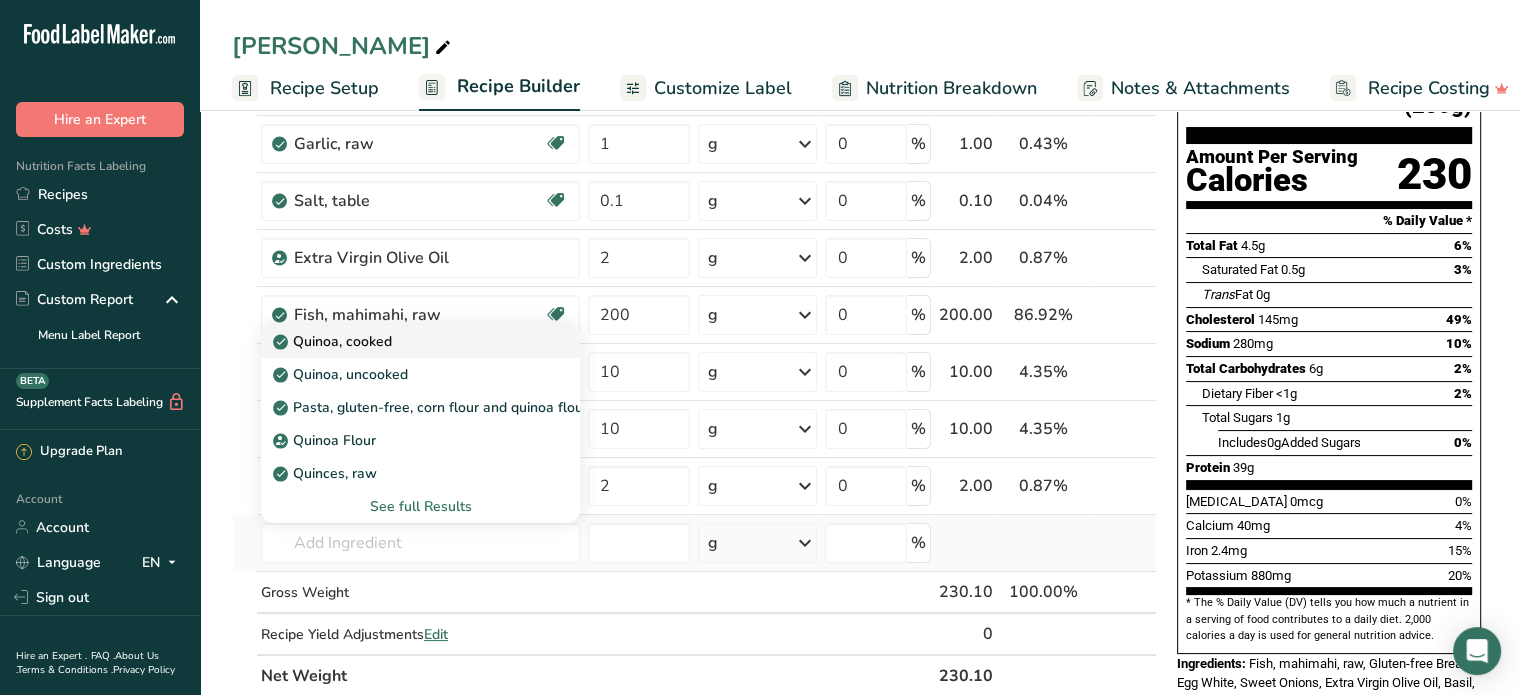 click on "Quinoa, cooked" at bounding box center (334, 341) 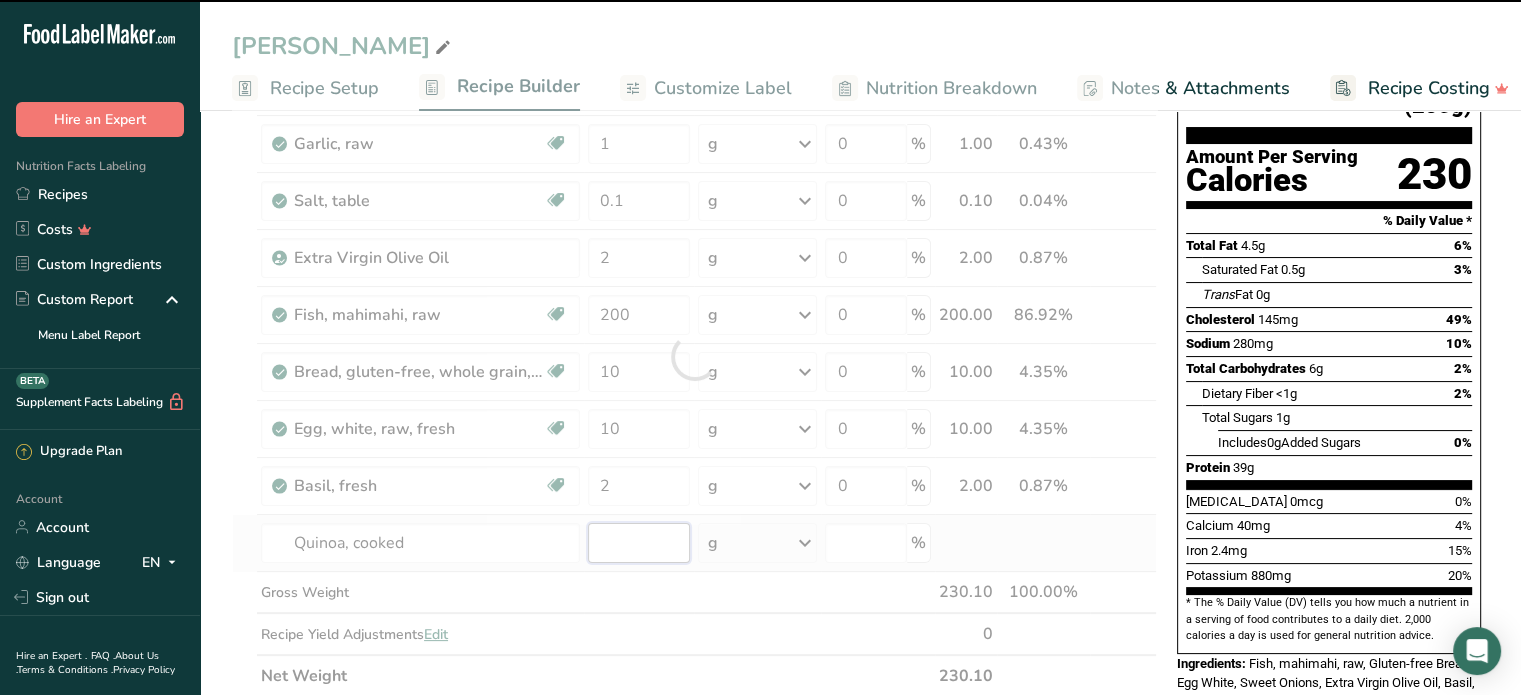 click at bounding box center (639, 543) 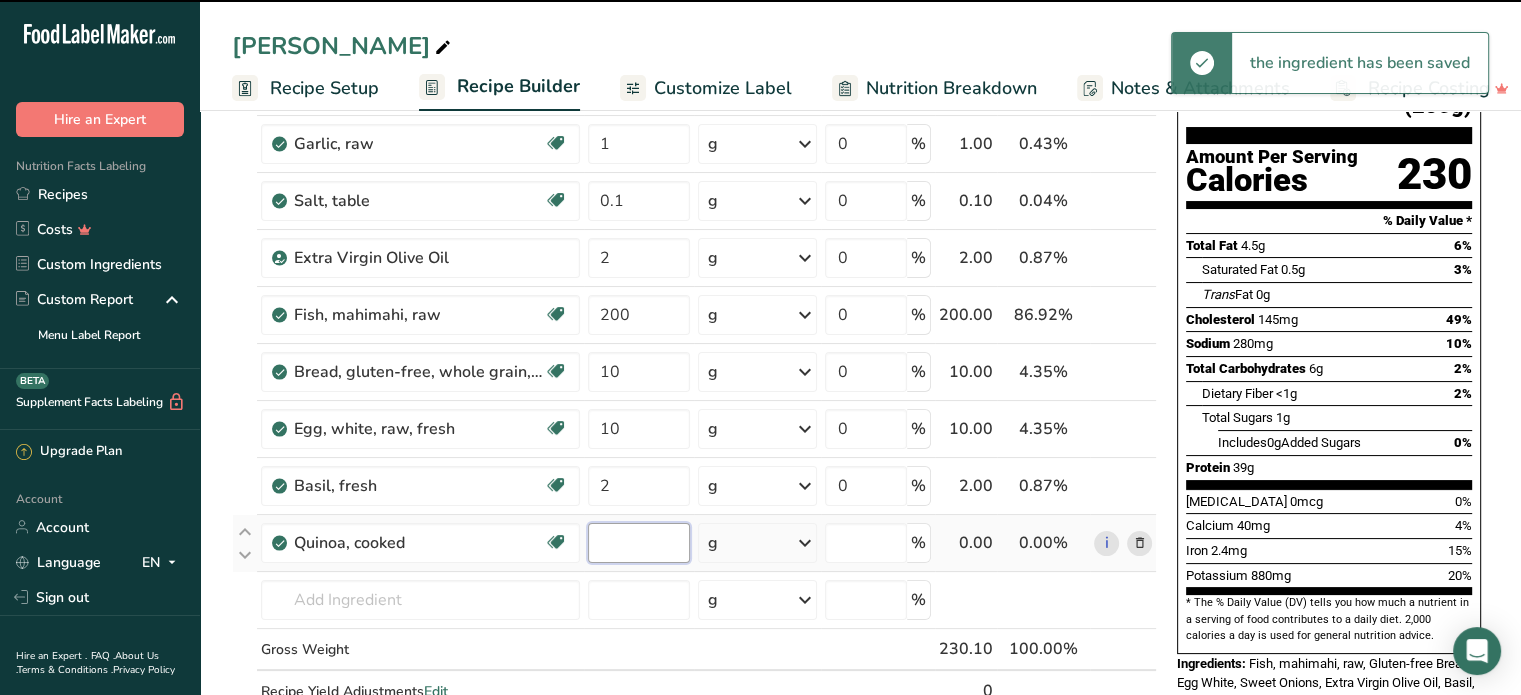 type on "0" 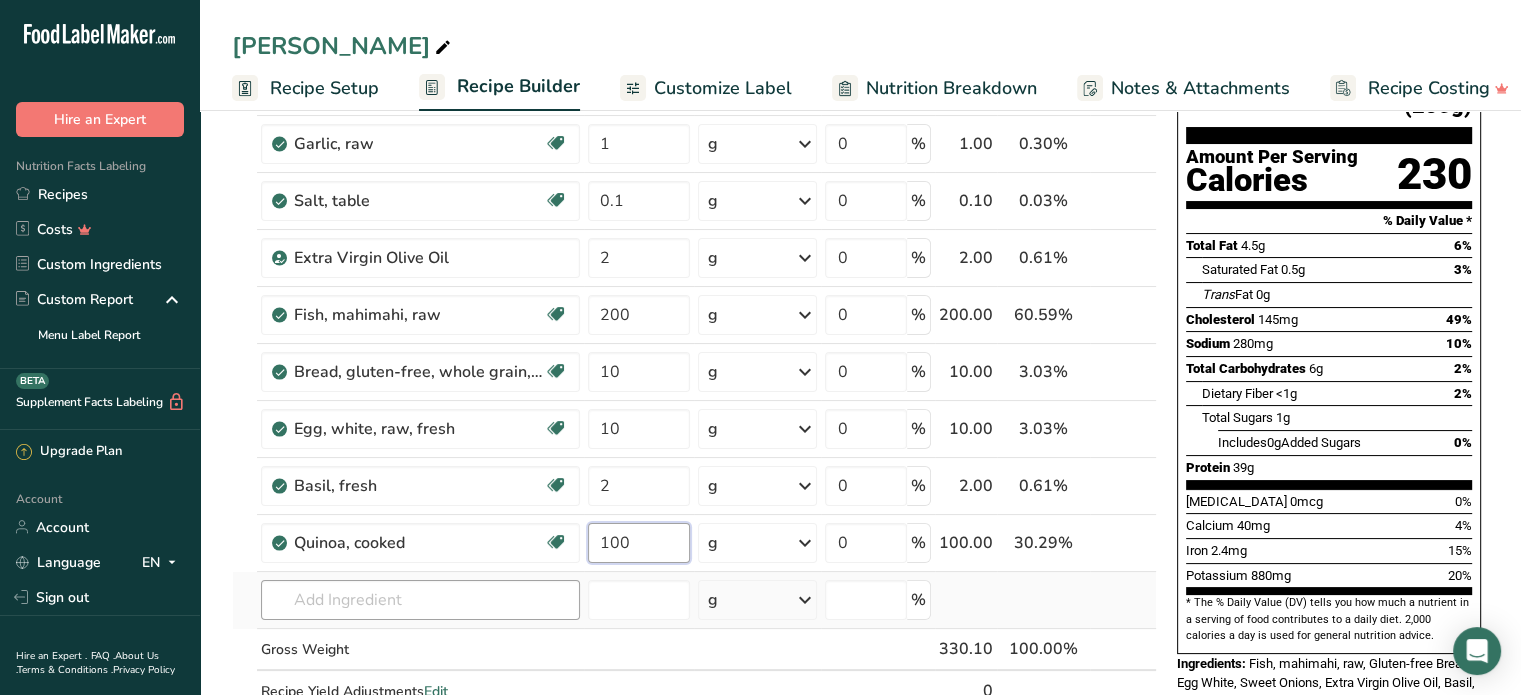 type on "100" 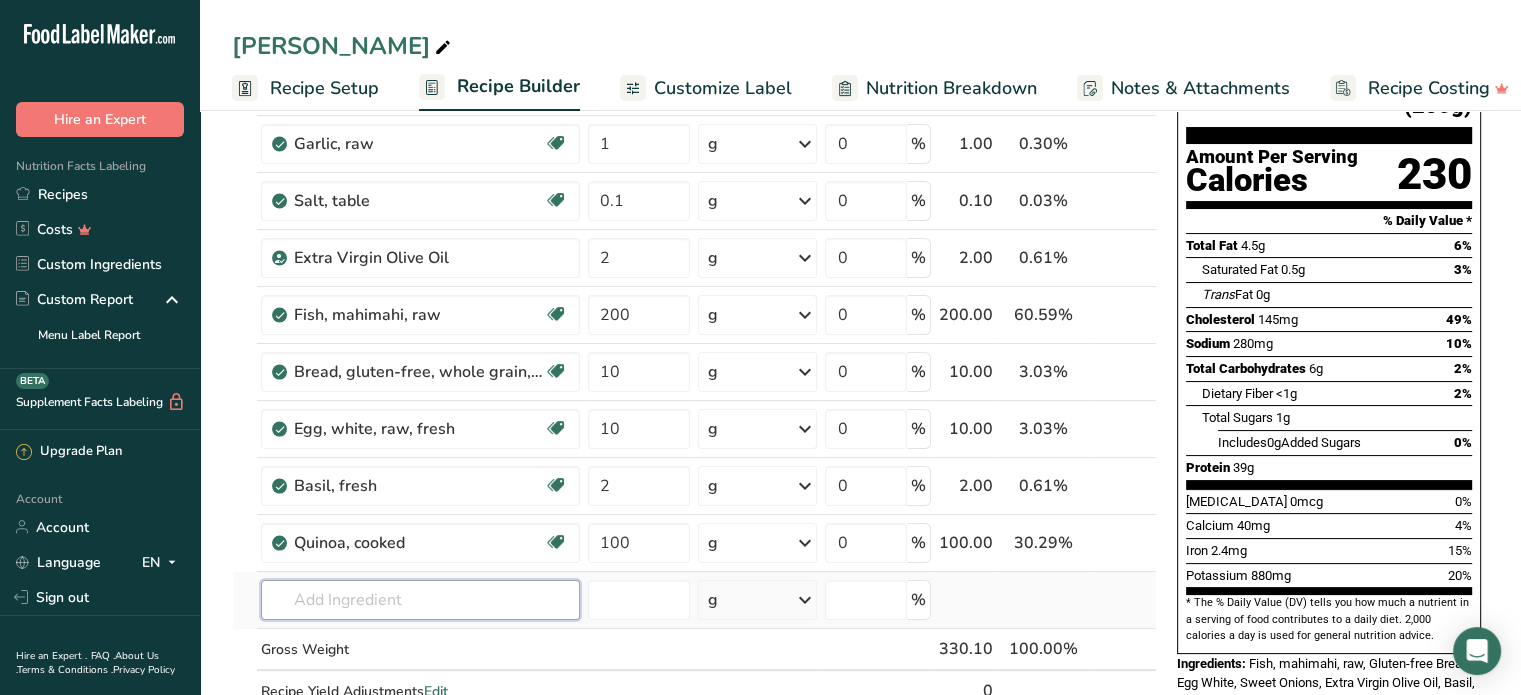 click on "Ingredient *
Amount *
Unit *
Waste *   .a-a{fill:#347362;}.b-a{fill:#fff;}          Grams
Percentage
Onions, sweet, raw
Source of Antioxidants
Prebiotic Effect
Dairy free
Gluten free
Vegan
Vegetarian
Soy free
5
g
Portions
1 NLEA serving
1 onion
Weight Units
g
kg
mg
See more
Volume Units
l
Volume units require a density conversion. If you know your ingredient's density enter it below. Otherwise, click on "RIA" our AI Regulatory bot - she will be able to help you
lb/ft3
g/cm3
Confirm" at bounding box center (694, 385) 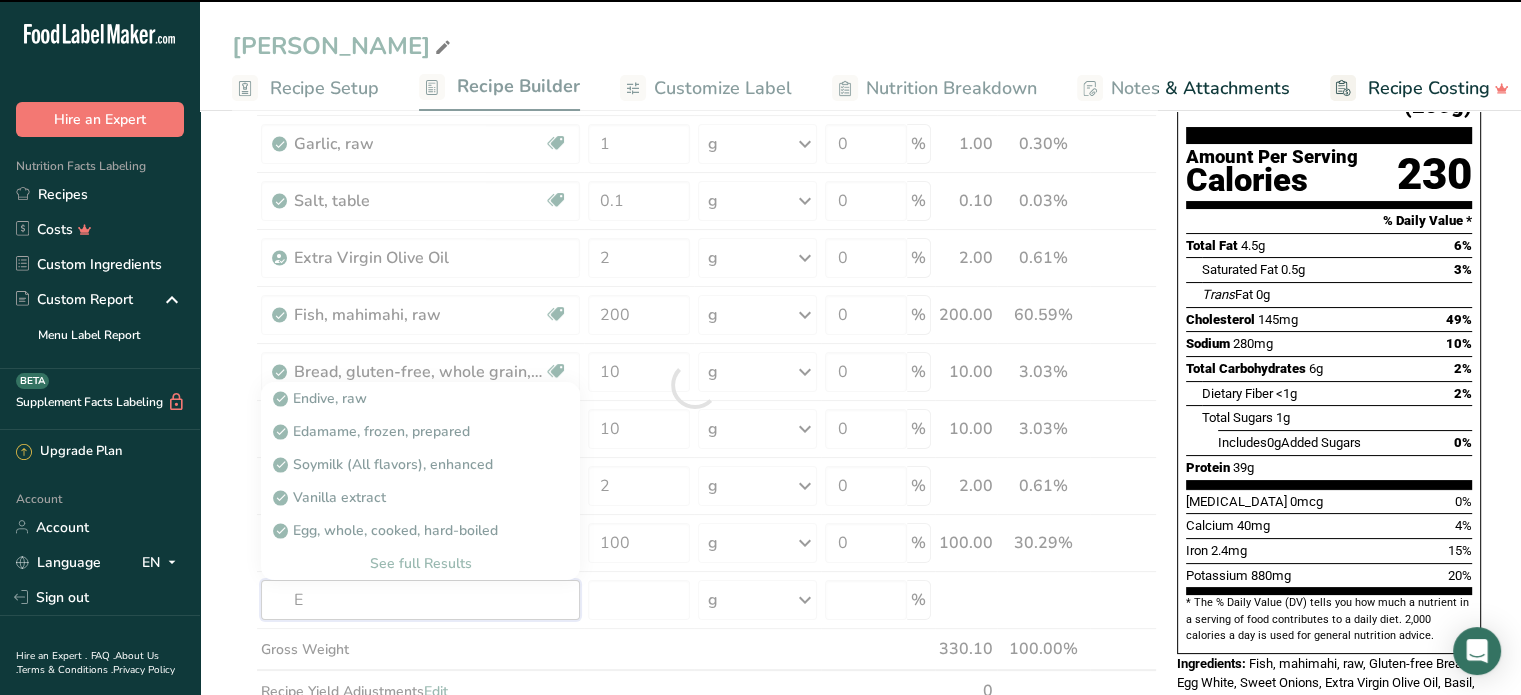 type on "EG" 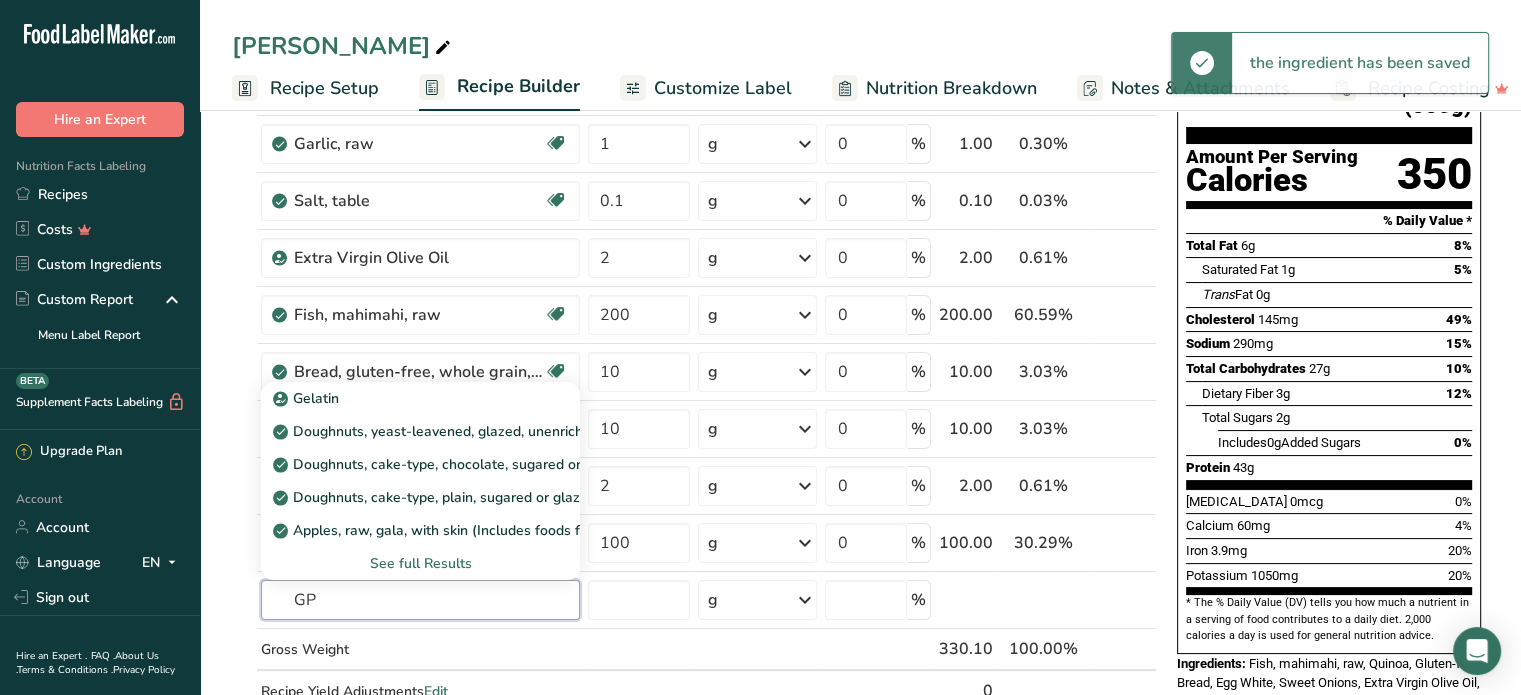 type on "G" 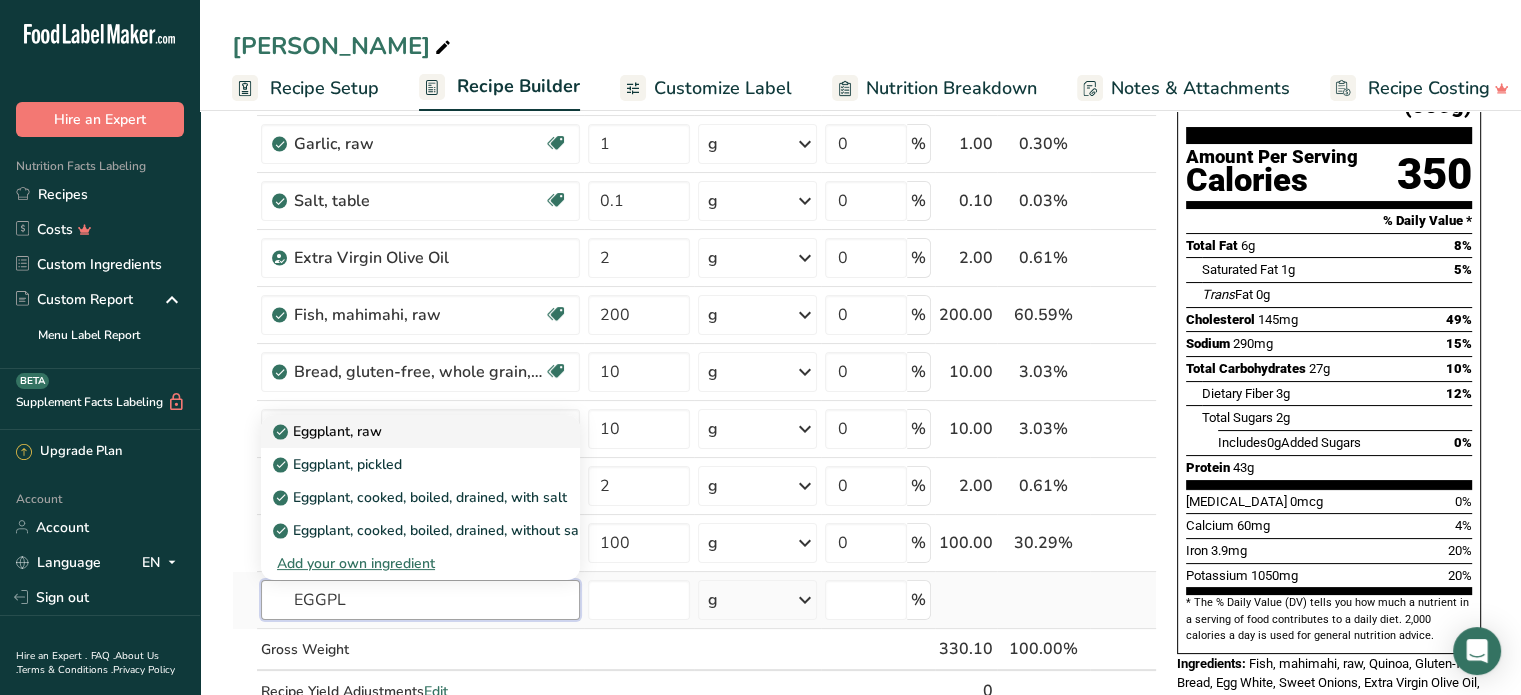 type on "EGGPL" 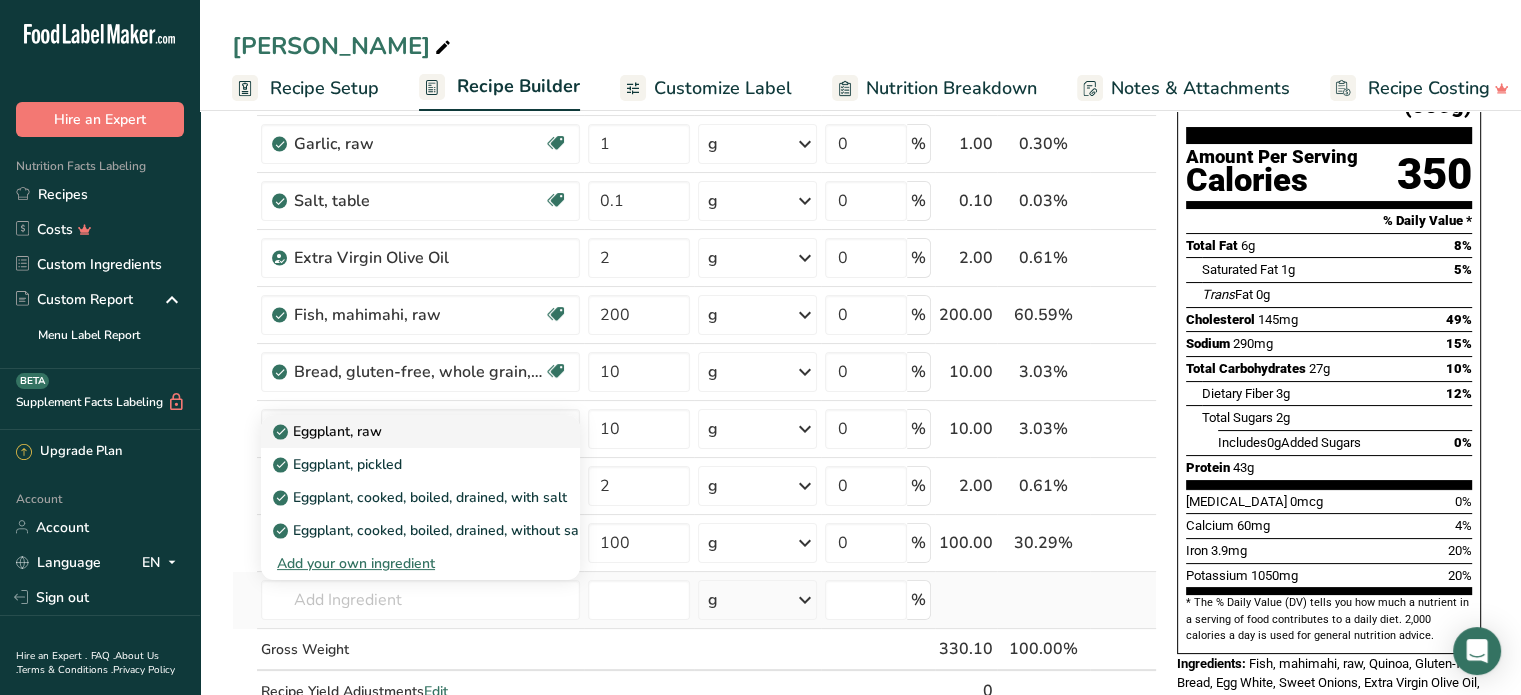 click on "Eggplant, raw" at bounding box center [329, 431] 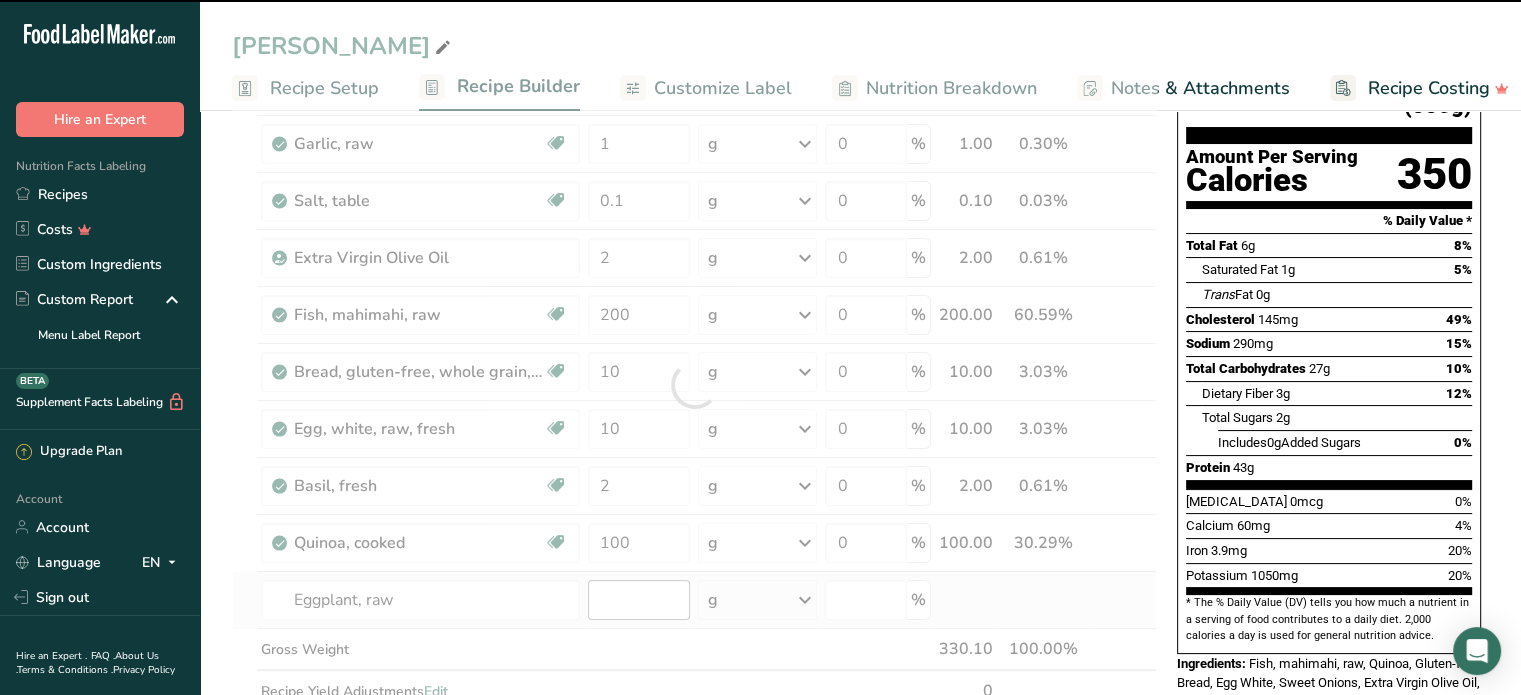 type on "0" 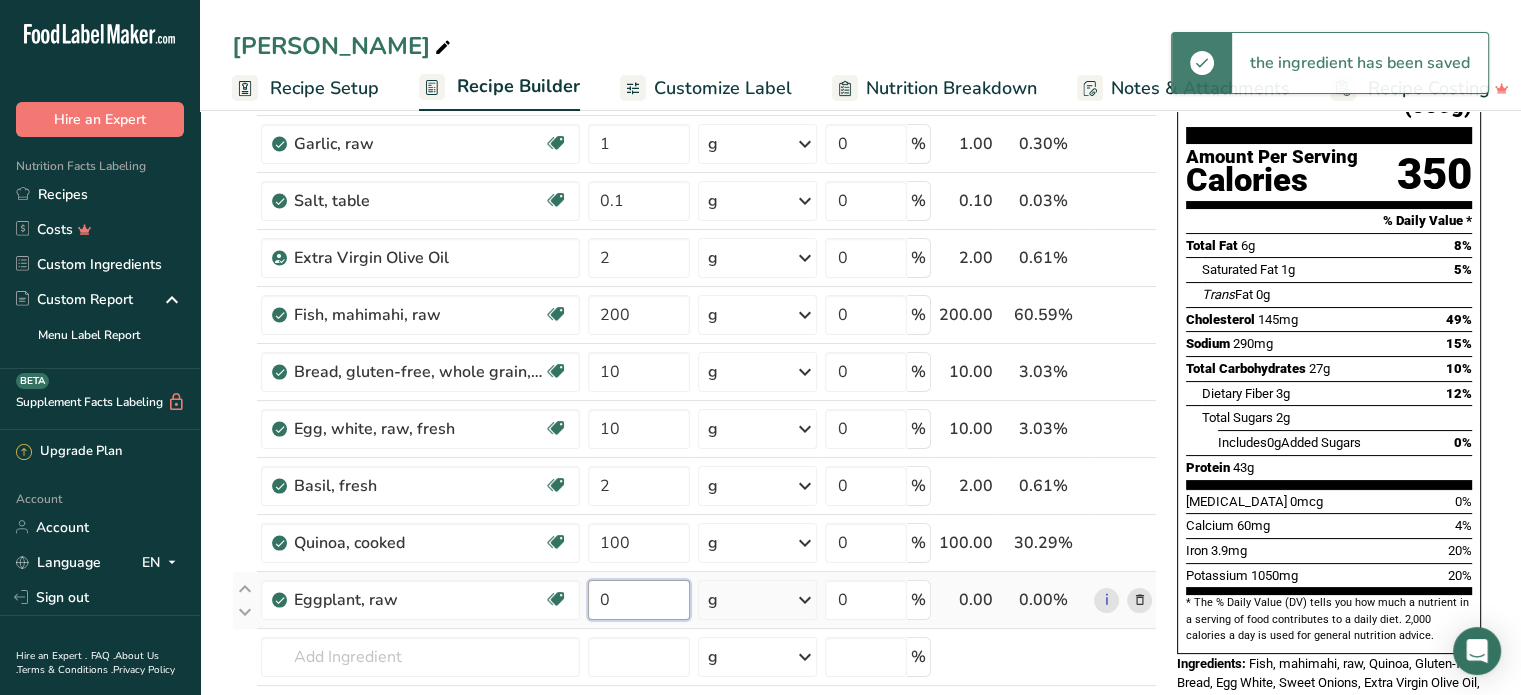 click on "0" at bounding box center [639, 600] 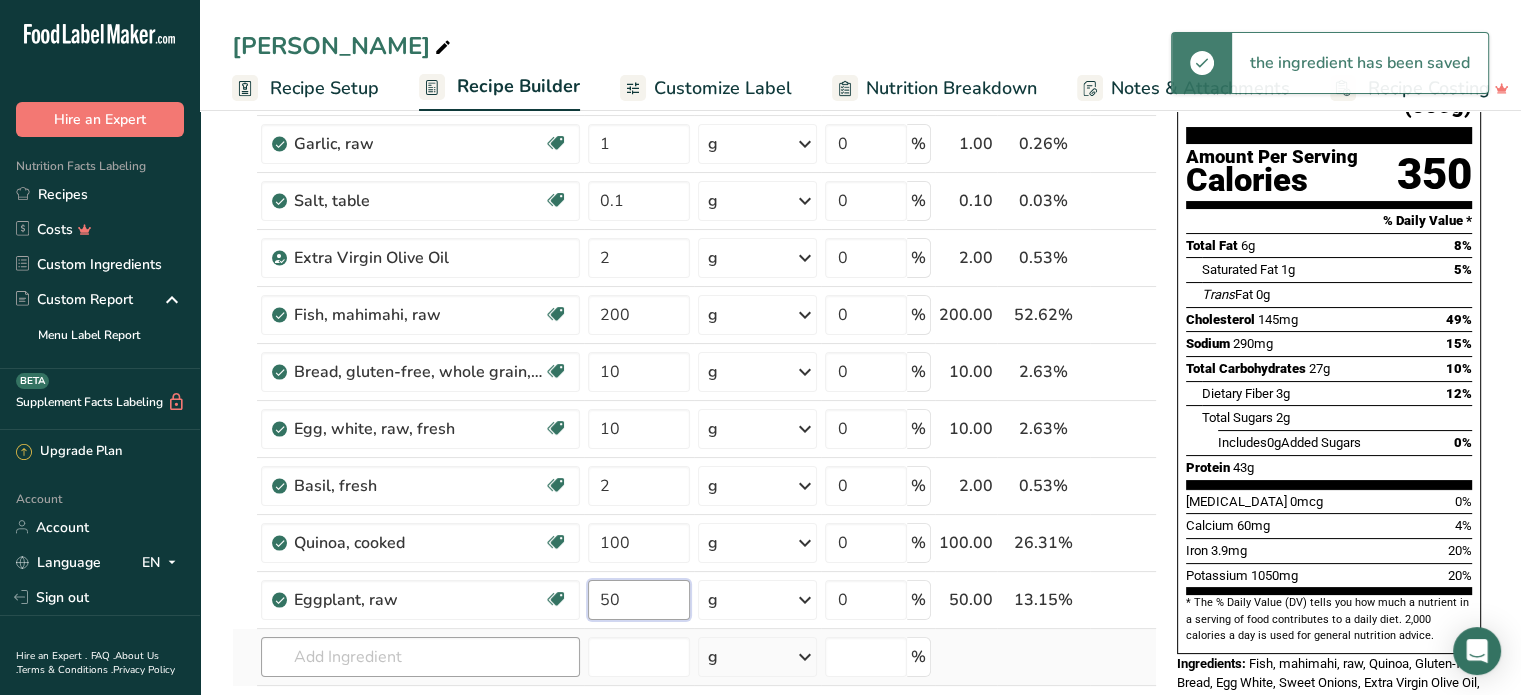 type on "50" 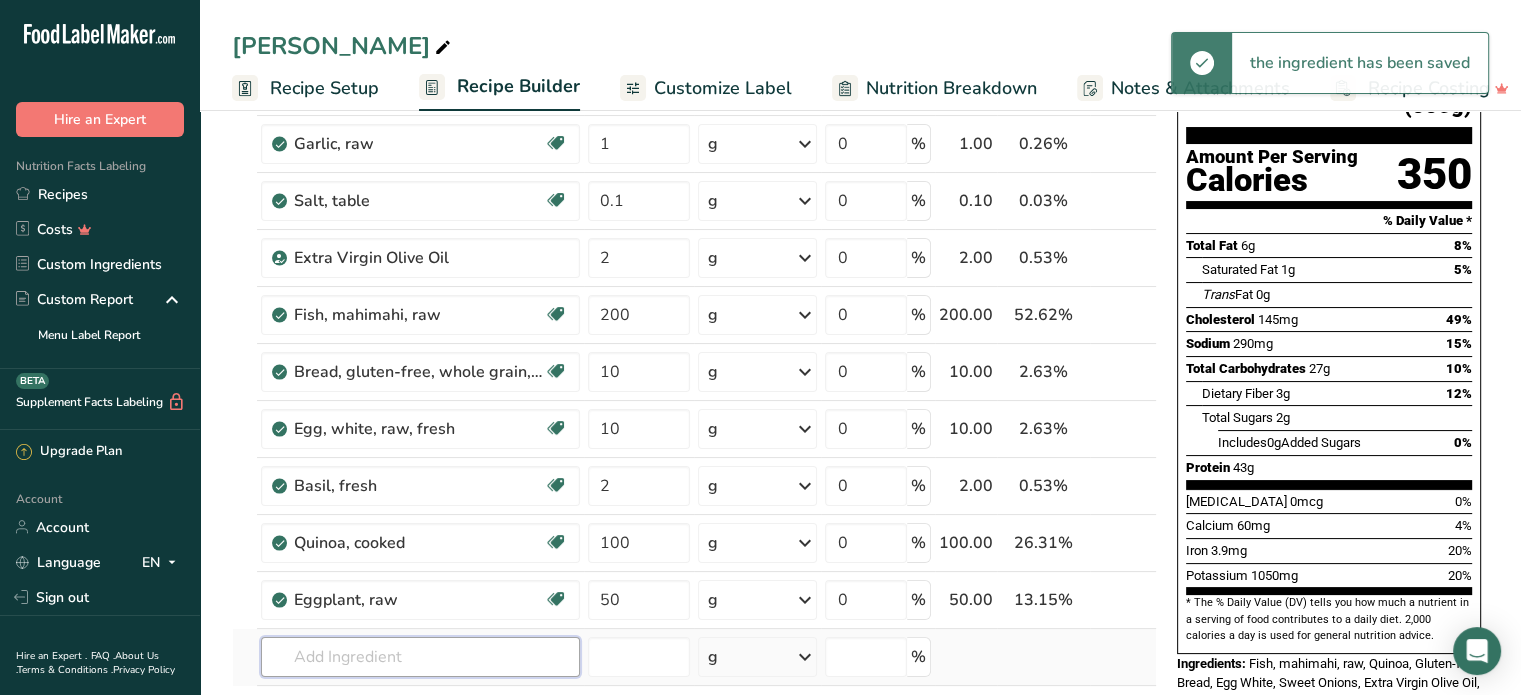 click on "Ingredient *
Amount *
Unit *
Waste *   .a-a{fill:#347362;}.b-a{fill:#fff;}          Grams
Percentage
Onions, sweet, raw
Source of Antioxidants
Prebiotic Effect
Dairy free
Gluten free
Vegan
Vegetarian
Soy free
5
g
Portions
1 NLEA serving
1 onion
Weight Units
g
kg
mg
See more
Volume Units
l
Volume units require a density conversion. If you know your ingredient's density enter it below. Otherwise, click on "RIA" our AI Regulatory bot - she will be able to help you
lb/ft3
g/cm3
Confirm" at bounding box center [694, 413] 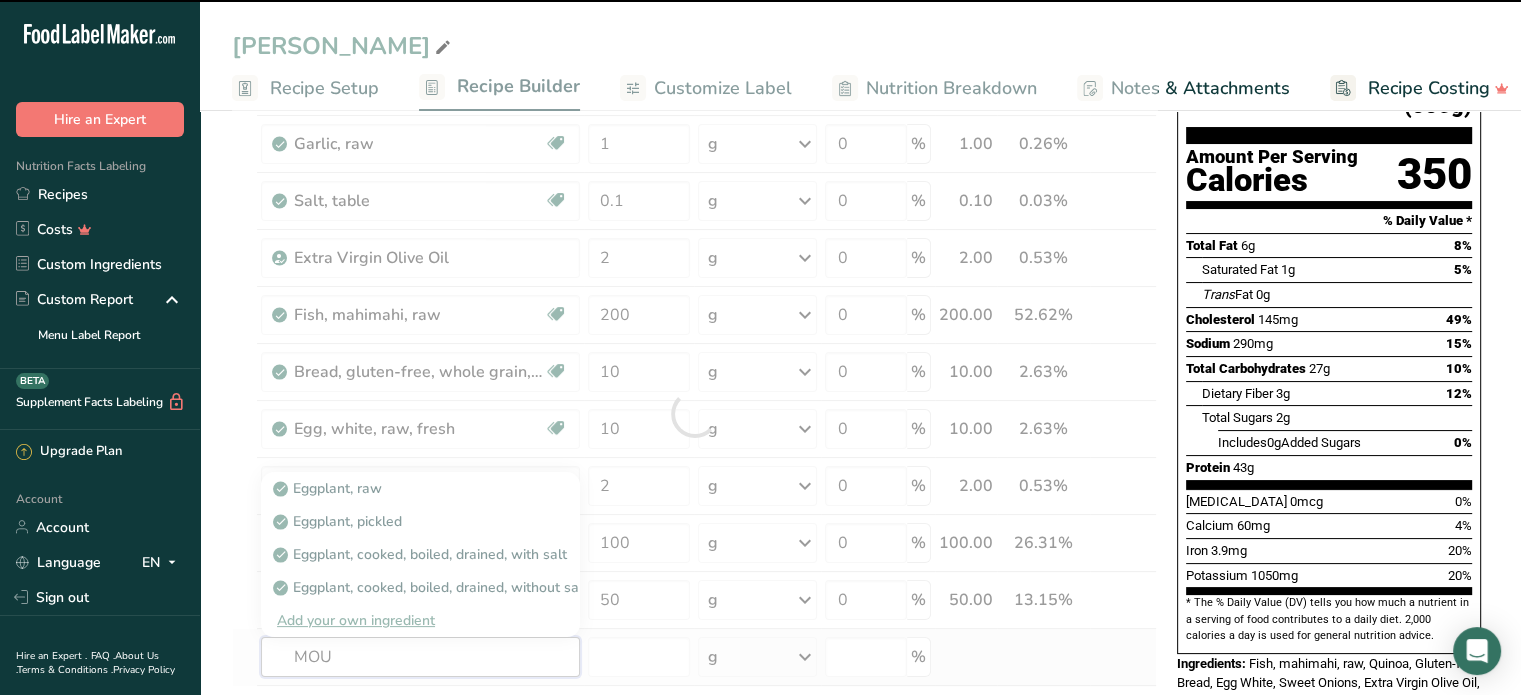 type on "MOUS" 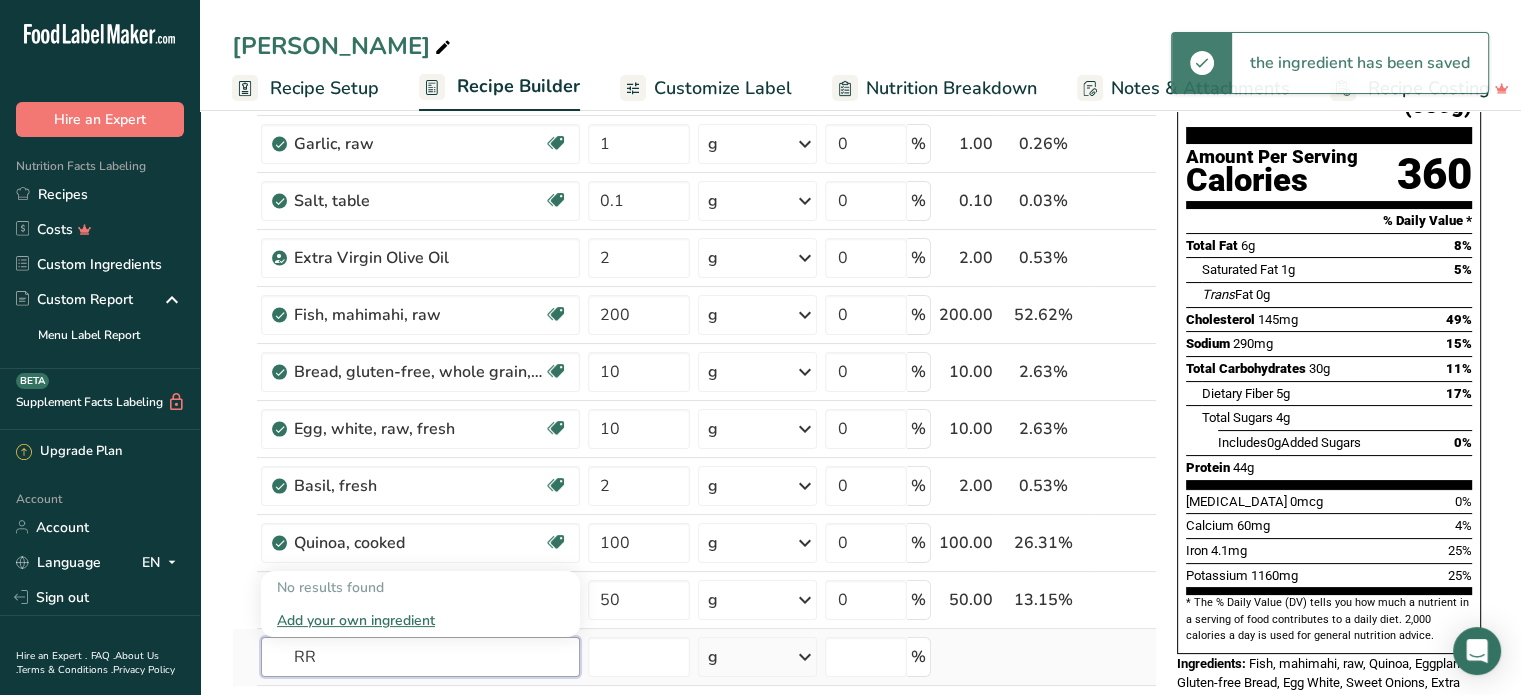 type on "R" 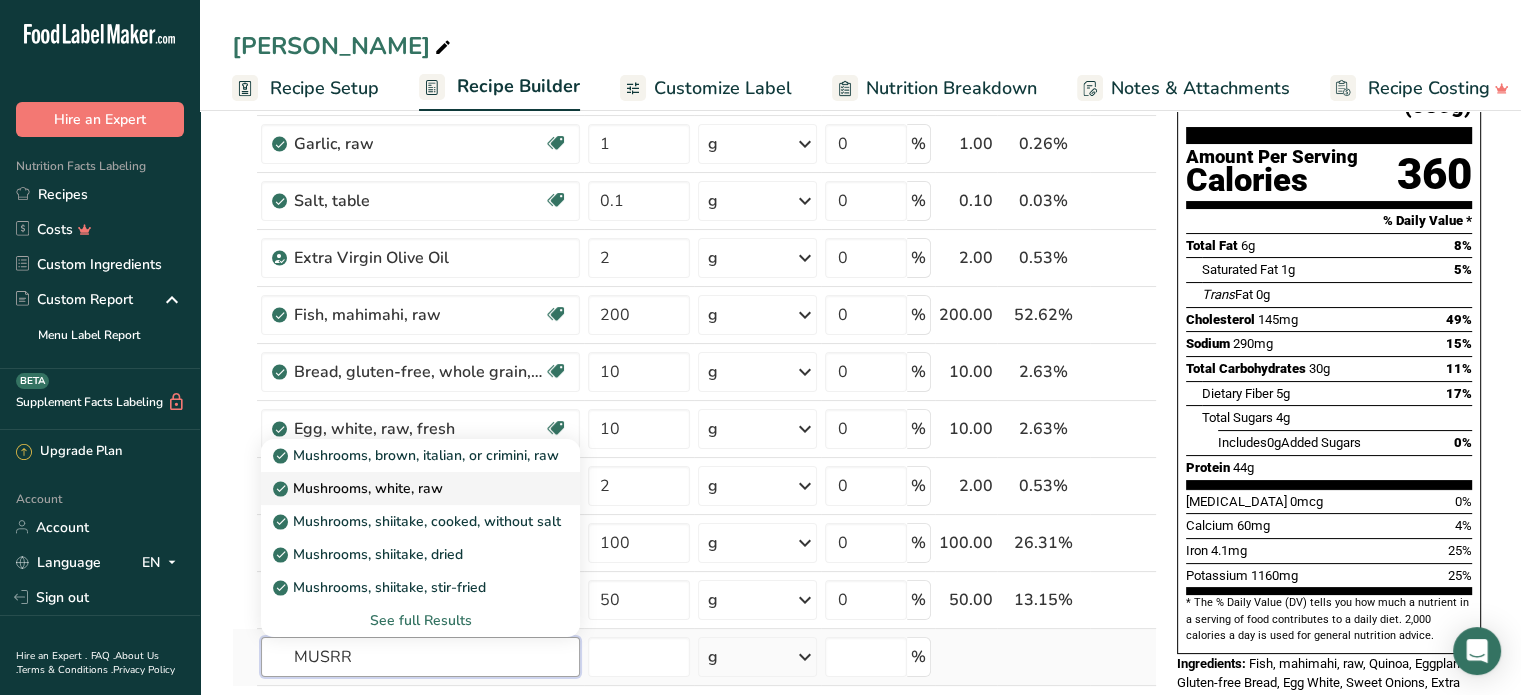 type on "MUSRR" 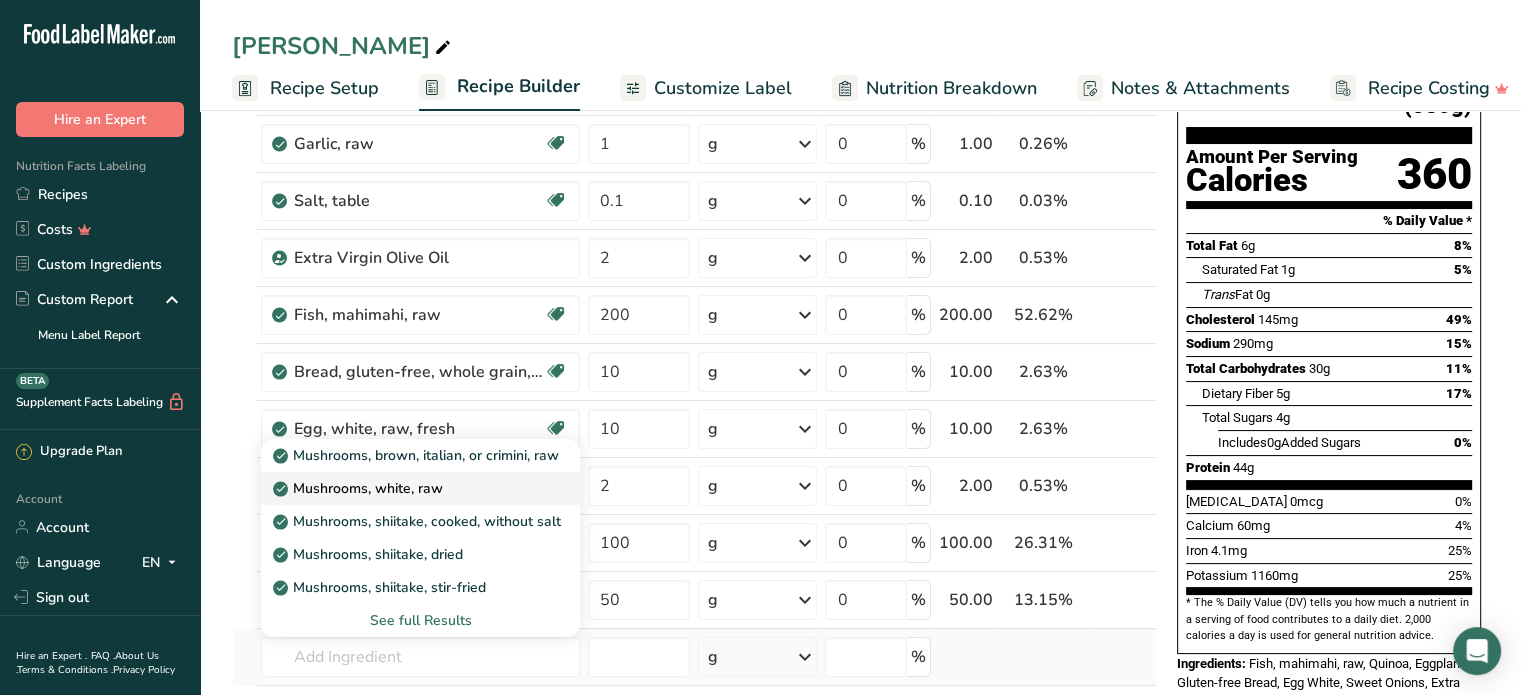 click on "Mushrooms, white, raw" at bounding box center (360, 488) 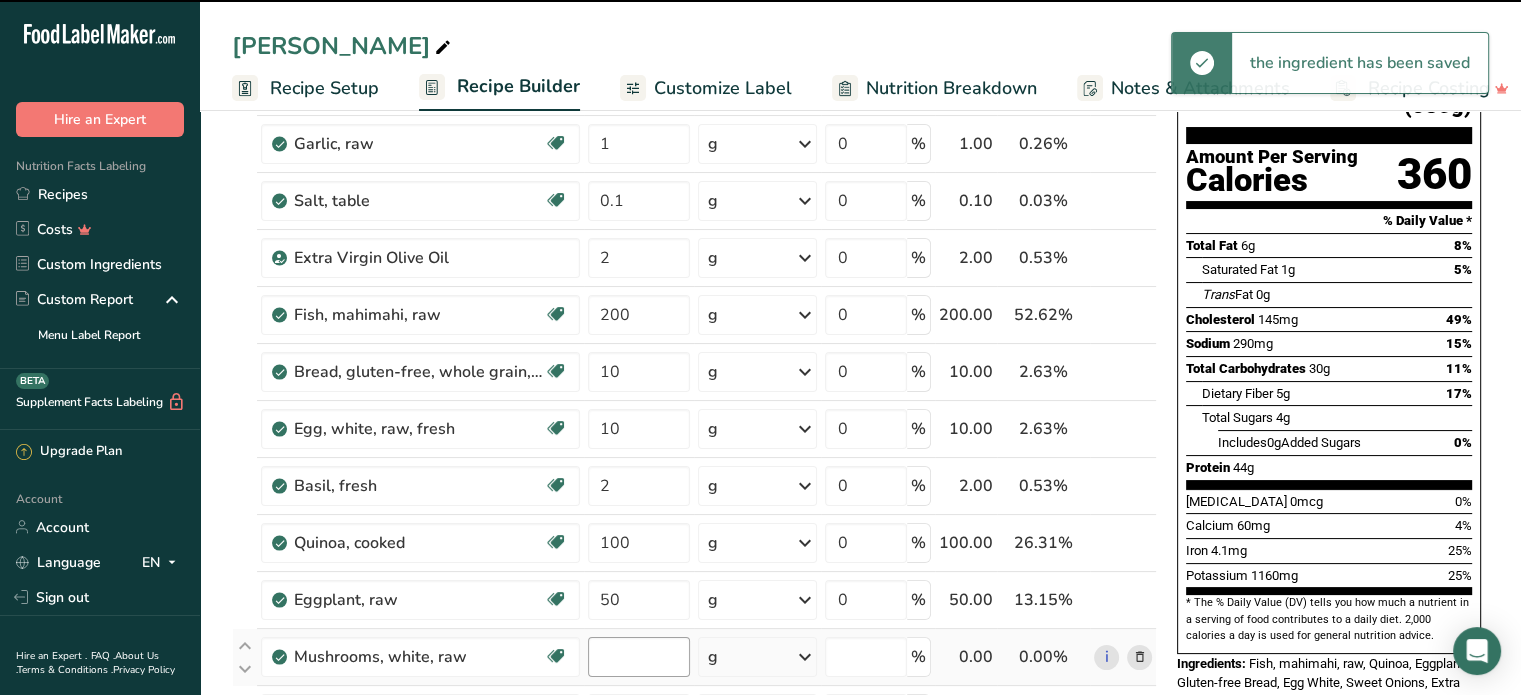 type on "0" 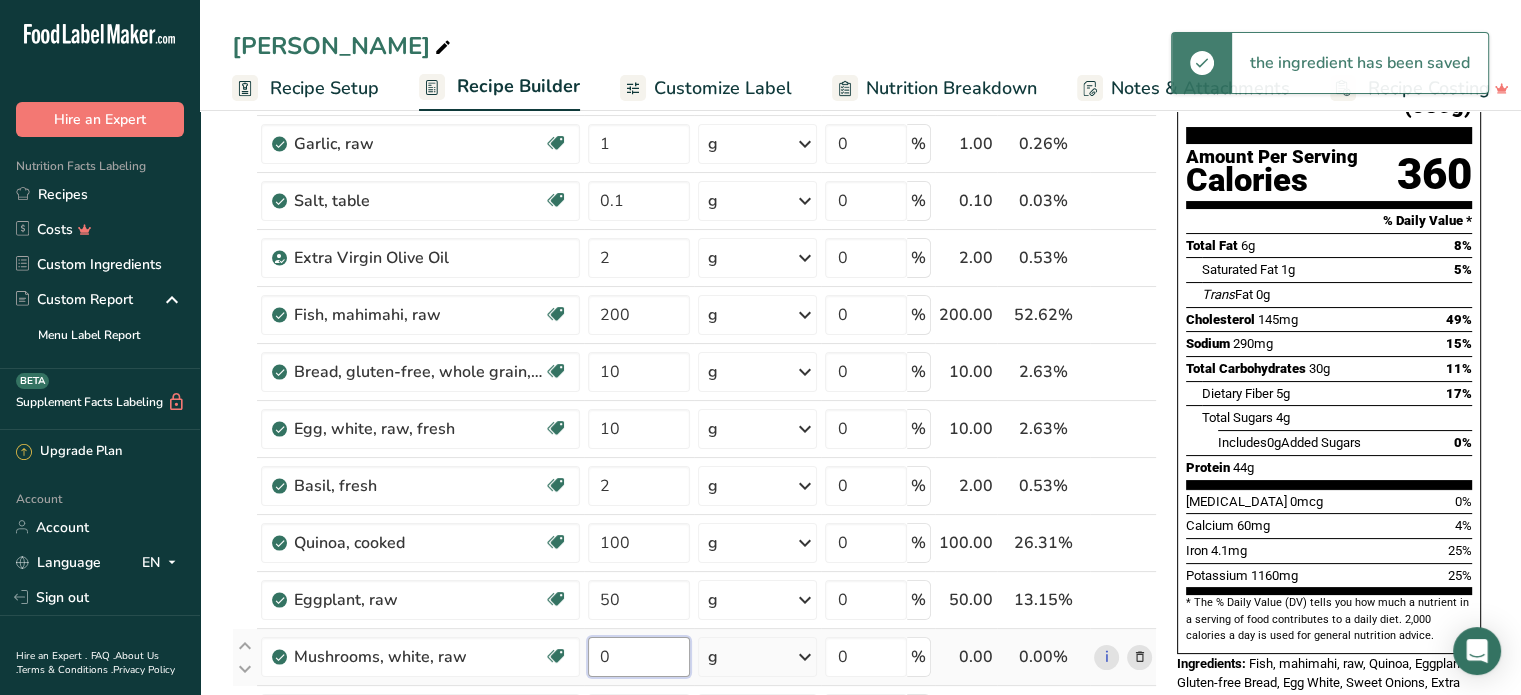 click on "0" at bounding box center (639, 657) 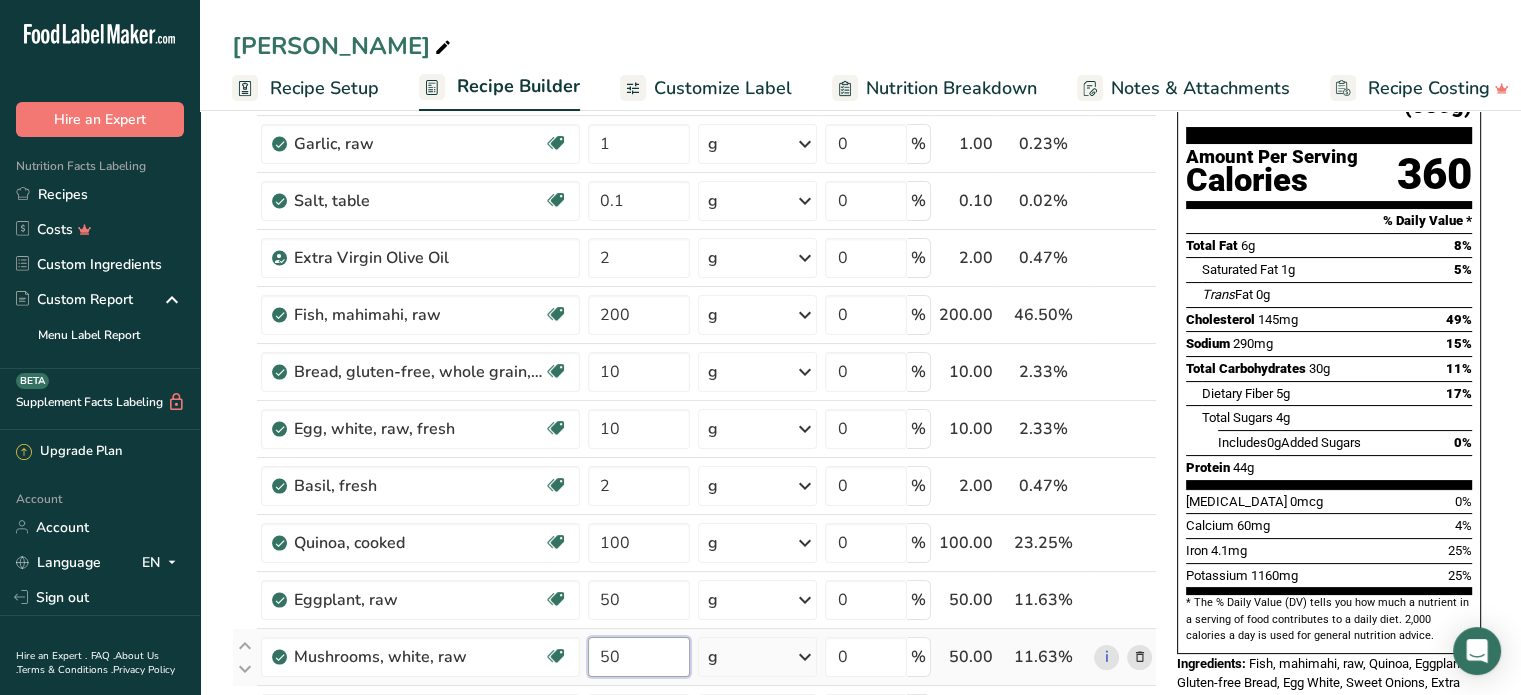 type on "50" 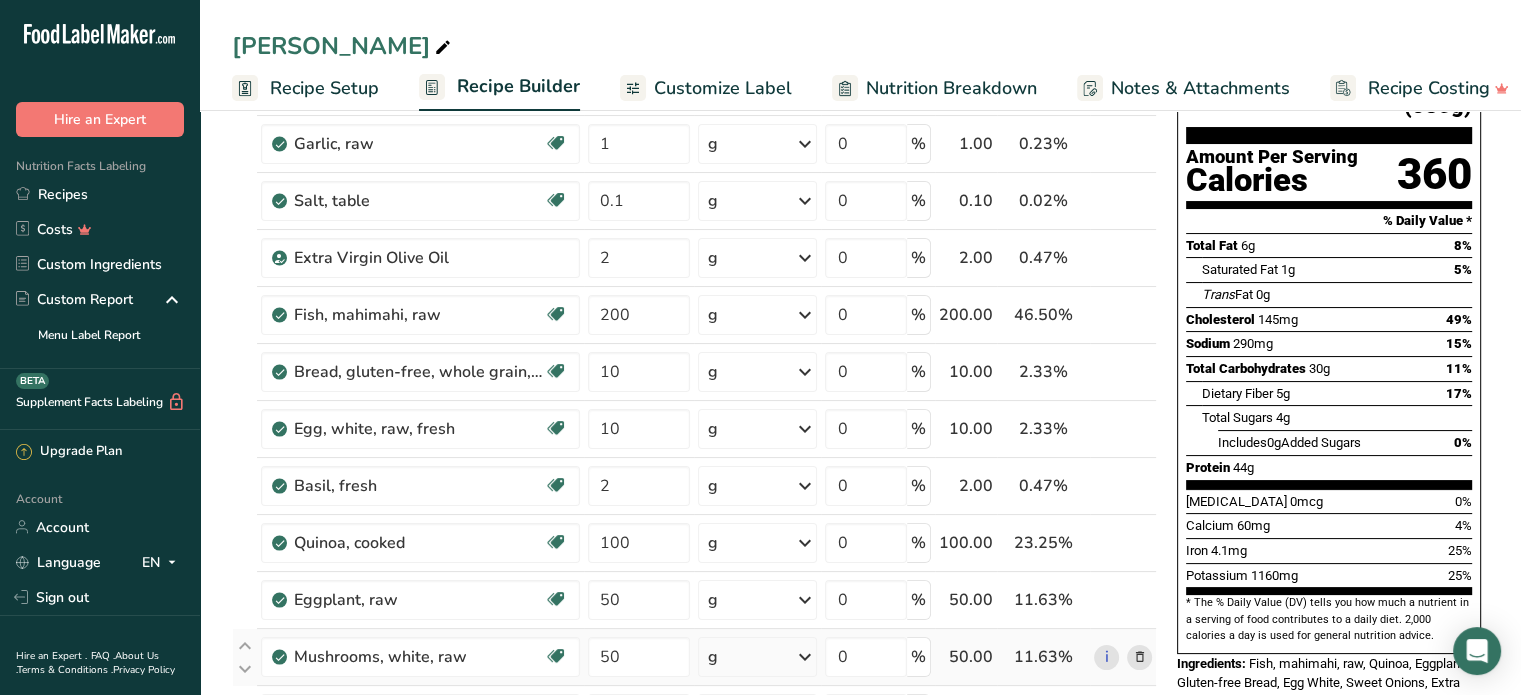 click on "Ingredient *
Amount *
Unit *
Waste *   .a-a{fill:#347362;}.b-a{fill:#fff;}          Grams
Percentage
Onions, sweet, raw
Source of Antioxidants
Prebiotic Effect
Dairy free
Gluten free
Vegan
Vegetarian
Soy free
5
g
Portions
1 NLEA serving
1 onion
Weight Units
g
kg
mg
See more
Volume Units
l
Volume units require a density conversion. If you know your ingredient's density enter it below. Otherwise, click on "RIA" our AI Regulatory bot - she will be able to help you
lb/ft3
g/cm3
Confirm" at bounding box center [694, 442] 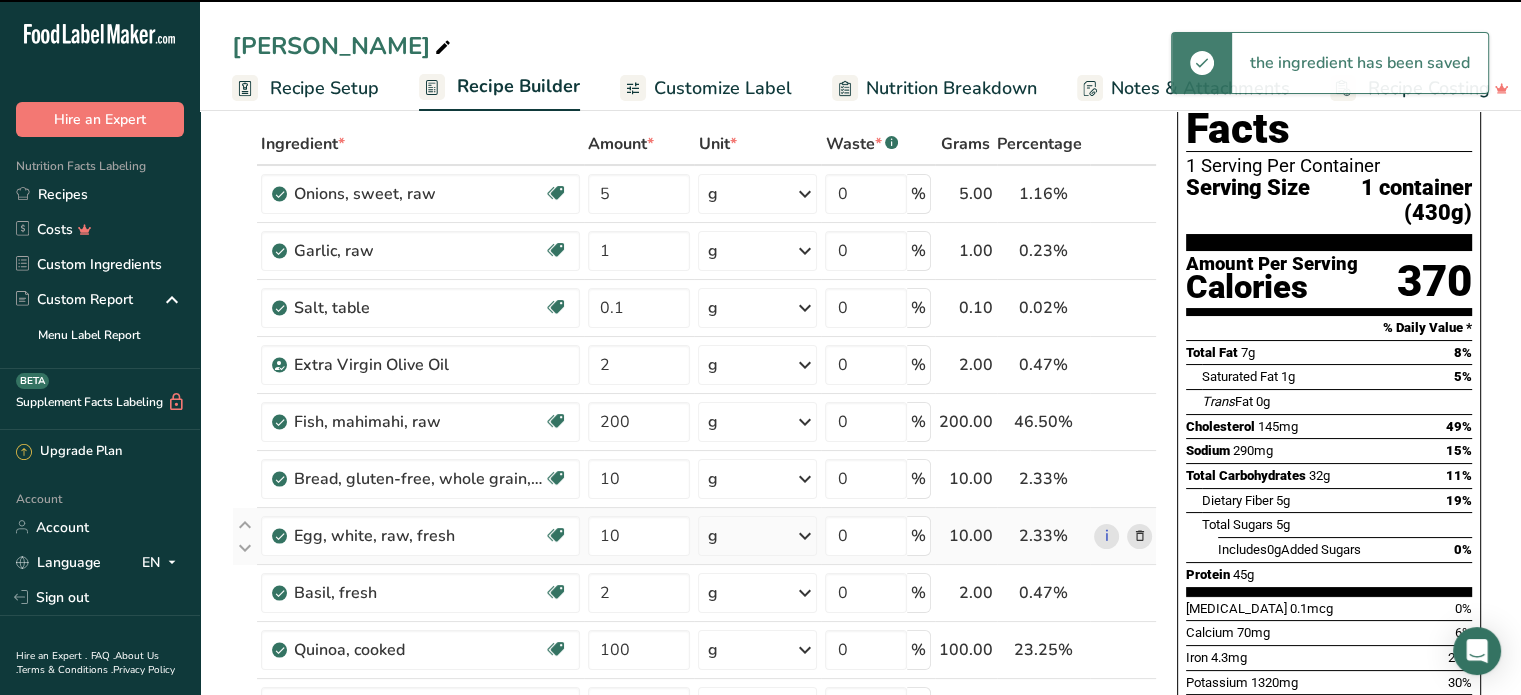 scroll, scrollTop: 0, scrollLeft: 0, axis: both 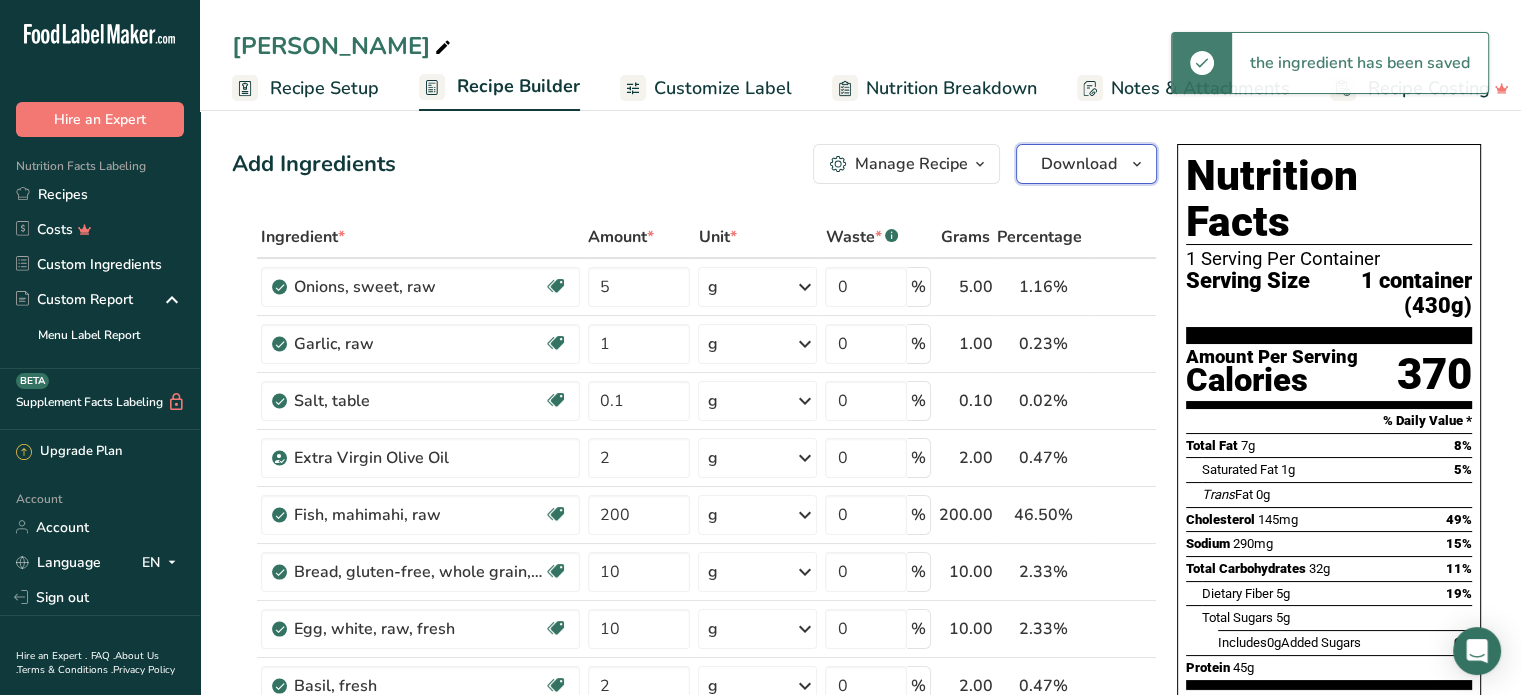 click on "Download" at bounding box center [1079, 164] 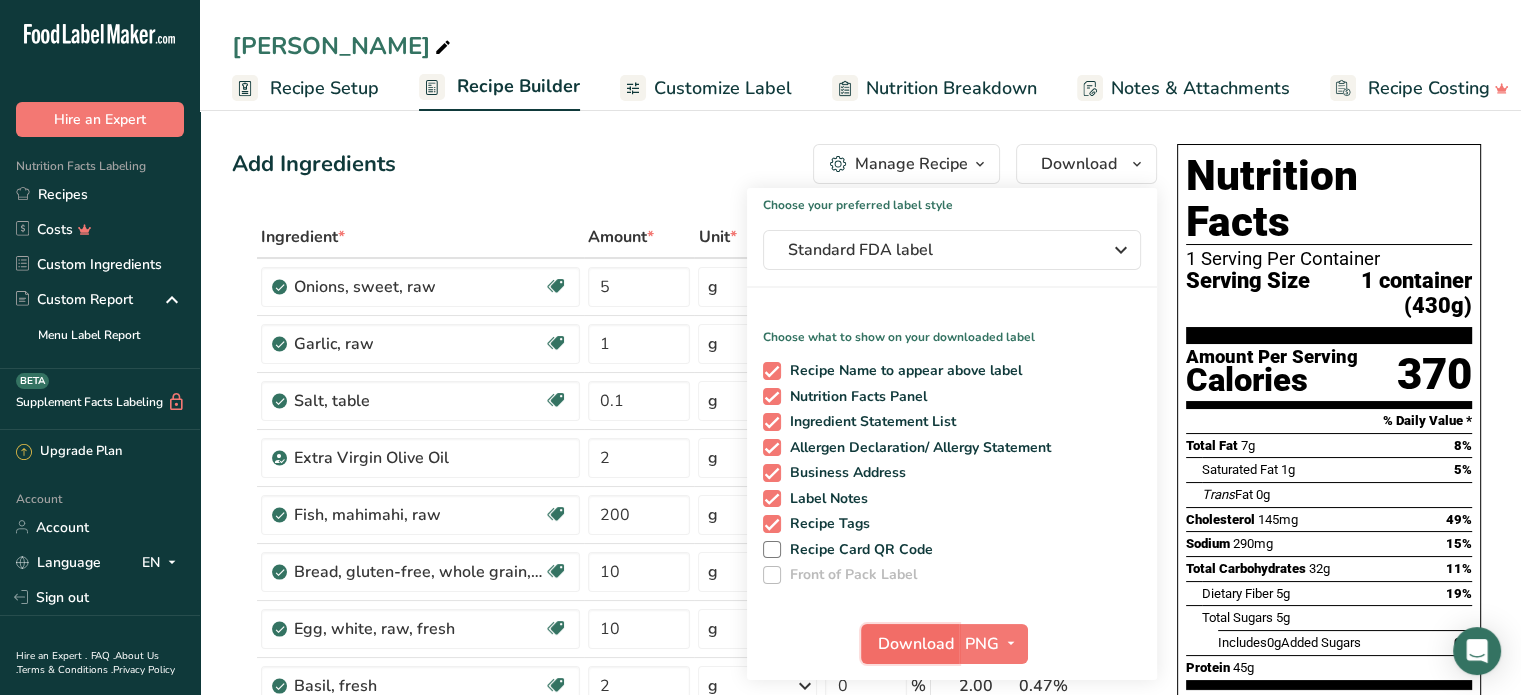 click on "Download" at bounding box center (910, 644) 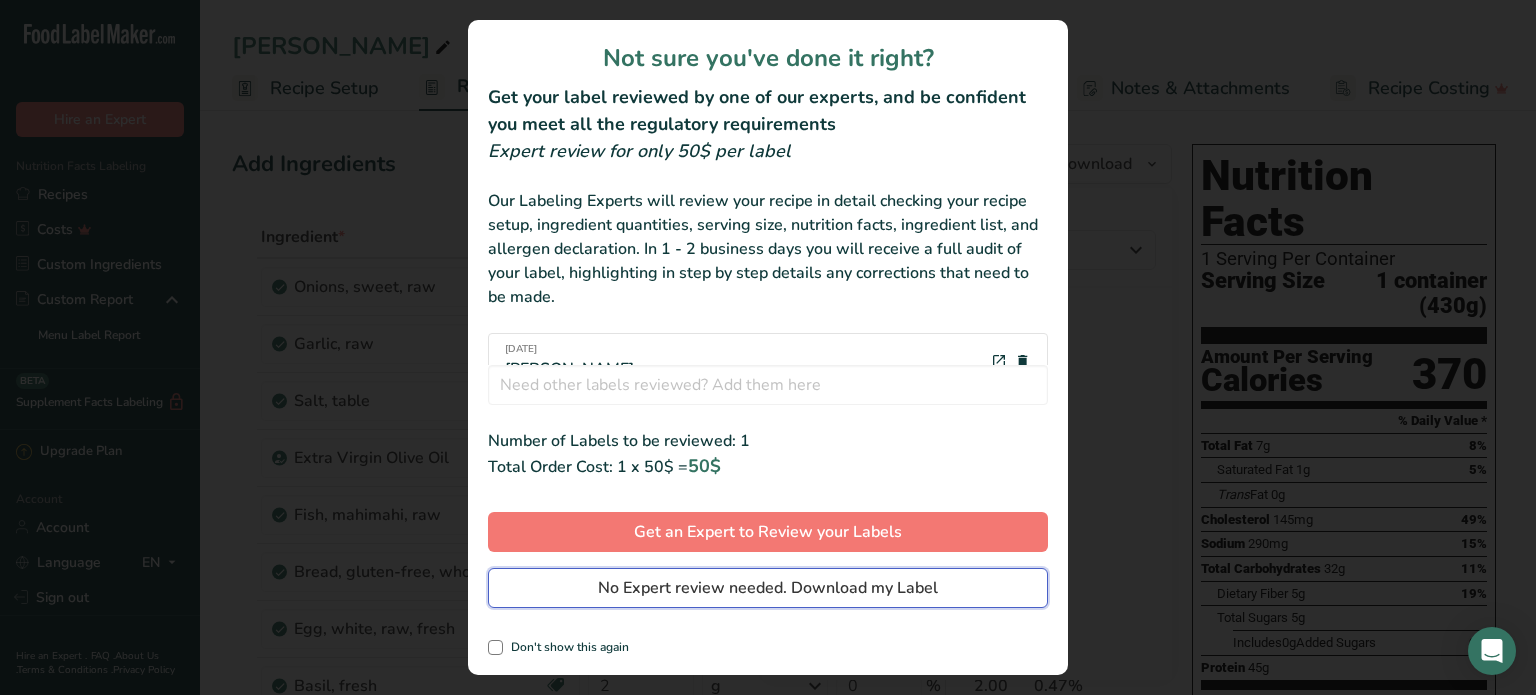 click on "No Expert review needed. Download my Label" at bounding box center [768, 588] 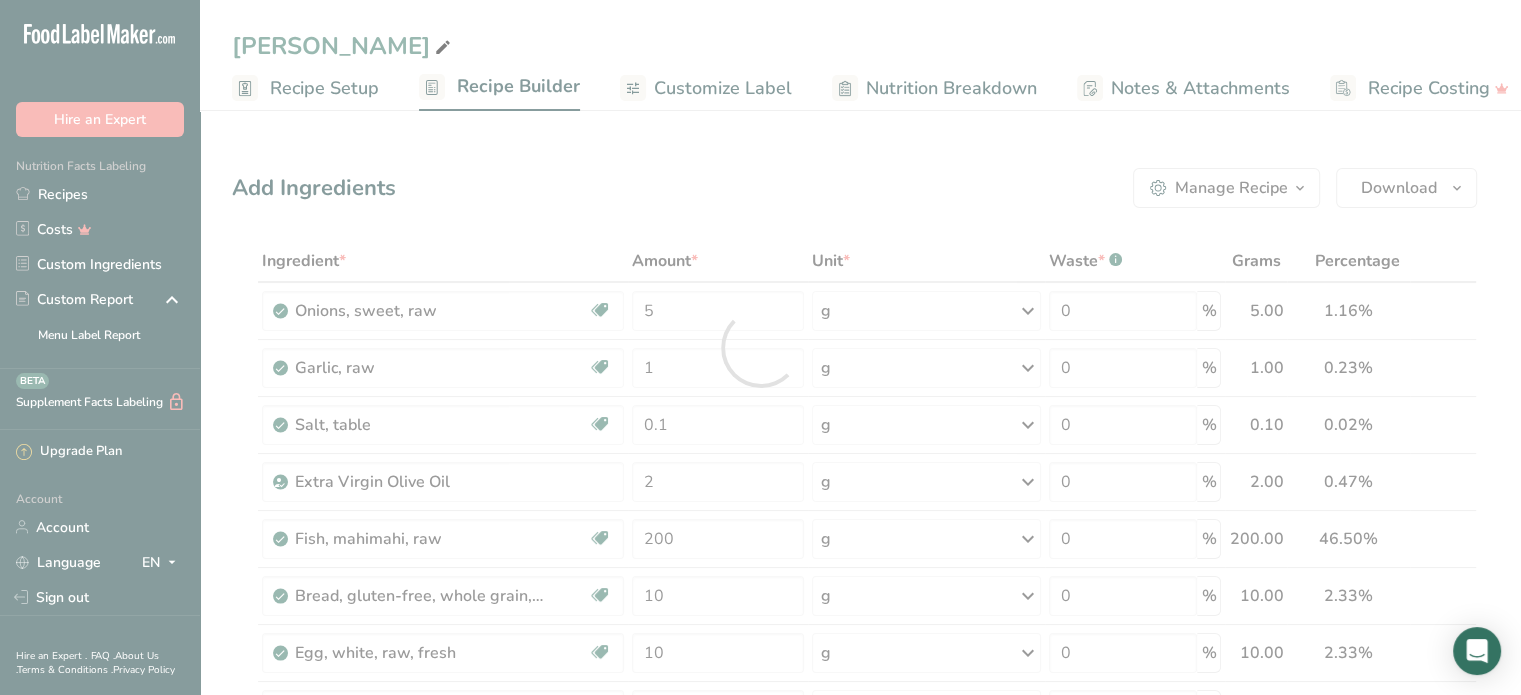 scroll, scrollTop: 0, scrollLeft: 0, axis: both 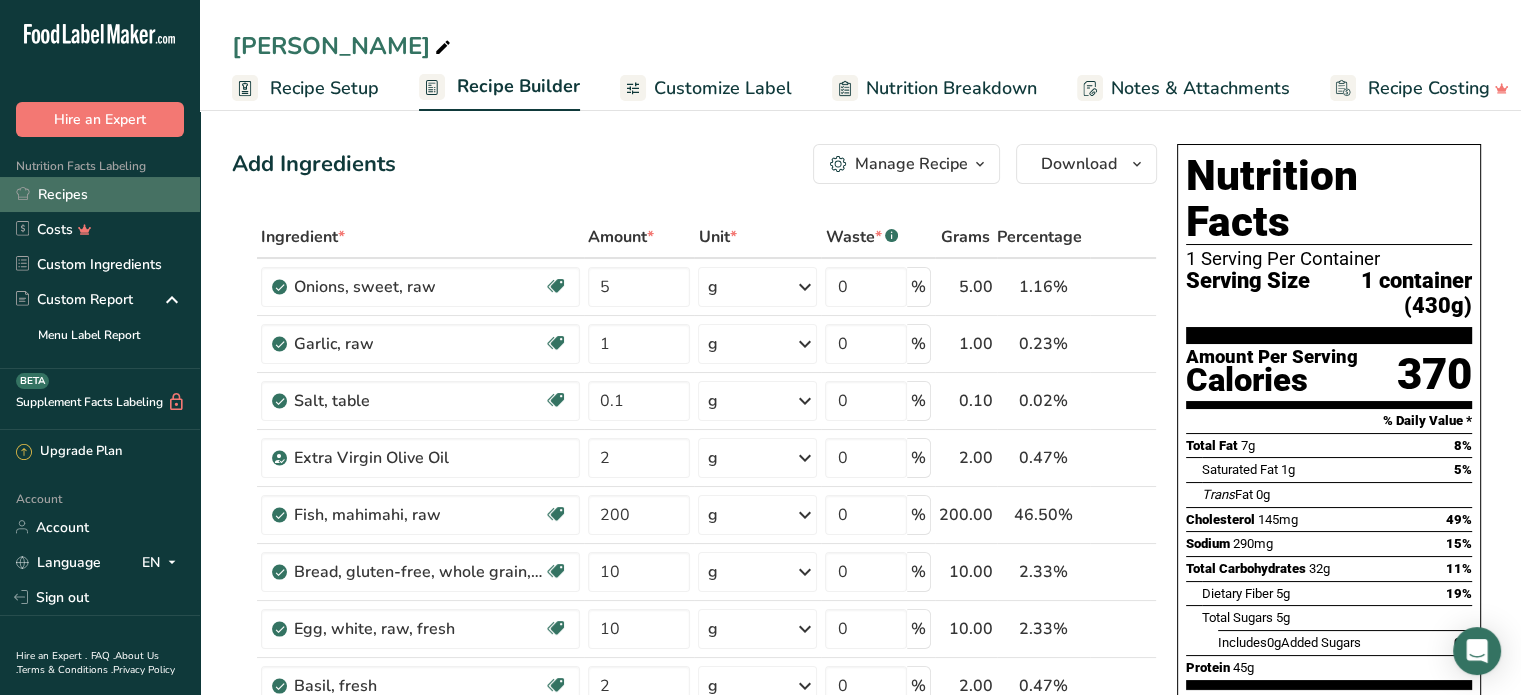 click on "Recipes" at bounding box center (100, 194) 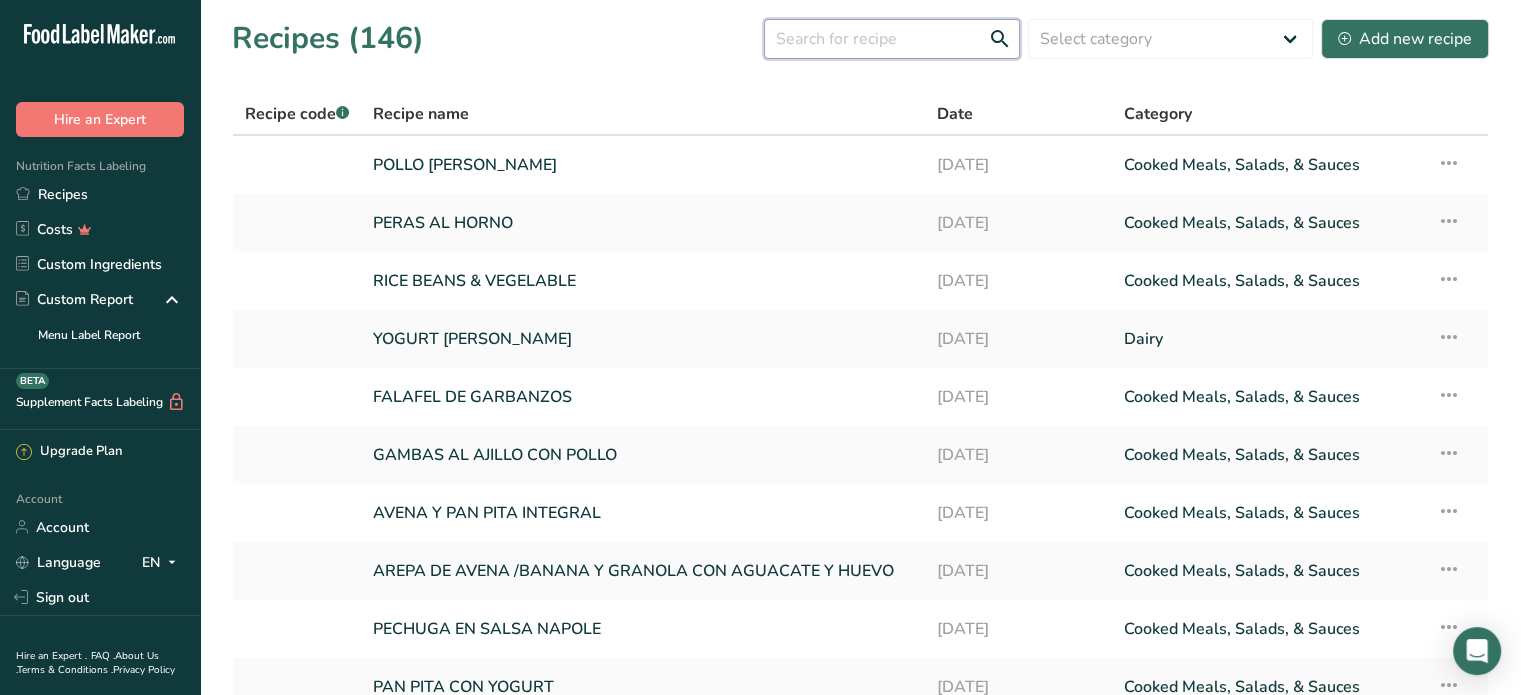 click at bounding box center (892, 39) 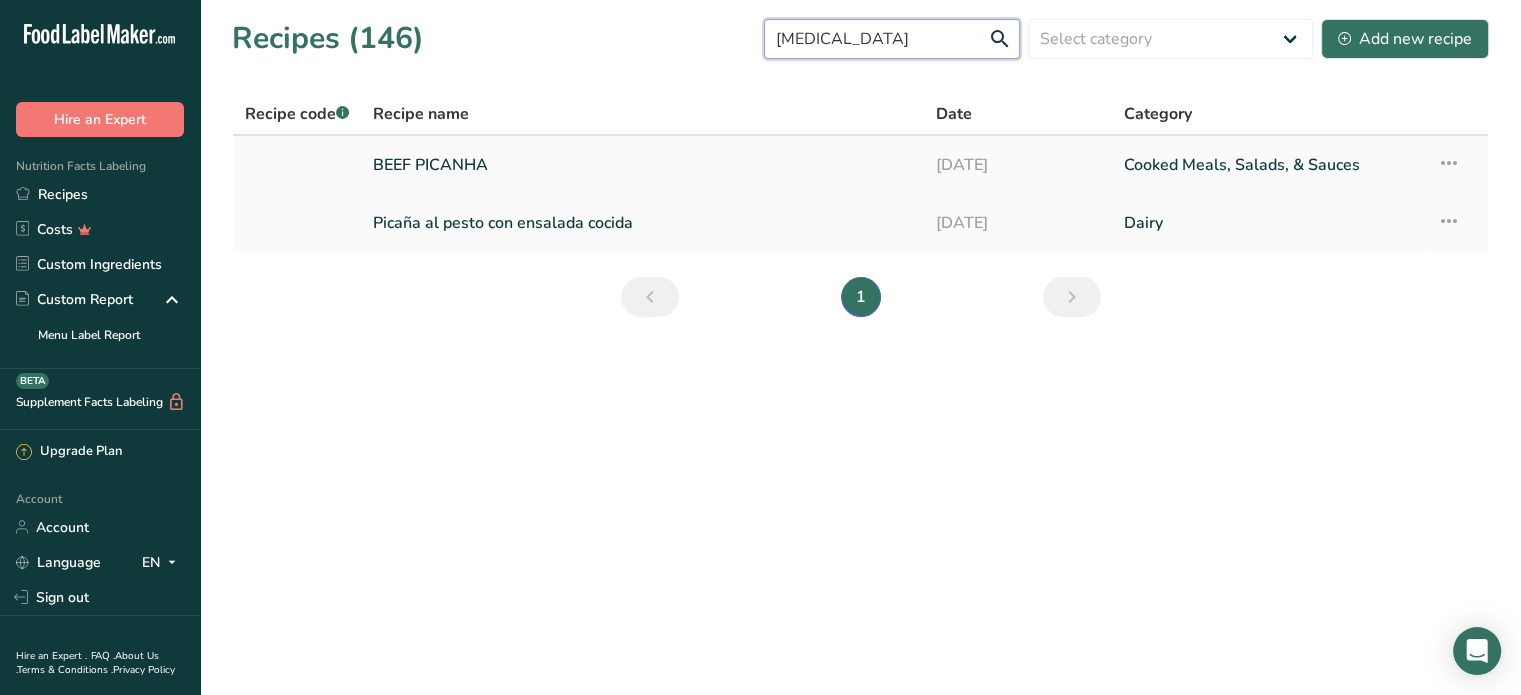 type on "PICA" 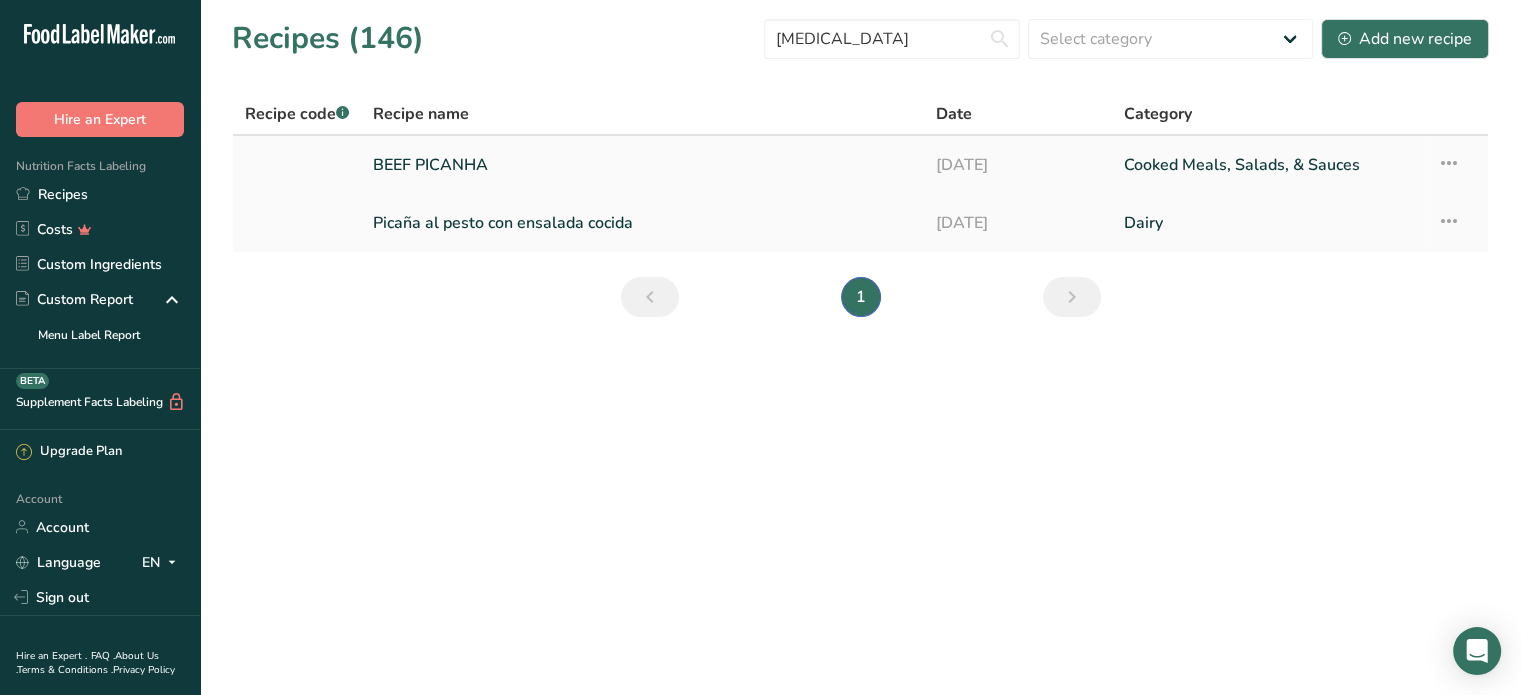 click on "BEEF PICANHA" at bounding box center [642, 165] 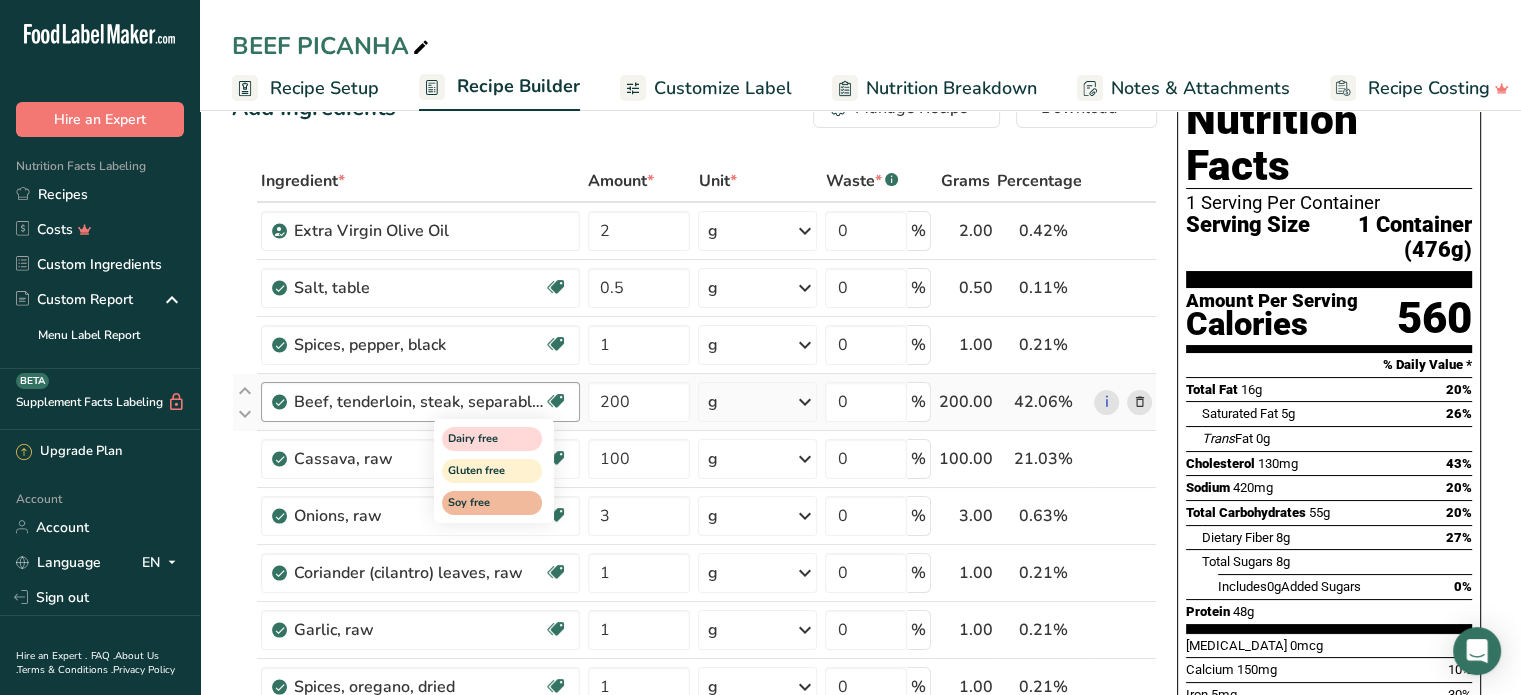 scroll, scrollTop: 100, scrollLeft: 0, axis: vertical 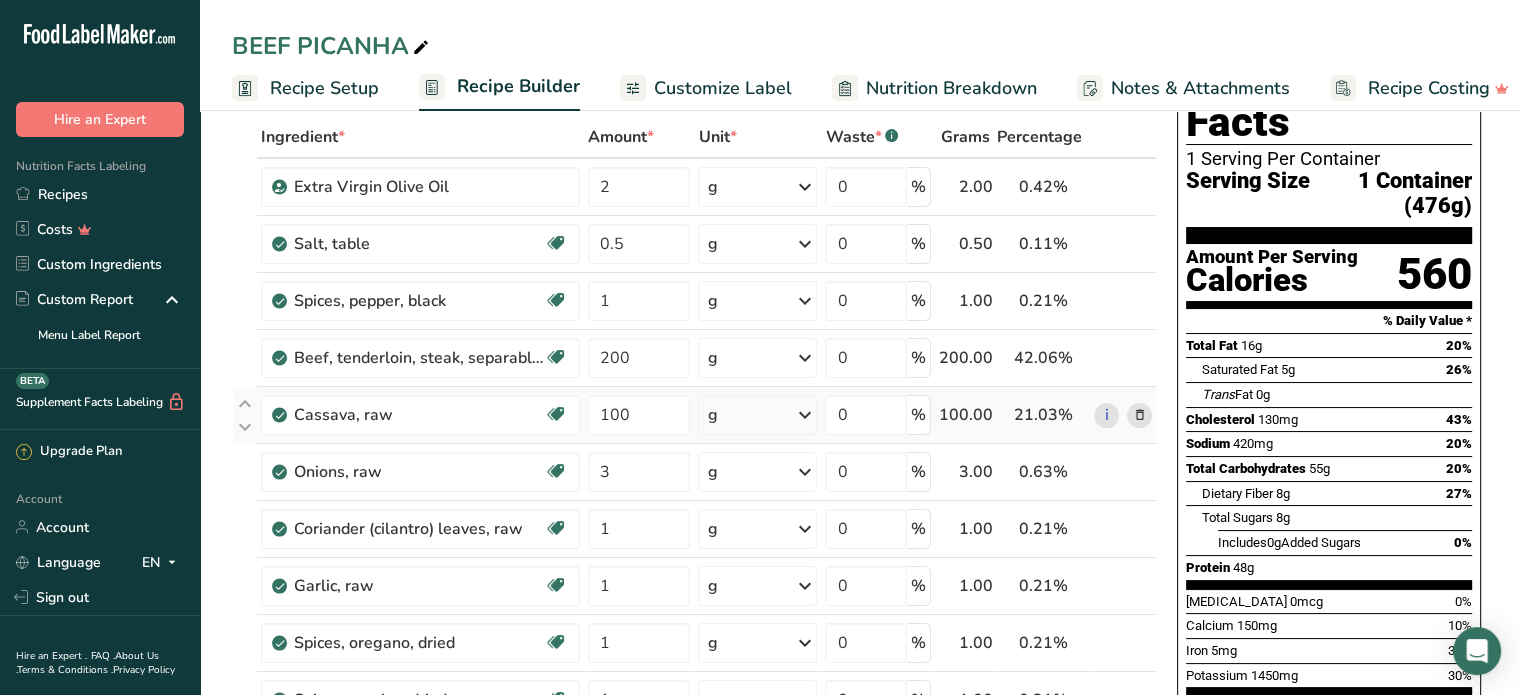 click at bounding box center (1139, 415) 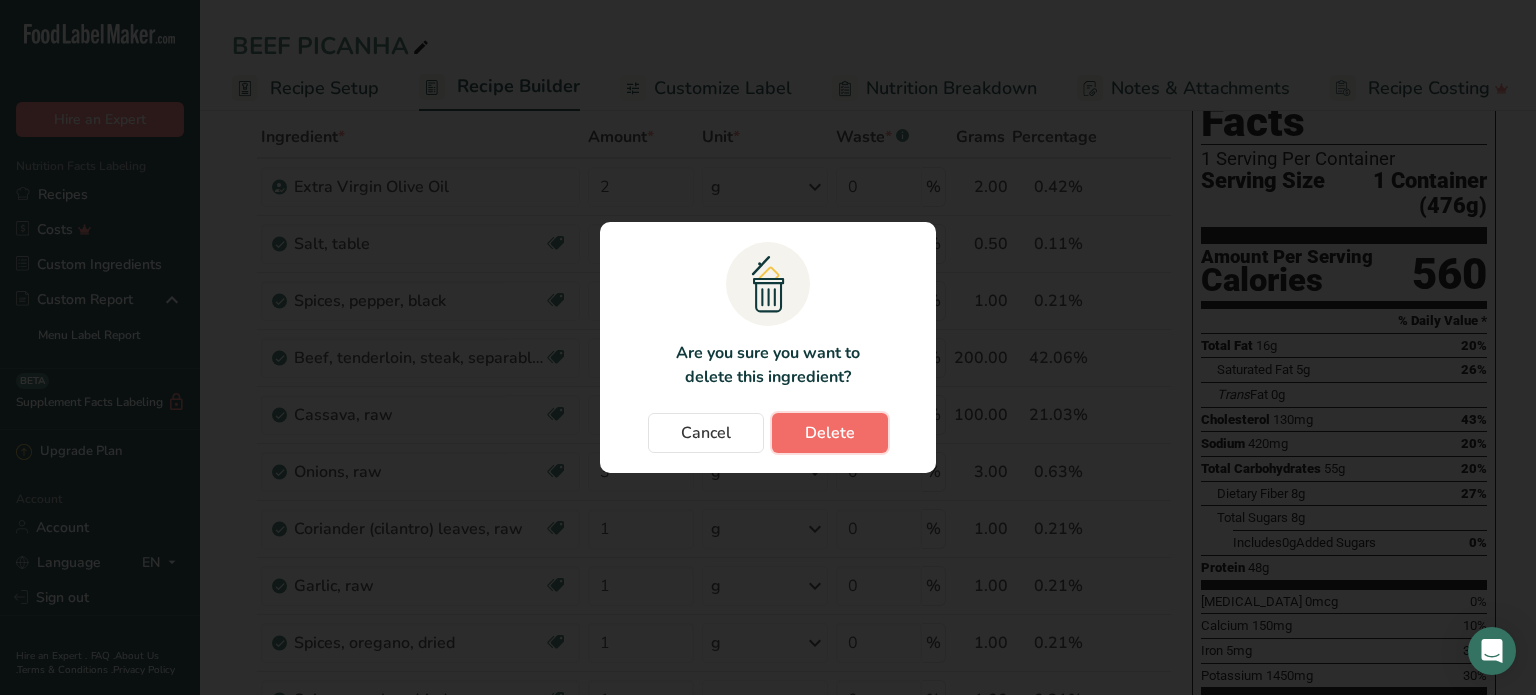 click on "Delete" at bounding box center [830, 433] 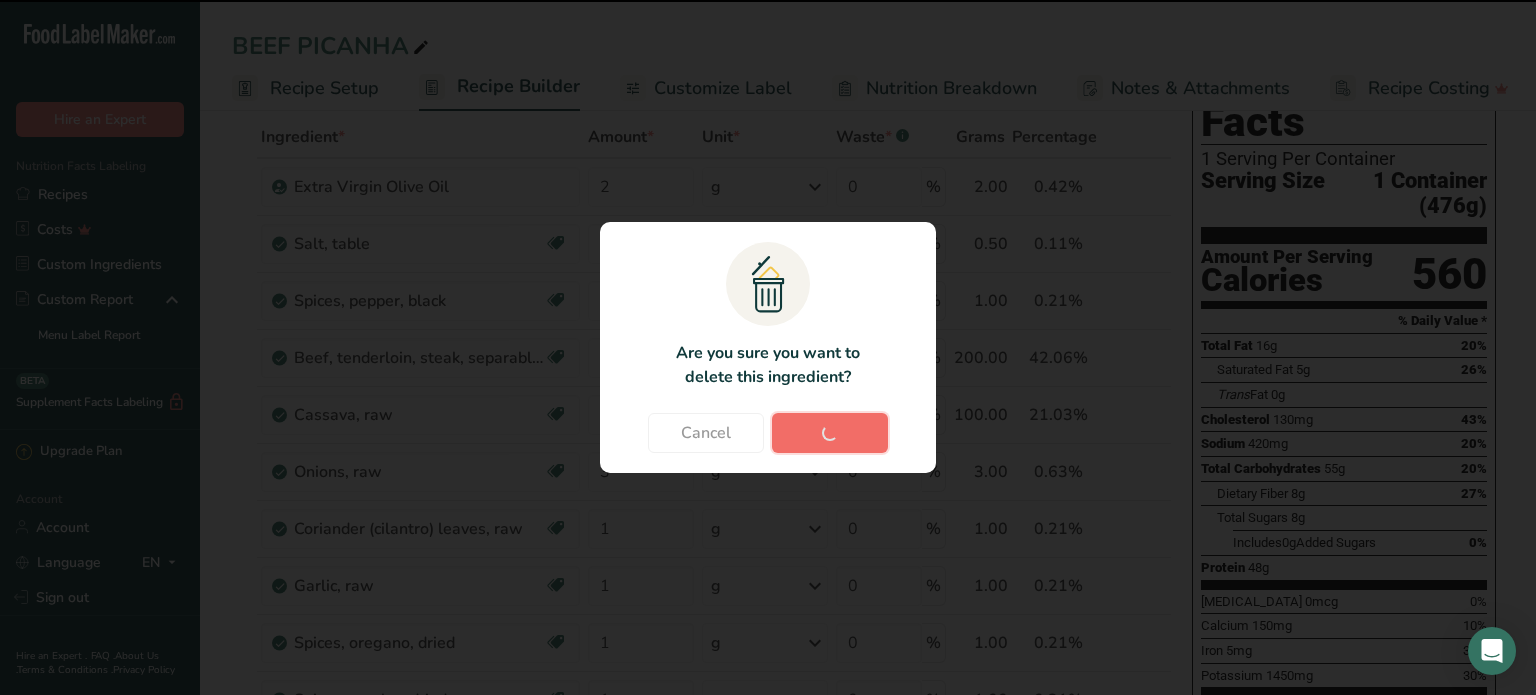 type on "3" 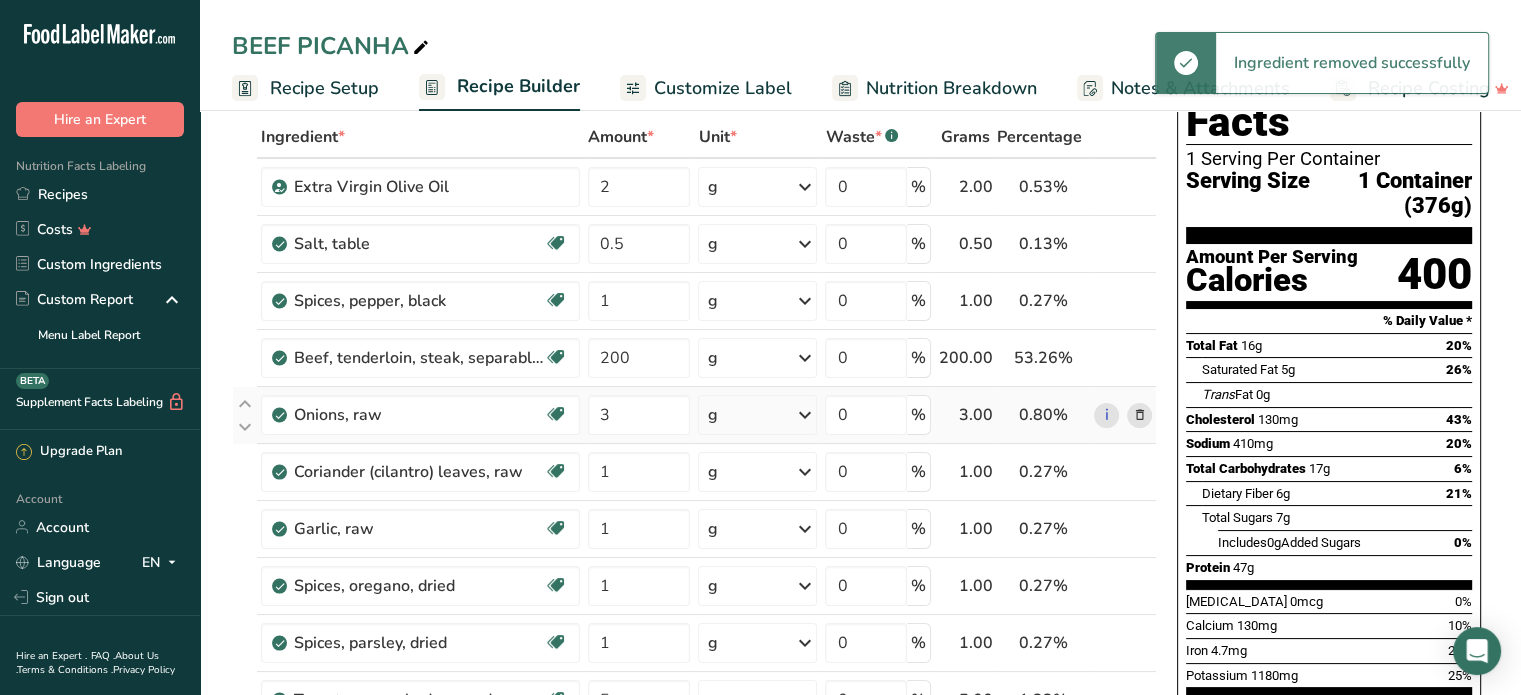 click at bounding box center (1139, 415) 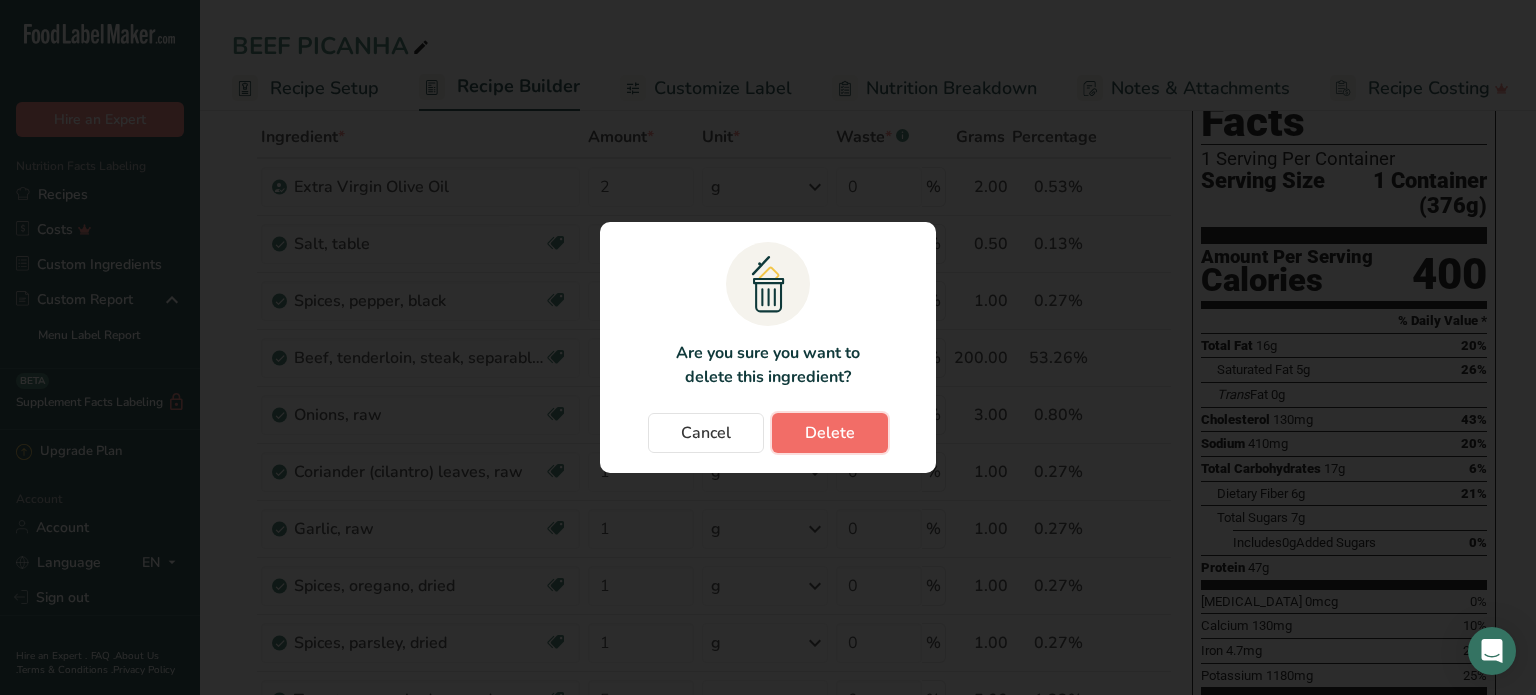 click on "Delete" at bounding box center (830, 433) 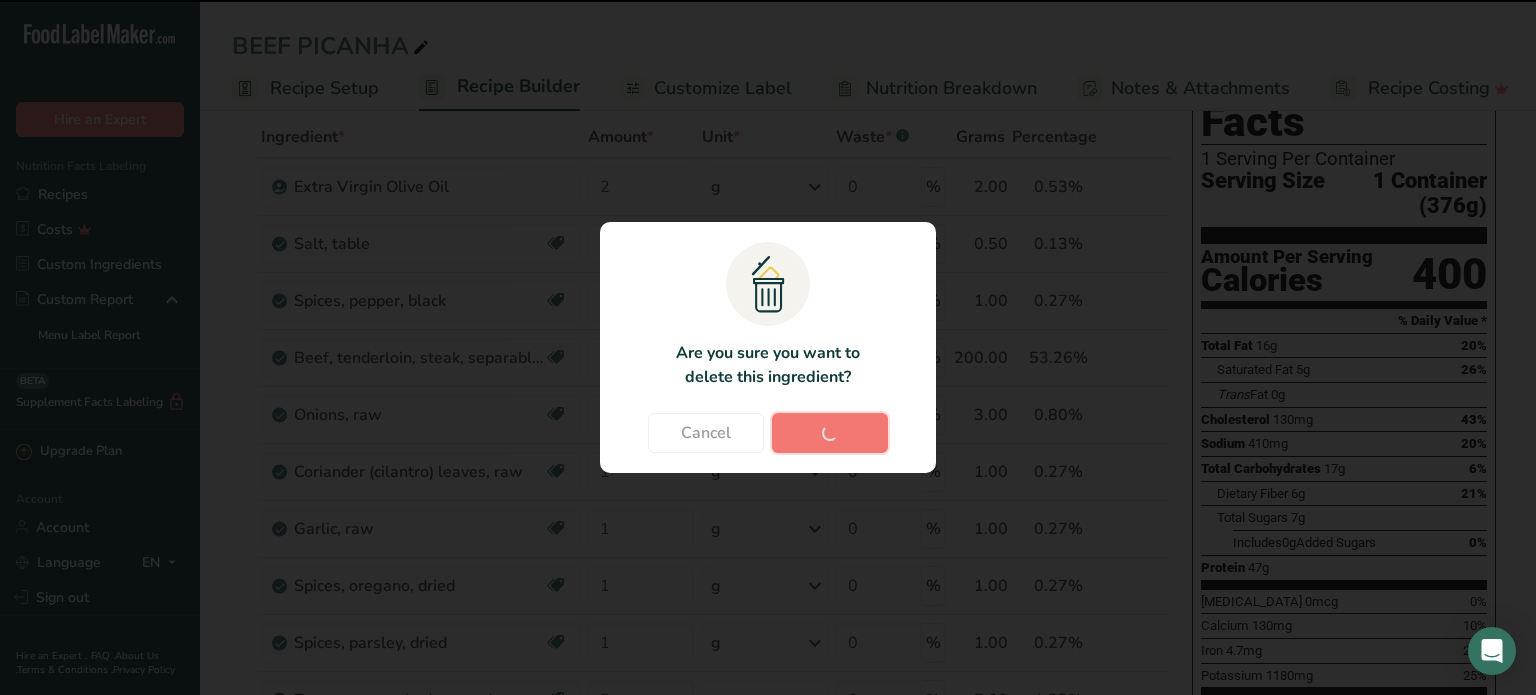 type on "1" 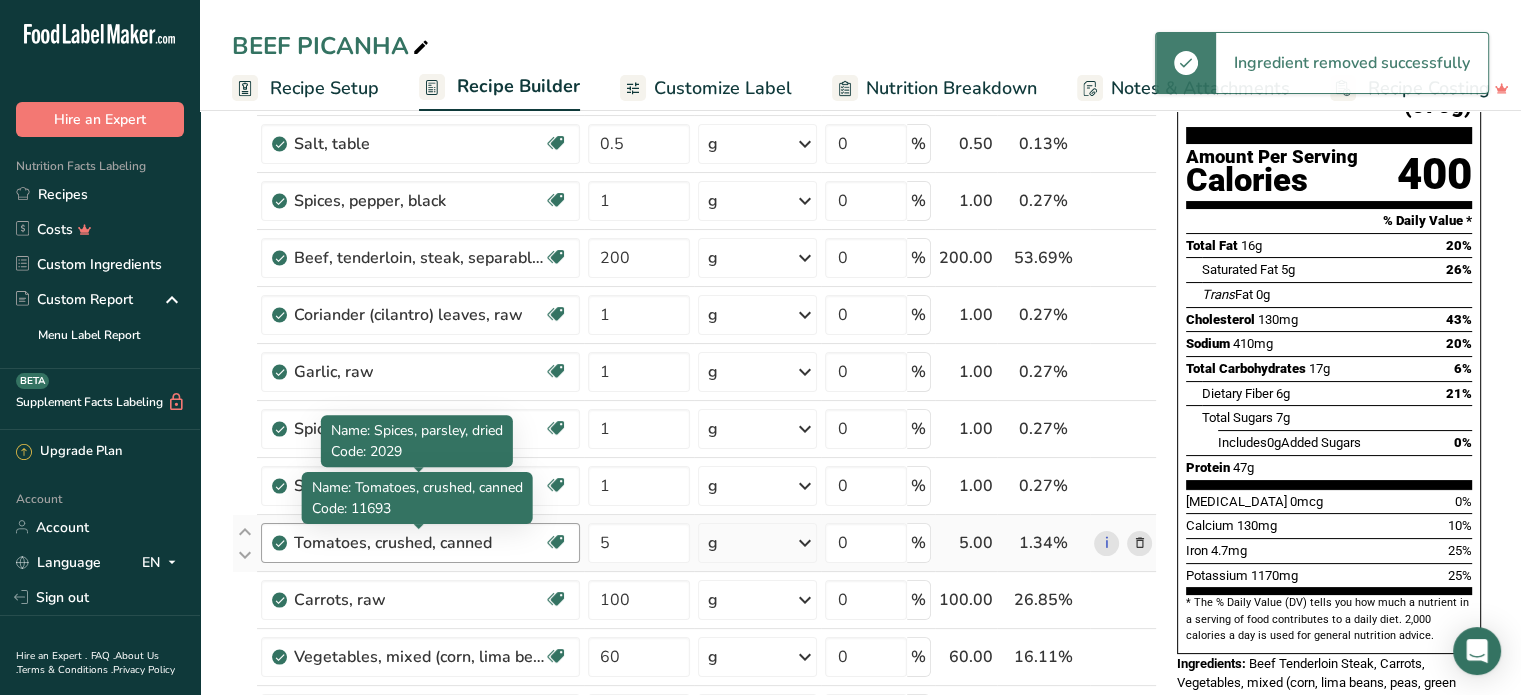 scroll, scrollTop: 300, scrollLeft: 0, axis: vertical 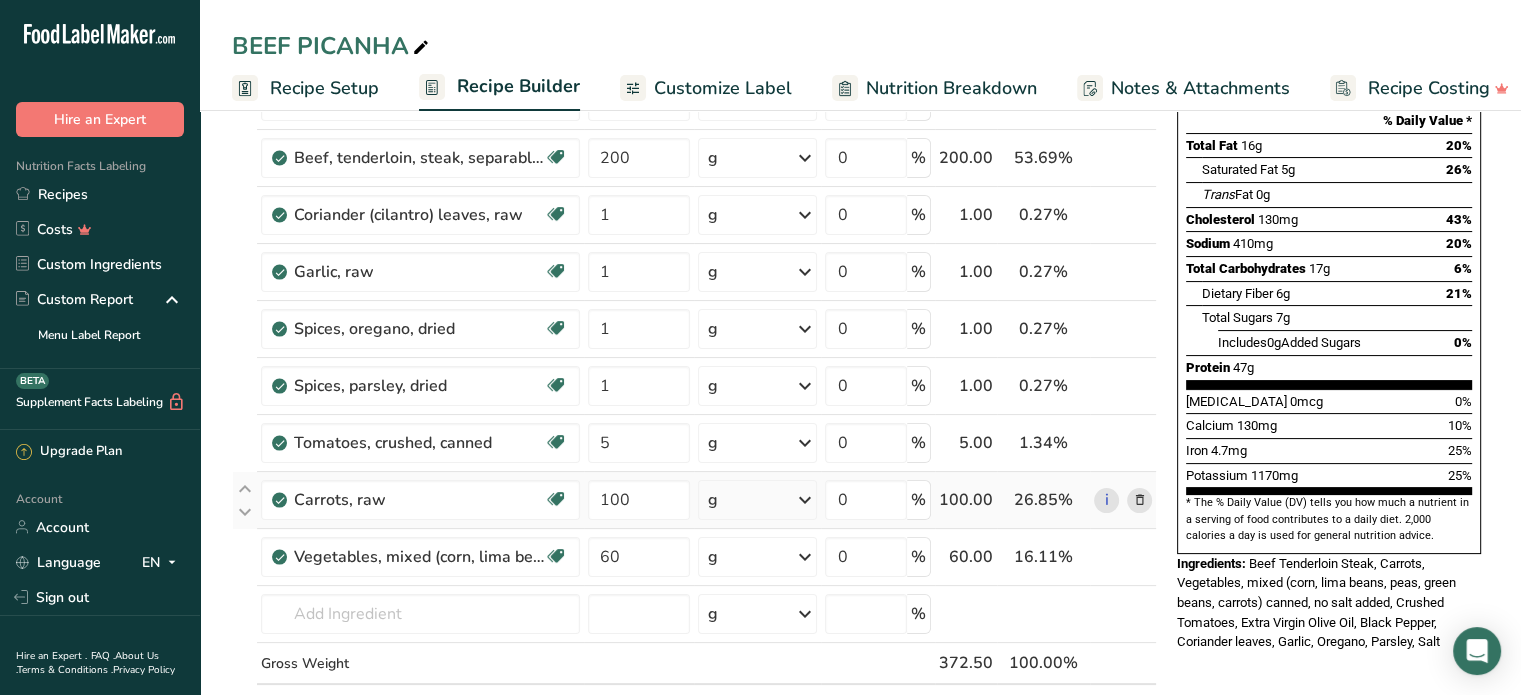 click at bounding box center (1139, 500) 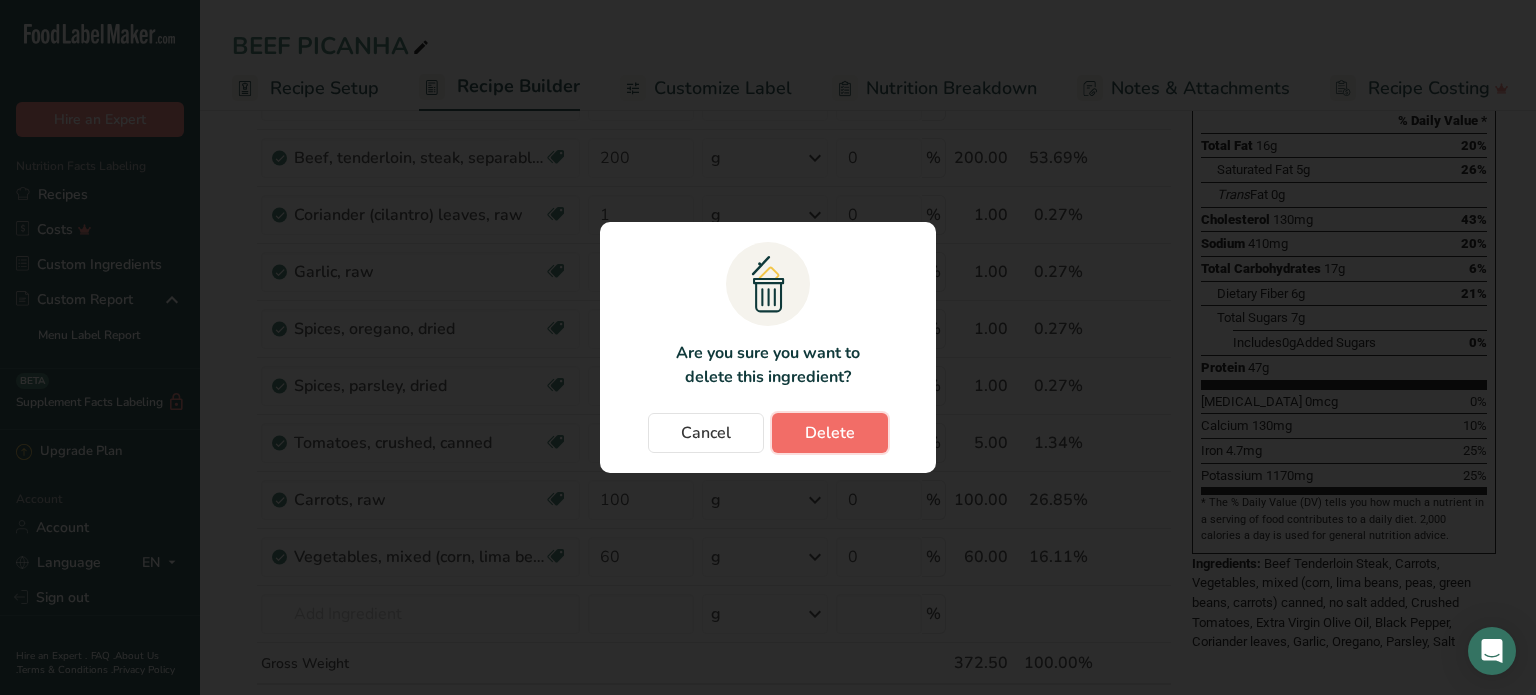 click on "Delete" at bounding box center (830, 433) 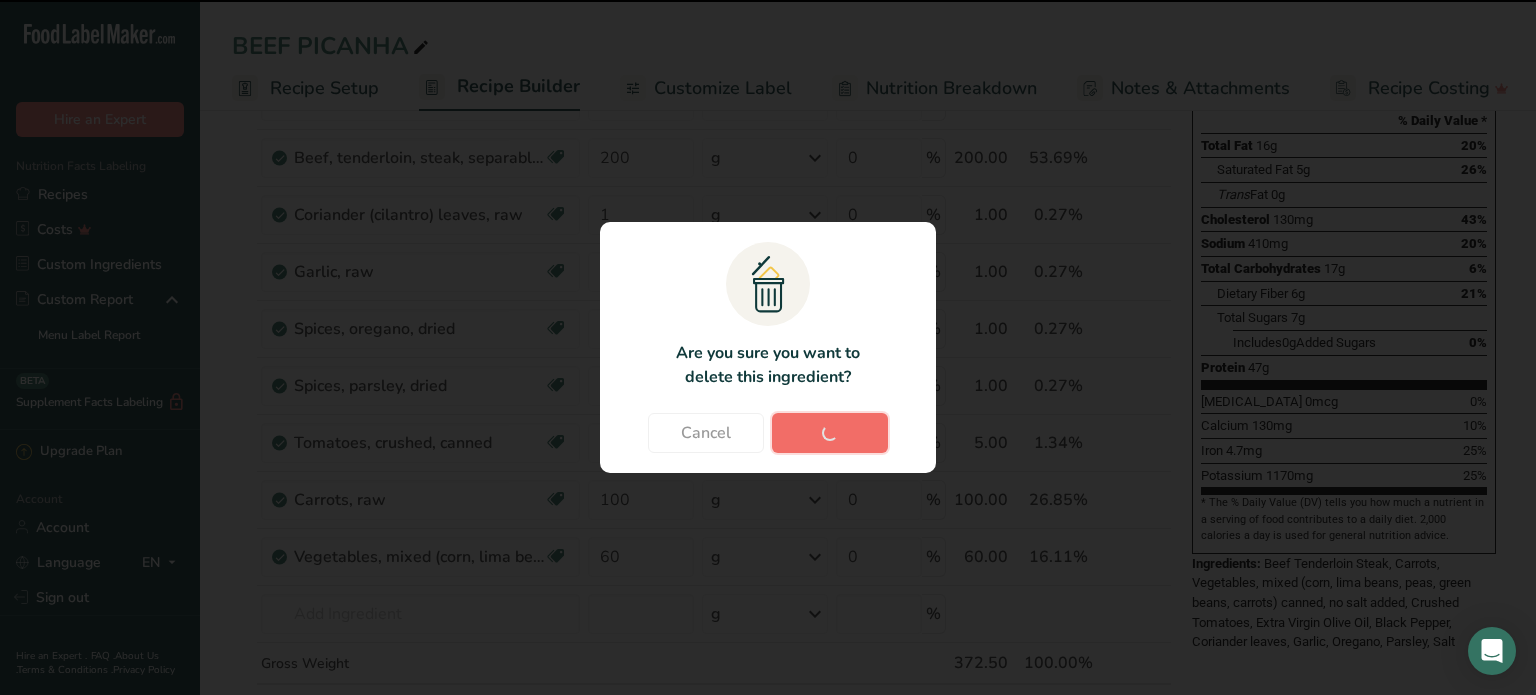 type on "60" 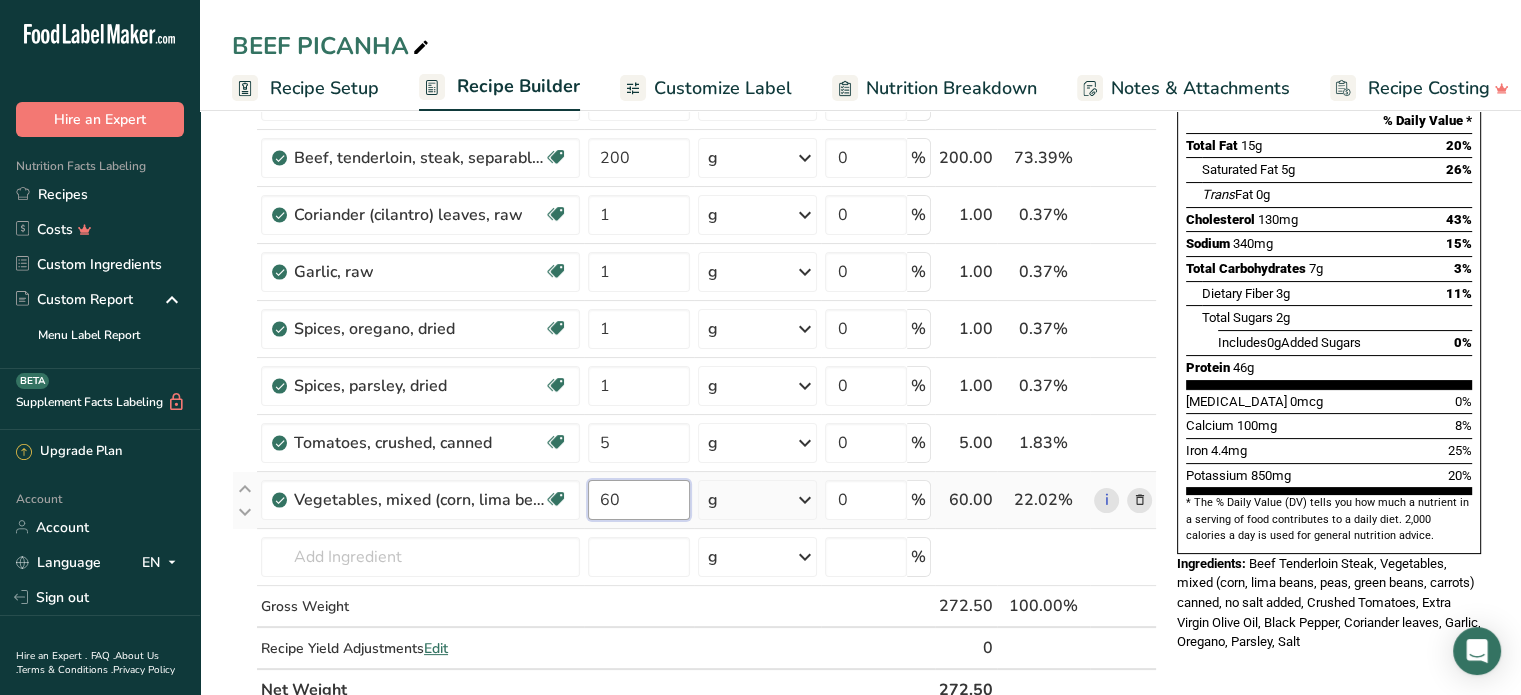 drag, startPoint x: 619, startPoint y: 496, endPoint x: 586, endPoint y: 496, distance: 33 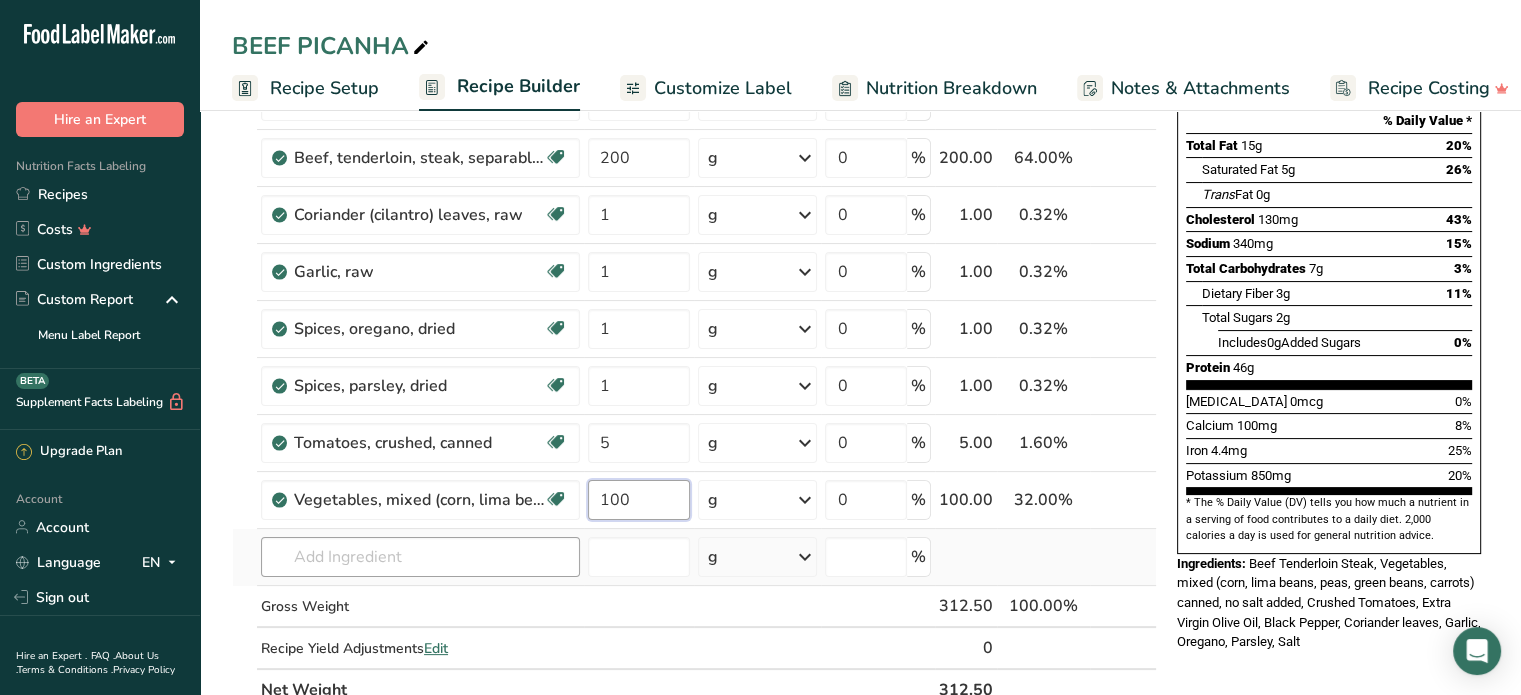 type on "100" 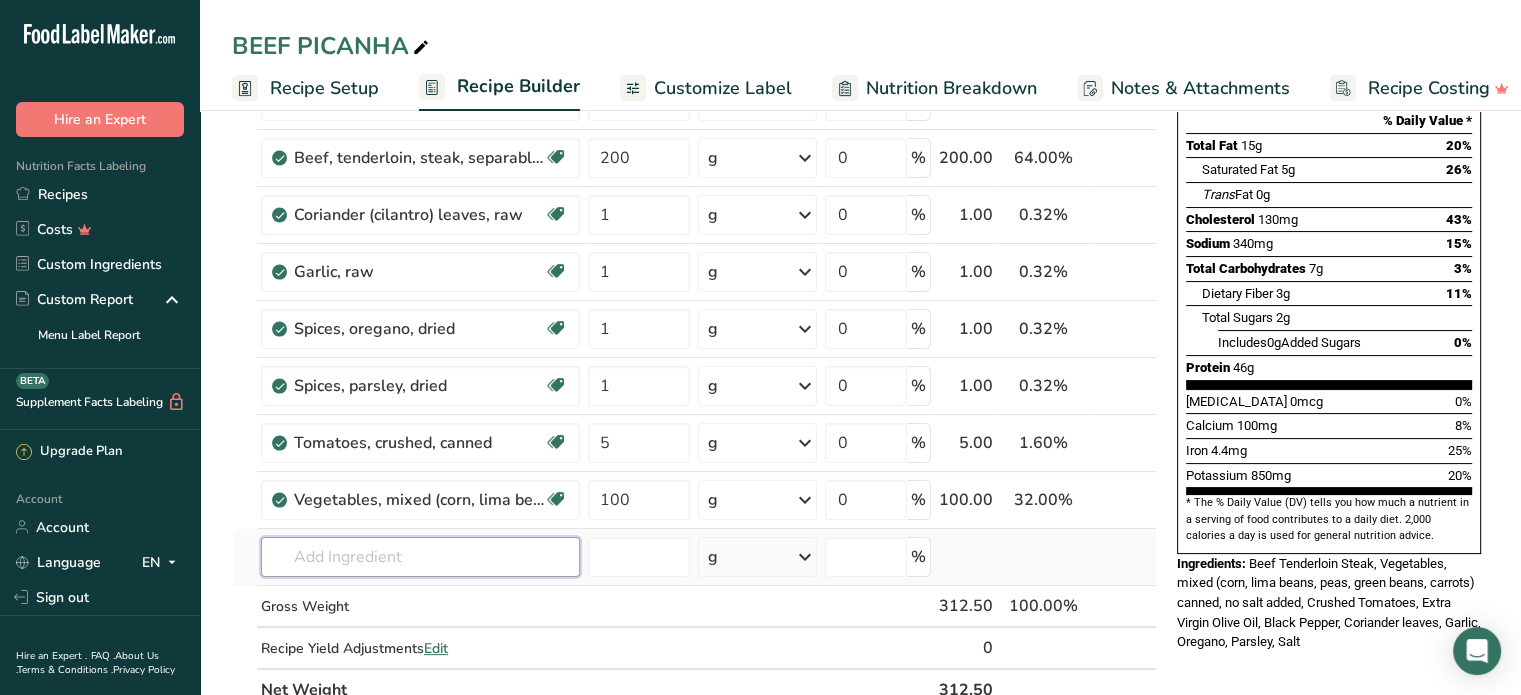 click on "Ingredient *
Amount *
Unit *
Waste *   .a-a{fill:#347362;}.b-a{fill:#fff;}          Grams
Percentage
Extra Virgin Olive Oil
2
g
Weight Units
g
kg
mg
See more
Volume Units
l
Volume units require a density conversion. If you know your ingredient's density enter it below. Otherwise, click on "RIA" our AI Regulatory bot - she will be able to help you
lb/ft3
g/cm3
Confirm
mL
Volume units require a density conversion. If you know your ingredient's density enter it below. Otherwise, click on "RIA" our AI Regulatory bot - she will be able to help you
lb/ft3" at bounding box center (694, 313) 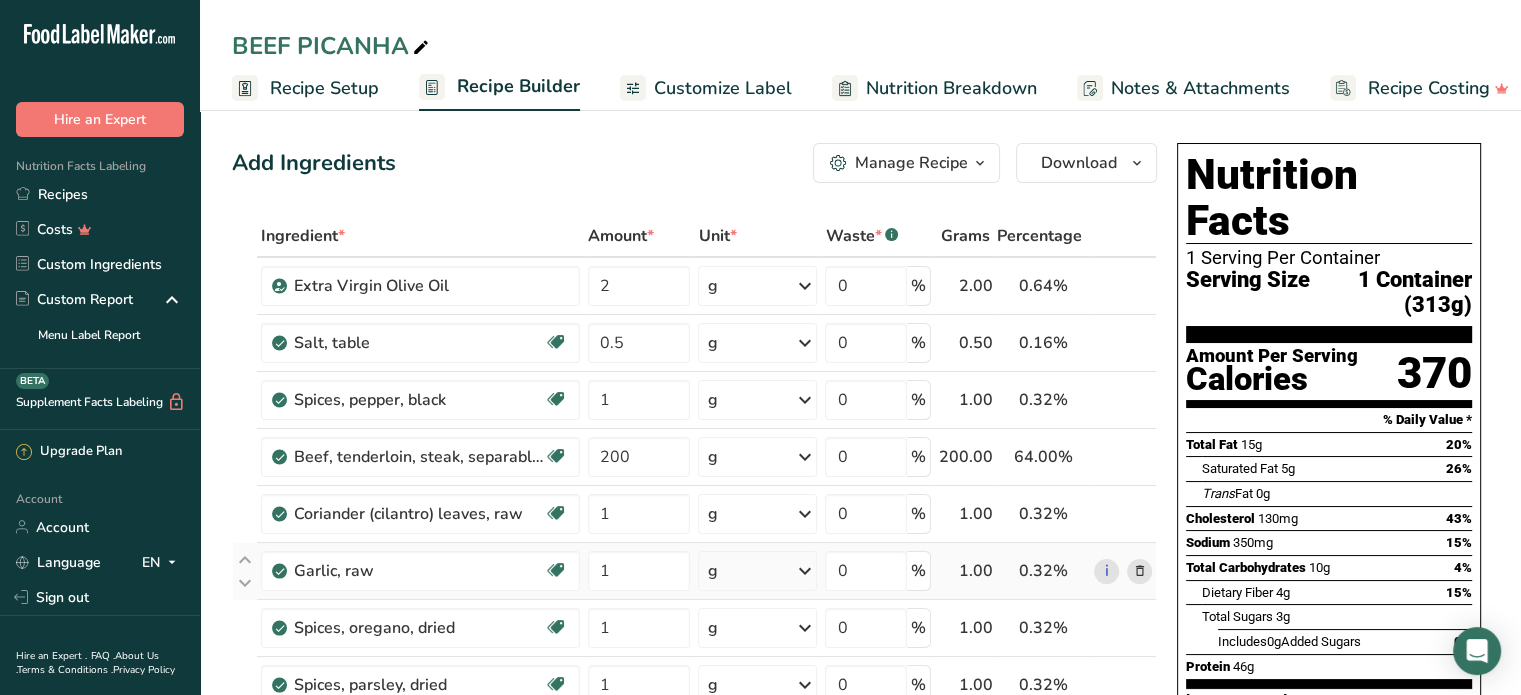 scroll, scrollTop: 0, scrollLeft: 0, axis: both 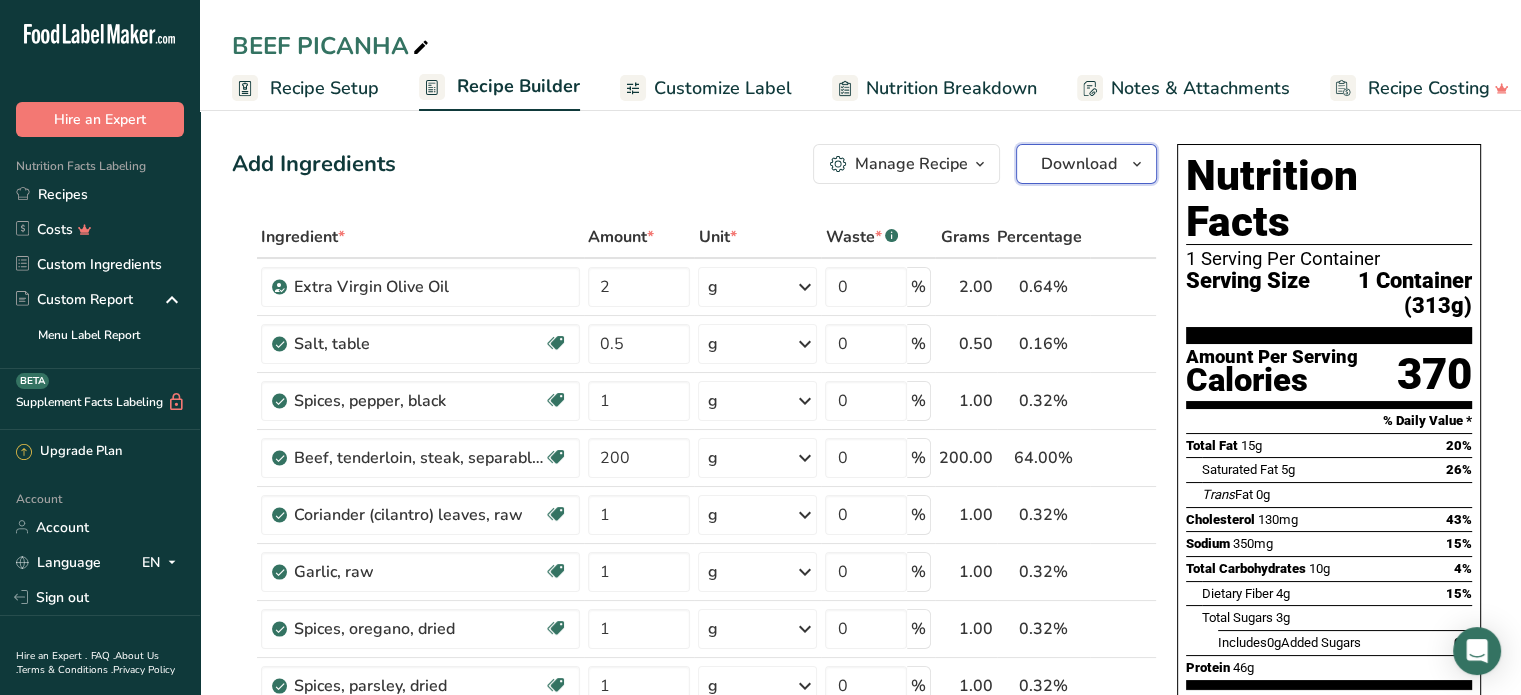 click on "Download" at bounding box center (1079, 164) 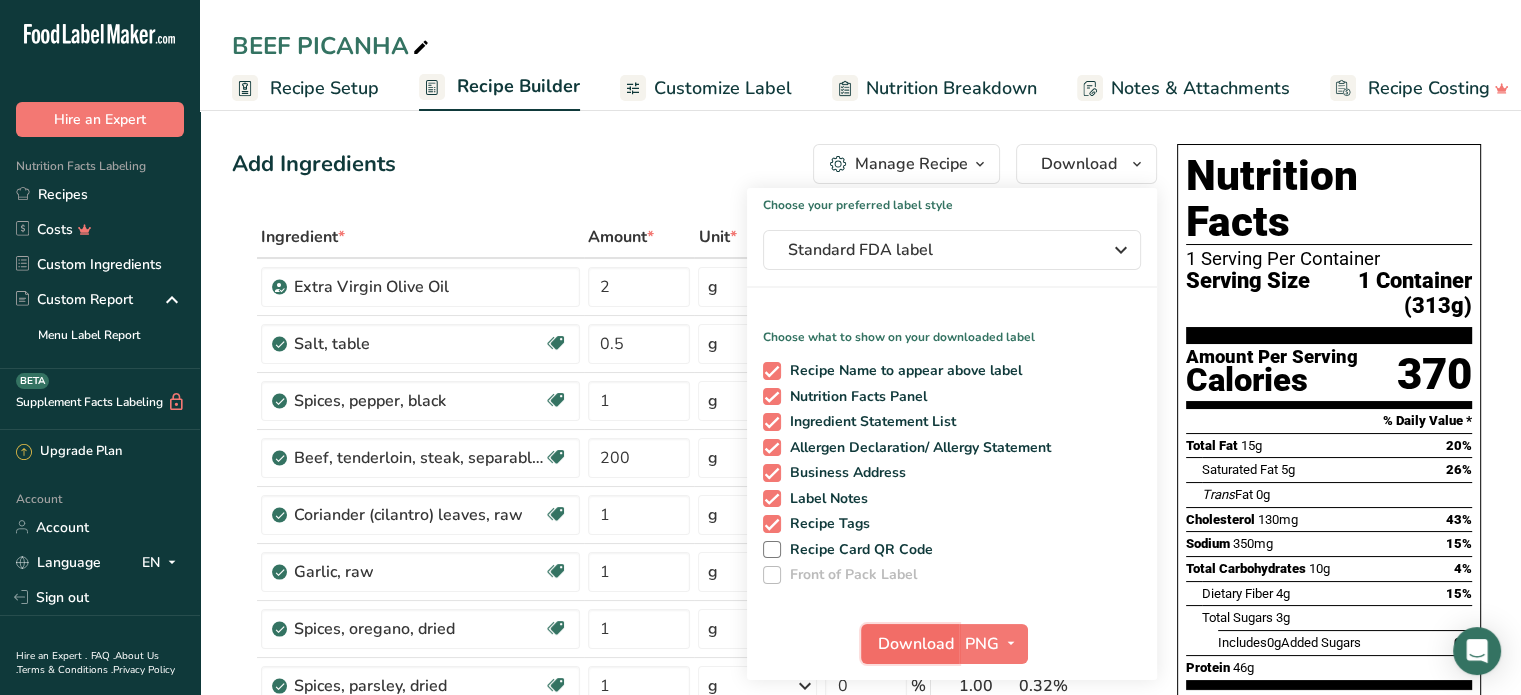 click on "Download" at bounding box center [916, 644] 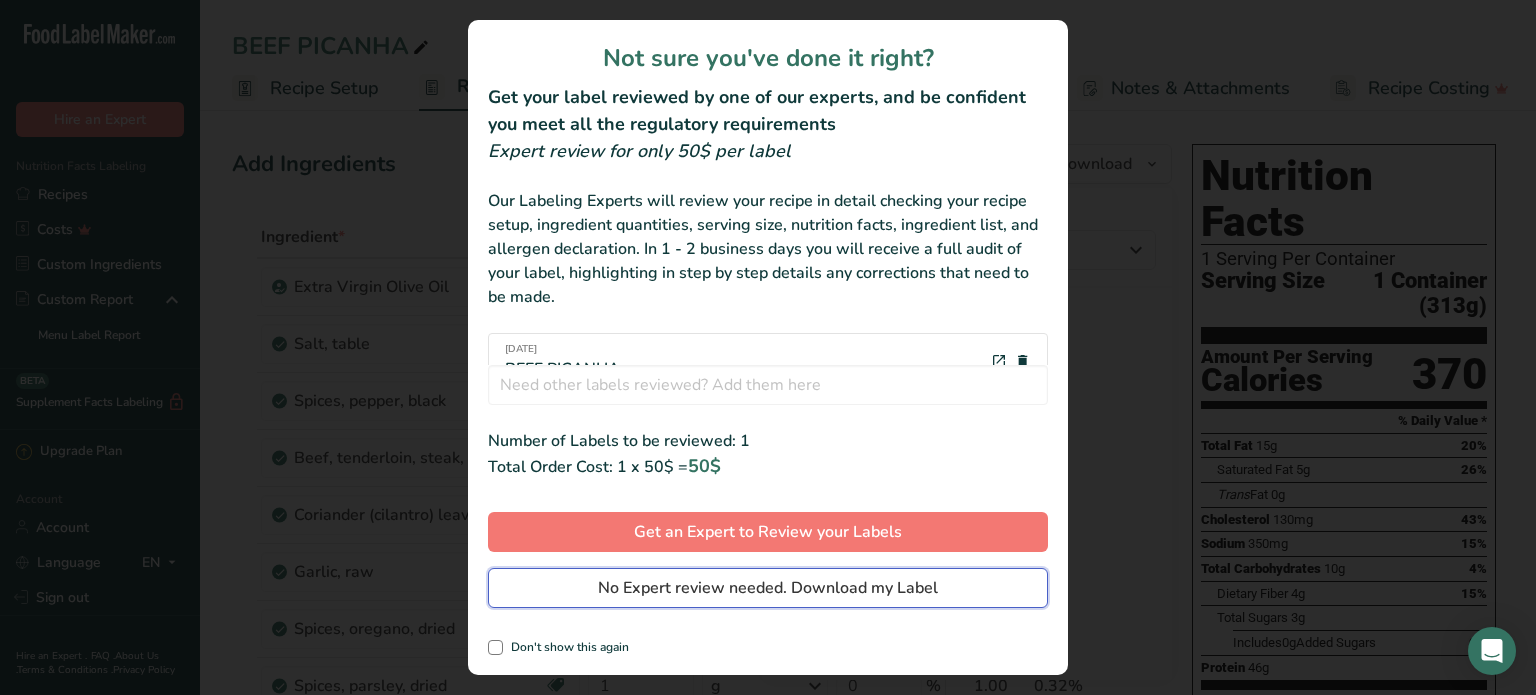 click on "No Expert review needed. Download my Label" at bounding box center [768, 588] 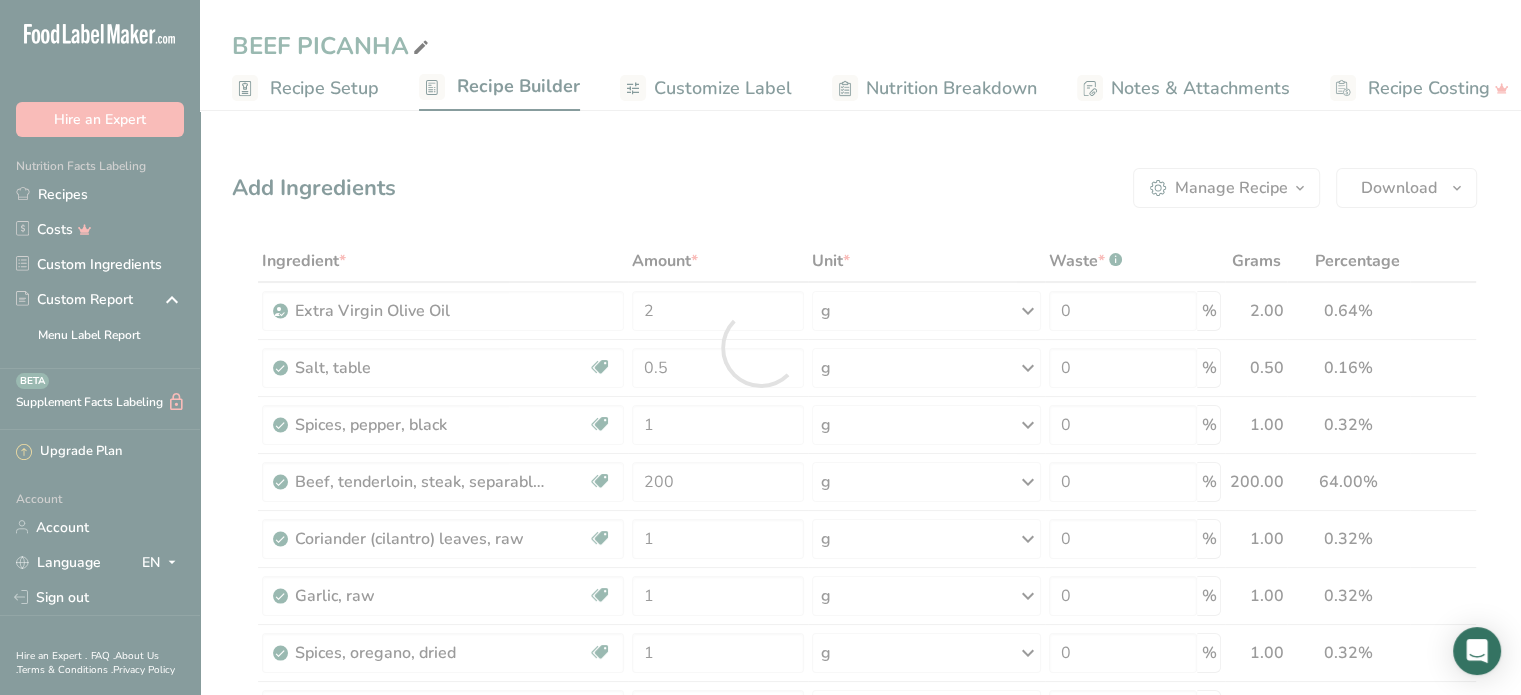scroll, scrollTop: 0, scrollLeft: 0, axis: both 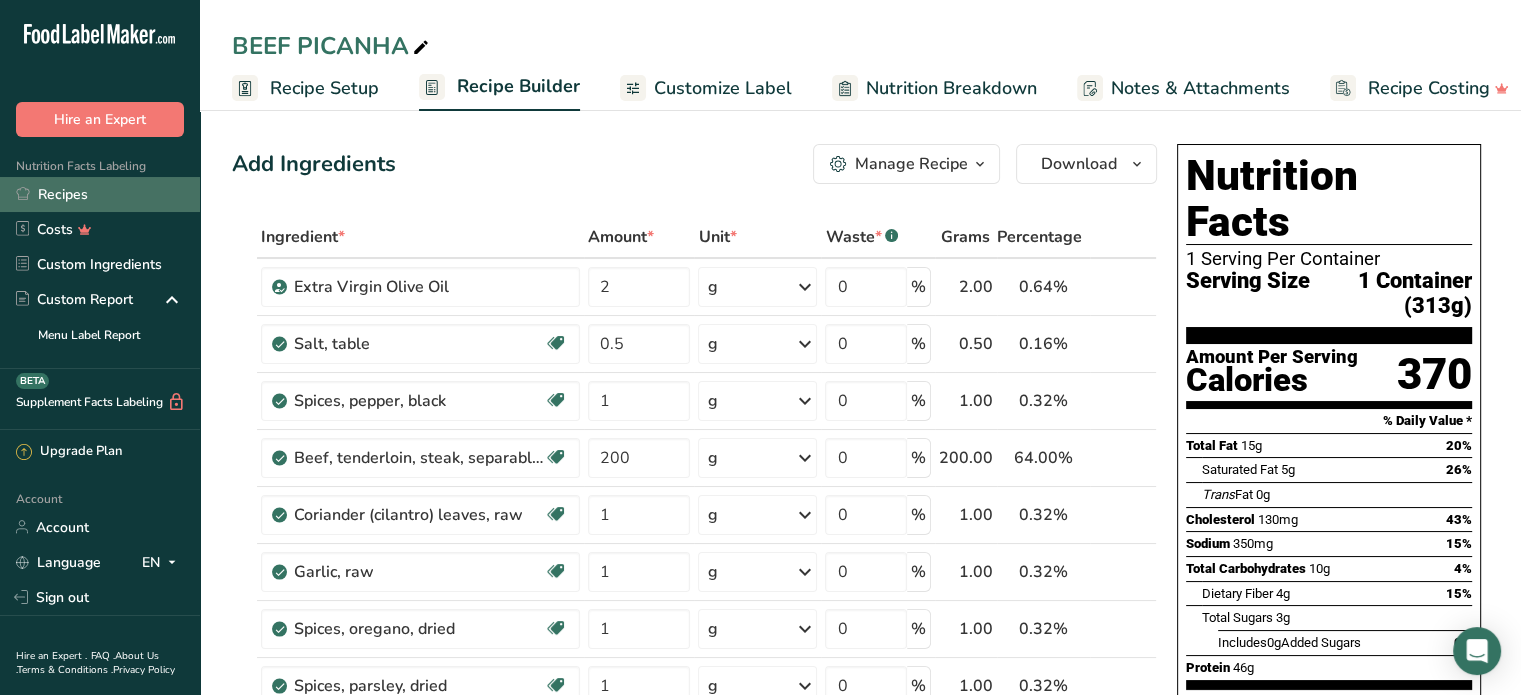click on "Recipes" at bounding box center [100, 194] 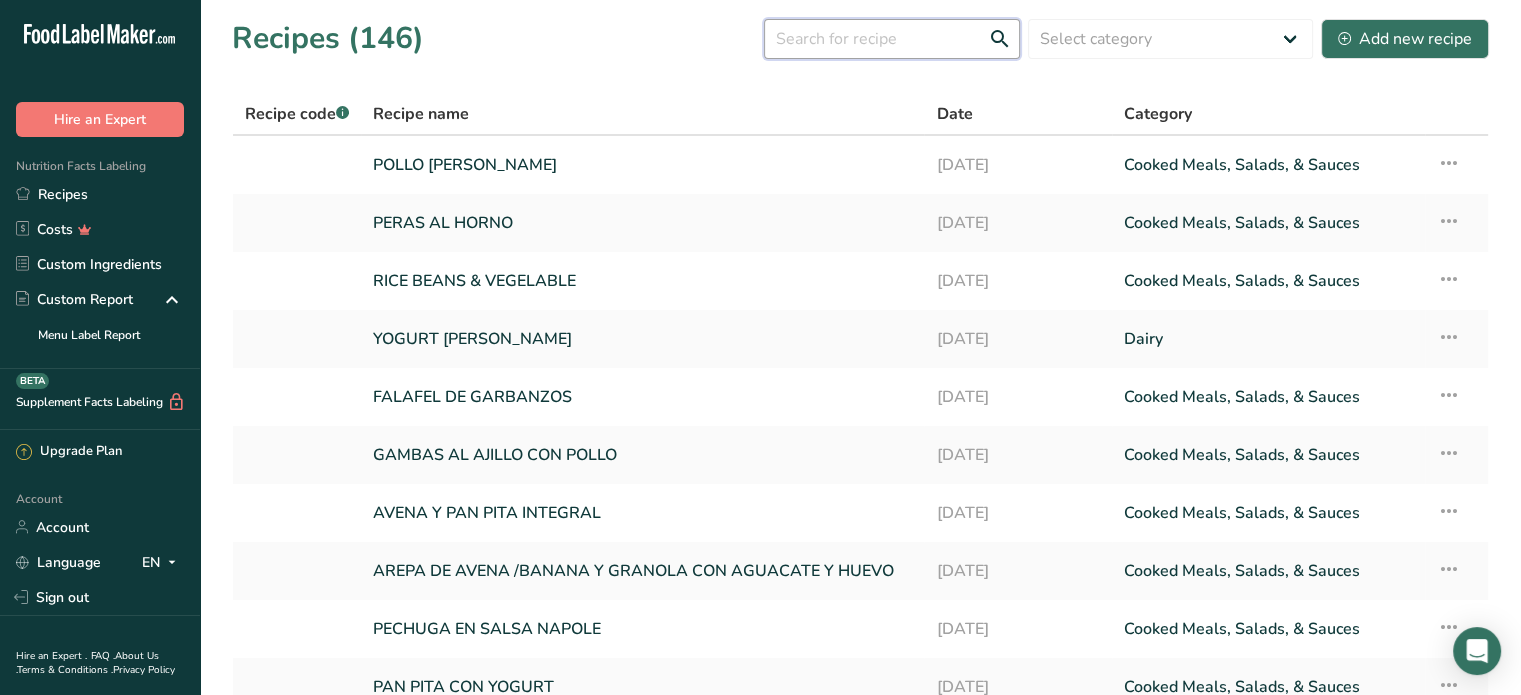 click at bounding box center (892, 39) 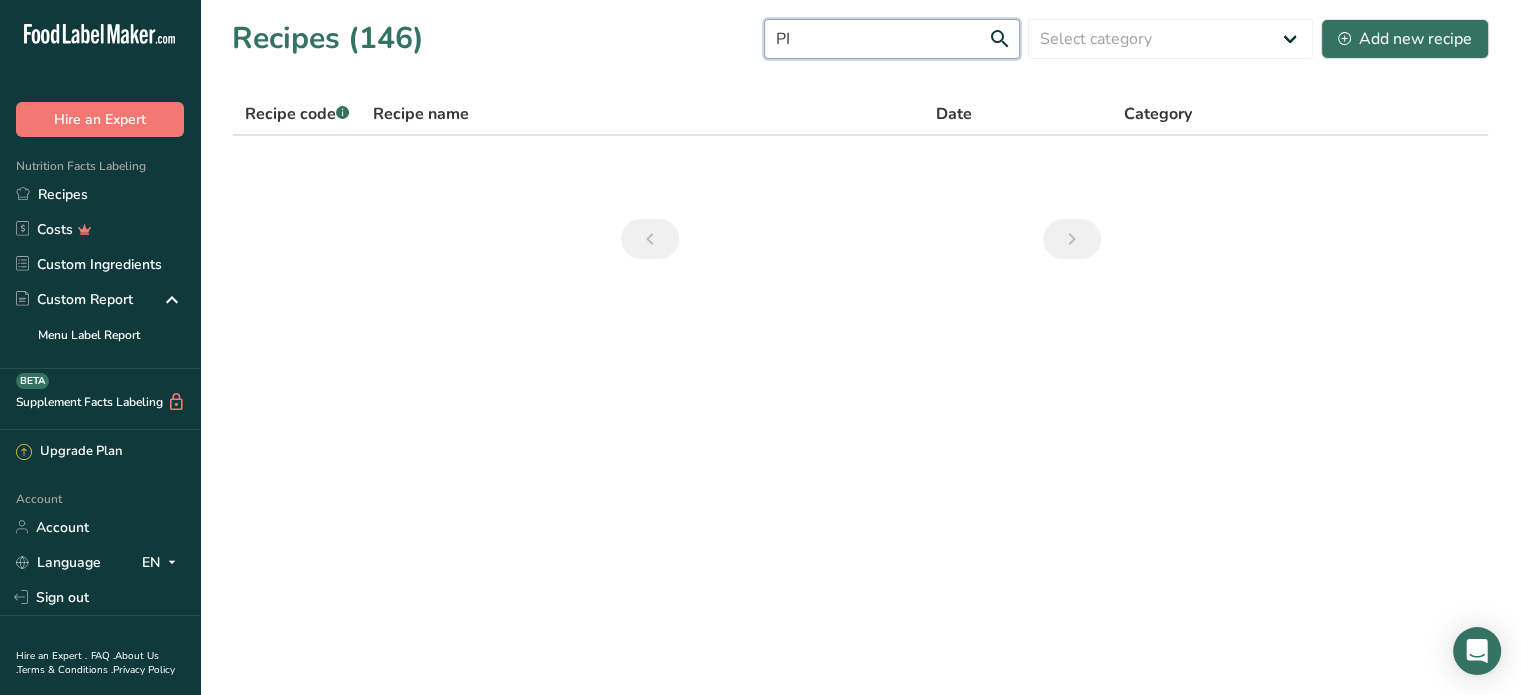 type on "P" 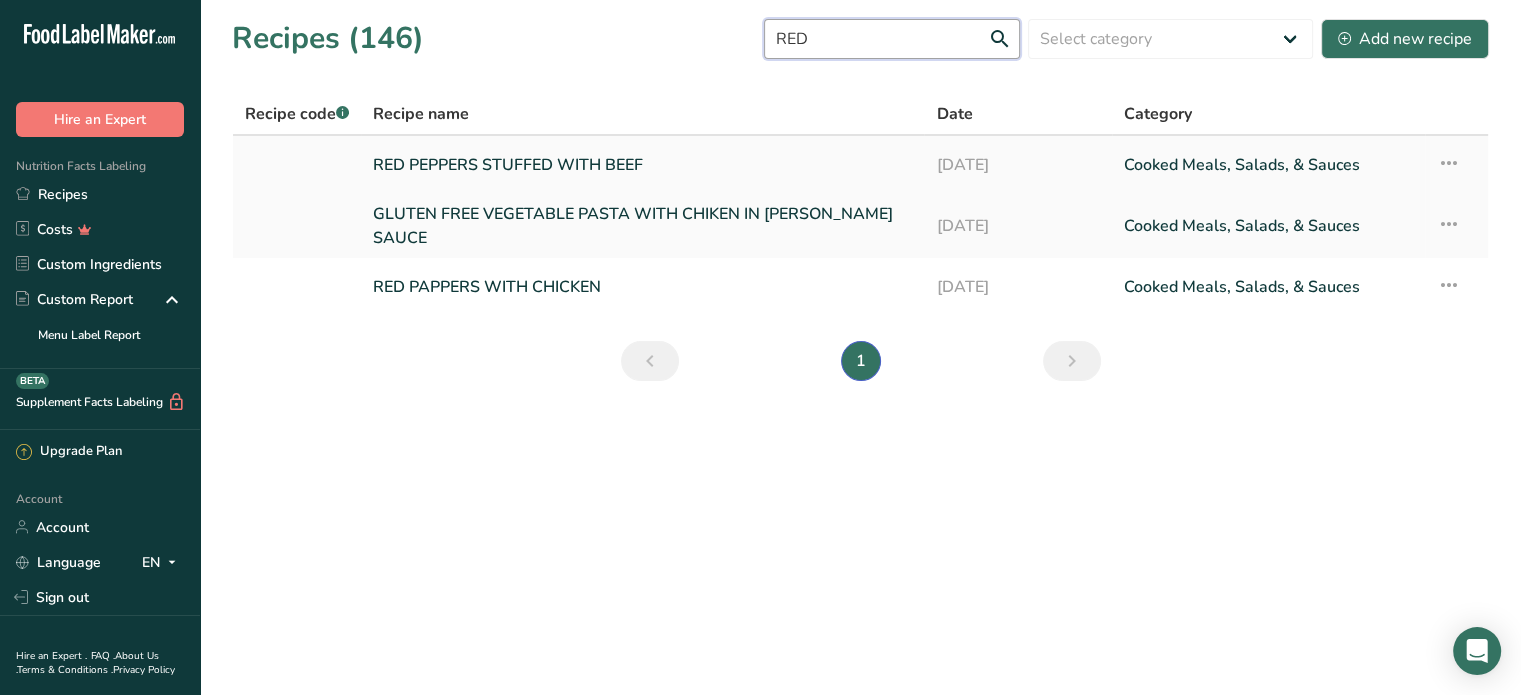 type on "RED" 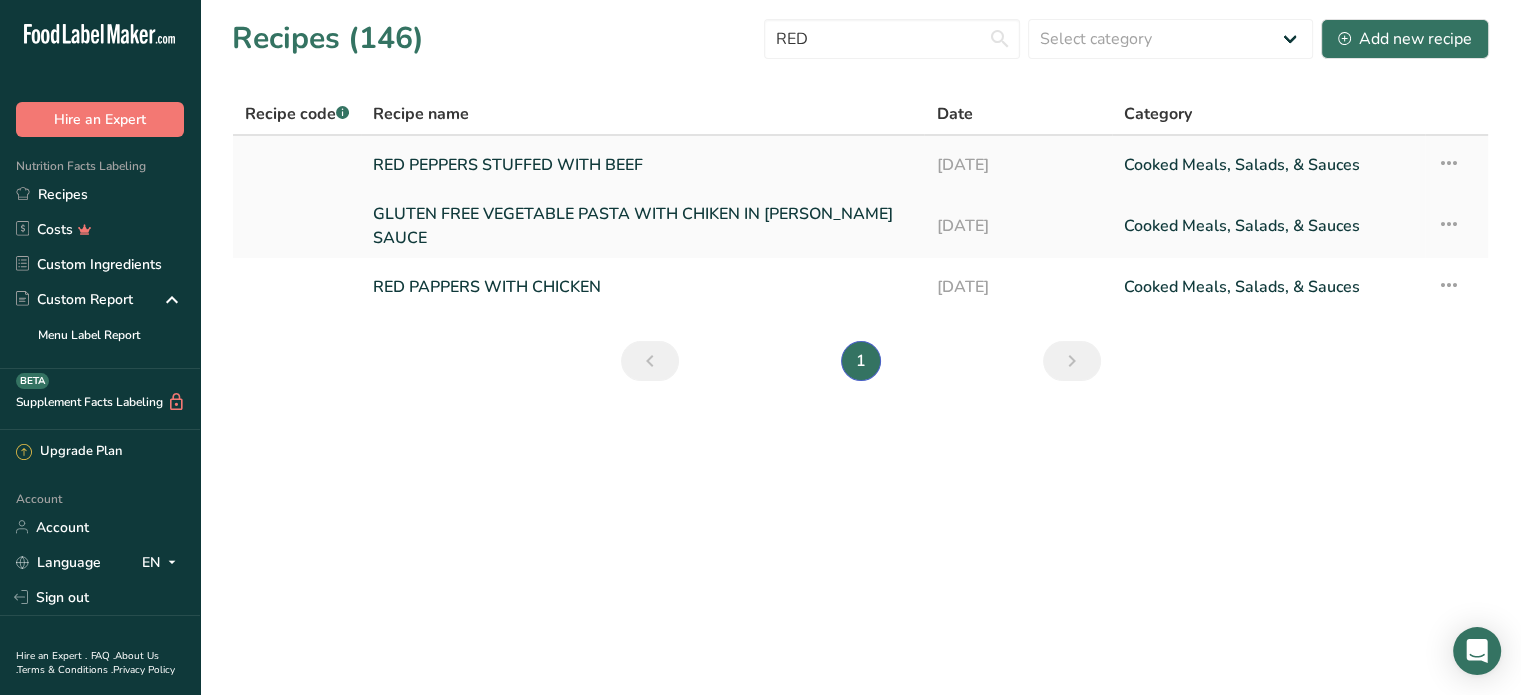 click on "RED PEPPERS STUFFED WITH BEEF" at bounding box center [642, 165] 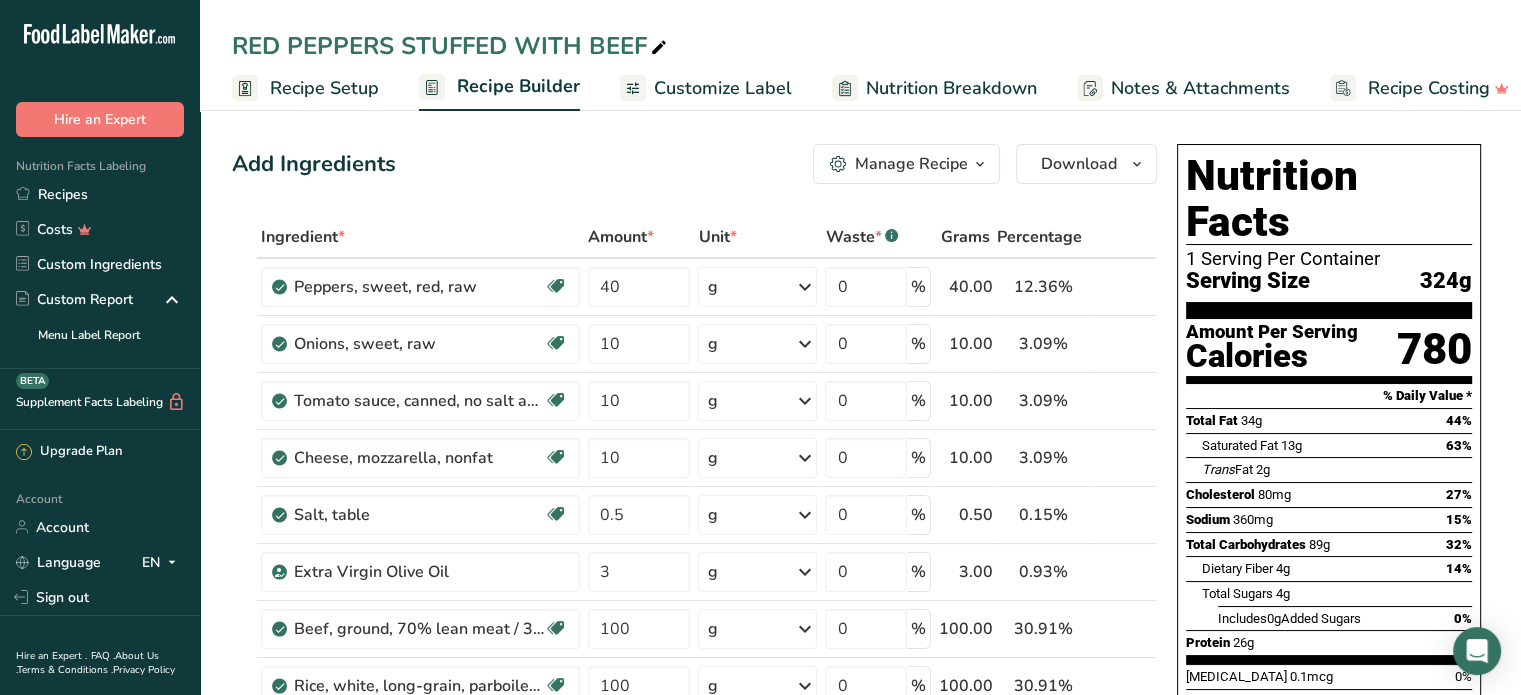 click at bounding box center (659, 48) 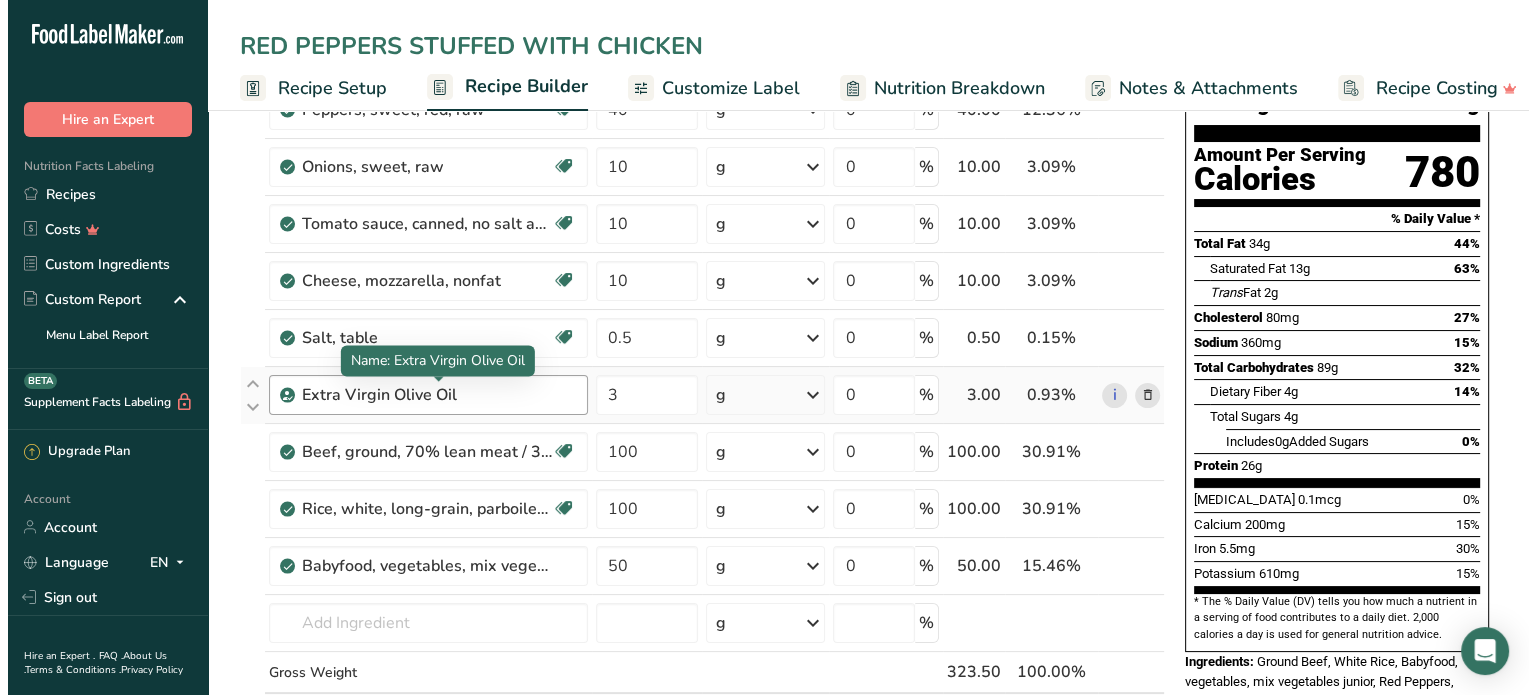 scroll, scrollTop: 200, scrollLeft: 0, axis: vertical 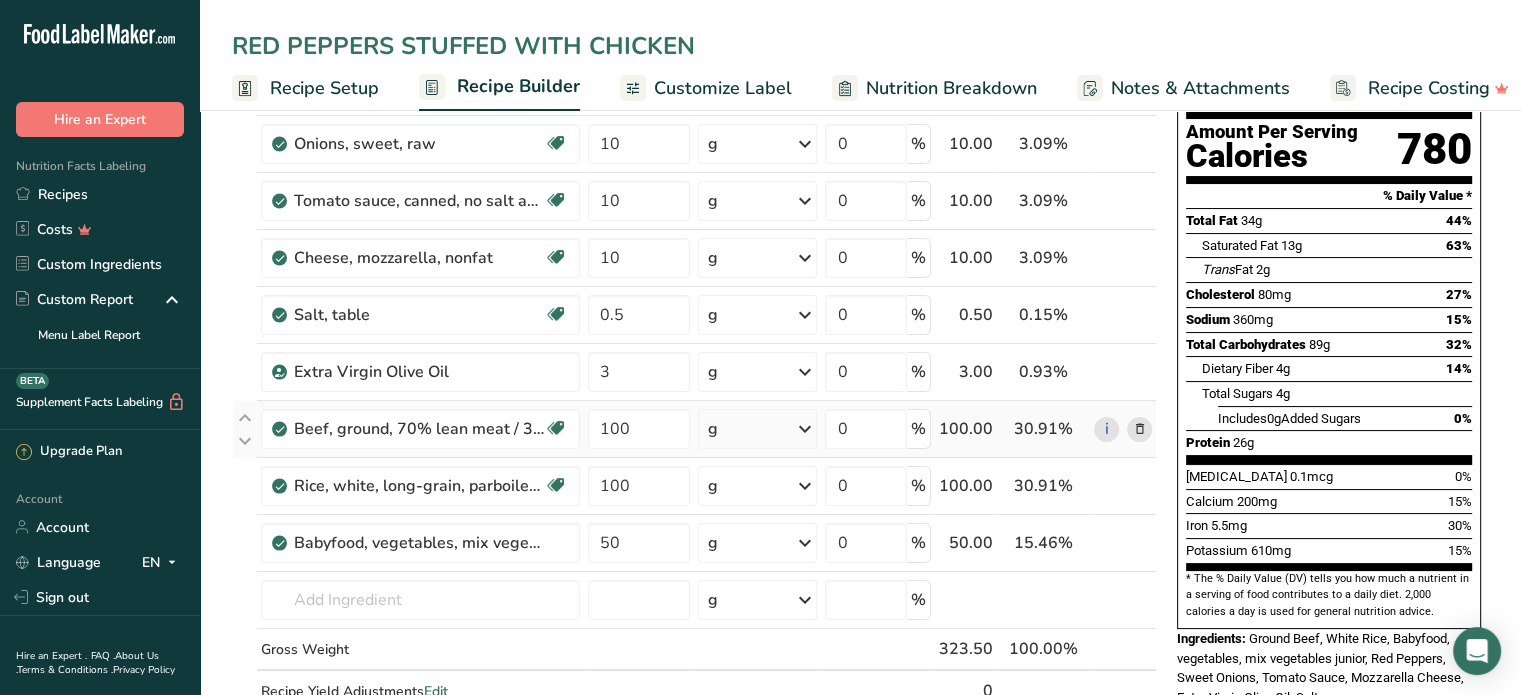 type on "RED PEPPERS STUFFED WITH CHICKEN" 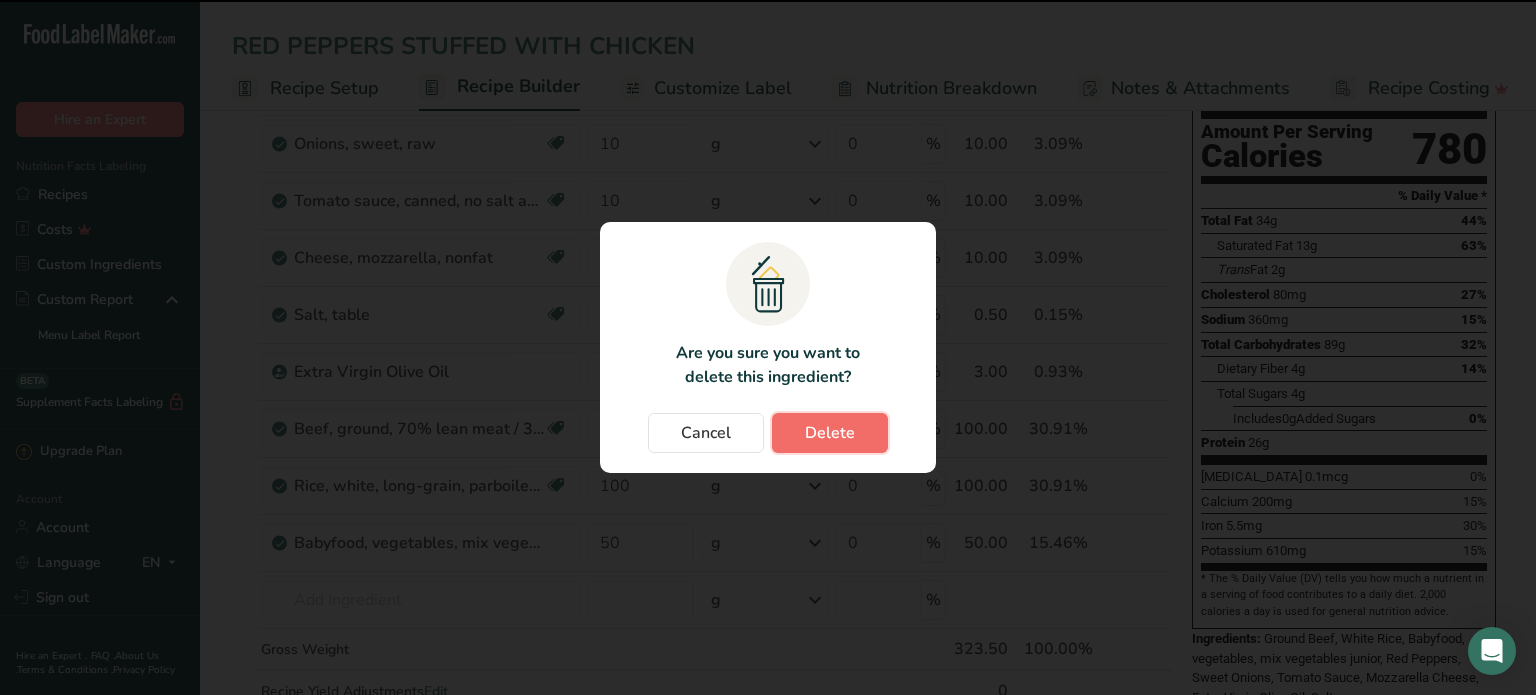 click on "Delete" at bounding box center [830, 433] 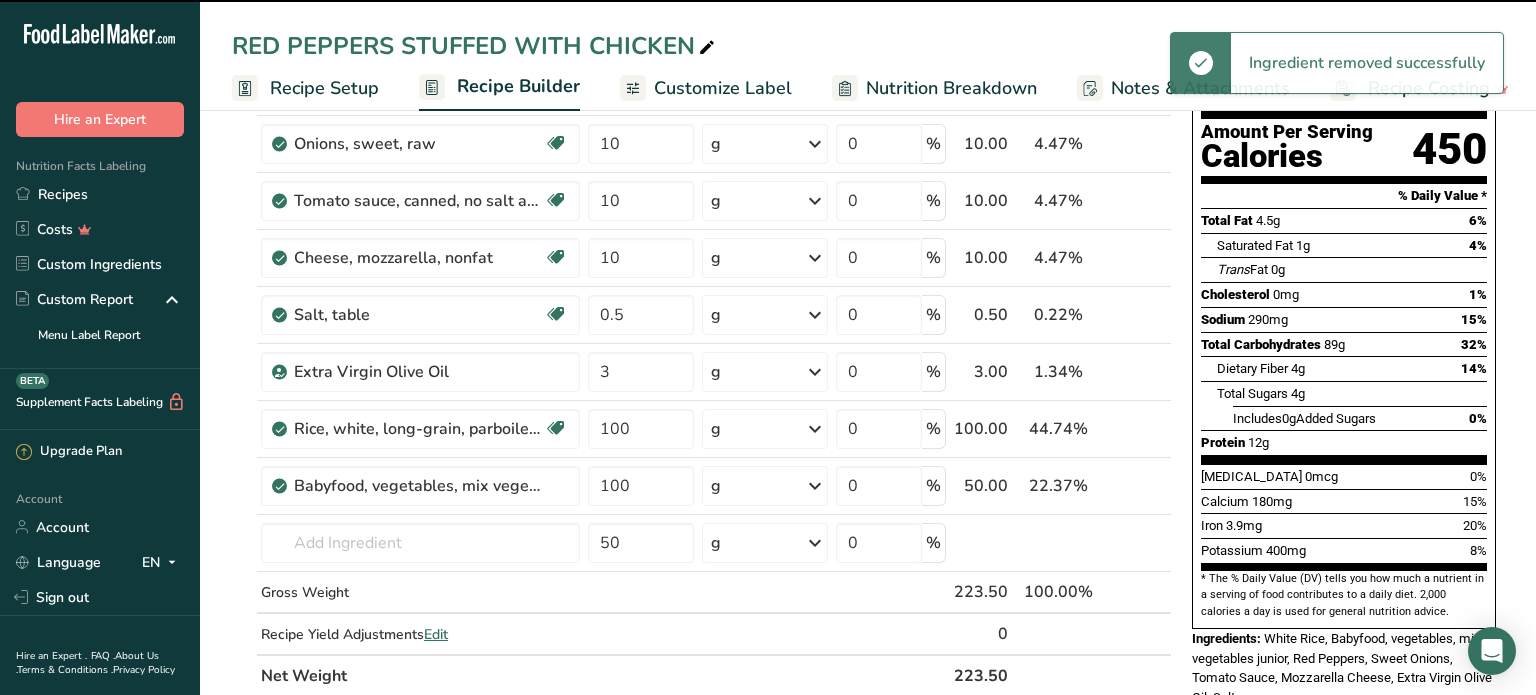type on "50" 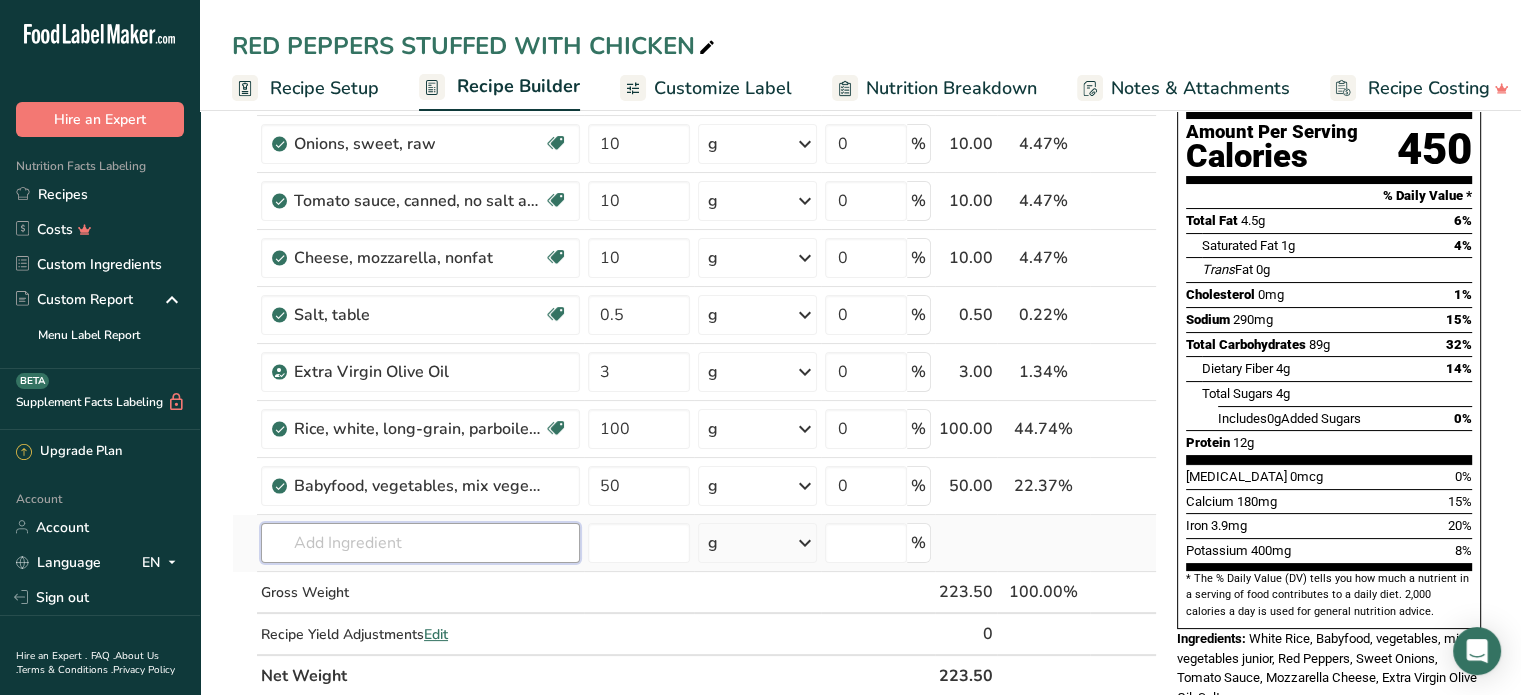 click at bounding box center (420, 543) 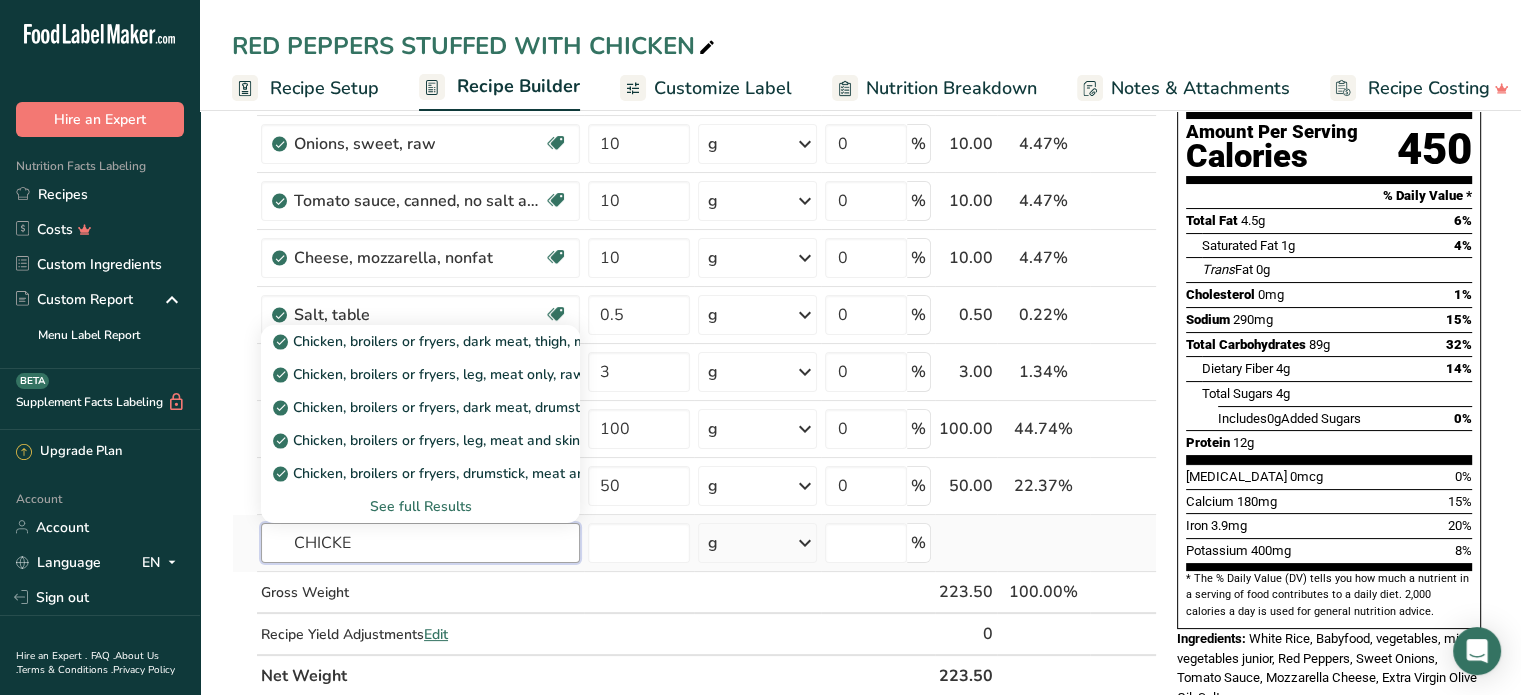 type on "CHICKE" 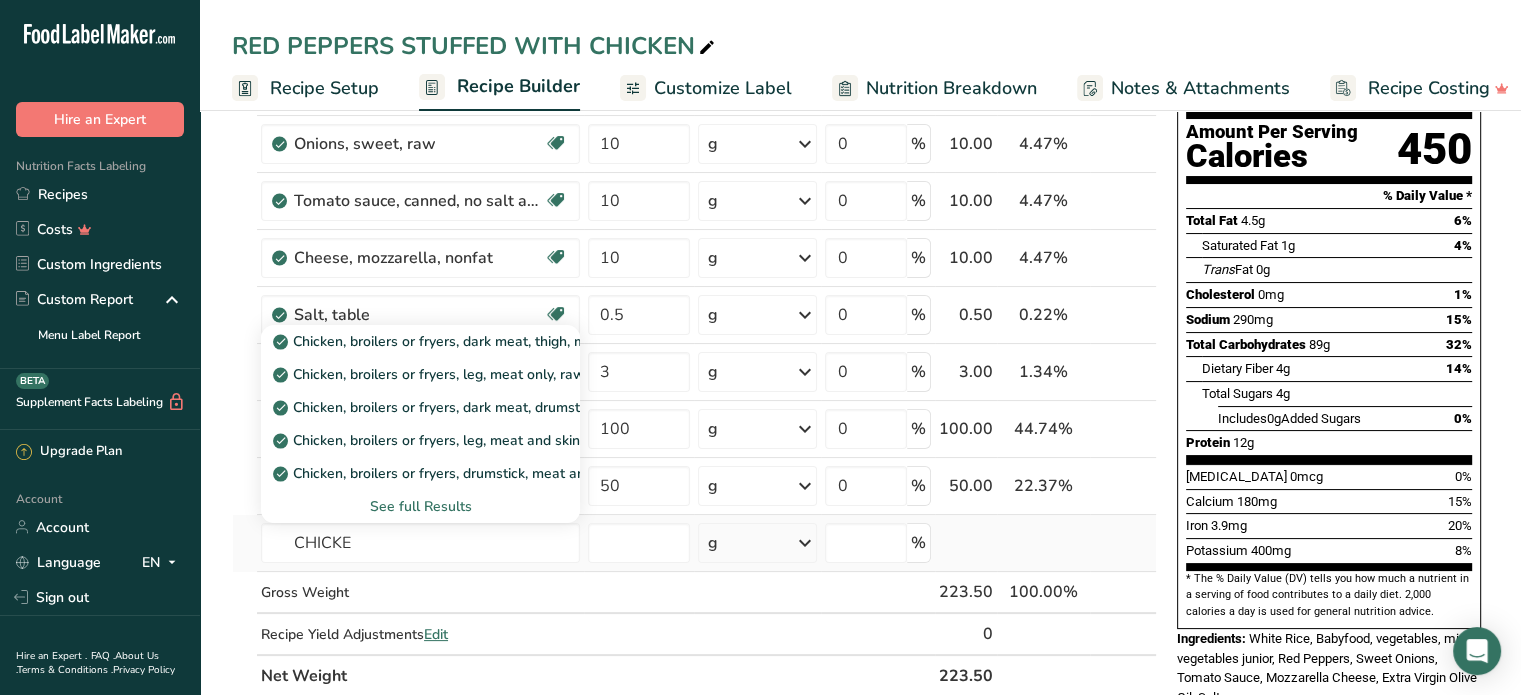 type 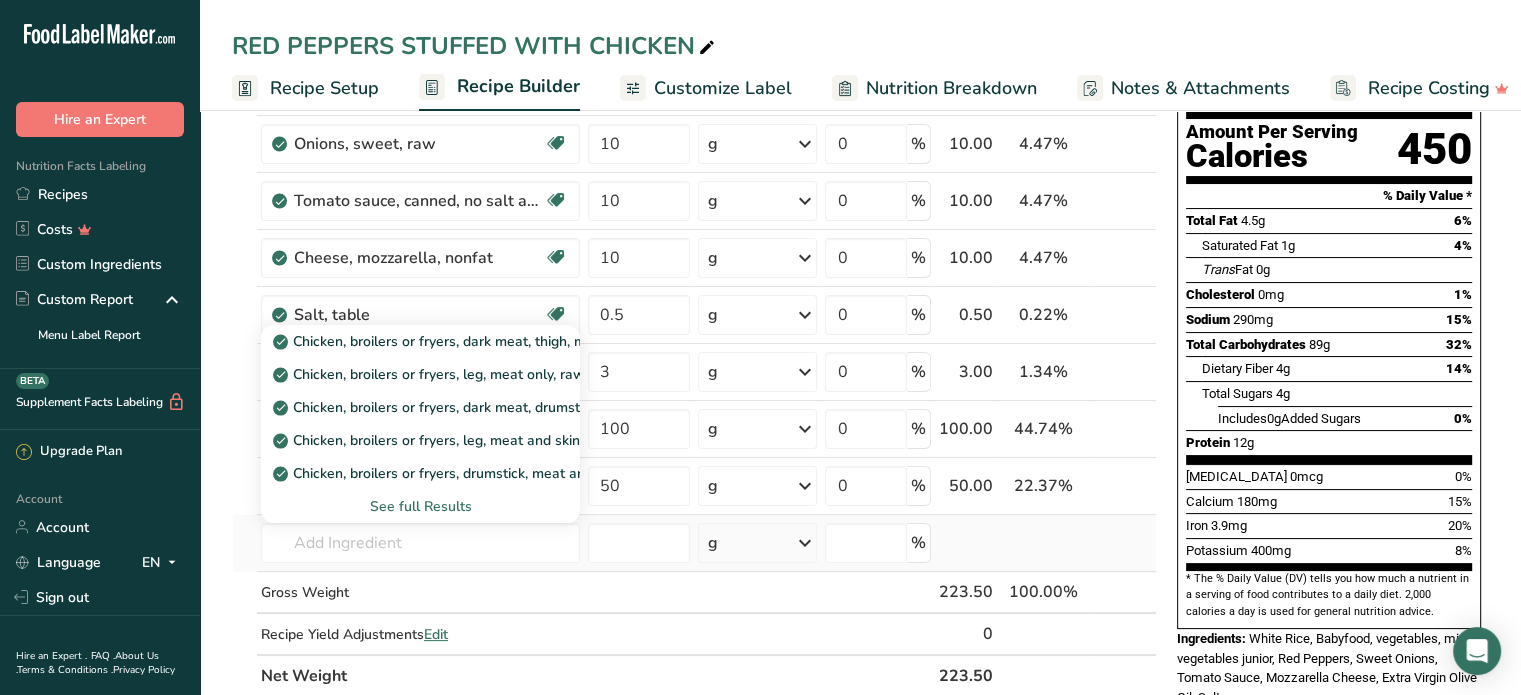 click on "See full Results" at bounding box center [420, 506] 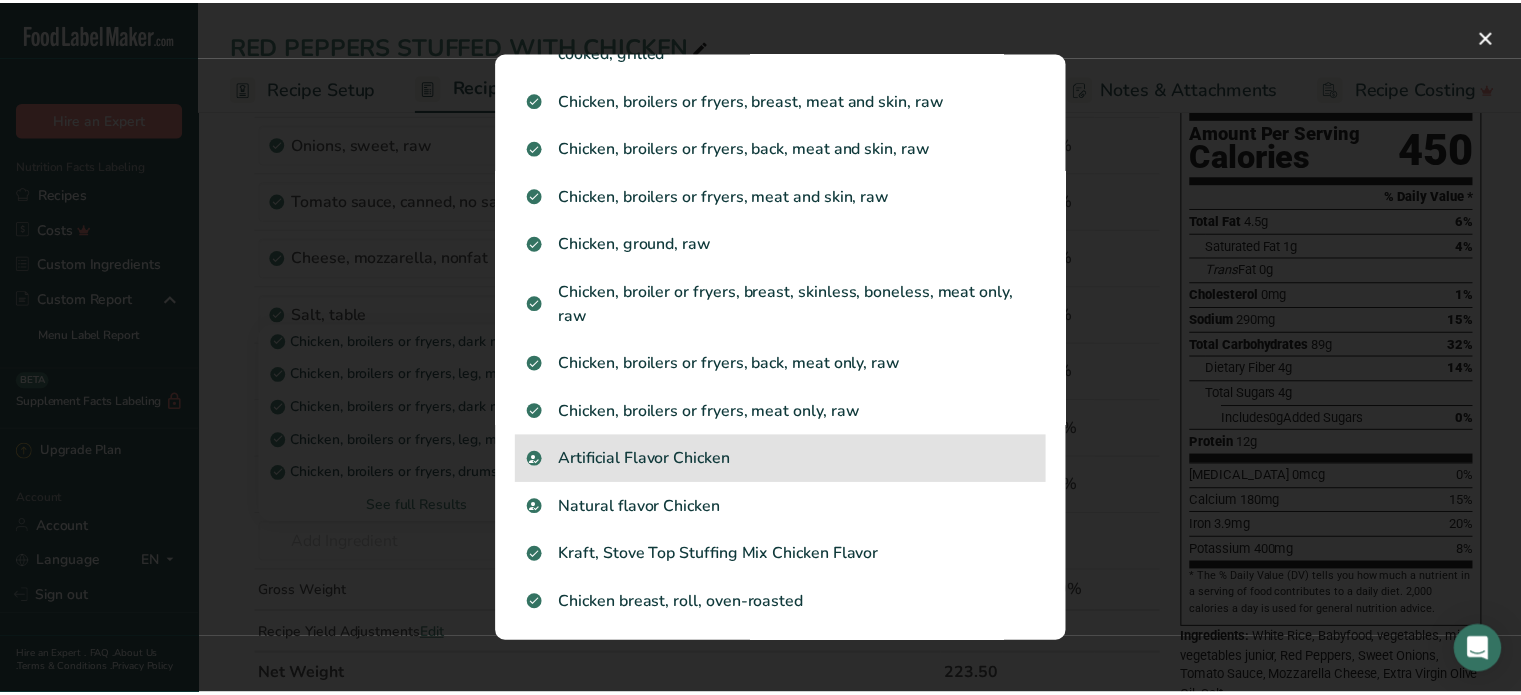 scroll, scrollTop: 400, scrollLeft: 0, axis: vertical 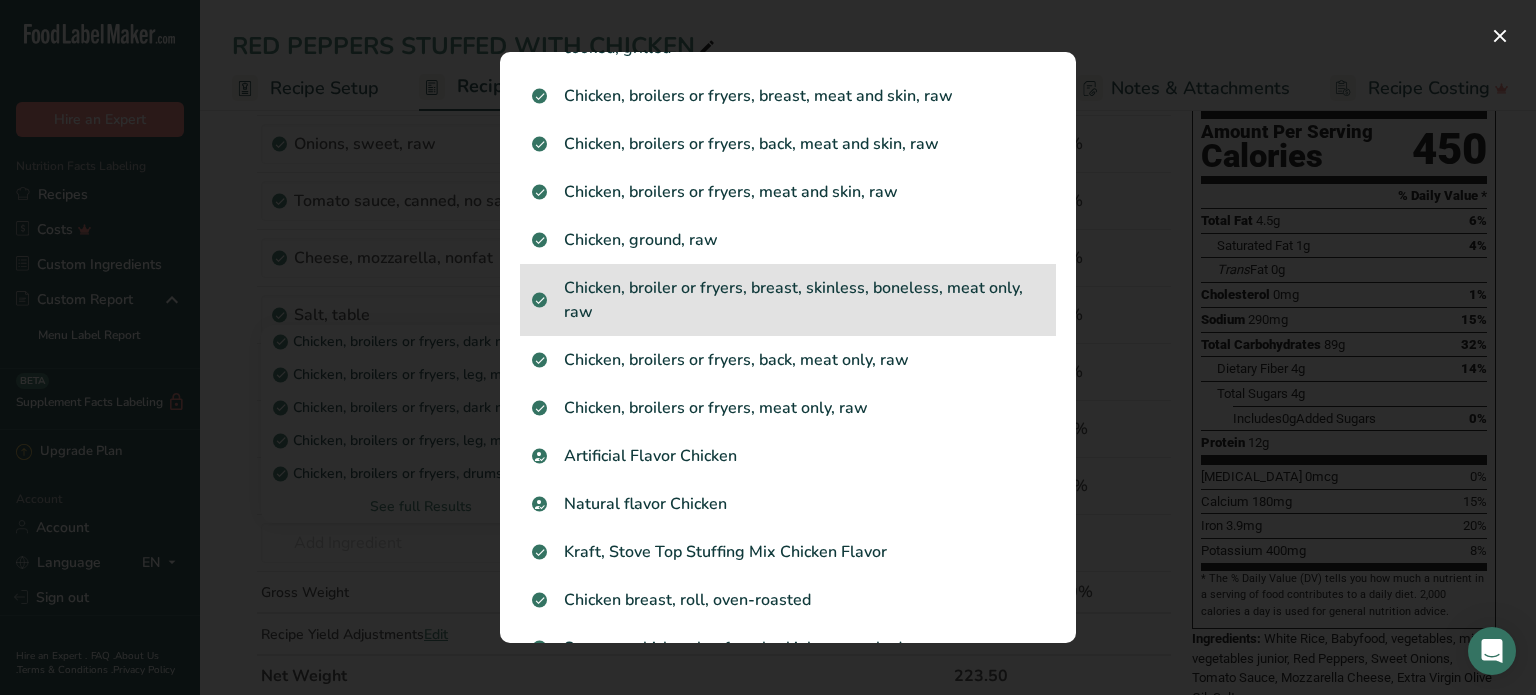 click on "Chicken, broiler or fryers, breast, skinless, boneless, meat only, raw" at bounding box center [788, 300] 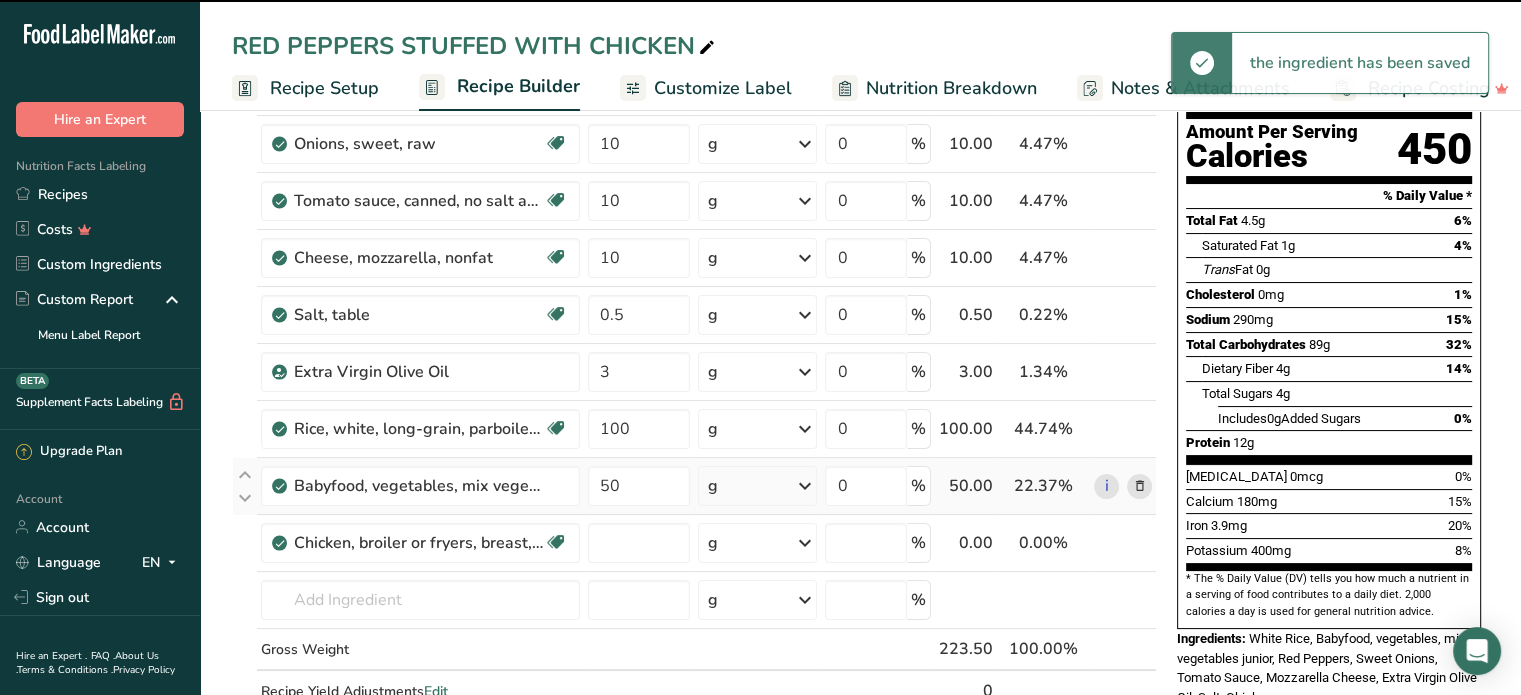 type on "0" 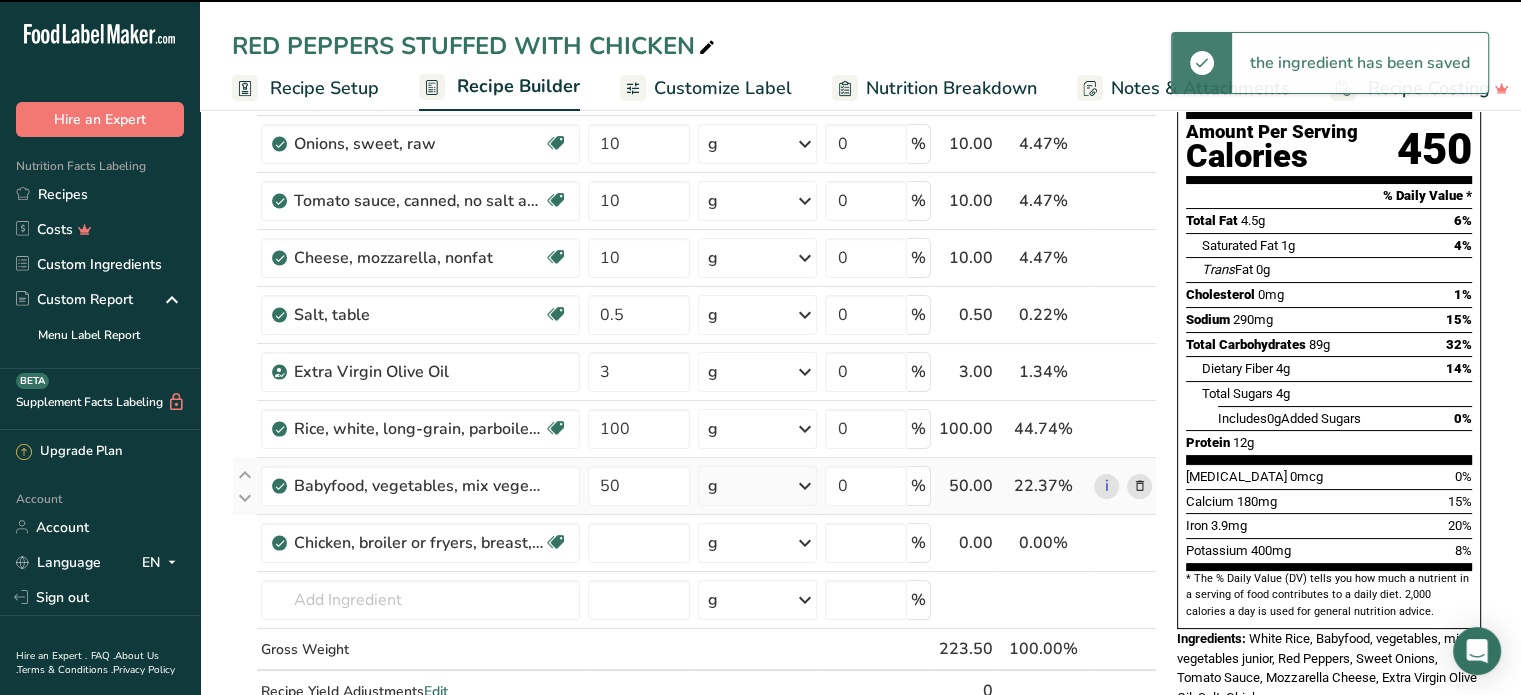 type on "0" 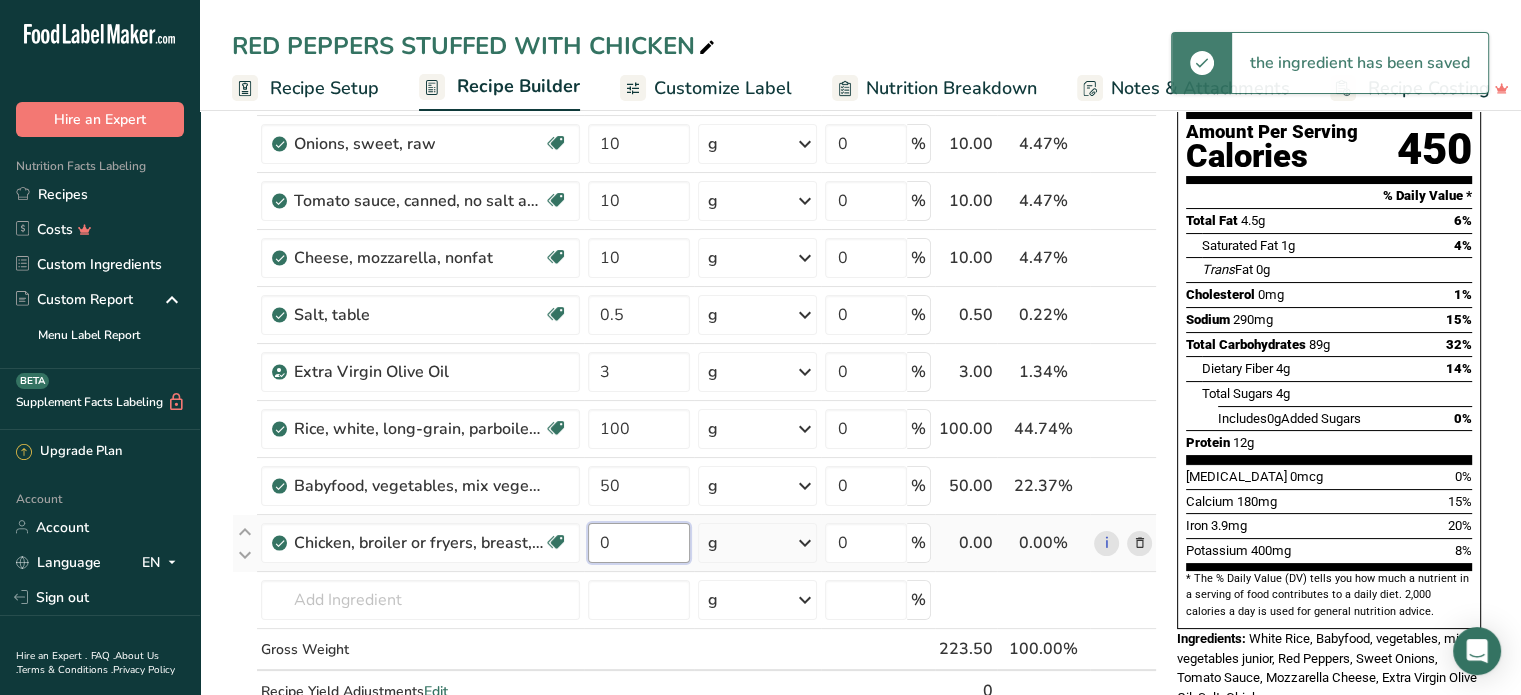 click on "0" at bounding box center [639, 543] 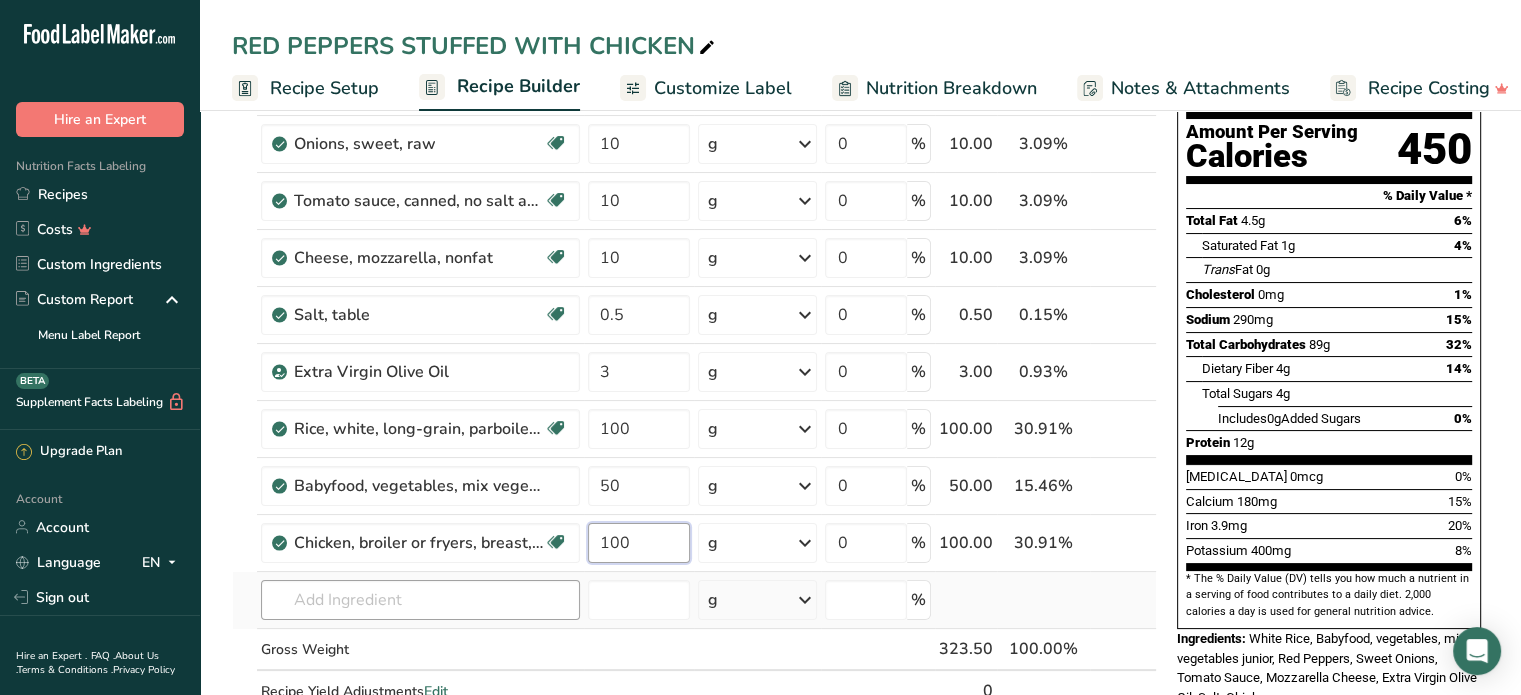 type on "100" 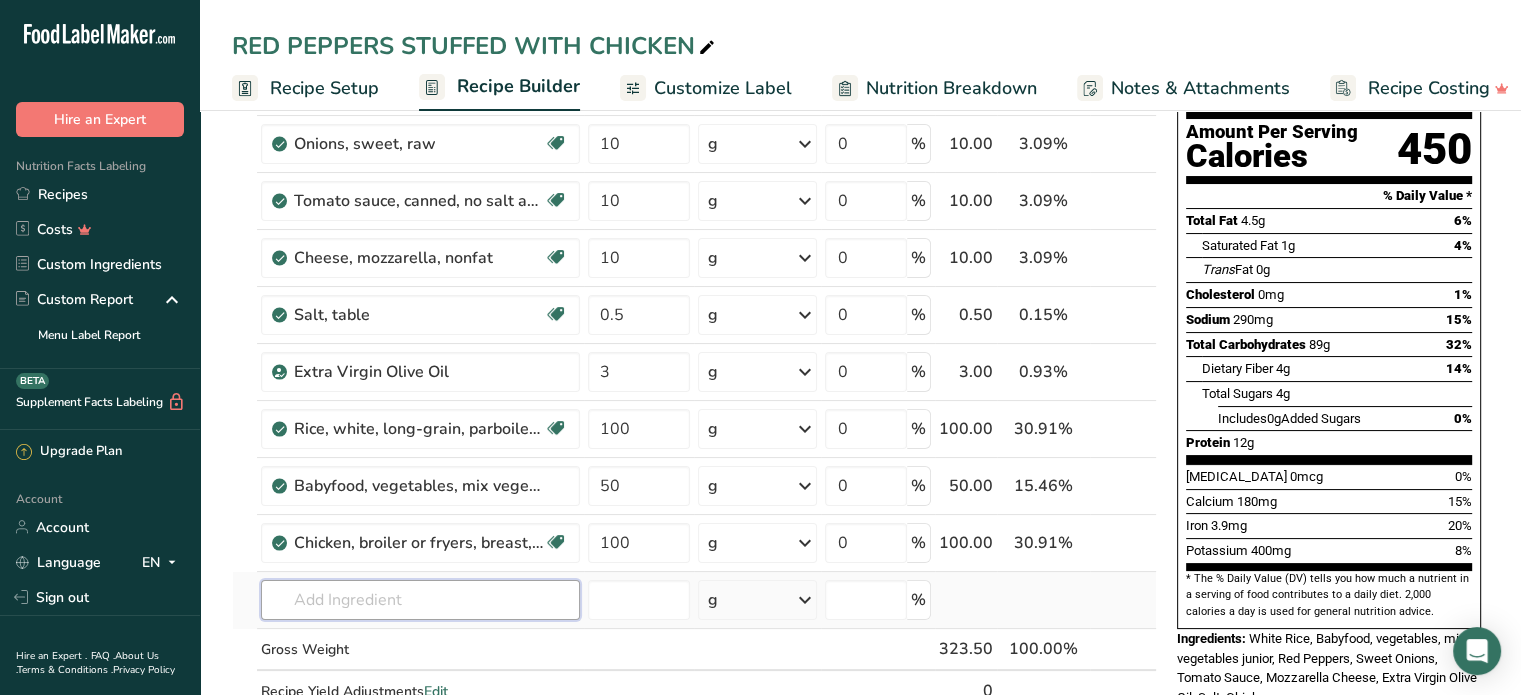 click on "Ingredient *
Amount *
Unit *
Waste *   .a-a{fill:#347362;}.b-a{fill:#fff;}          Grams
Percentage
Peppers, sweet, red, raw
Source of Antioxidants
Dairy free
Gluten free
Vegan
Vegetarian
Soy free
40
g
Portions
1 cup, chopped
1 cup, sliced
1 tablespoon
See more
Weight Units
g
kg
mg
See more
Volume Units
l
Volume units require a density conversion. If you know your ingredient's density enter it below. Otherwise, click on "RIA" our AI Regulatory bot - she will be able to help you
lb/ft3
g/cm3
mL" at bounding box center (694, 385) 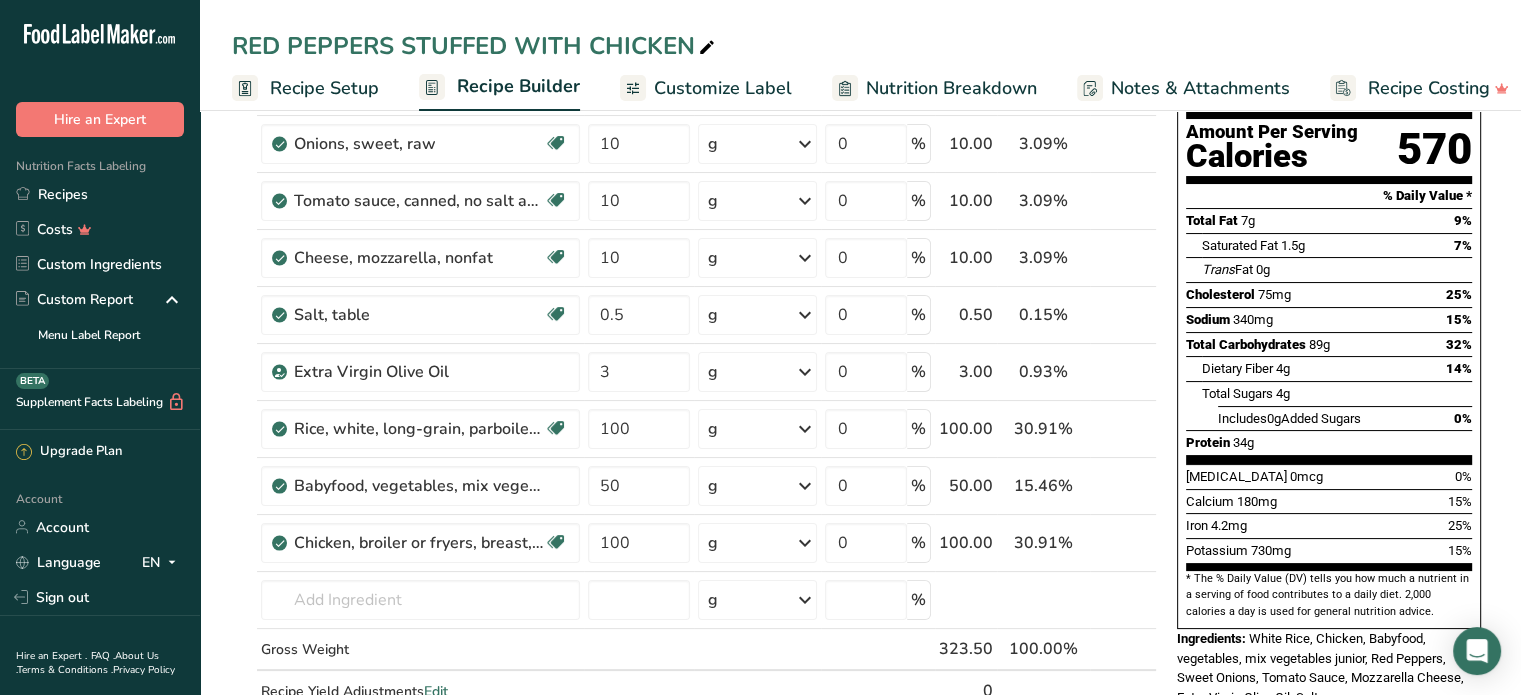 click at bounding box center (1139, 429) 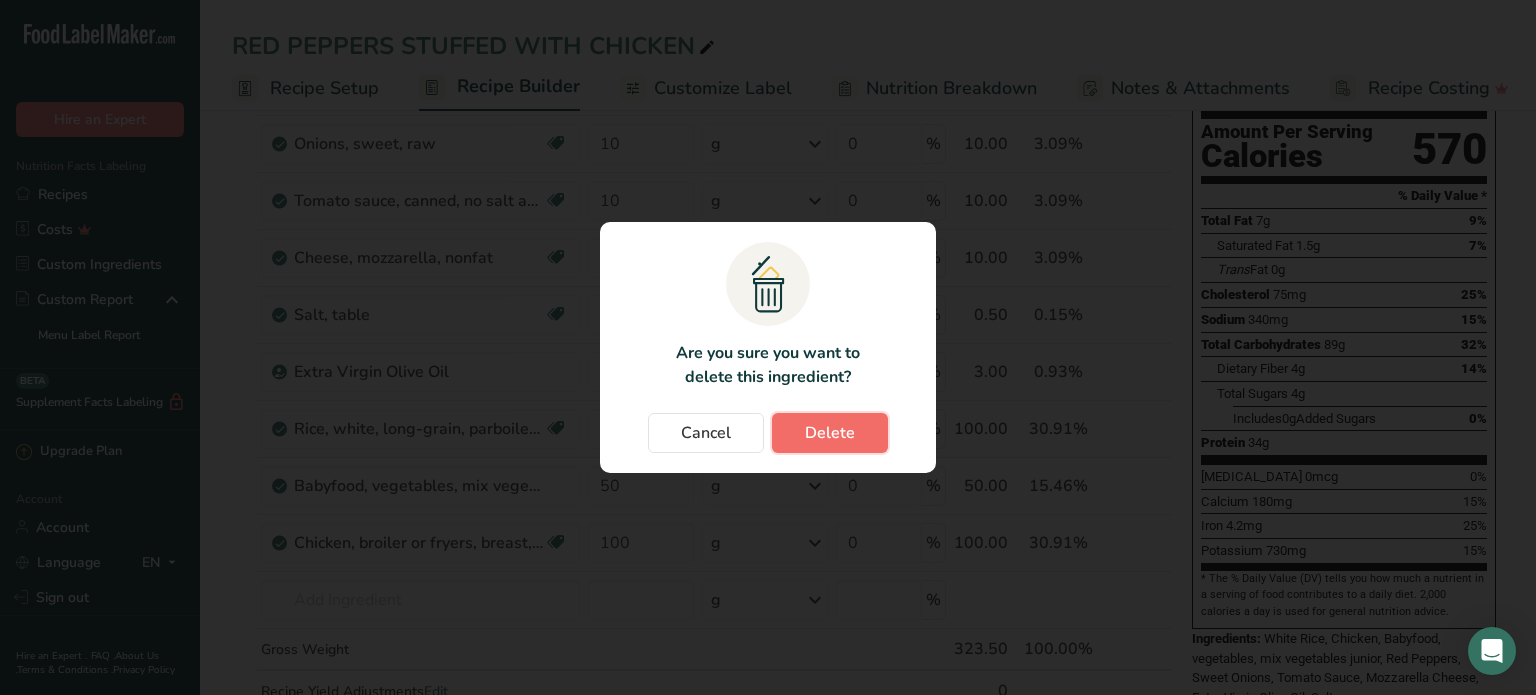 click on "Delete" at bounding box center [830, 433] 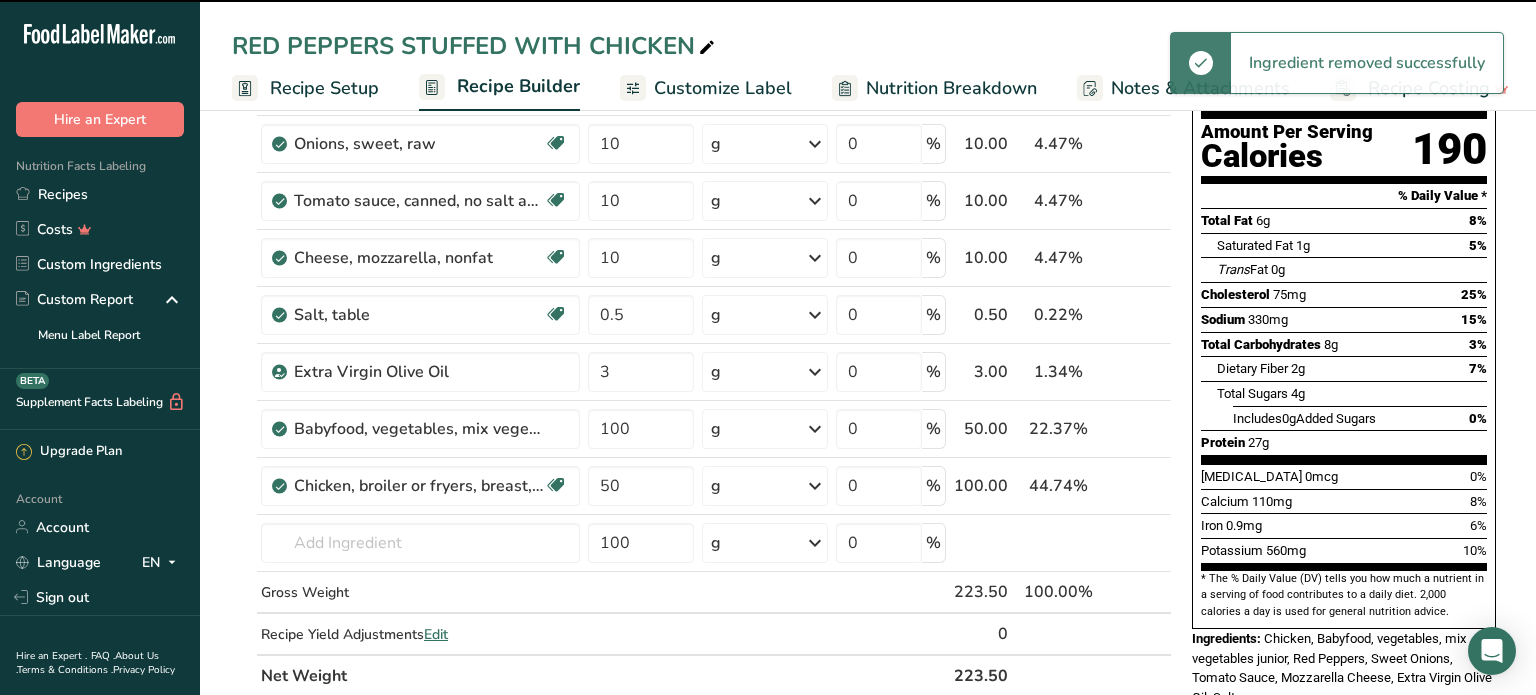 type on "50" 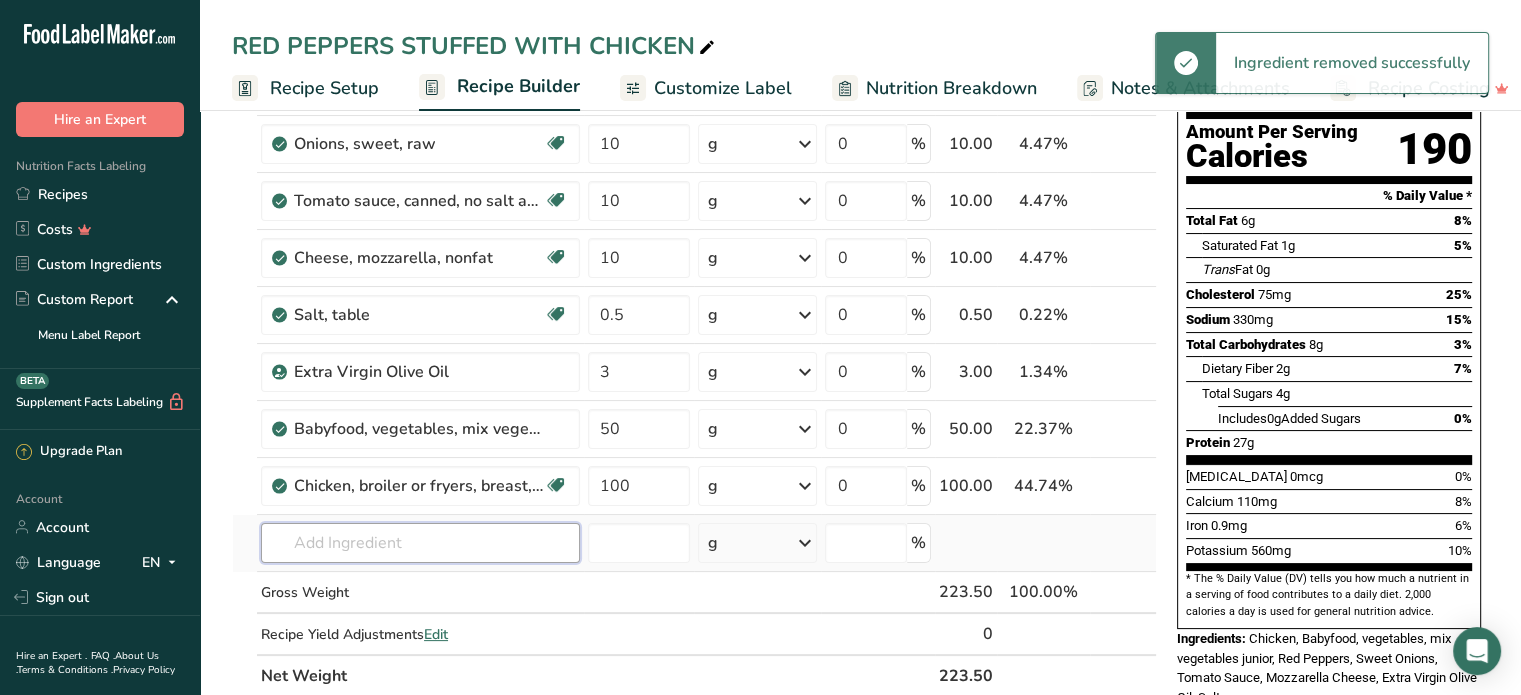 click at bounding box center (420, 543) 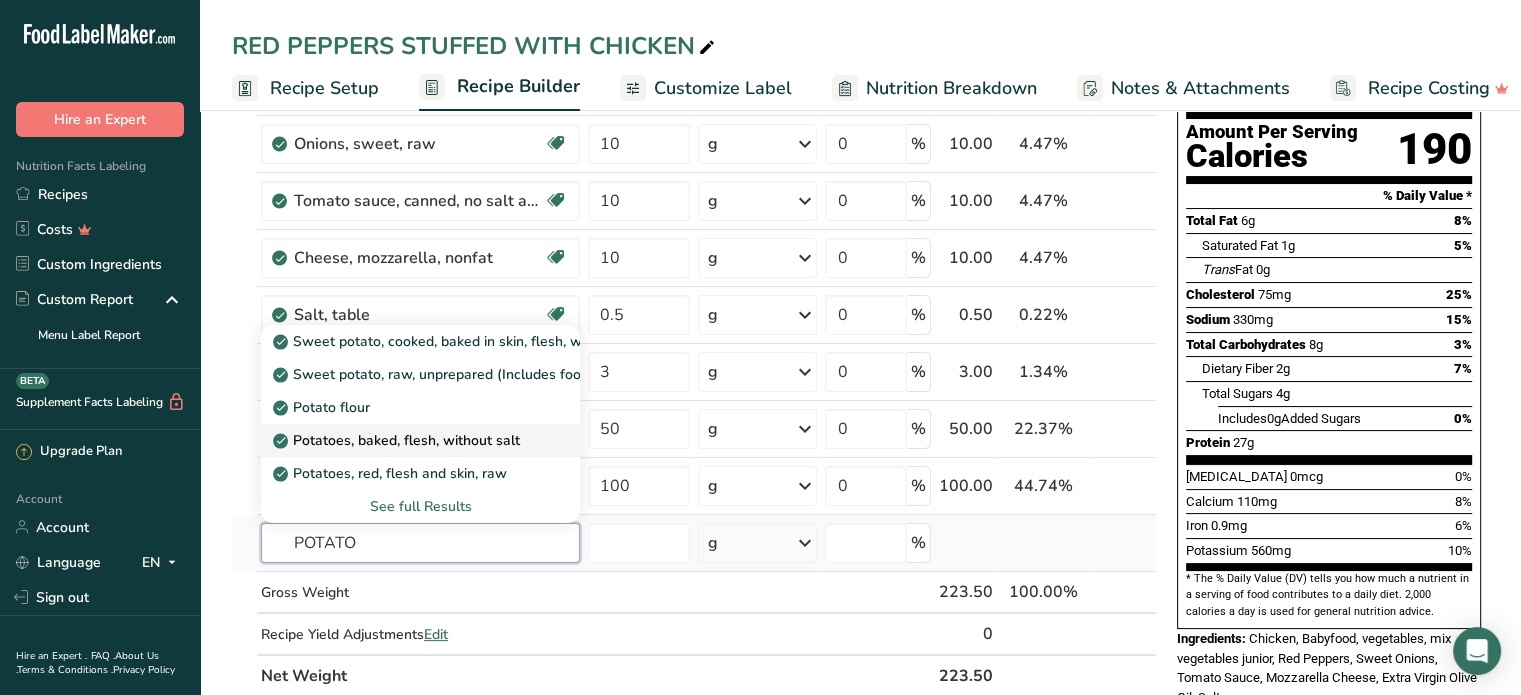 type on "POTATO" 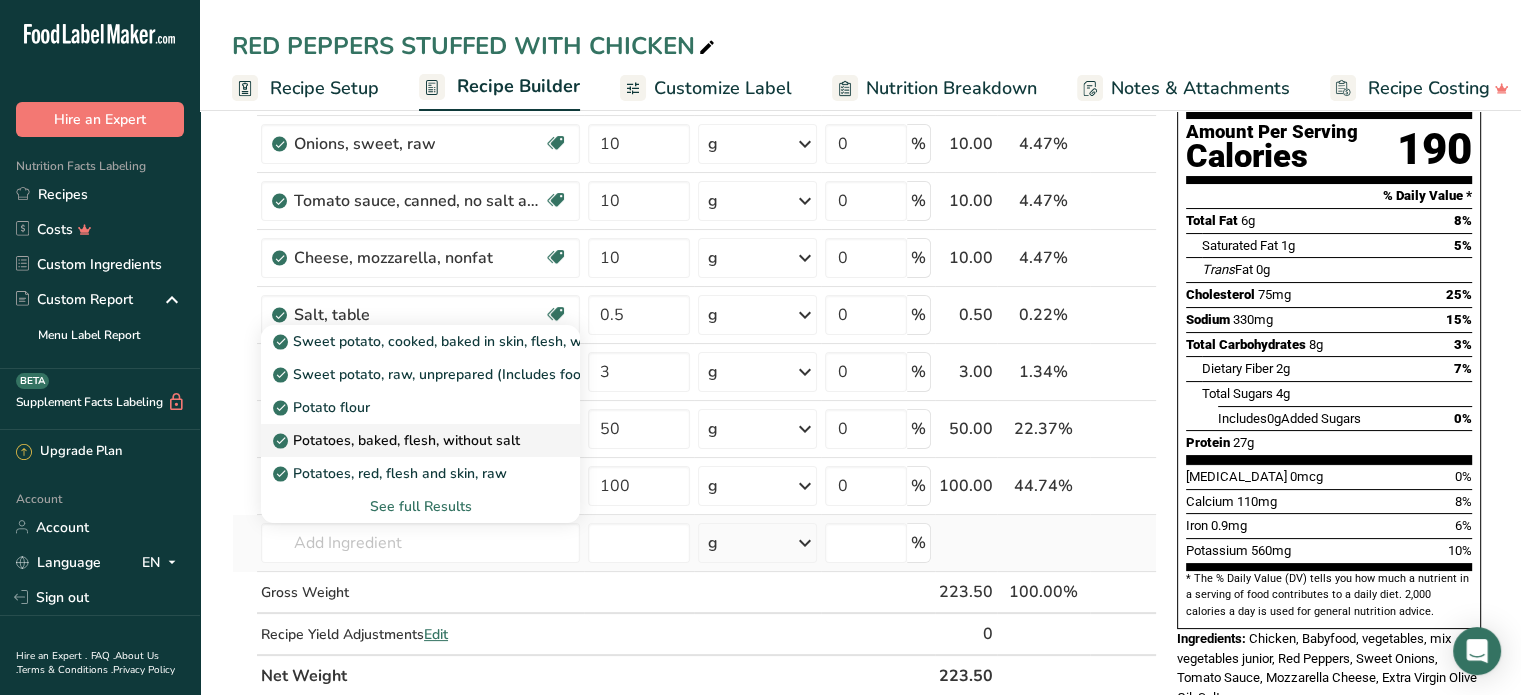 click on "Potatoes, baked, flesh, without salt" at bounding box center [398, 440] 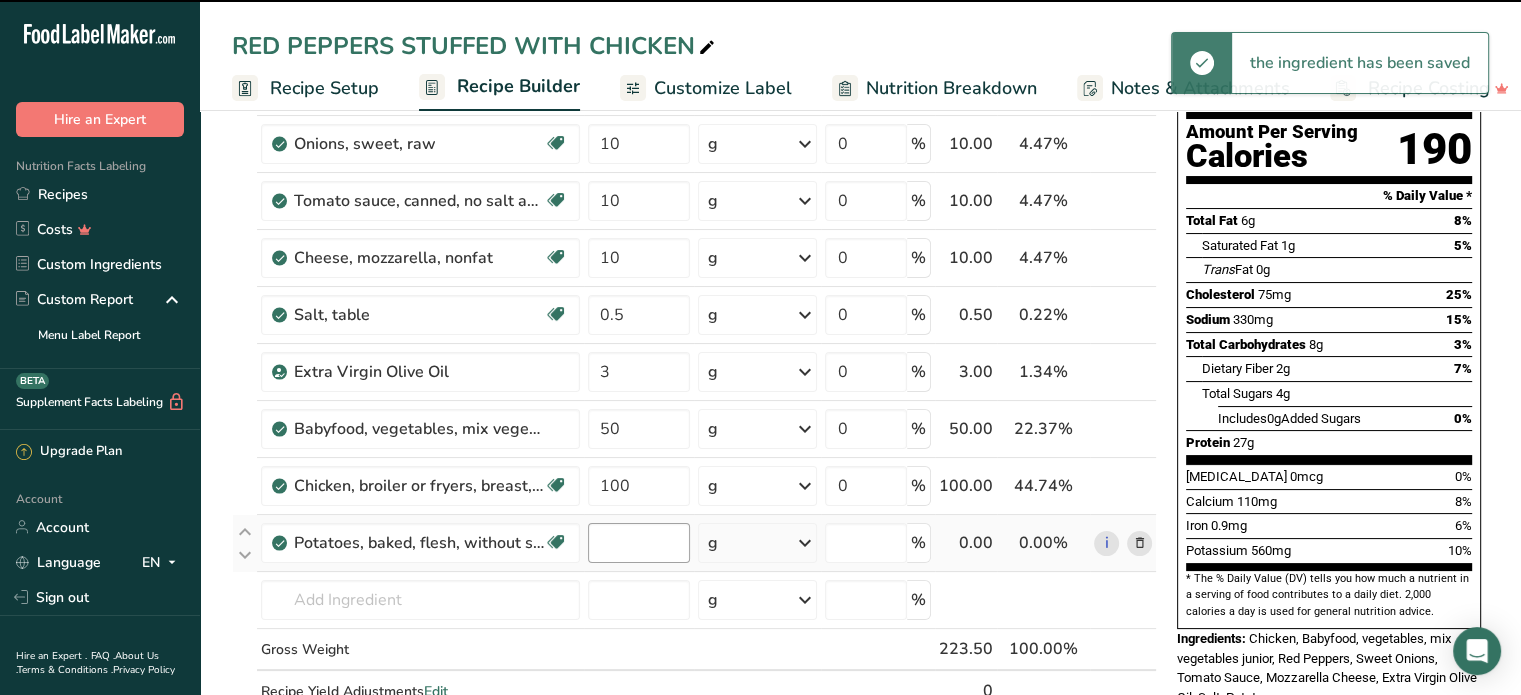 type on "0" 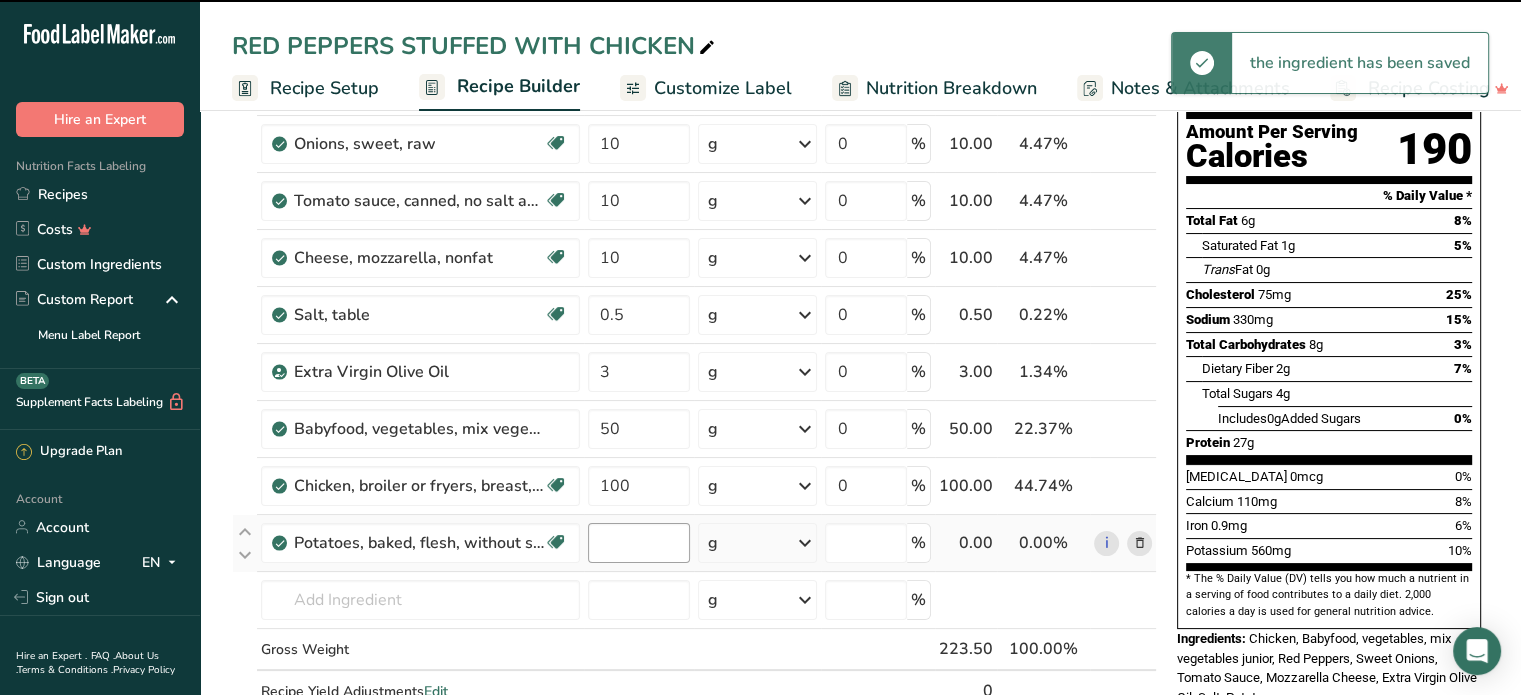 type on "0" 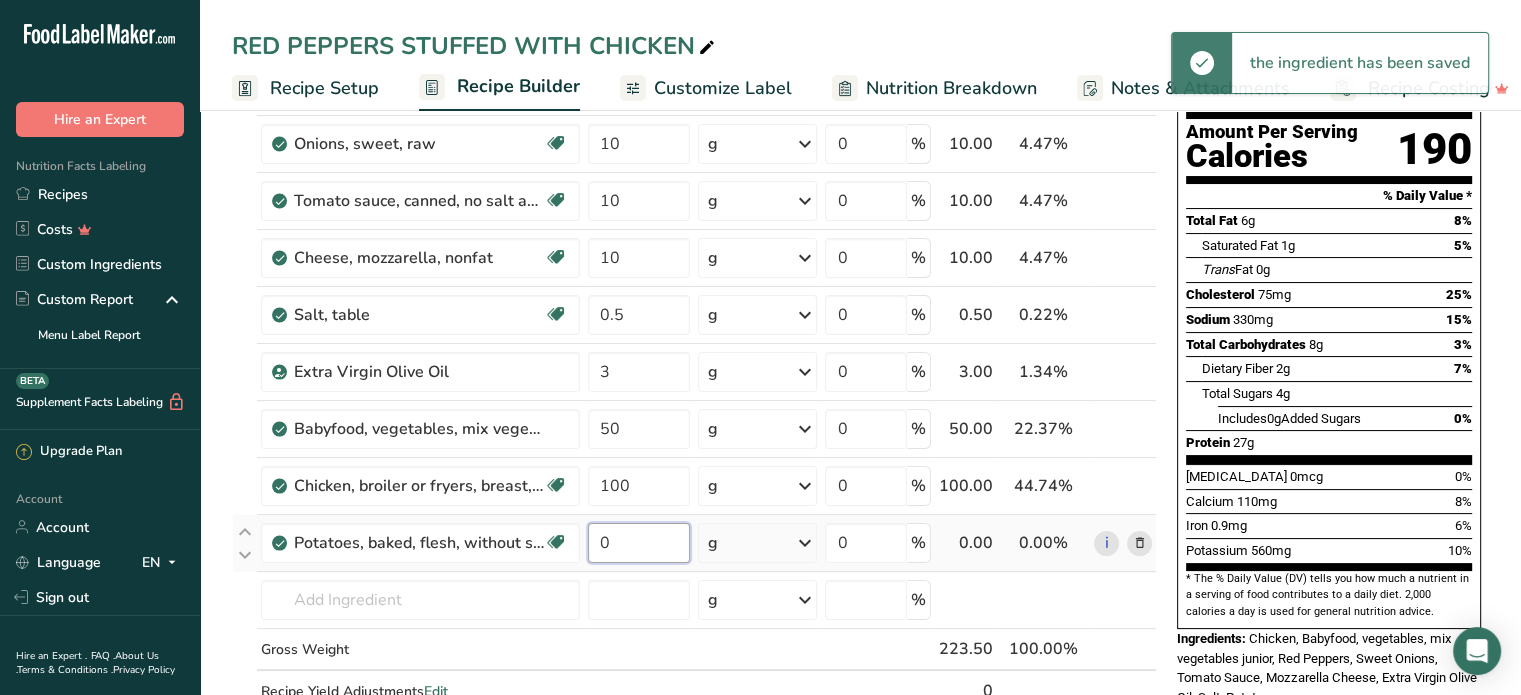 click on "0" at bounding box center (639, 543) 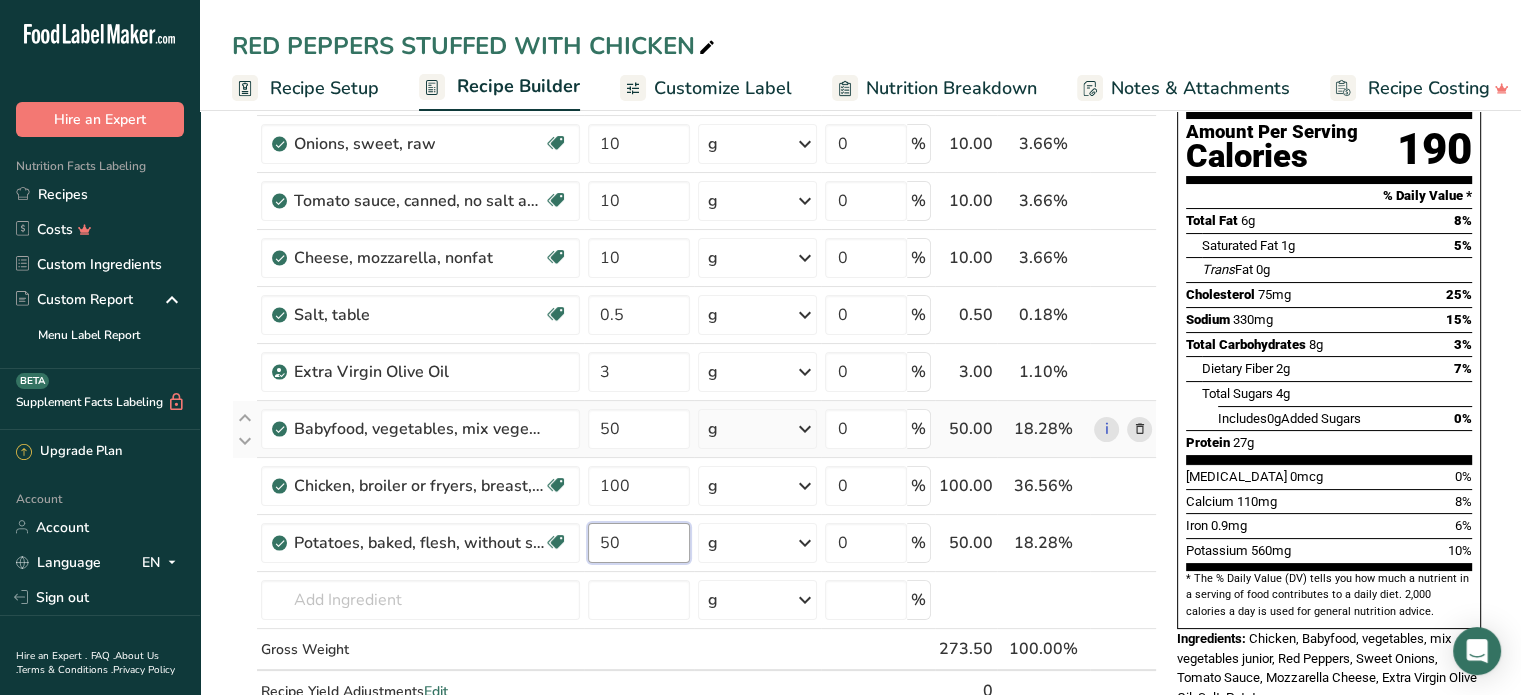 type on "50" 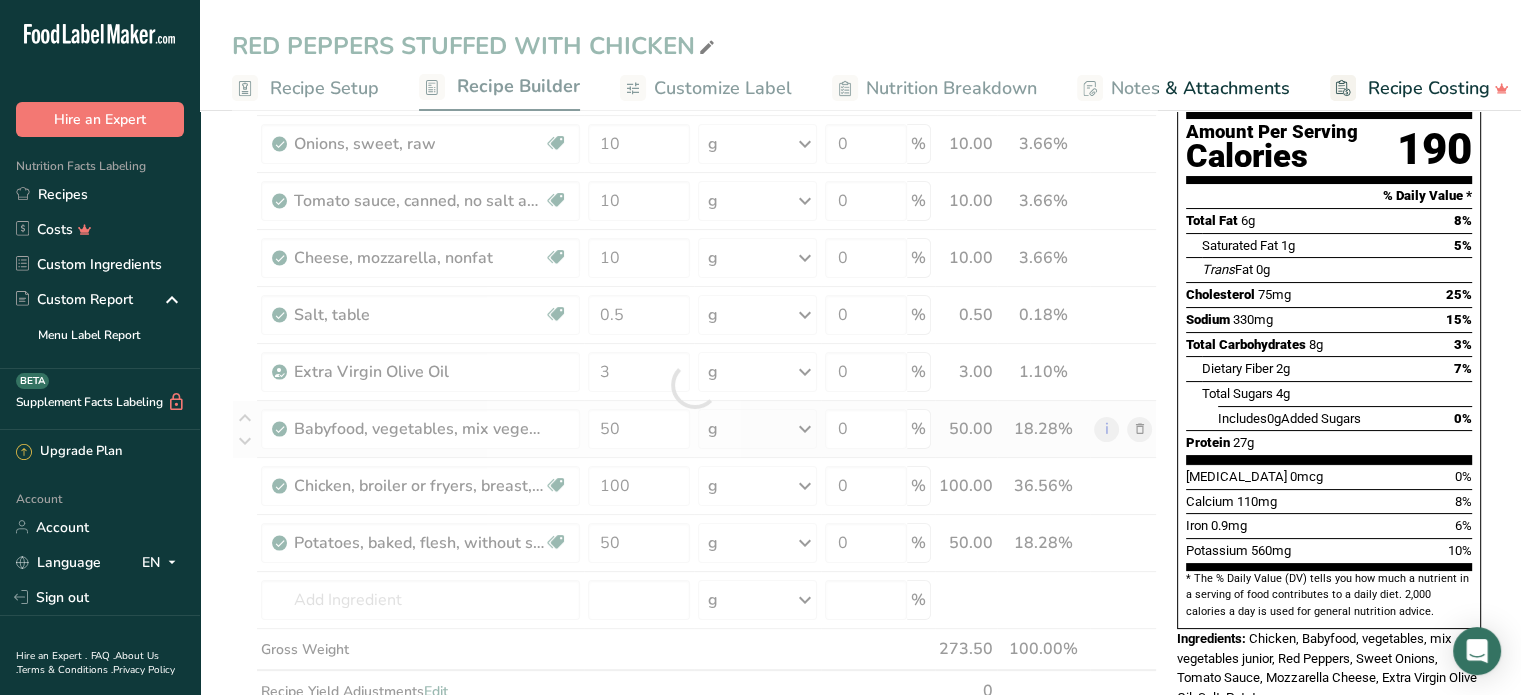 click on "Ingredient *
Amount *
Unit *
Waste *   .a-a{fill:#347362;}.b-a{fill:#fff;}          Grams
Percentage
Peppers, sweet, red, raw
Source of Antioxidants
Dairy free
Gluten free
Vegan
Vegetarian
Soy free
40
g
Portions
1 cup, chopped
1 cup, sliced
1 tablespoon
See more
Weight Units
g
kg
mg
See more
Volume Units
l
Volume units require a density conversion. If you know your ingredient's density enter it below. Otherwise, click on "RIA" our AI Regulatory bot - she will be able to help you
lb/ft3
g/cm3
mL" at bounding box center (694, 385) 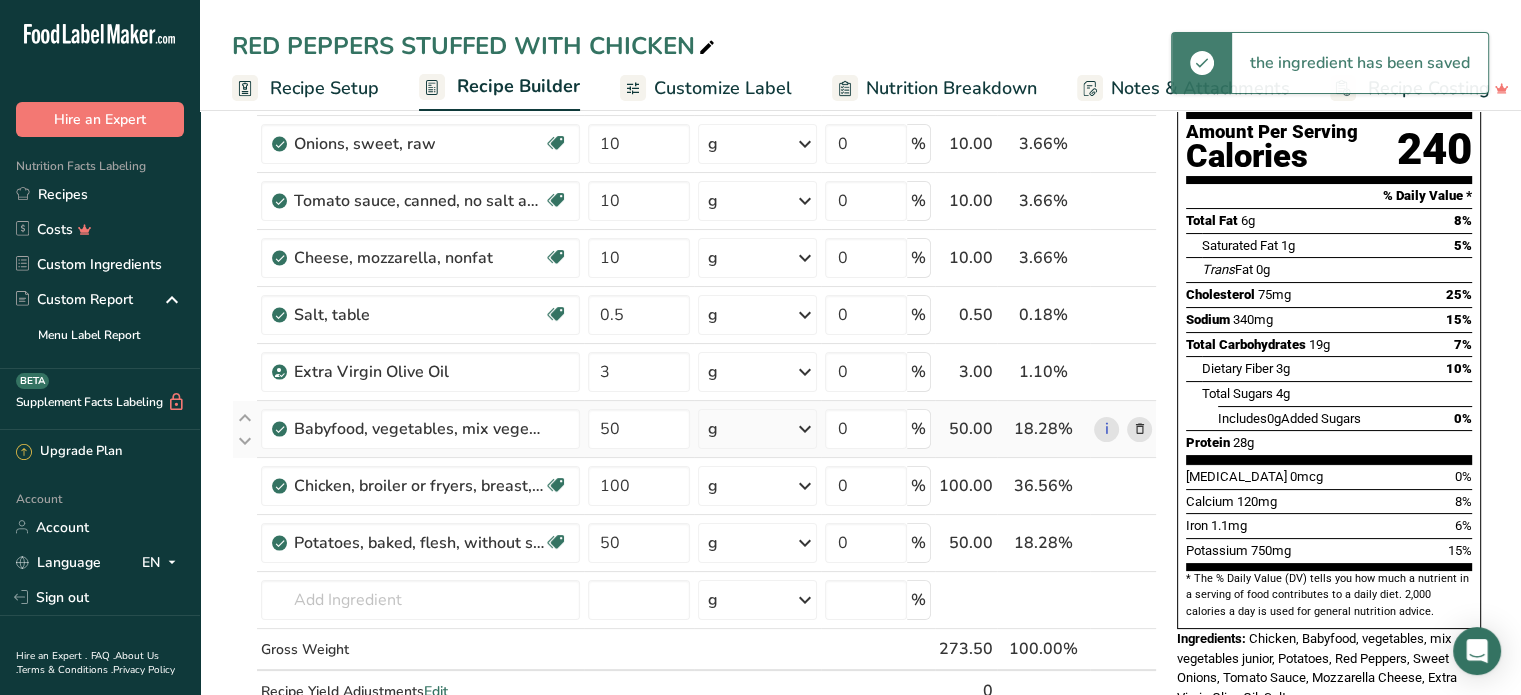 click at bounding box center [1139, 429] 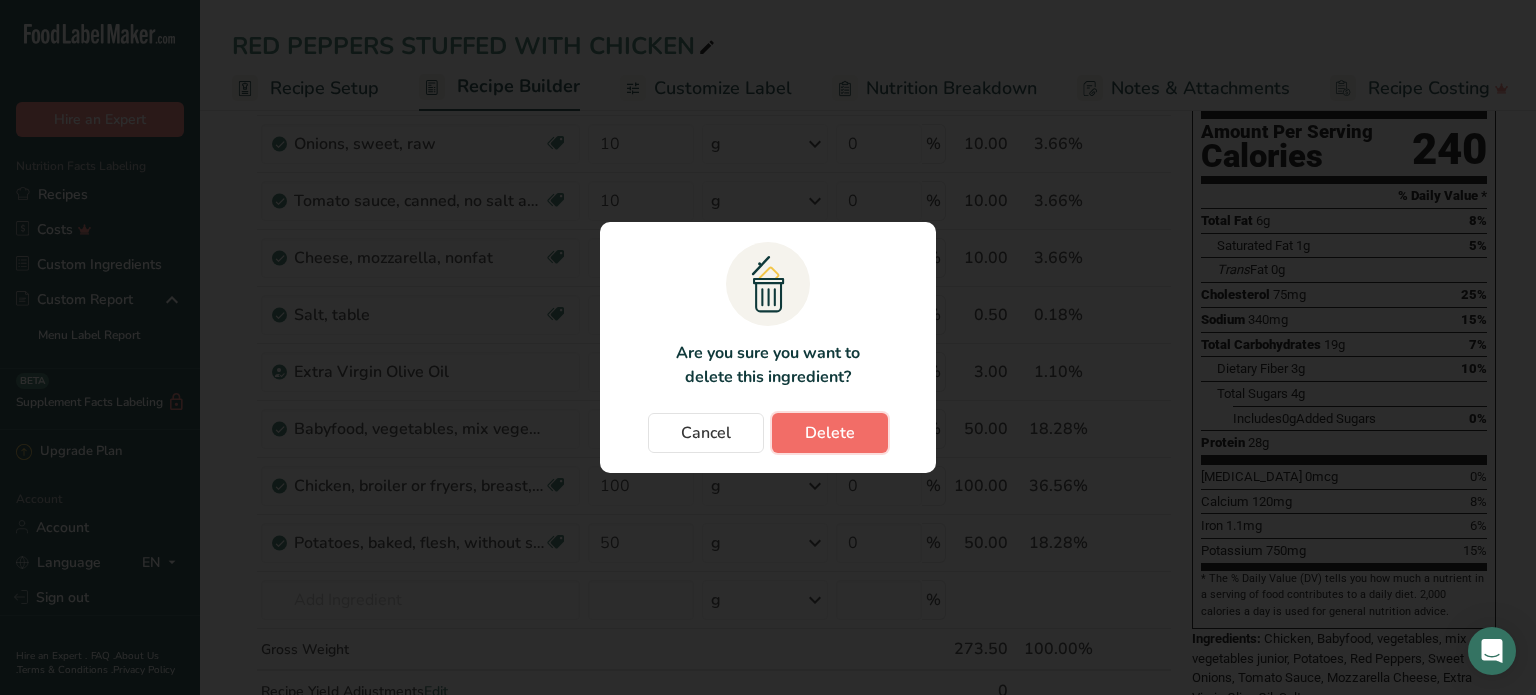 click on "Delete" at bounding box center [830, 433] 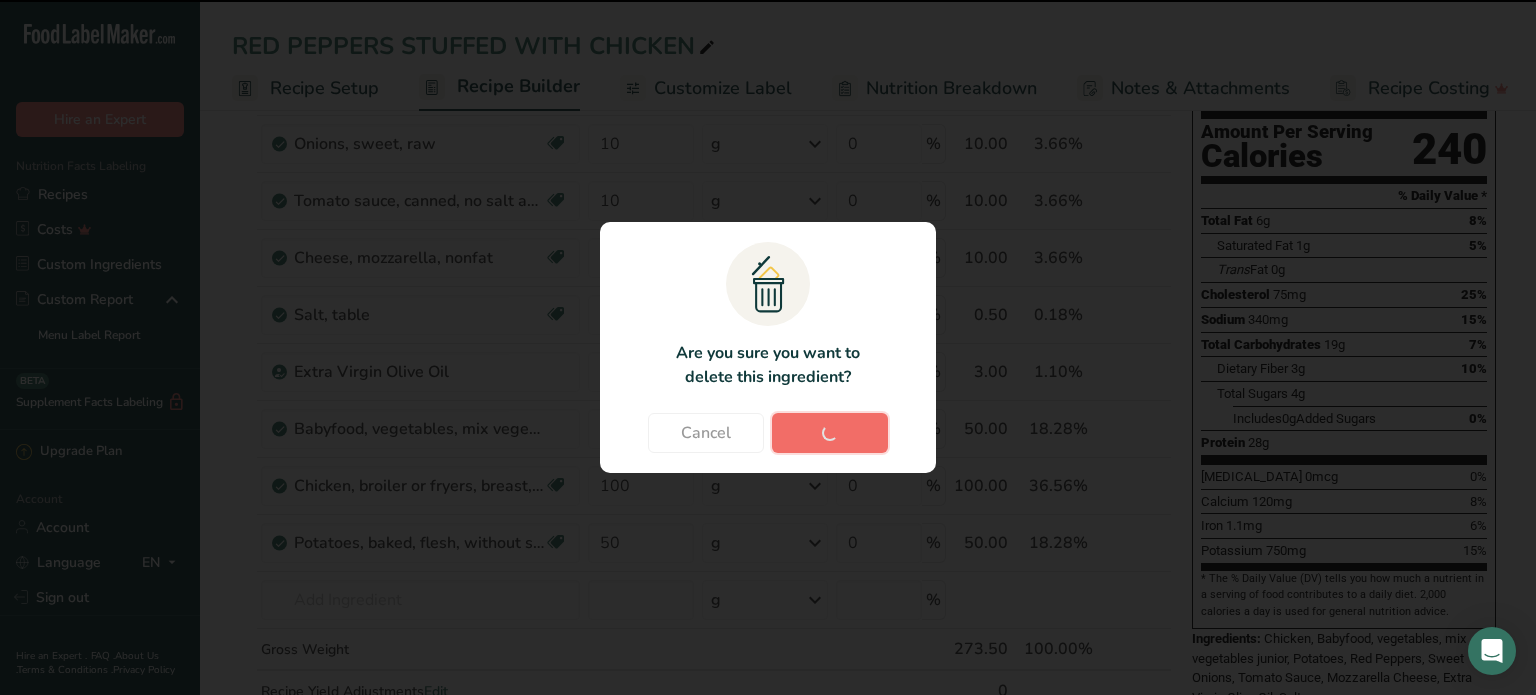 type on "100" 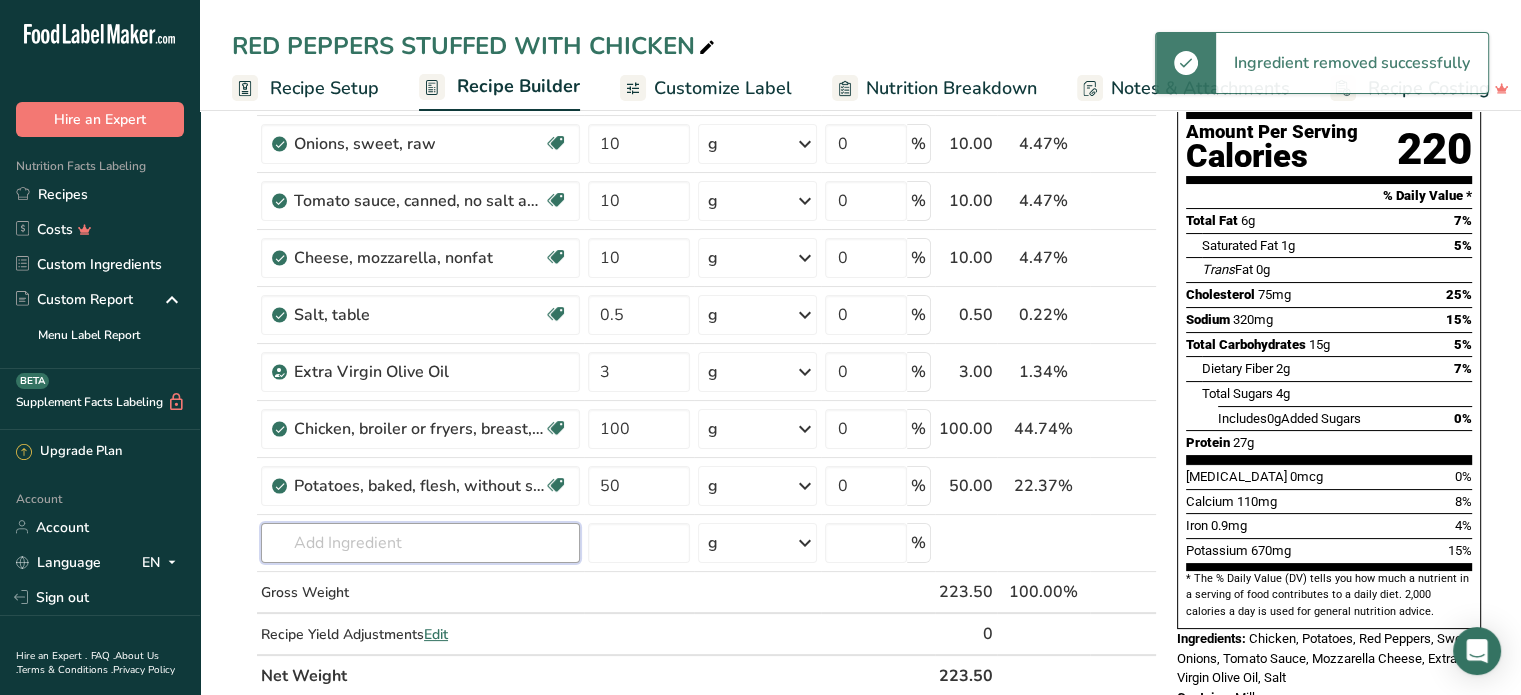 click at bounding box center [420, 543] 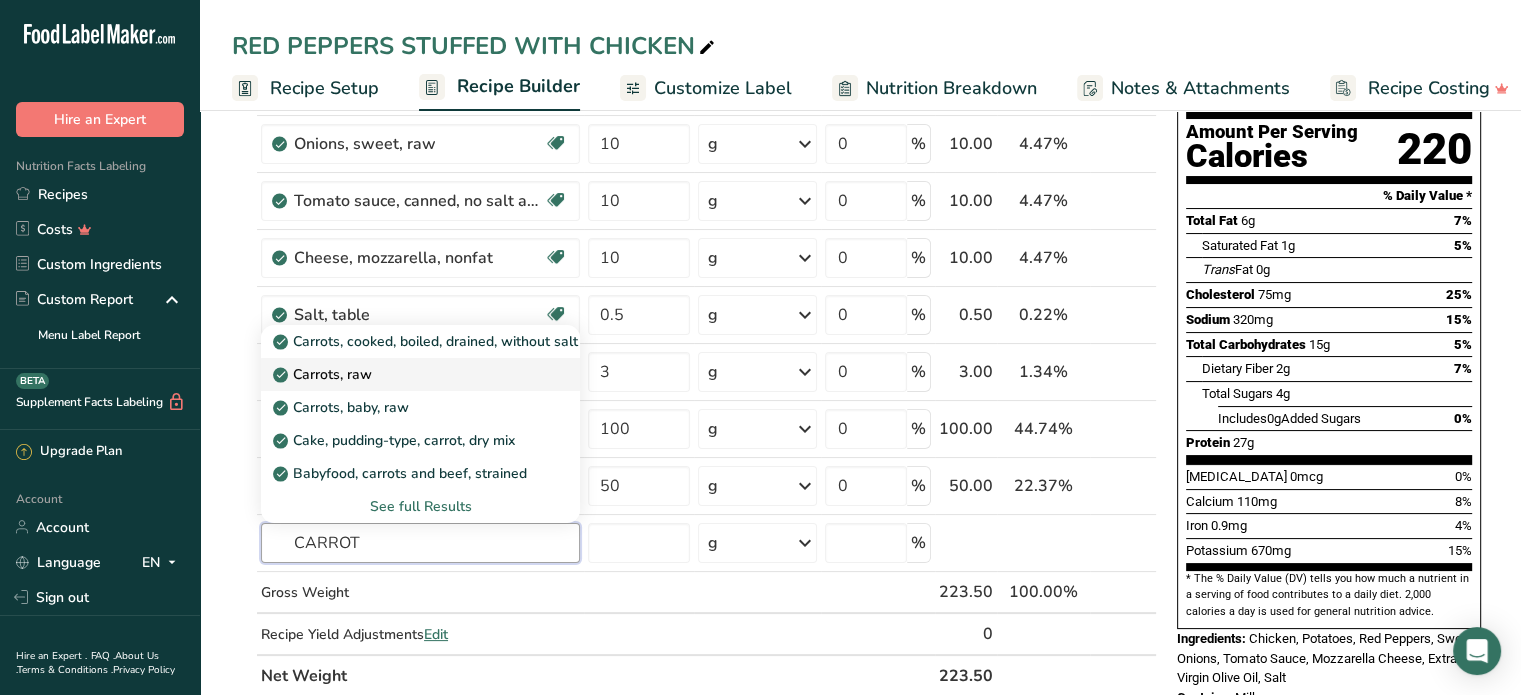 type on "CARROT" 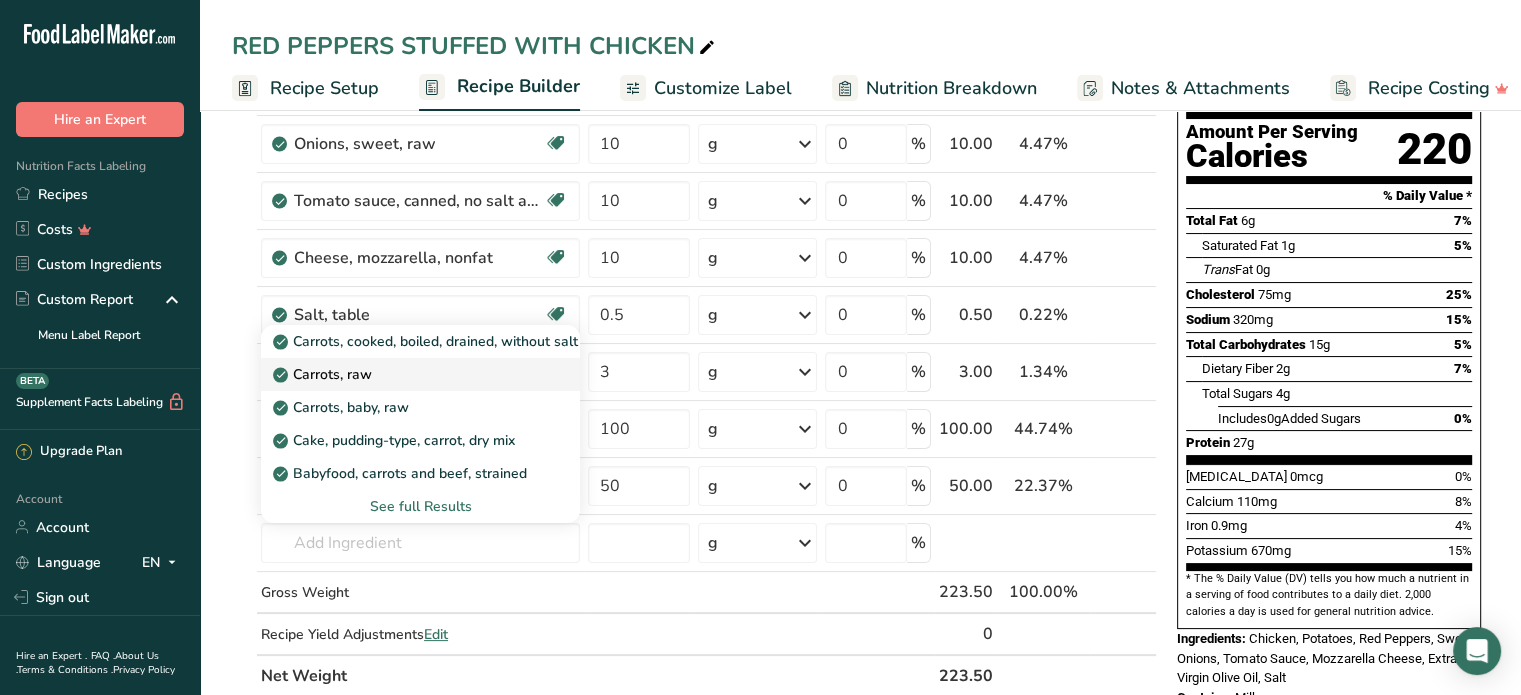 click on "Carrots, raw" at bounding box center [324, 374] 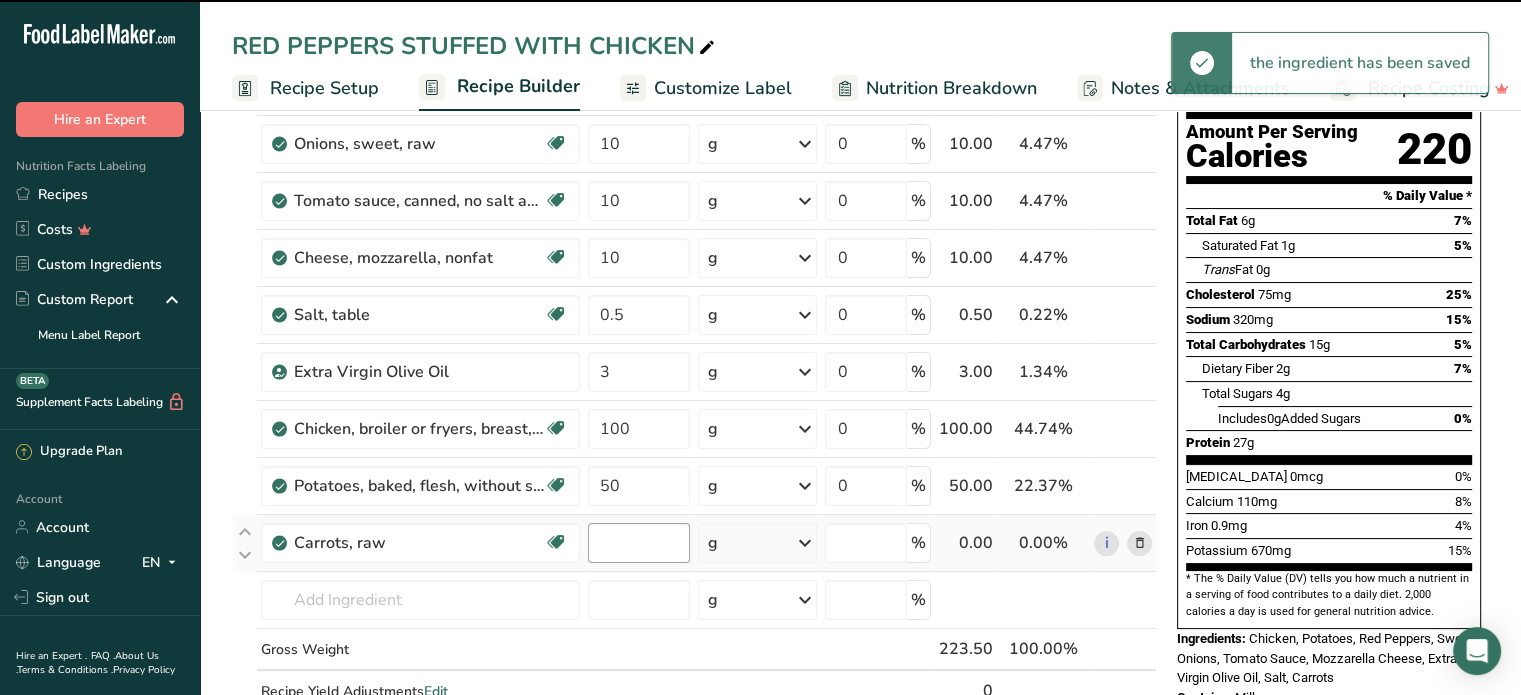 type on "0" 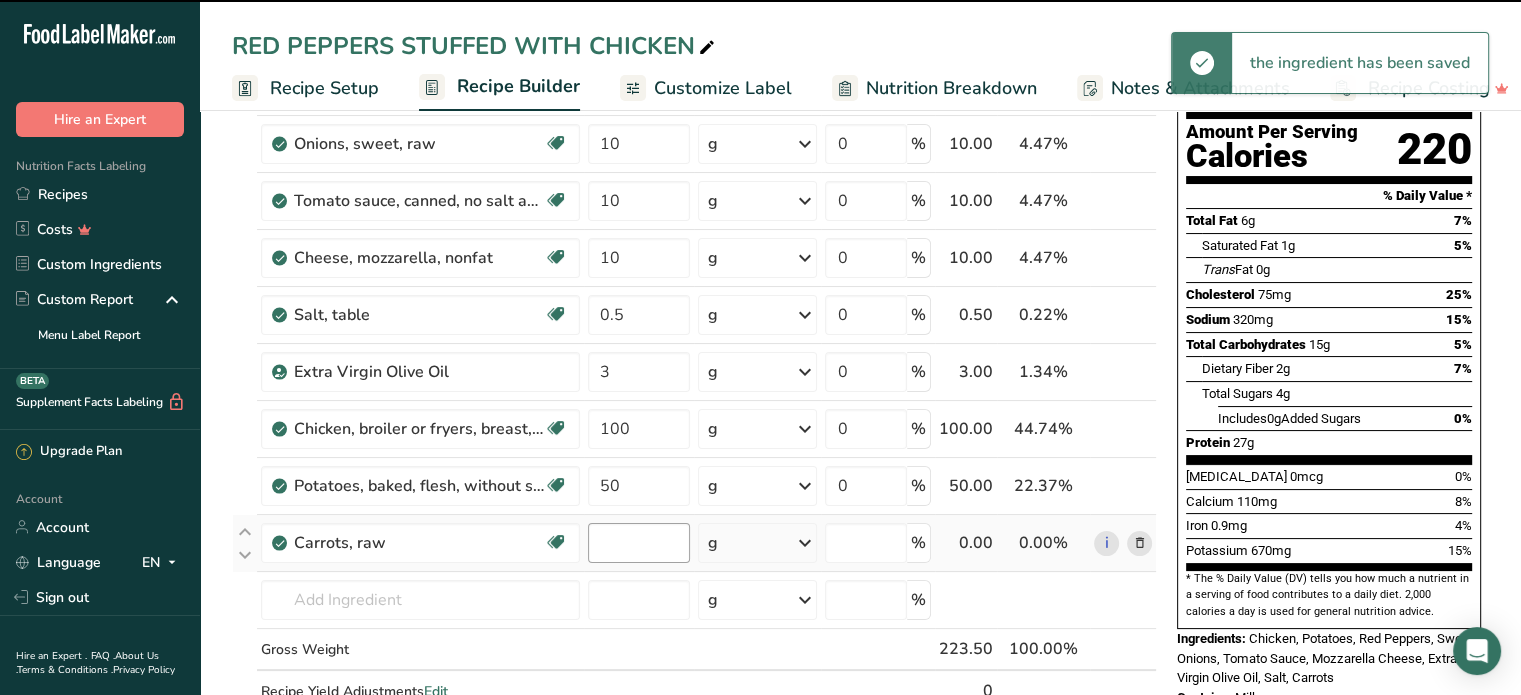 type on "0" 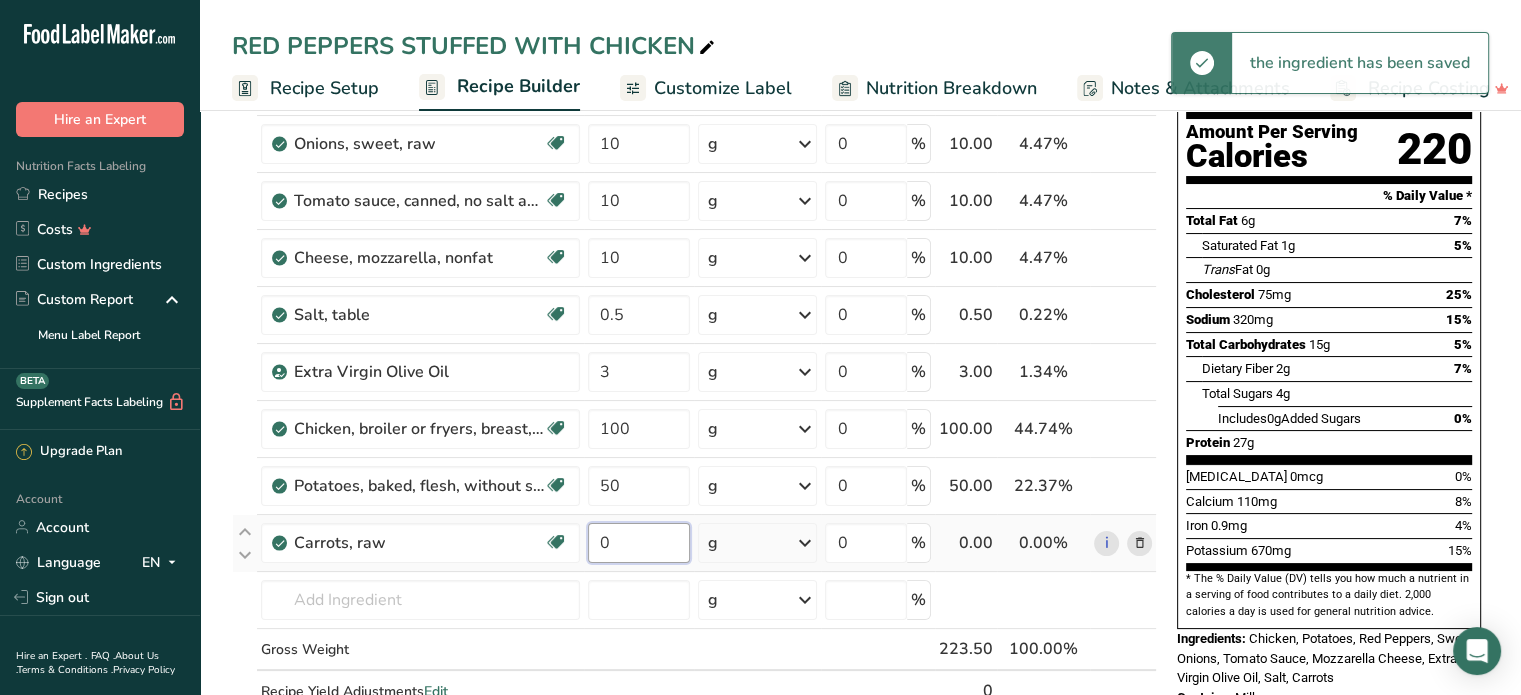 click on "0" at bounding box center (639, 543) 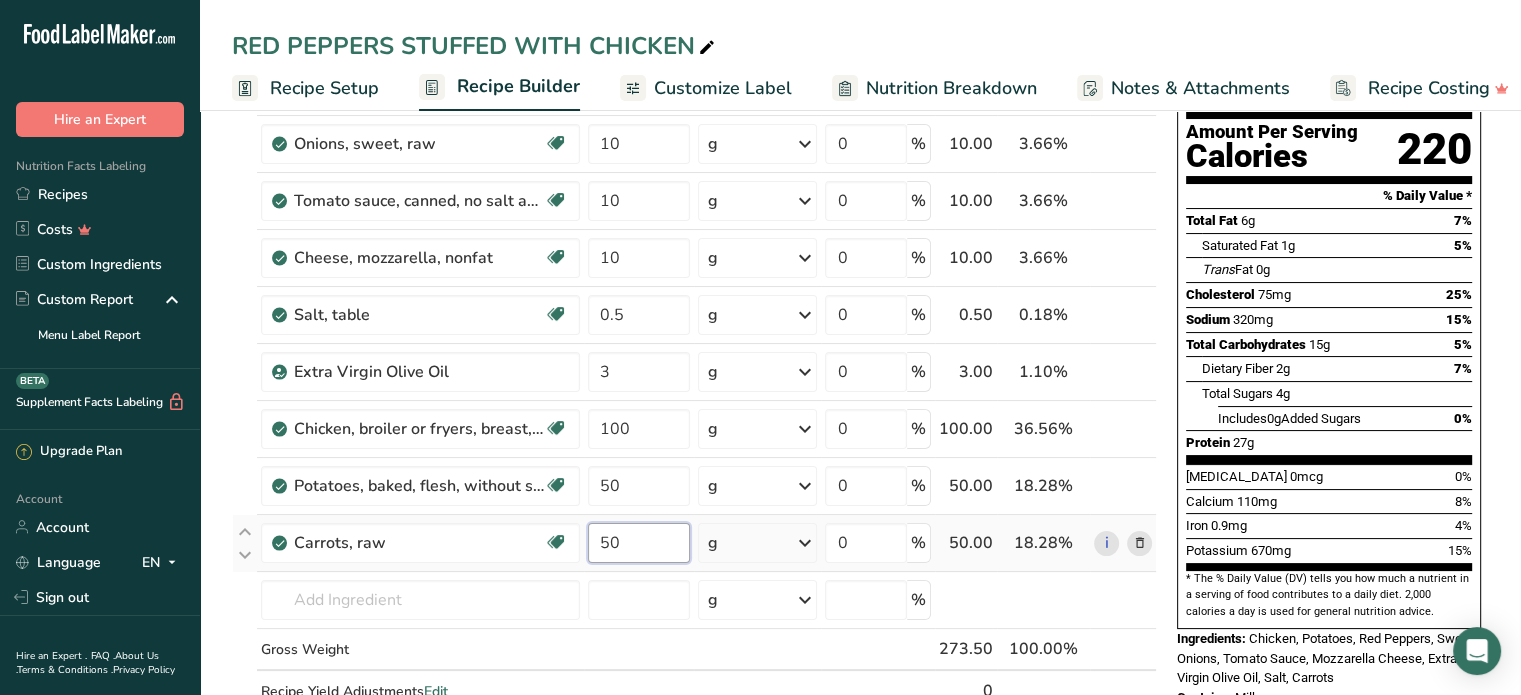 type on "5" 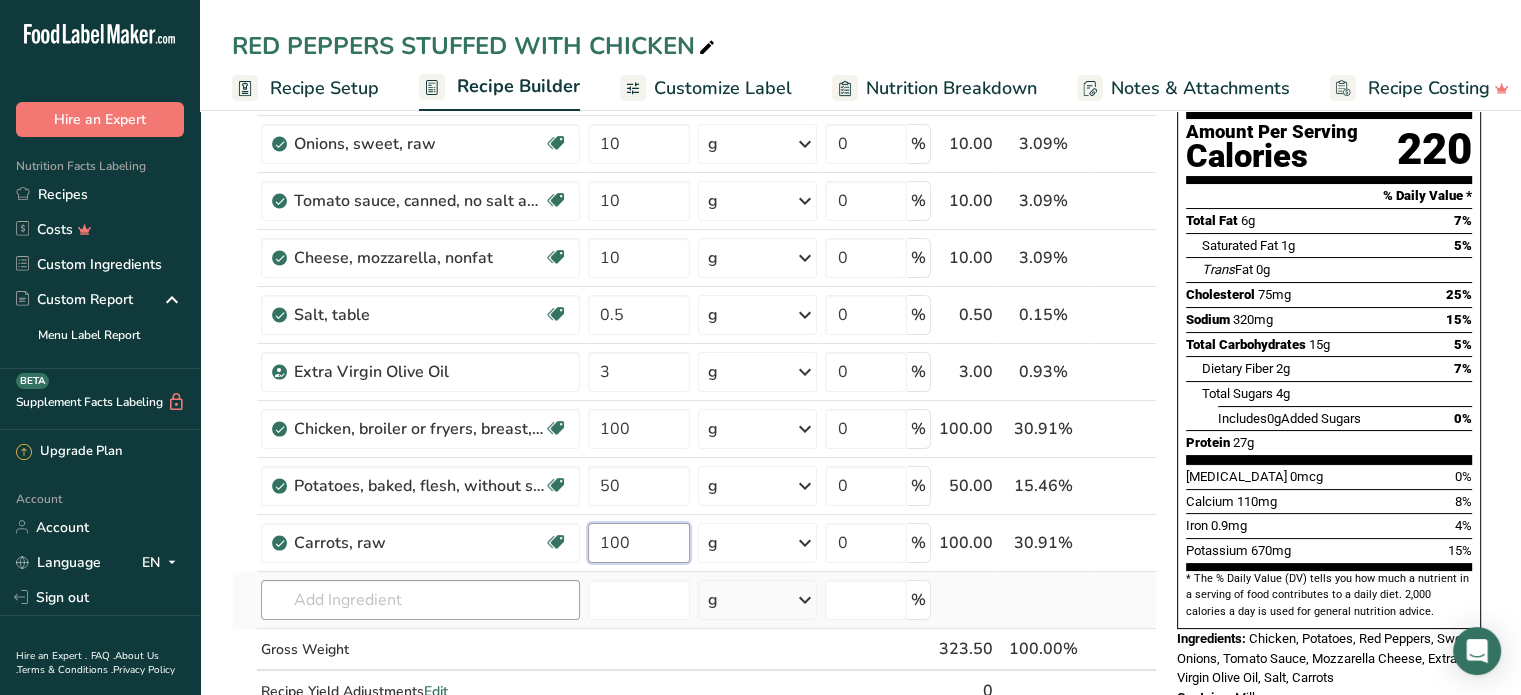 type on "100" 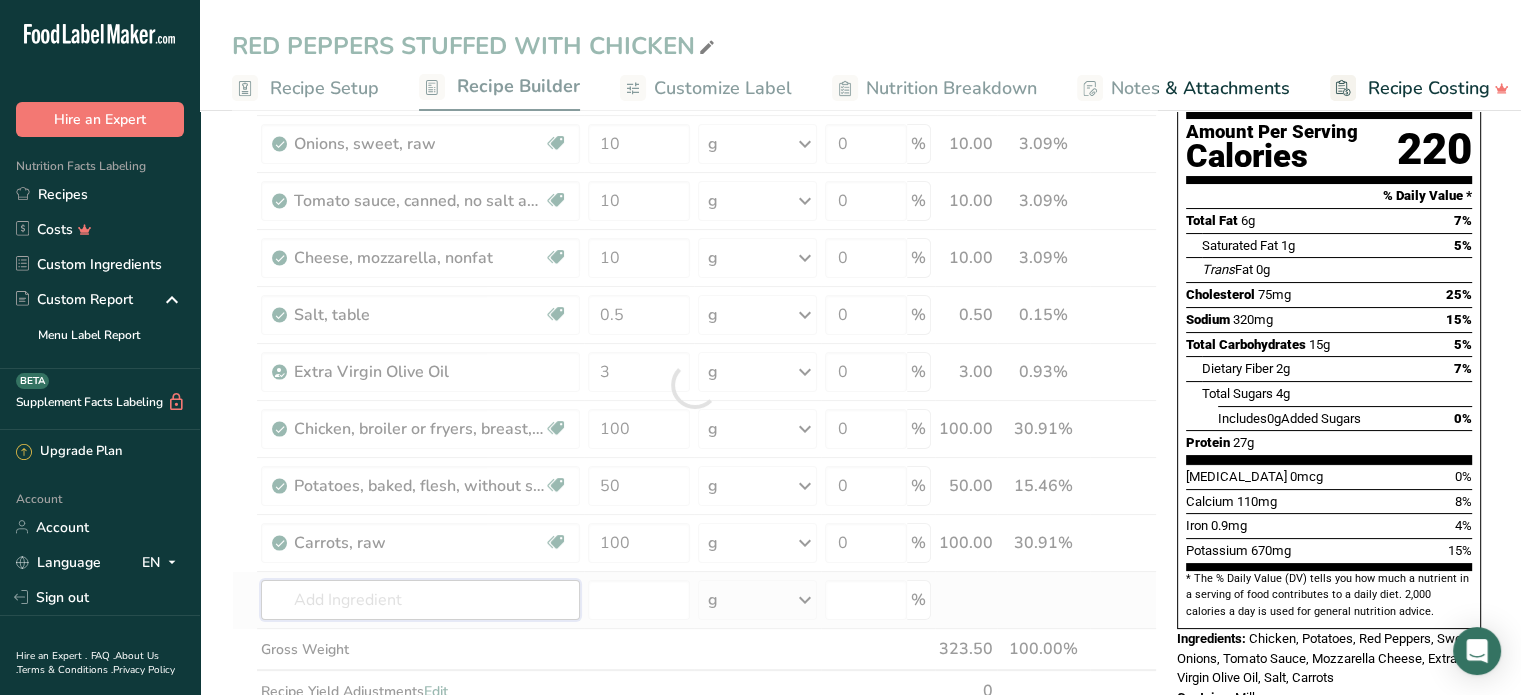 click on "Ingredient *
Amount *
Unit *
Waste *   .a-a{fill:#347362;}.b-a{fill:#fff;}          Grams
Percentage
Peppers, sweet, red, raw
Source of Antioxidants
Dairy free
Gluten free
Vegan
Vegetarian
Soy free
40
g
Portions
1 cup, chopped
1 cup, sliced
1 tablespoon
See more
Weight Units
g
kg
mg
See more
Volume Units
l
Volume units require a density conversion. If you know your ingredient's density enter it below. Otherwise, click on "RIA" our AI Regulatory bot - she will be able to help you
lb/ft3
g/cm3
mL" at bounding box center [694, 385] 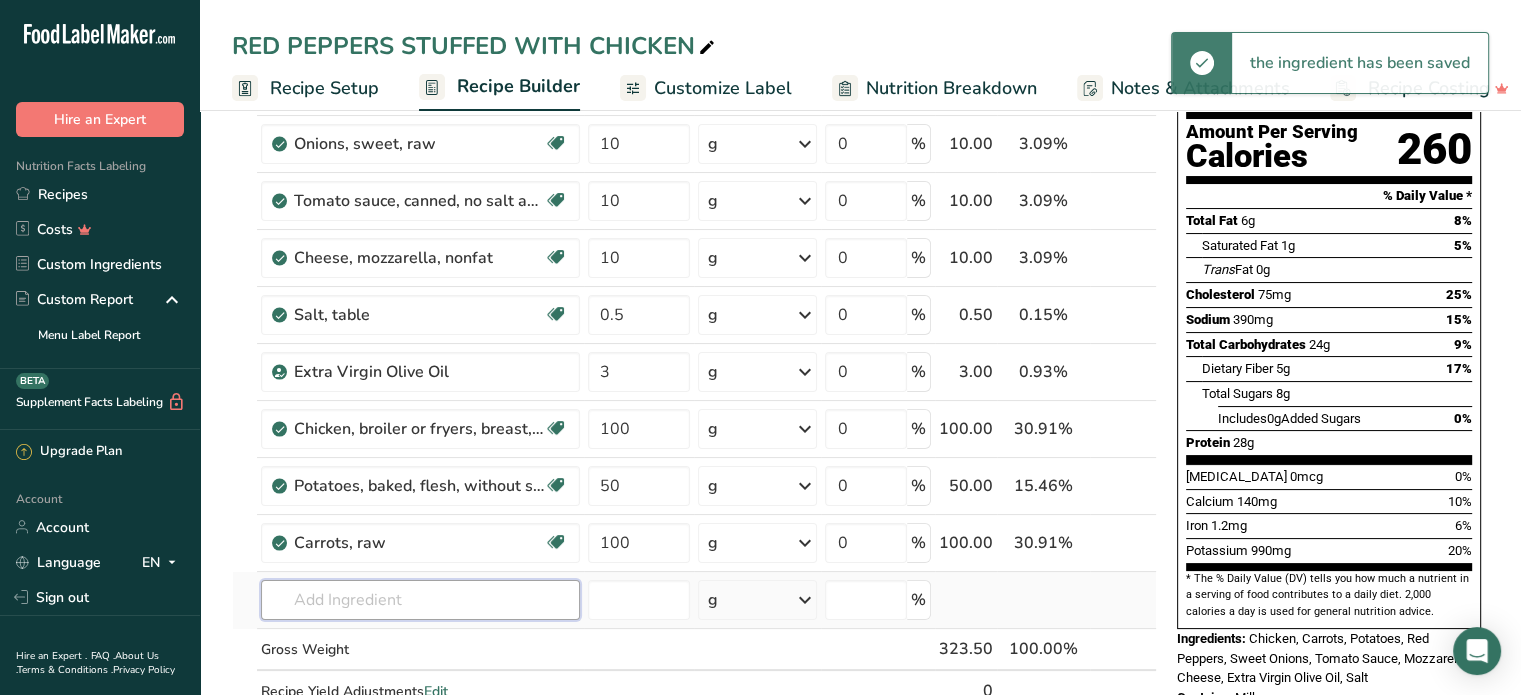 type on "M" 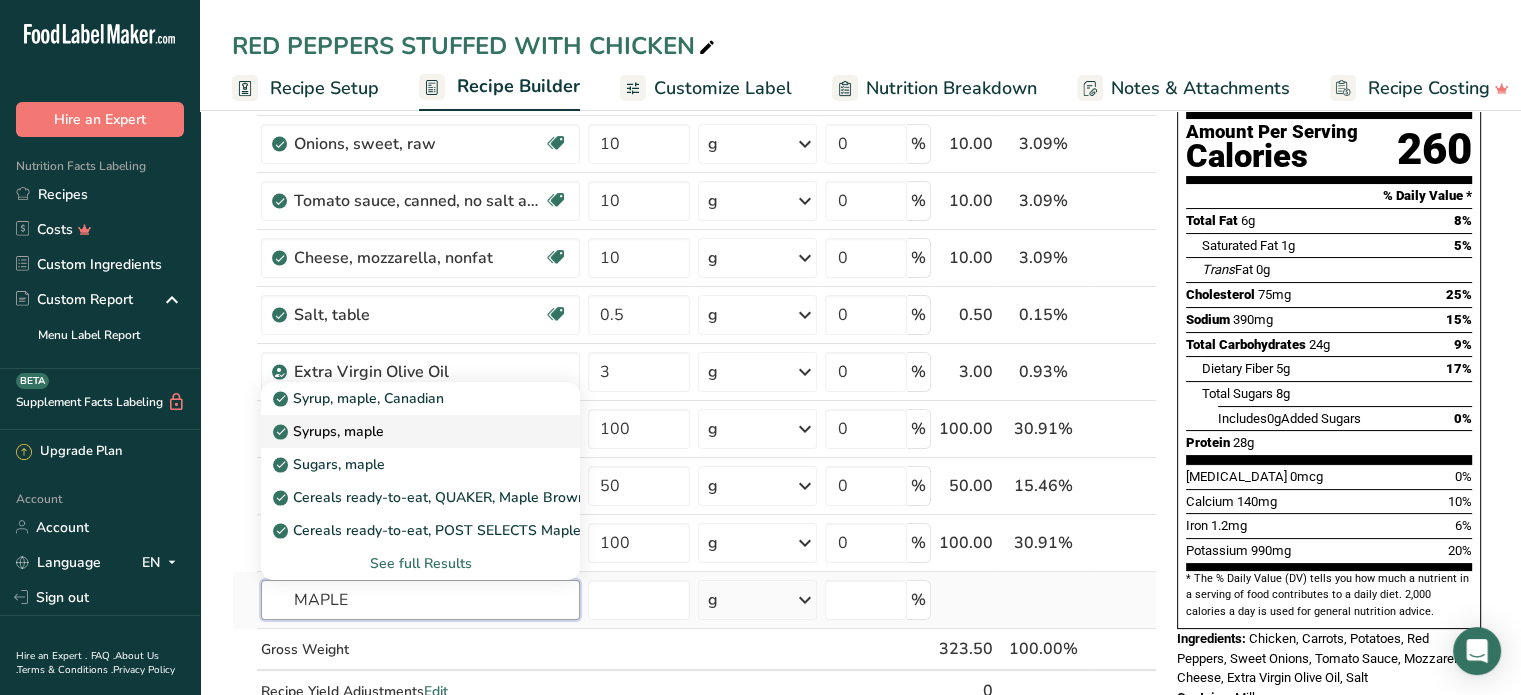 type on "MAPLE" 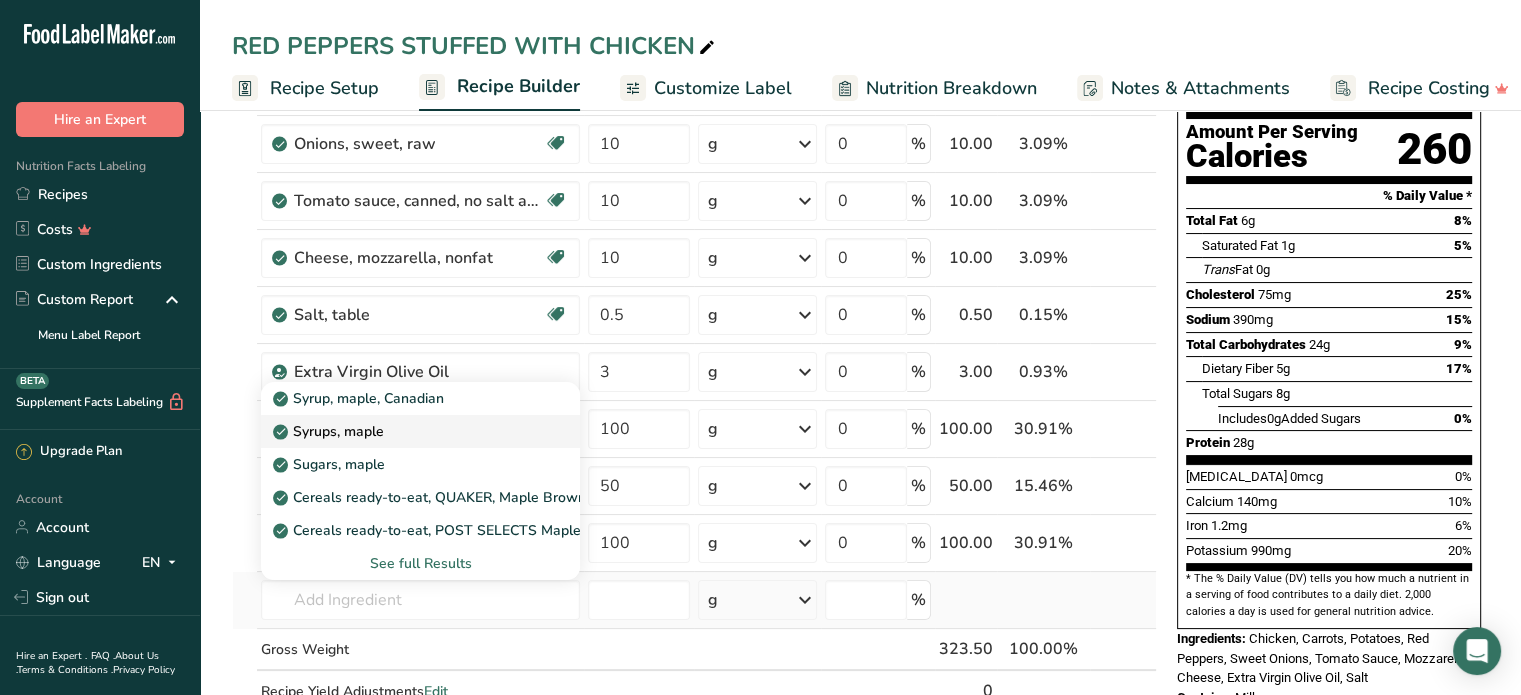 click on "Syrups, maple" at bounding box center [330, 431] 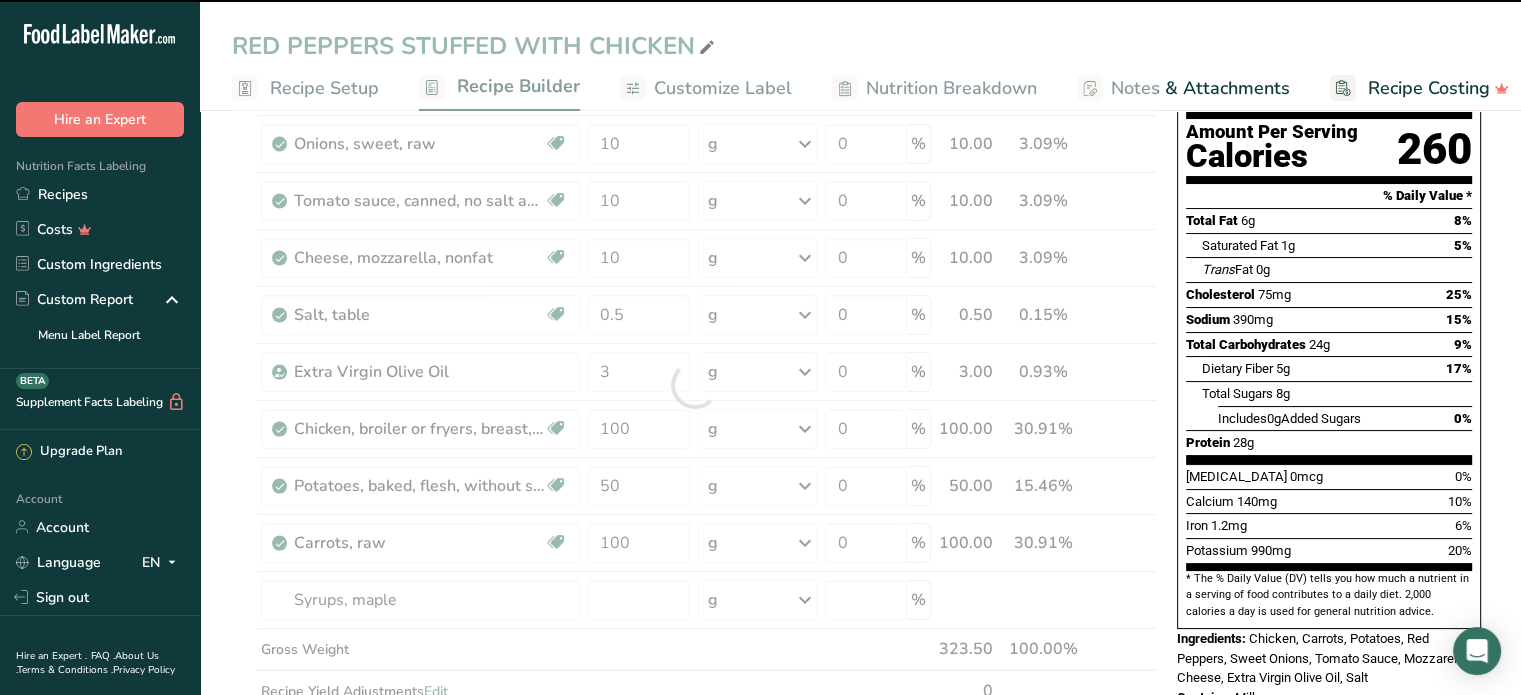 type on "0" 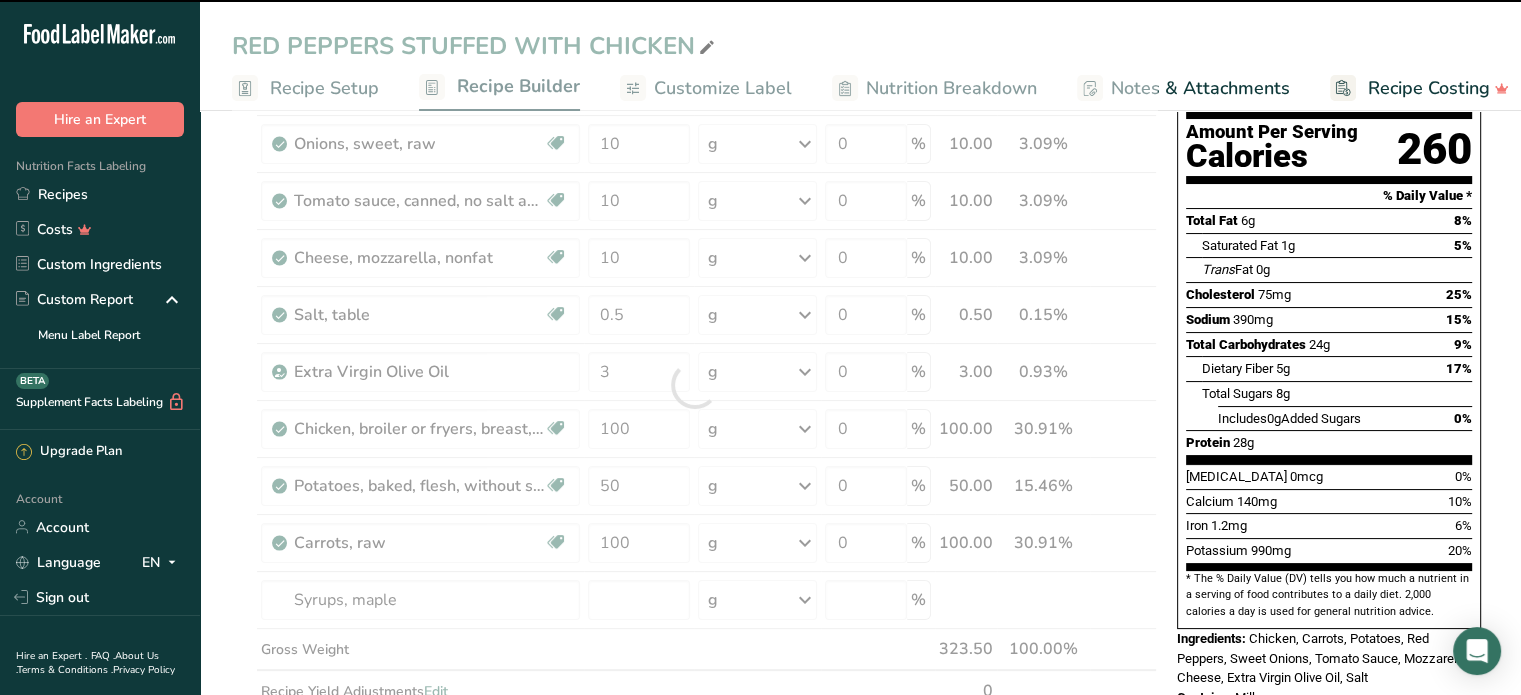 type on "0" 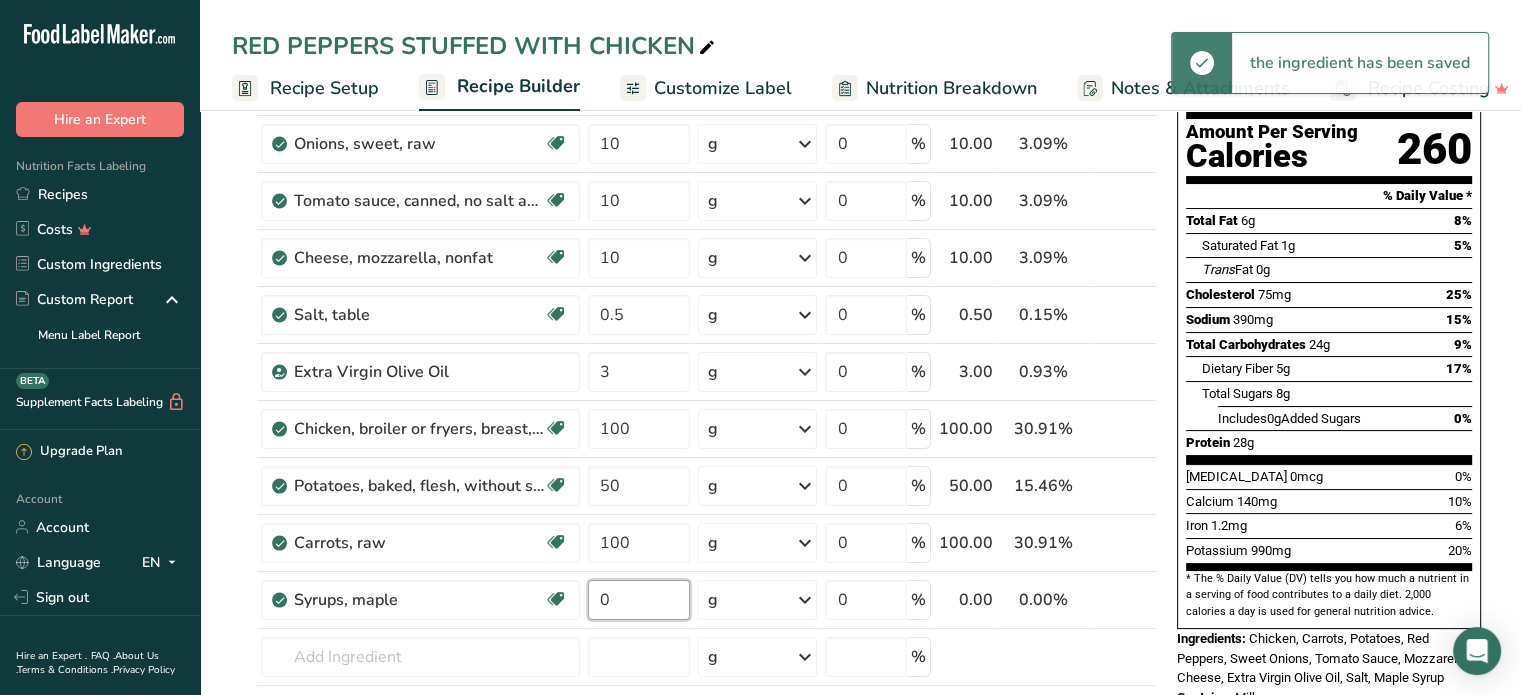 click on "0" at bounding box center (639, 600) 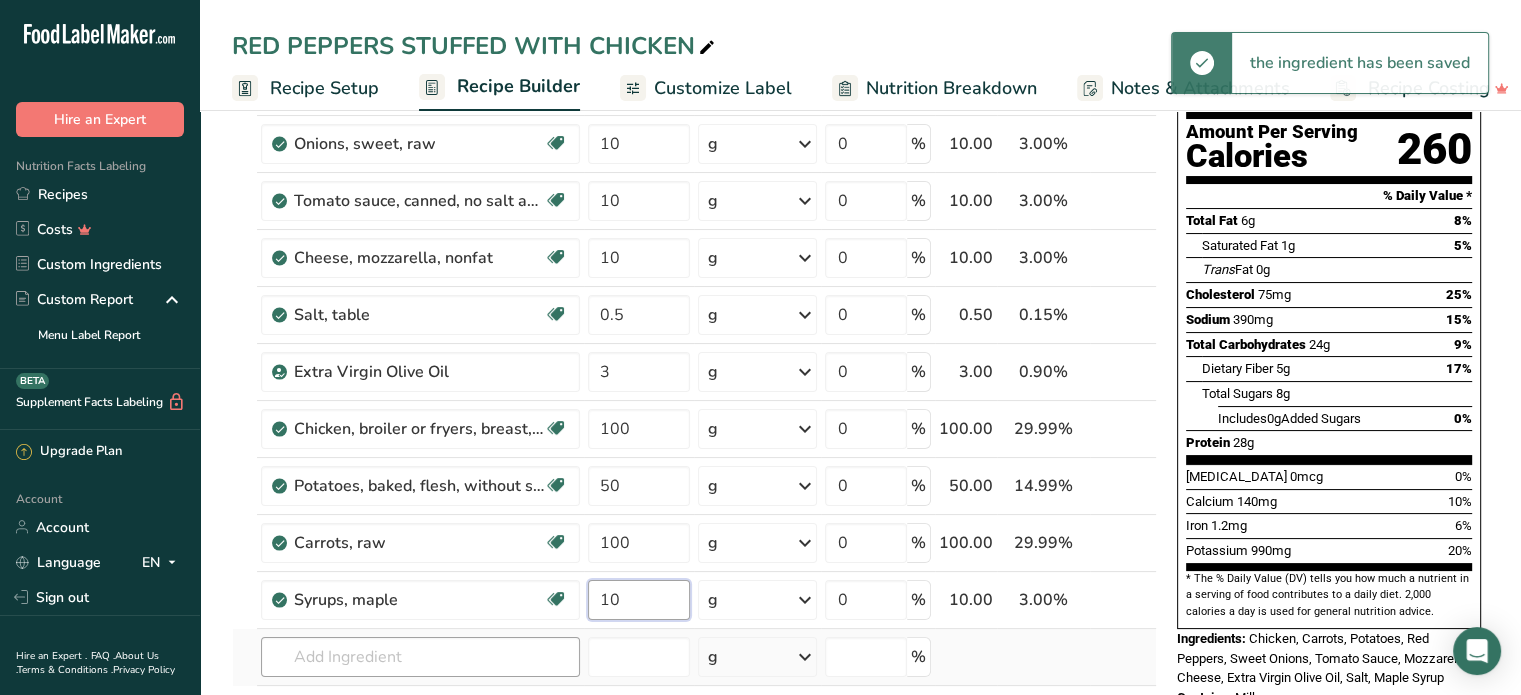 type on "10" 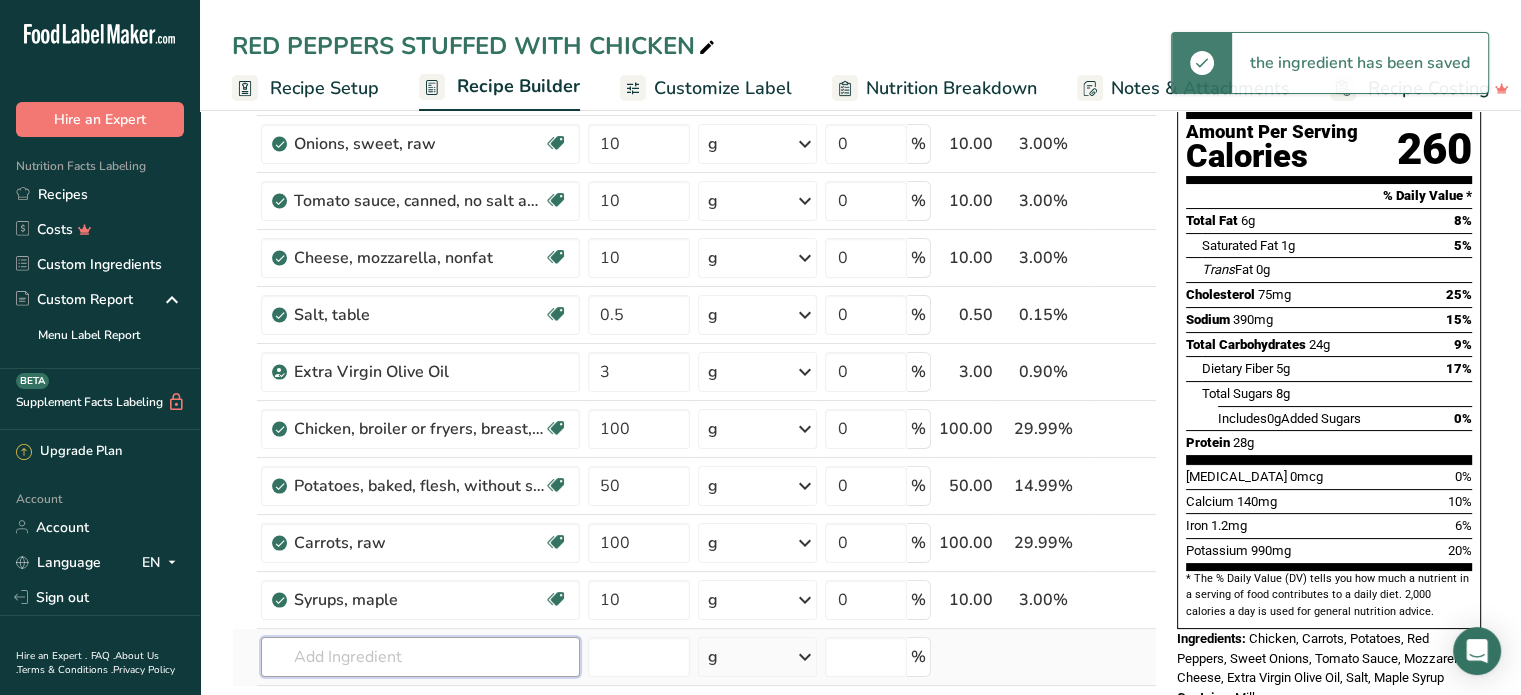 click on "Ingredient *
Amount *
Unit *
Waste *   .a-a{fill:#347362;}.b-a{fill:#fff;}          Grams
Percentage
Peppers, sweet, red, raw
Source of Antioxidants
Dairy free
Gluten free
Vegan
Vegetarian
Soy free
40
g
Portions
1 cup, chopped
1 cup, sliced
1 tablespoon
See more
Weight Units
g
kg
mg
See more
Volume Units
l
Volume units require a density conversion. If you know your ingredient's density enter it below. Otherwise, click on "RIA" our AI Regulatory bot - she will be able to help you
lb/ft3
g/cm3
mL" at bounding box center (694, 413) 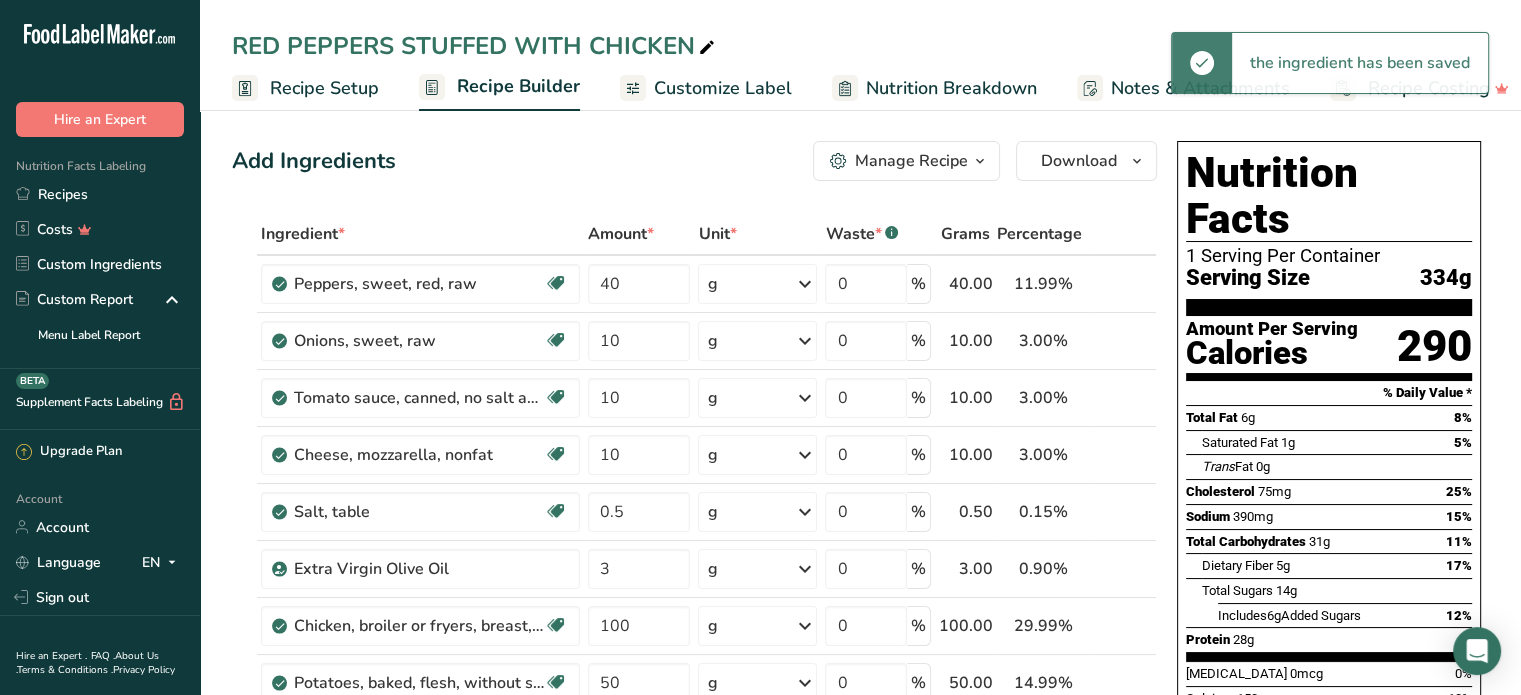 scroll, scrollTop: 0, scrollLeft: 0, axis: both 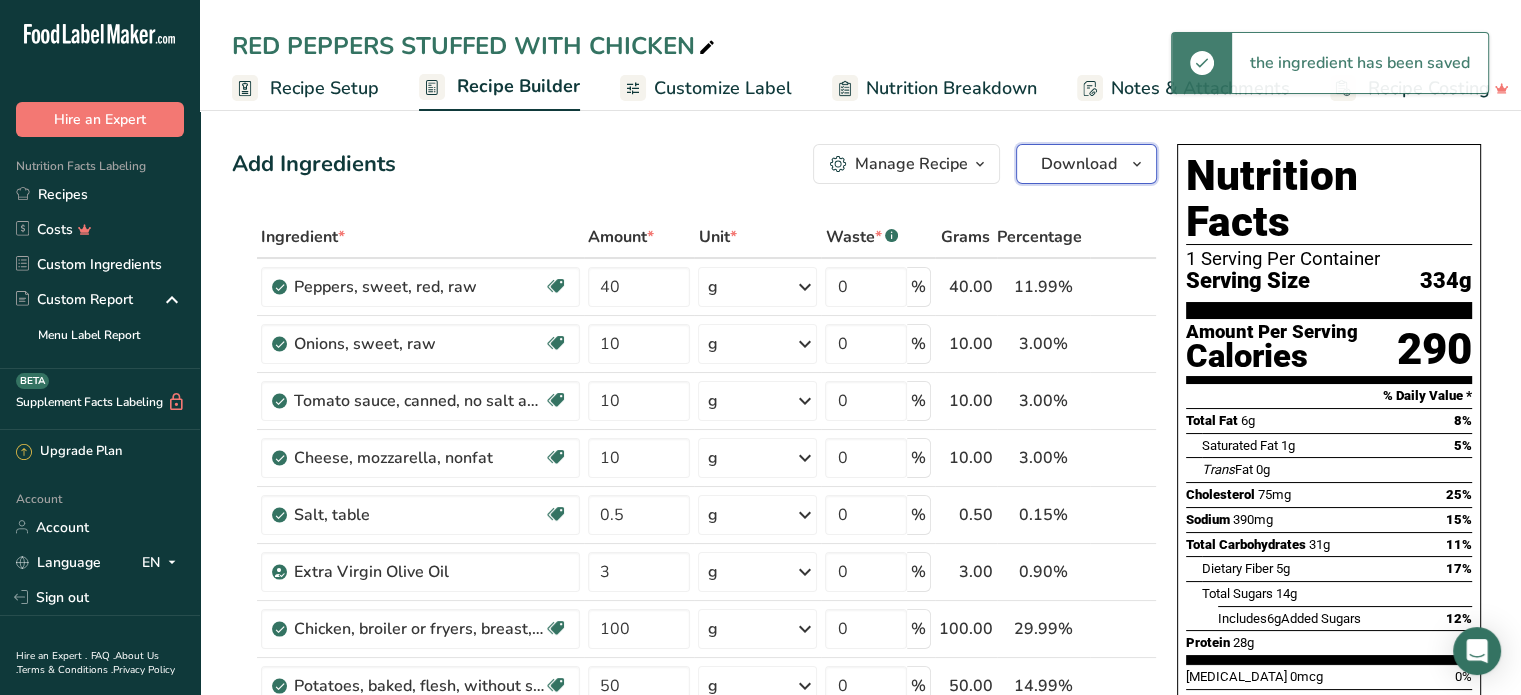 click on "Download" at bounding box center (1079, 164) 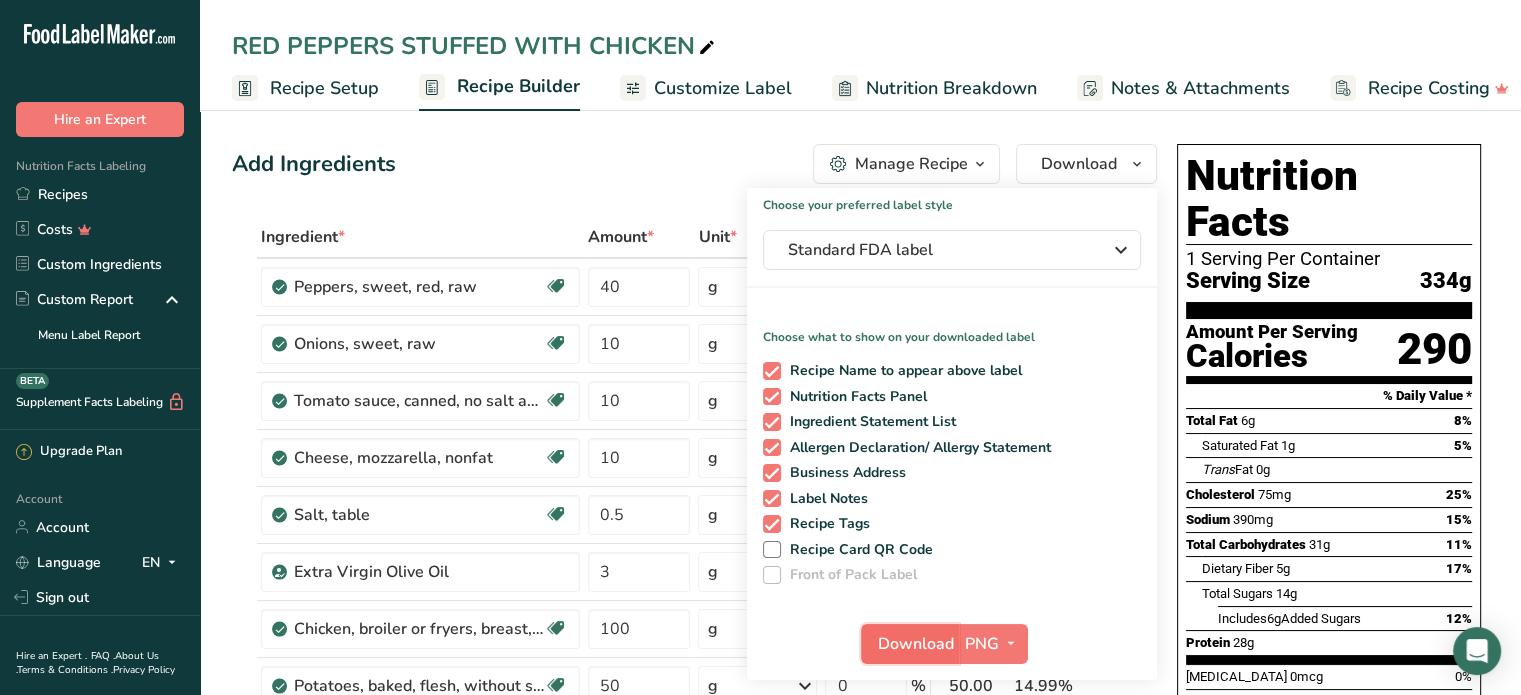 click on "Download" at bounding box center [916, 644] 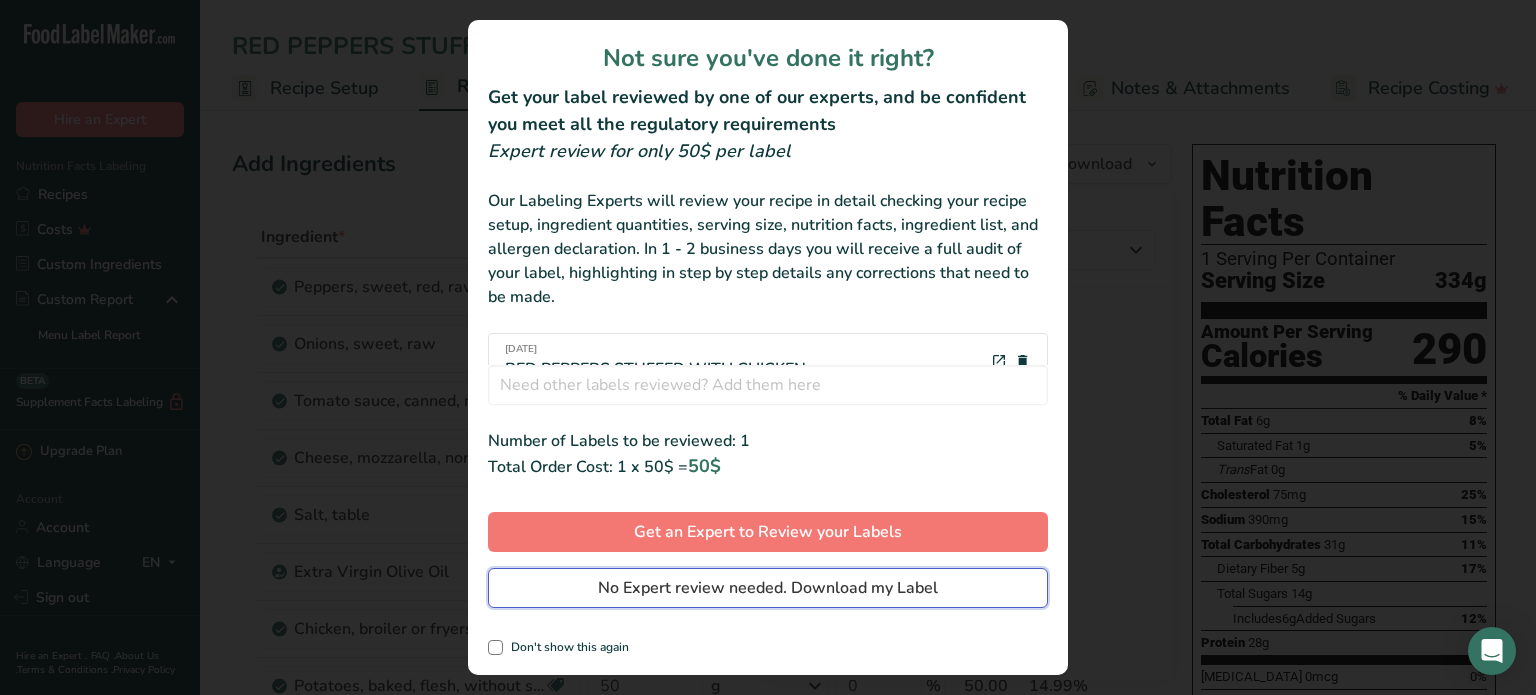 click on "No Expert review needed. Download my Label" at bounding box center (768, 588) 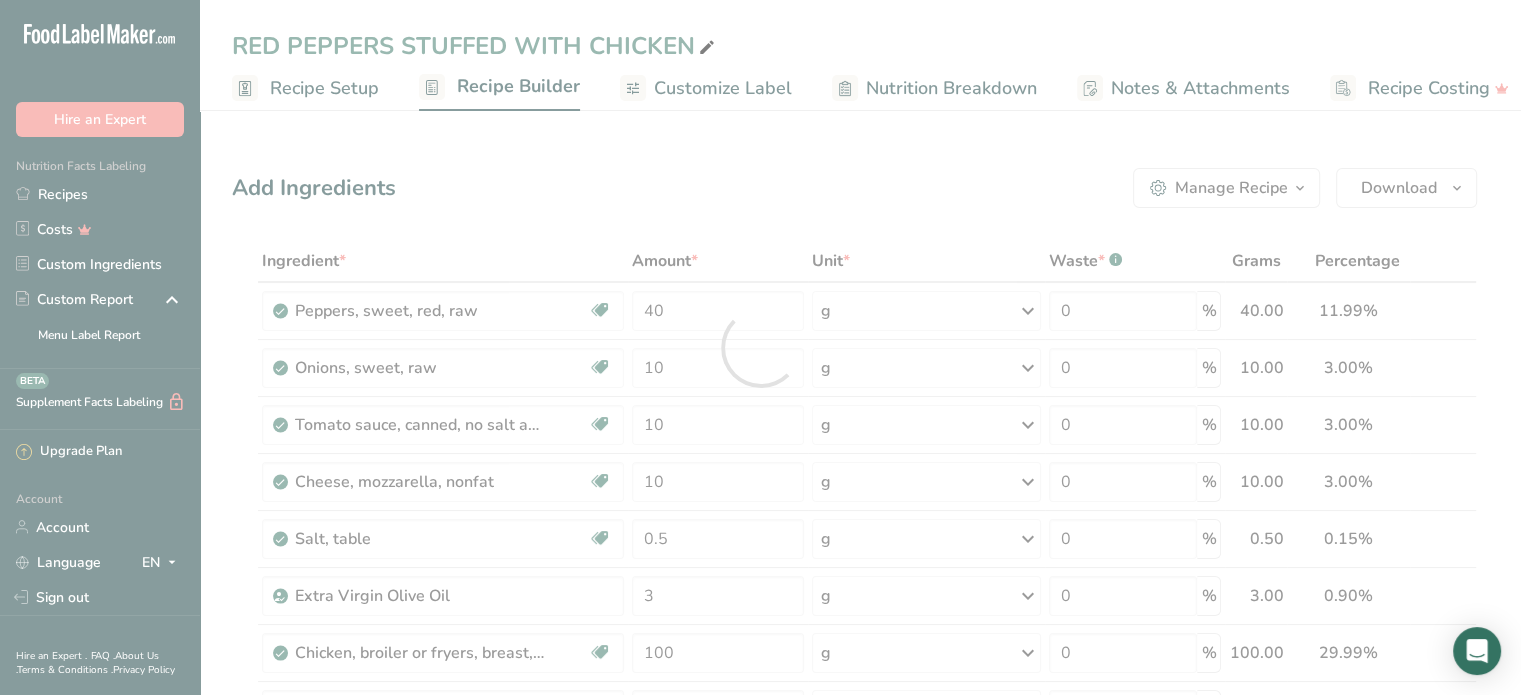 scroll, scrollTop: 0, scrollLeft: 0, axis: both 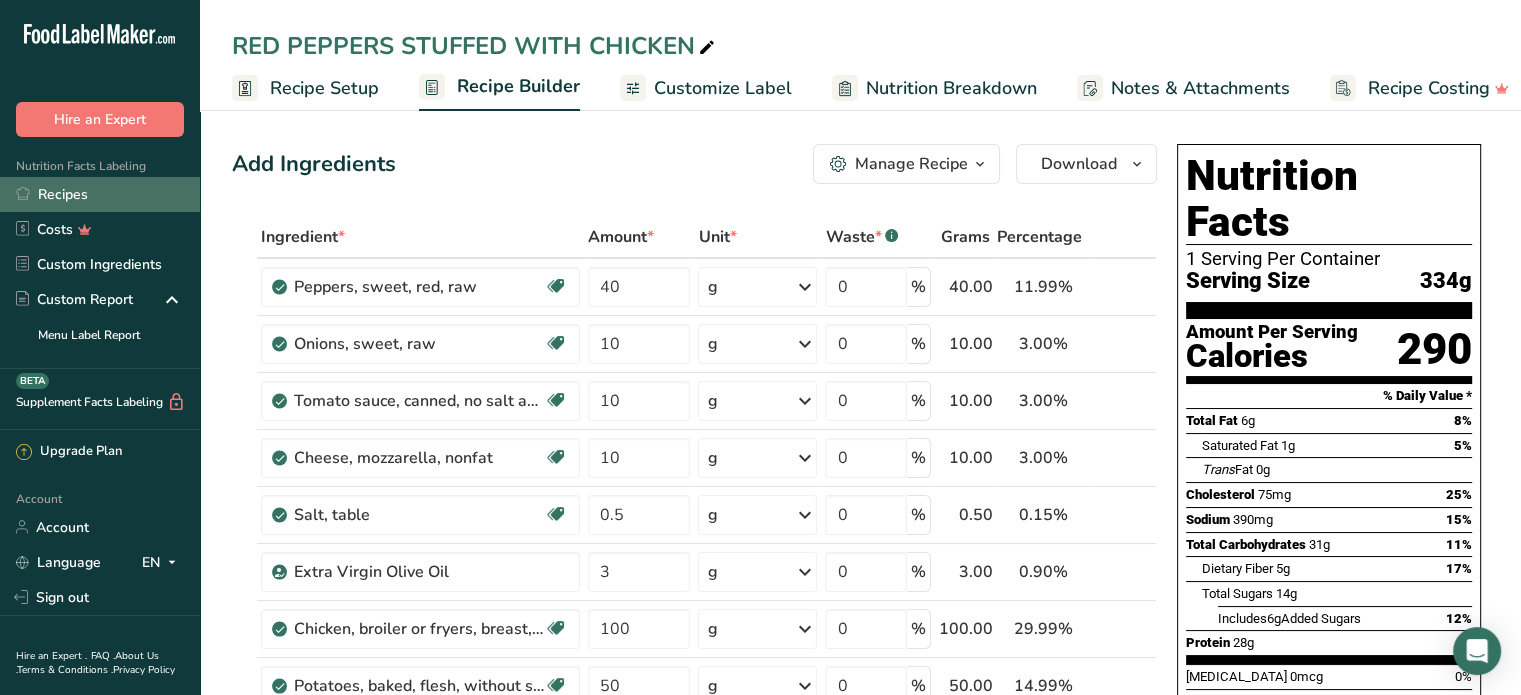 drag, startPoint x: 67, startPoint y: 192, endPoint x: 162, endPoint y: 195, distance: 95.047356 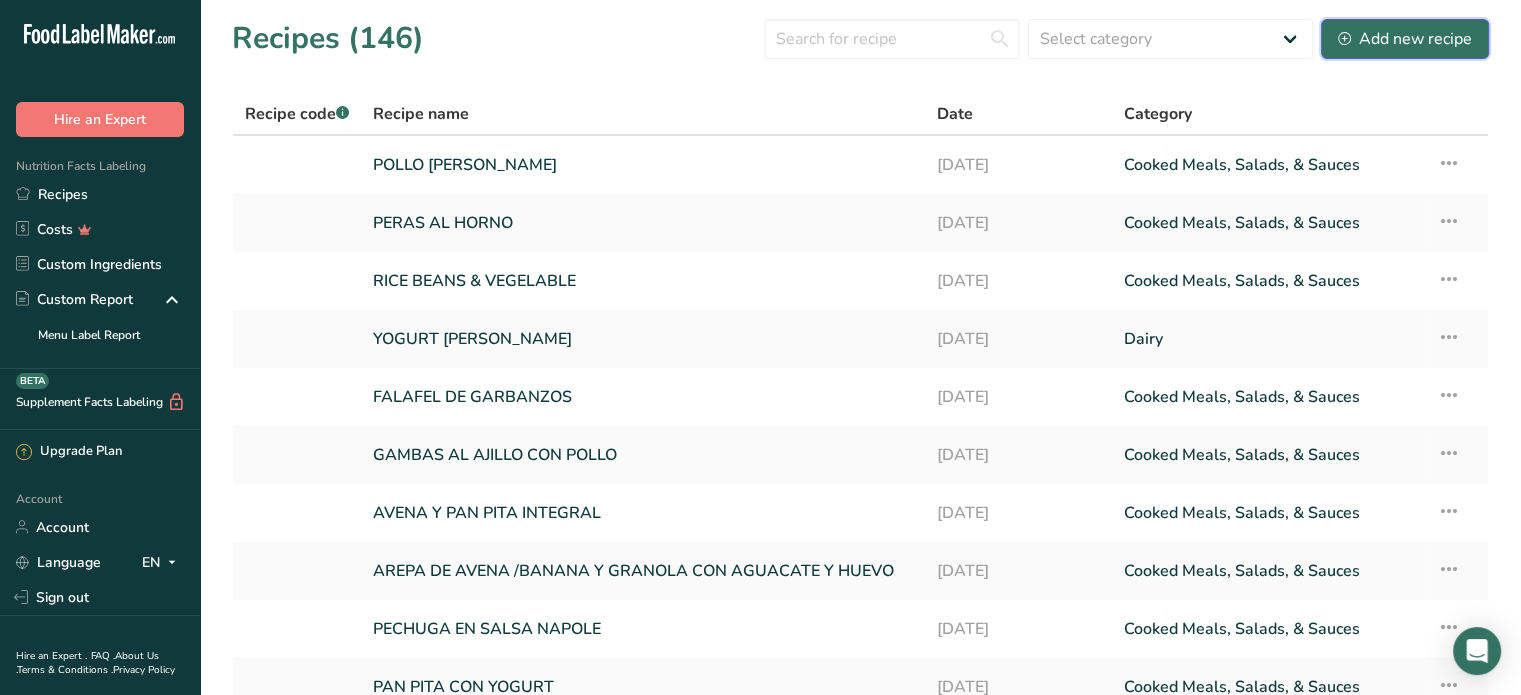 click on "Add new recipe" at bounding box center (1405, 39) 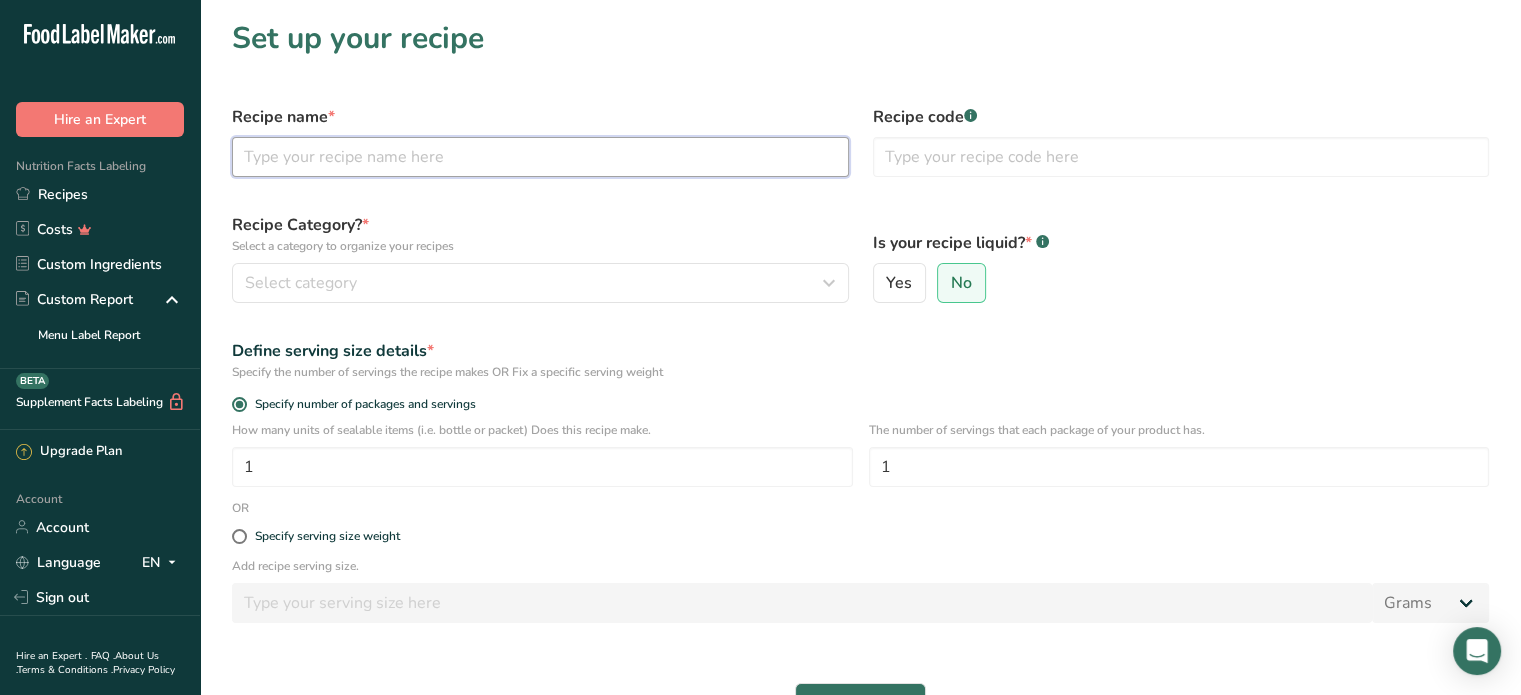 click at bounding box center [540, 157] 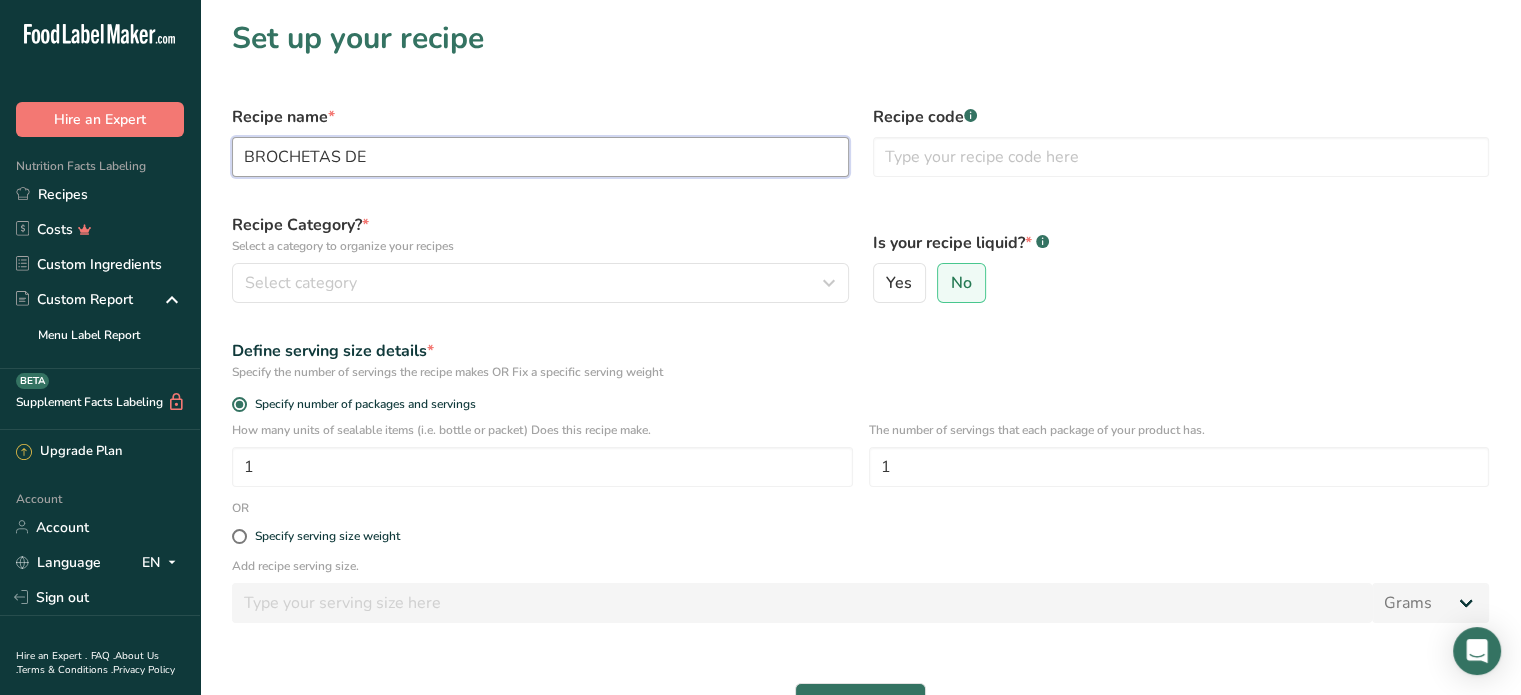 type on "BROCHETAS DE" 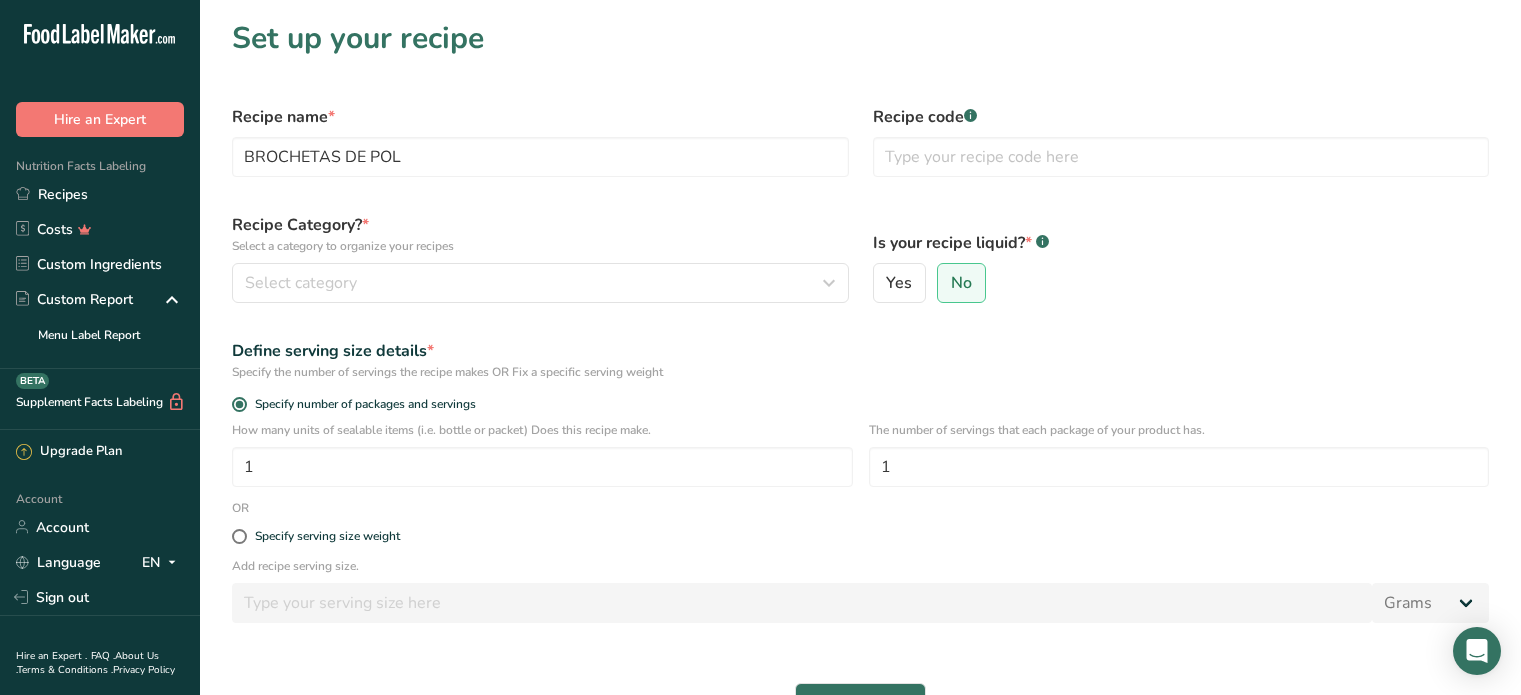 scroll, scrollTop: 0, scrollLeft: 0, axis: both 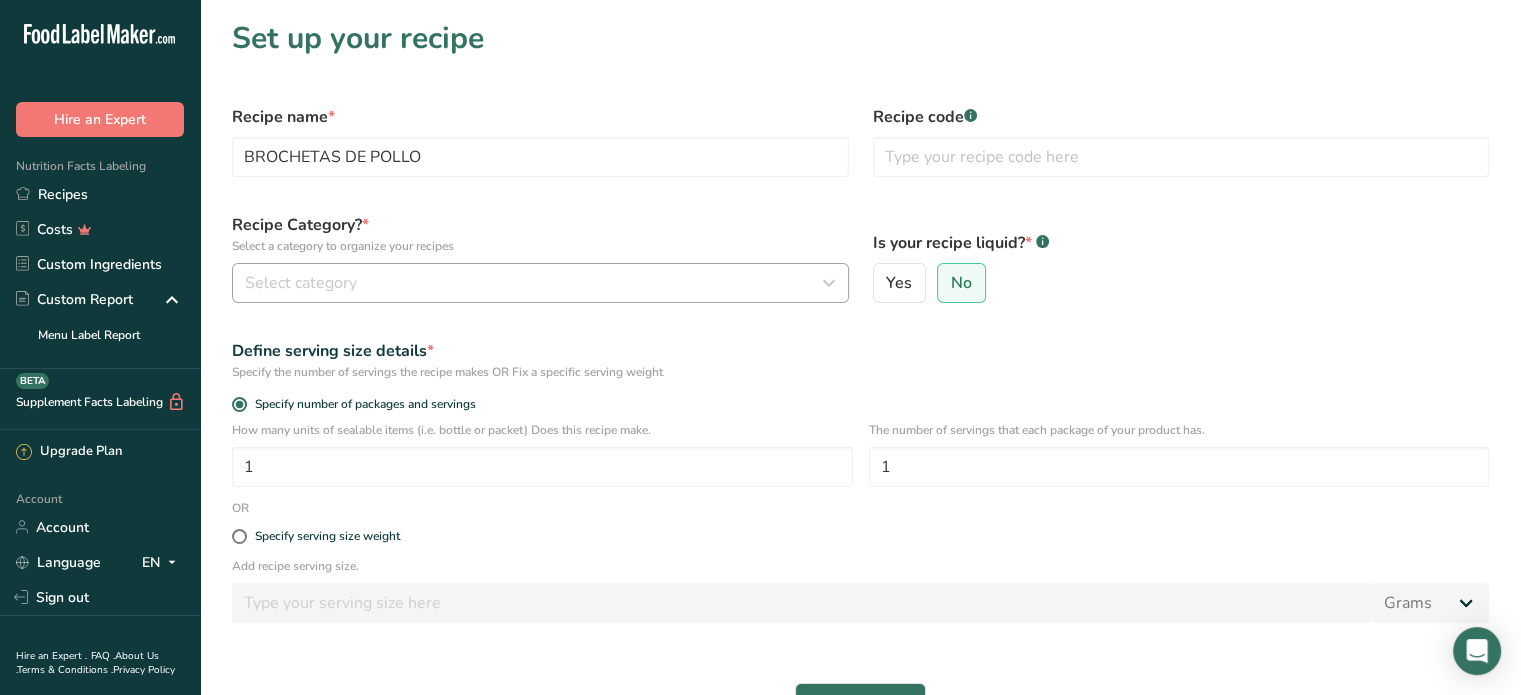 type on "BROCHETAS DE POLLO" 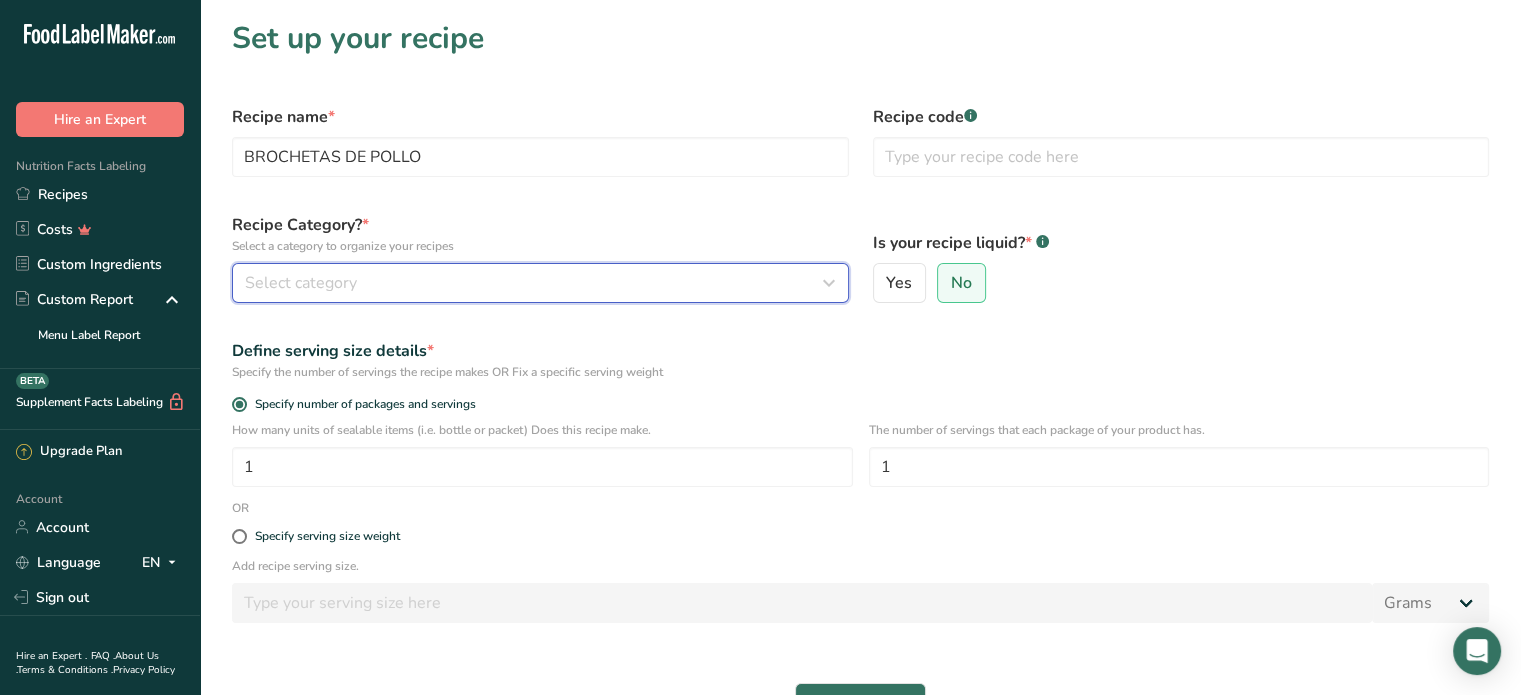 click on "Select category" at bounding box center (534, 283) 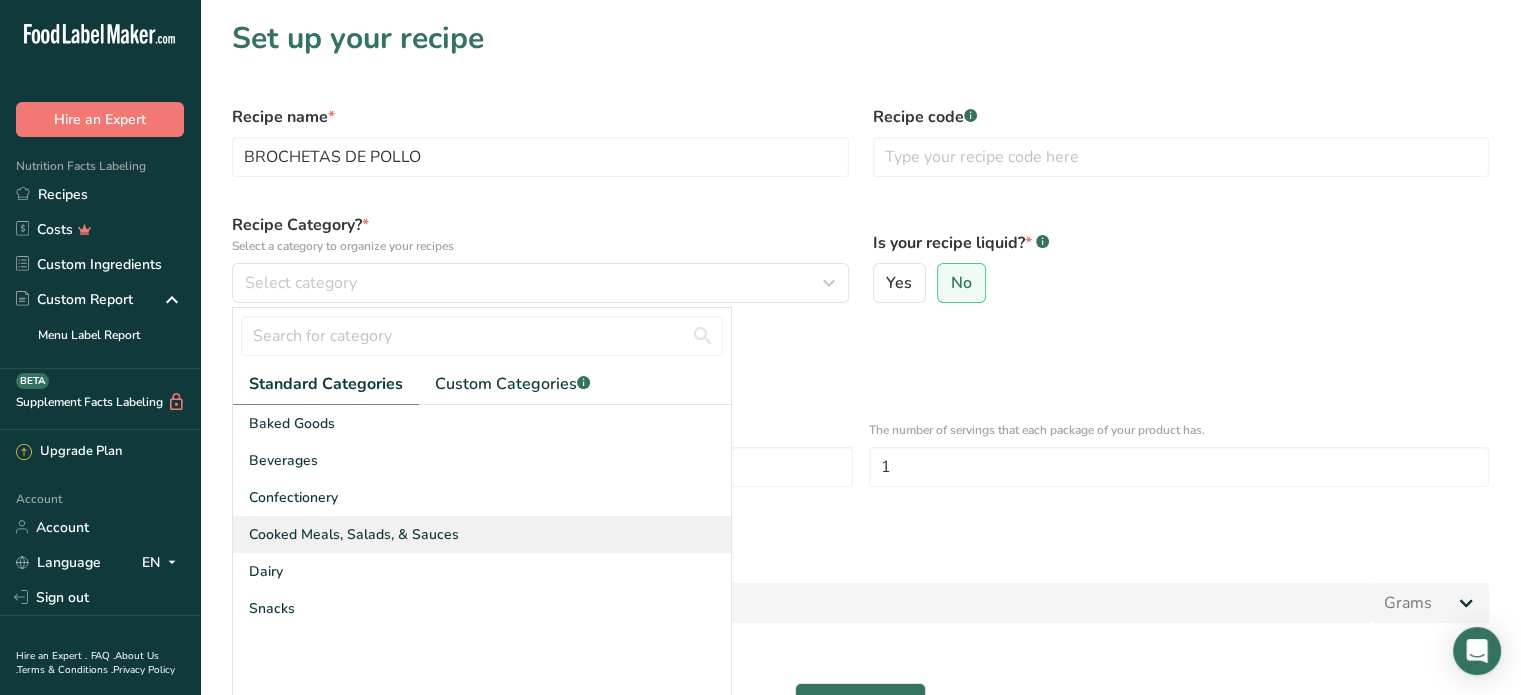 click on "Cooked Meals, Salads, & Sauces" at bounding box center (354, 534) 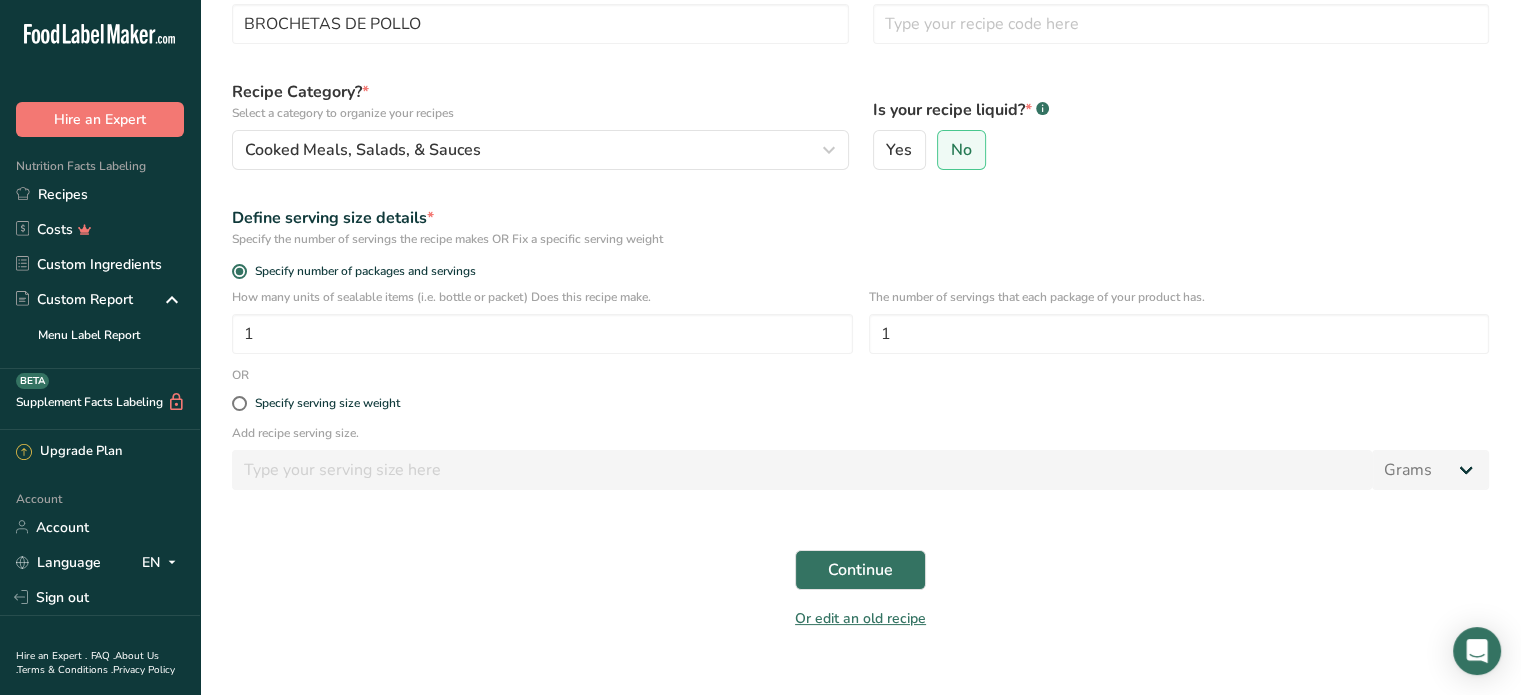 scroll, scrollTop: 164, scrollLeft: 0, axis: vertical 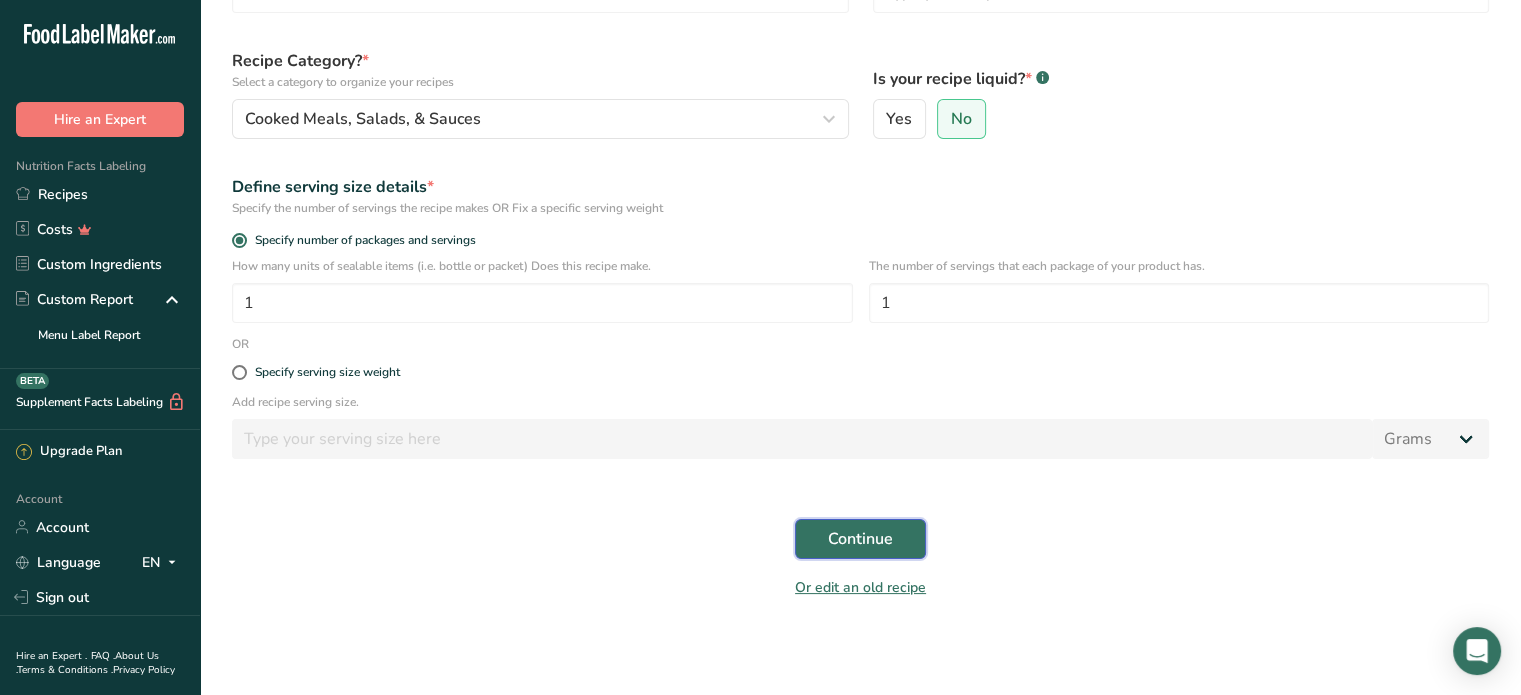 click on "Continue" at bounding box center [860, 539] 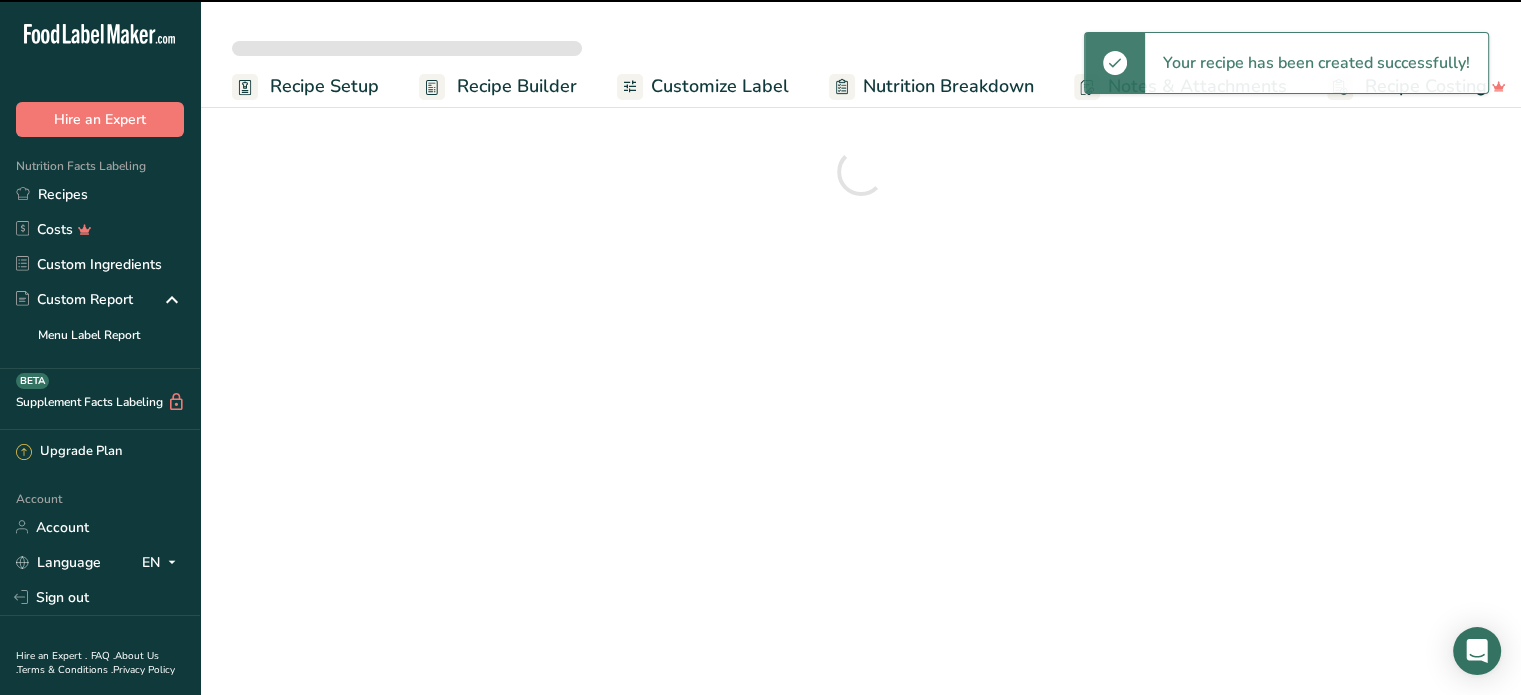 scroll, scrollTop: 0, scrollLeft: 0, axis: both 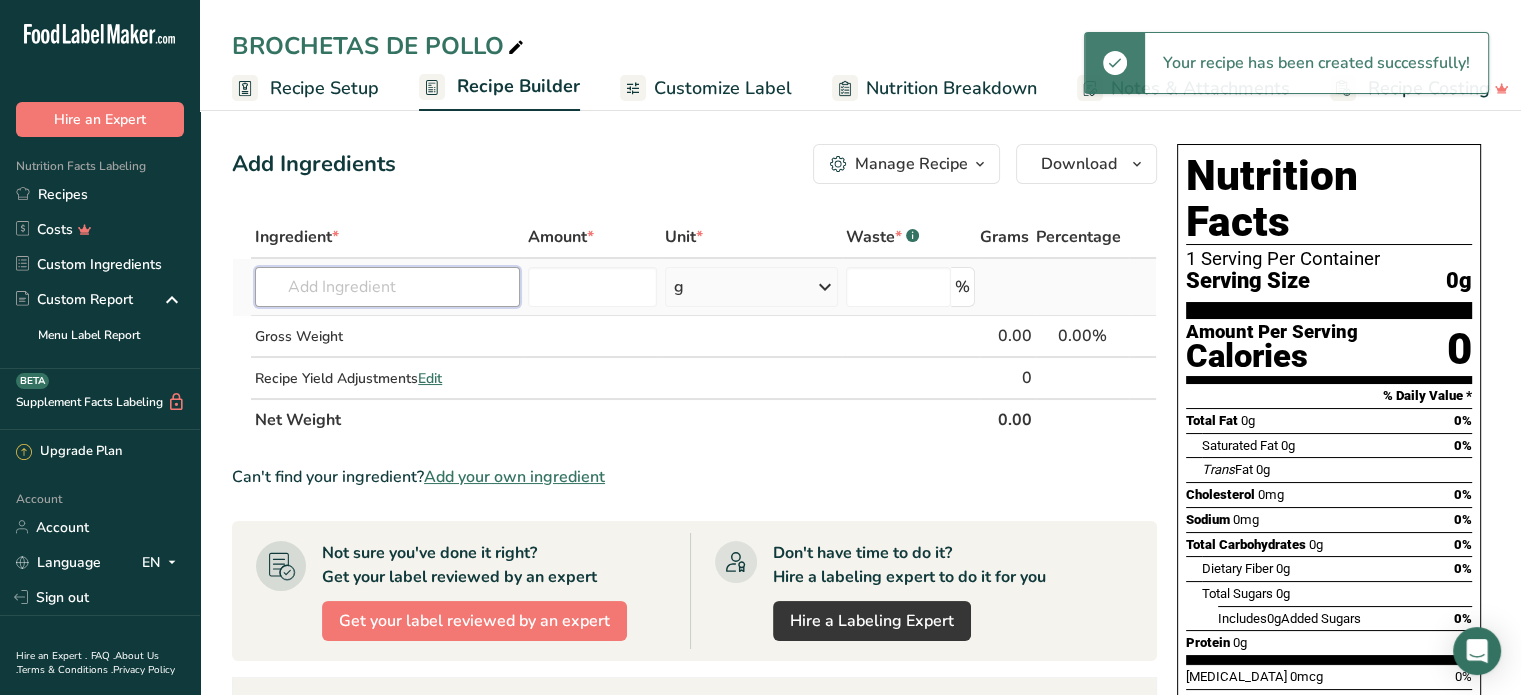 click at bounding box center (387, 287) 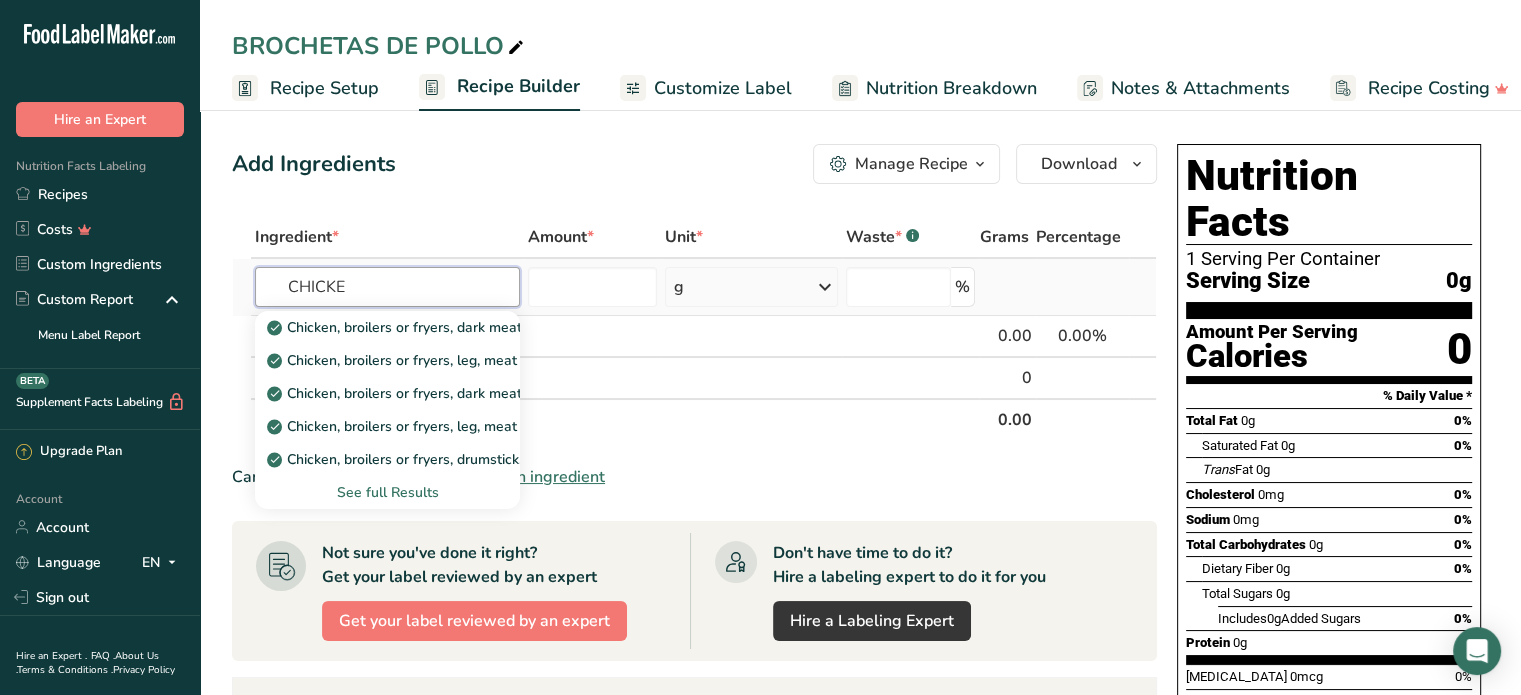 type on "CHICKE" 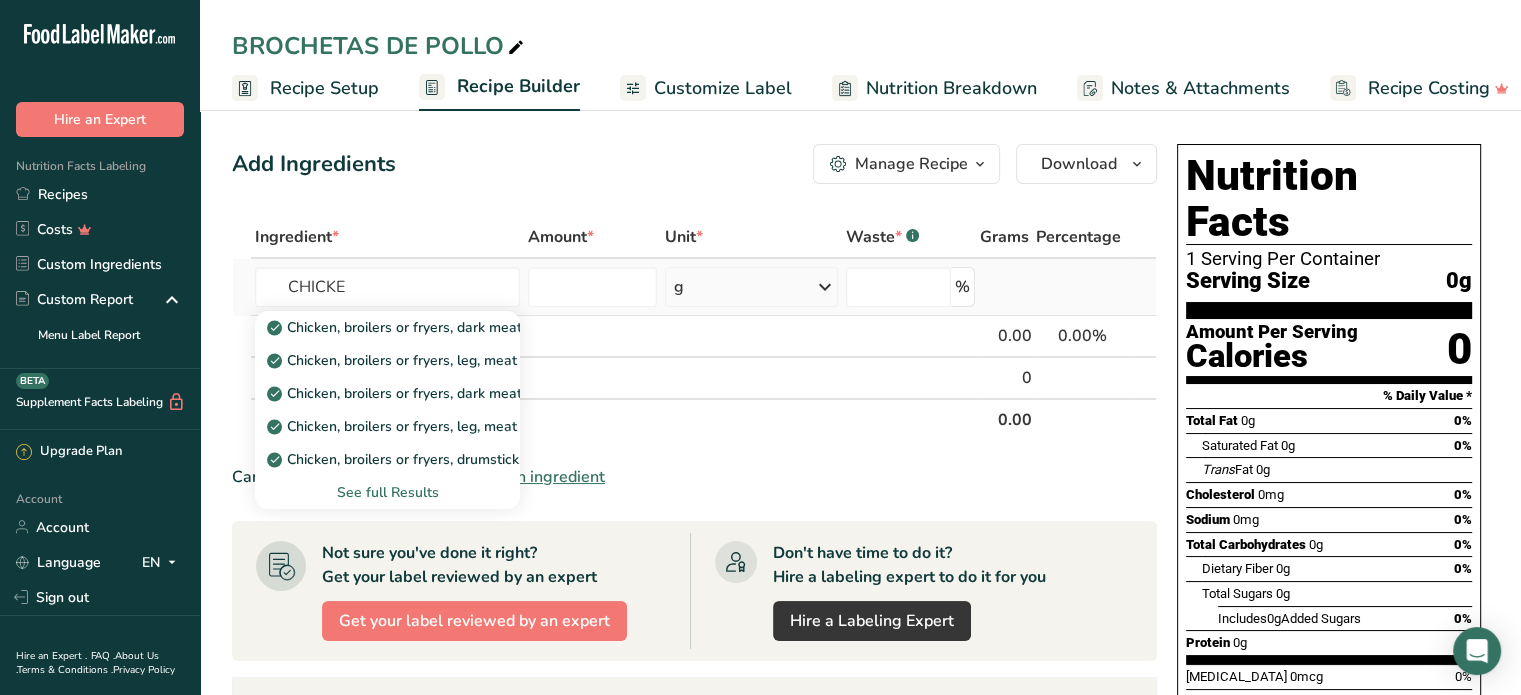 type 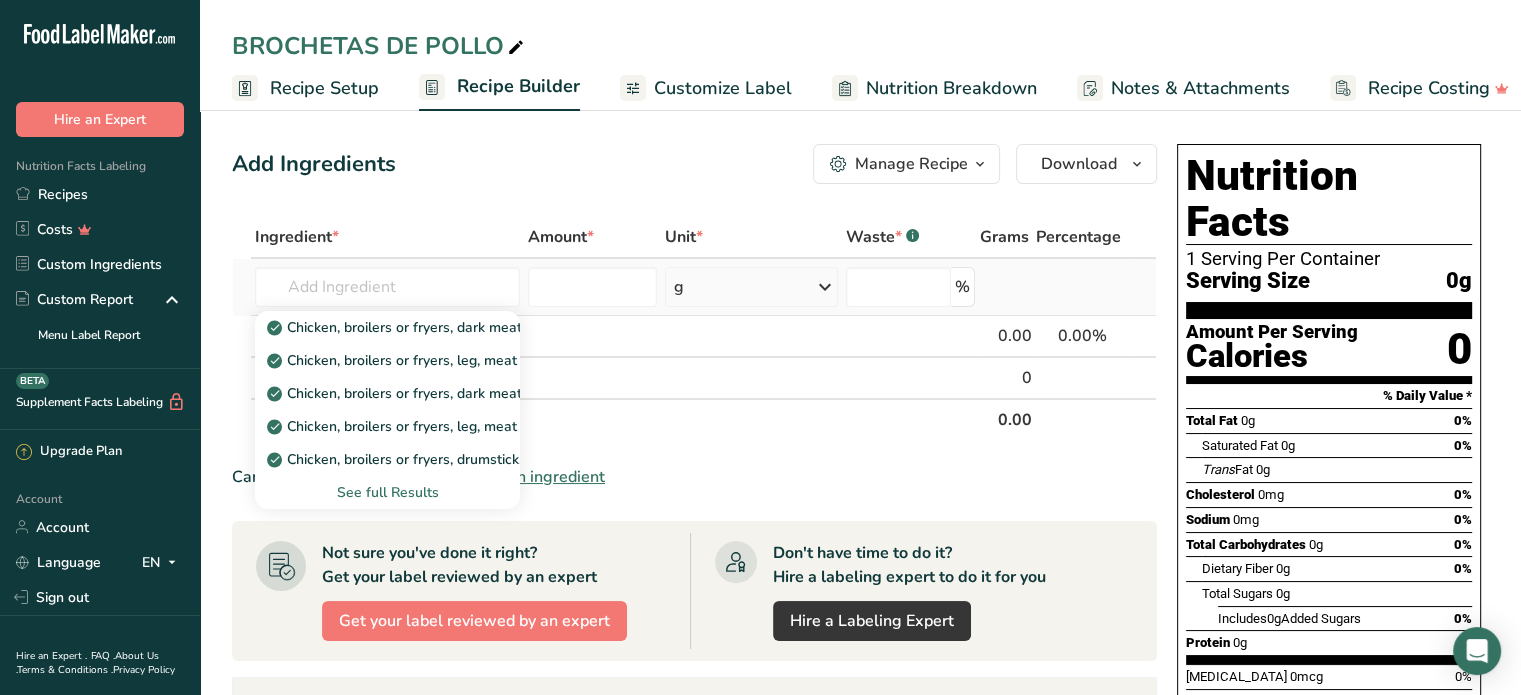 click on "See full Results" at bounding box center [387, 492] 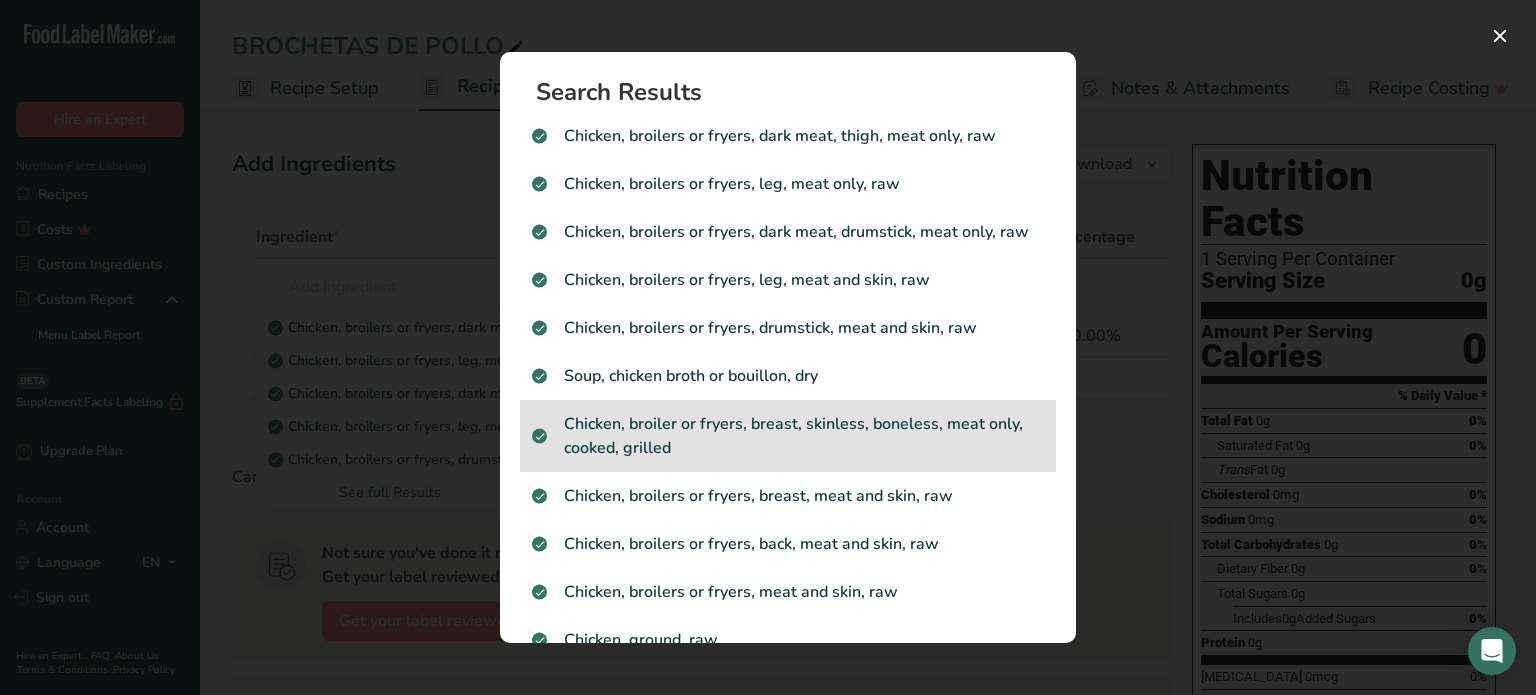click on "Chicken, broiler or fryers, breast, skinless, boneless, meat only, cooked, grilled" at bounding box center [788, 436] 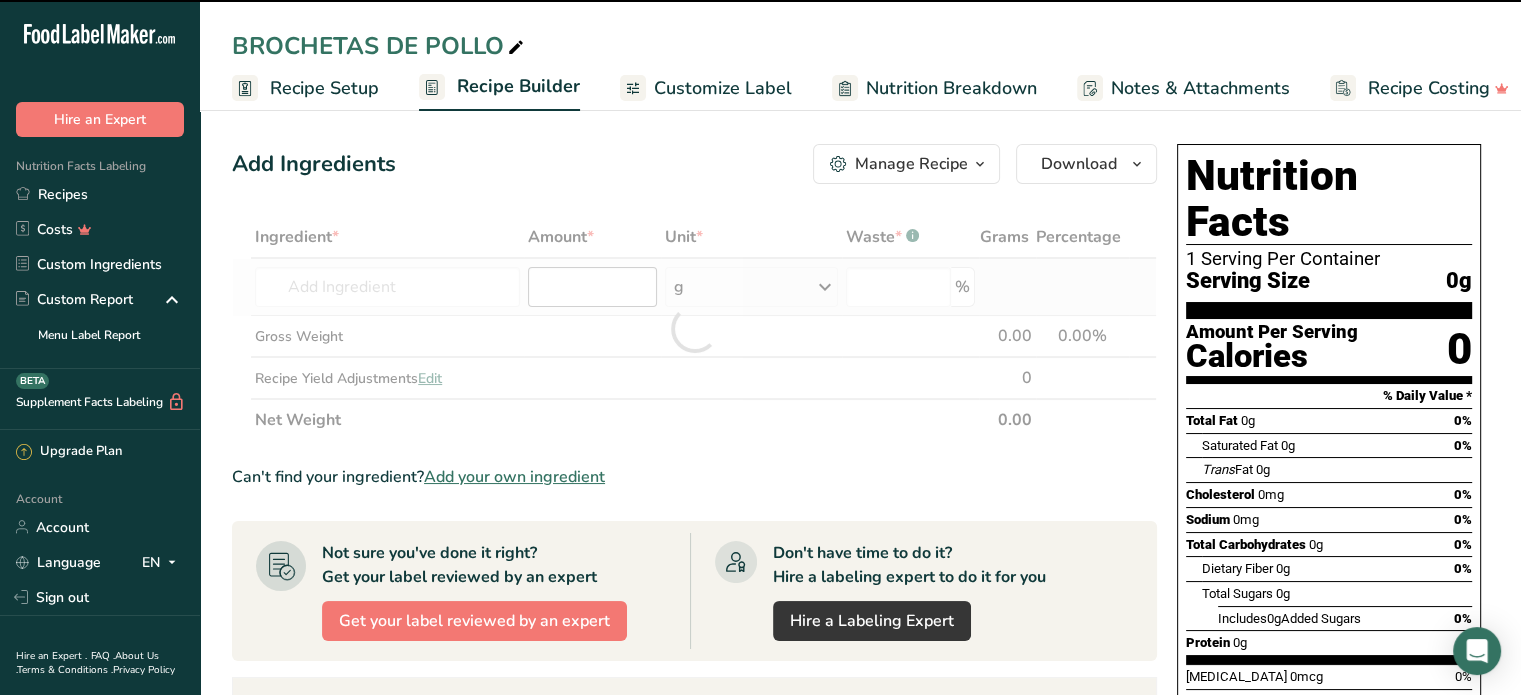 type on "0" 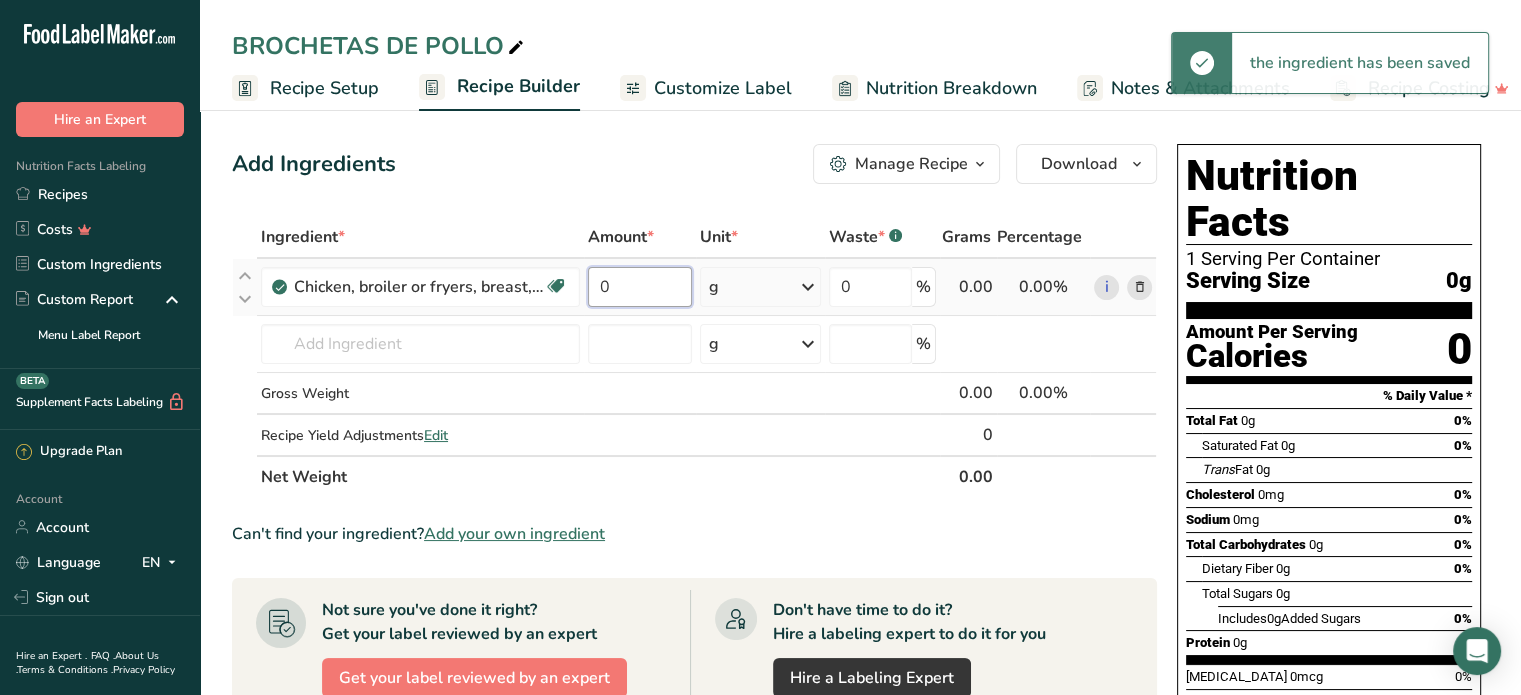 click on "0" at bounding box center [640, 287] 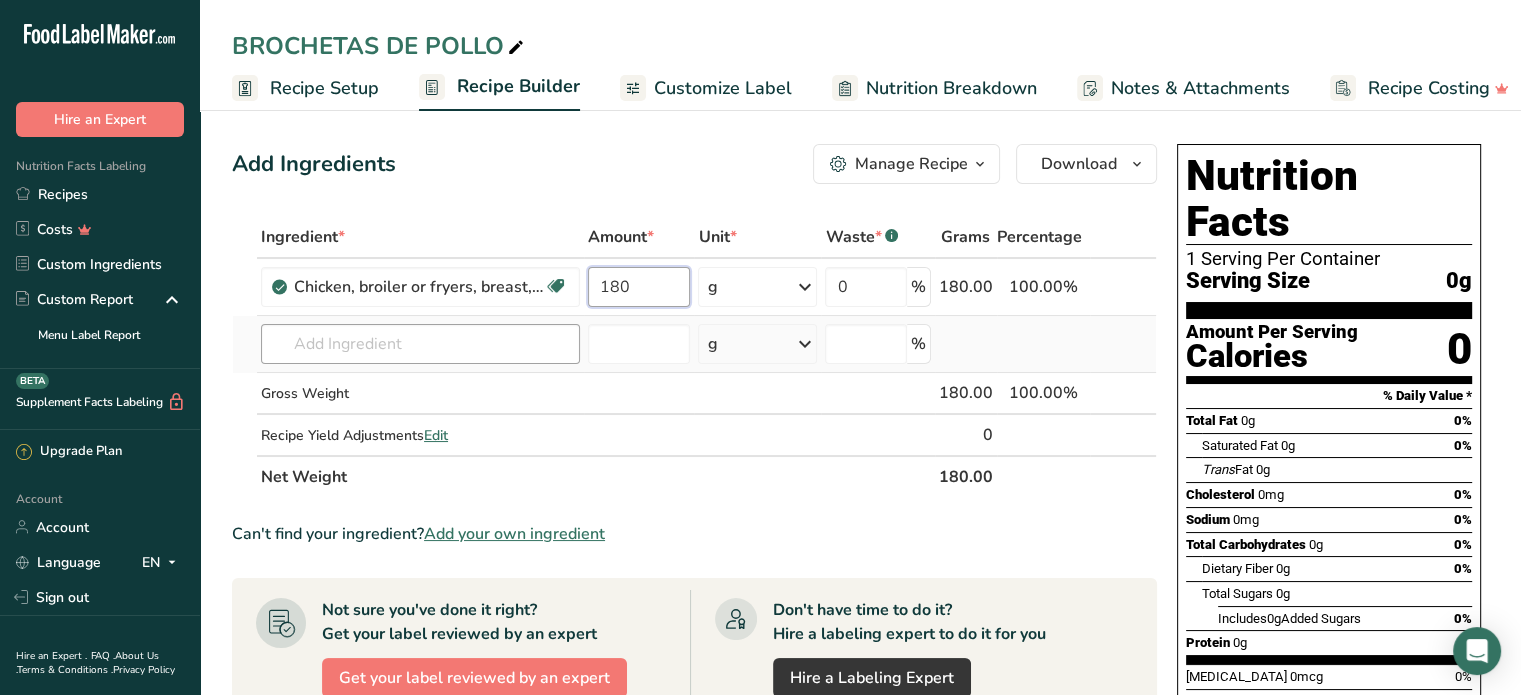 type on "180" 